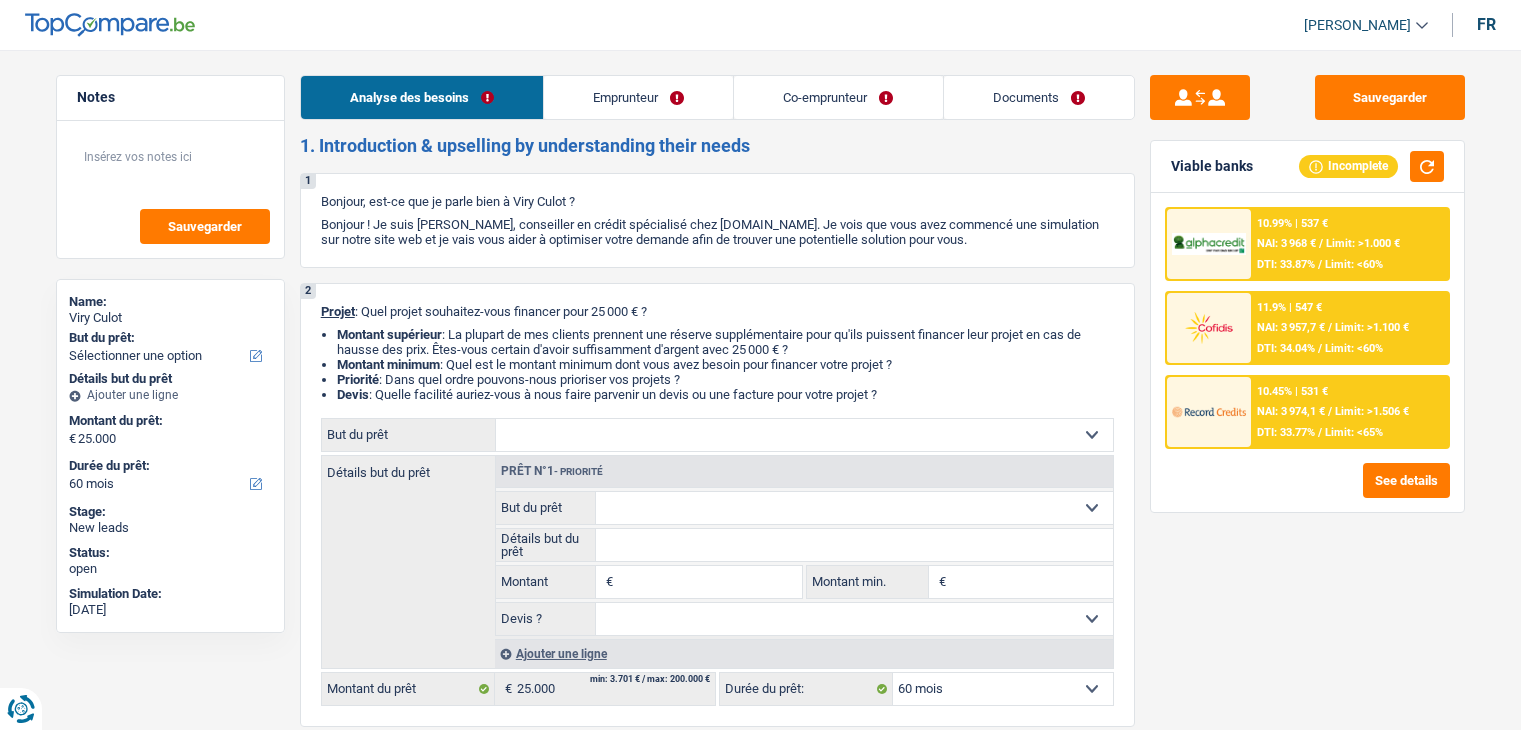 select on "60" 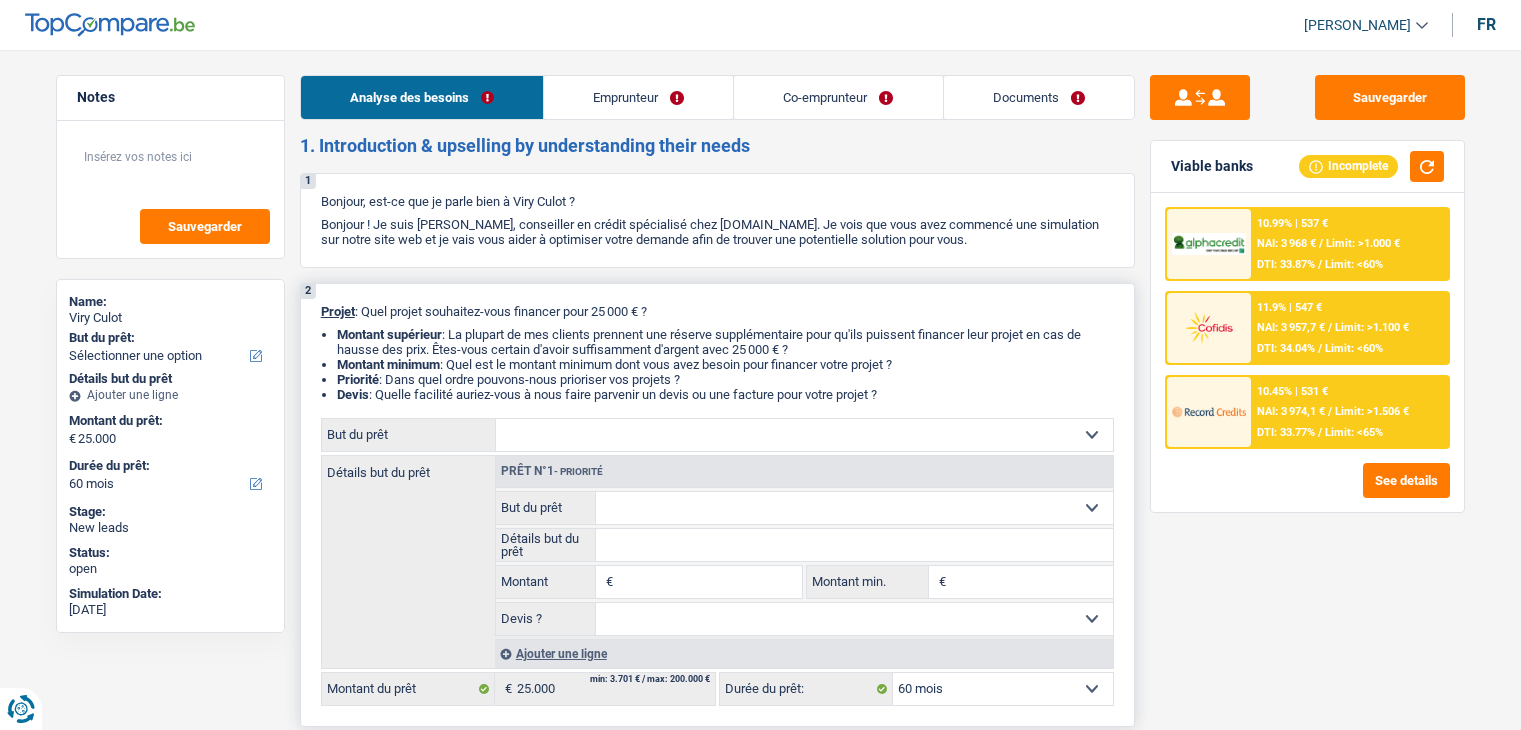 scroll, scrollTop: 0, scrollLeft: 0, axis: both 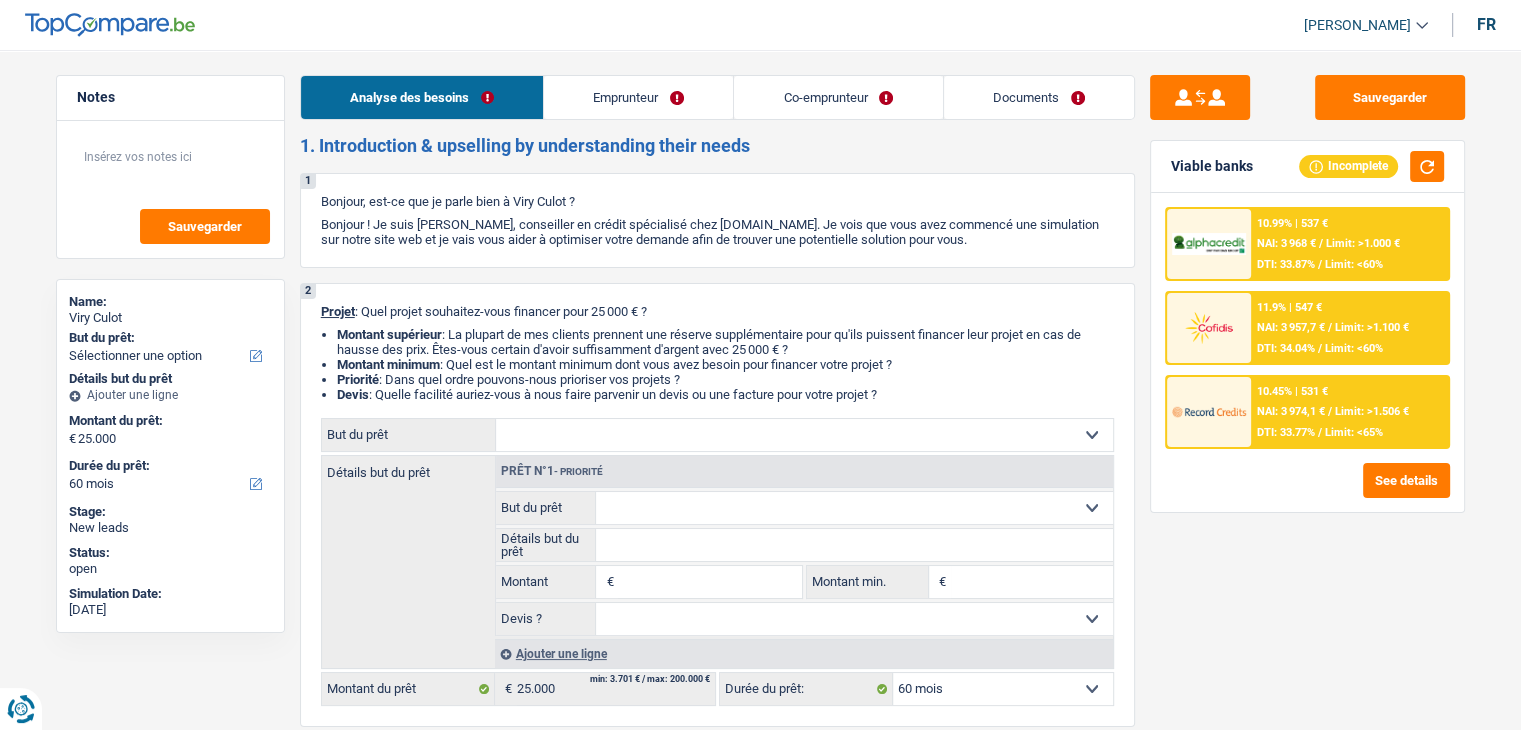 click on "Documents" at bounding box center [1039, 97] 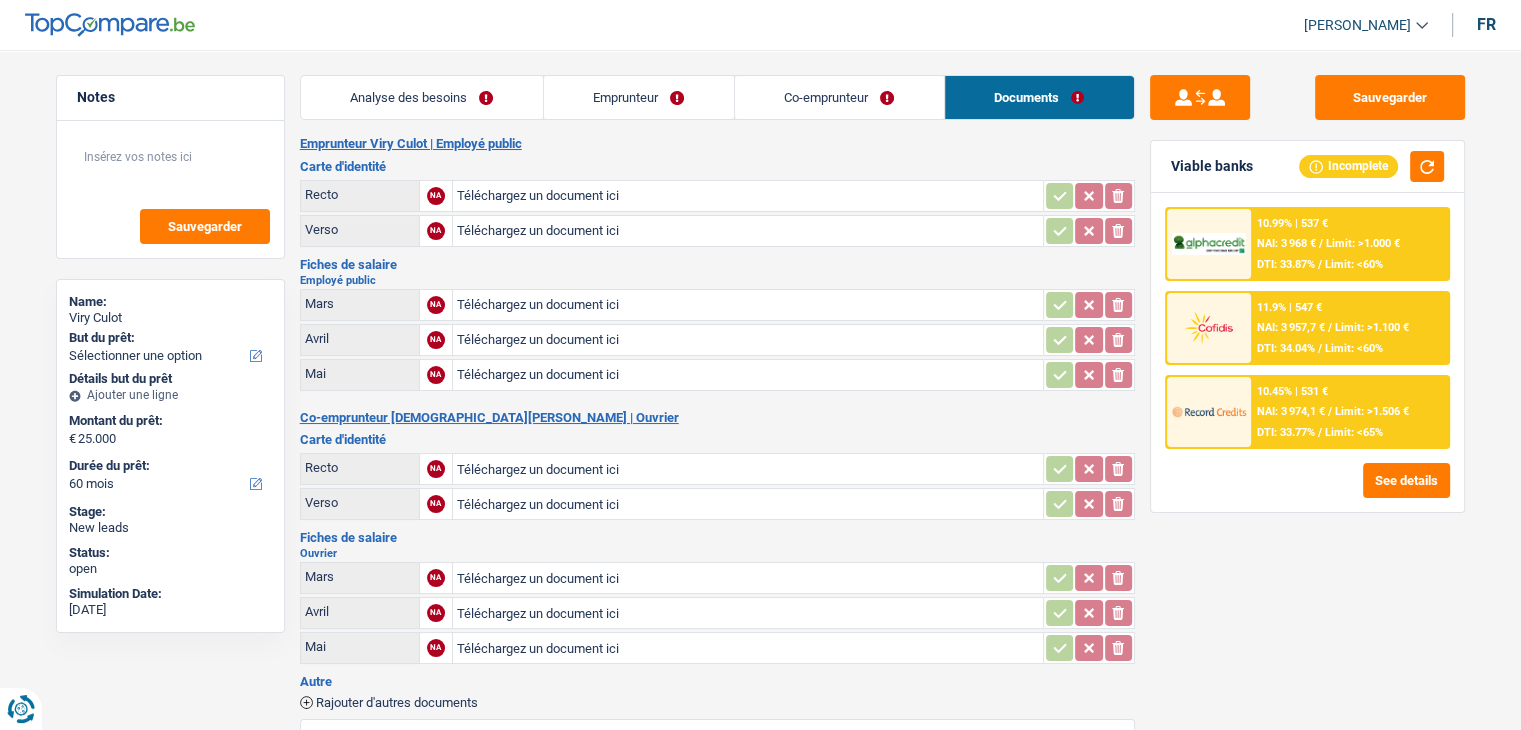 click on "Analyse des besoins" at bounding box center [421, 97] 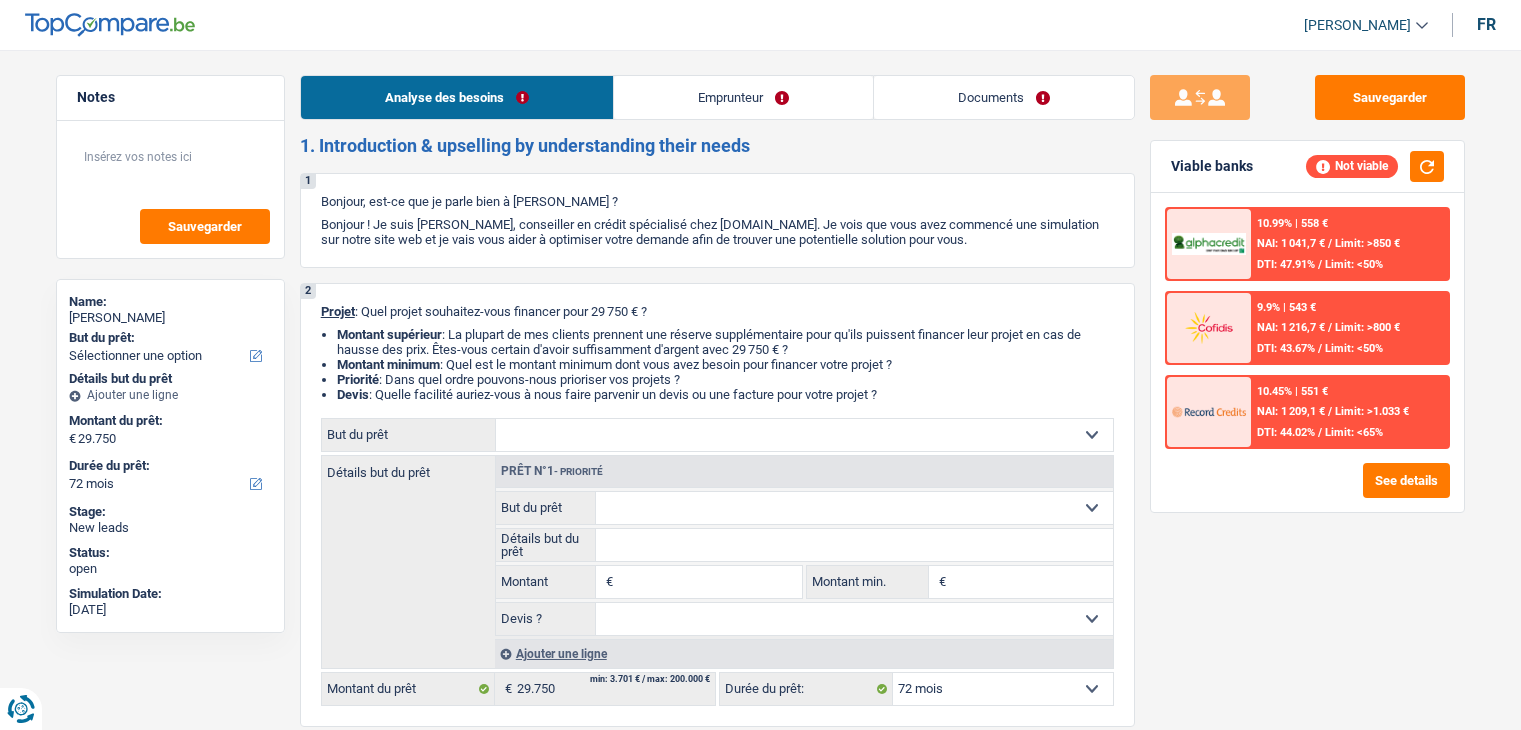 select on "72" 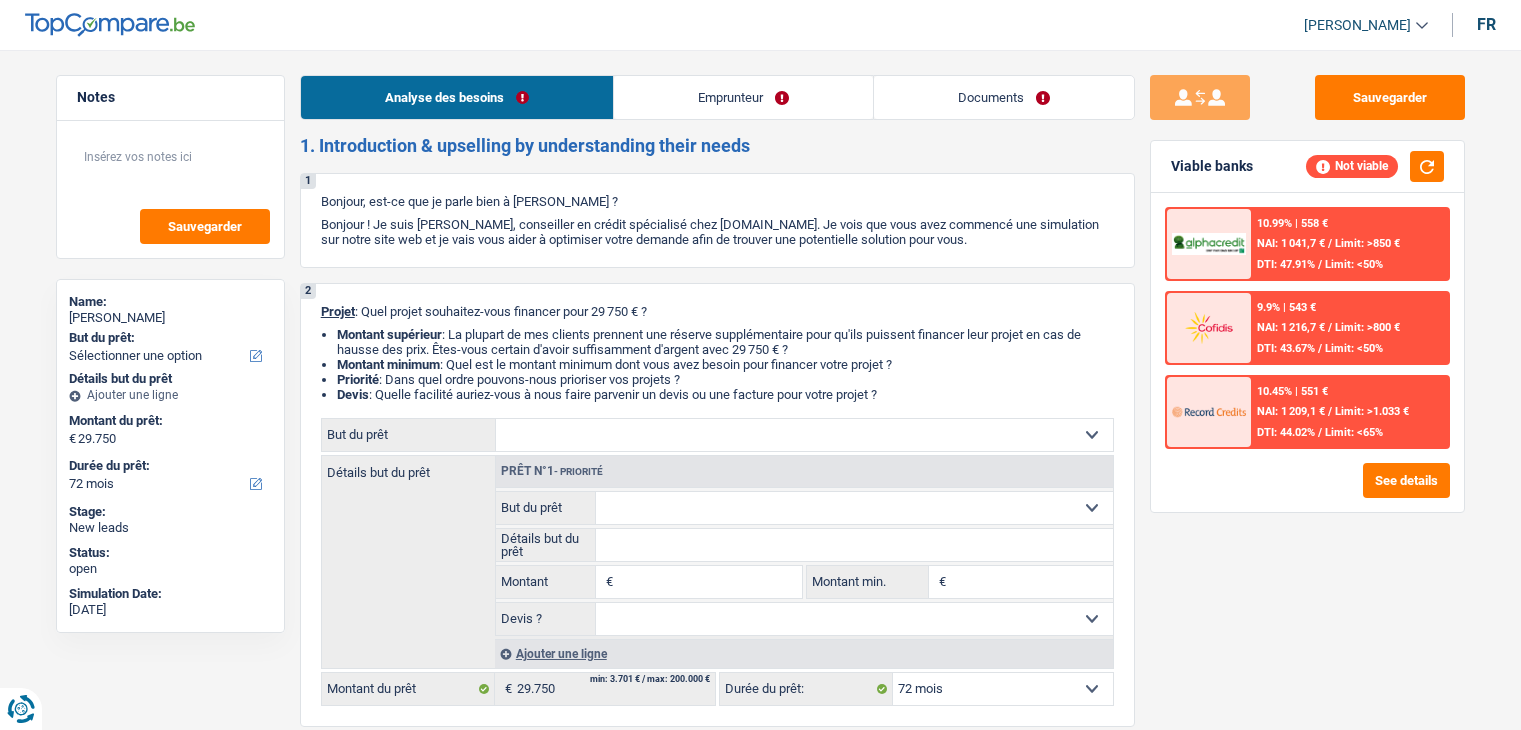 scroll, scrollTop: 0, scrollLeft: 0, axis: both 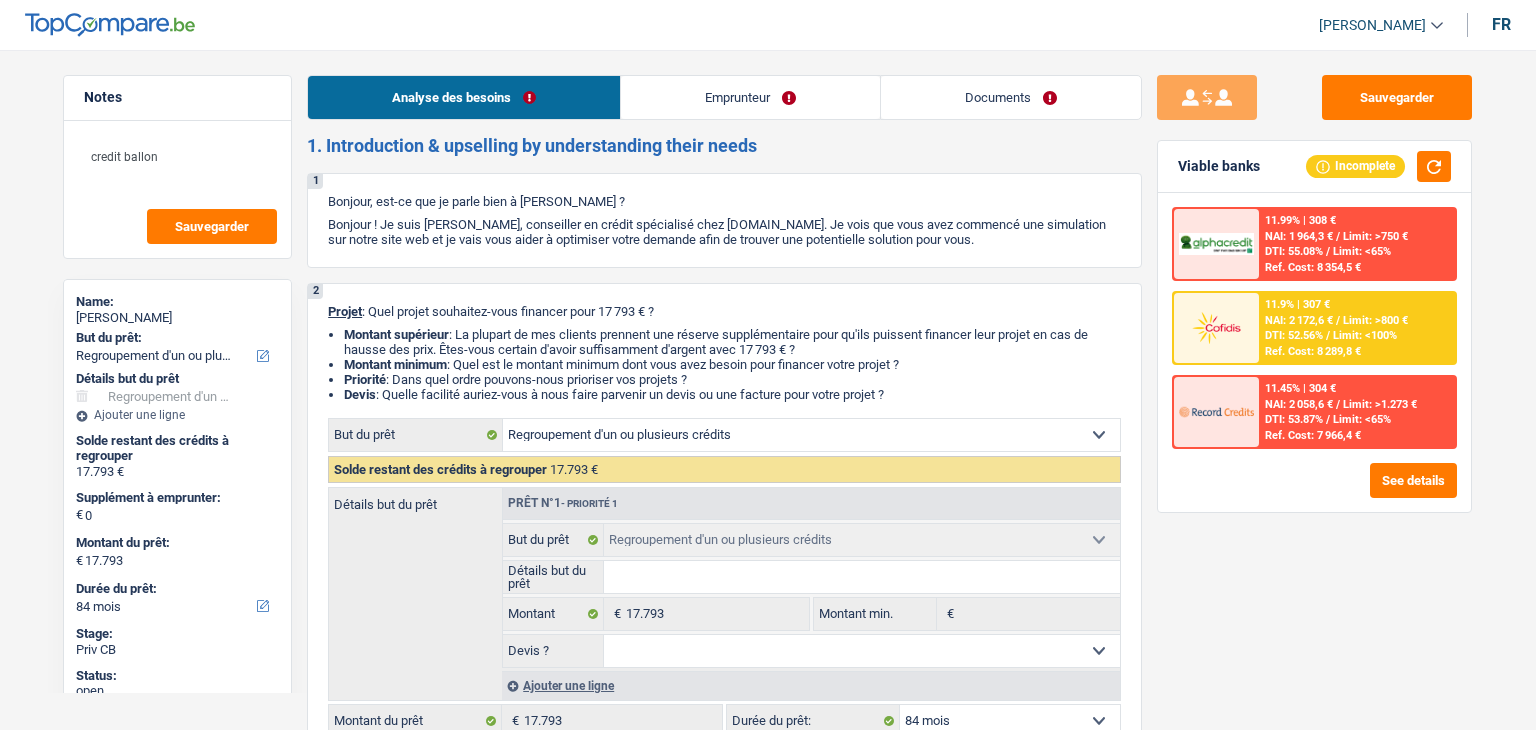 select on "refinancing" 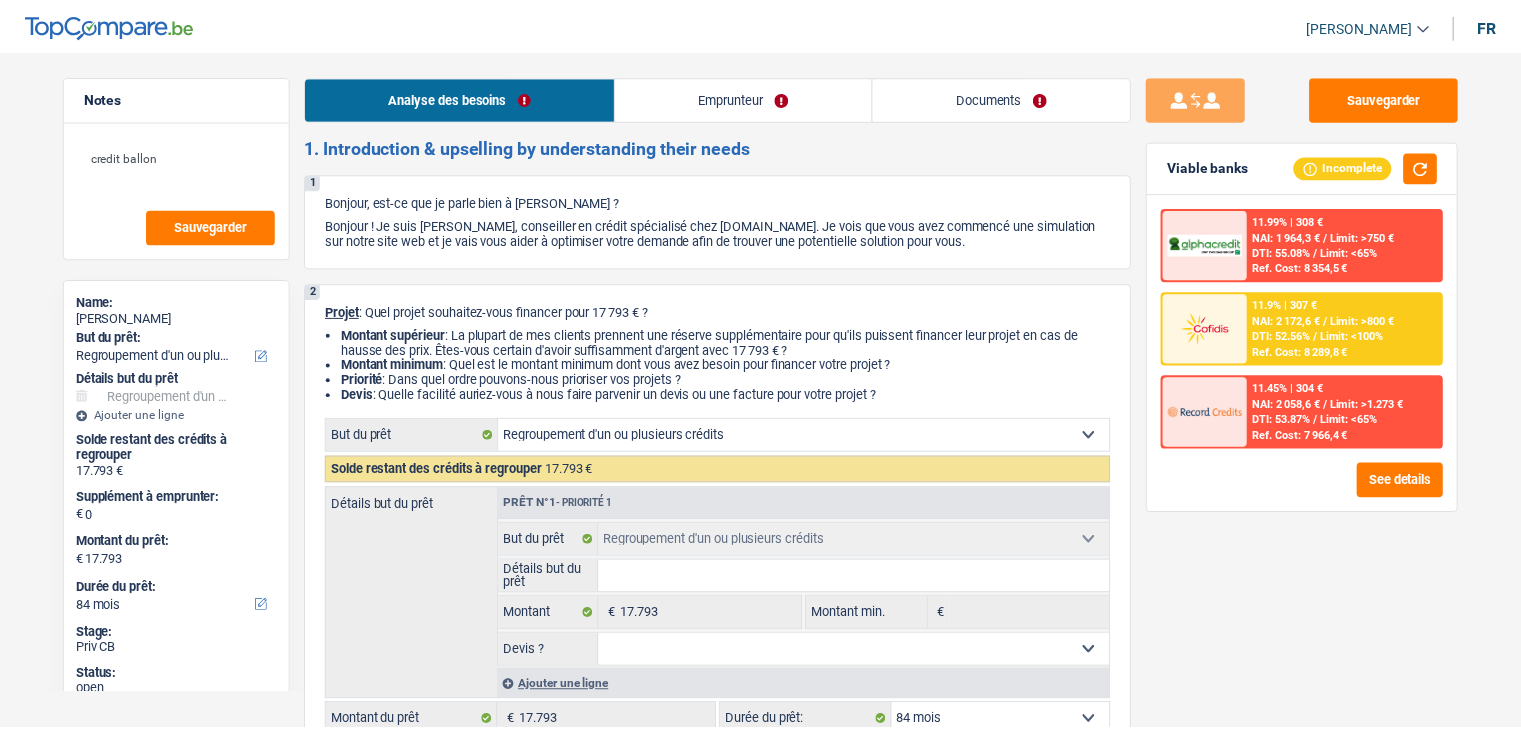 scroll, scrollTop: 0, scrollLeft: 0, axis: both 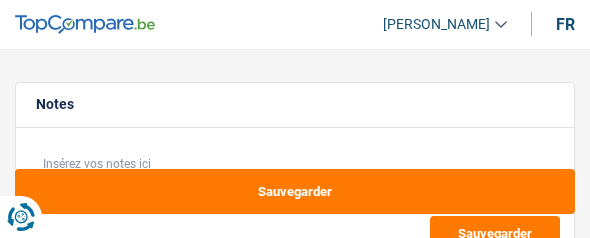 select on "36" 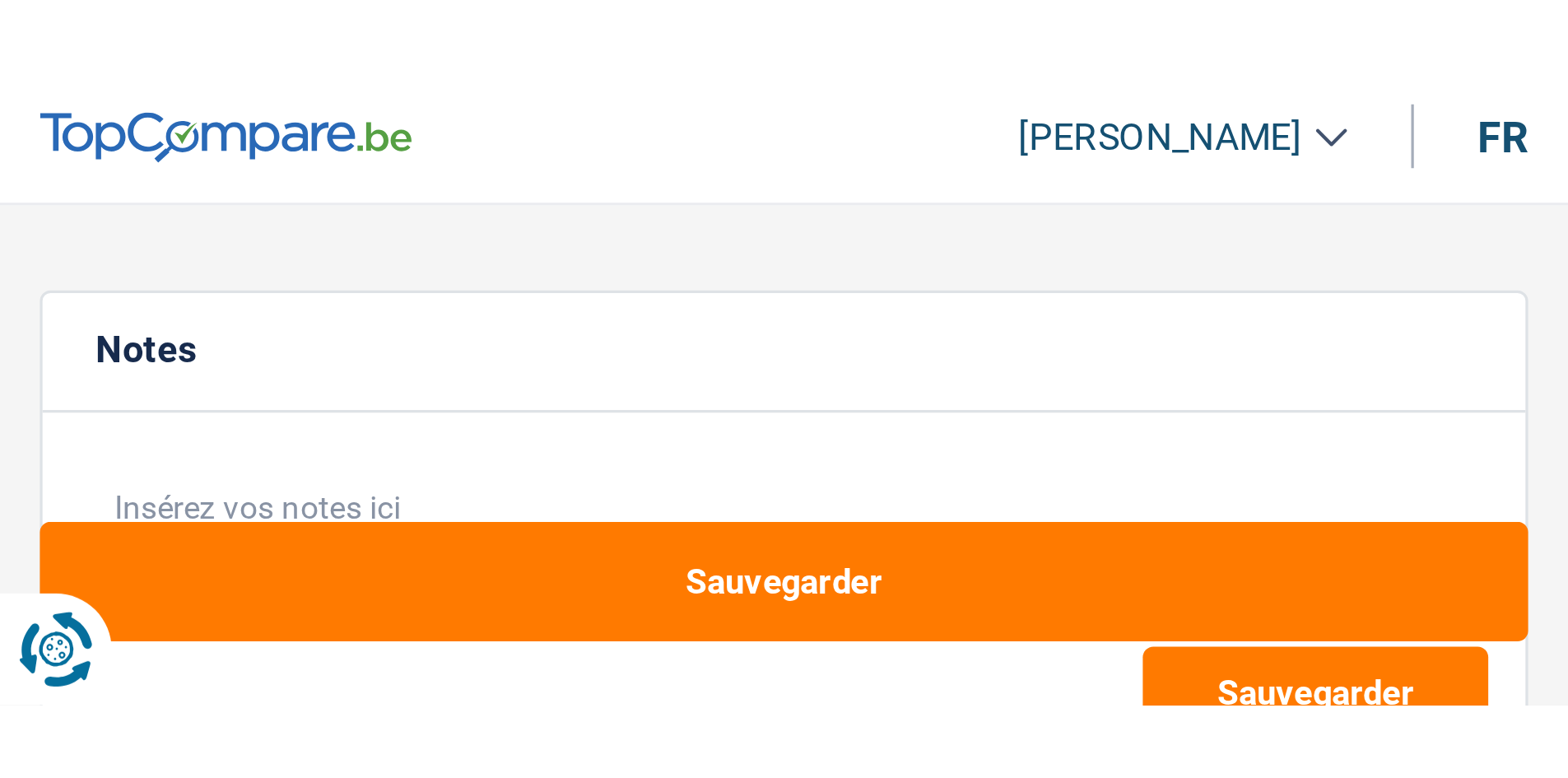 scroll, scrollTop: 0, scrollLeft: 0, axis: both 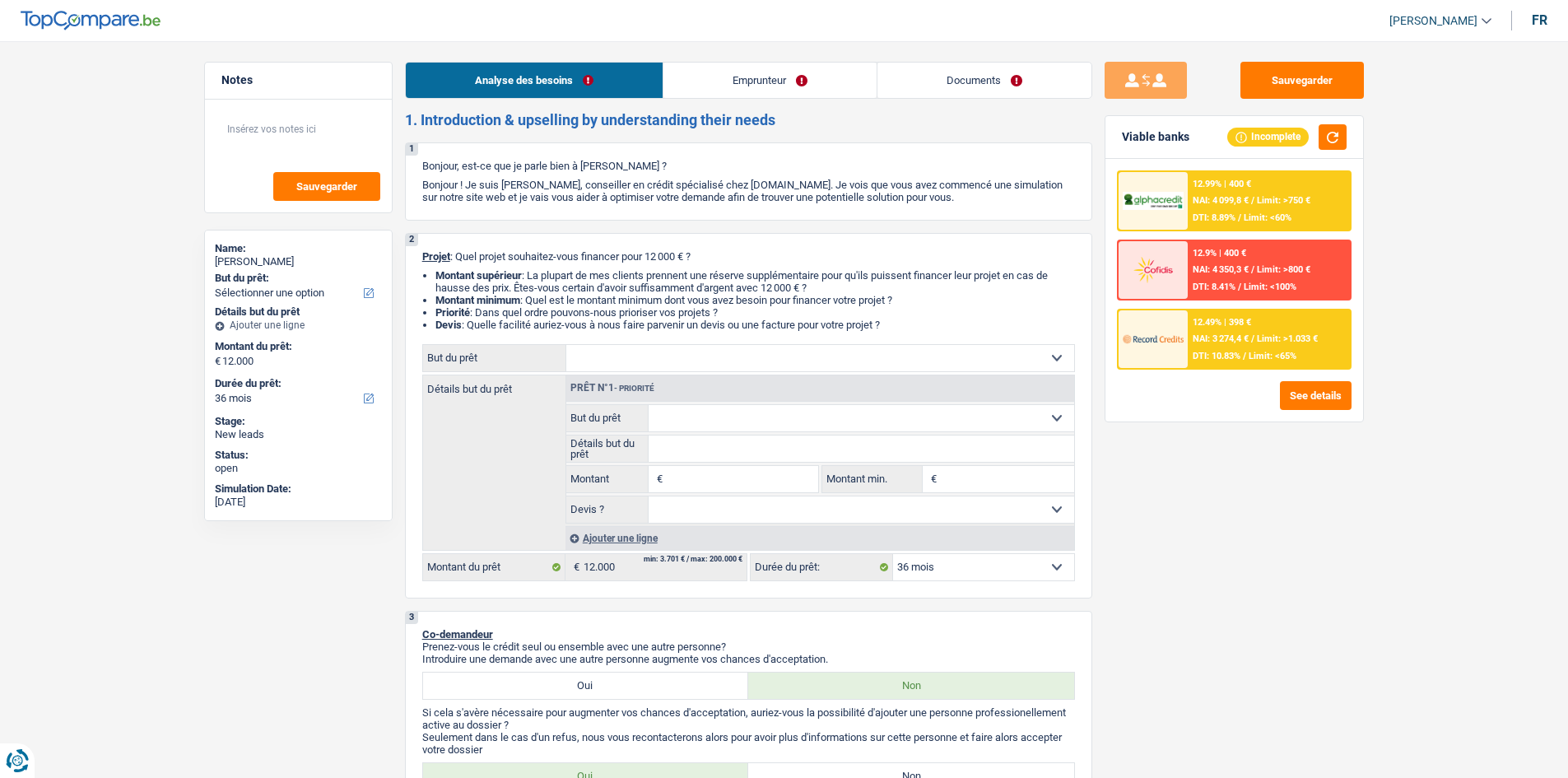 click on "Documents" at bounding box center (984, 80) 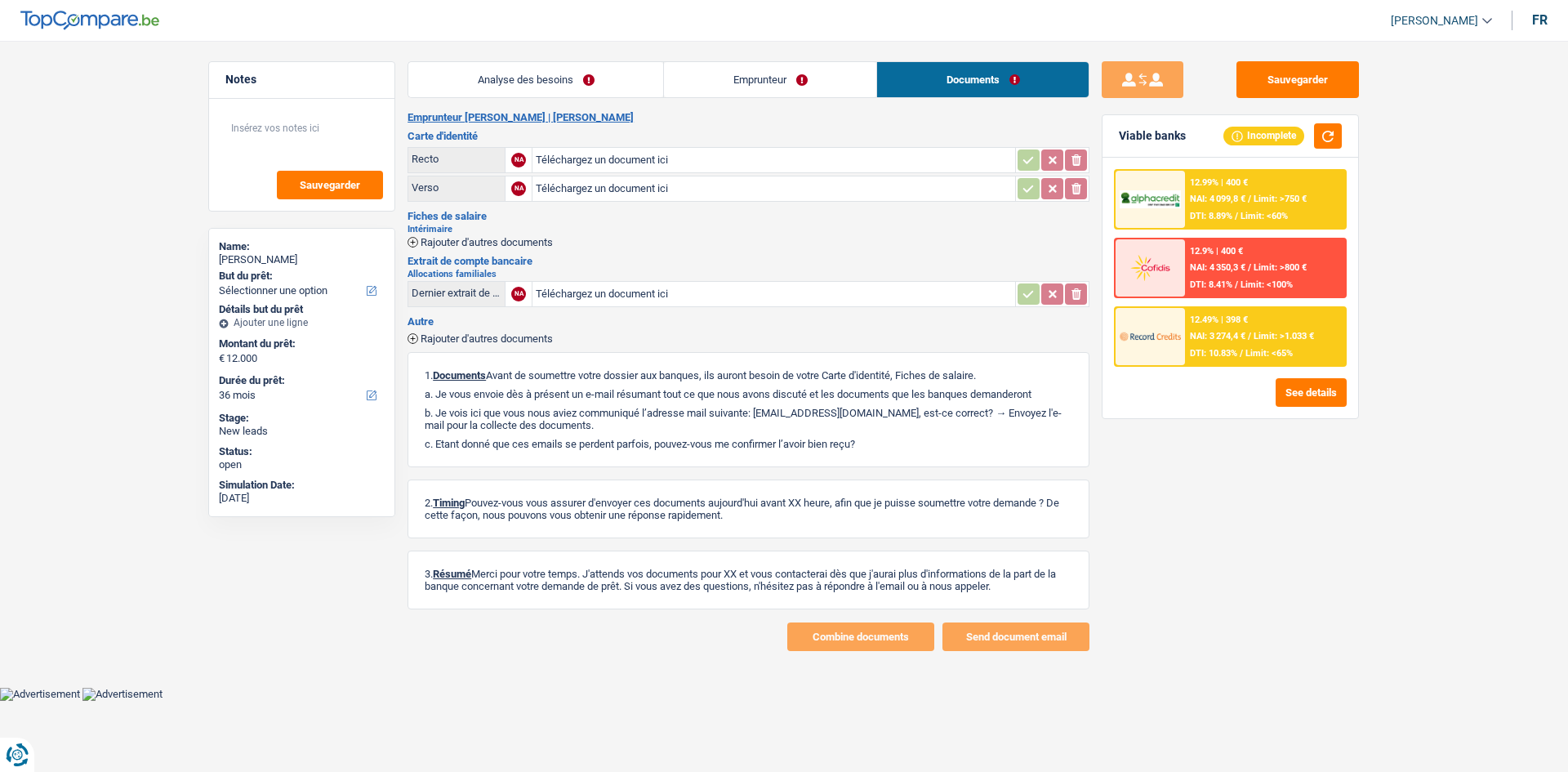 click on "Analyse des besoins" at bounding box center [536, 79] 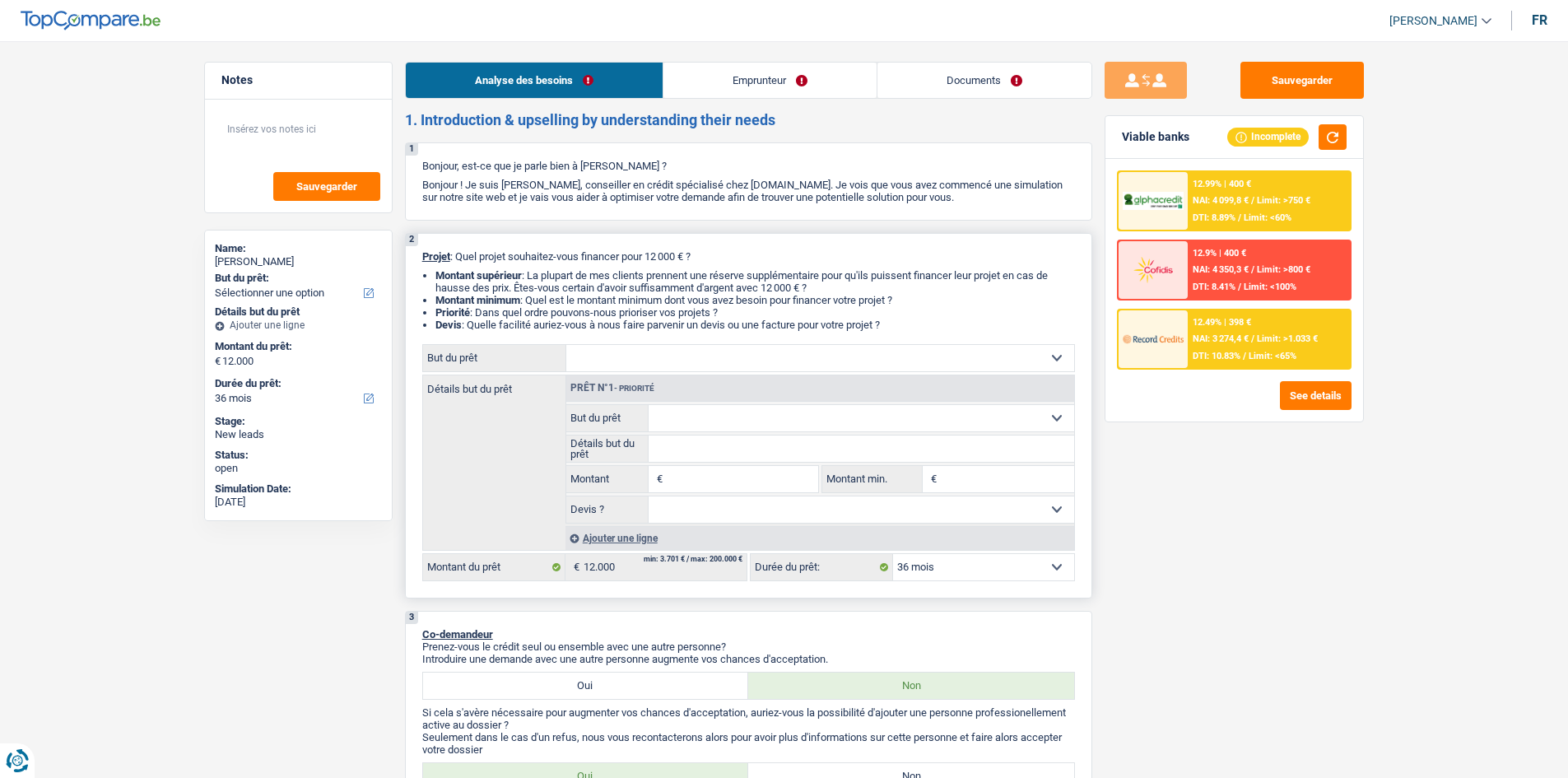 click on "Confort maison: meubles, textile, peinture, électroménager, outillage non-professionnel Hifi, multimédia, gsm, ordinateur Aménagement: frais d'installation, déménagement Evénement familial: naissance, mariage, divorce, communion, décès Frais médicaux Frais d'études Frais permis de conduire Loisirs: voyage, sport, musique Rafraîchissement: petits travaux maison et jardin Frais judiciaires Réparation voiture Prêt rénovation Prêt énergie Prêt voiture Taxes, impôts non professionnels Rénovation bien à l'étranger Dettes familiales Assurance Autre
Sélectionner une option" at bounding box center (820, 358) 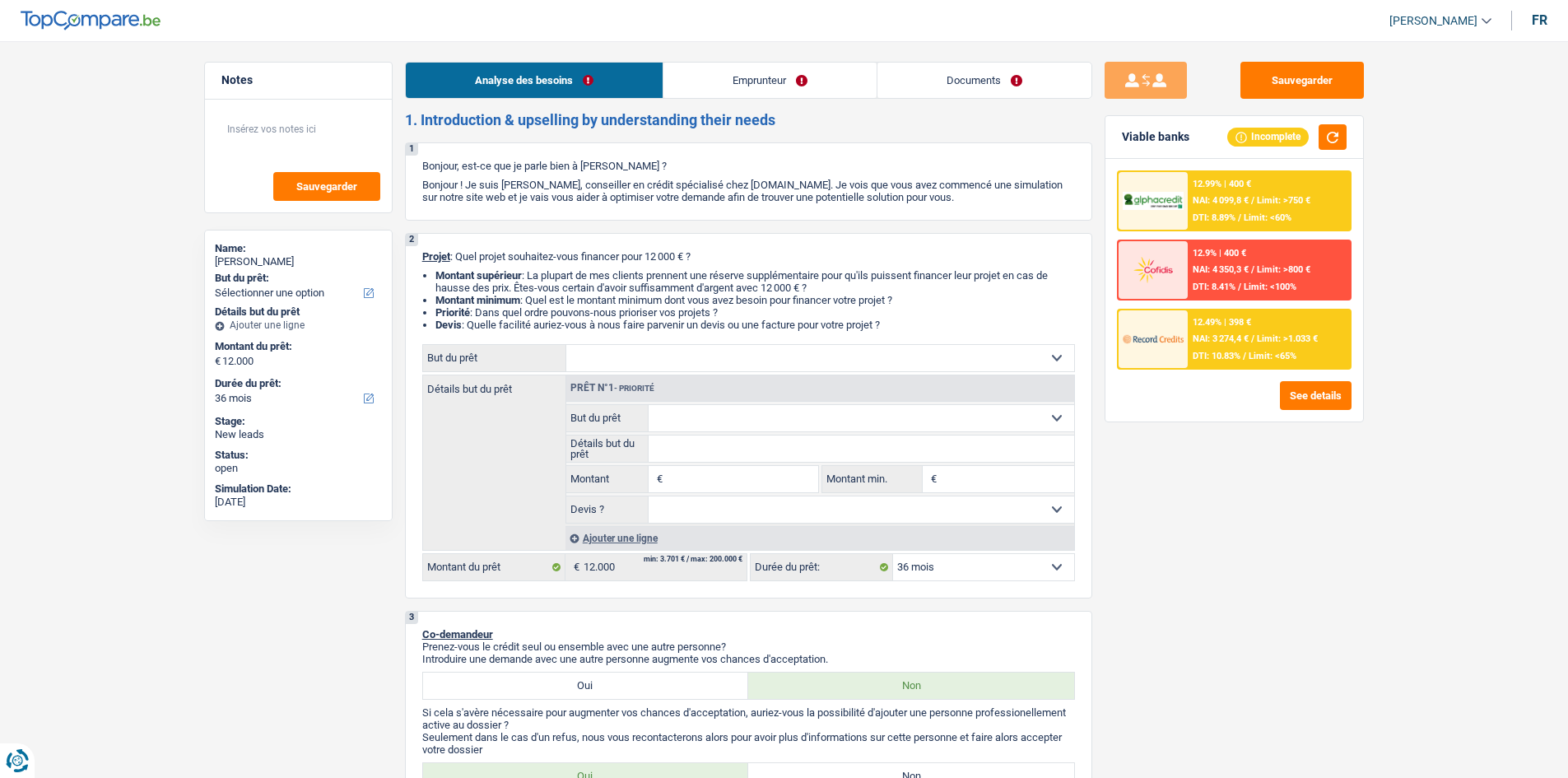 click on "Notes
Sauvegarder
Name:   Mohammed Elyakhloufi   But du prêt: Confort maison: meubles, textile, peinture, électroménager, outillage non-professionnel Hifi, multimédia, gsm, ordinateur Aménagement: frais d'installation, déménagement Evénement familial: naissance, mariage, divorce, communion, décès Frais médicaux Frais d'études Frais permis de conduire Loisirs: voyage, sport, musique Rafraîchissement: petits travaux maison et jardin Frais judiciaires Réparation voiture Prêt rénovation Prêt énergie Prêt voiture Taxes, impôts non professionnels Rénovation bien à l'étranger Dettes familiales Assurance Autre
Sélectionner une option
Tous les champs sont obligatoires. Veuillez sélectionner une option
Détails but du prêt
Ajouter une ligne
Montant du prêt: €   12.000     Durée du prêt: 12 mois 18 mois 24 mois 30 mois 36 mois 42 mois 48 mois" at bounding box center [784, 1165] 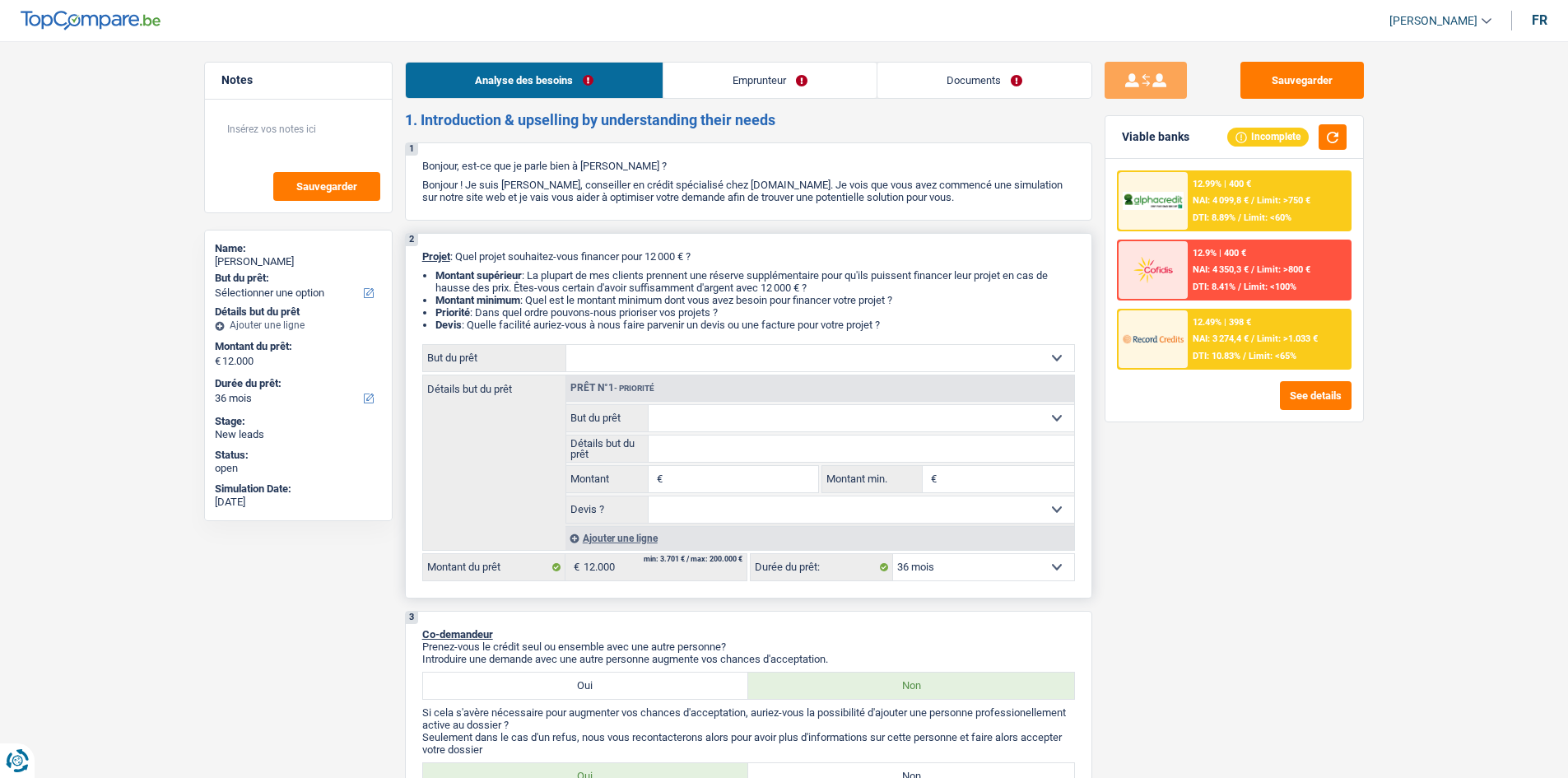click on "Confort maison: meubles, textile, peinture, électroménager, outillage non-professionnel Hifi, multimédia, gsm, ordinateur Aménagement: frais d'installation, déménagement Evénement familial: naissance, mariage, divorce, communion, décès Frais médicaux Frais d'études Frais permis de conduire Loisirs: voyage, sport, musique Rafraîchissement: petits travaux maison et jardin Frais judiciaires Réparation voiture Prêt rénovation Prêt énergie Prêt voiture Taxes, impôts non professionnels Rénovation bien à l'étranger Dettes familiales Assurance Autre
Sélectionner une option" at bounding box center [820, 358] 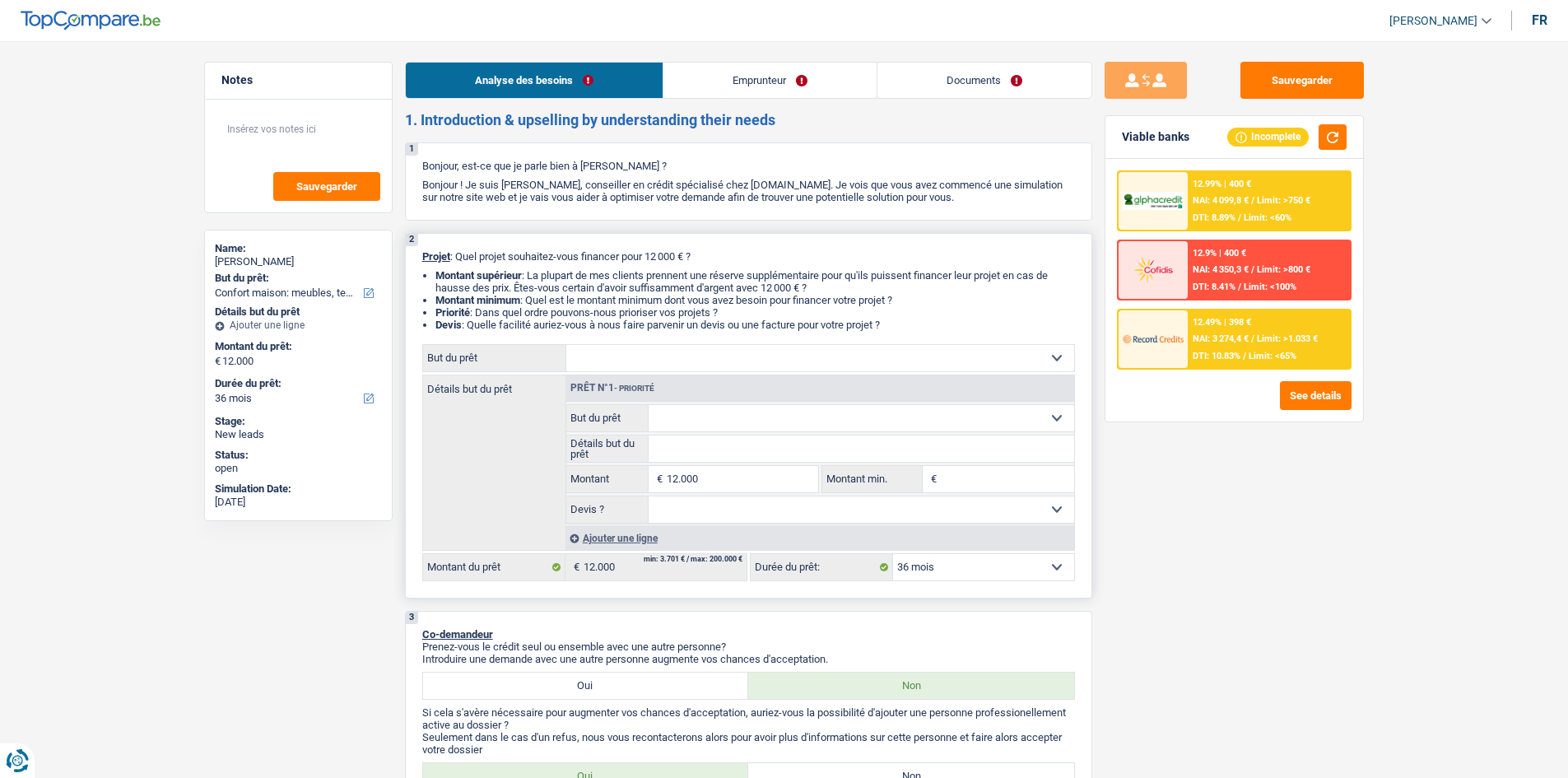 select on "household" 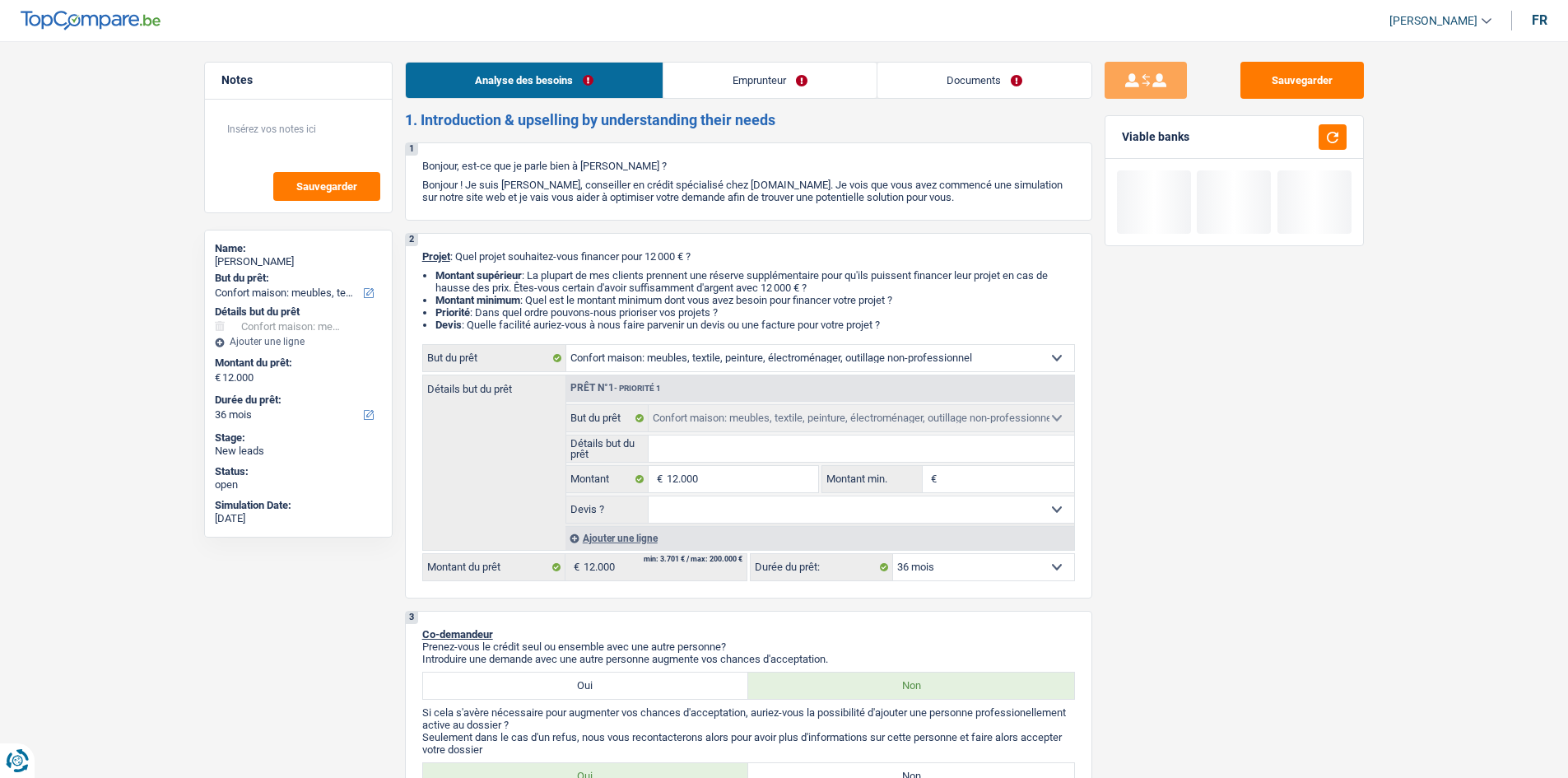 click on "Emprunteur" at bounding box center (770, 80) 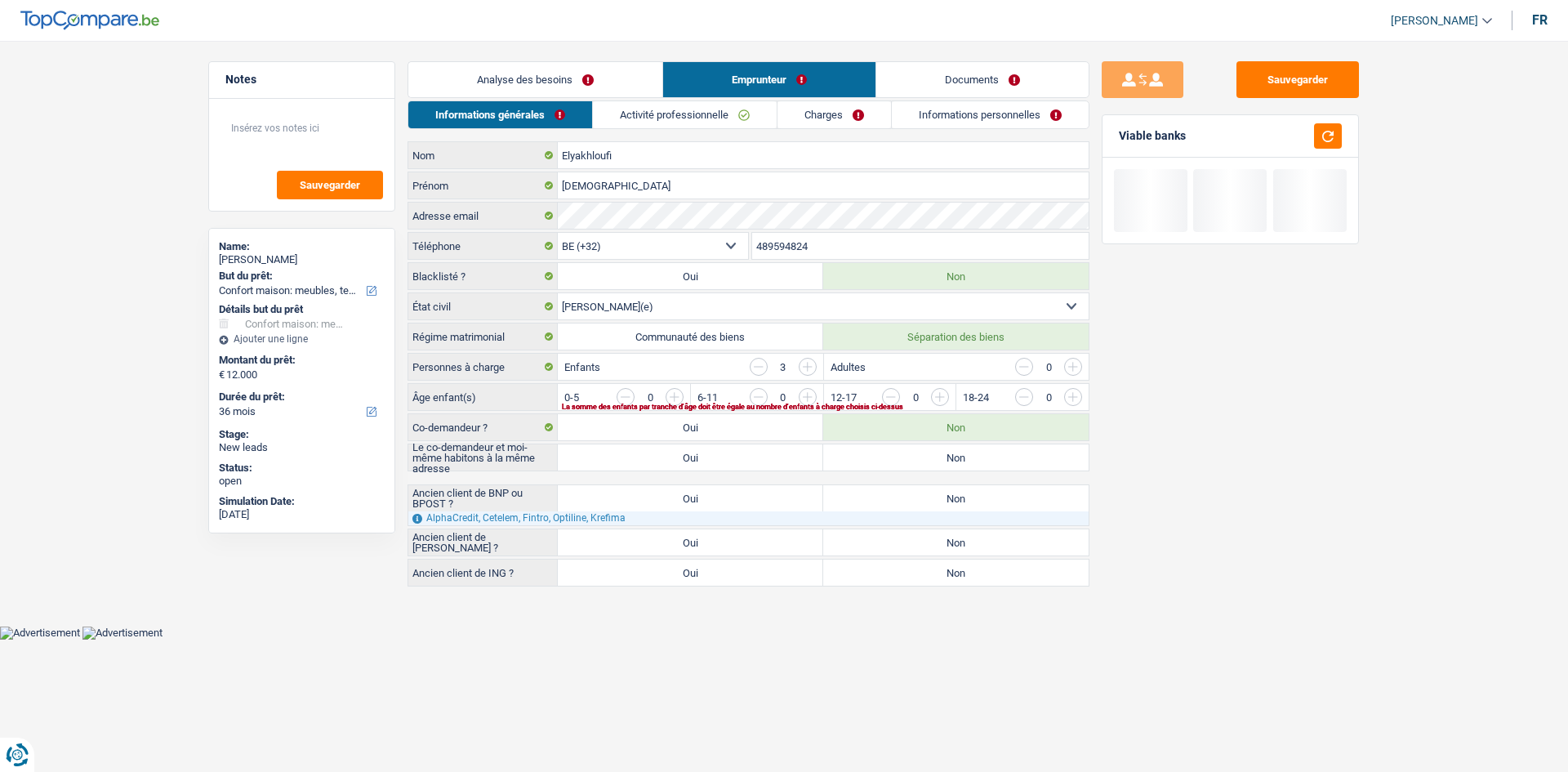 click on "Charges" at bounding box center (834, 114) 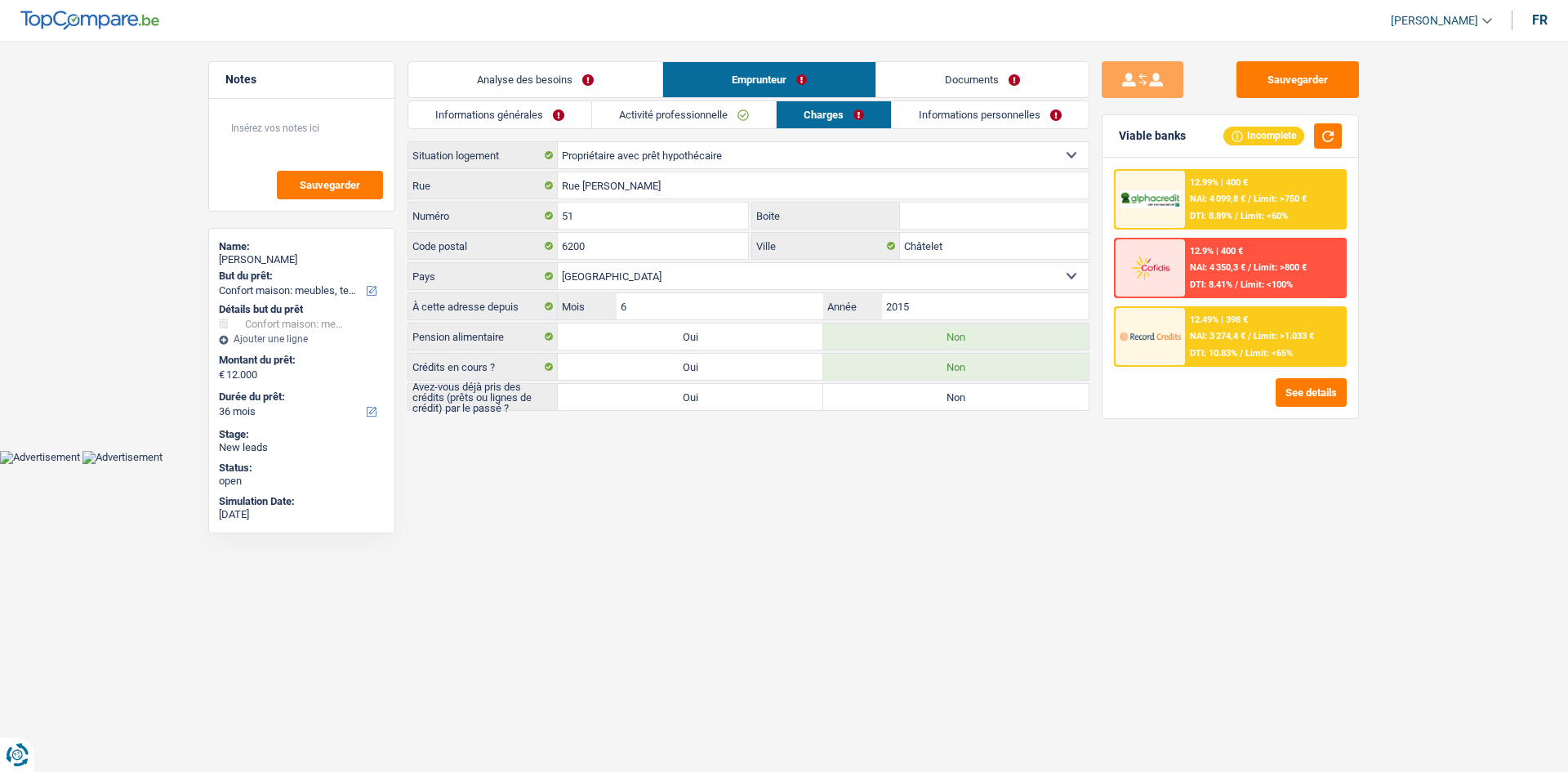click on "Analyse des besoins" at bounding box center (535, 79) 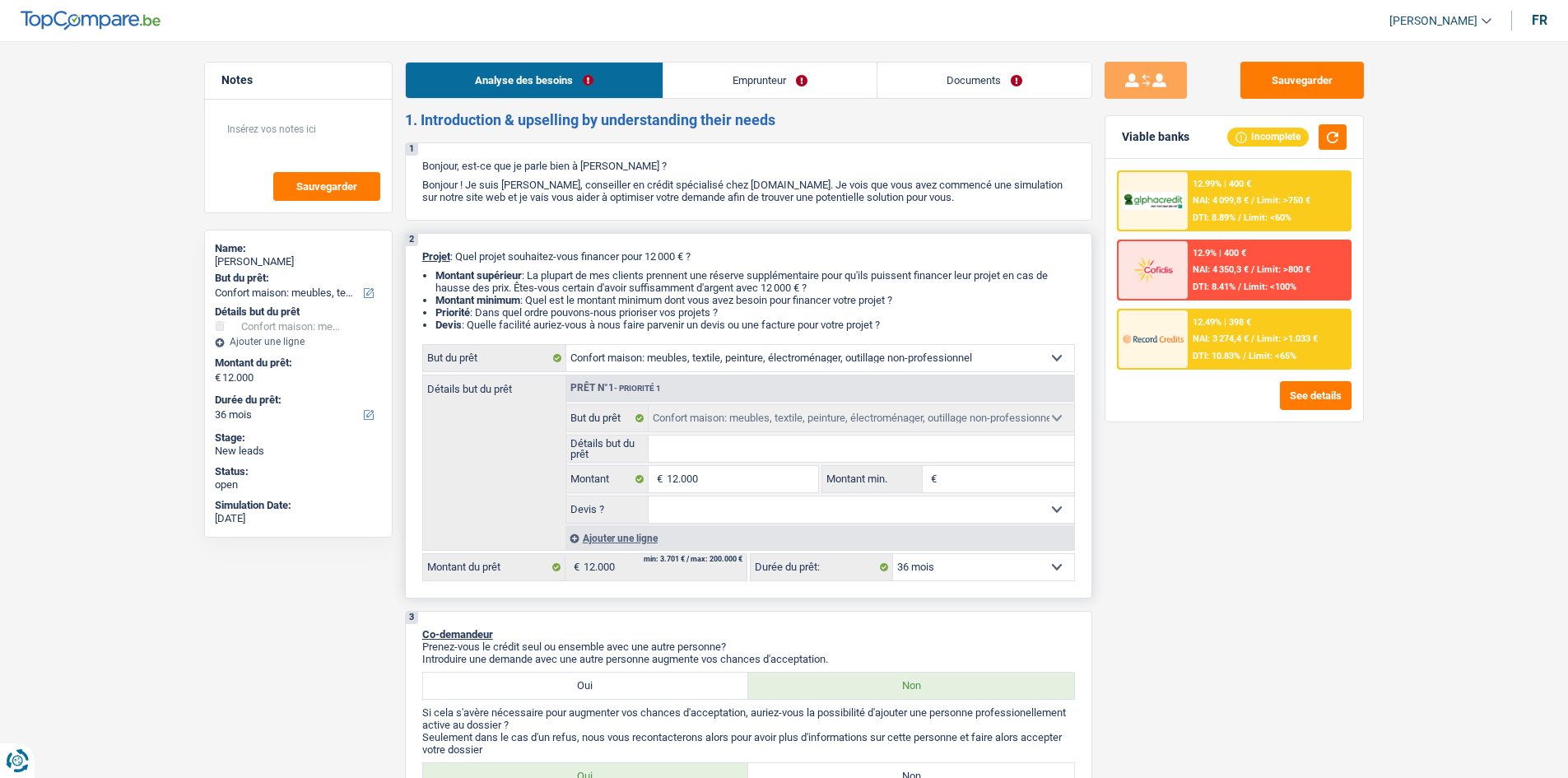 drag, startPoint x: 795, startPoint y: 353, endPoint x: 798, endPoint y: 366, distance: 13.34166 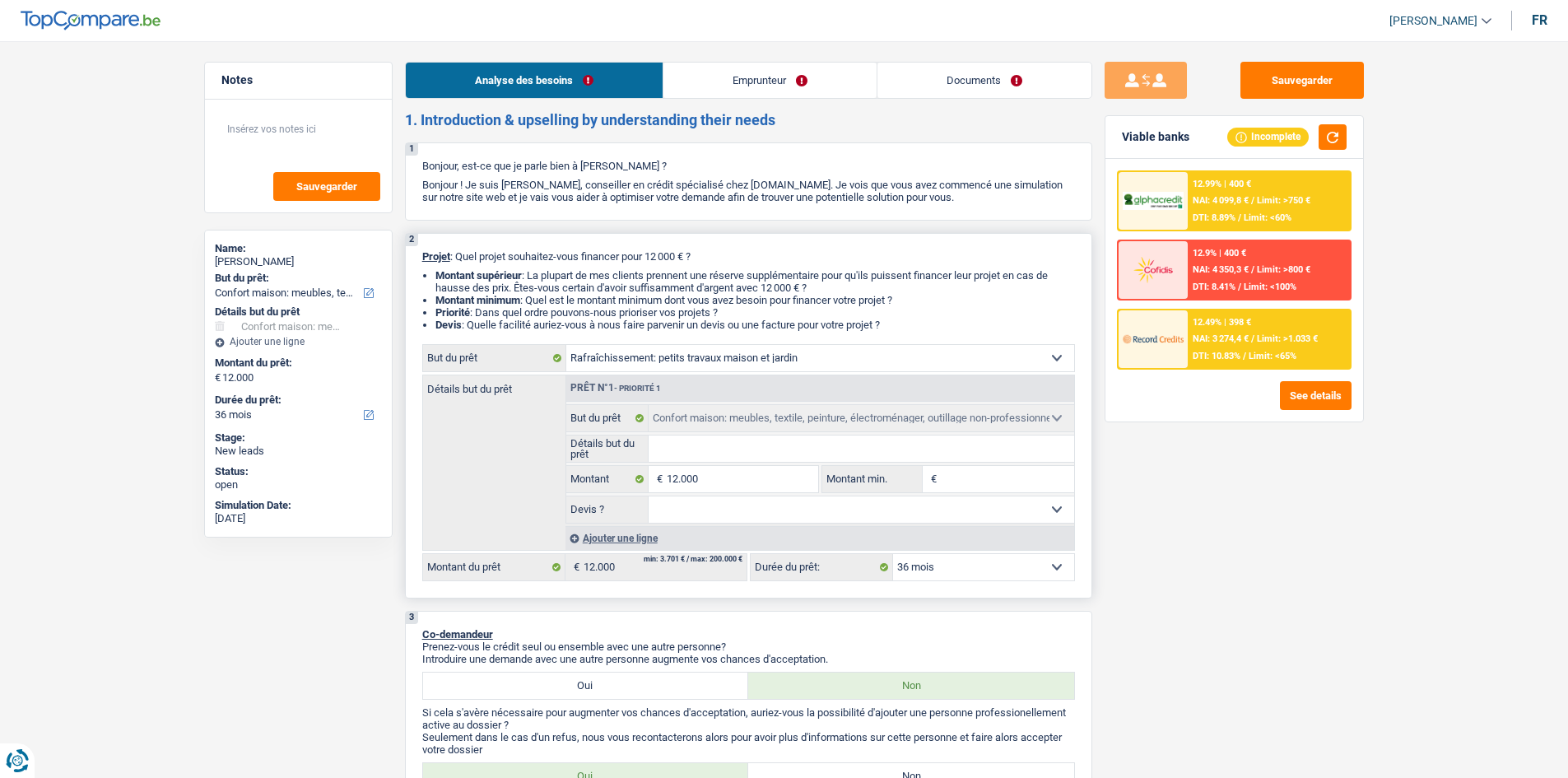 click on "Confort maison: meubles, textile, peinture, électroménager, outillage non-professionnel Hifi, multimédia, gsm, ordinateur Aménagement: frais d'installation, déménagement Evénement familial: naissance, mariage, divorce, communion, décès Frais médicaux Frais d'études Frais permis de conduire Loisirs: voyage, sport, musique Rafraîchissement: petits travaux maison et jardin Frais judiciaires Réparation voiture Prêt rénovation Prêt énergie Prêt voiture Taxes, impôts non professionnels Rénovation bien à l'étranger Dettes familiales Assurance Autre
Sélectionner une option" at bounding box center [820, 358] 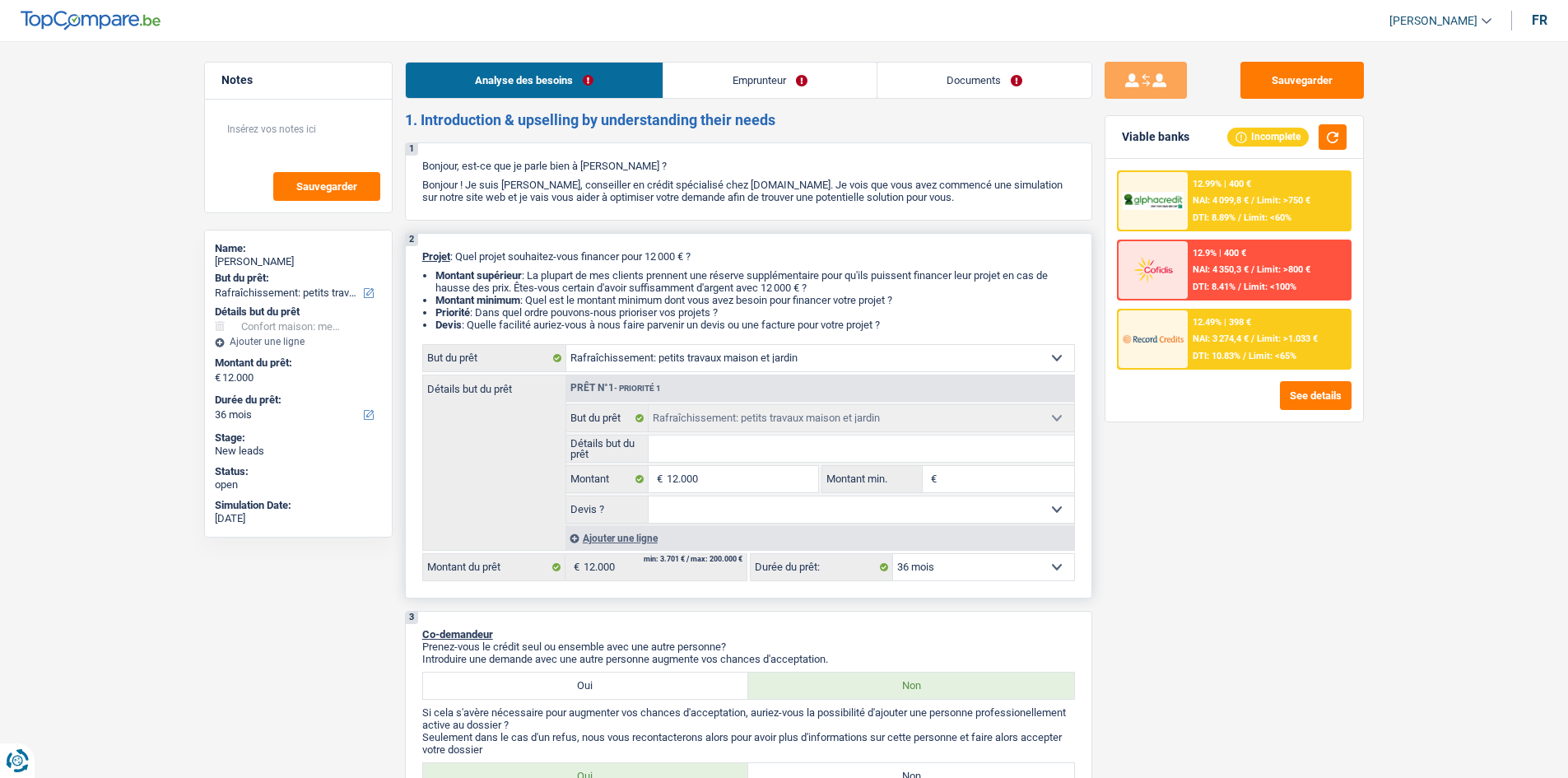 select on "houseOrGarden" 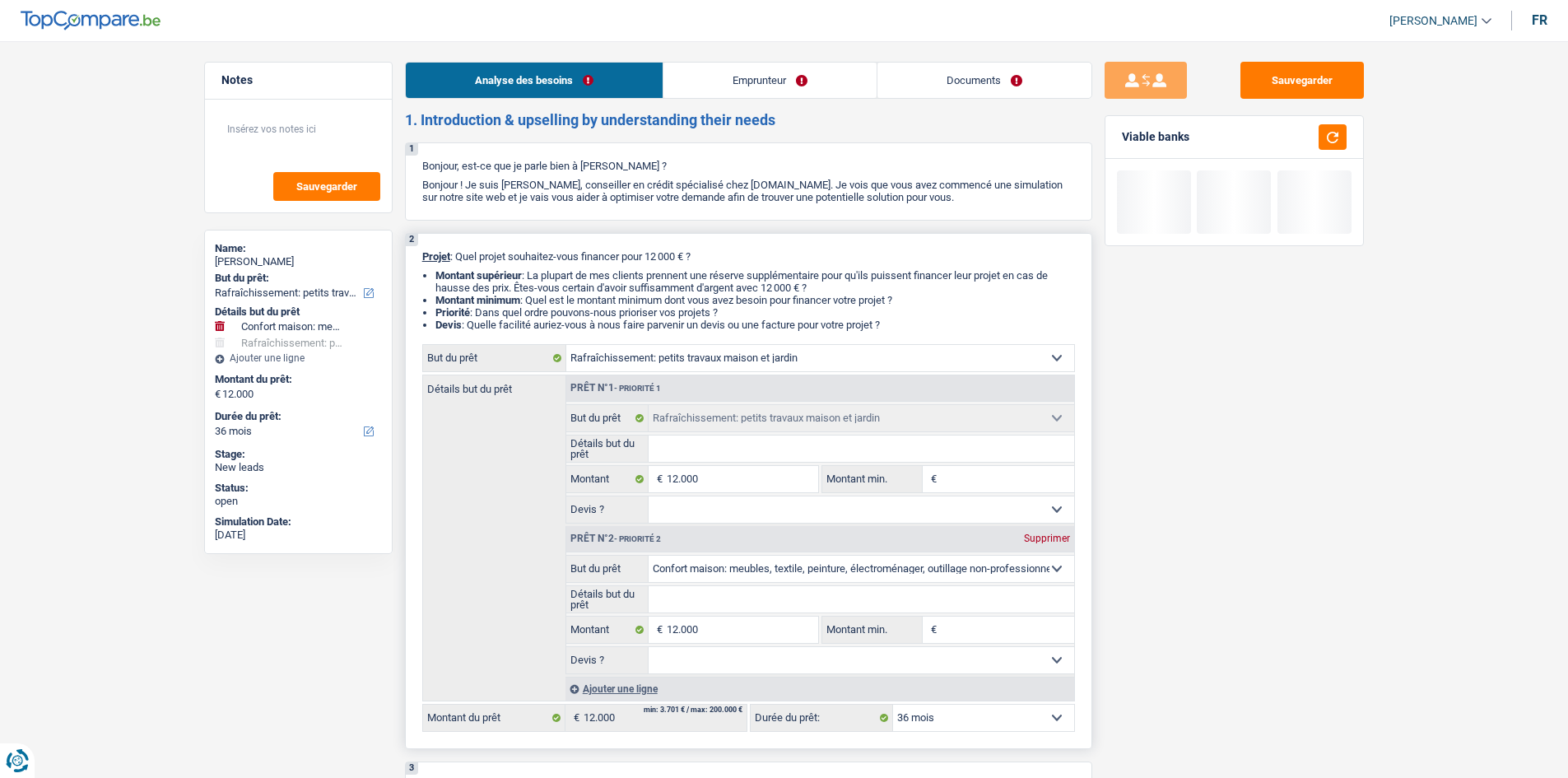 click on "Supprimer" at bounding box center (1047, 538) 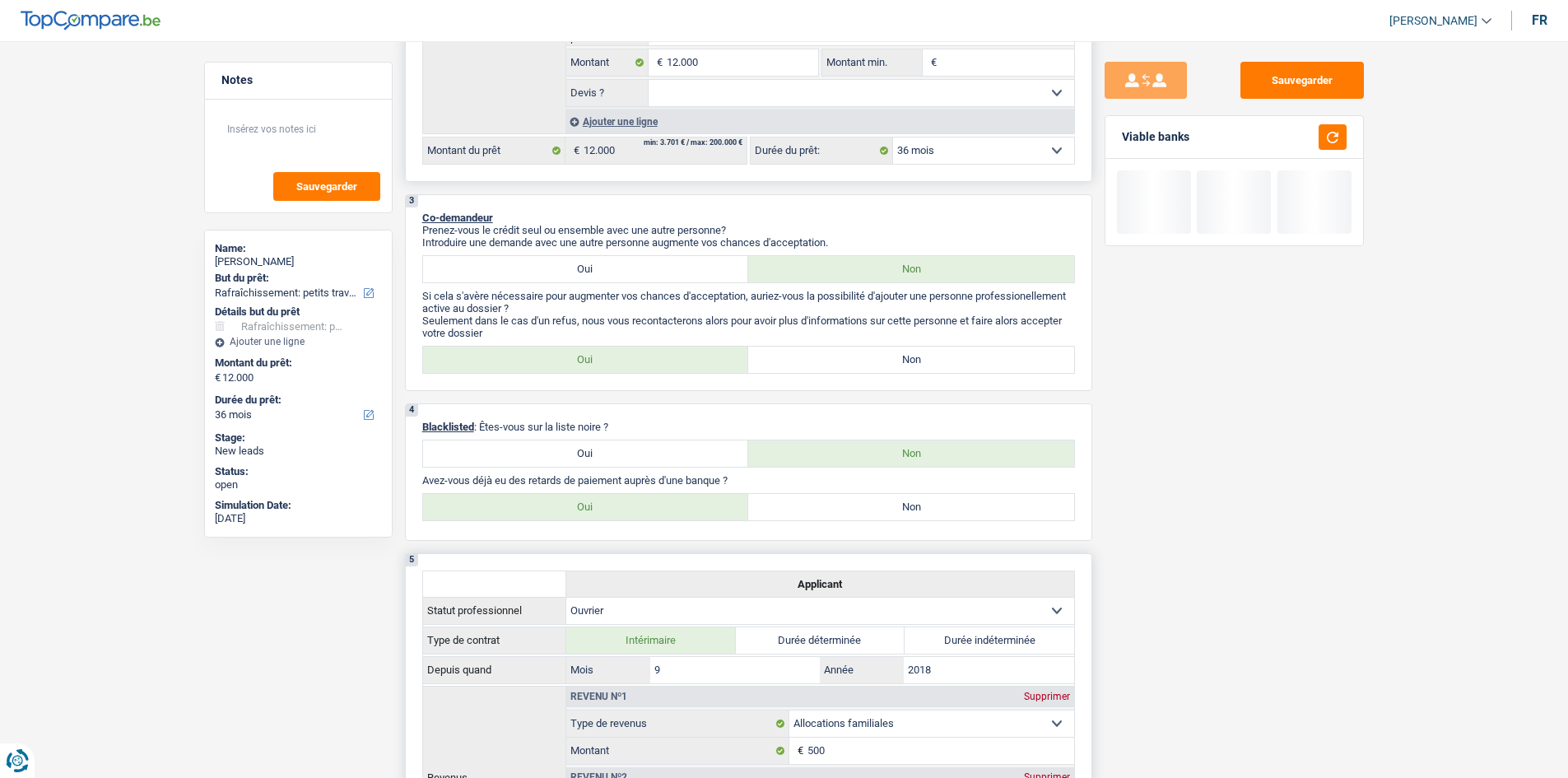 scroll, scrollTop: 494, scrollLeft: 0, axis: vertical 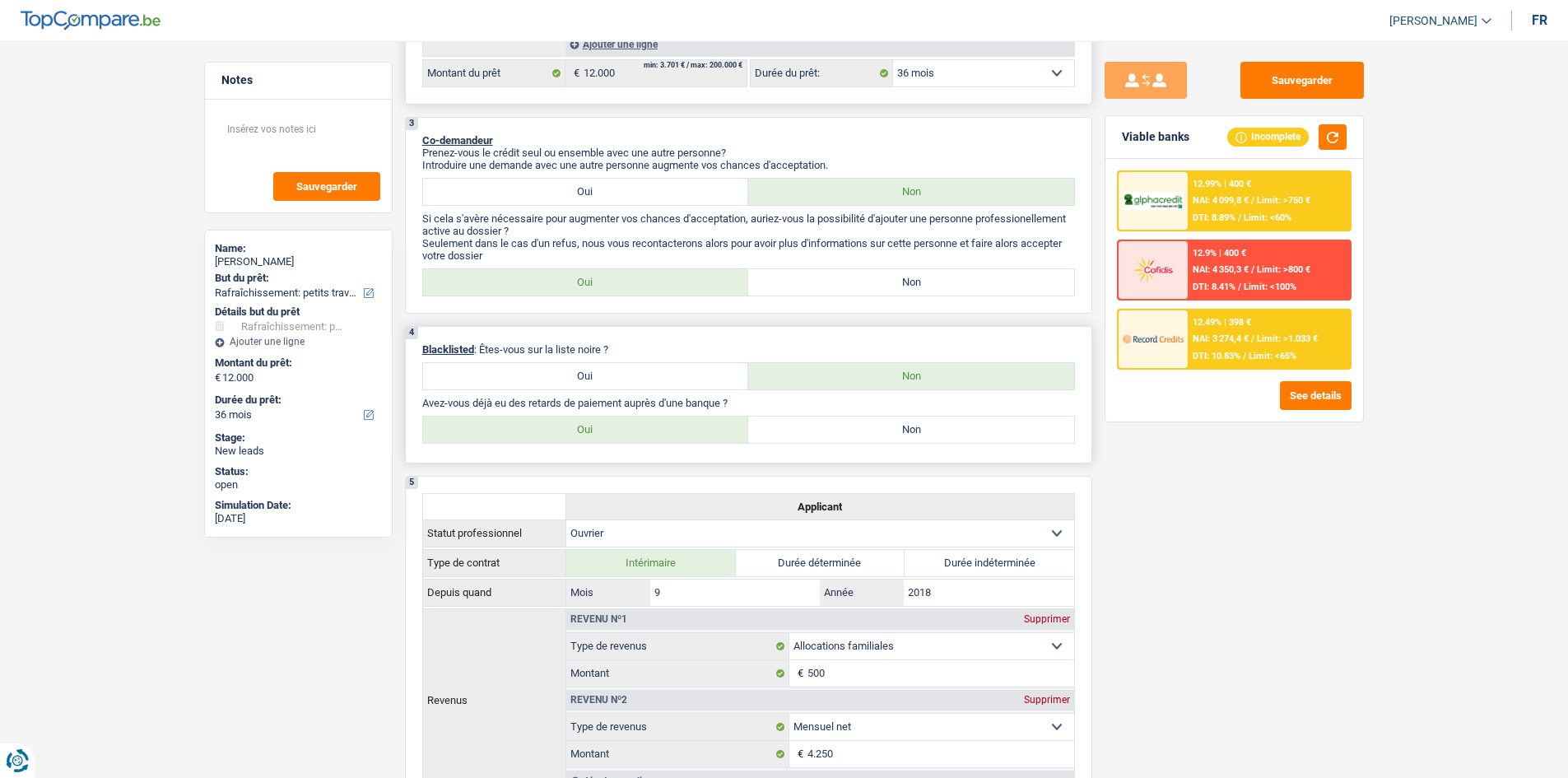 drag, startPoint x: 888, startPoint y: 431, endPoint x: 972, endPoint y: 445, distance: 85.15868 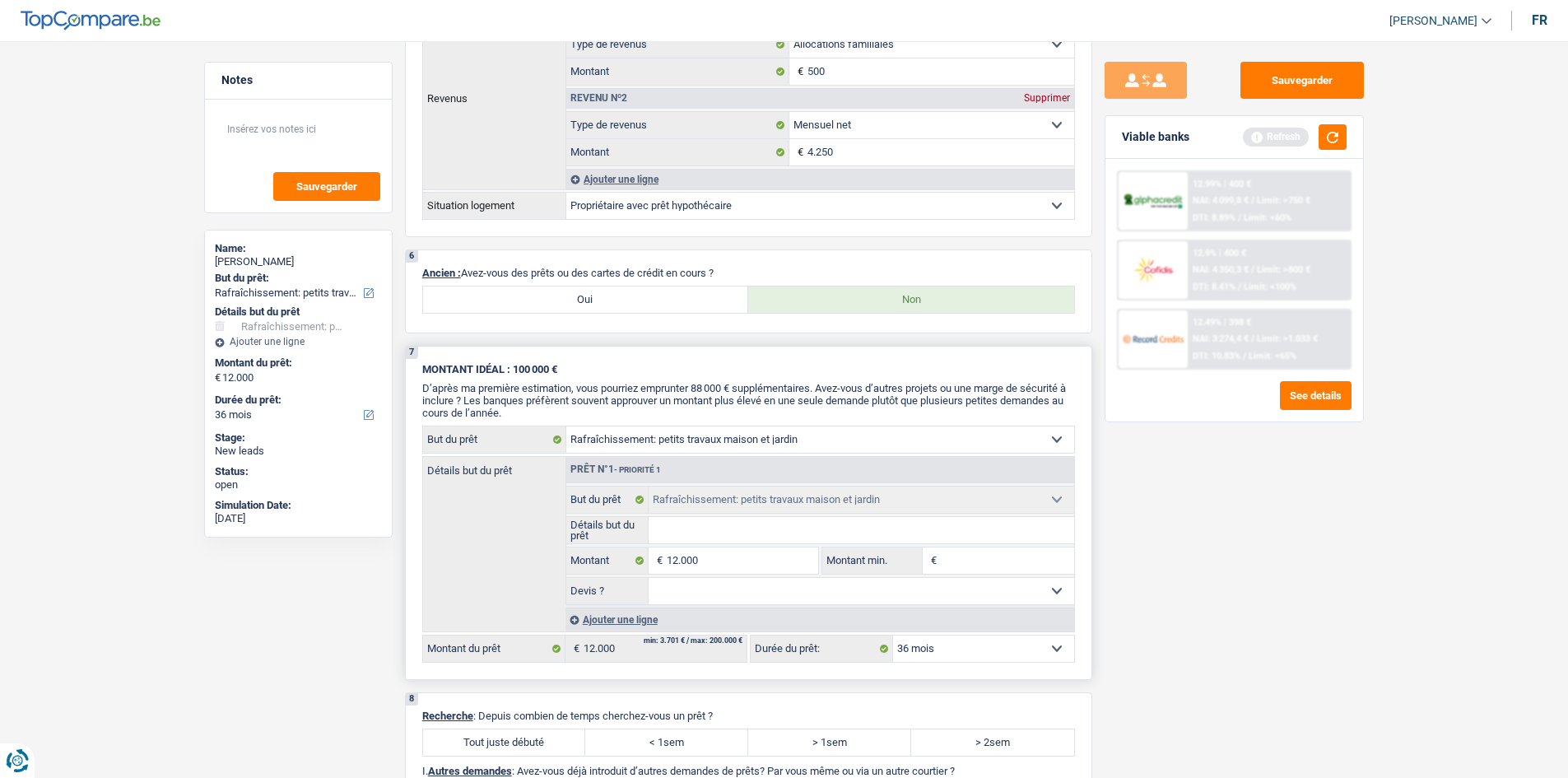 scroll, scrollTop: 1153, scrollLeft: 0, axis: vertical 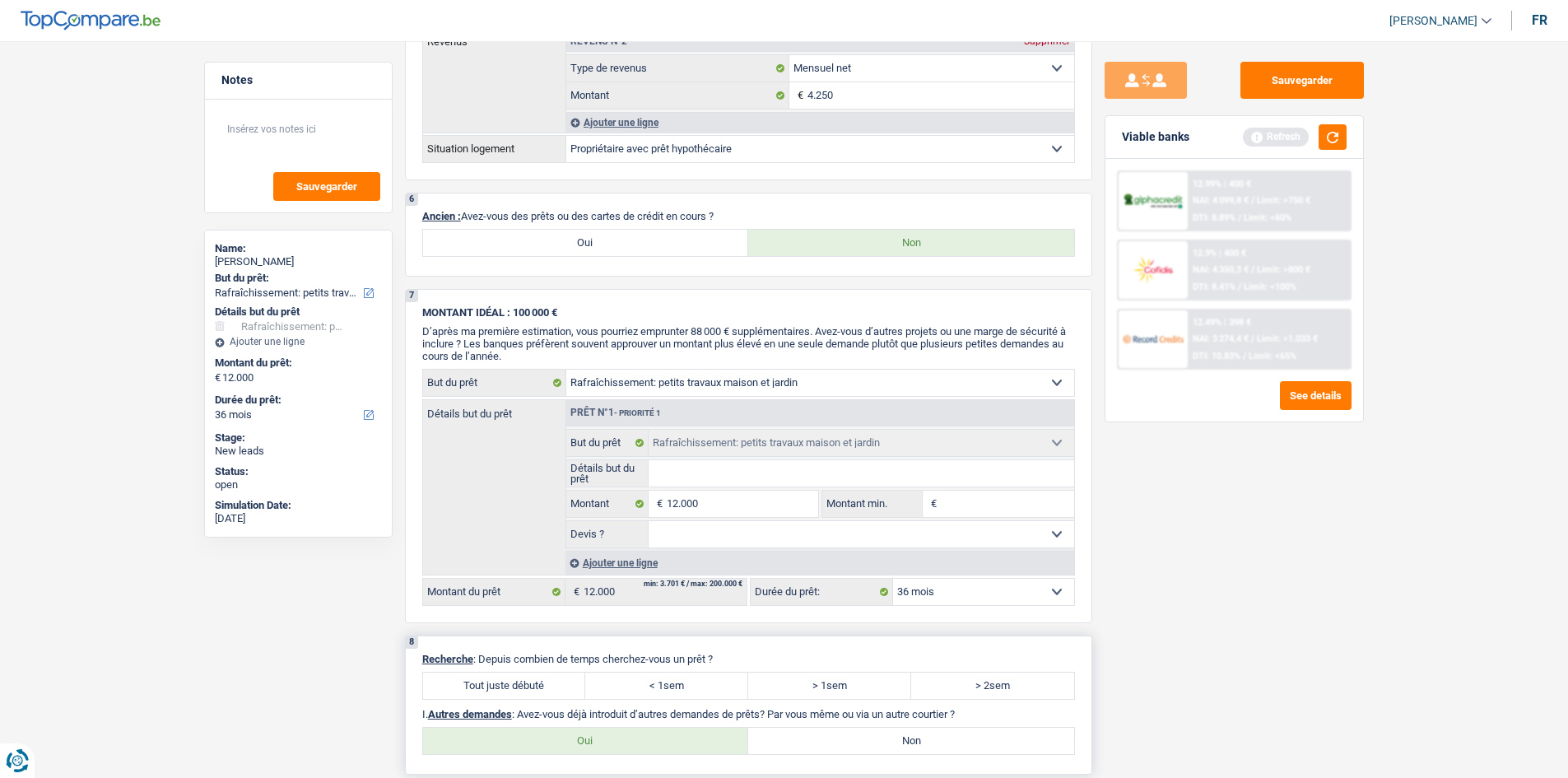 click on "Tout juste débuté" at bounding box center (505, 686) 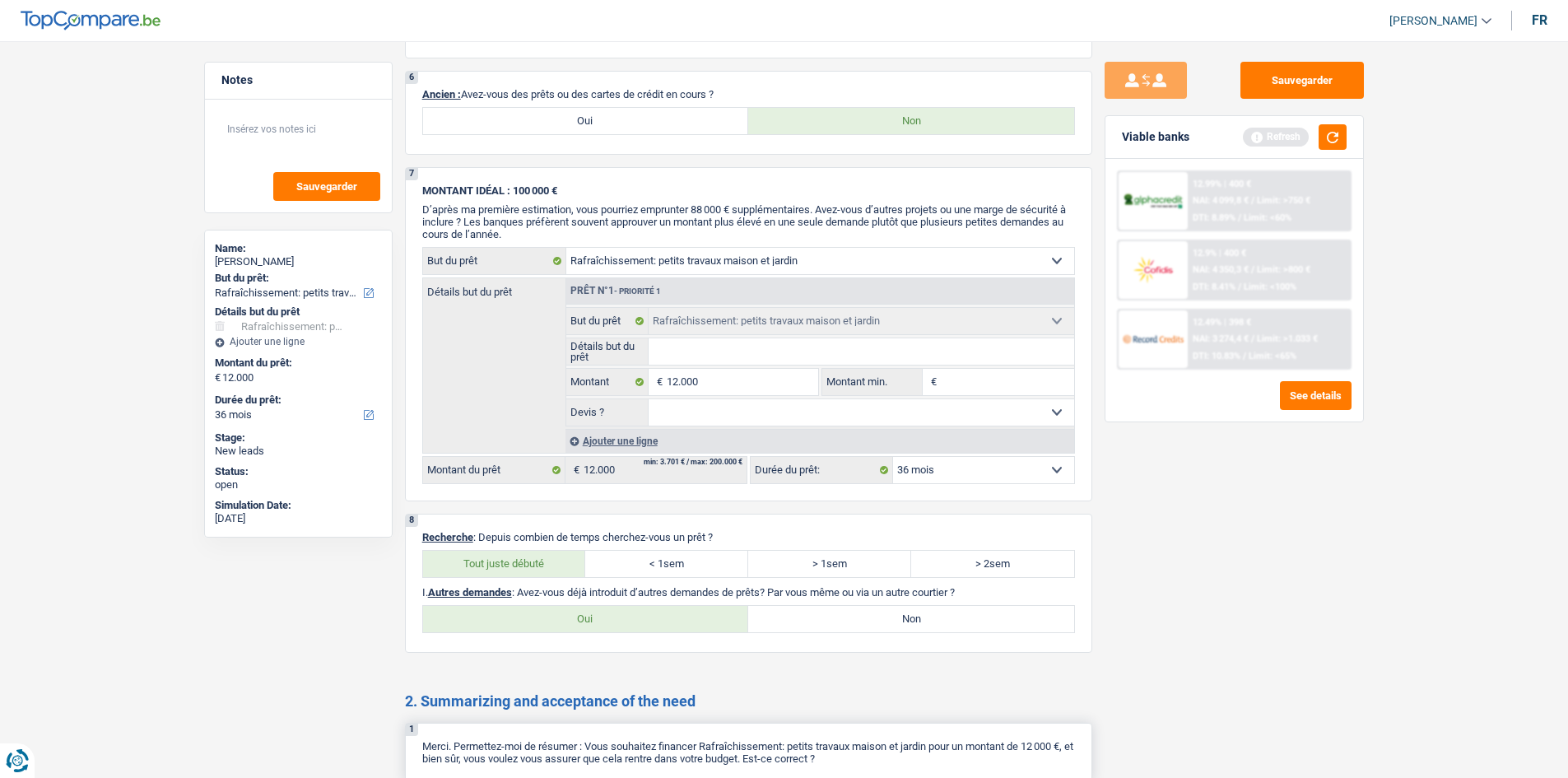 scroll, scrollTop: 1400, scrollLeft: 0, axis: vertical 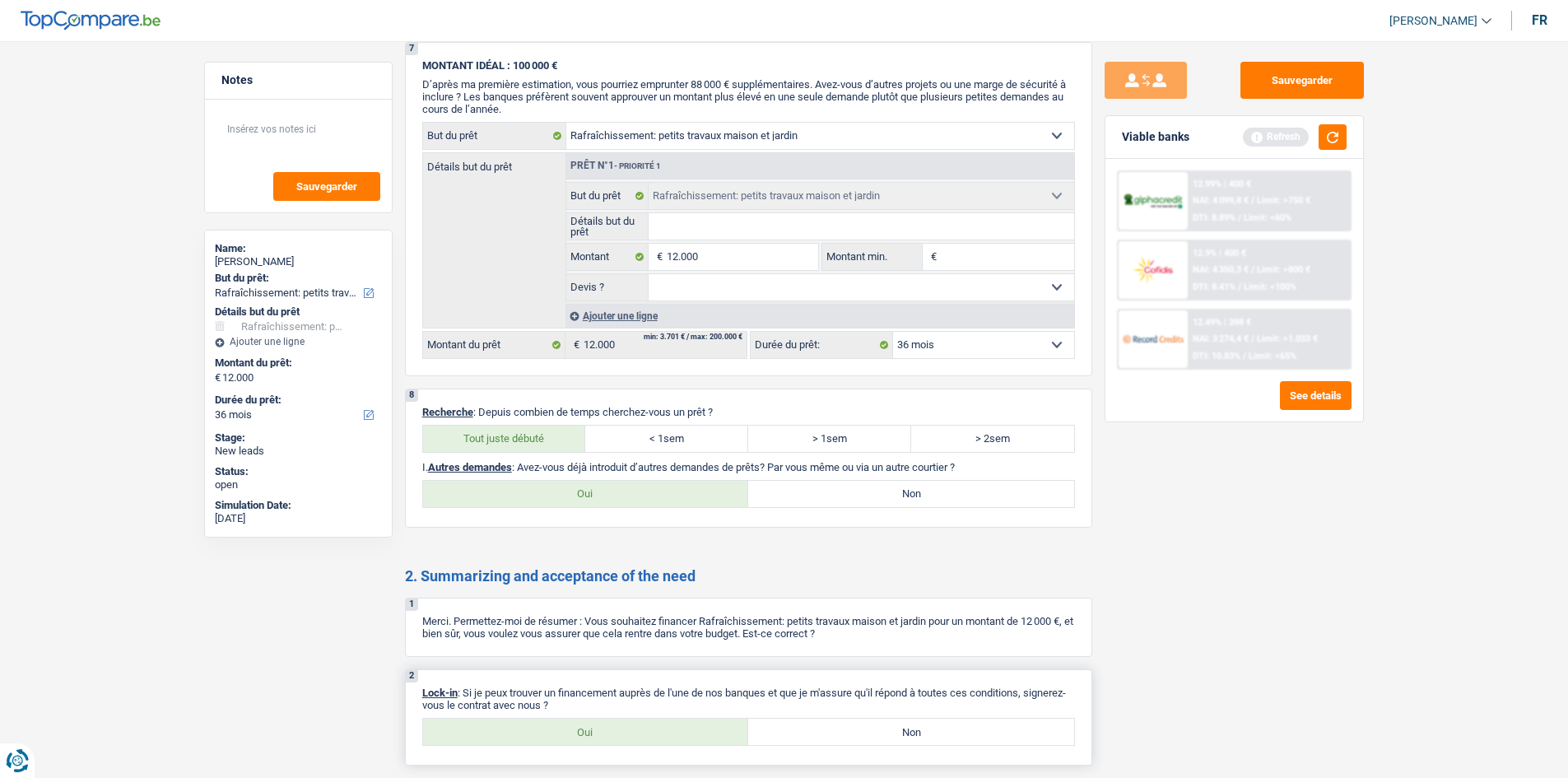 click on "Oui" at bounding box center [586, 732] 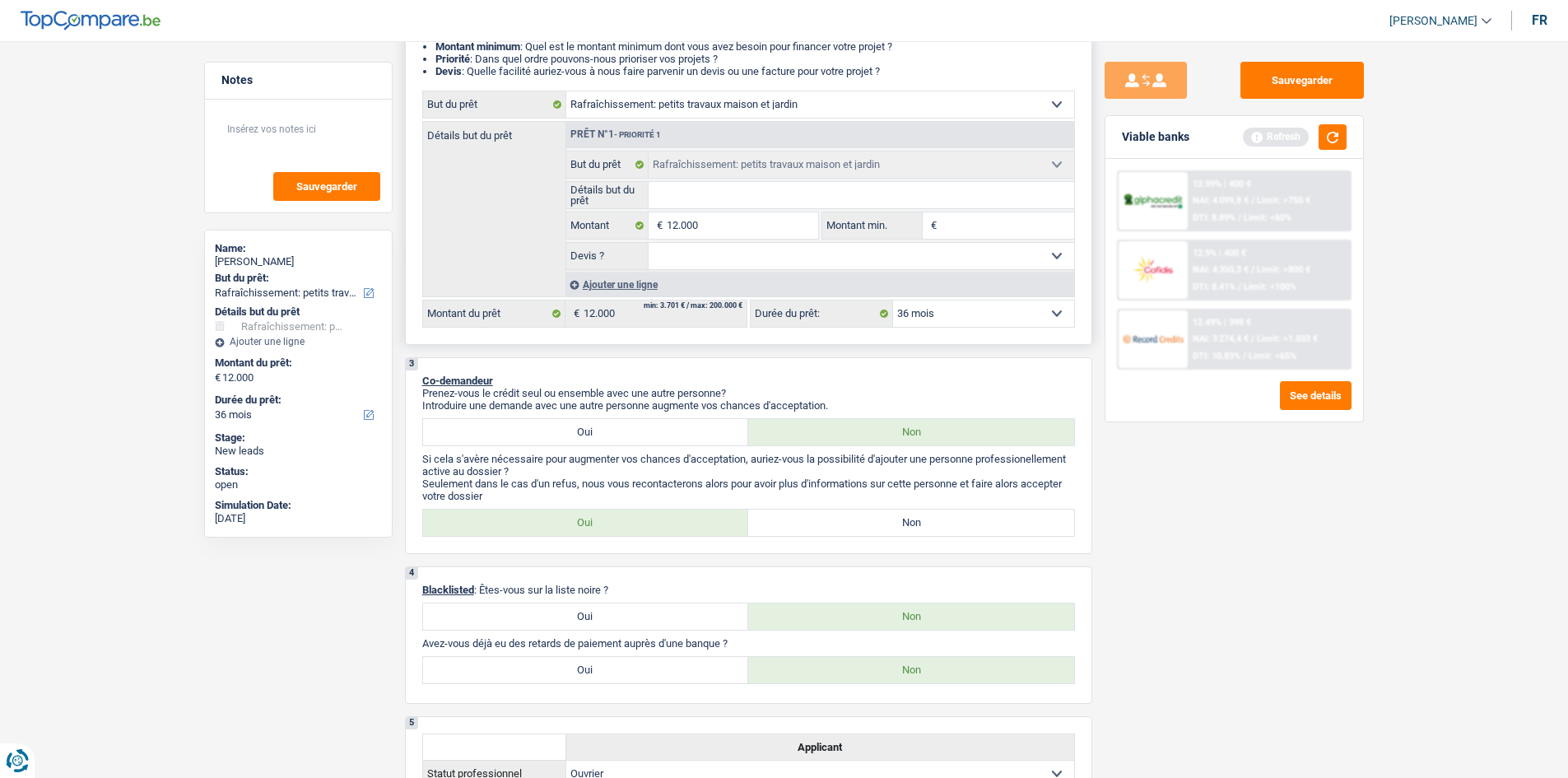 scroll, scrollTop: 0, scrollLeft: 0, axis: both 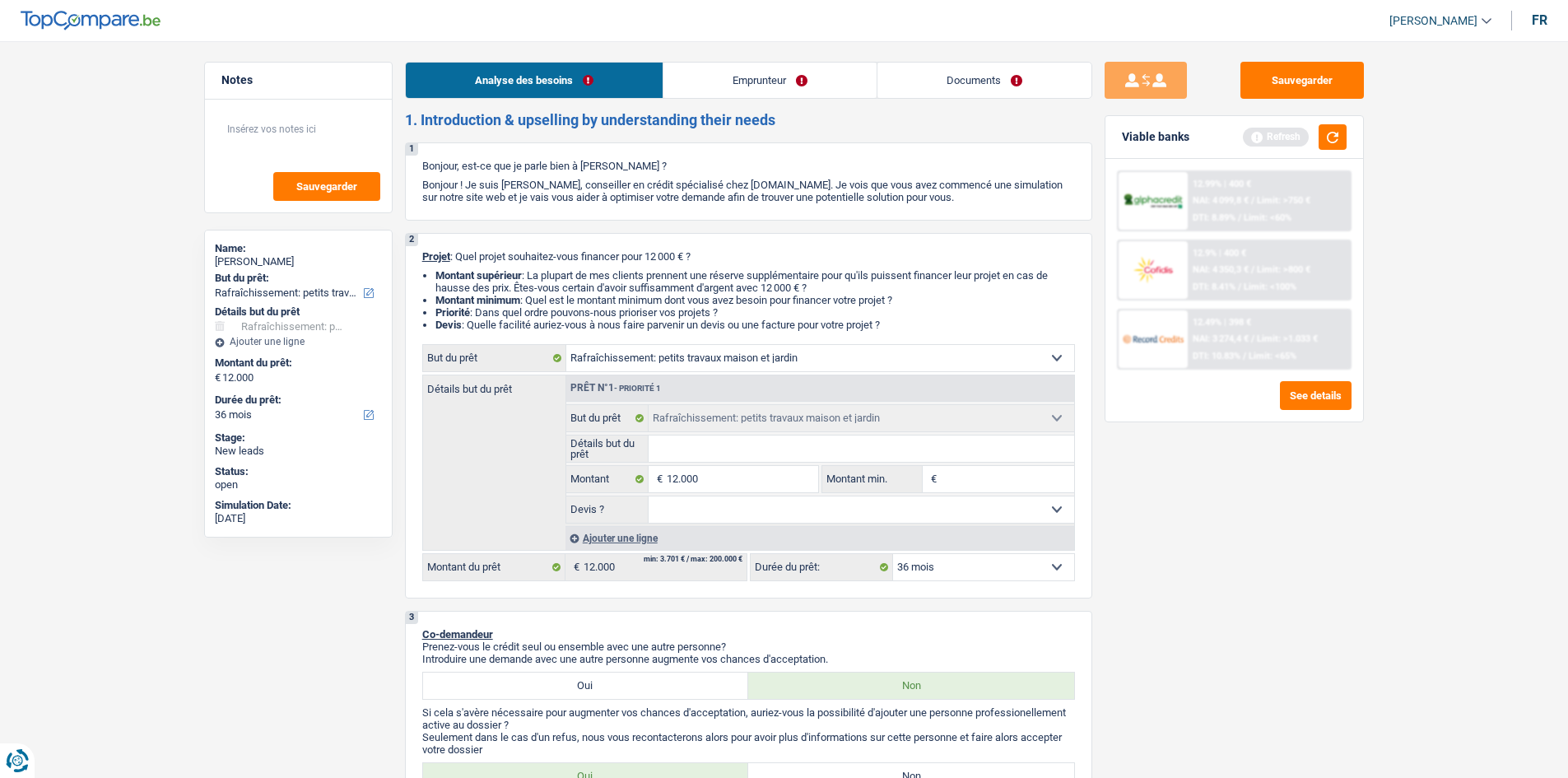 click on "Notes
Sauvegarder
Name:   Mohammed Elyakhloufi   But du prêt: Confort maison: meubles, textile, peinture, électroménager, outillage non-professionnel Hifi, multimédia, gsm, ordinateur Aménagement: frais d'installation, déménagement Evénement familial: naissance, mariage, divorce, communion, décès Frais médicaux Frais d'études Frais permis de conduire Loisirs: voyage, sport, musique Rafraîchissement: petits travaux maison et jardin Frais judiciaires Réparation voiture Prêt rénovation Prêt énergie Prêt voiture Taxes, impôts non professionnels Rénovation bien à l'étranger Dettes familiales Assurance Autre
Sélectionner une option
Détails but du prêt
Confort maison: meubles, textile, peinture, électroménager, outillage non-professionnel Hifi, multimédia, gsm, ordinateur Aménagement: frais d'installation, déménagement Frais médicaux Frais d'études" at bounding box center [784, 1165] 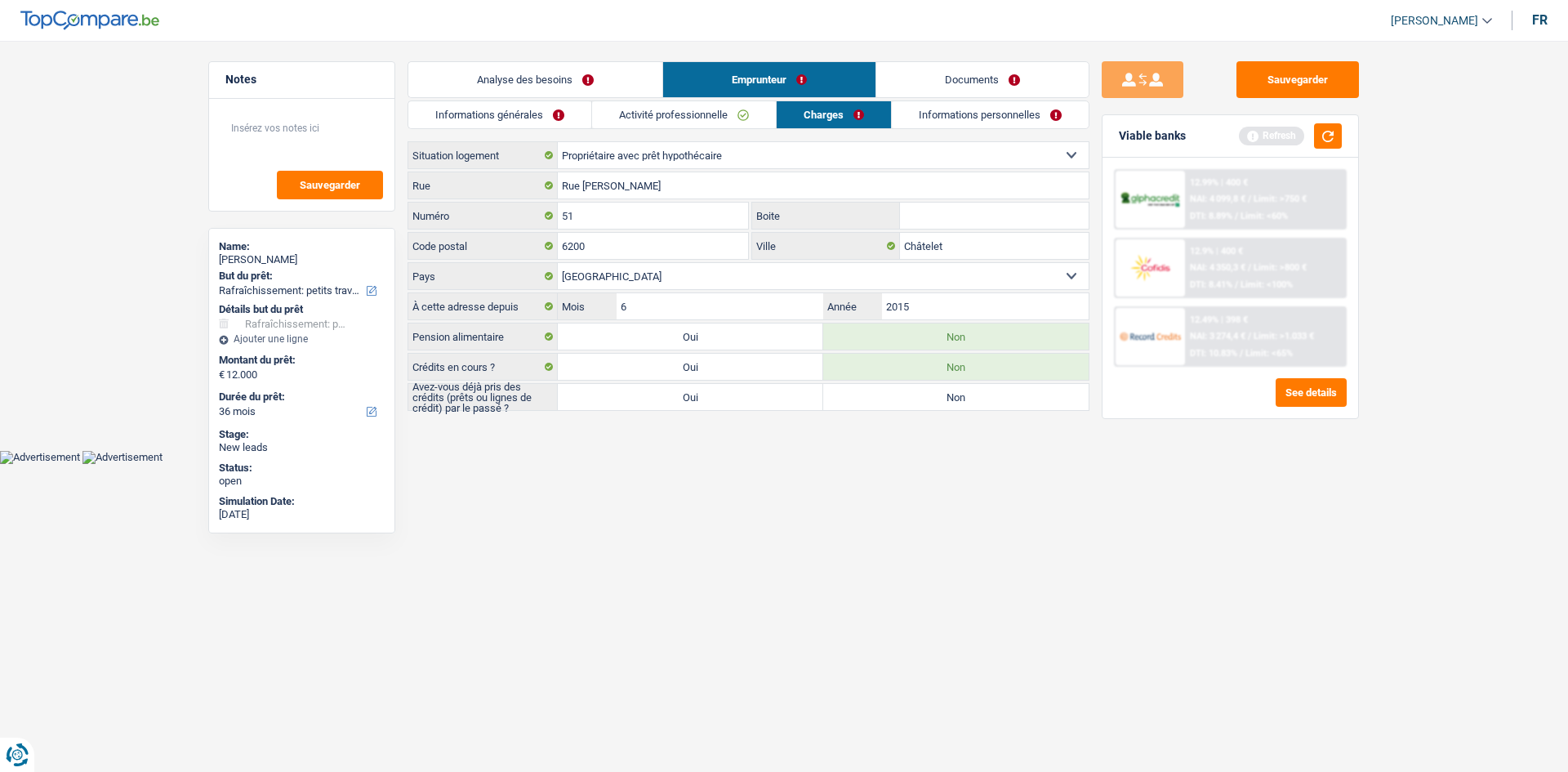 click on "Activité professionnelle" at bounding box center (684, 114) 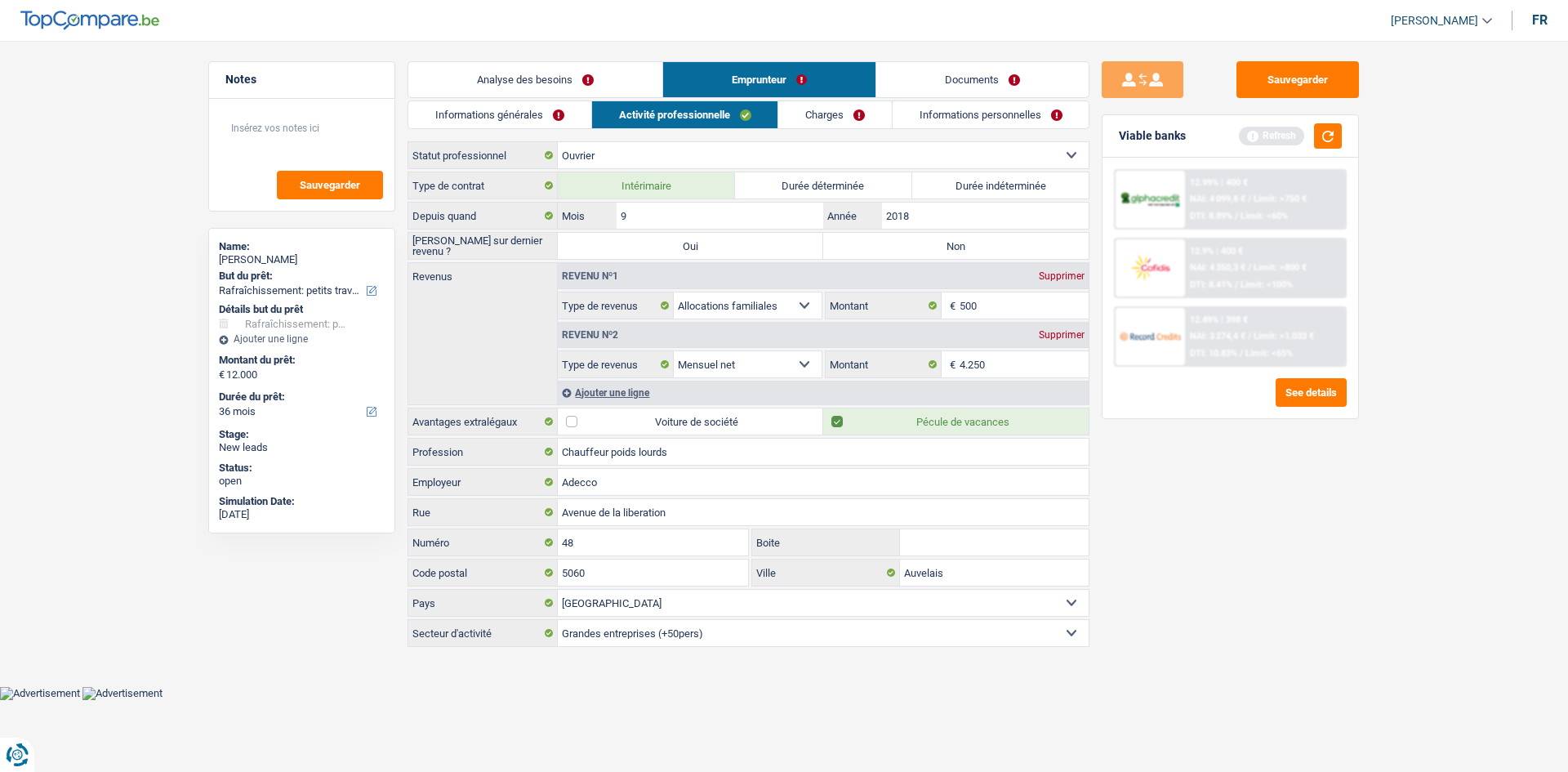 click on "Informations personnelles" at bounding box center [991, 114] 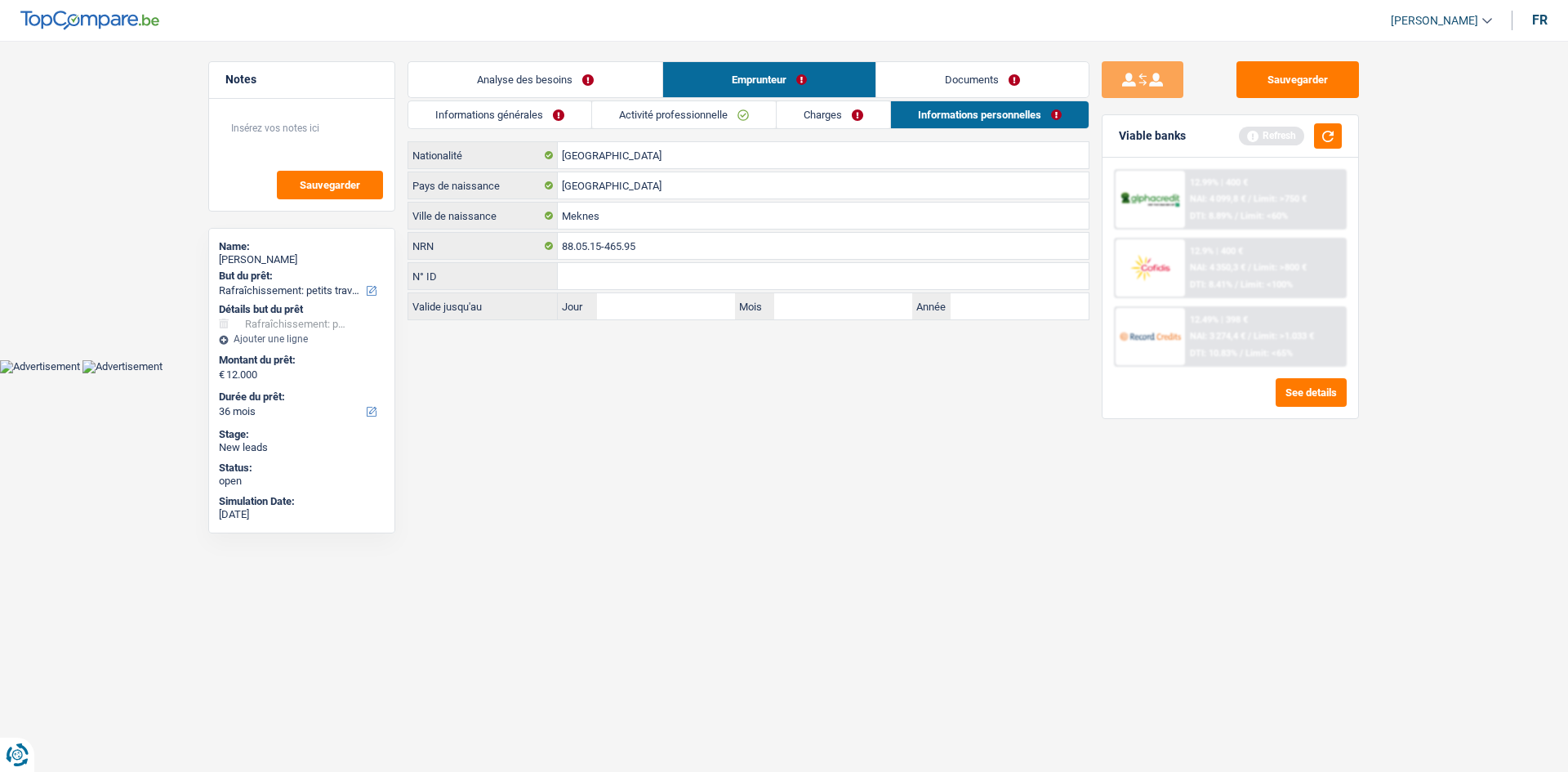 click on "Informations générales" at bounding box center [500, 114] 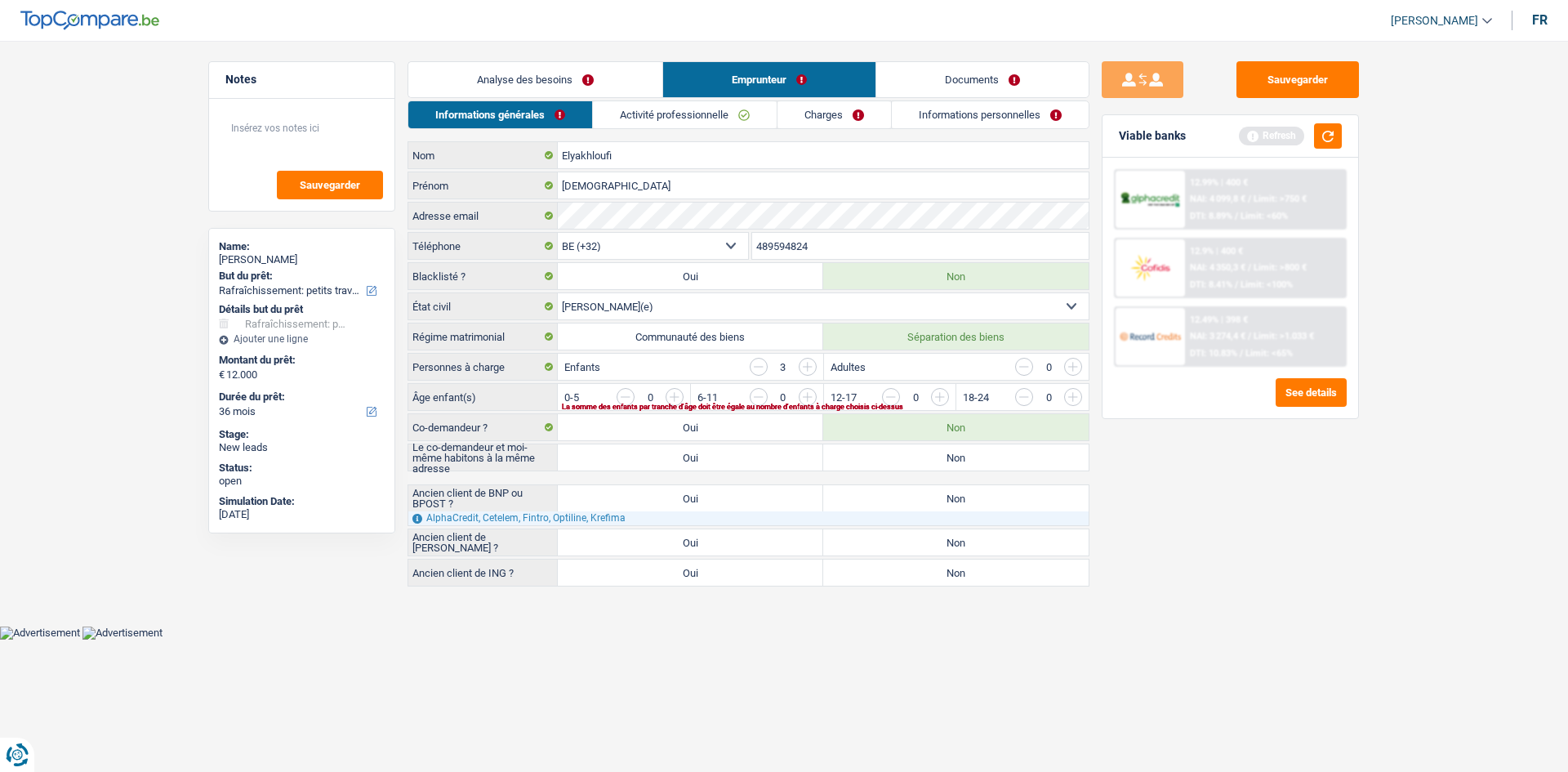 drag, startPoint x: 591, startPoint y: 68, endPoint x: 649, endPoint y: 100, distance: 66.24198 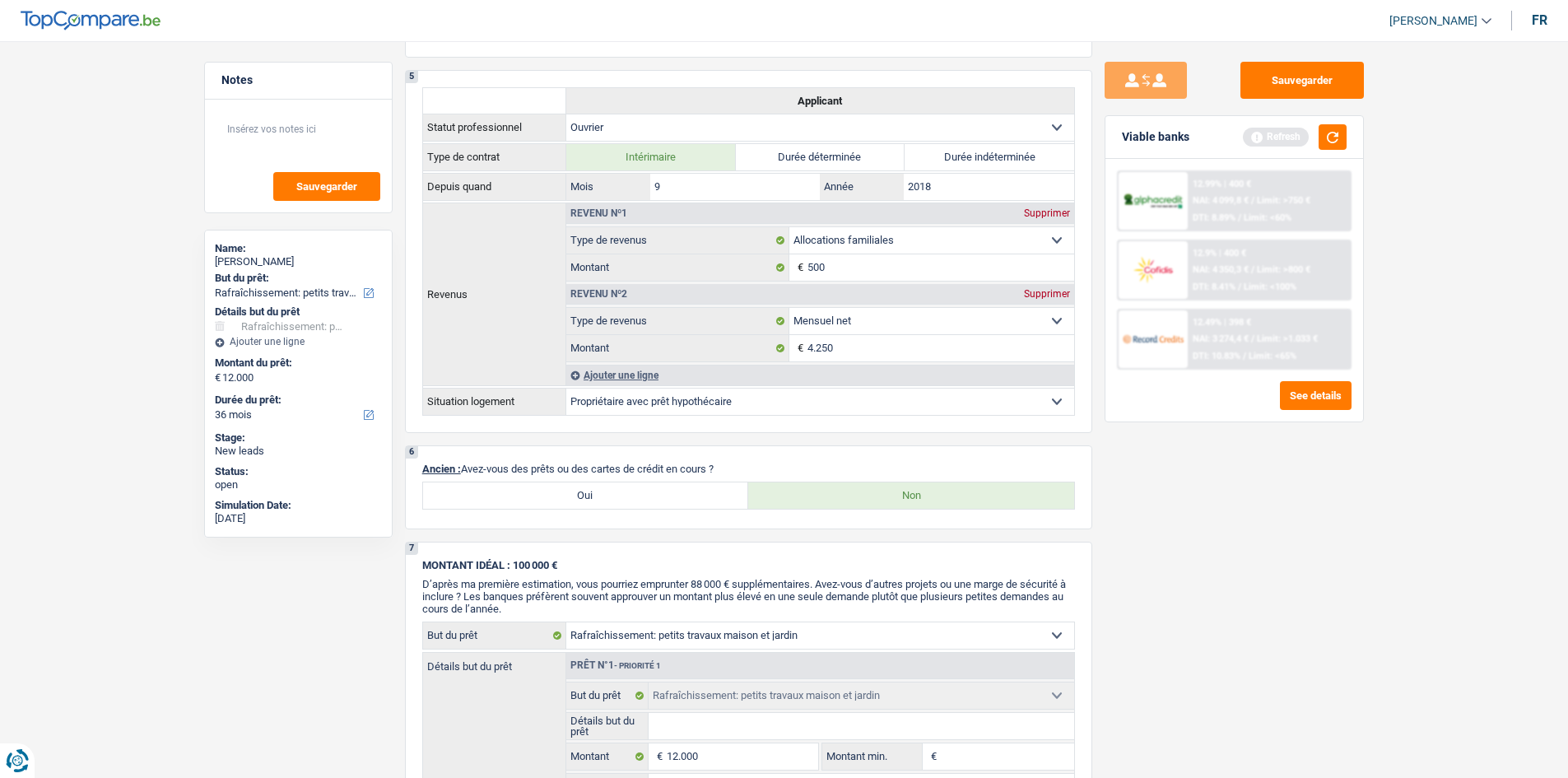 scroll, scrollTop: 988, scrollLeft: 0, axis: vertical 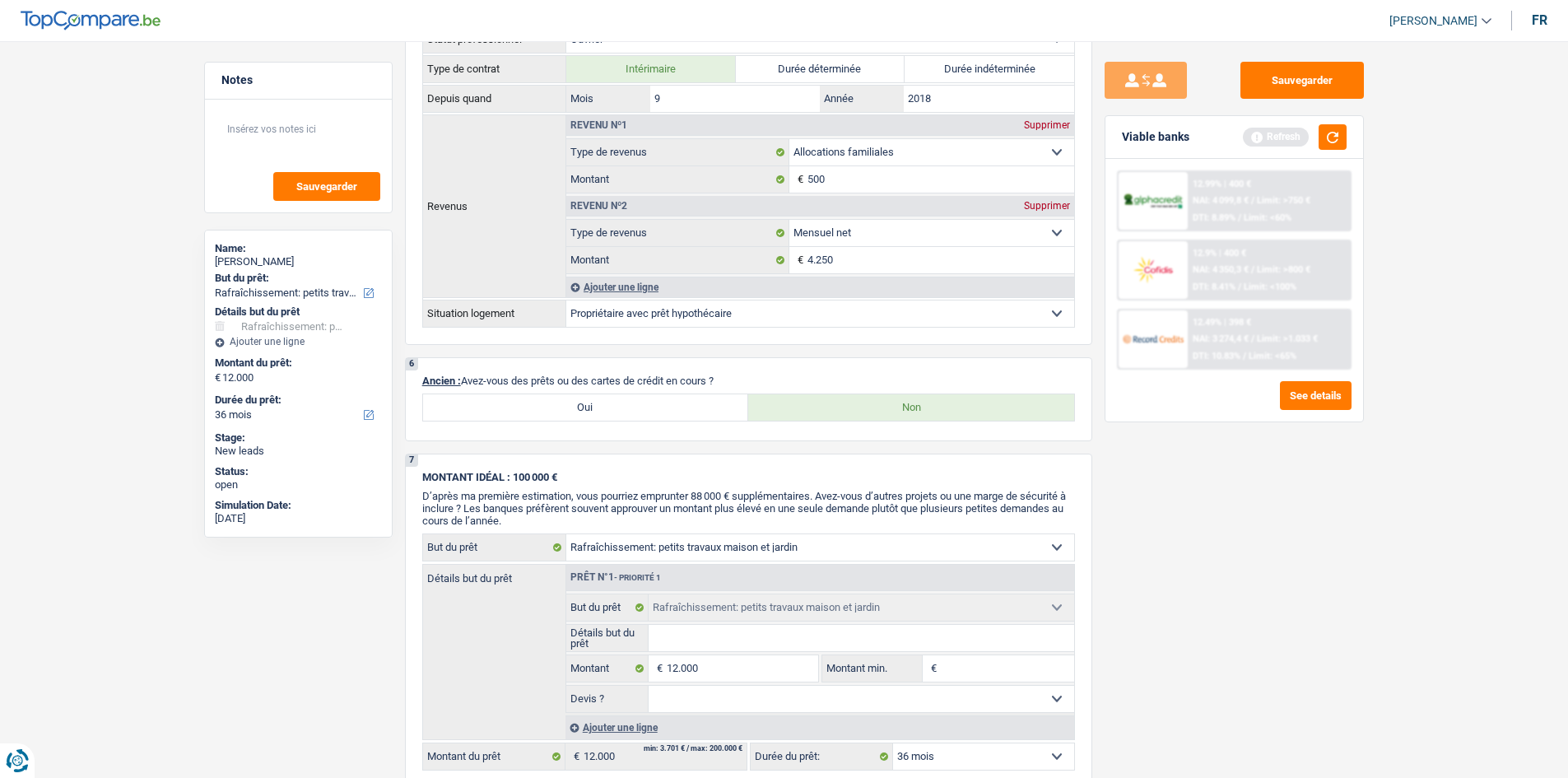 click on "Viable banks
Refresh" at bounding box center (1234, 137) 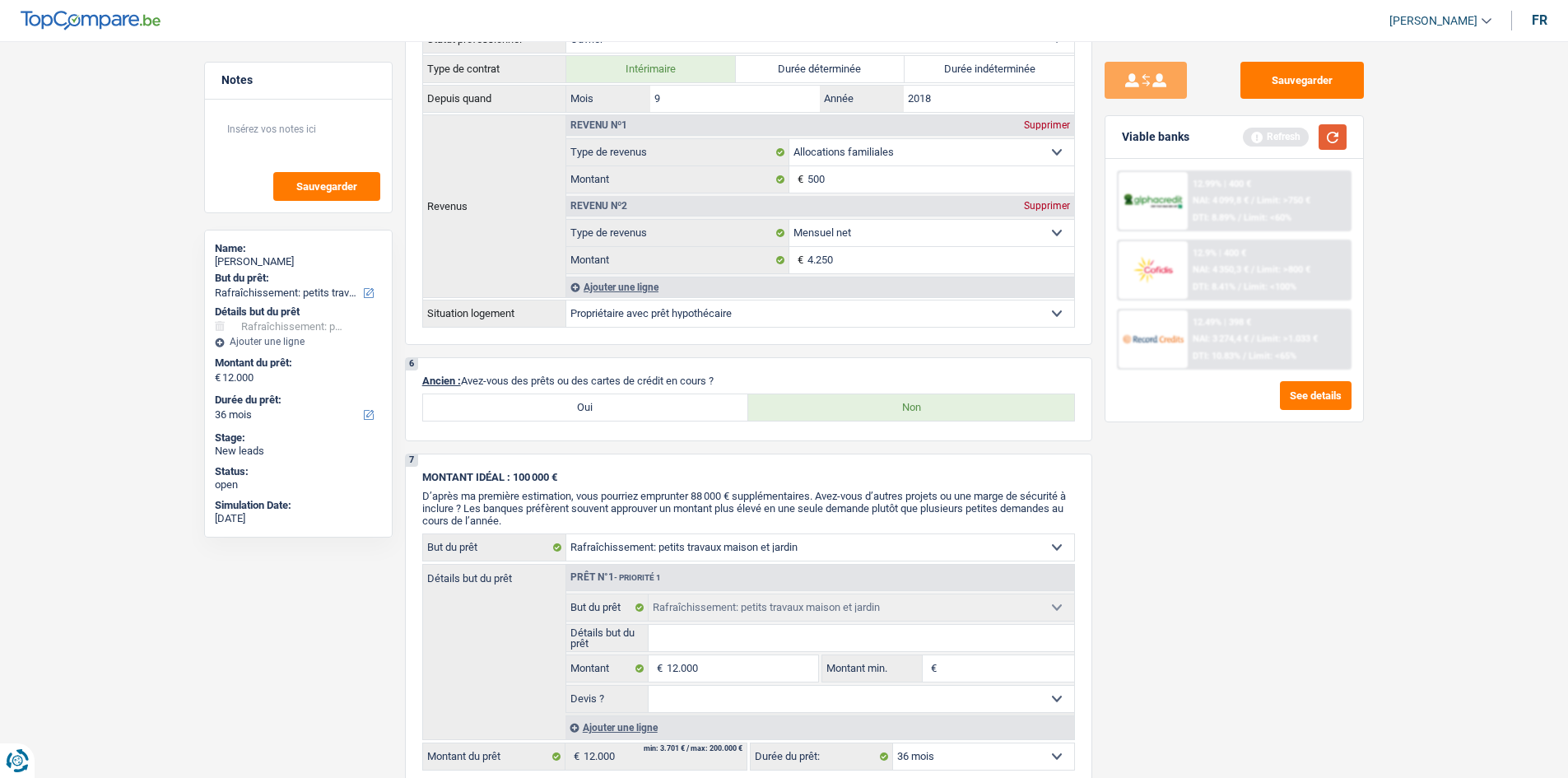 click at bounding box center (1333, 137) 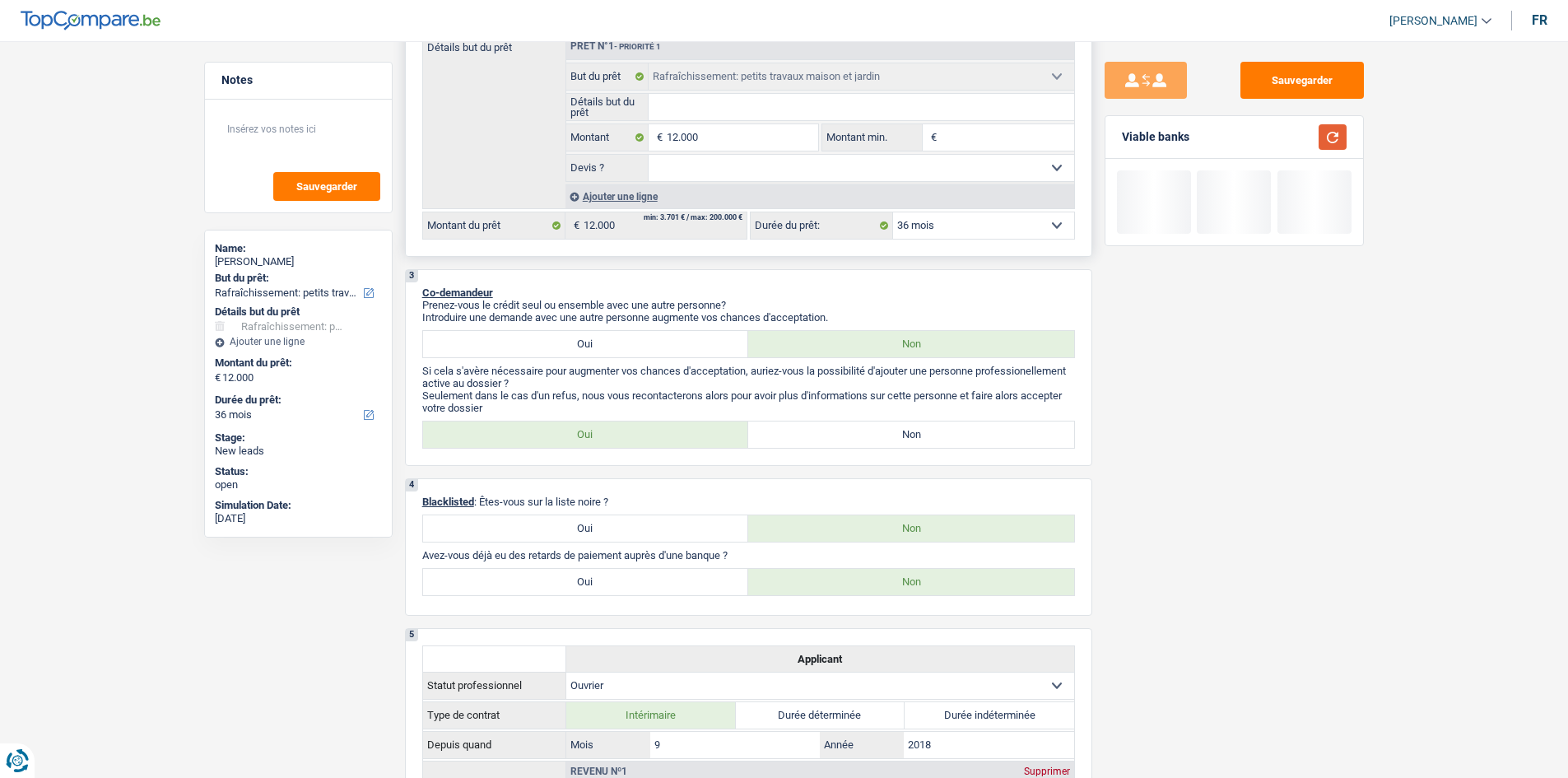scroll, scrollTop: 0, scrollLeft: 0, axis: both 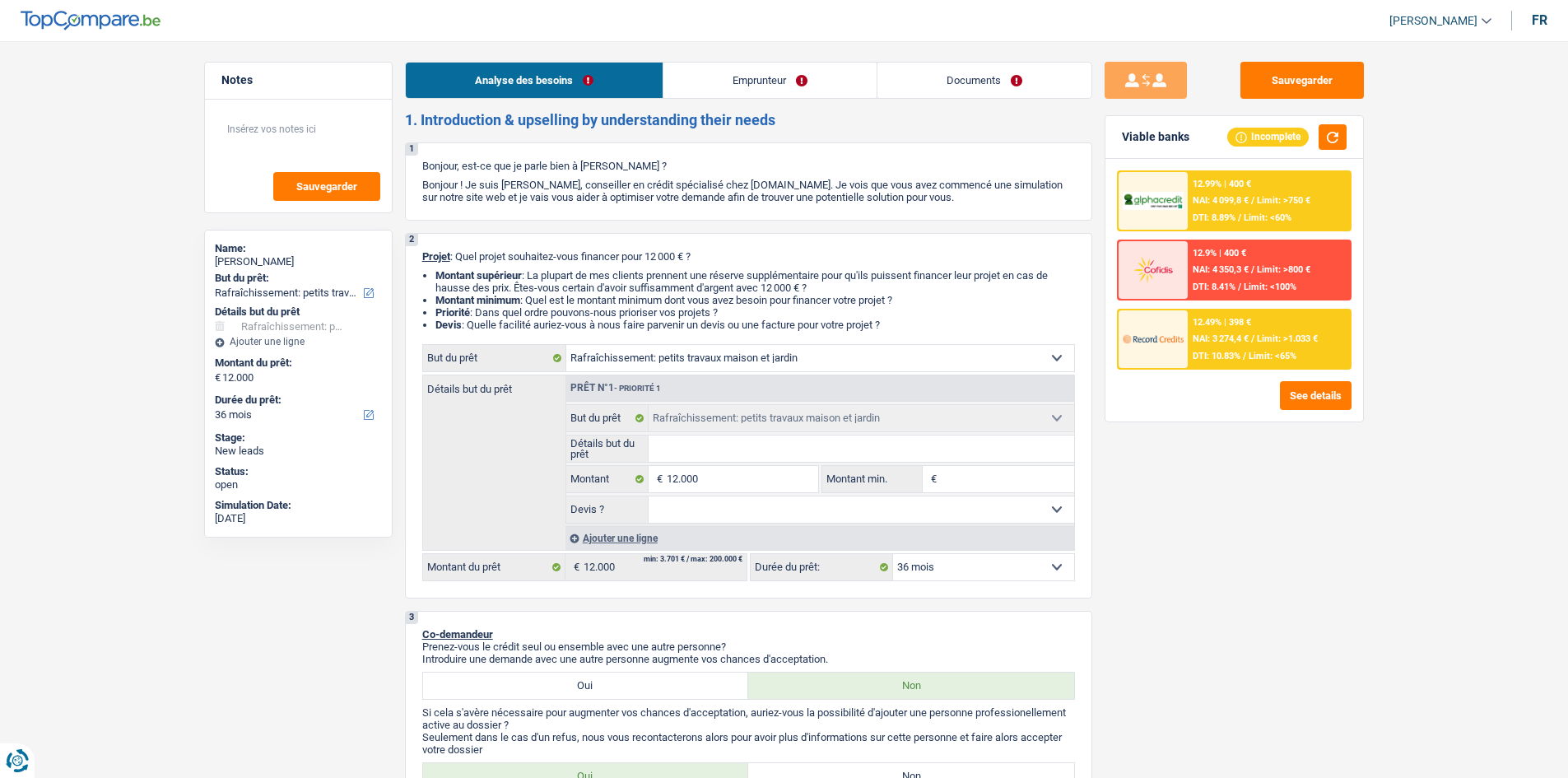 click on "Documents" at bounding box center (984, 80) 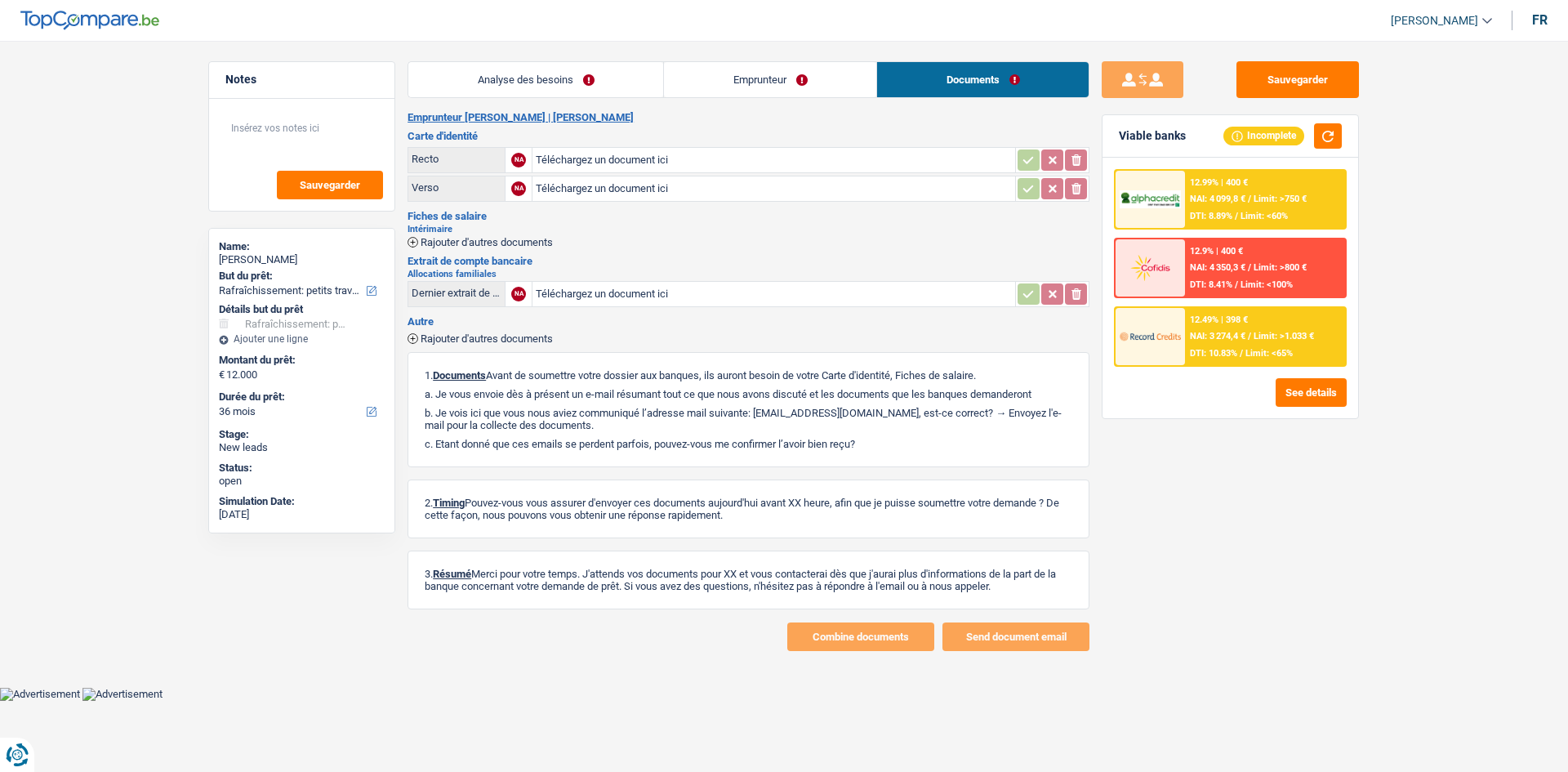 click on "Notes
Sauvegarder
Name:   Mohammed Elyakhloufi   But du prêt: Confort maison: meubles, textile, peinture, électroménager, outillage non-professionnel Hifi, multimédia, gsm, ordinateur Aménagement: frais d'installation, déménagement Evénement familial: naissance, mariage, divorce, communion, décès Frais médicaux Frais d'études Frais permis de conduire Loisirs: voyage, sport, musique Rafraîchissement: petits travaux maison et jardin Frais judiciaires Réparation voiture Prêt rénovation Prêt énergie Prêt voiture Taxes, impôts non professionnels Rénovation bien à l'étranger Dettes familiales Assurance Autre
Sélectionner une option
Détails but du prêt
Confort maison: meubles, textile, peinture, électroménager, outillage non-professionnel Hifi, multimédia, gsm, ordinateur Aménagement: frais d'installation, déménagement Frais médicaux Frais d'études" at bounding box center [784, 356] 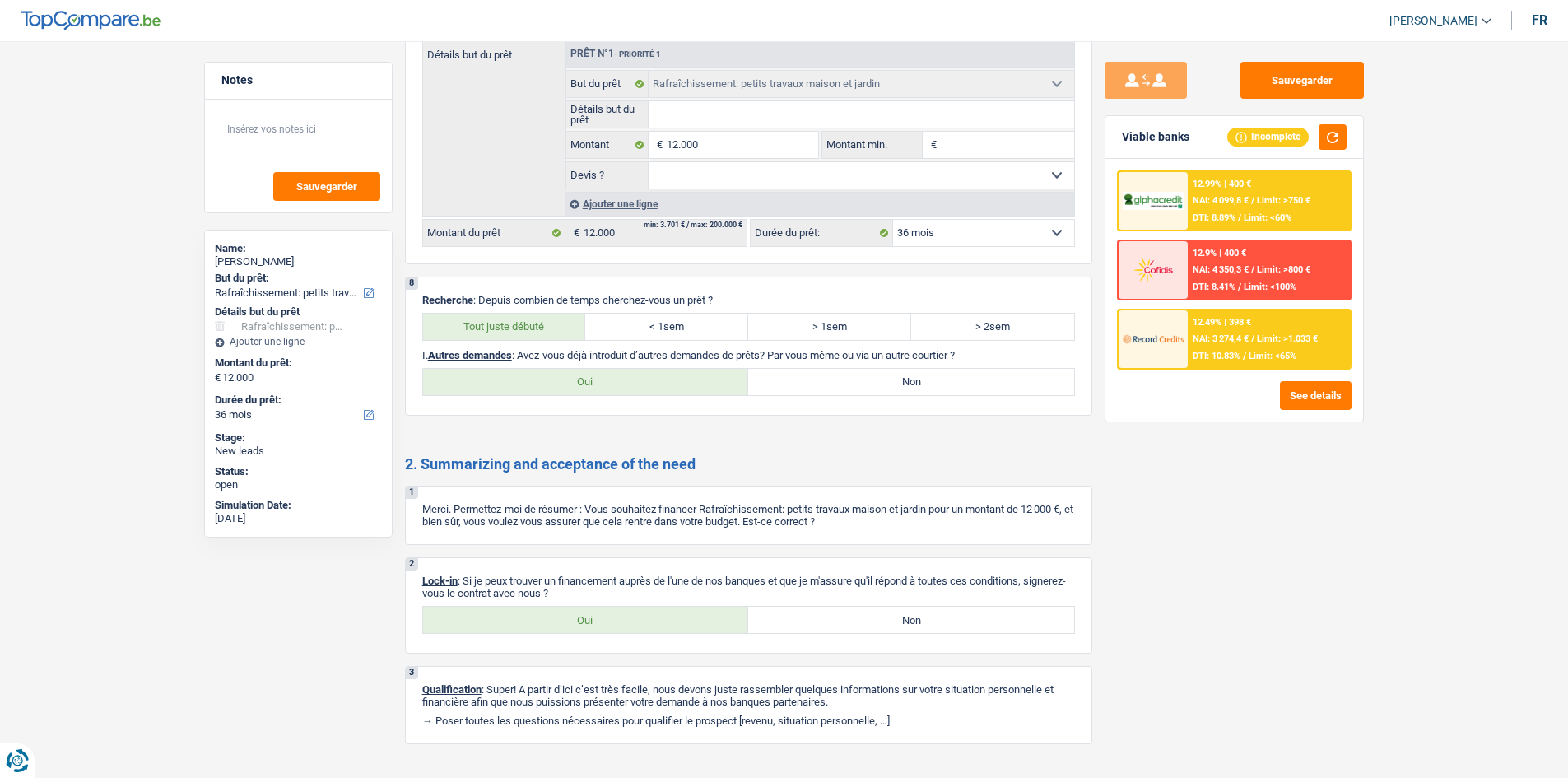 scroll, scrollTop: 1540, scrollLeft: 0, axis: vertical 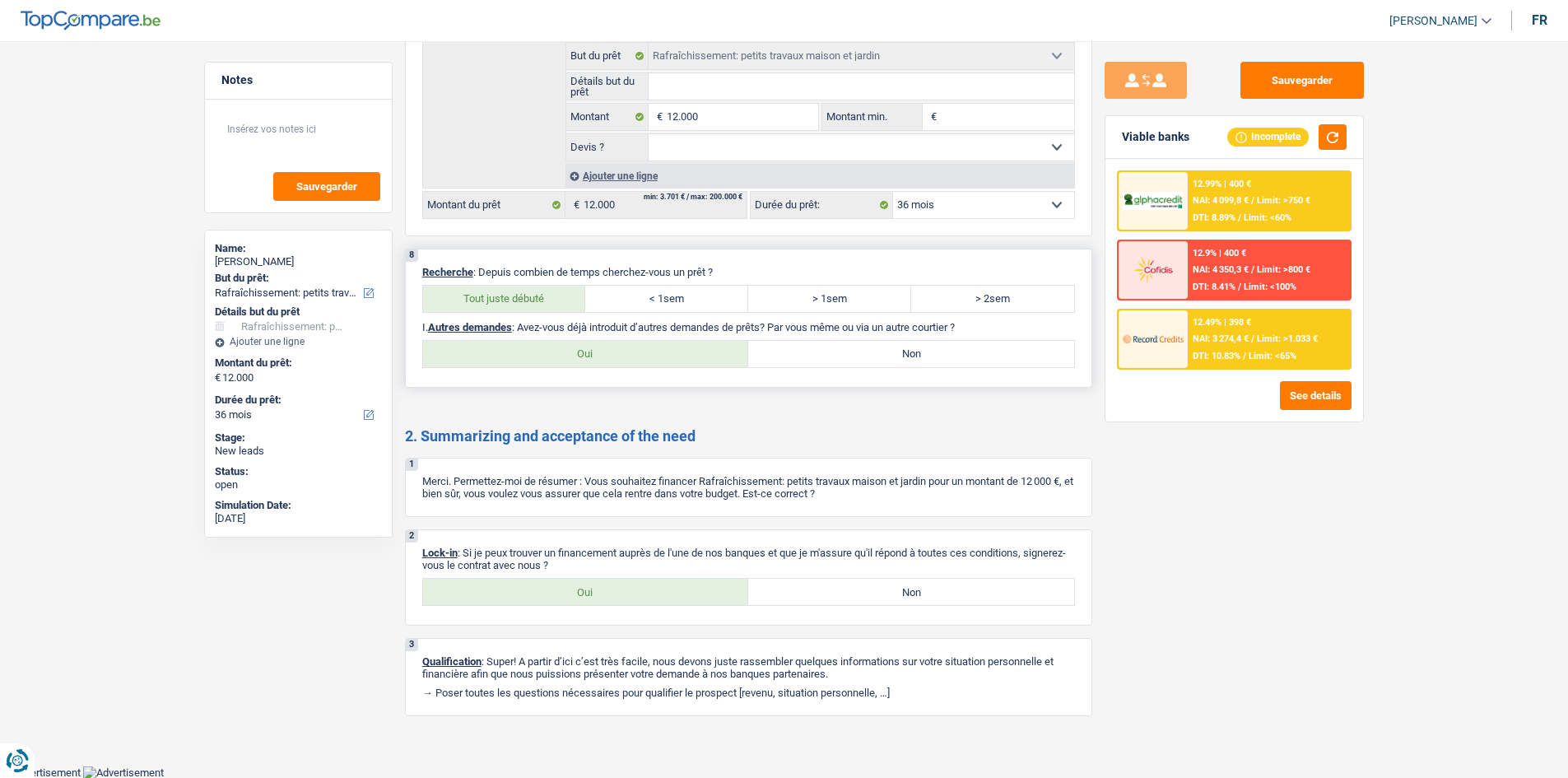 click on "Non" at bounding box center [911, 354] 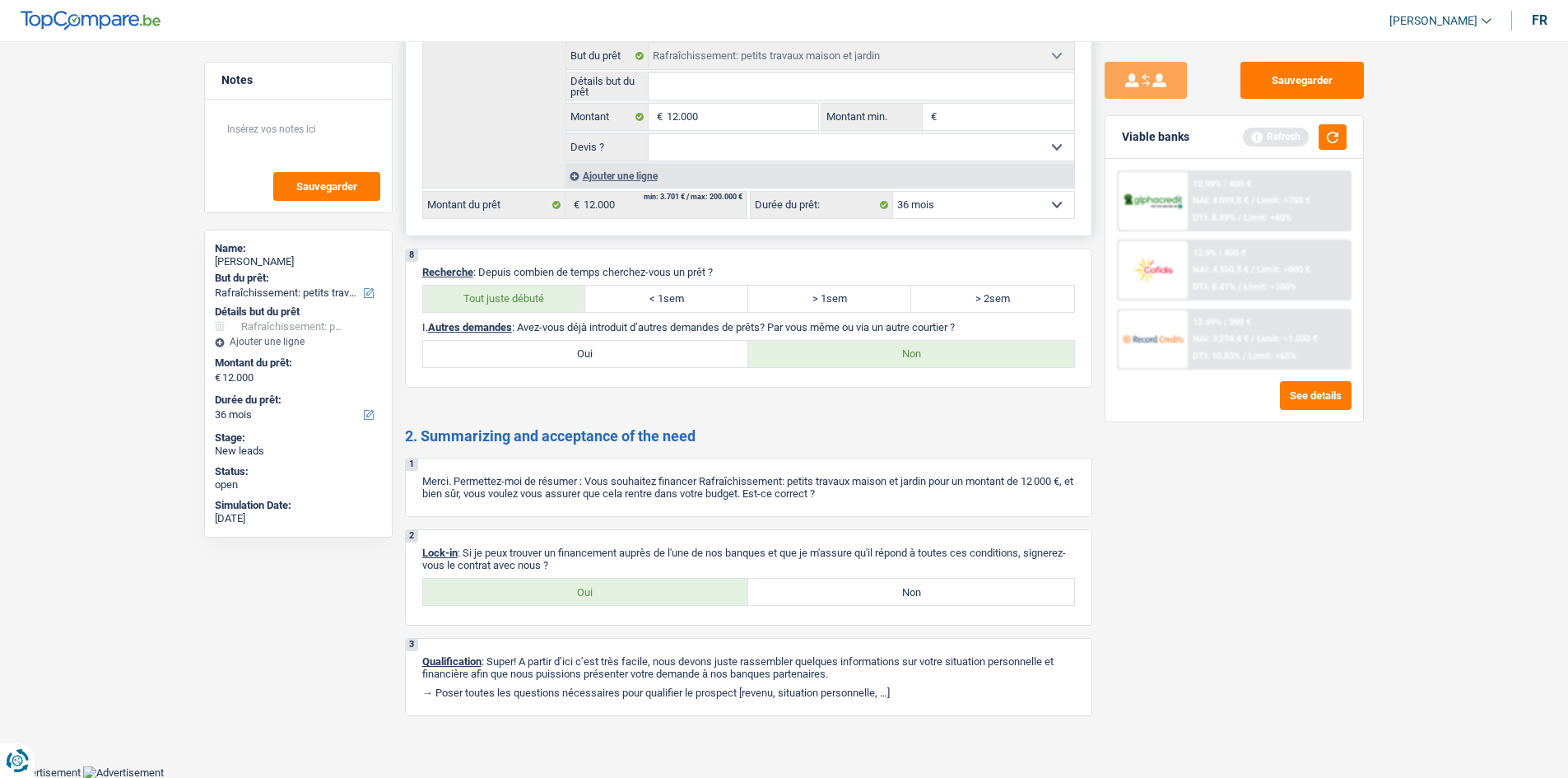 click on "Détails but du prêt" at bounding box center [861, 86] 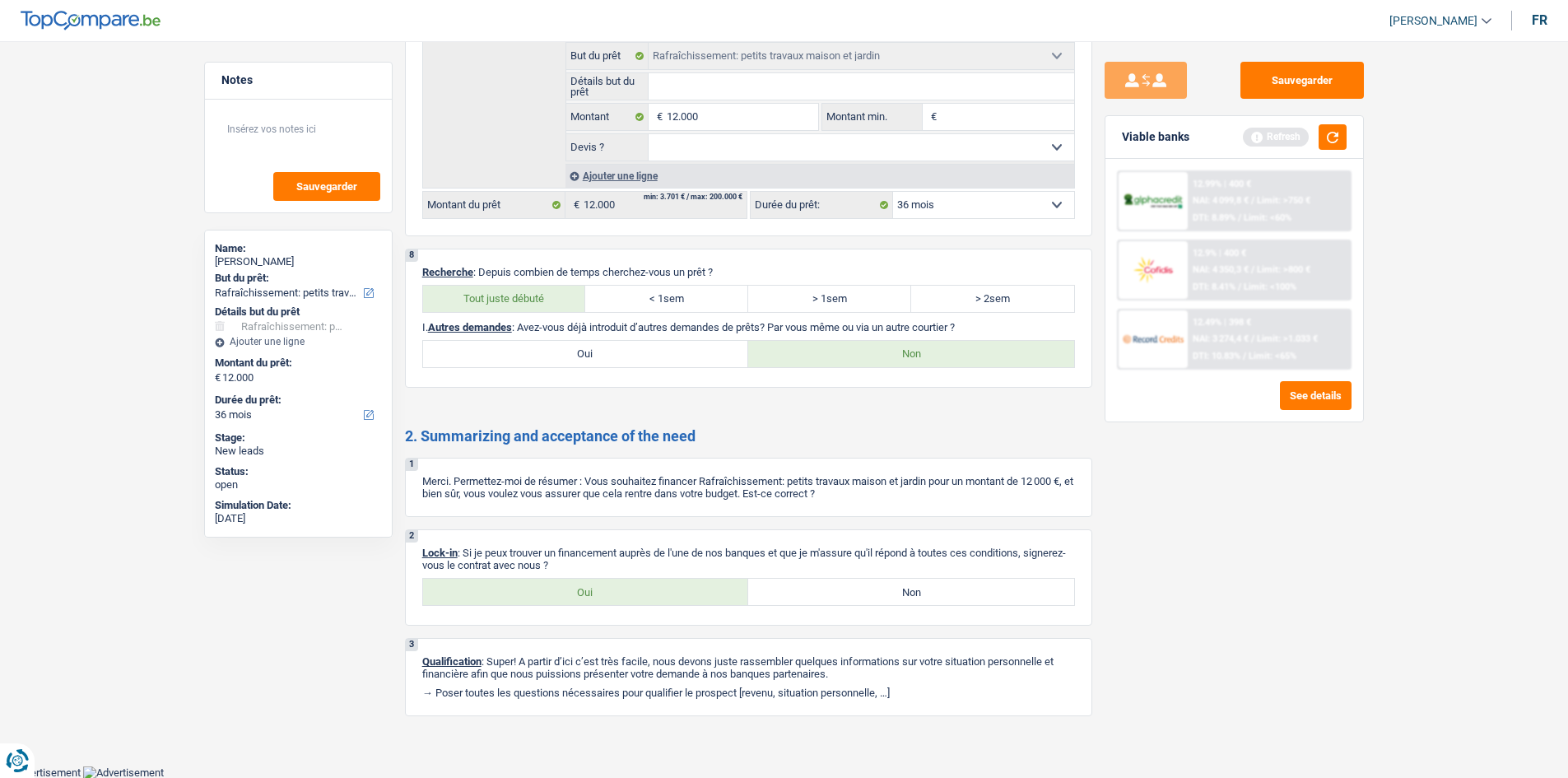 type on "t" 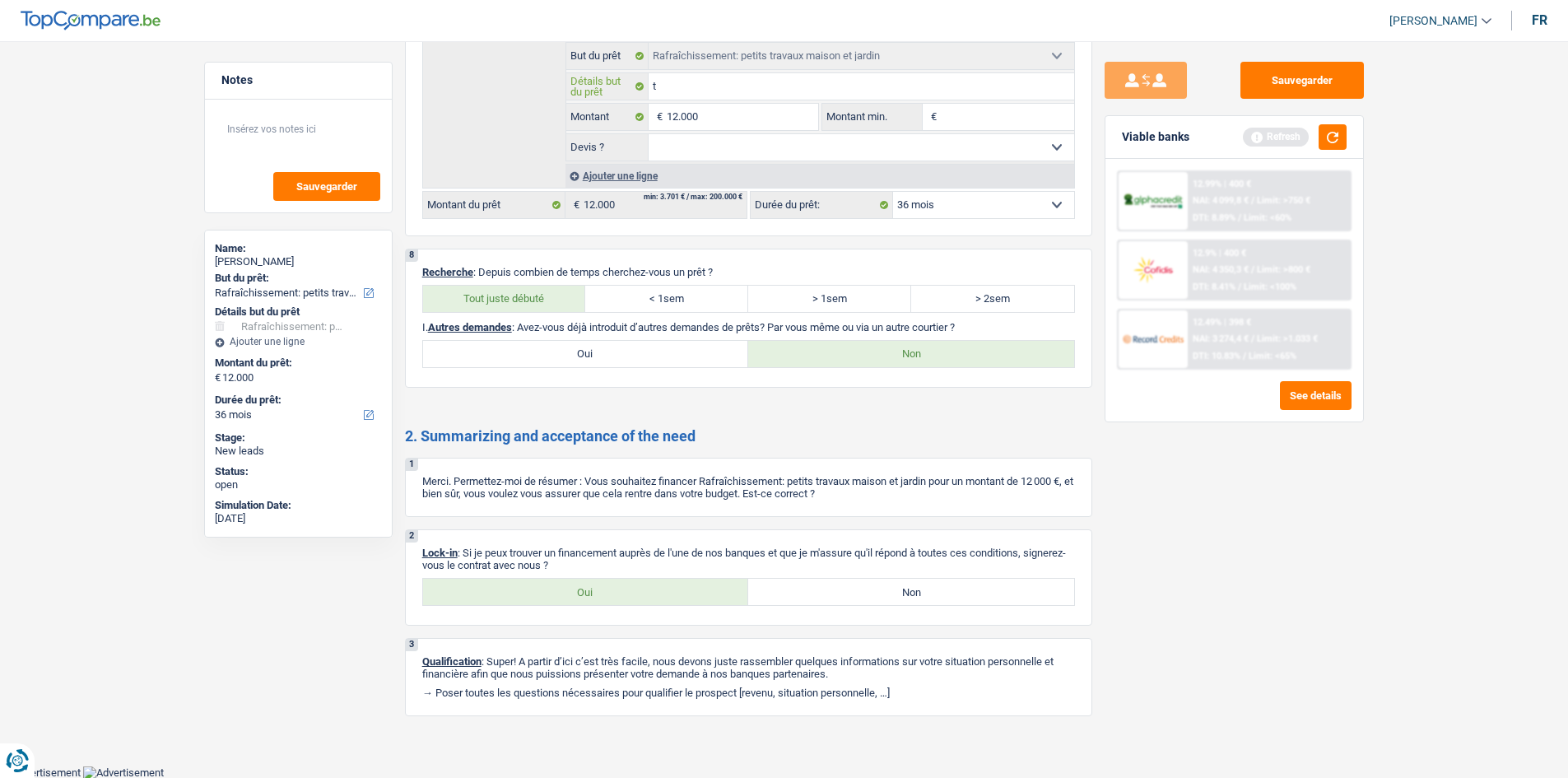 type on "tr" 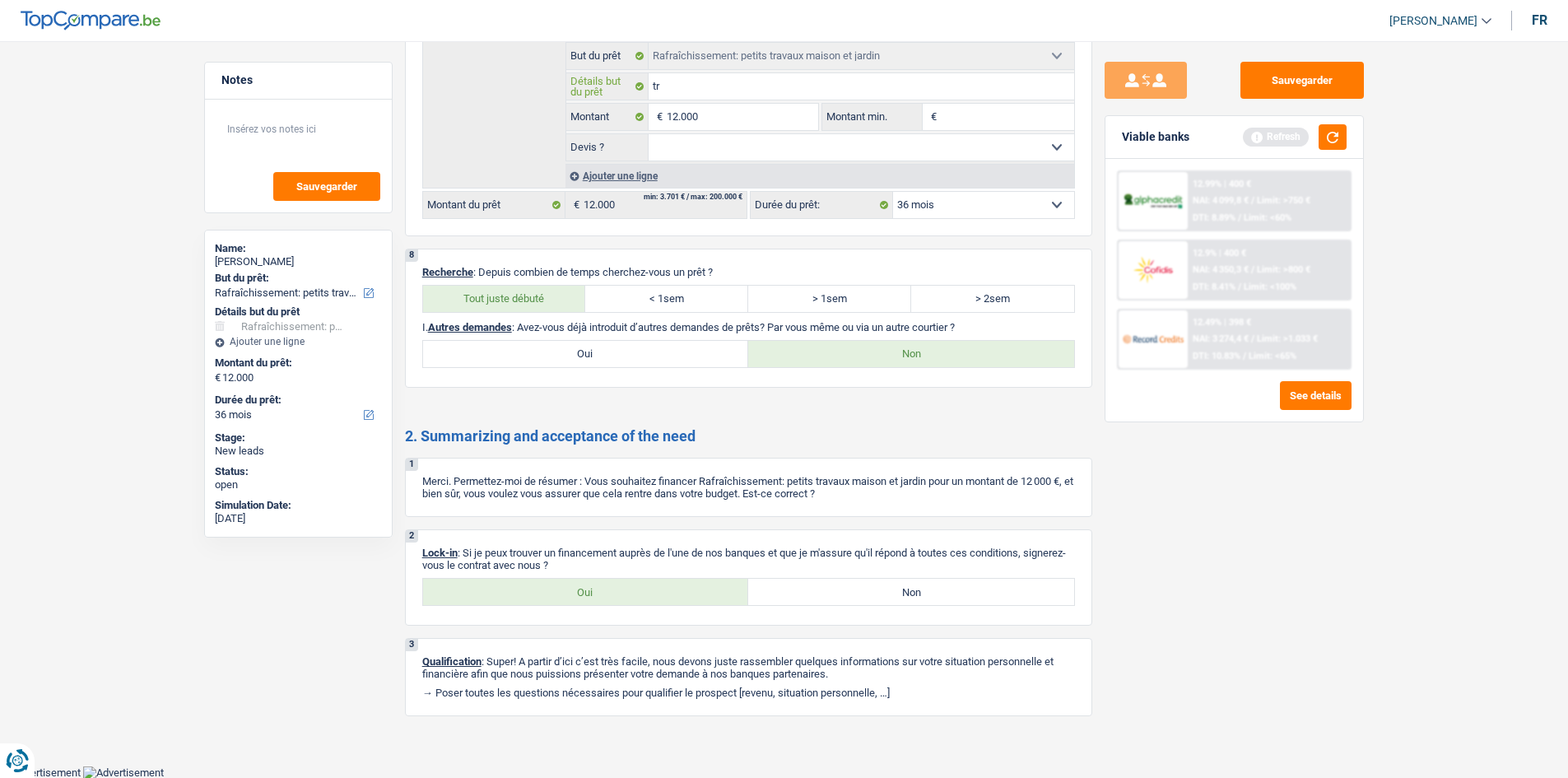 type on "tra" 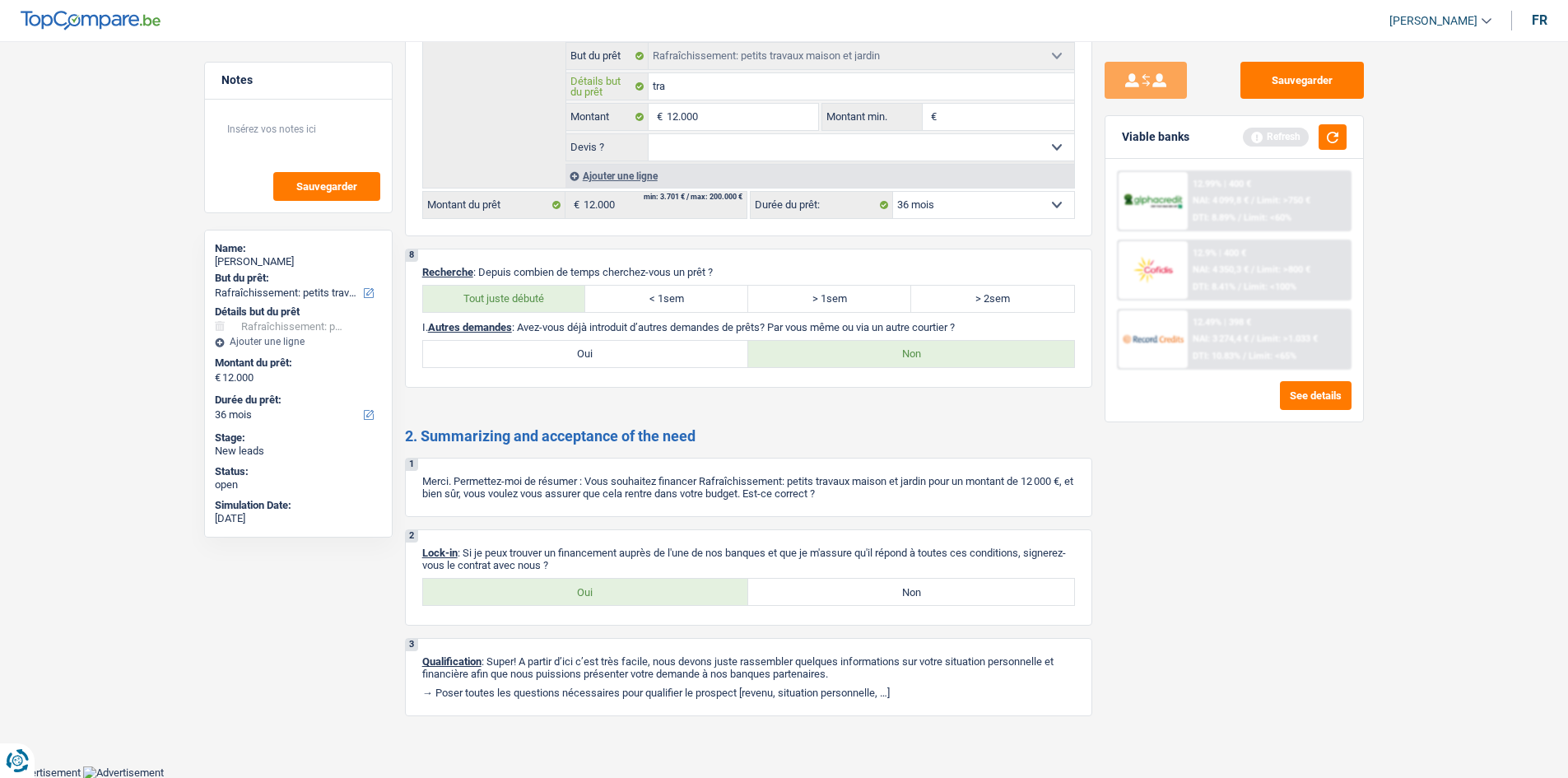type on "trav" 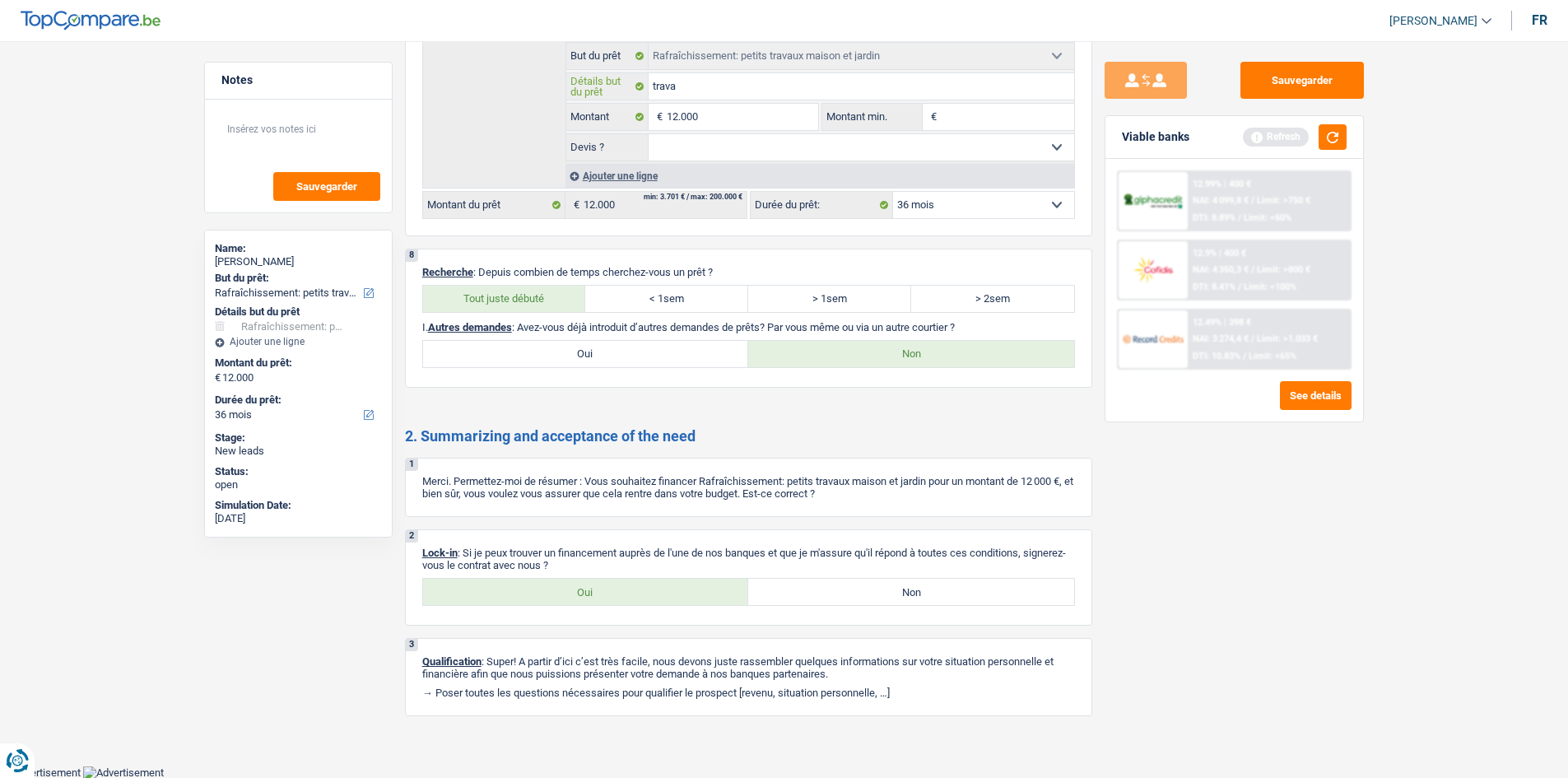 type on "trava" 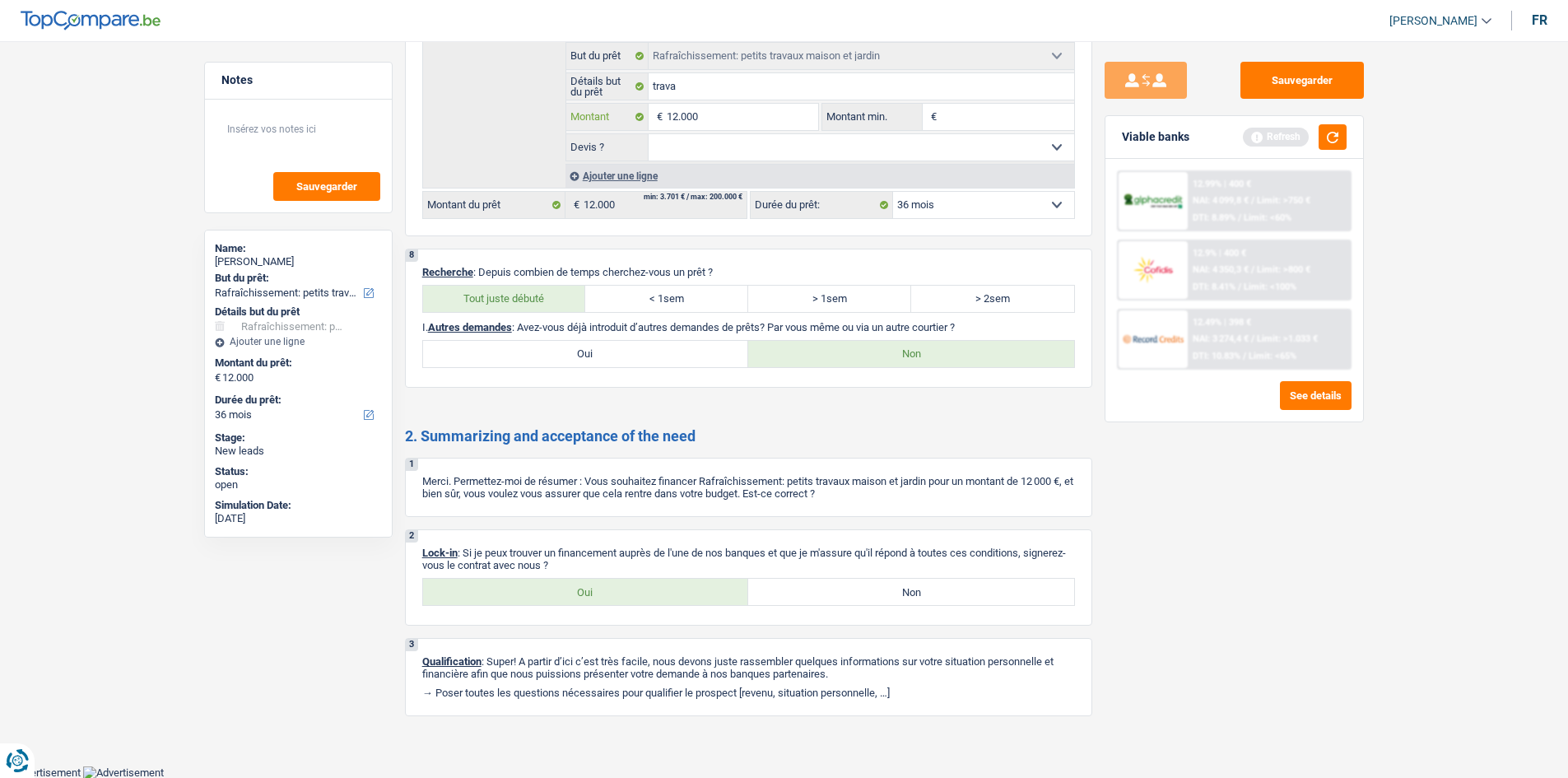 type on "trava" 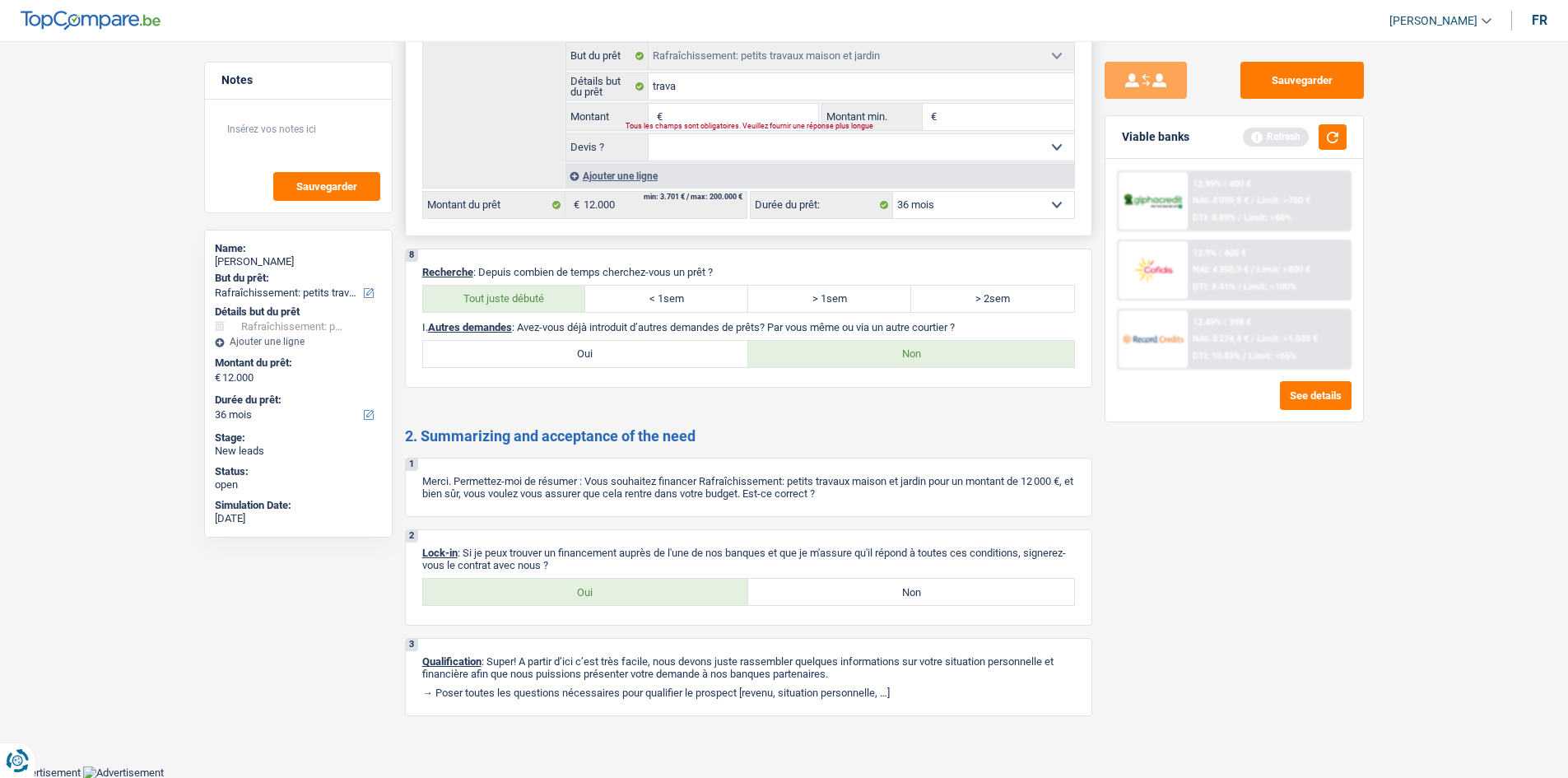type 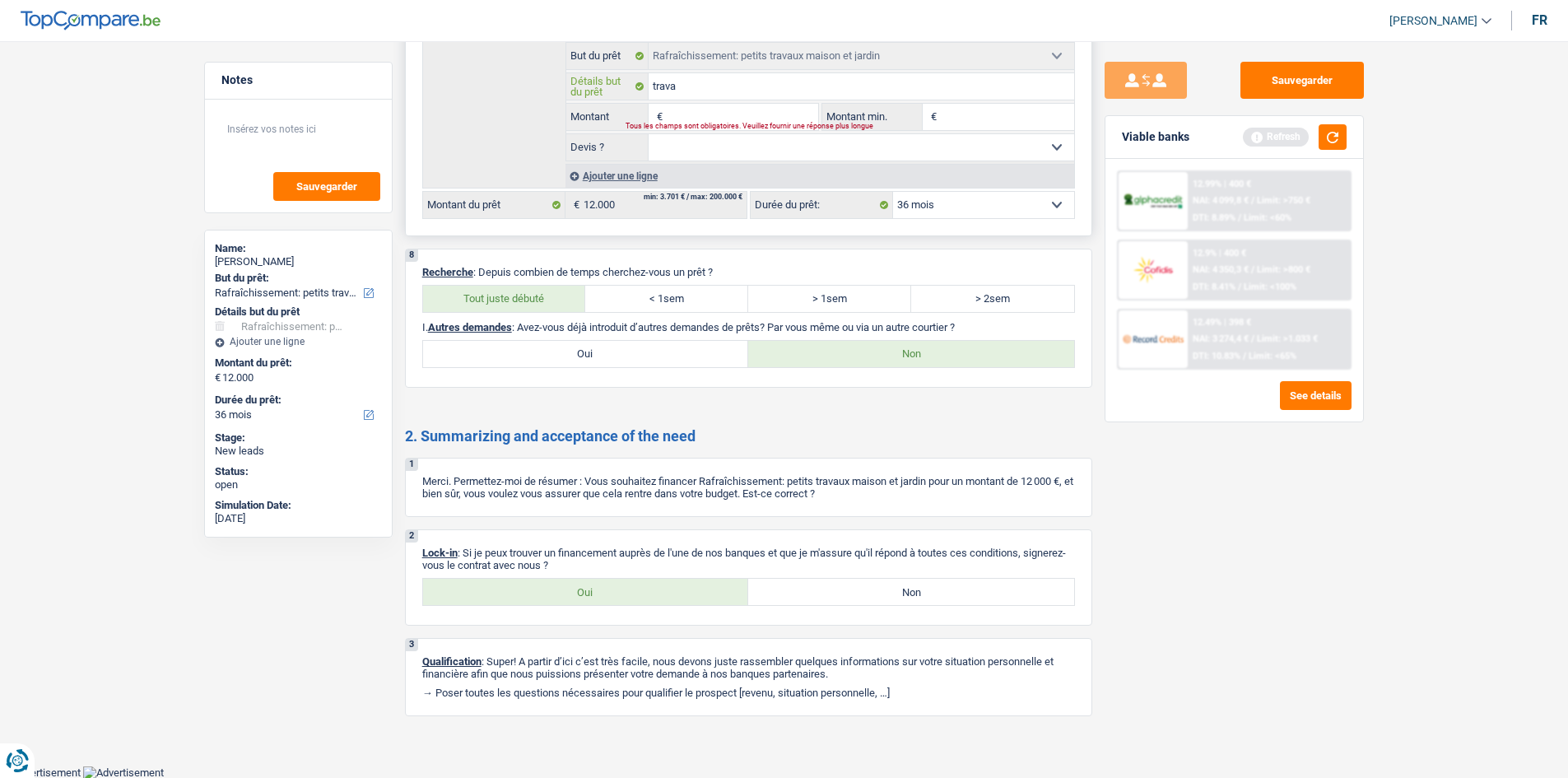 type on "0" 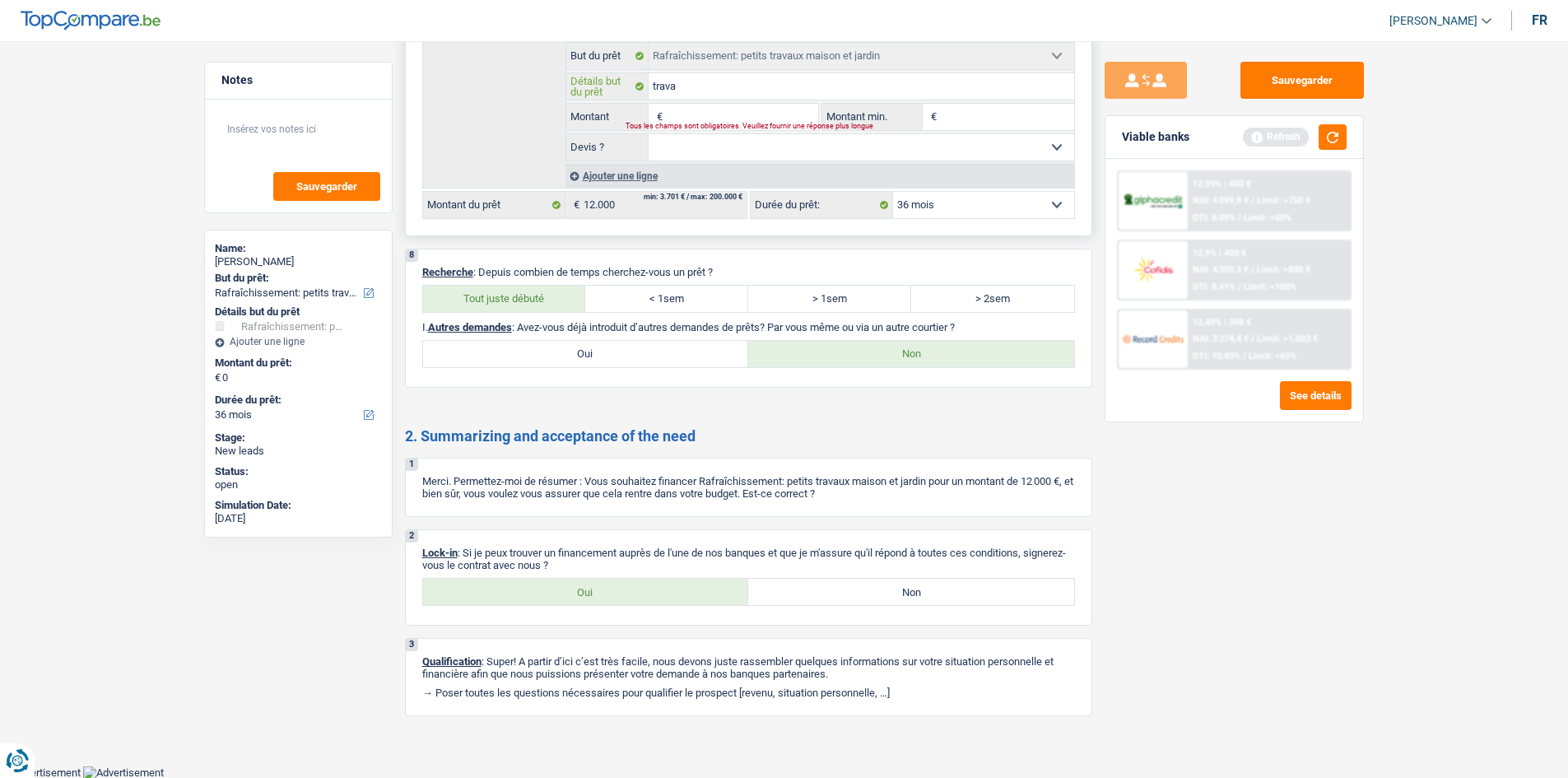 click on "trava" at bounding box center [861, 86] 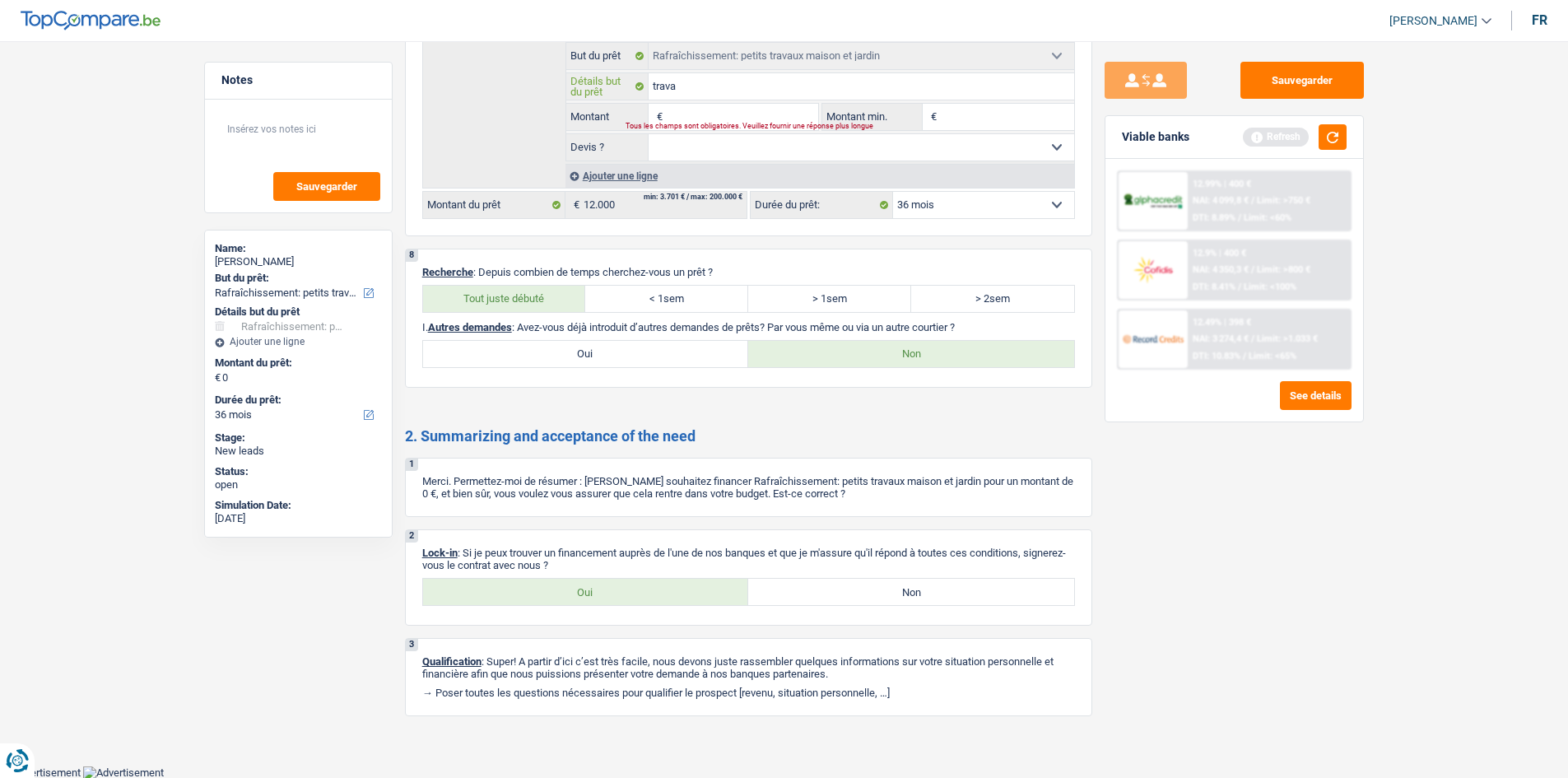 type on "travax" 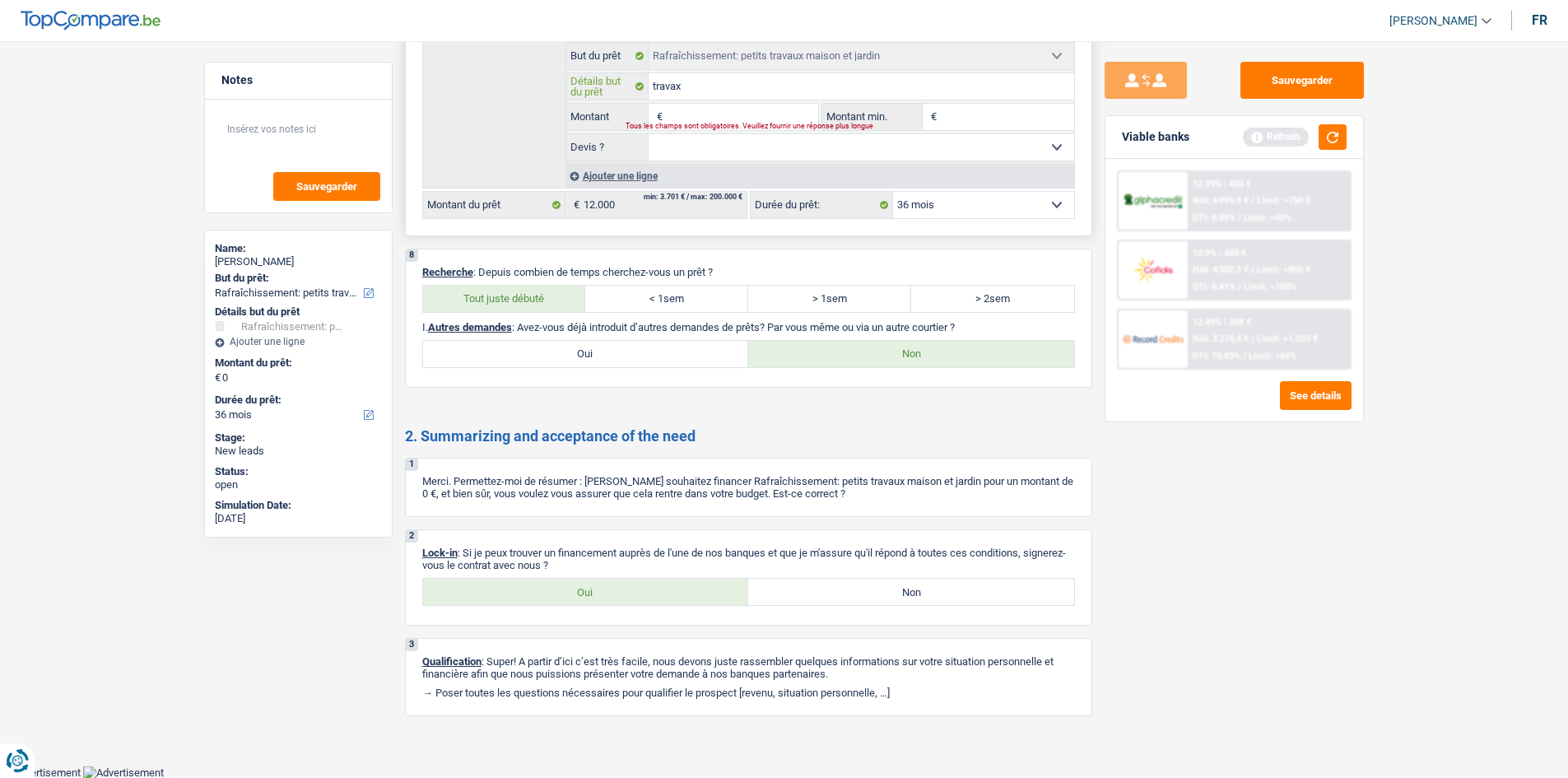 type on "trava" 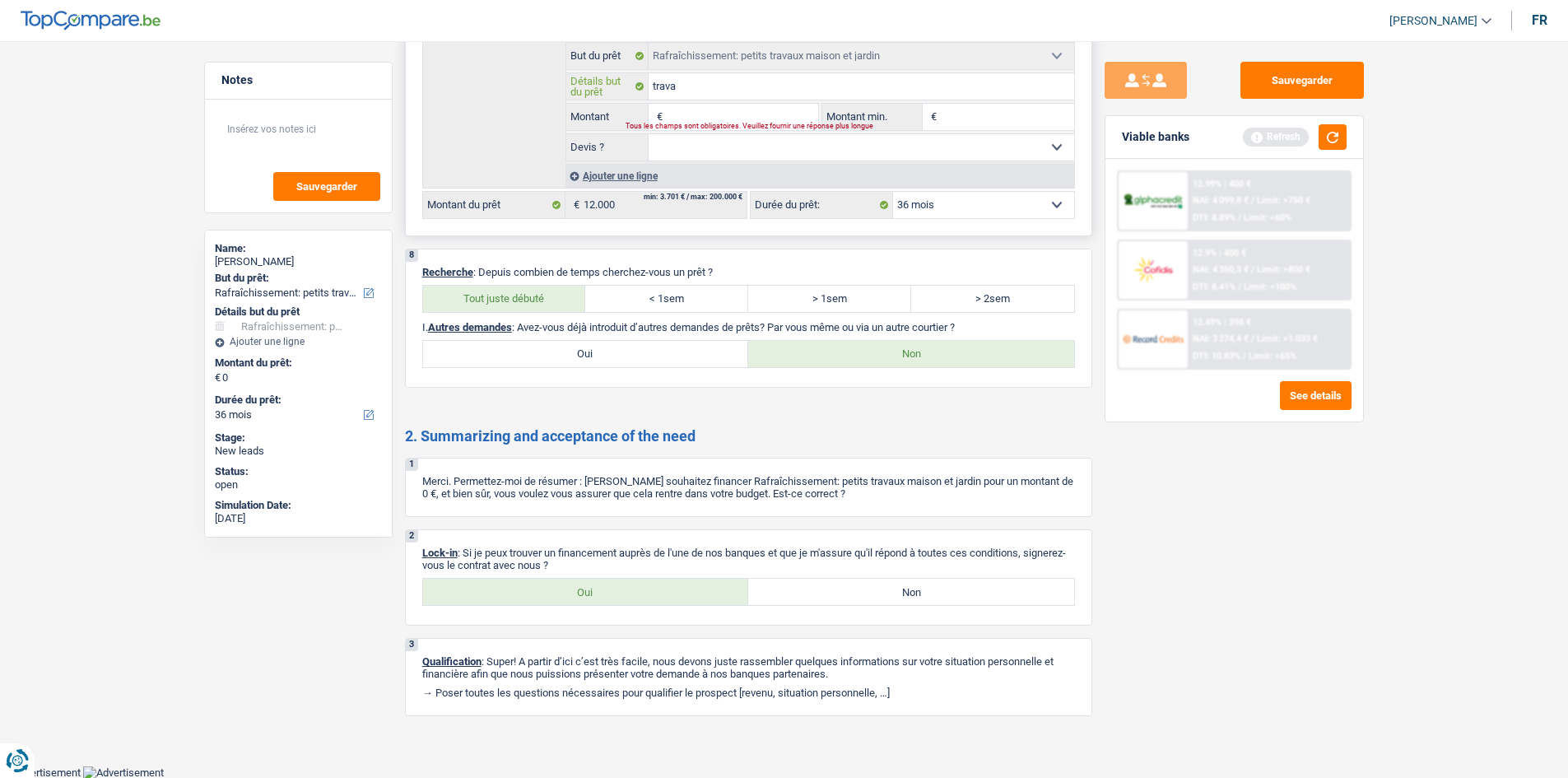 type on "travau" 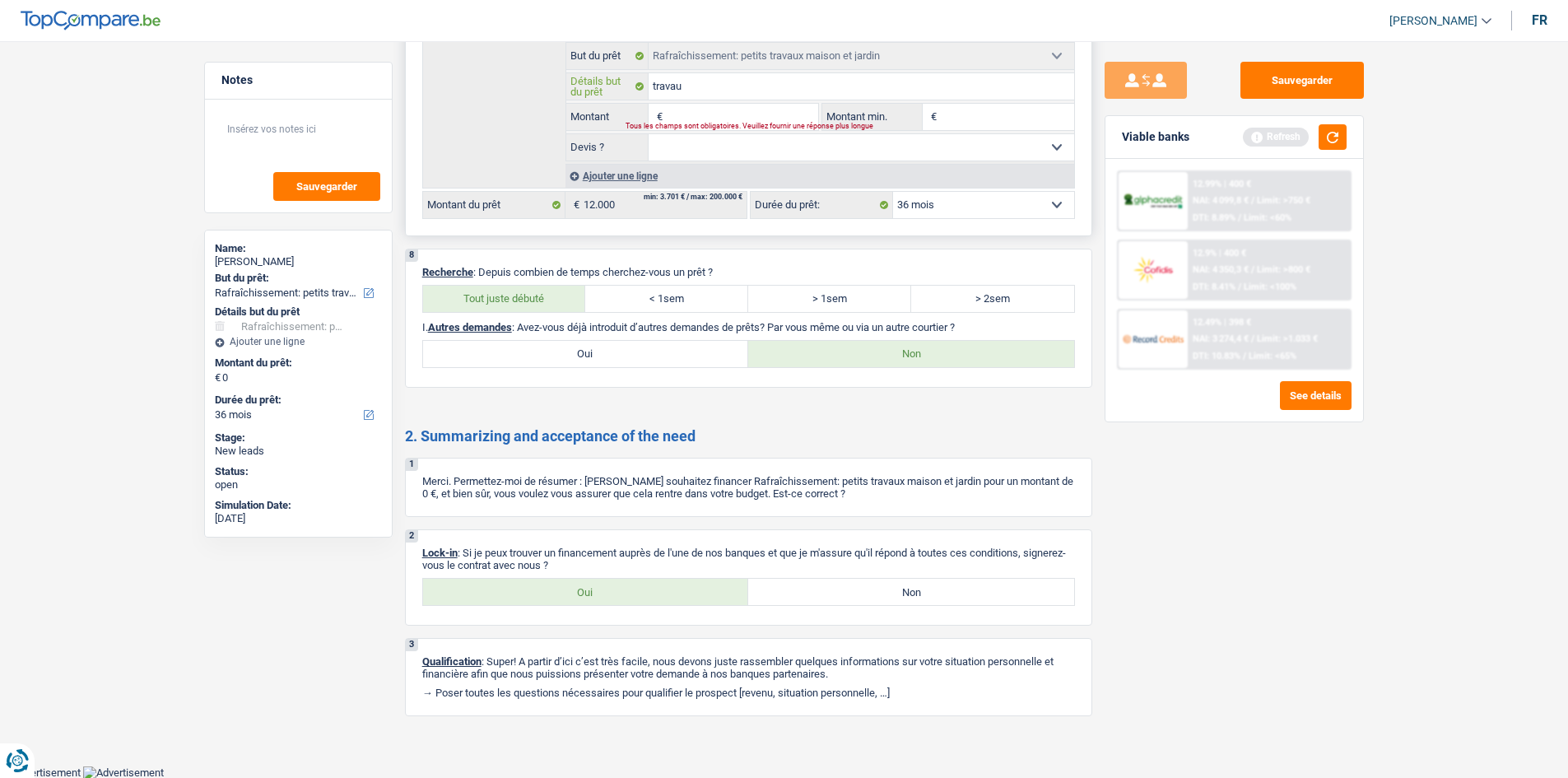 type on "travaux" 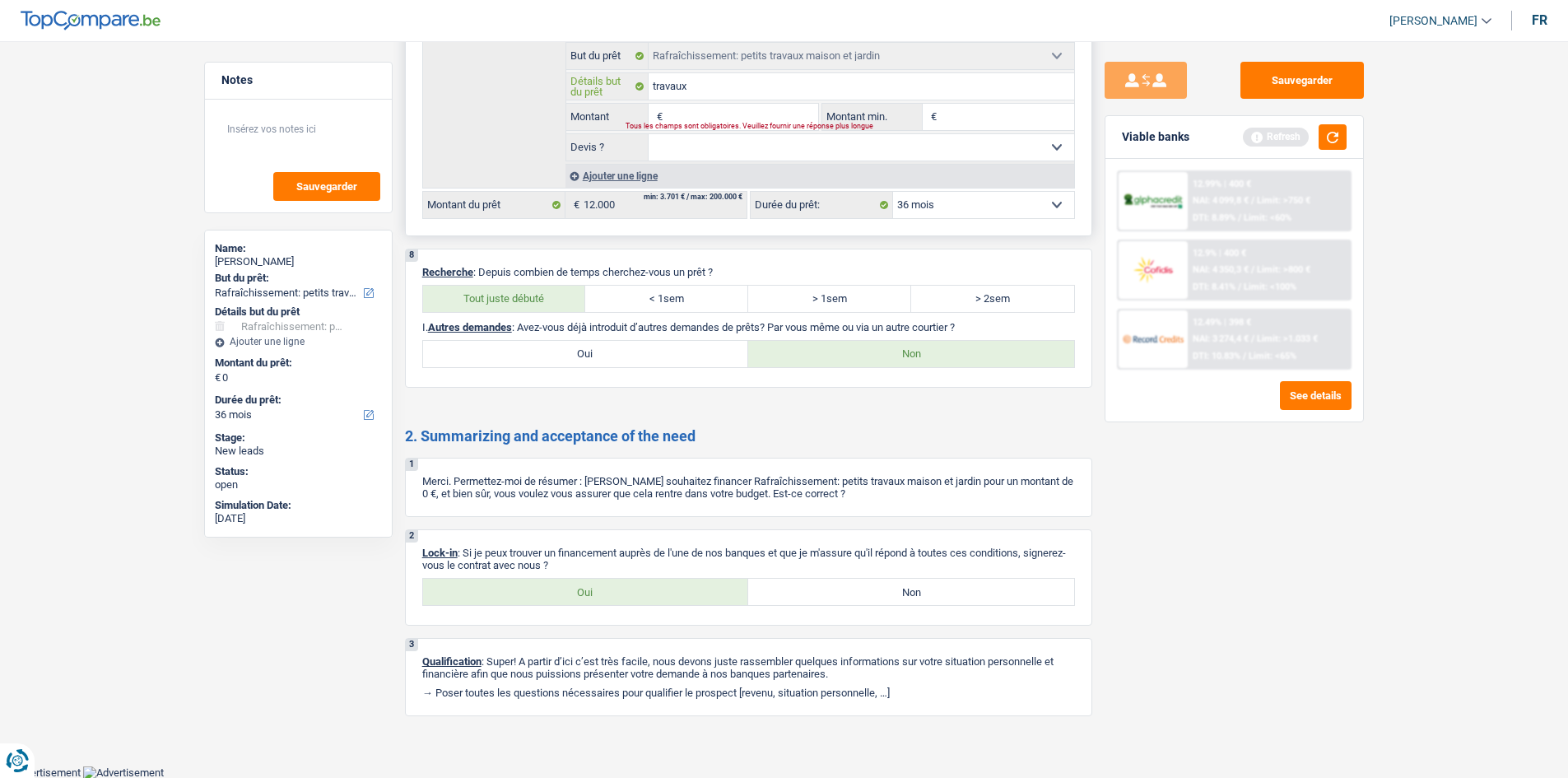 type on "travaux" 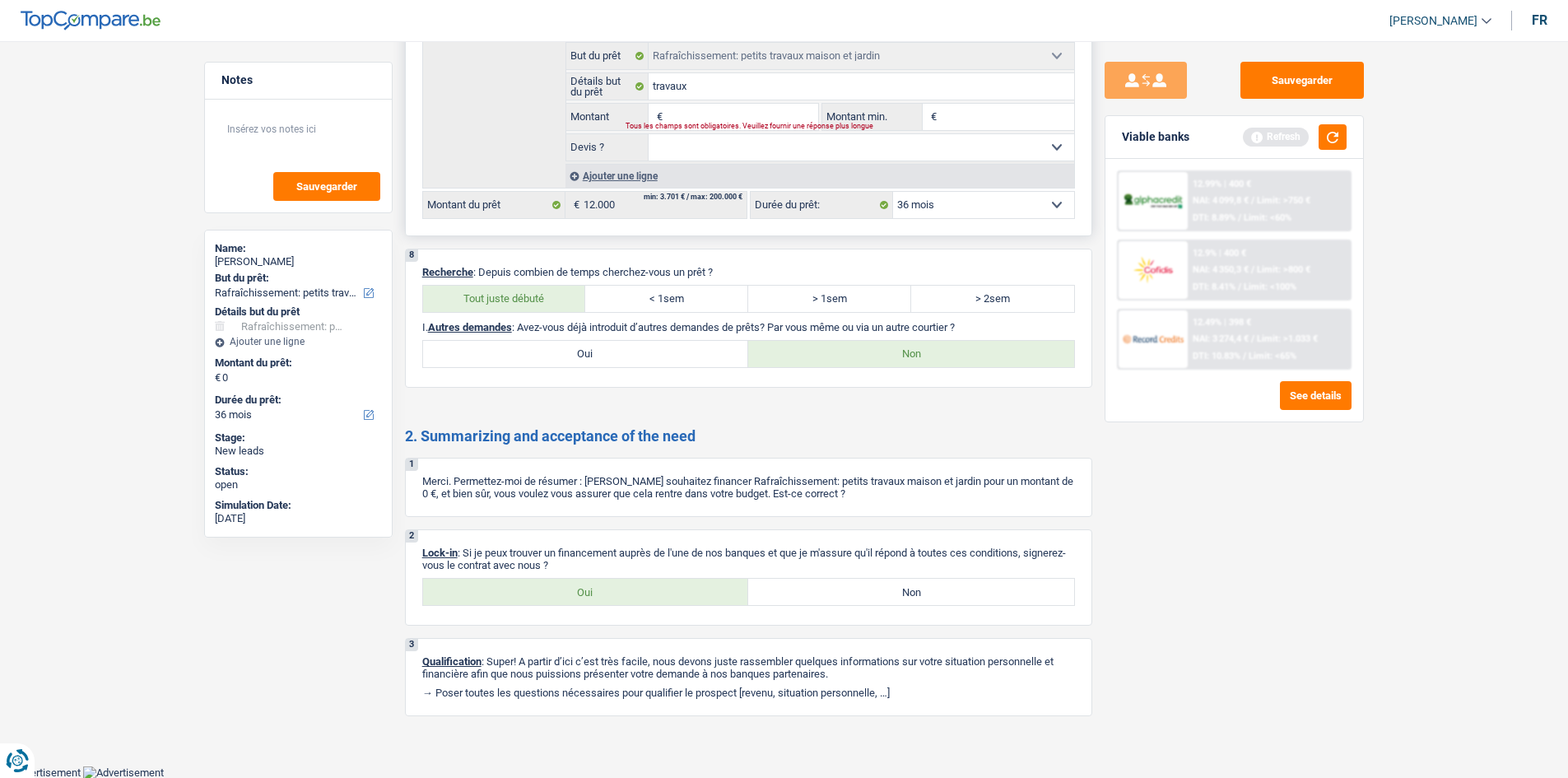 click on "Montant" at bounding box center [742, 117] 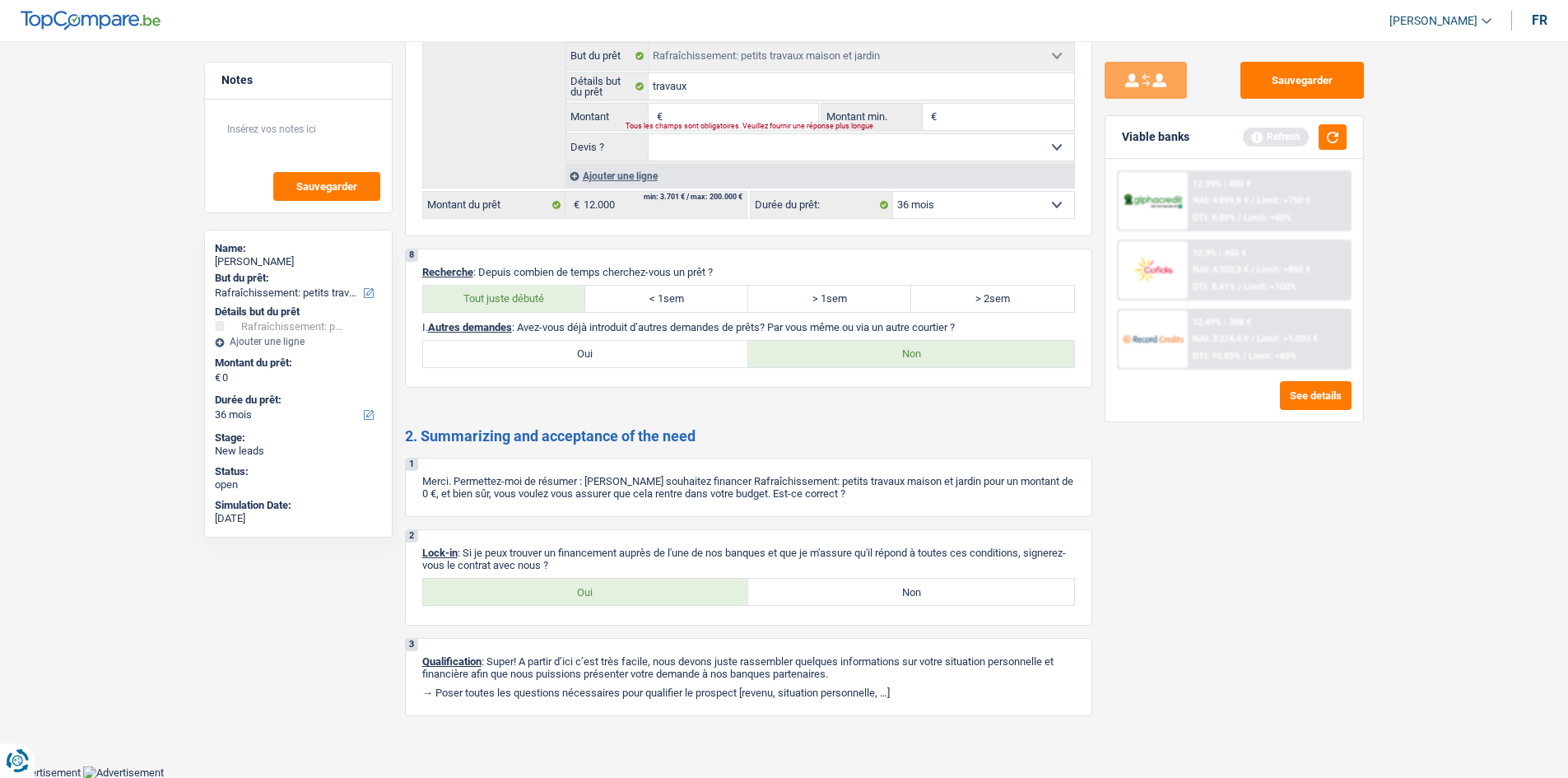 type on "1" 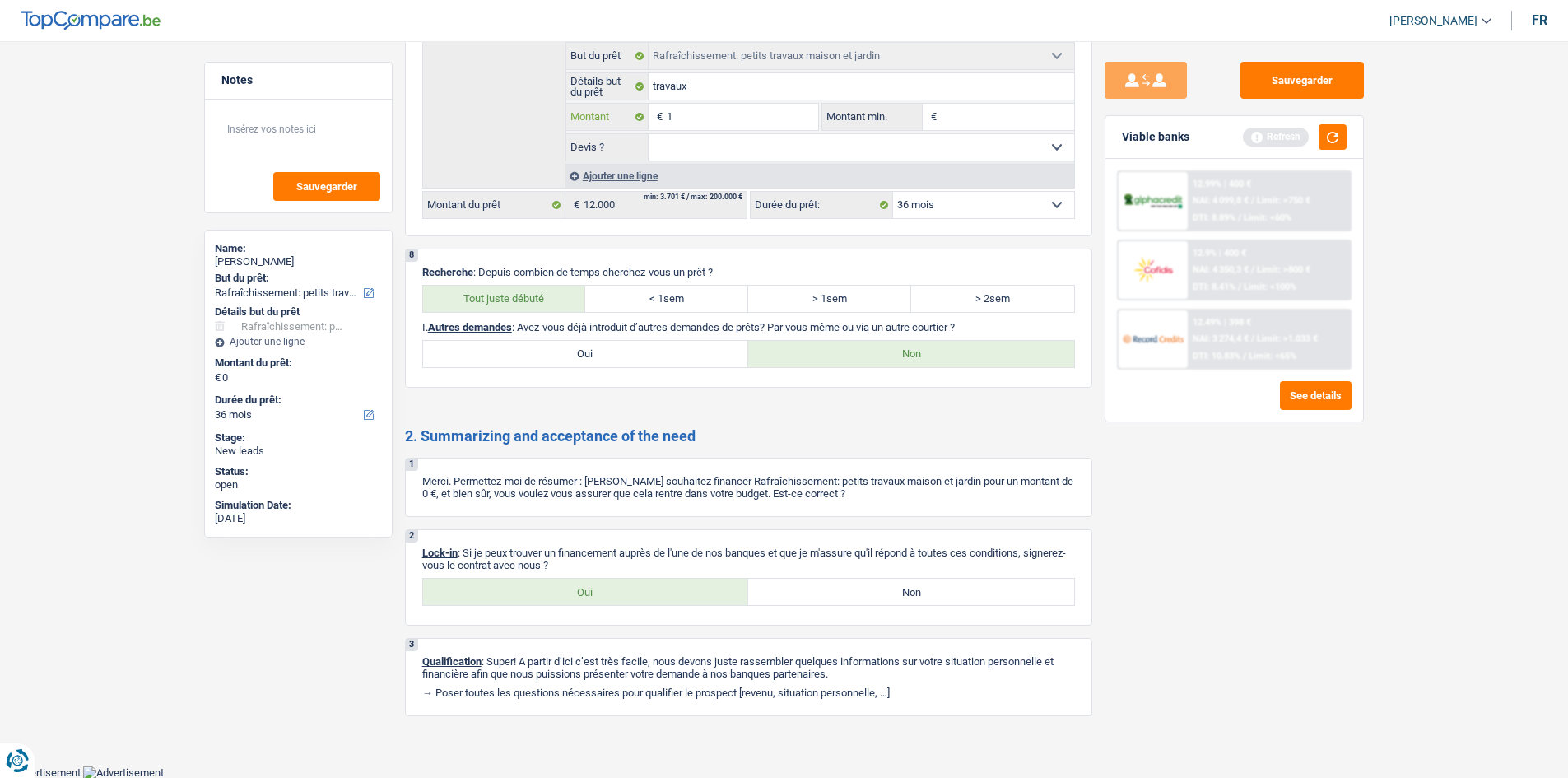 type on "12" 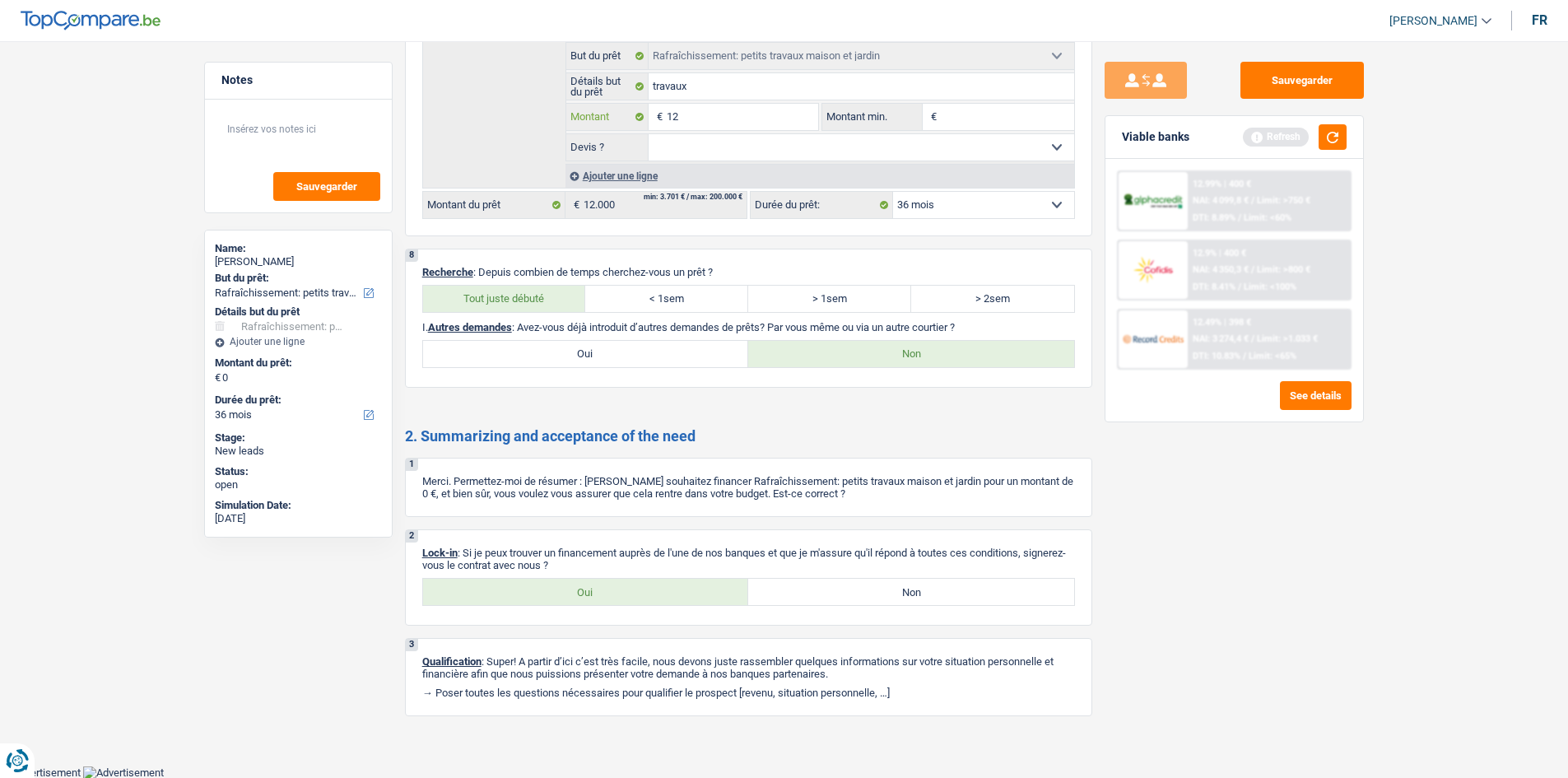 type on "120" 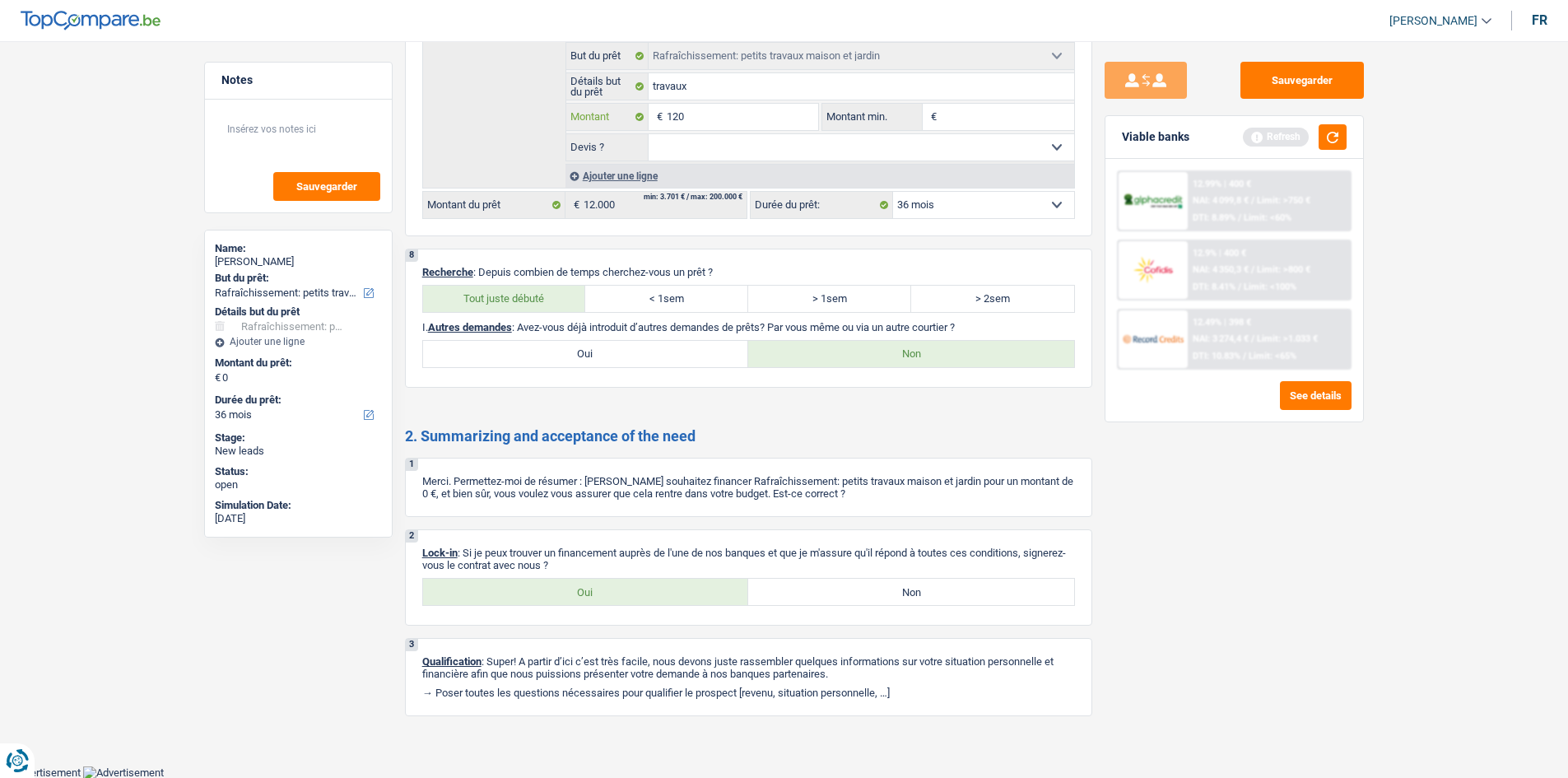 type on "1.200" 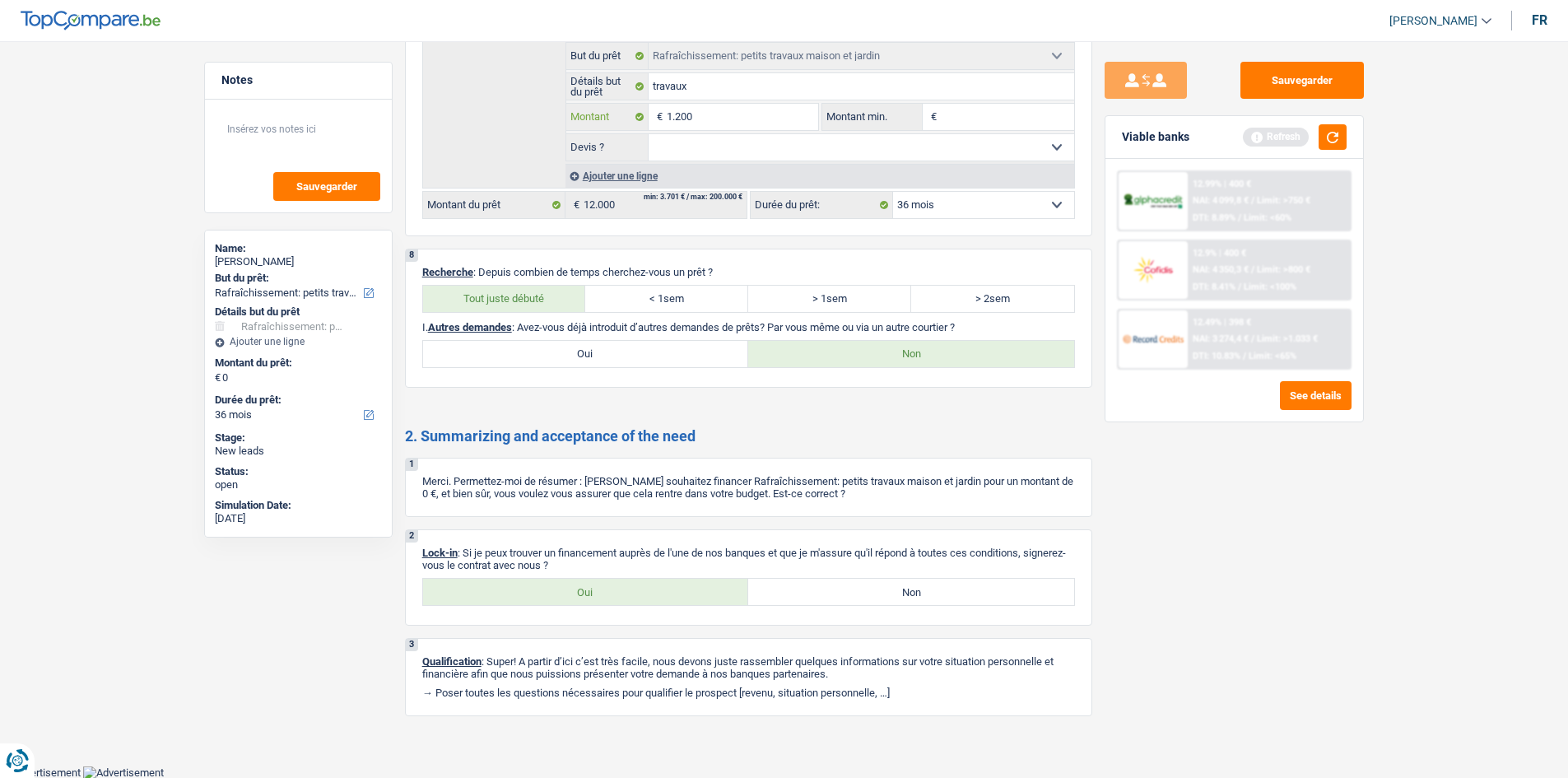 type on "12.000" 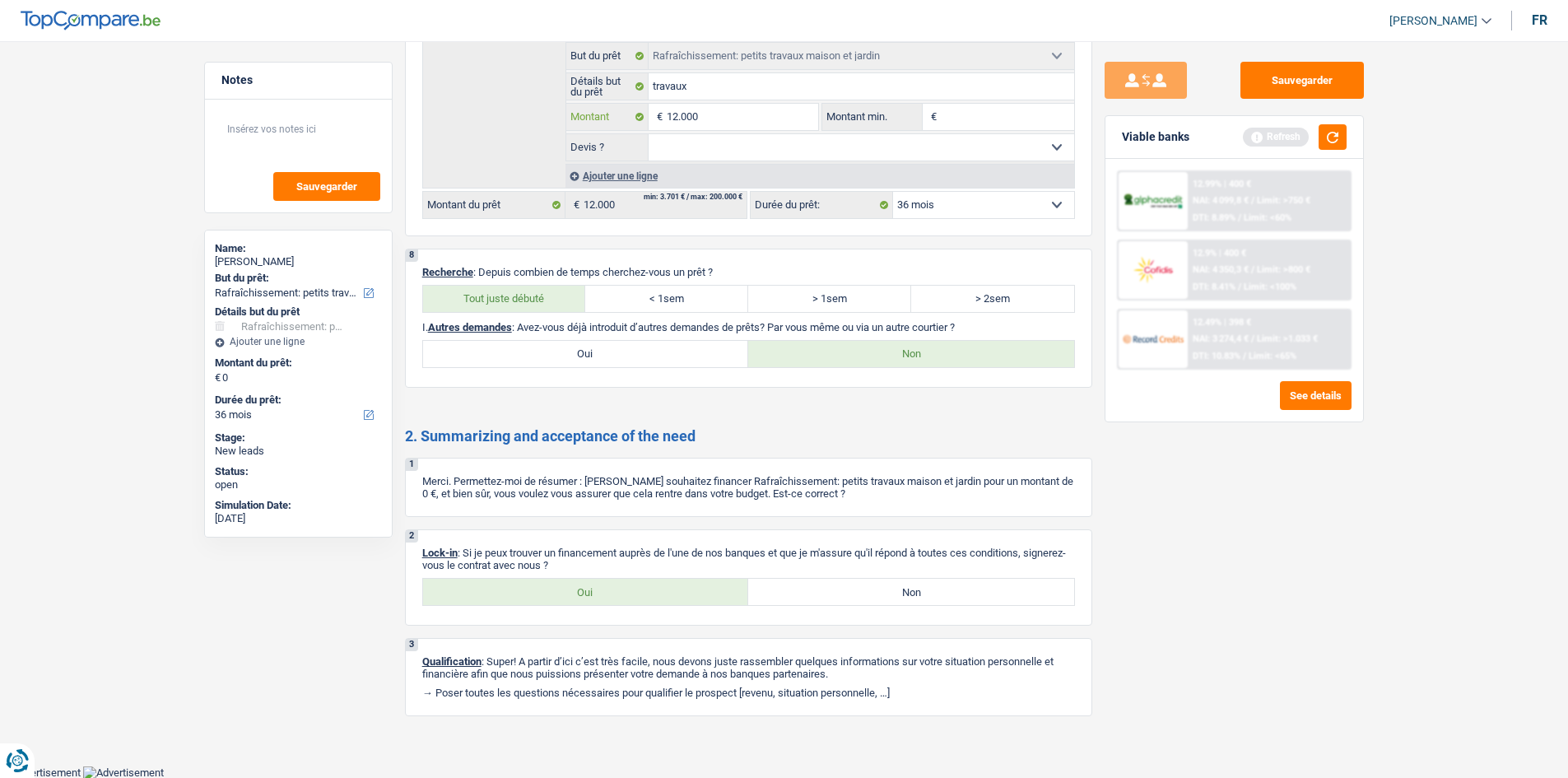 type on "12.000" 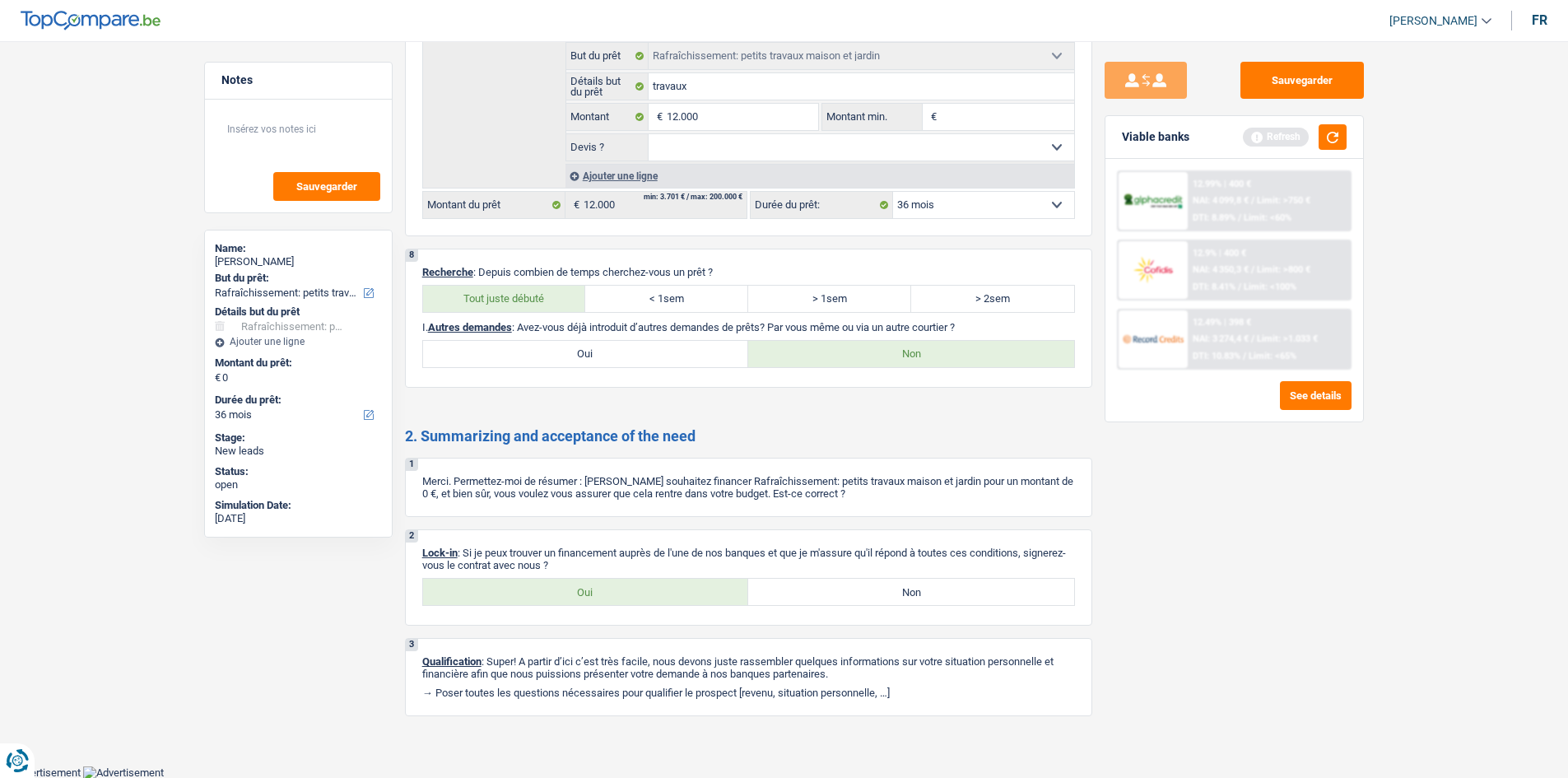 type on "12.000" 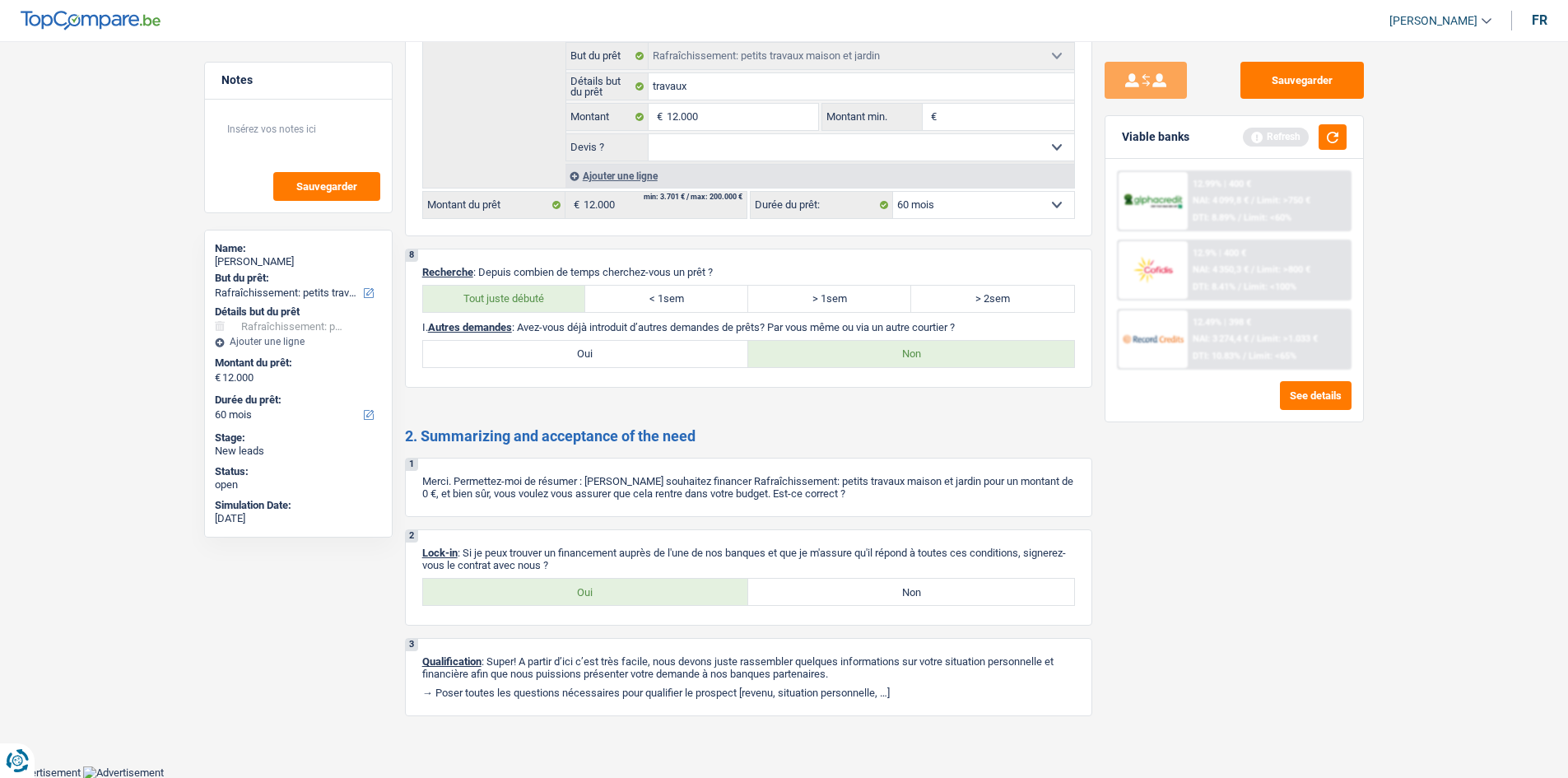 click on "Notes
Sauvegarder
Name:   Mohammed Elyakhloufi   But du prêt: Confort maison: meubles, textile, peinture, électroménager, outillage non-professionnel Hifi, multimédia, gsm, ordinateur Aménagement: frais d'installation, déménagement Evénement familial: naissance, mariage, divorce, communion, décès Frais médicaux Frais d'études Frais permis de conduire Loisirs: voyage, sport, musique Rafraîchissement: petits travaux maison et jardin Frais judiciaires Réparation voiture Prêt rénovation Prêt énergie Prêt voiture Taxes, impôts non professionnels Rénovation bien à l'étranger Dettes familiales Assurance Autre
Sélectionner une option
Détails but du prêt
Confort maison: meubles, textile, peinture, électroménager, outillage non-professionnel Hifi, multimédia, gsm, ordinateur Aménagement: frais d'installation, déménagement Frais médicaux Frais d'études" at bounding box center (784, -375) 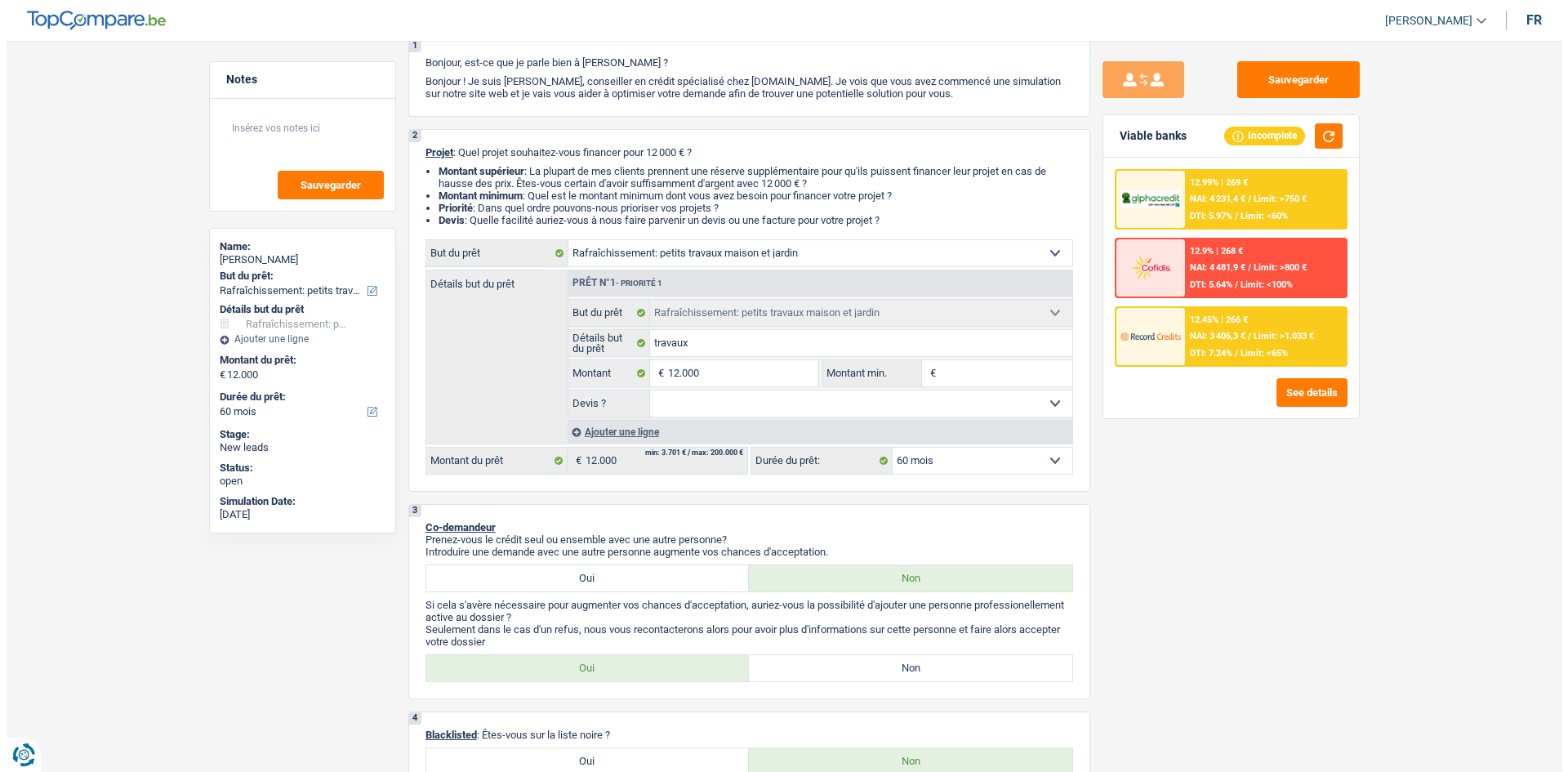 scroll, scrollTop: 0, scrollLeft: 0, axis: both 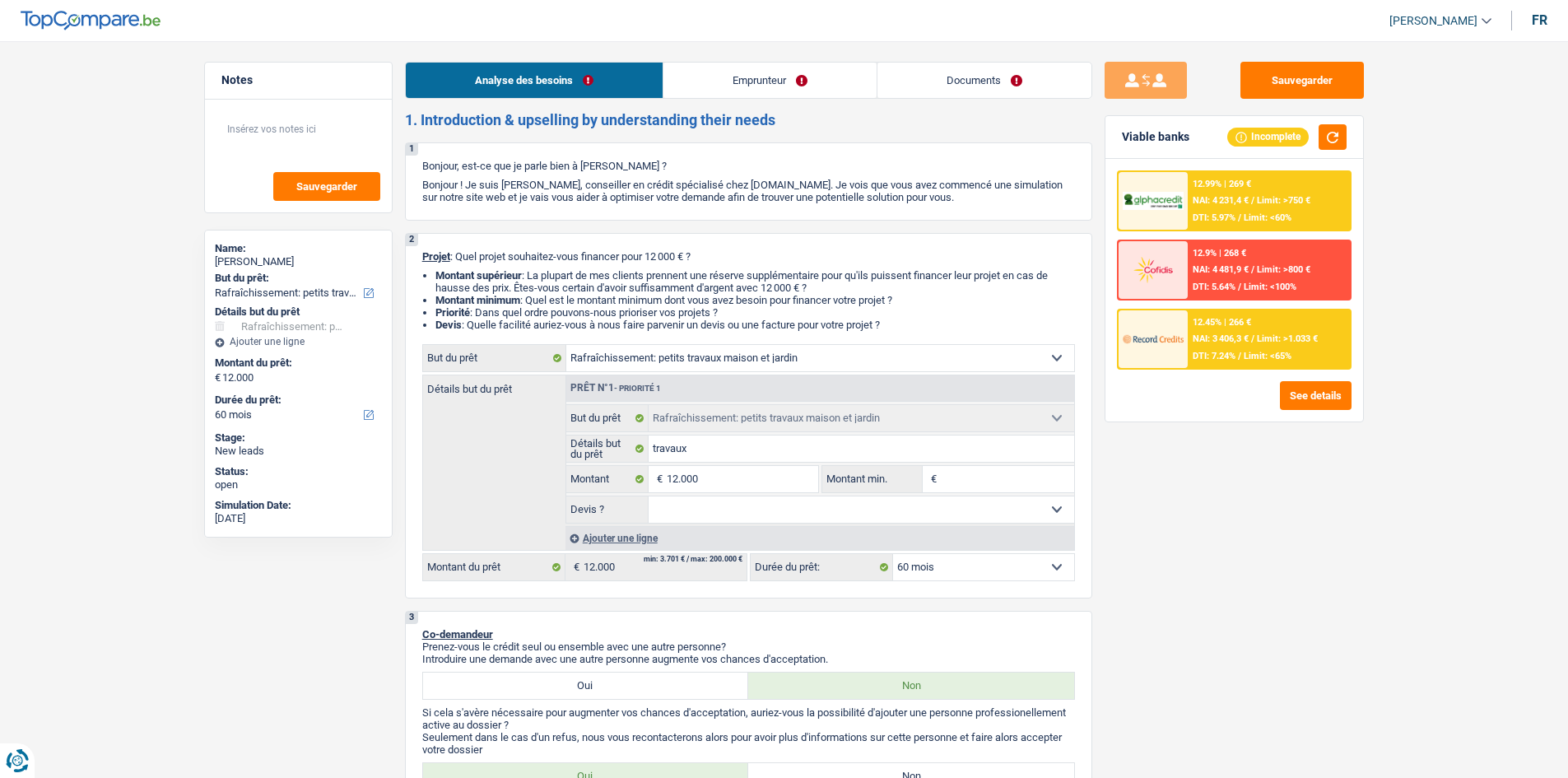 click on "Emprunteur" at bounding box center (770, 80) 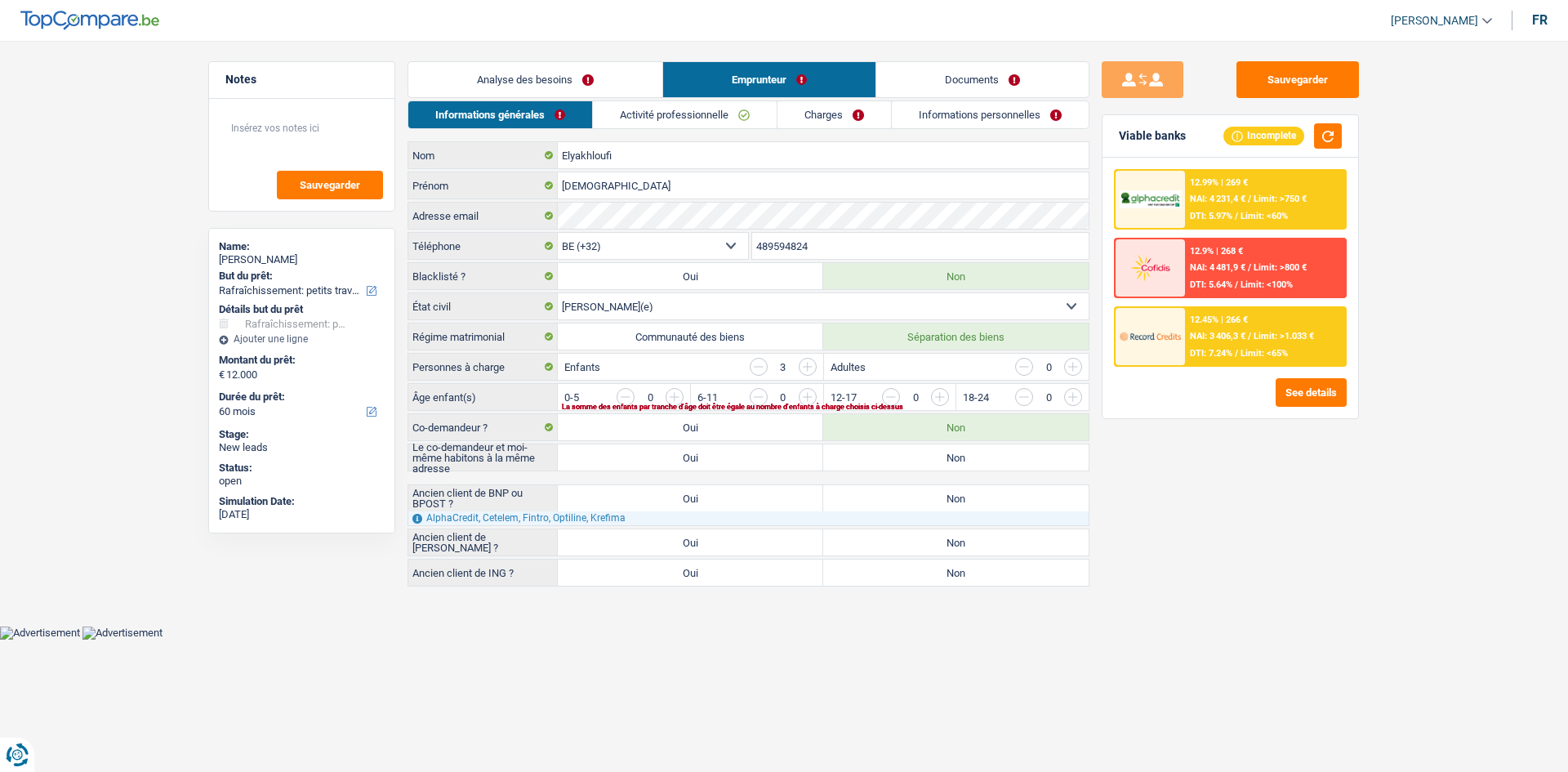 click on "Non" at bounding box center (956, 457) 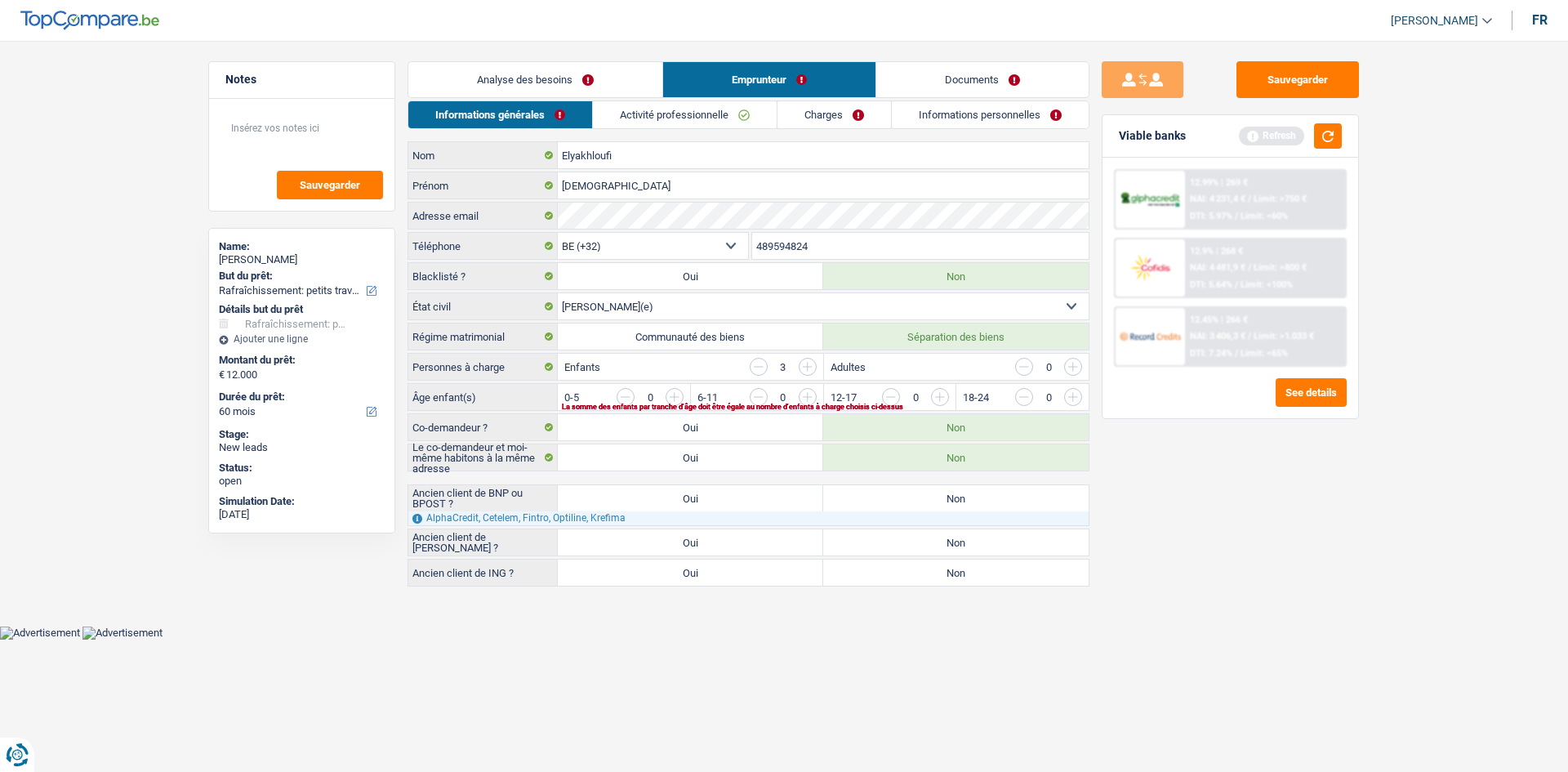 click on "Activité professionnelle" at bounding box center [684, 114] 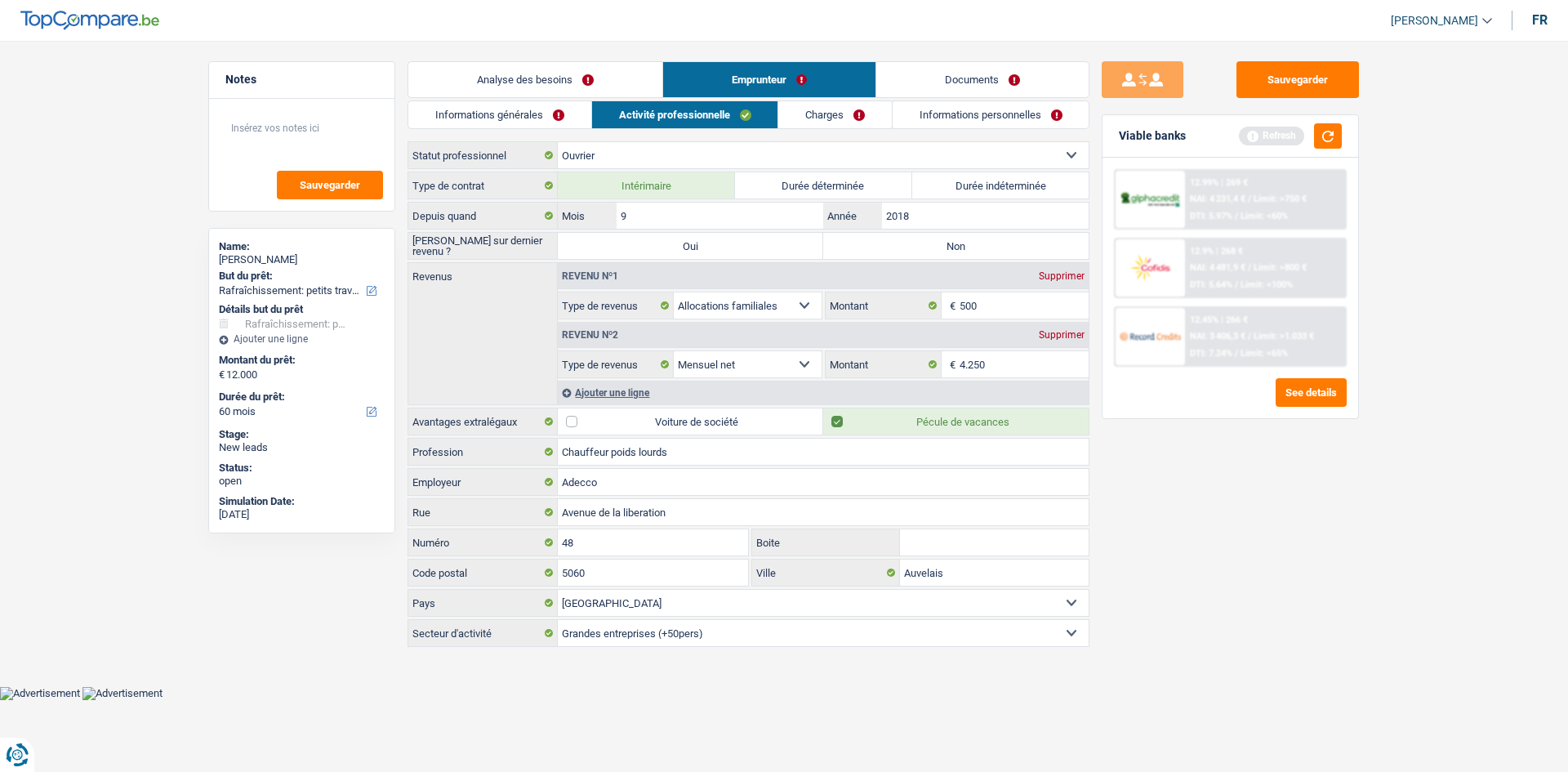 click on "Charges" at bounding box center [835, 114] 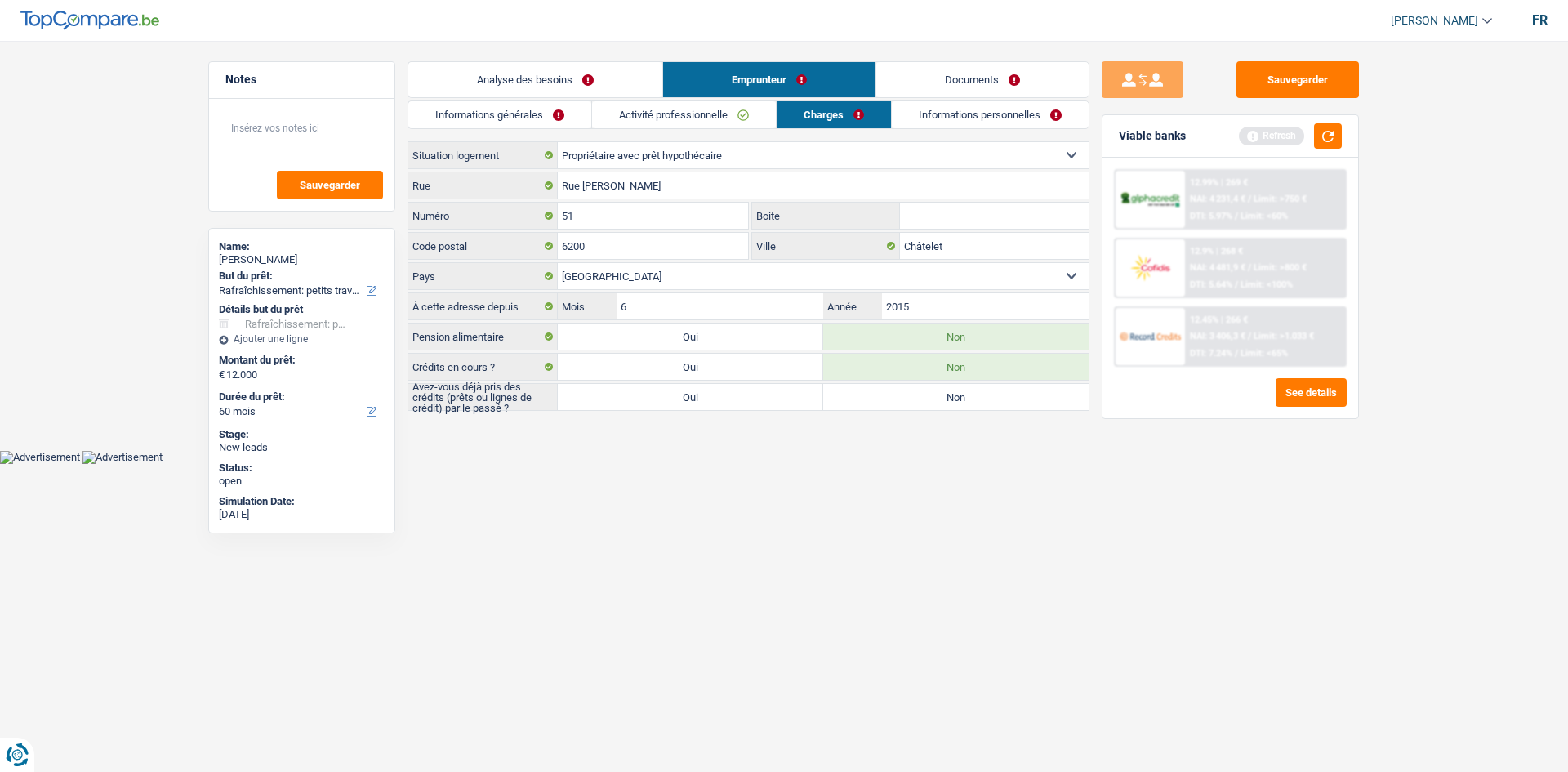 click on "Informations personnelles" at bounding box center [990, 114] 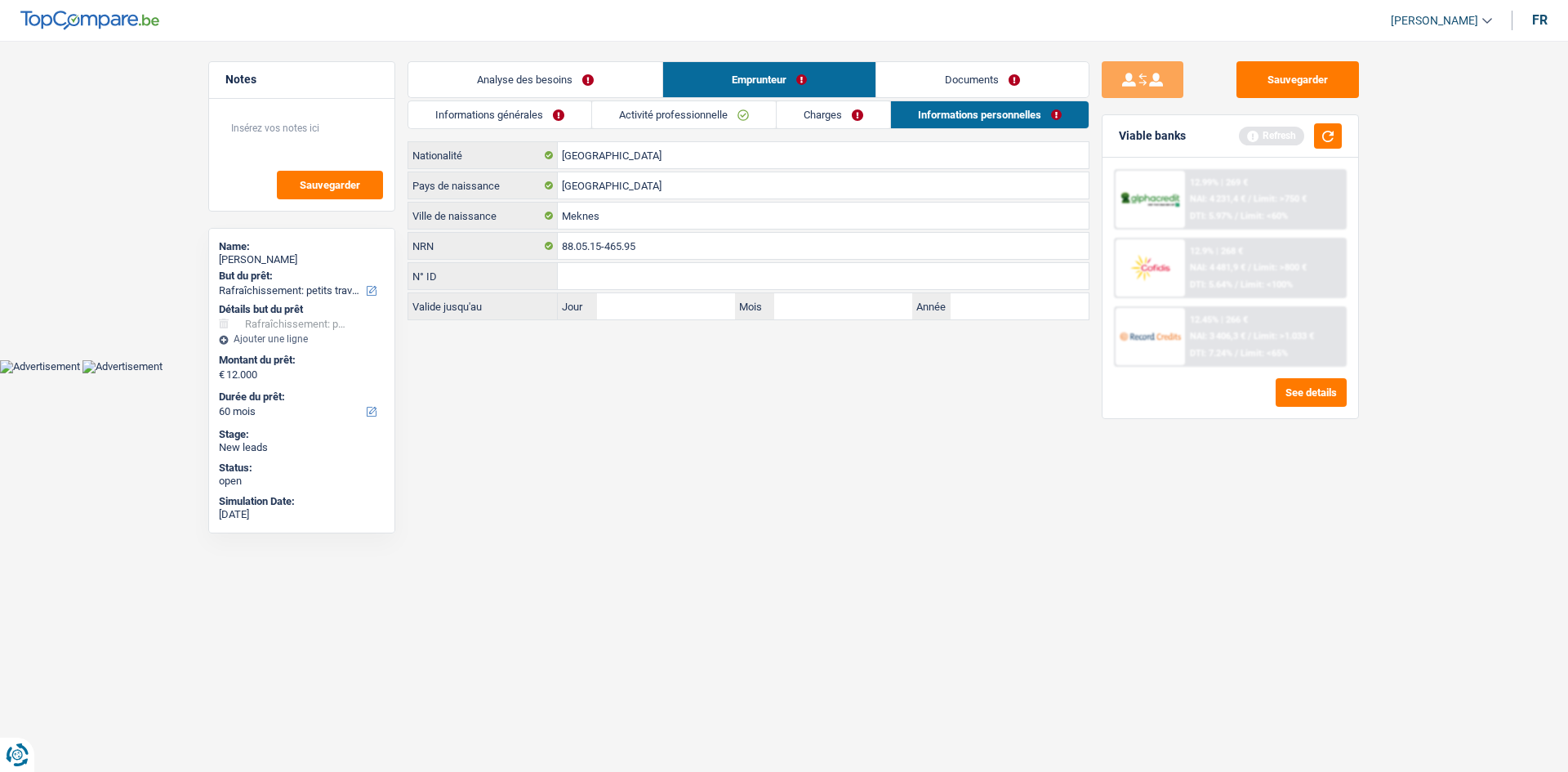 click on "Activité professionnelle" at bounding box center (684, 114) 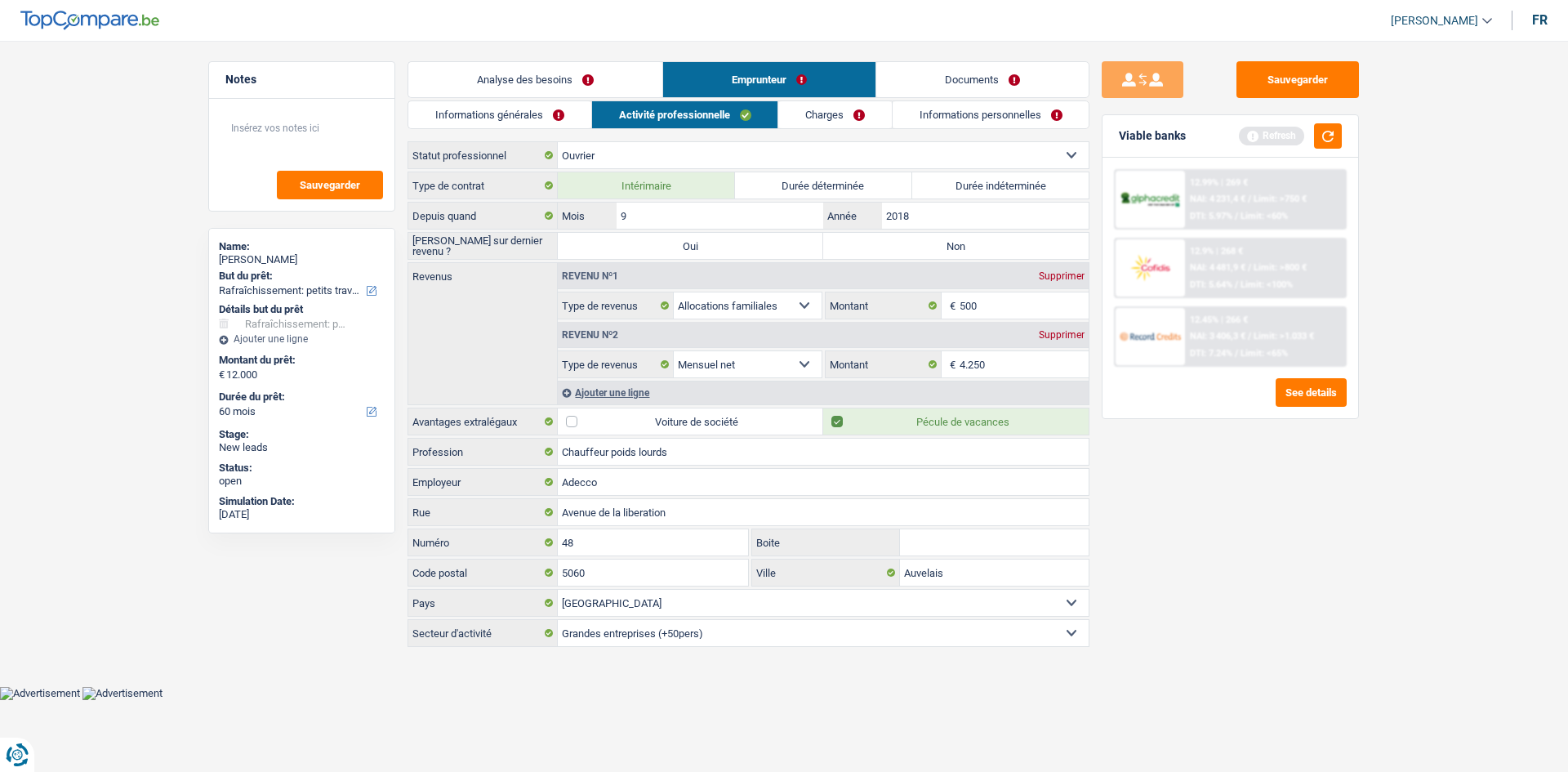 click on "Informations générales" at bounding box center [500, 114] 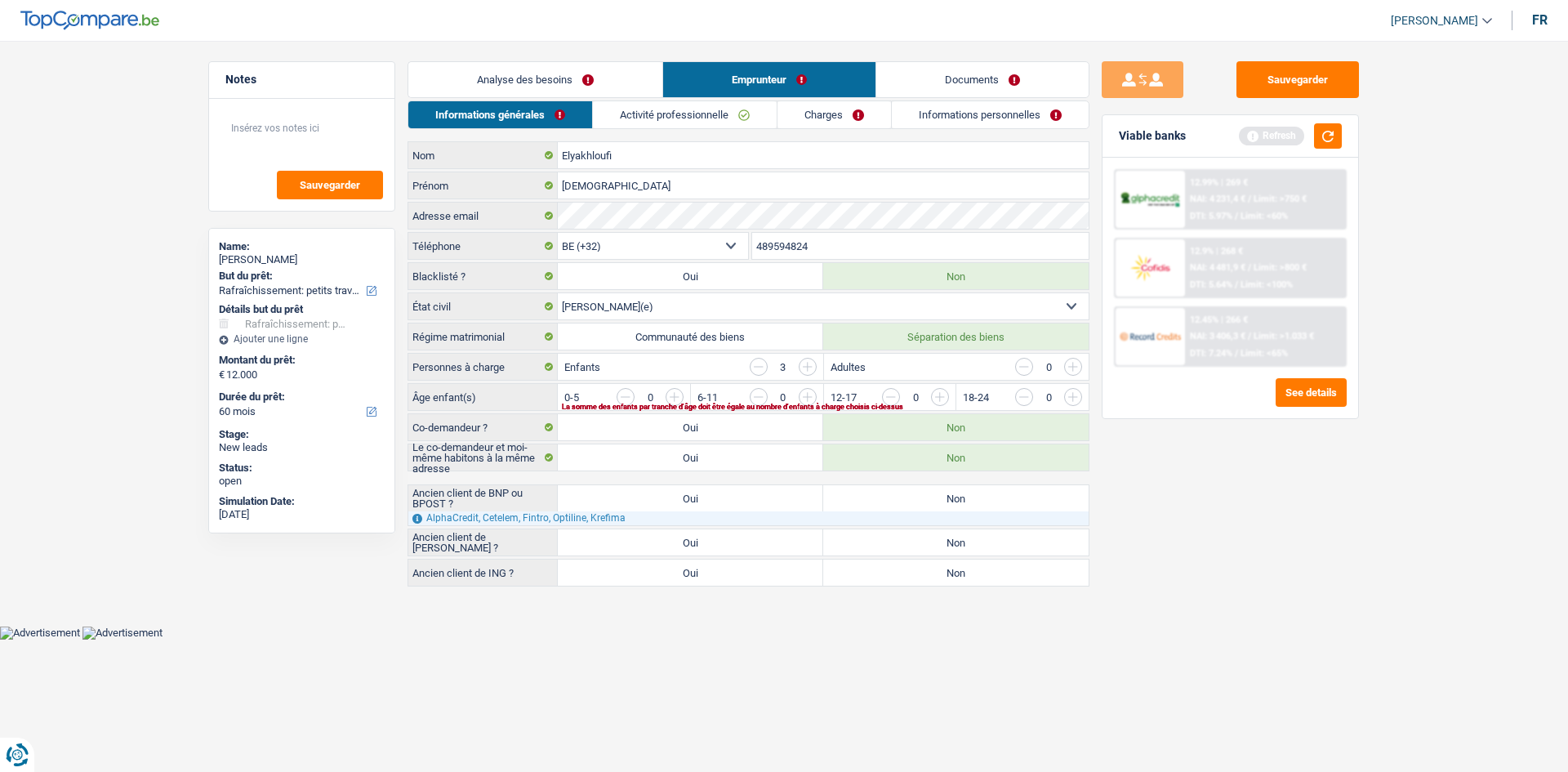 click on "Activité professionnelle" at bounding box center [684, 114] 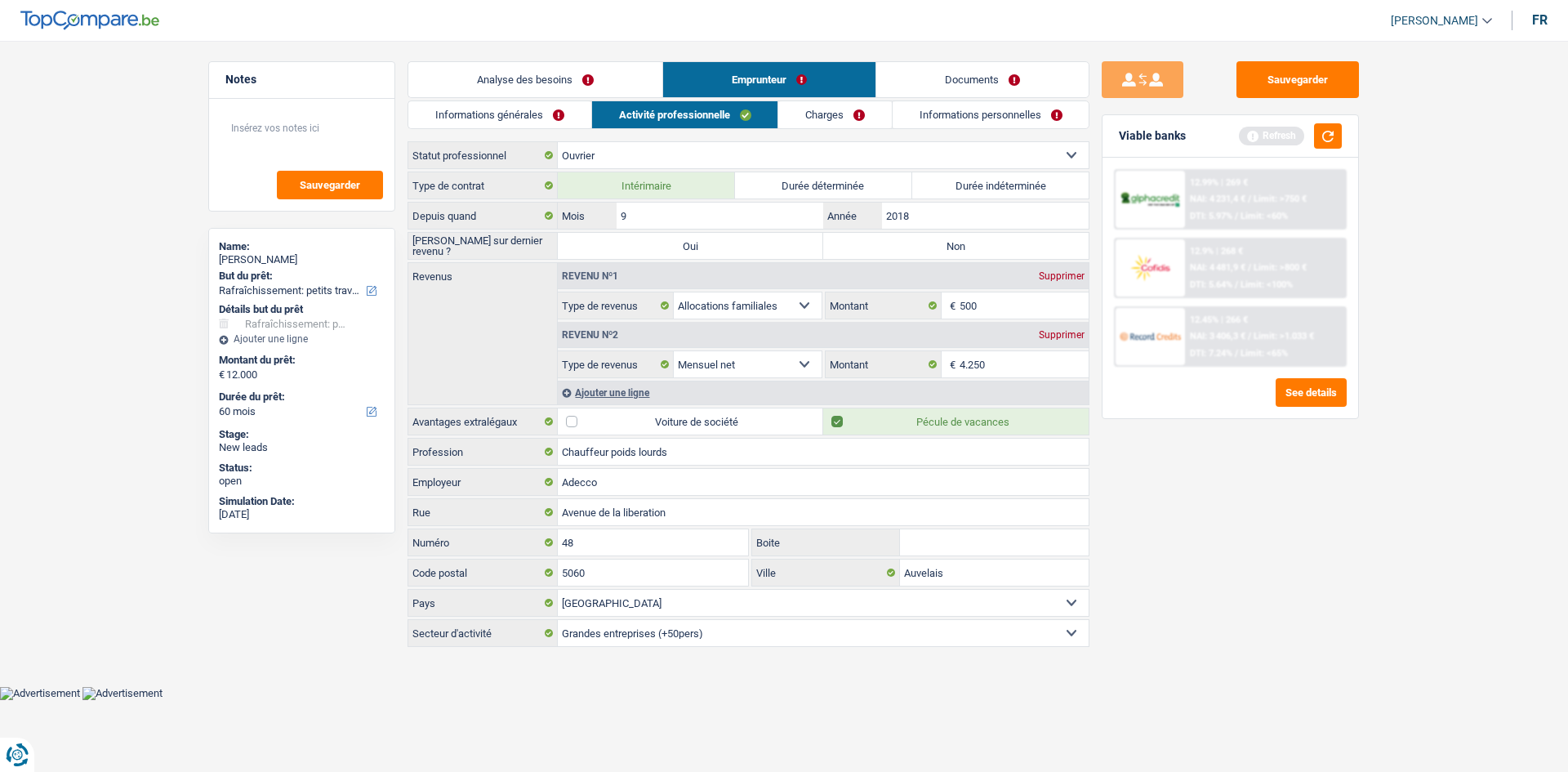 click on "Informations générales" at bounding box center (500, 114) 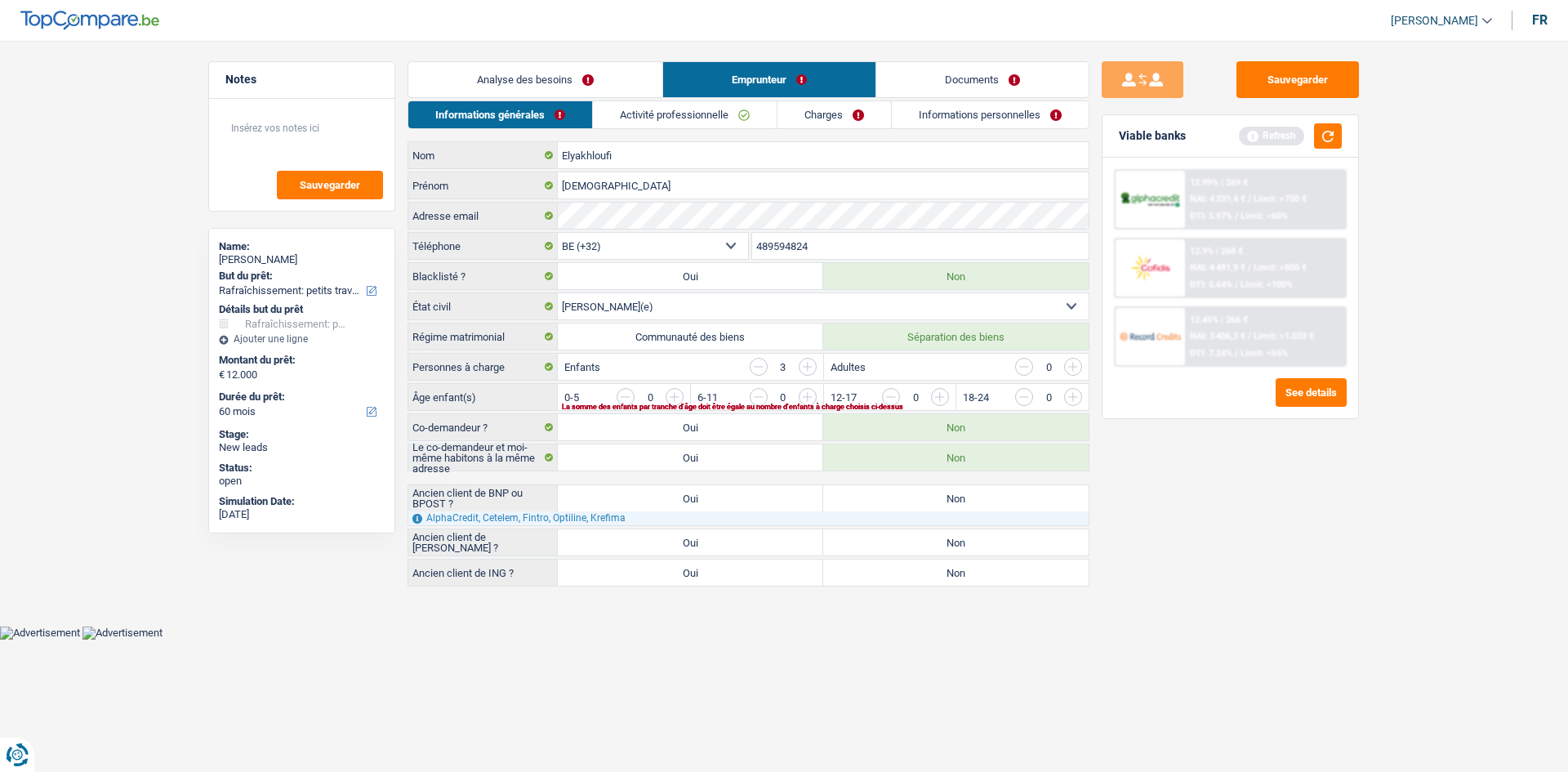click on "Activité professionnelle" at bounding box center (684, 114) 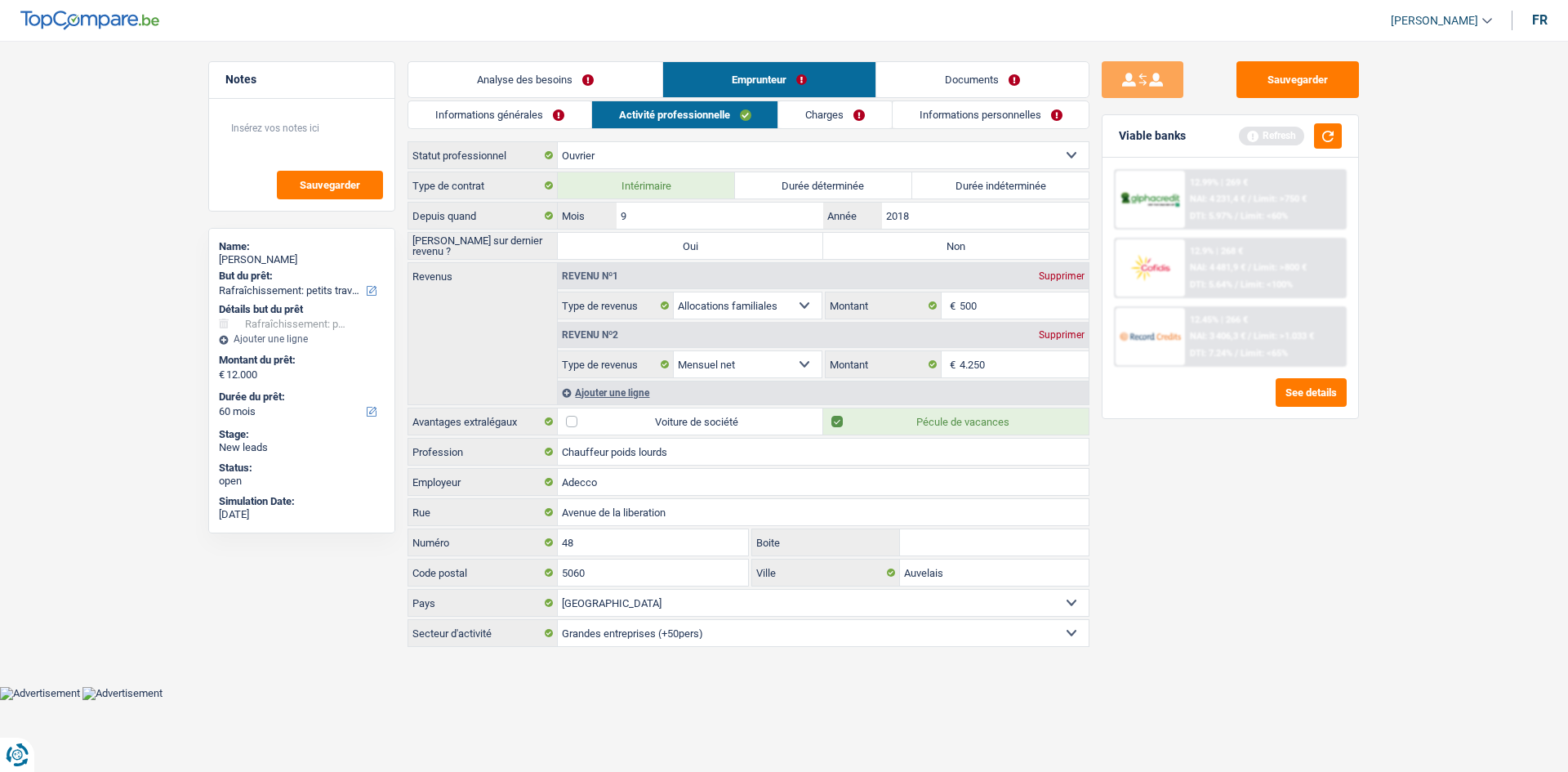 click on "Charges" at bounding box center (835, 114) 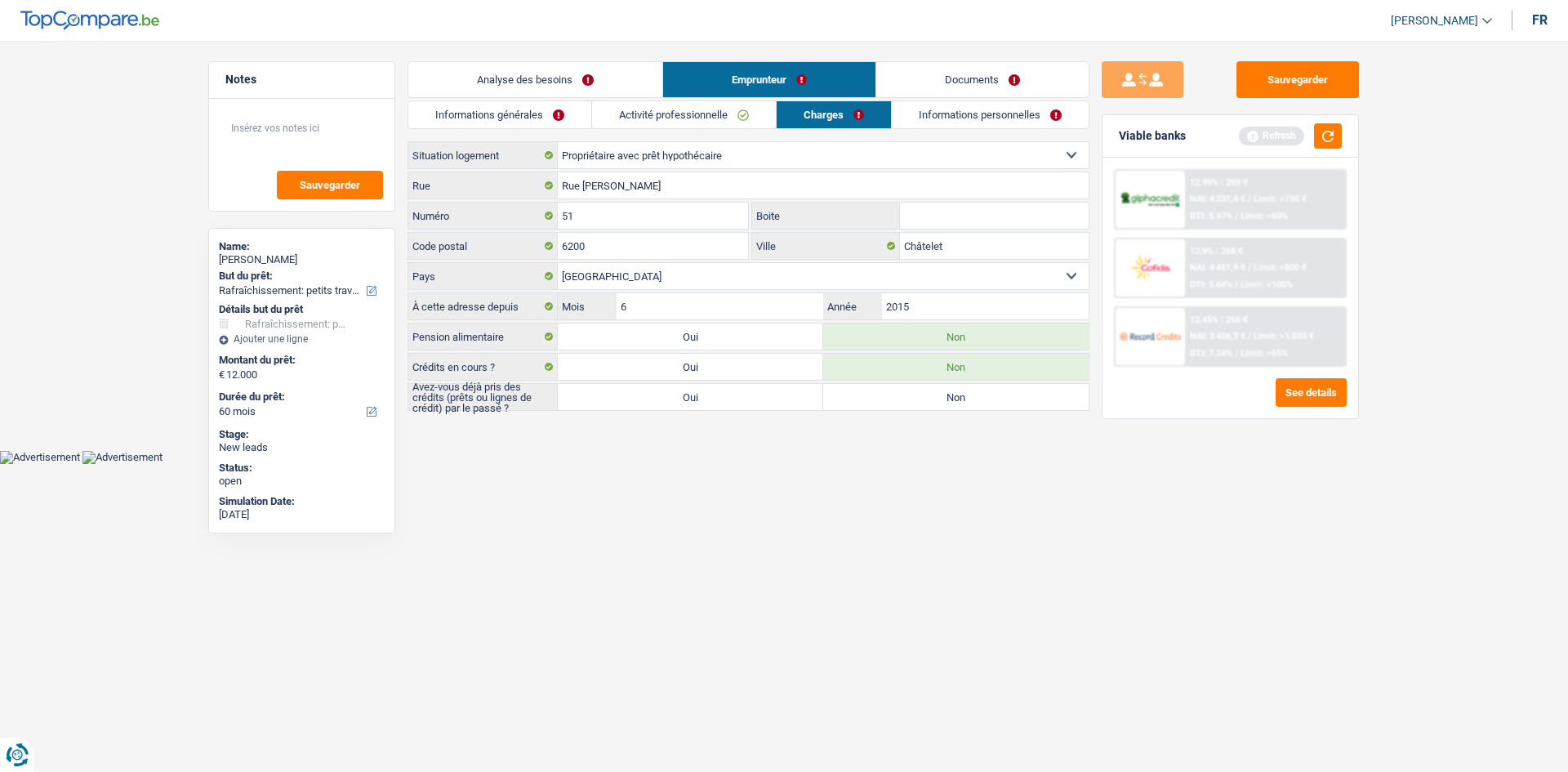 click on "Activité professionnelle" at bounding box center (684, 114) 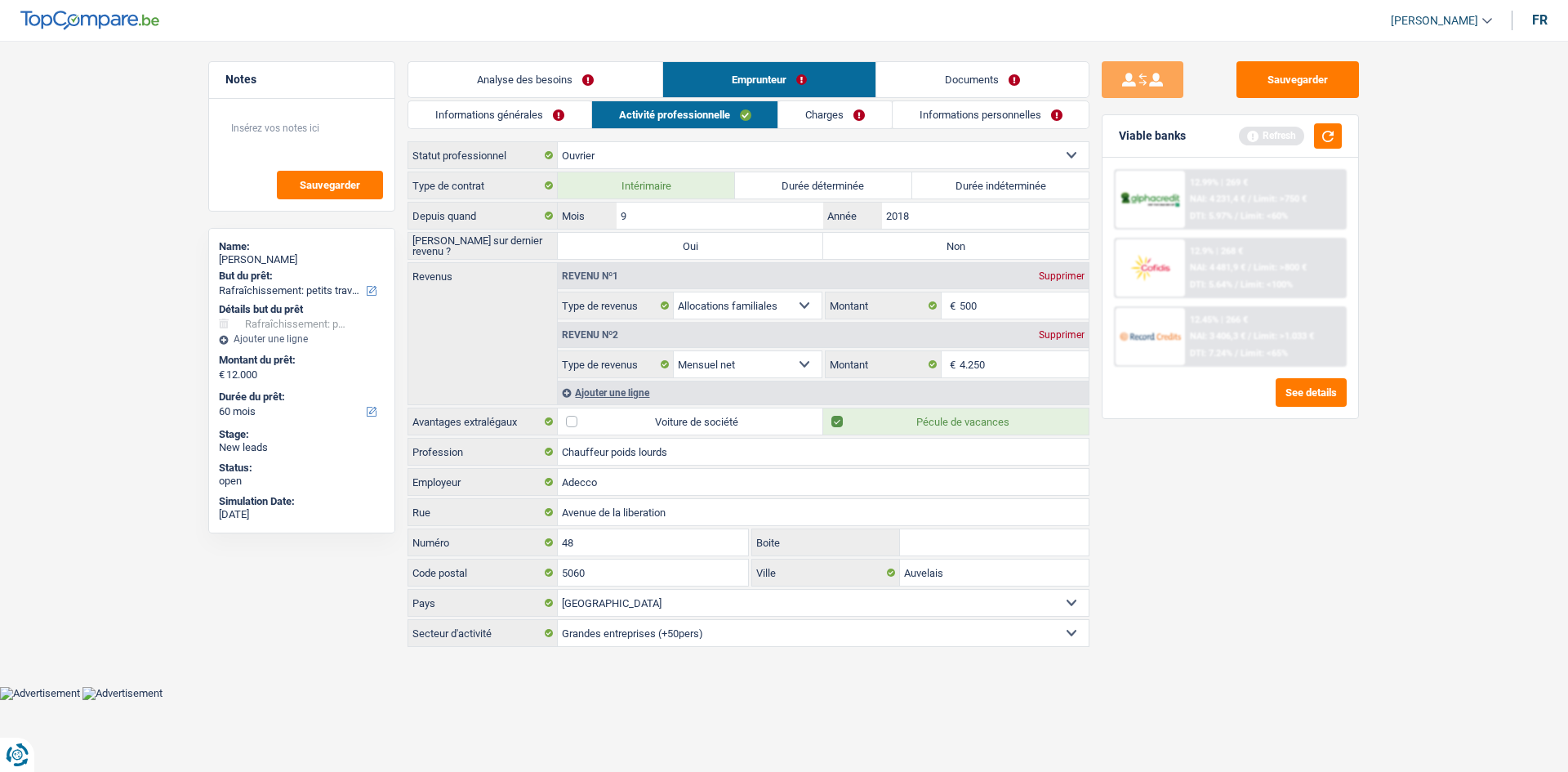click on "Informations personnelles" at bounding box center [991, 114] 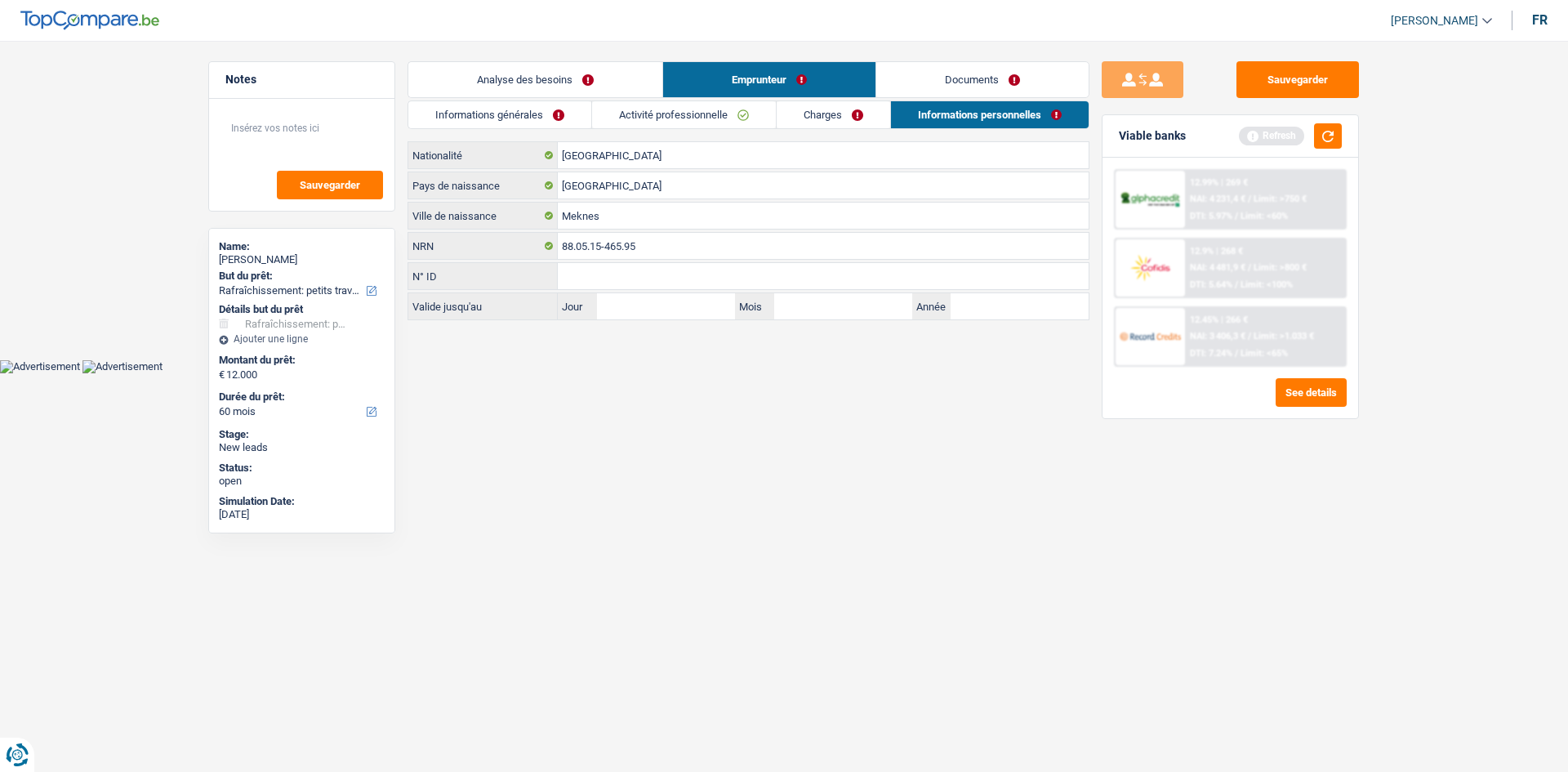 click on "Charges" at bounding box center (833, 114) 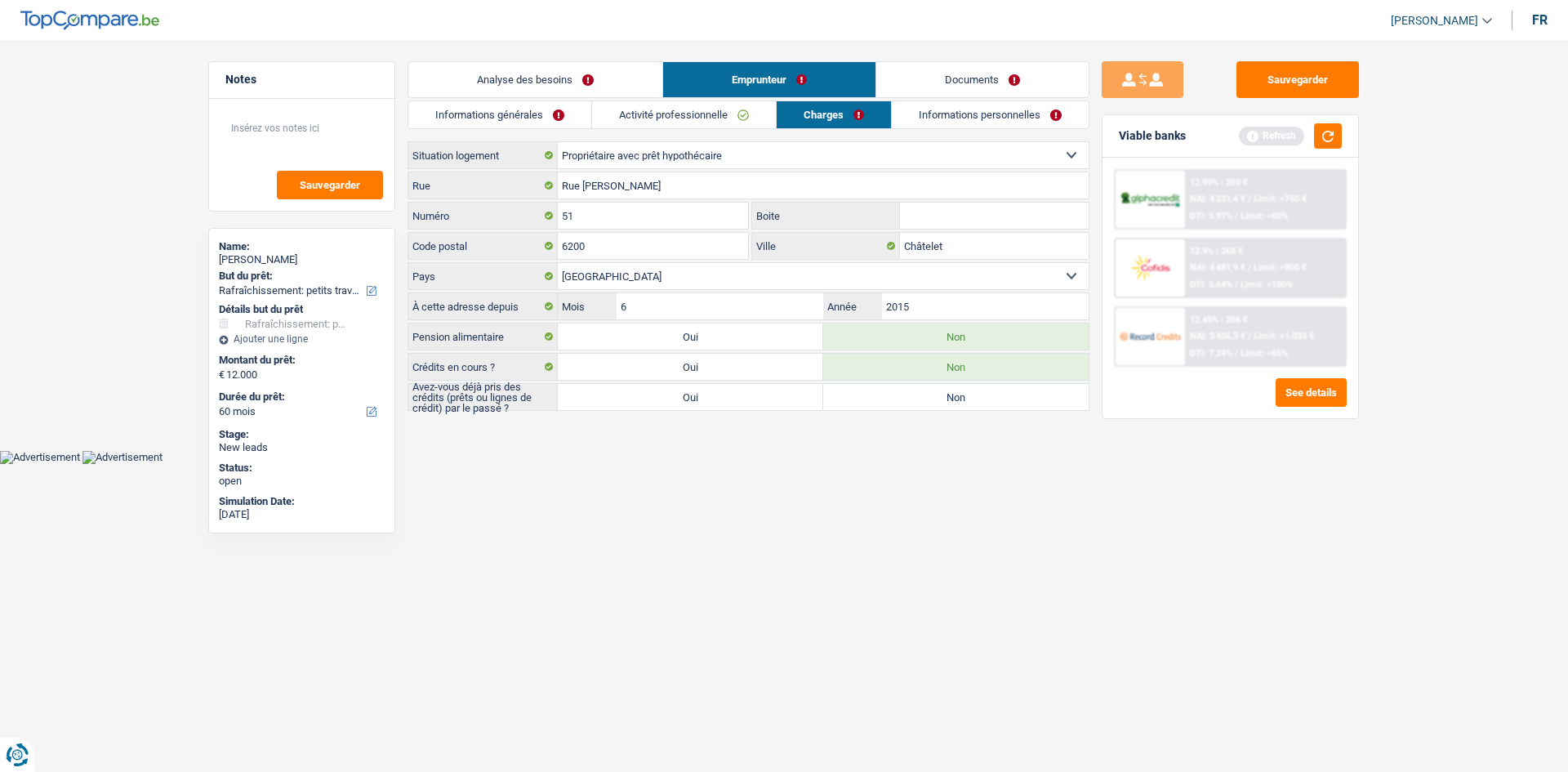 click on "Activité professionnelle" at bounding box center [684, 114] 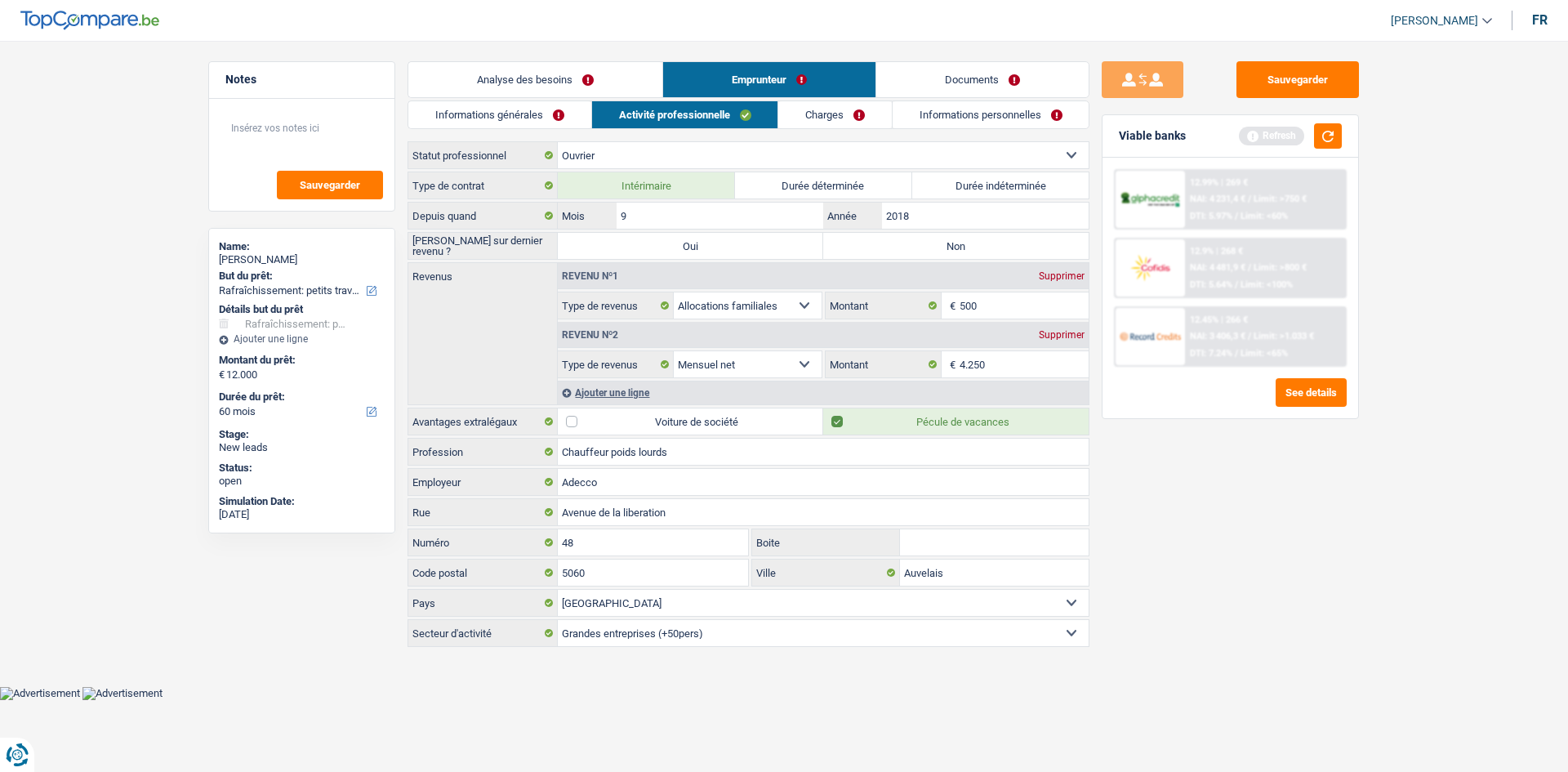 click on "Informations générales Activité professionnelle Charges Informations personnelles Elyakhloufi
Nom
Mohammed
Prénom
Adresse email
BE (+32) LU (+352)
Sélectionner une option
Téléphone
489594824
Téléphone
Blacklisté ?
Oui
Non
Célibataire Marié(e) Cohabitant(e) légal(e) Divorcé(e) Veuf(ve) Séparé (de fait)
Sélectionner une option
État civil
Régime matrimonial
Communauté des biens
Séparation des biens
Personnes à charge
Enfants" at bounding box center [748, 375] 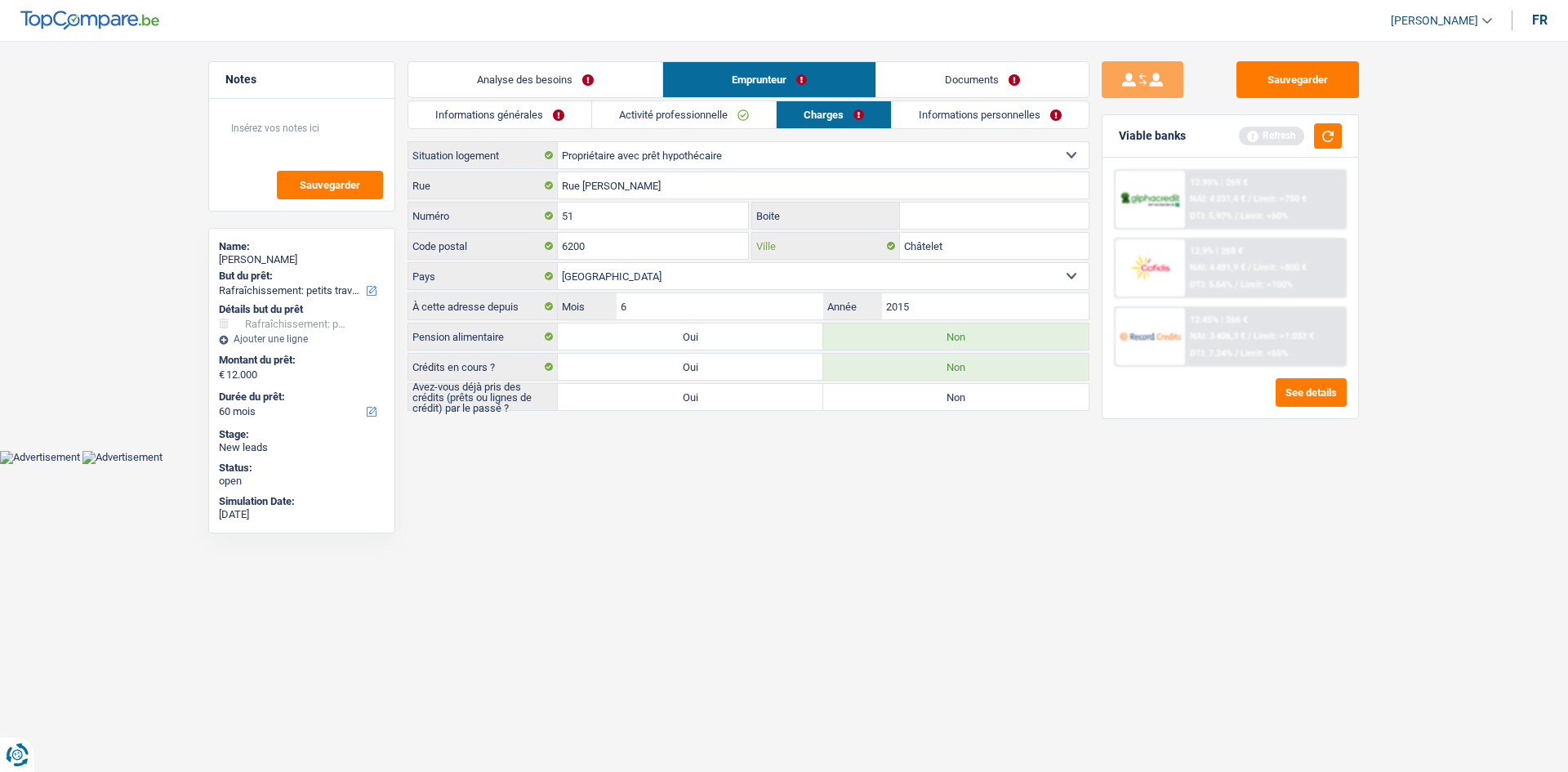 click on "Châtelet" at bounding box center (994, 246) 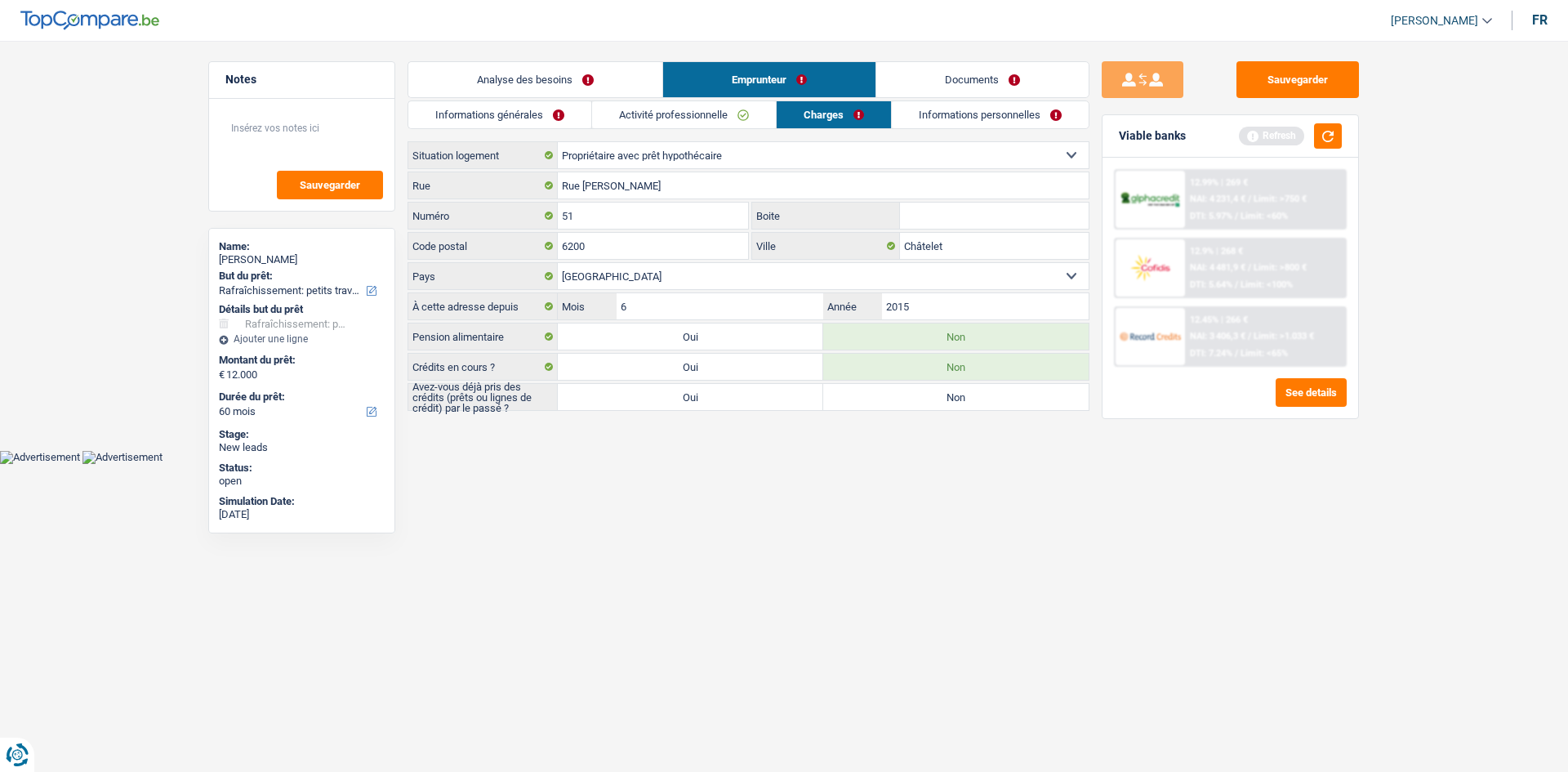 click on "Informations personnelles" at bounding box center [990, 114] 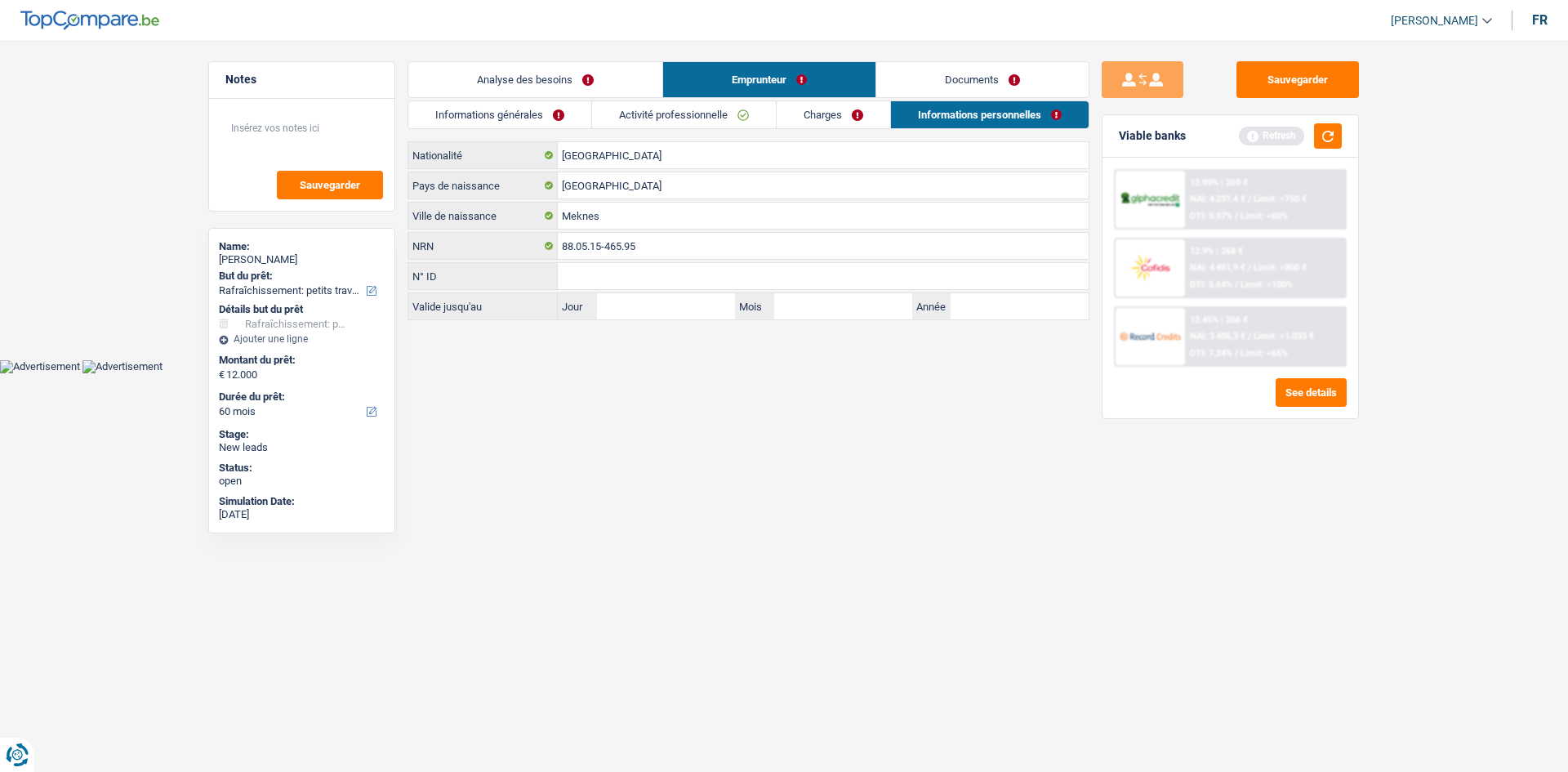 click on "Charges" at bounding box center (833, 114) 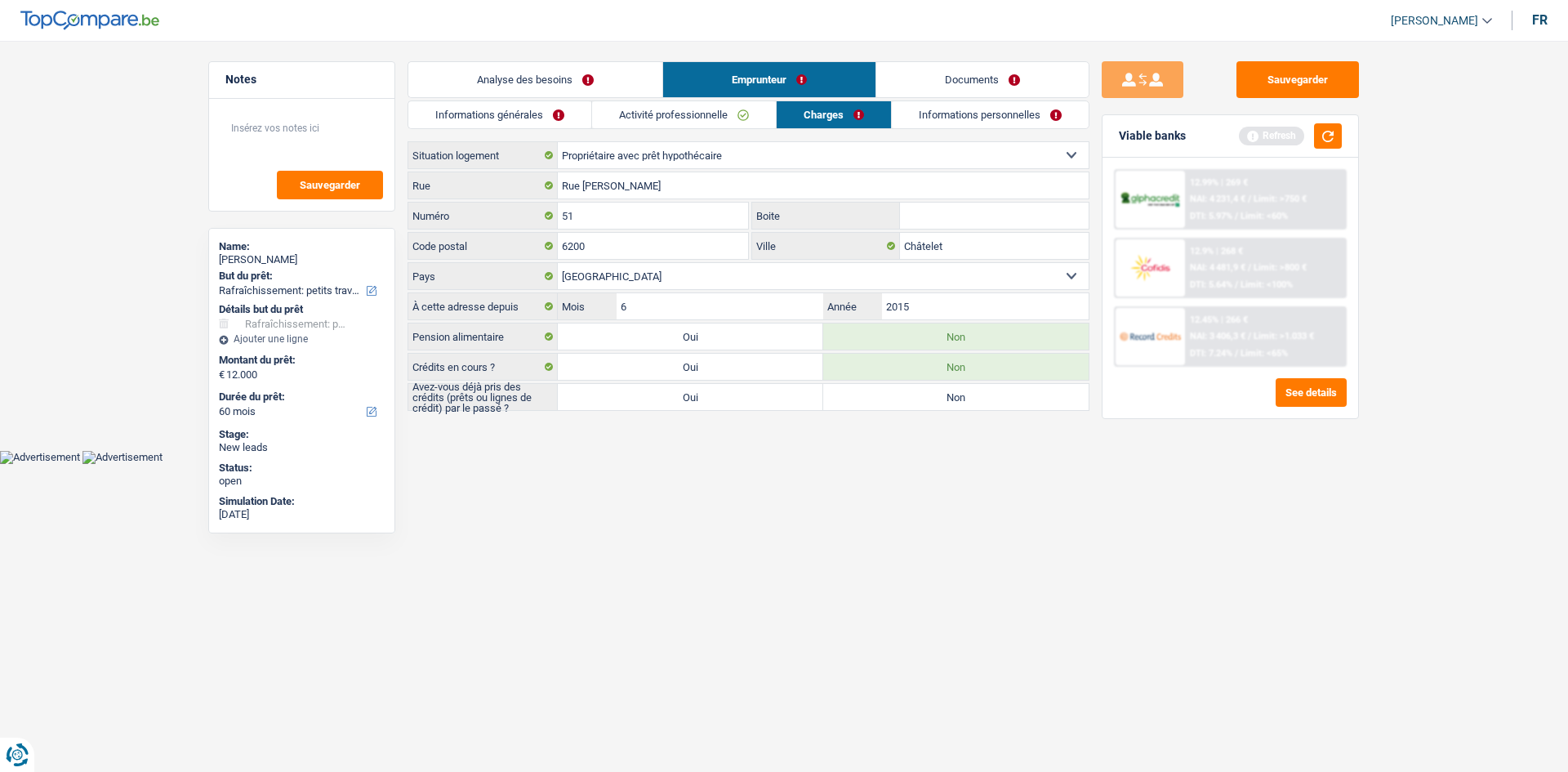 click on "Activité professionnelle" at bounding box center [684, 114] 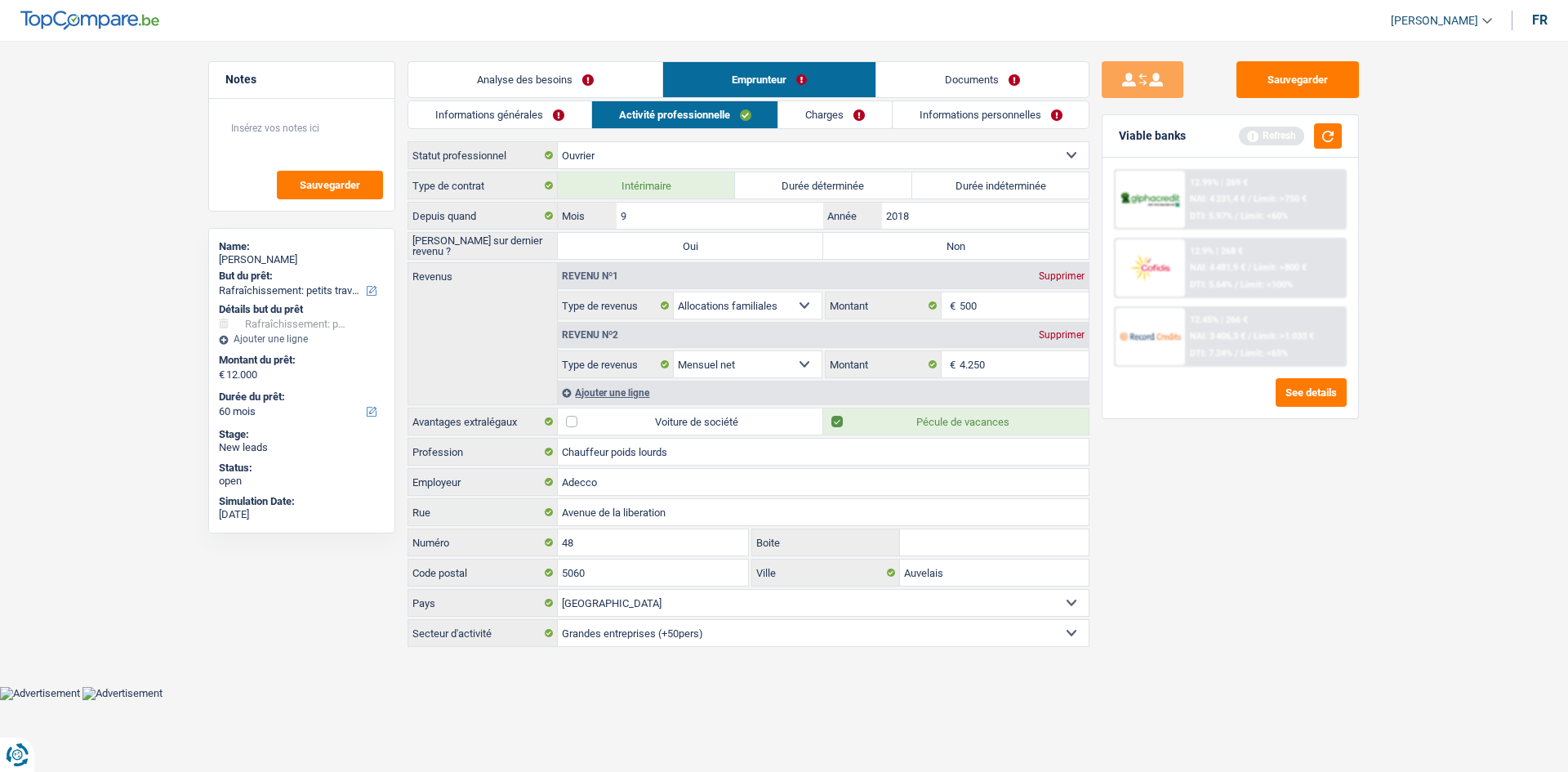 click on "Informations générales" at bounding box center [500, 114] 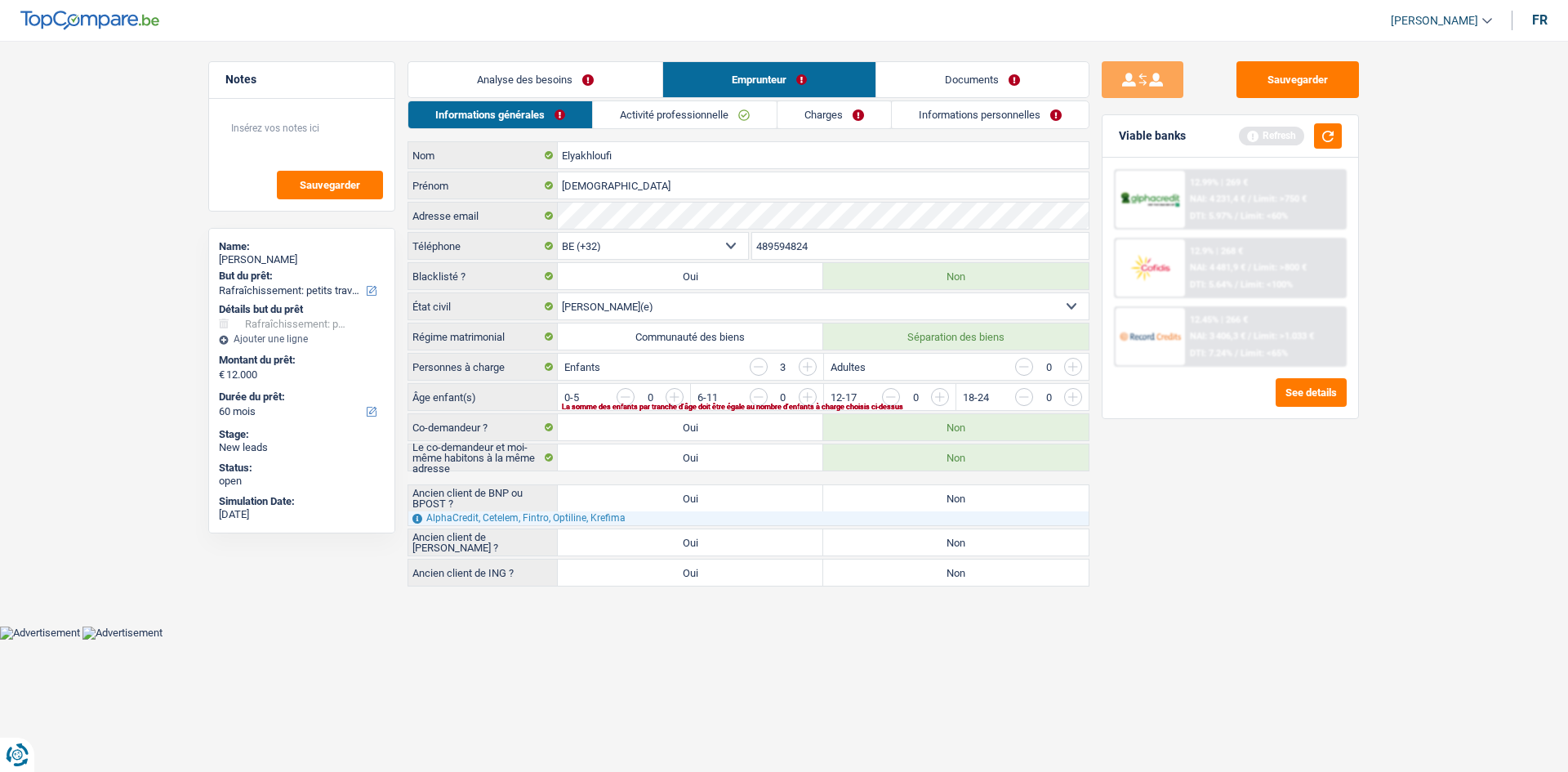 click on "Activité professionnelle" at bounding box center (684, 114) 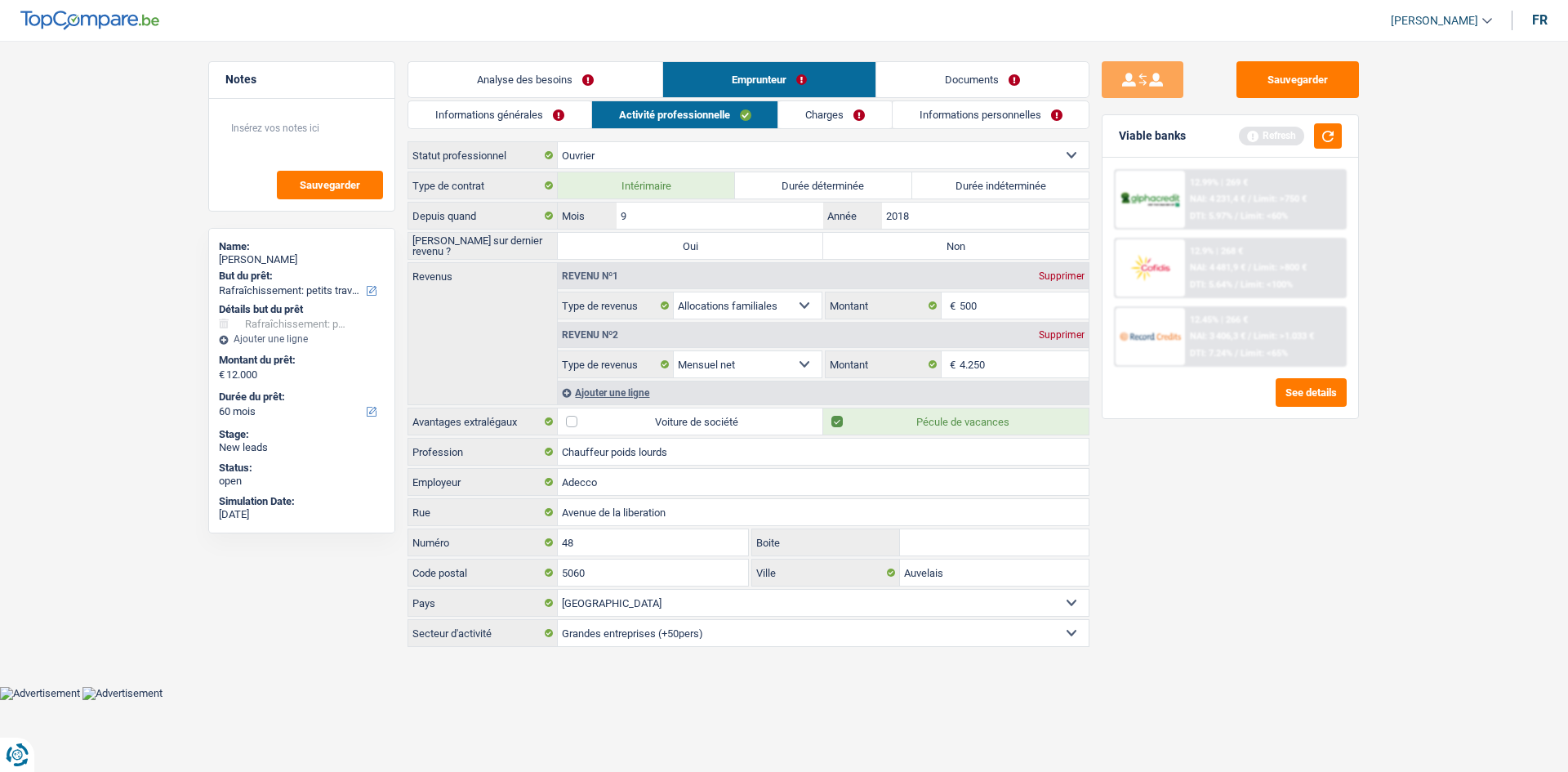 click on "Charges" at bounding box center [835, 114] 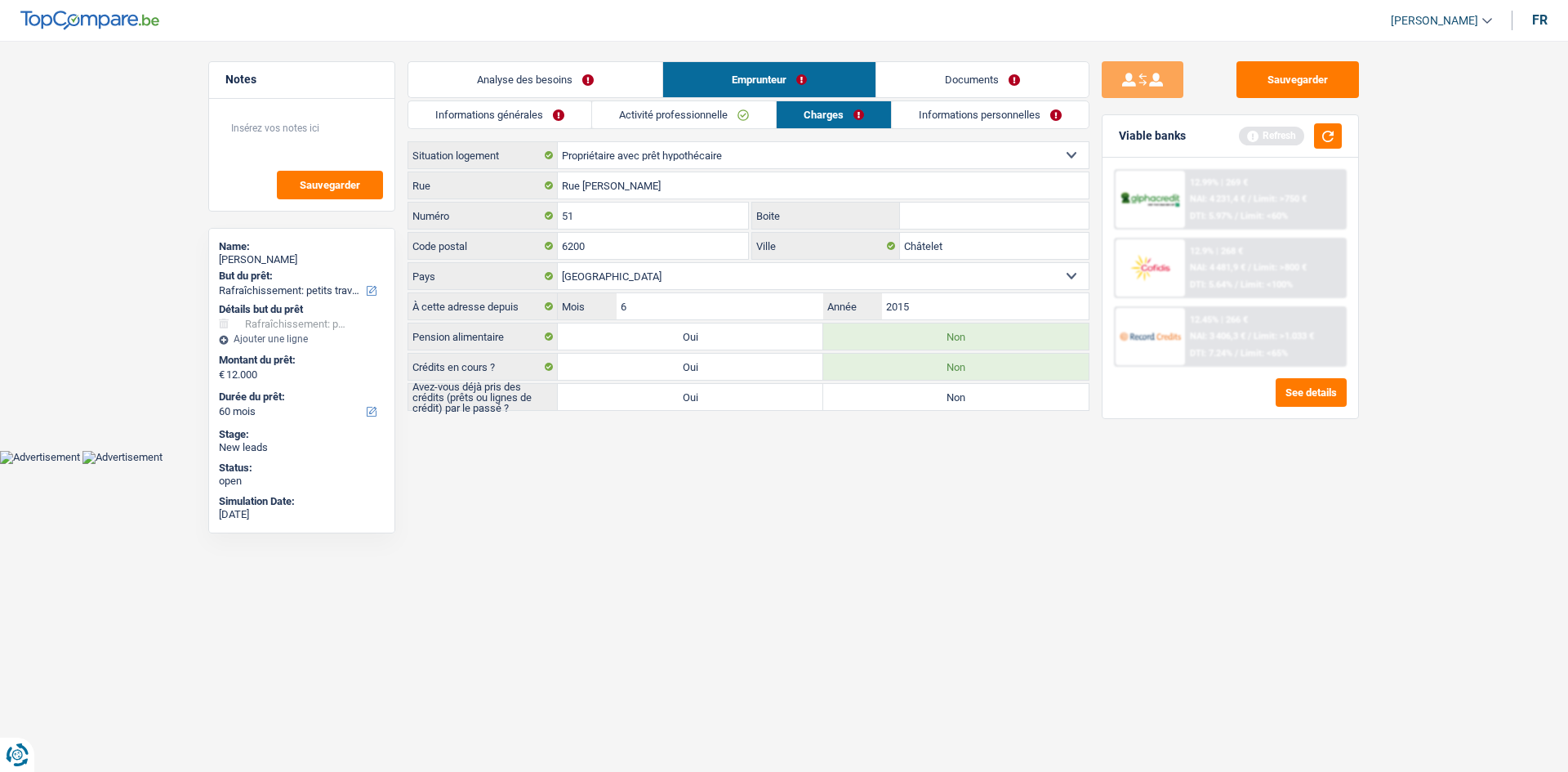 click on "Informations personnelles" at bounding box center [990, 114] 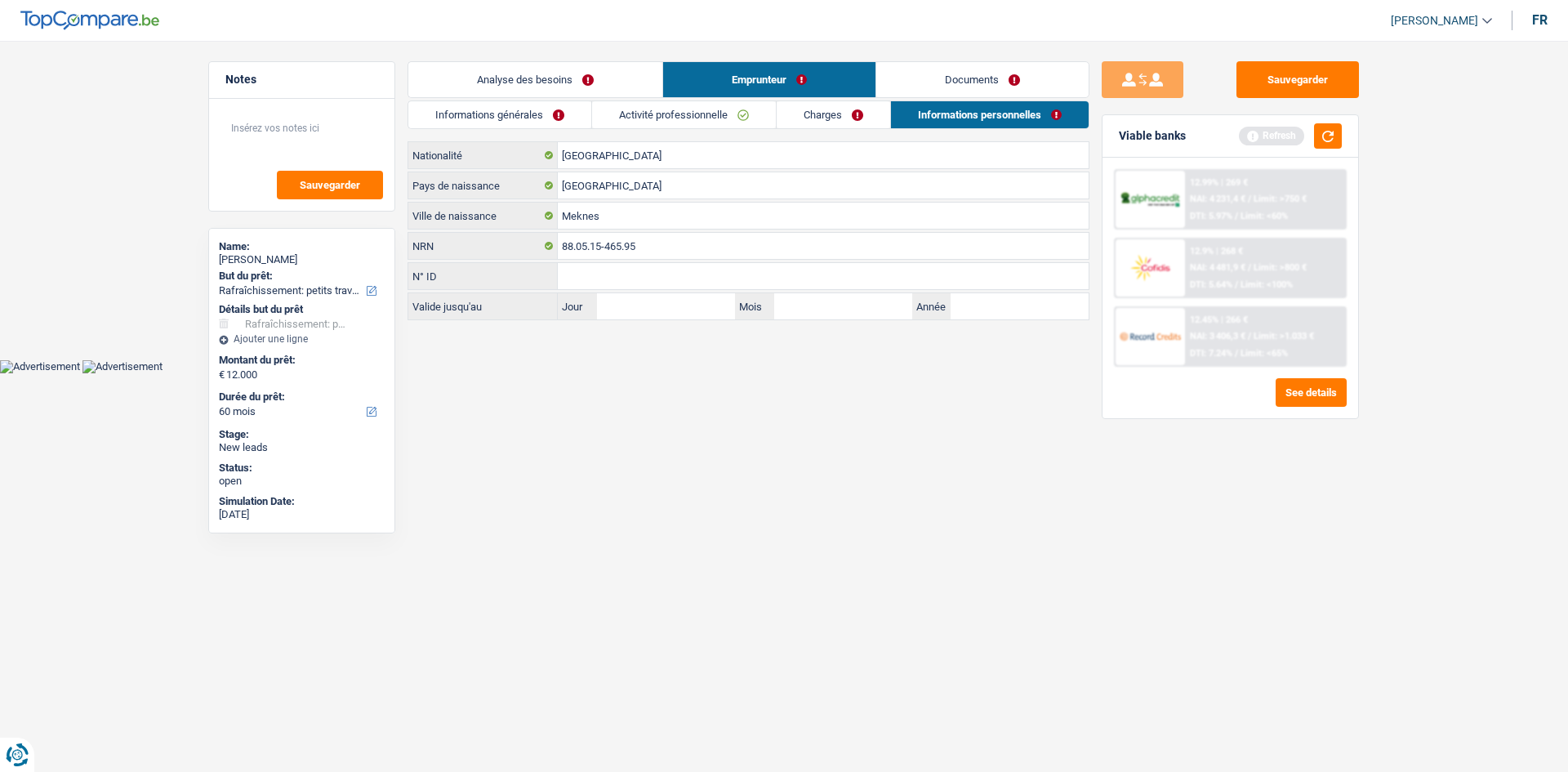 click on "Informations générales" at bounding box center [500, 114] 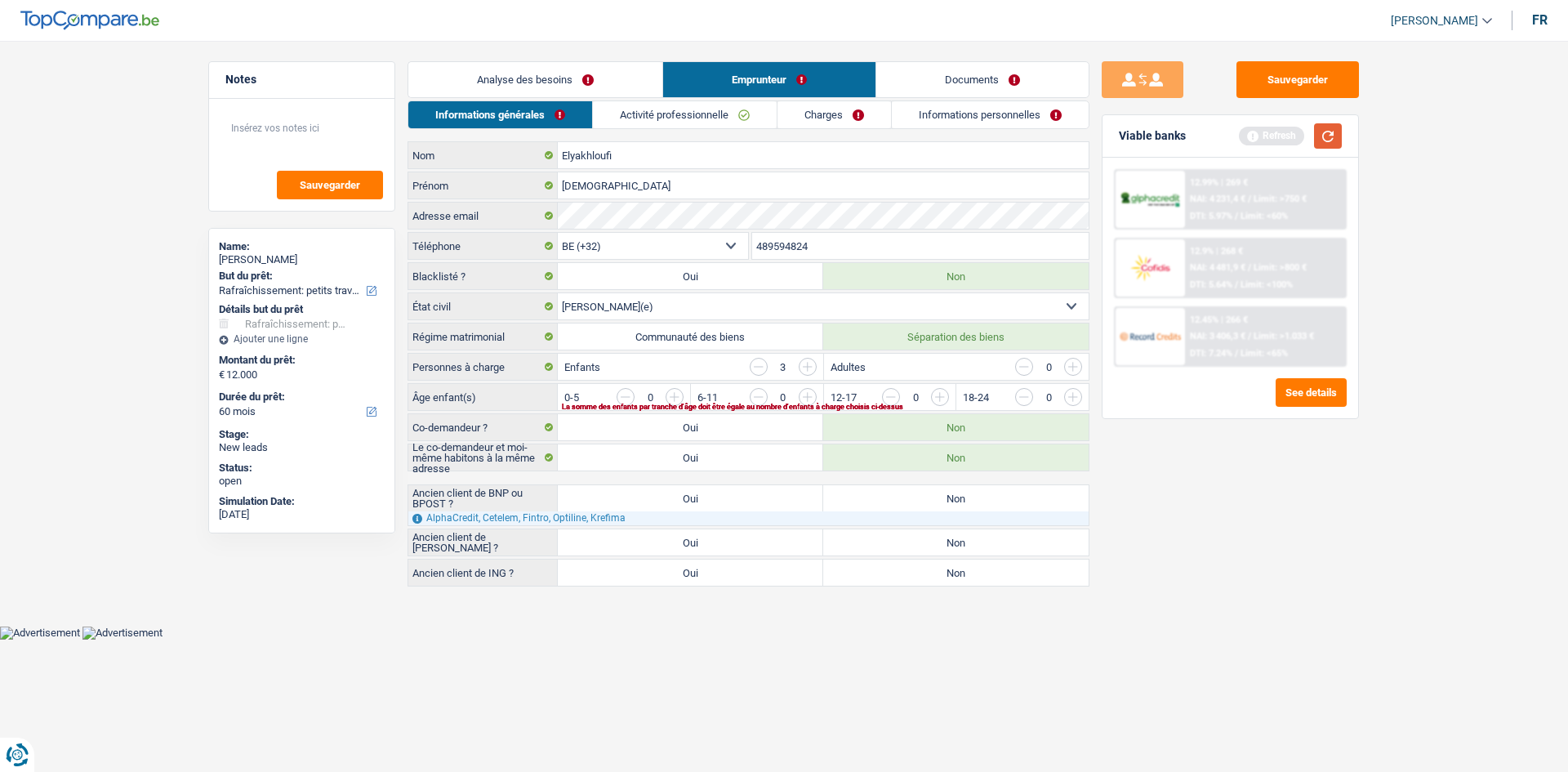 click at bounding box center [1328, 136] 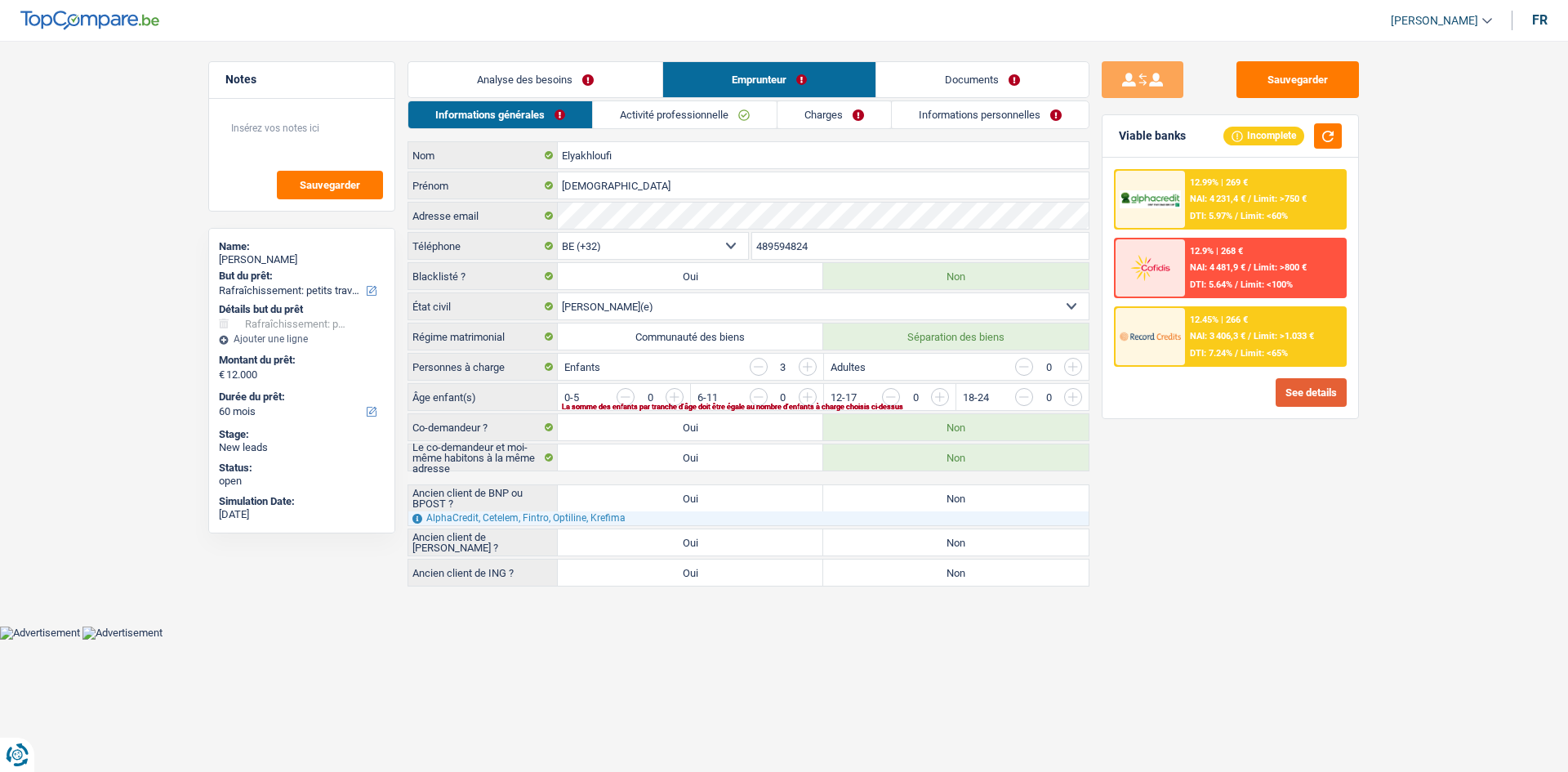 click on "See details" at bounding box center (1311, 392) 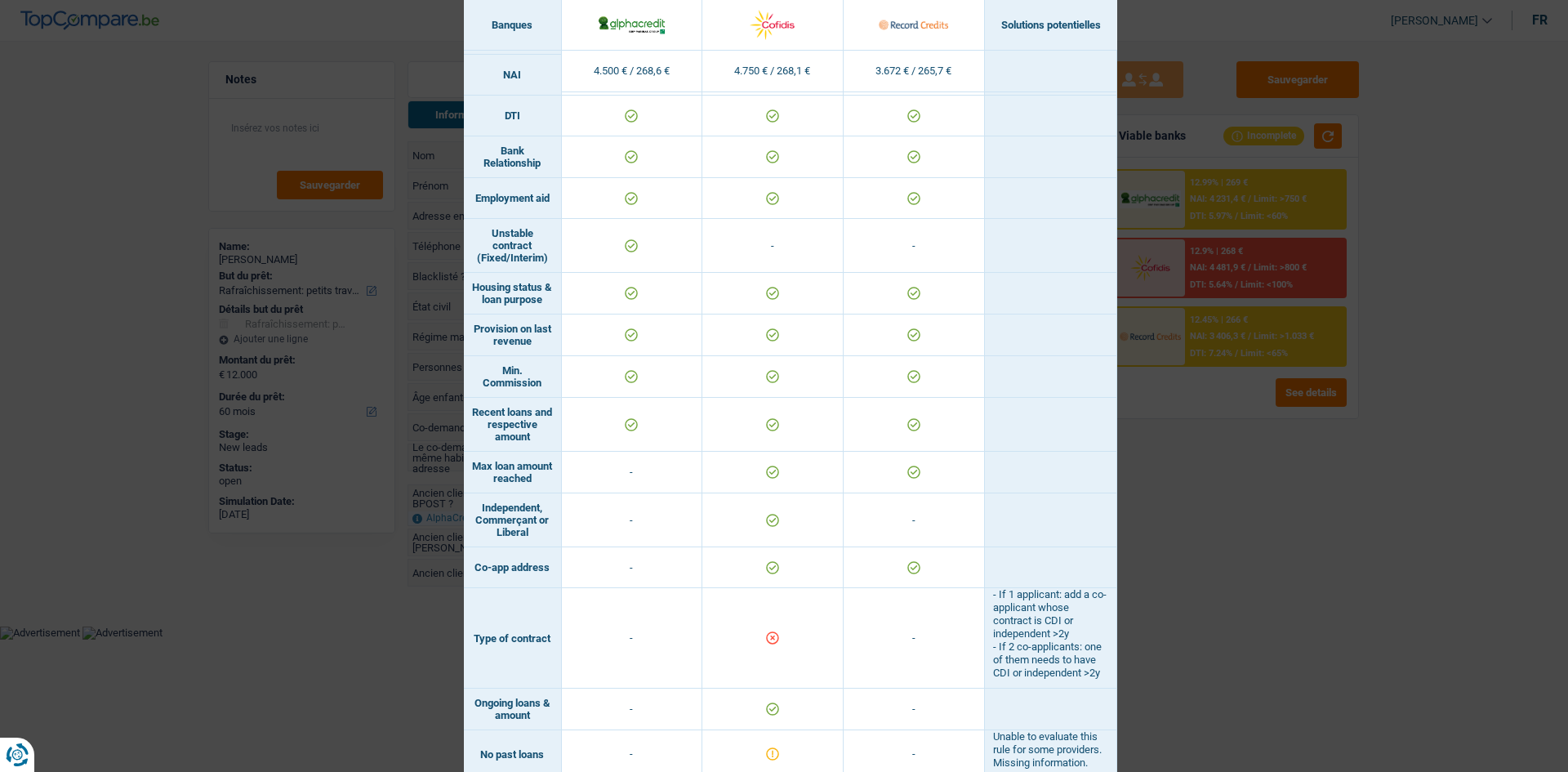 scroll, scrollTop: 804, scrollLeft: 0, axis: vertical 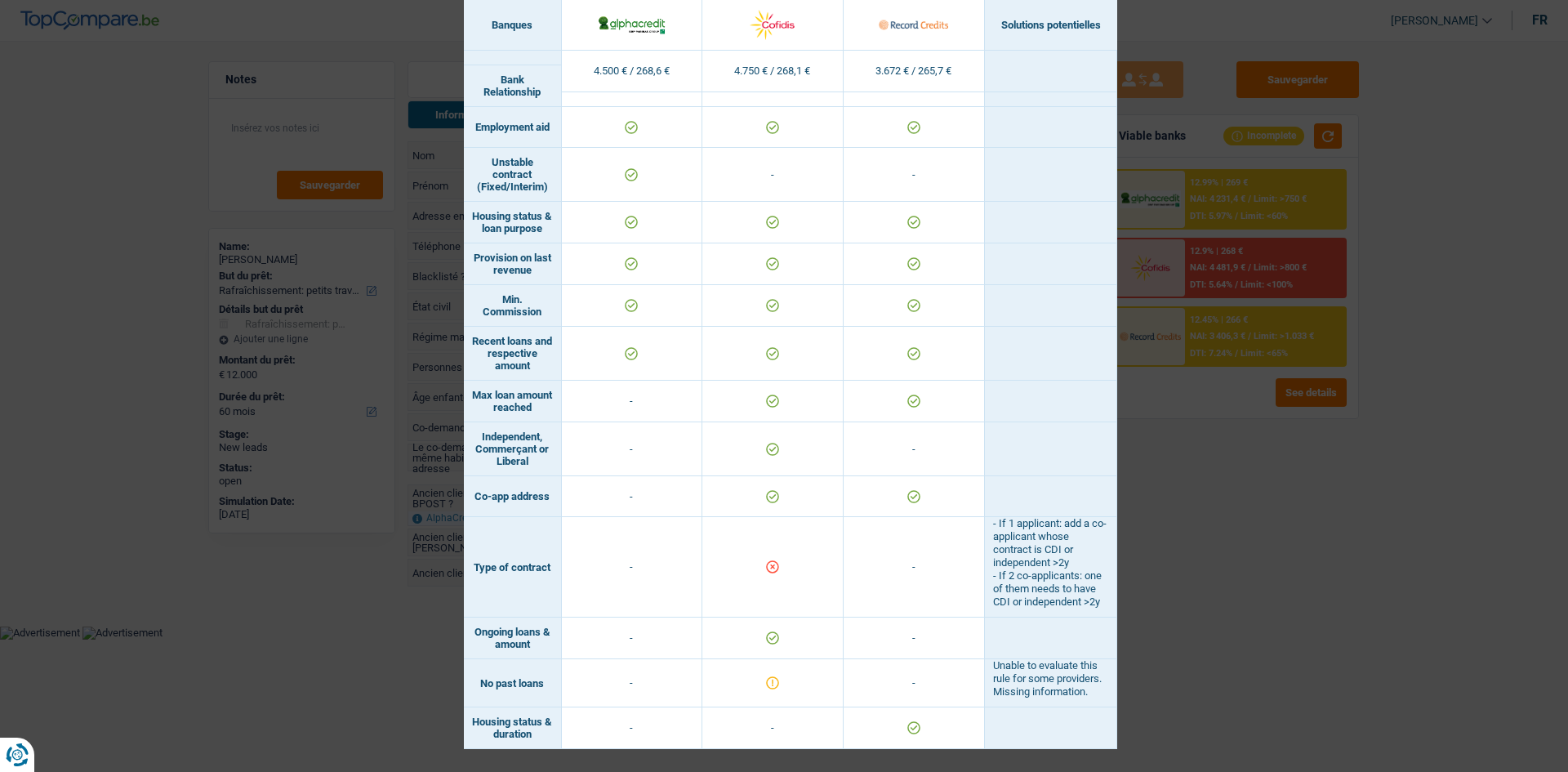 click on "Banks conditions ×
Banques
Solutions potentielles
Revenus / Charges
4.500 € / 268,6 €
4.750 € / 268,1 €
3.672 € / 265,7 €
Professional activity
ID card type
Unable to evaluate this rule for some providers. Missing information.
Min. revenue" at bounding box center [784, 386] 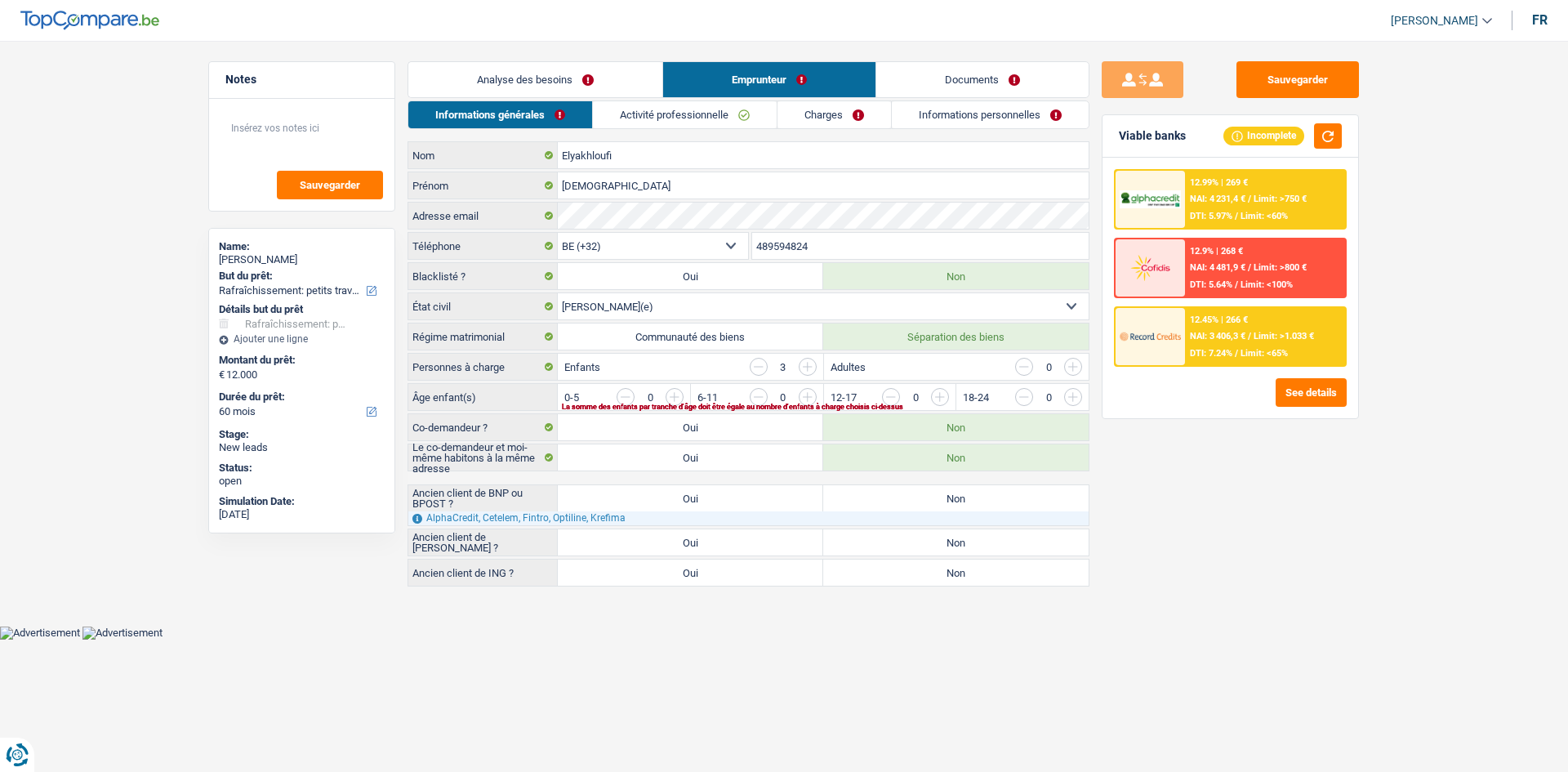 click on "Activité professionnelle" at bounding box center [684, 114] 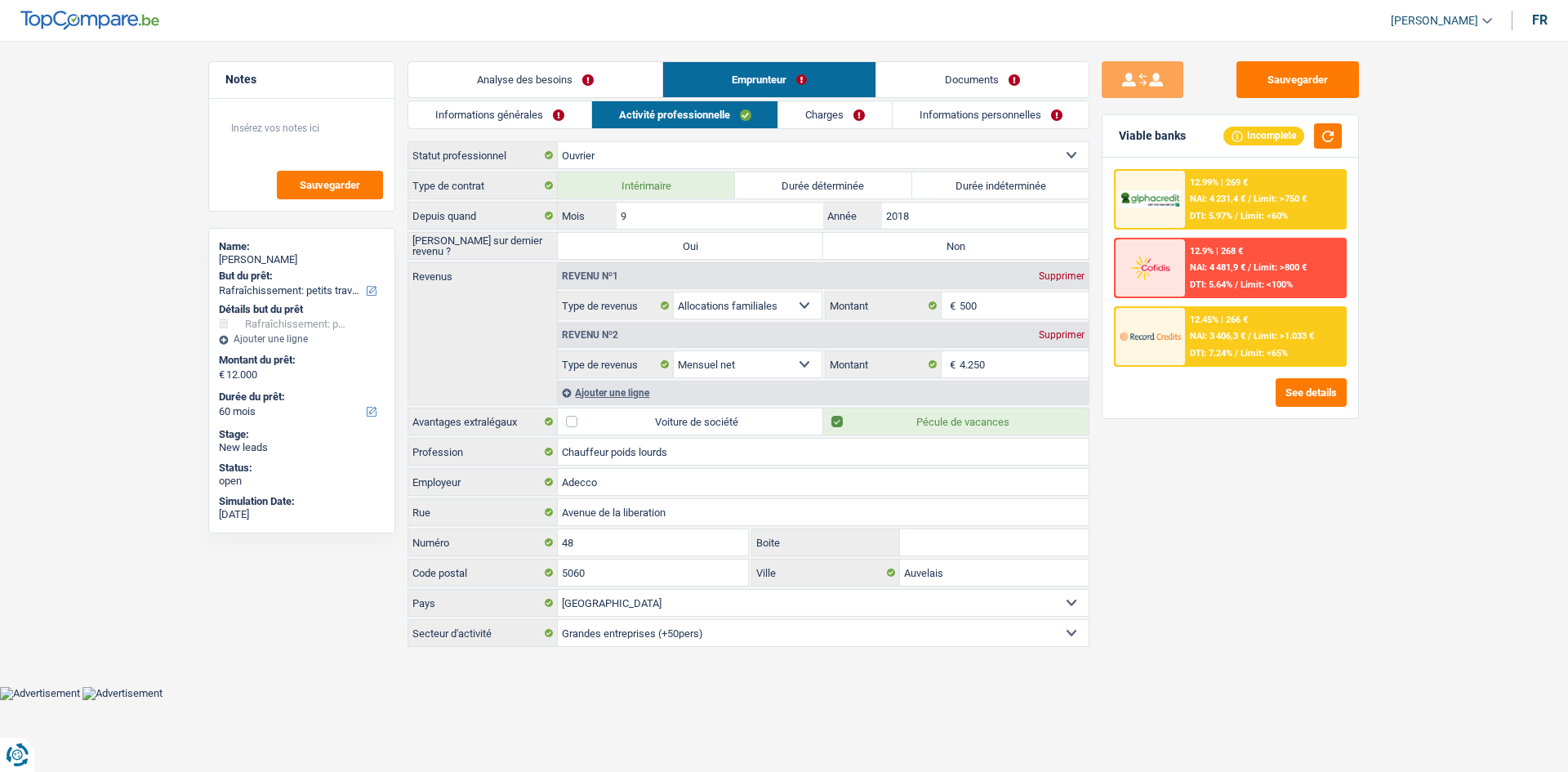 click on "Non" at bounding box center (956, 246) 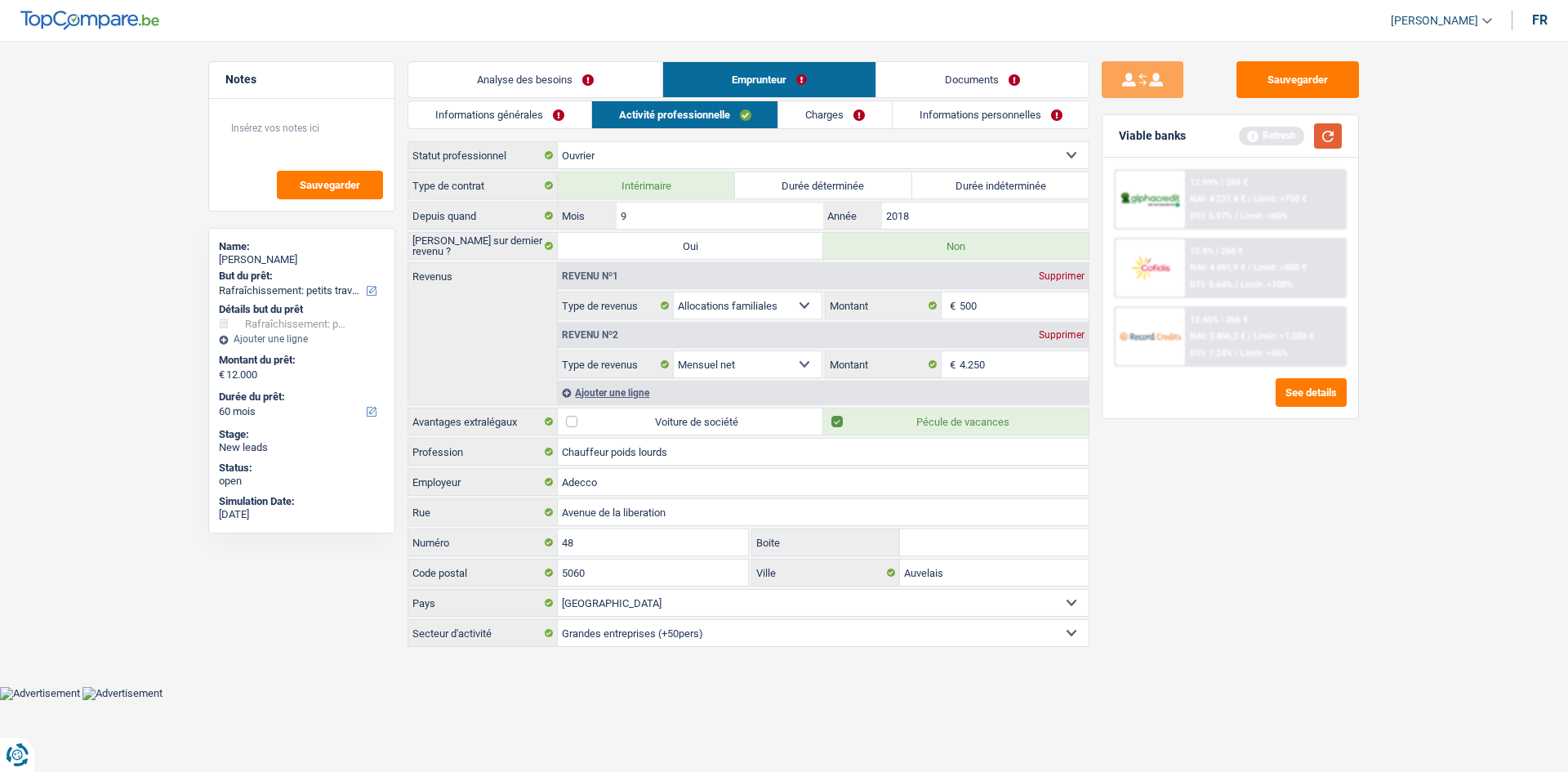 click at bounding box center (1328, 136) 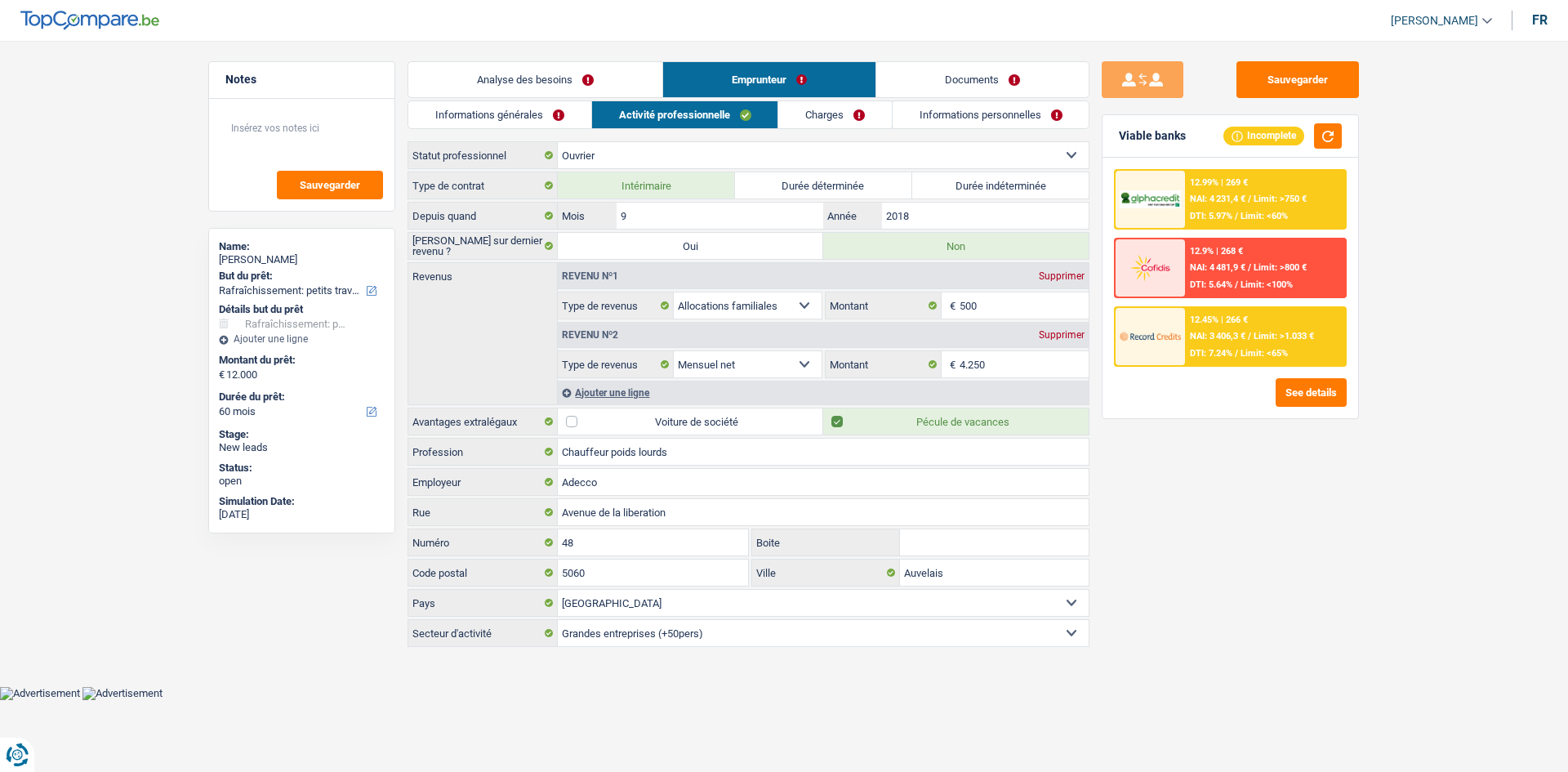 click on "12.9% | 268 €" at bounding box center (1216, 251) 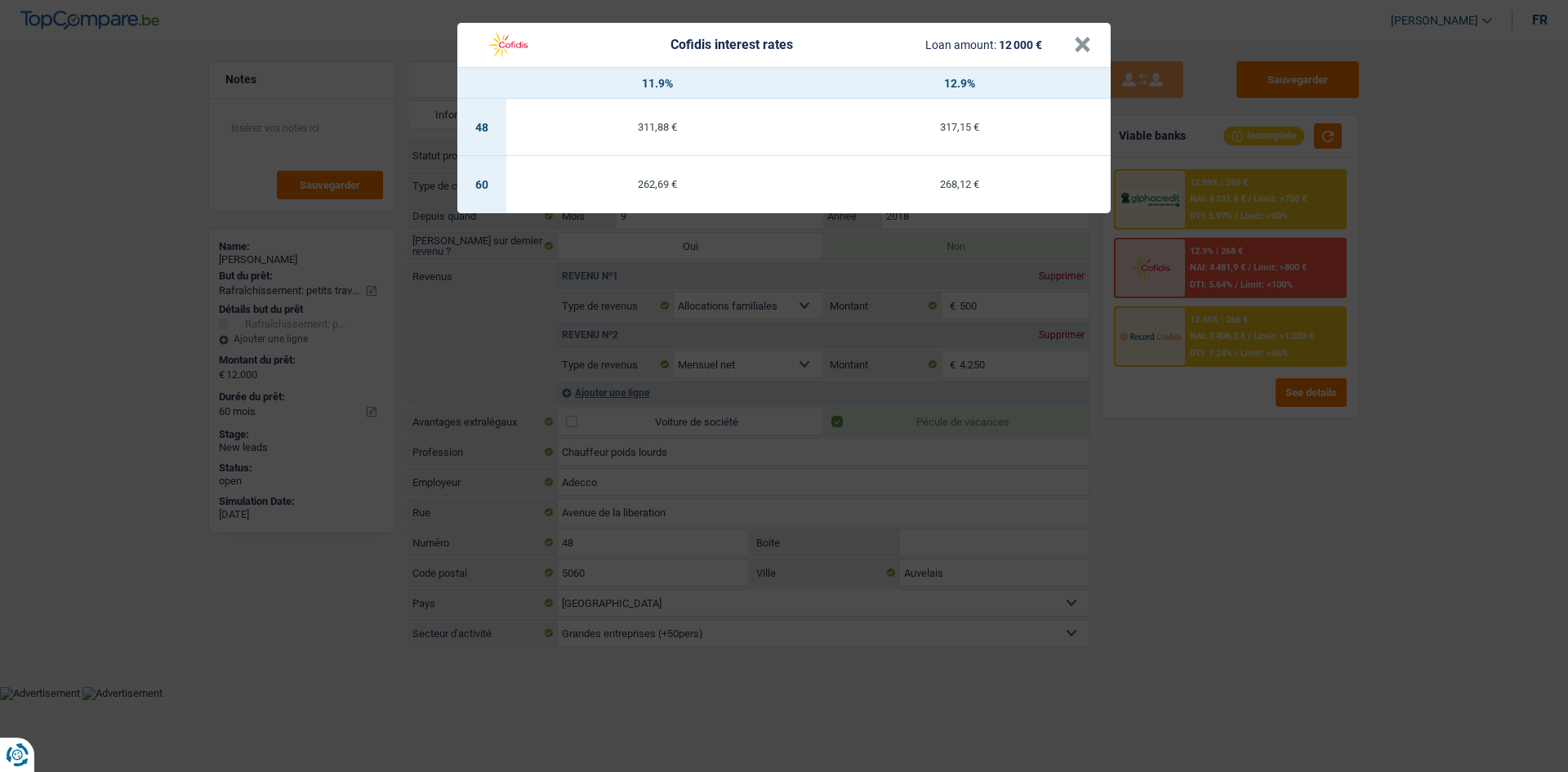 click on "Cofidis interest rates
Loan amount:
12 000 €
×
11.9%
12.9%
48
311,88 €
317,15 €
60
262,69 €
268,12 €" at bounding box center (784, 386) 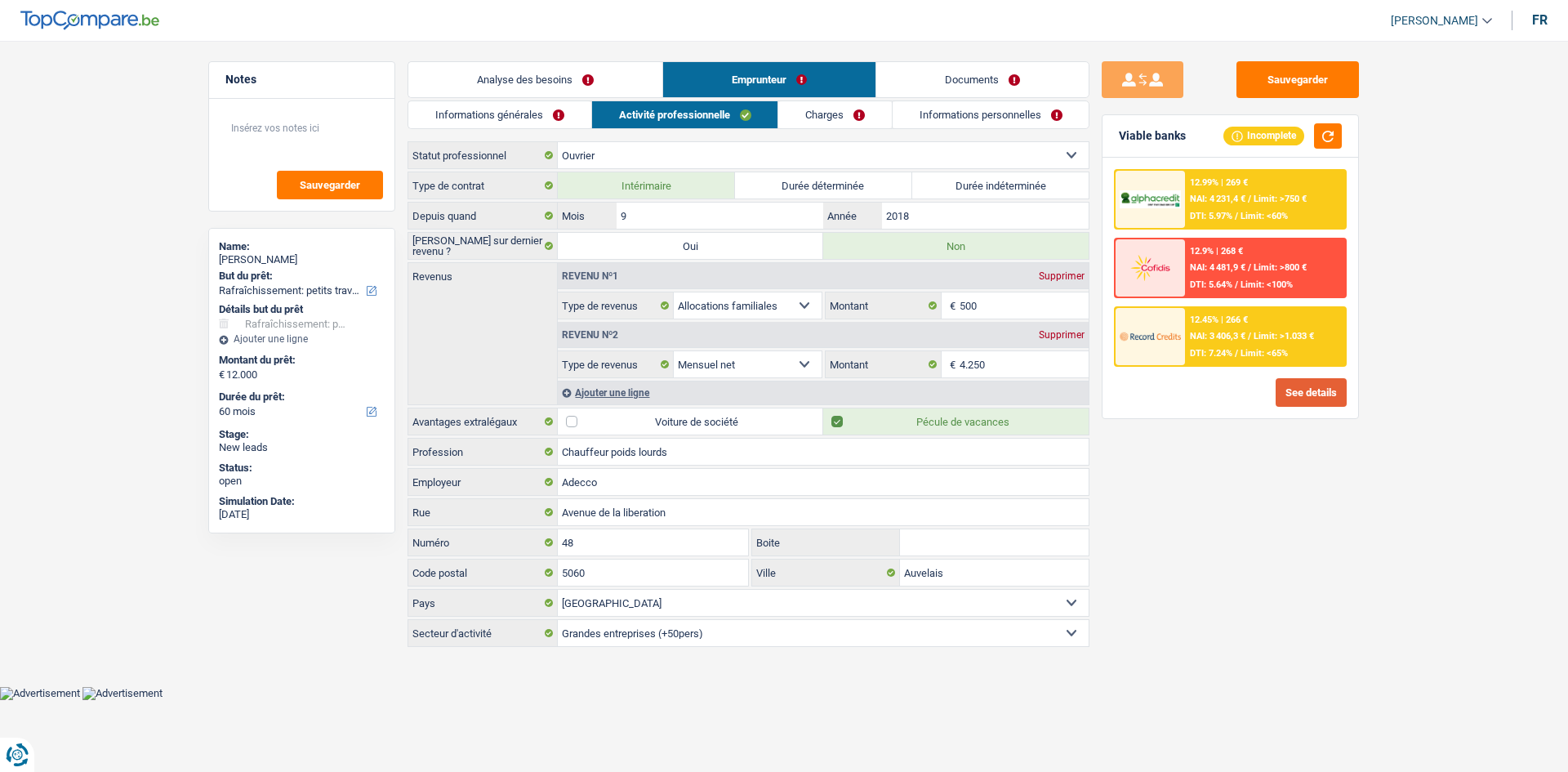 click on "See details" at bounding box center (1311, 392) 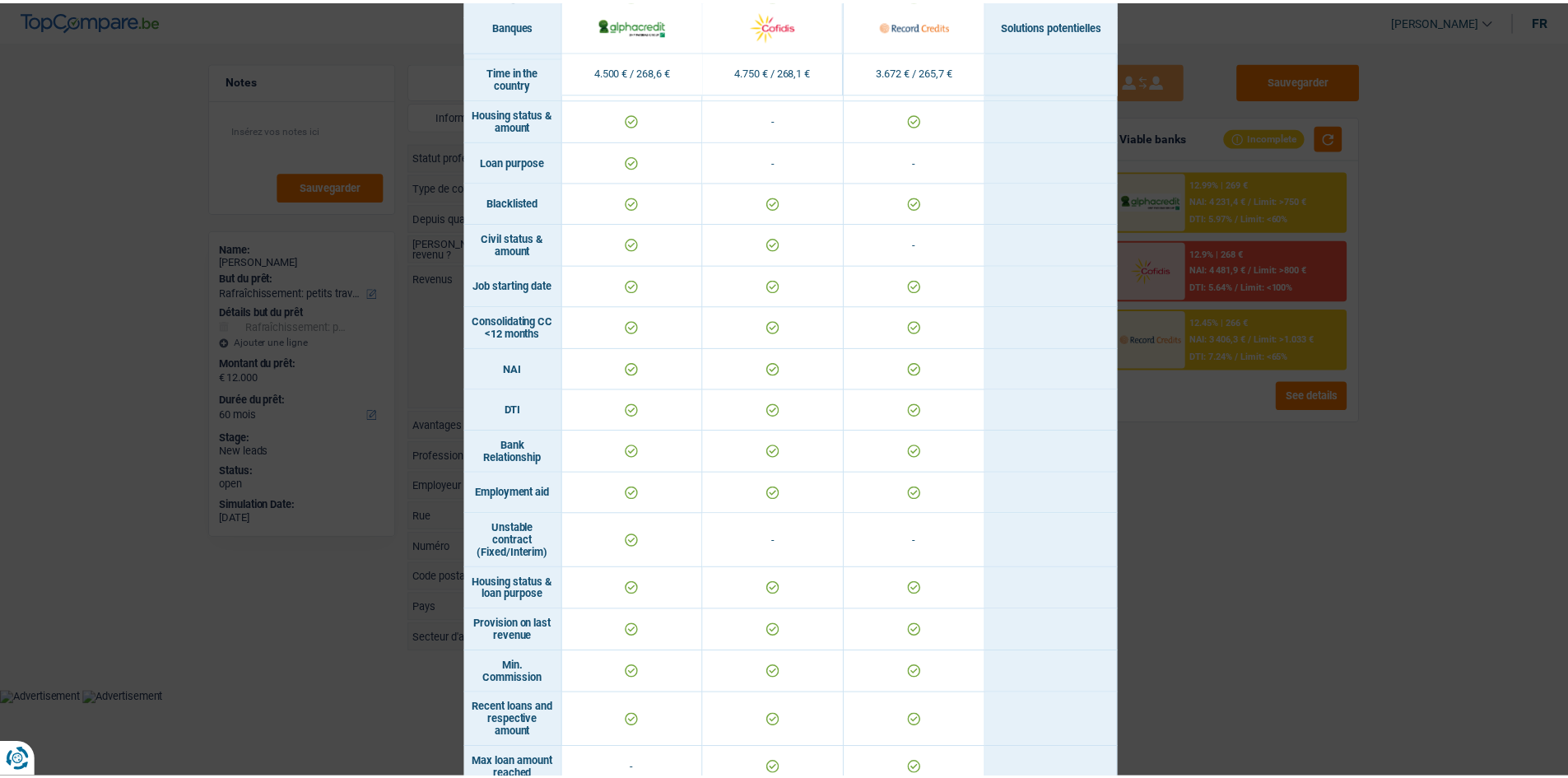 scroll, scrollTop: 494, scrollLeft: 0, axis: vertical 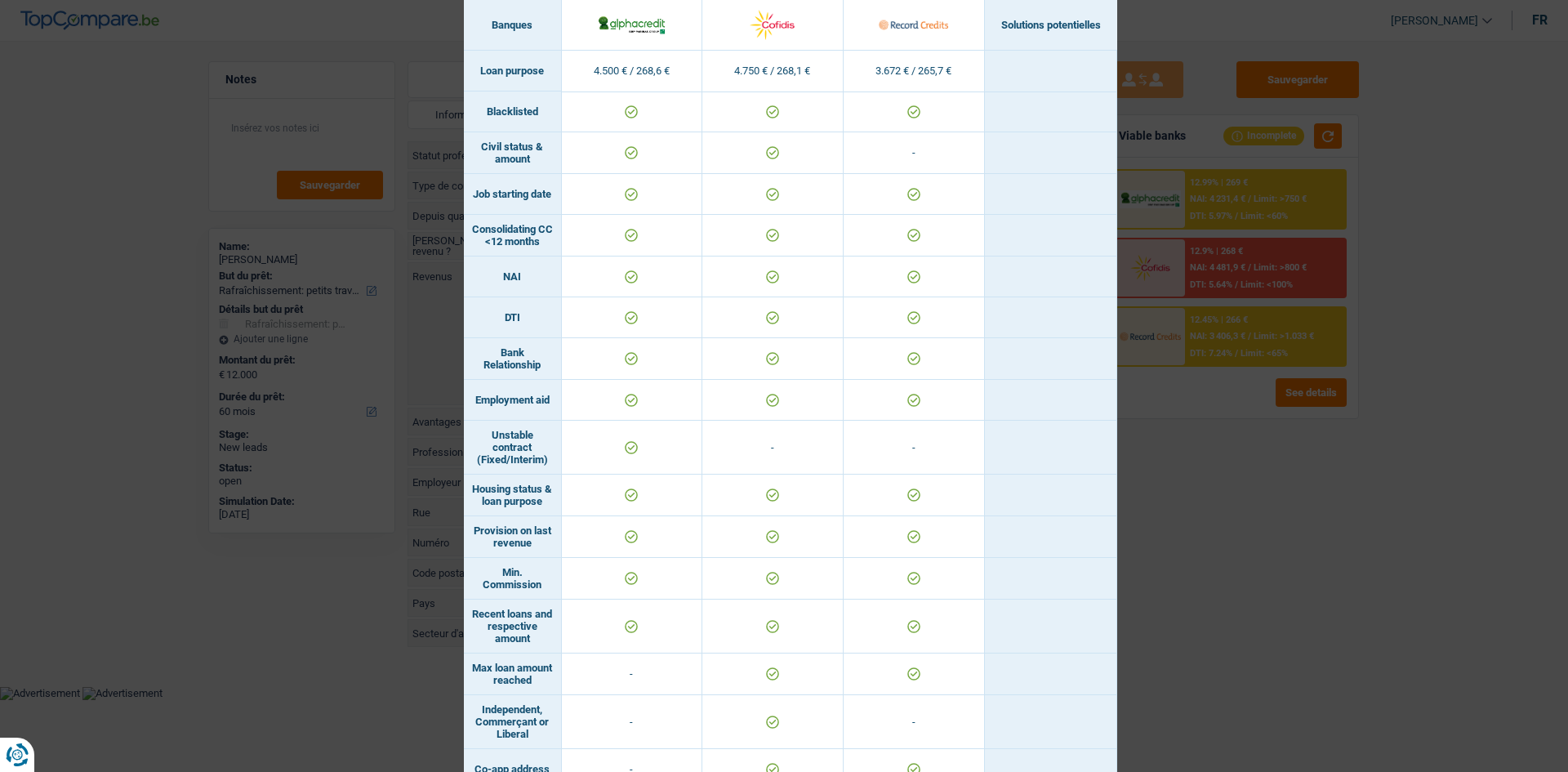 drag, startPoint x: 1340, startPoint y: 549, endPoint x: 1318, endPoint y: 542, distance: 23.086793 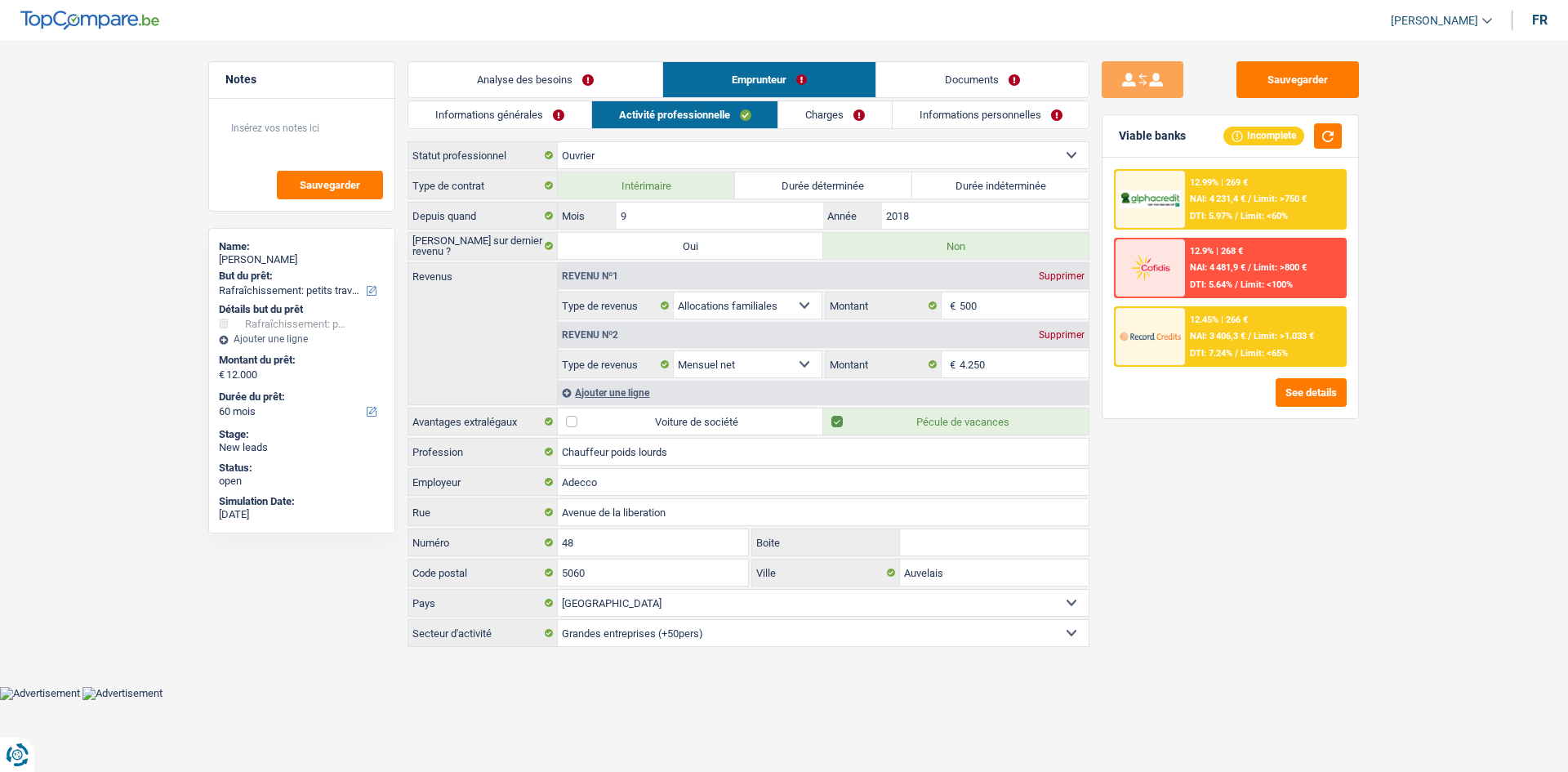 click on "Informations générales" at bounding box center (500, 114) 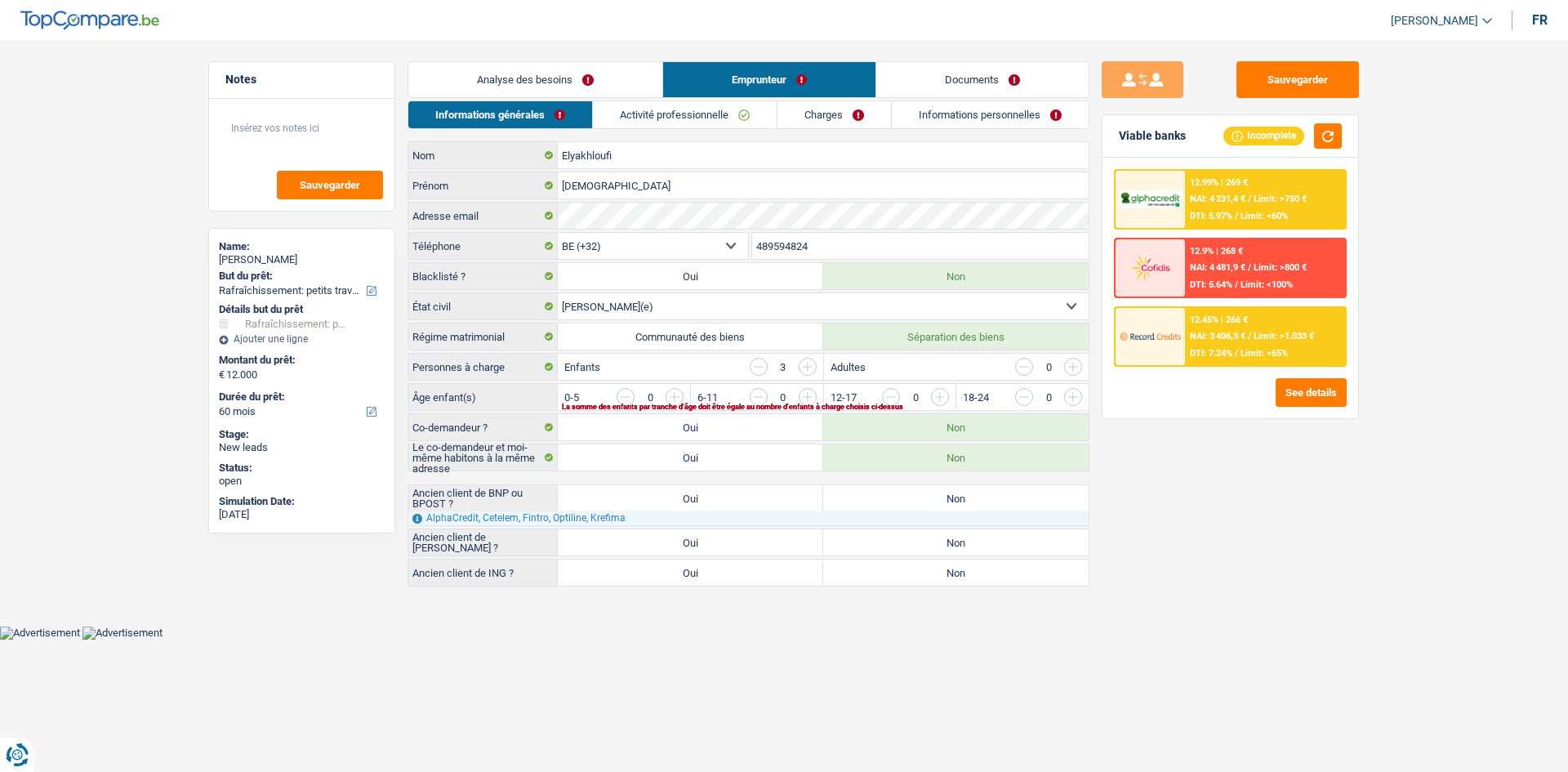 click on "Analyse des besoins" at bounding box center [535, 79] 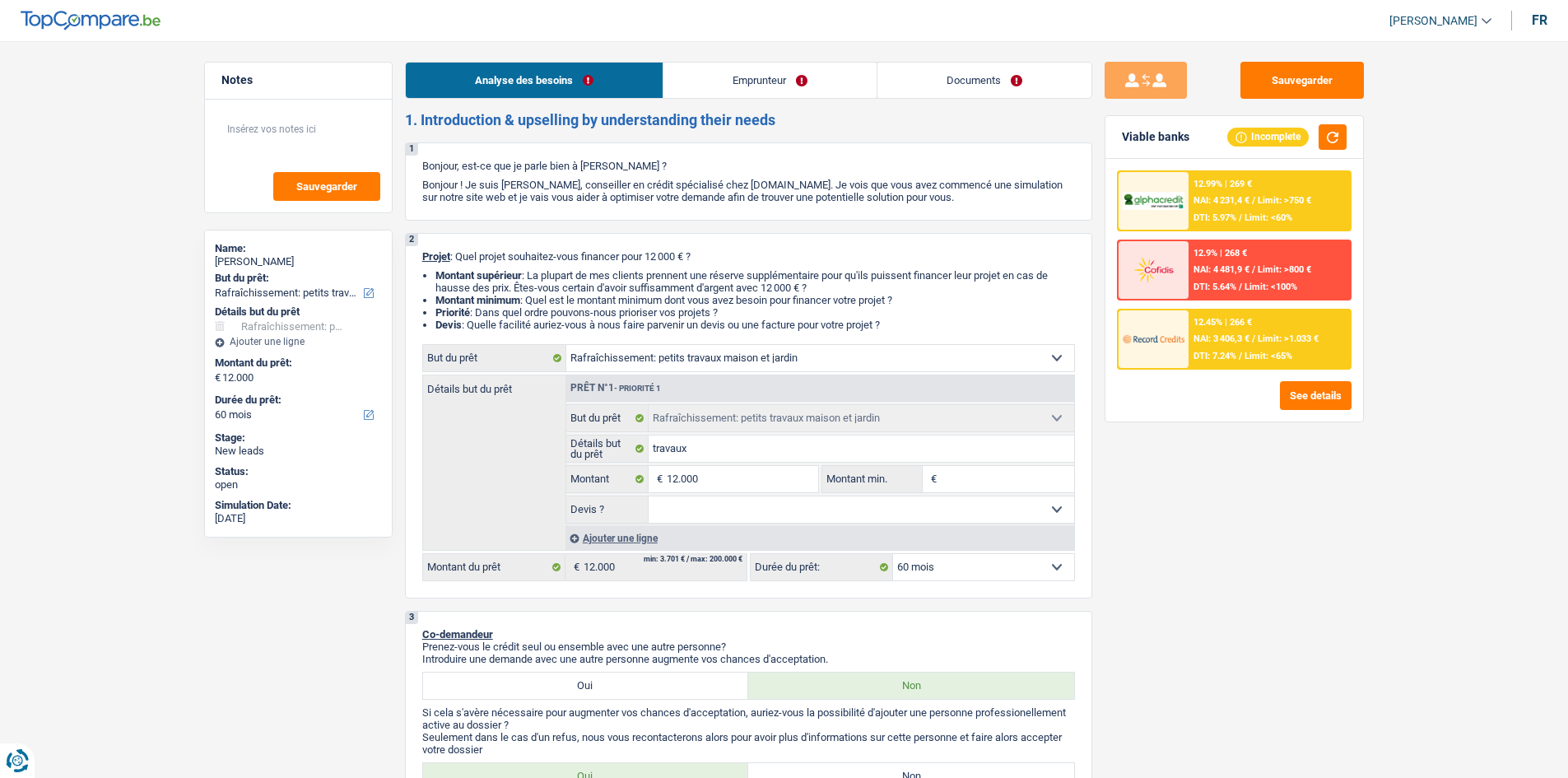 click on "Emprunteur" at bounding box center (770, 80) 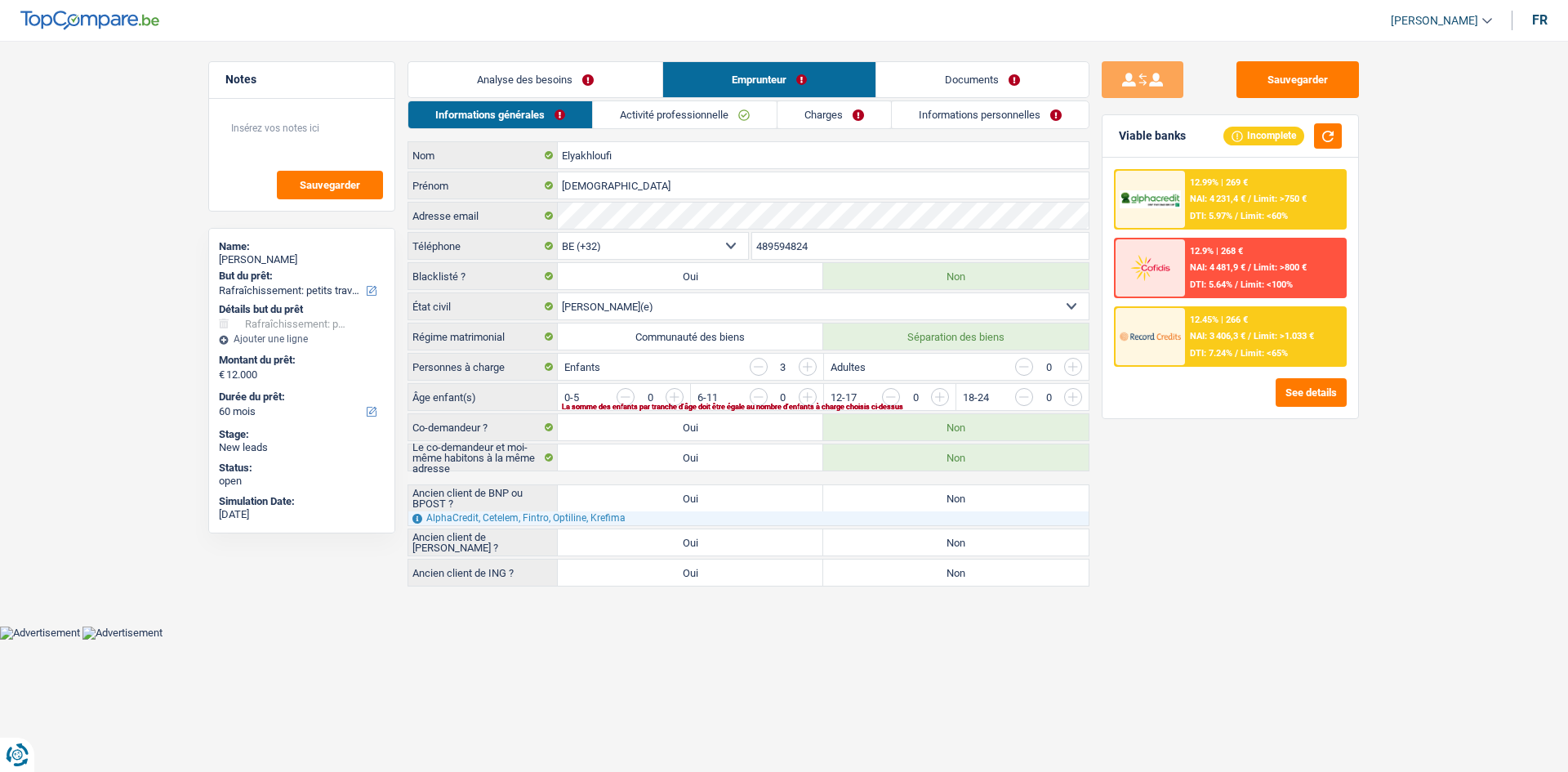 click on "Activité professionnelle" at bounding box center [684, 114] 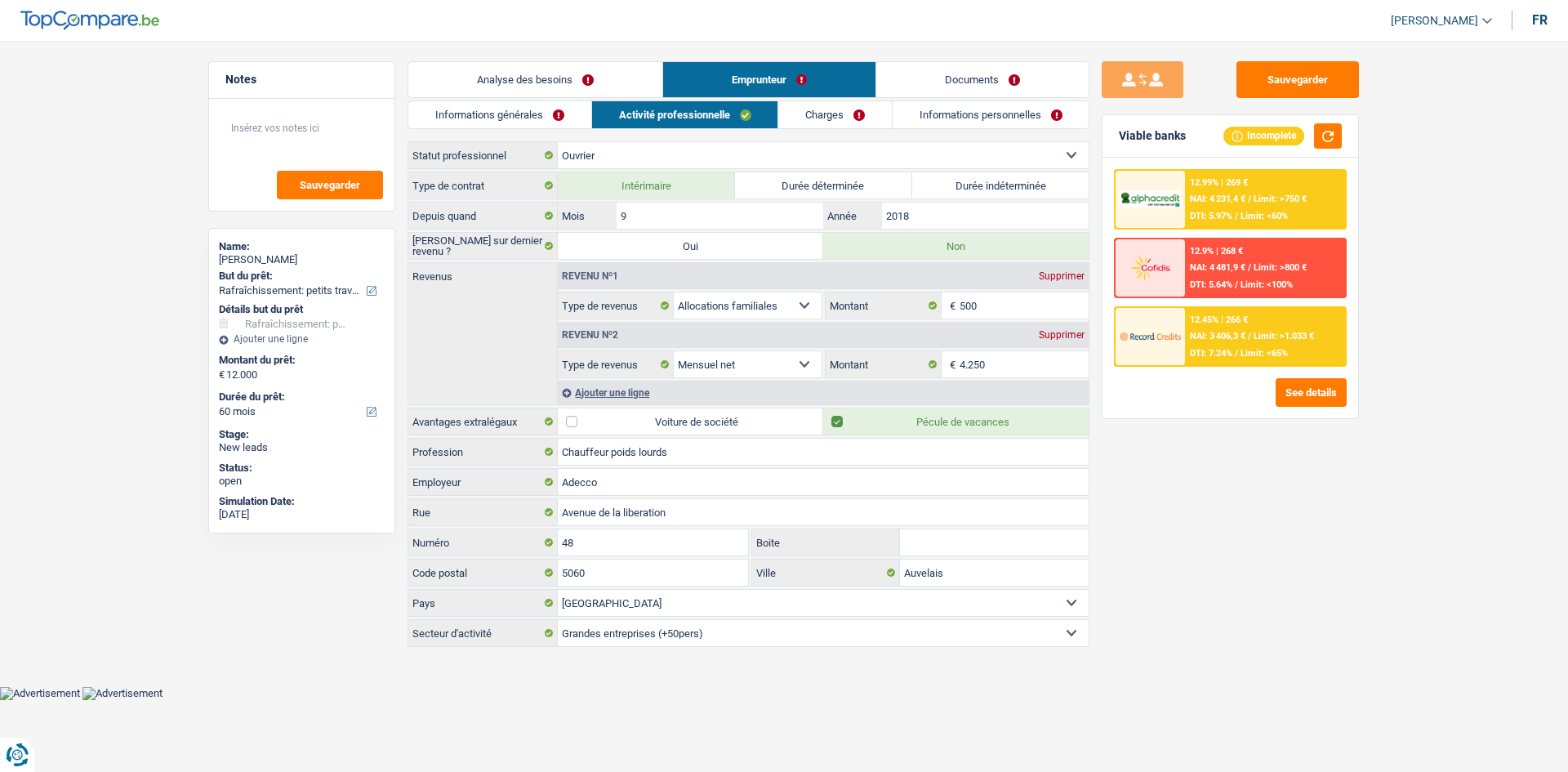 click on "Analyse des besoins" at bounding box center [535, 79] 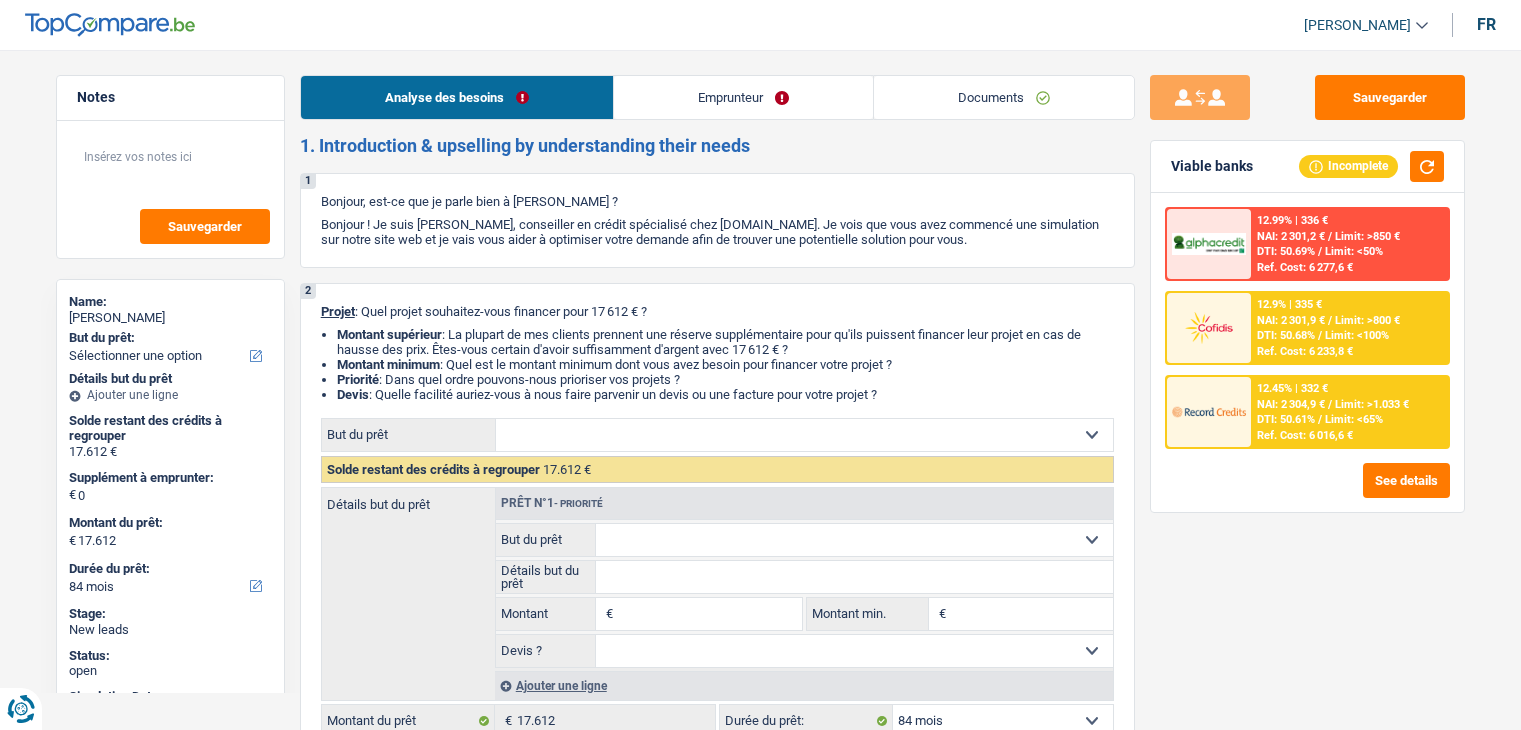 select on "84" 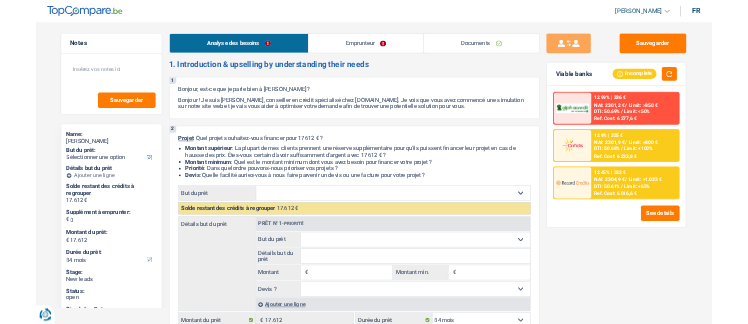 scroll, scrollTop: 0, scrollLeft: 0, axis: both 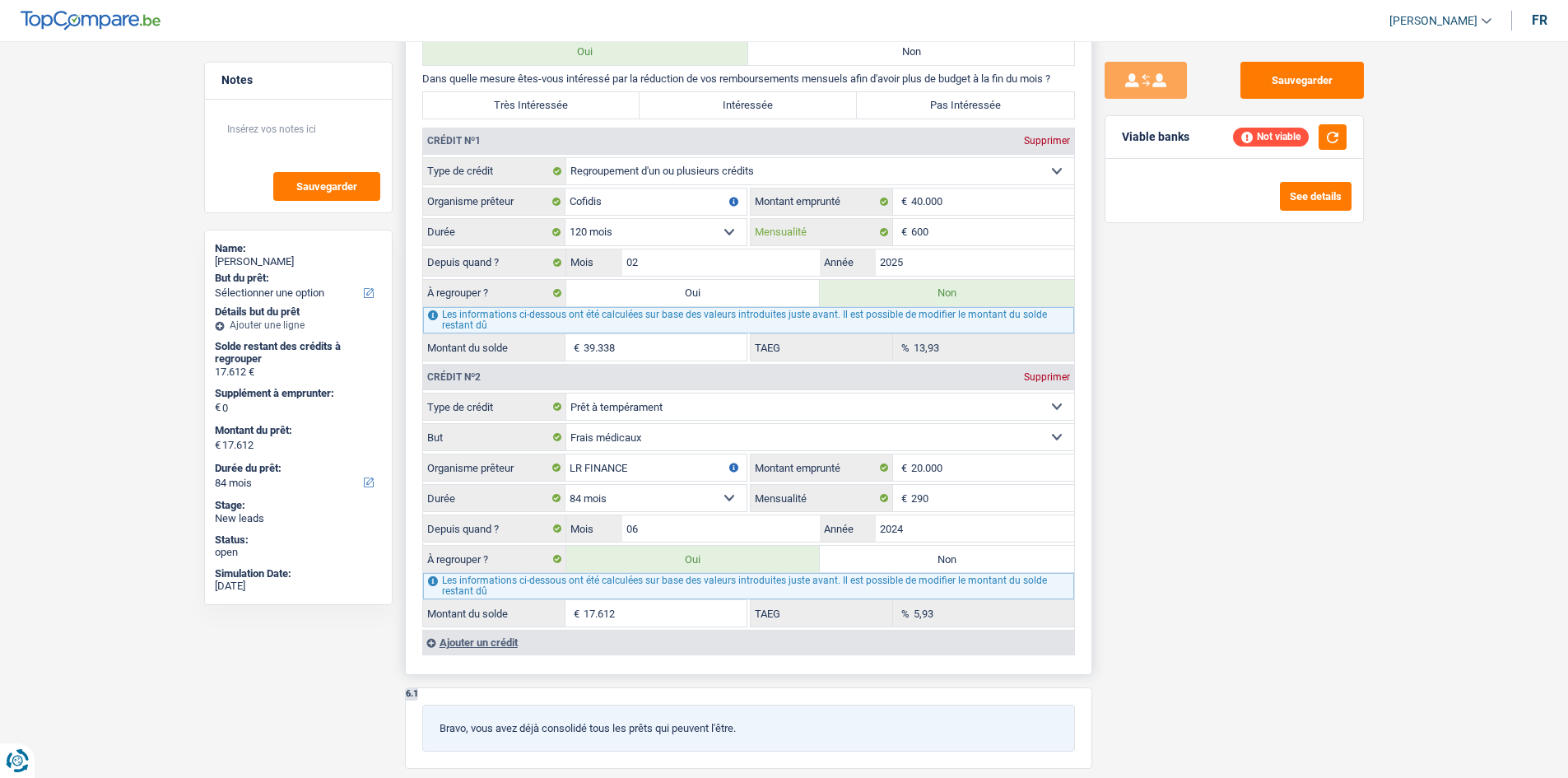 click on "600" at bounding box center [993, 232] 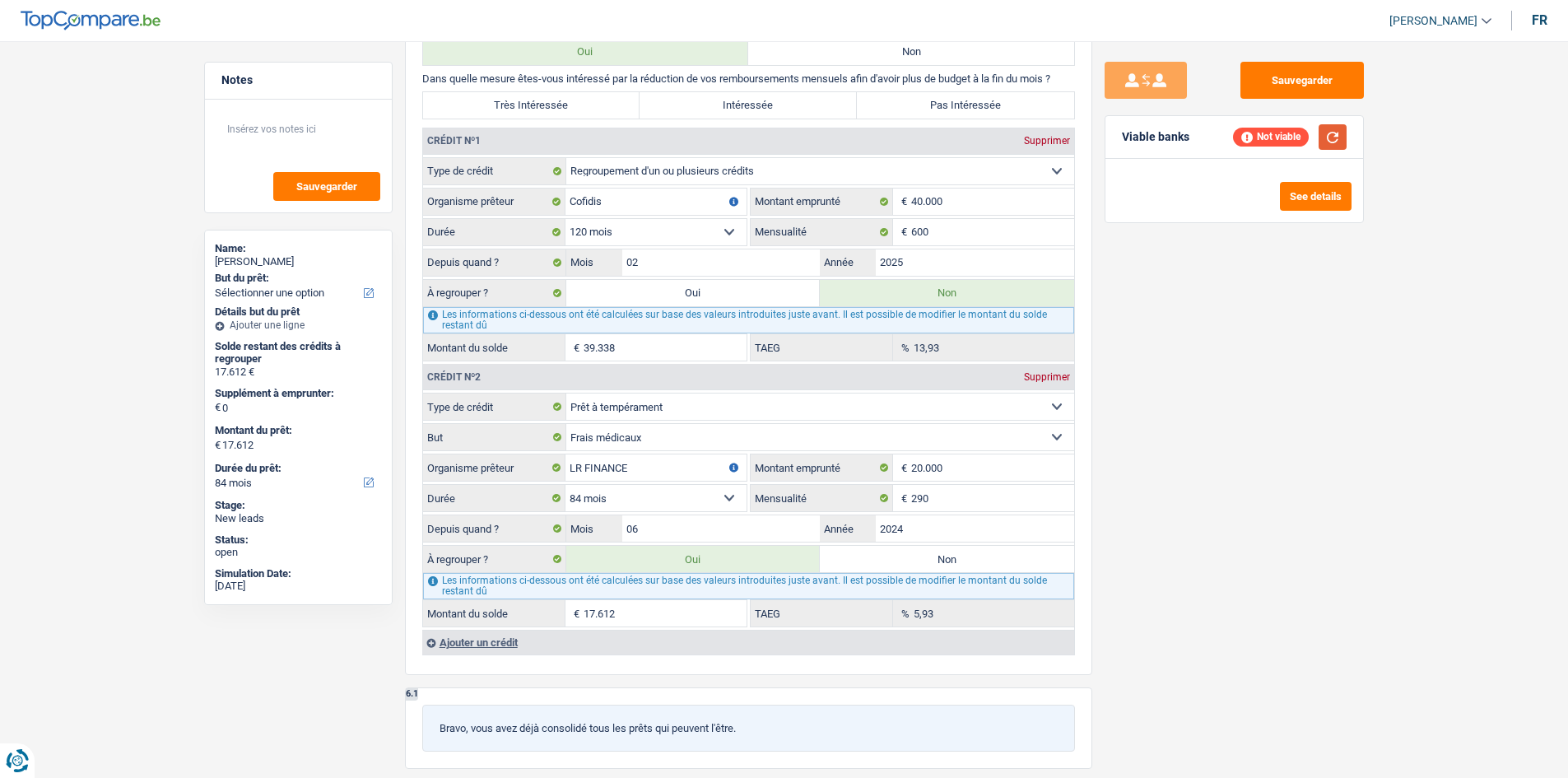type on "39.168" 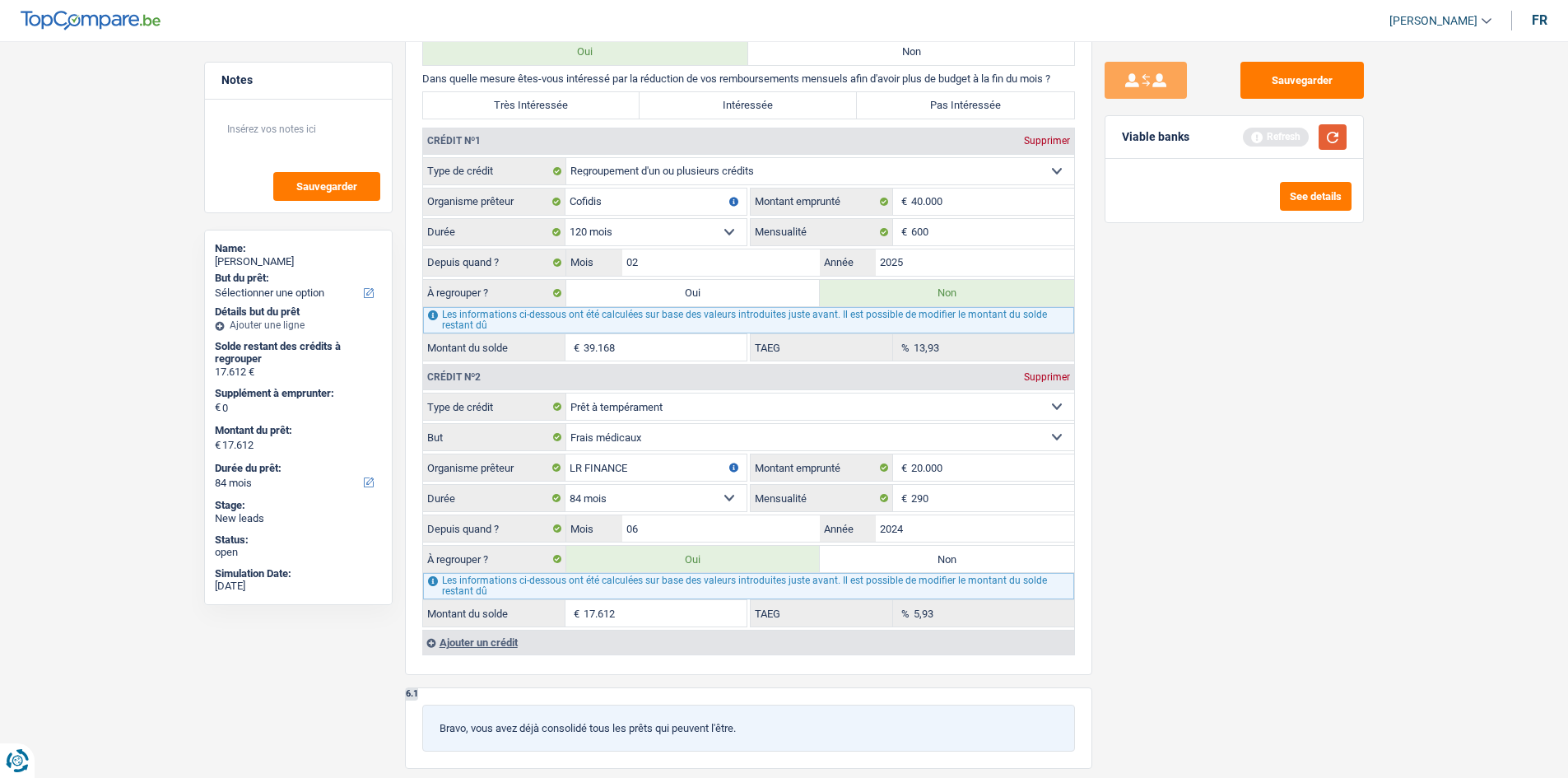 click at bounding box center [1333, 137] 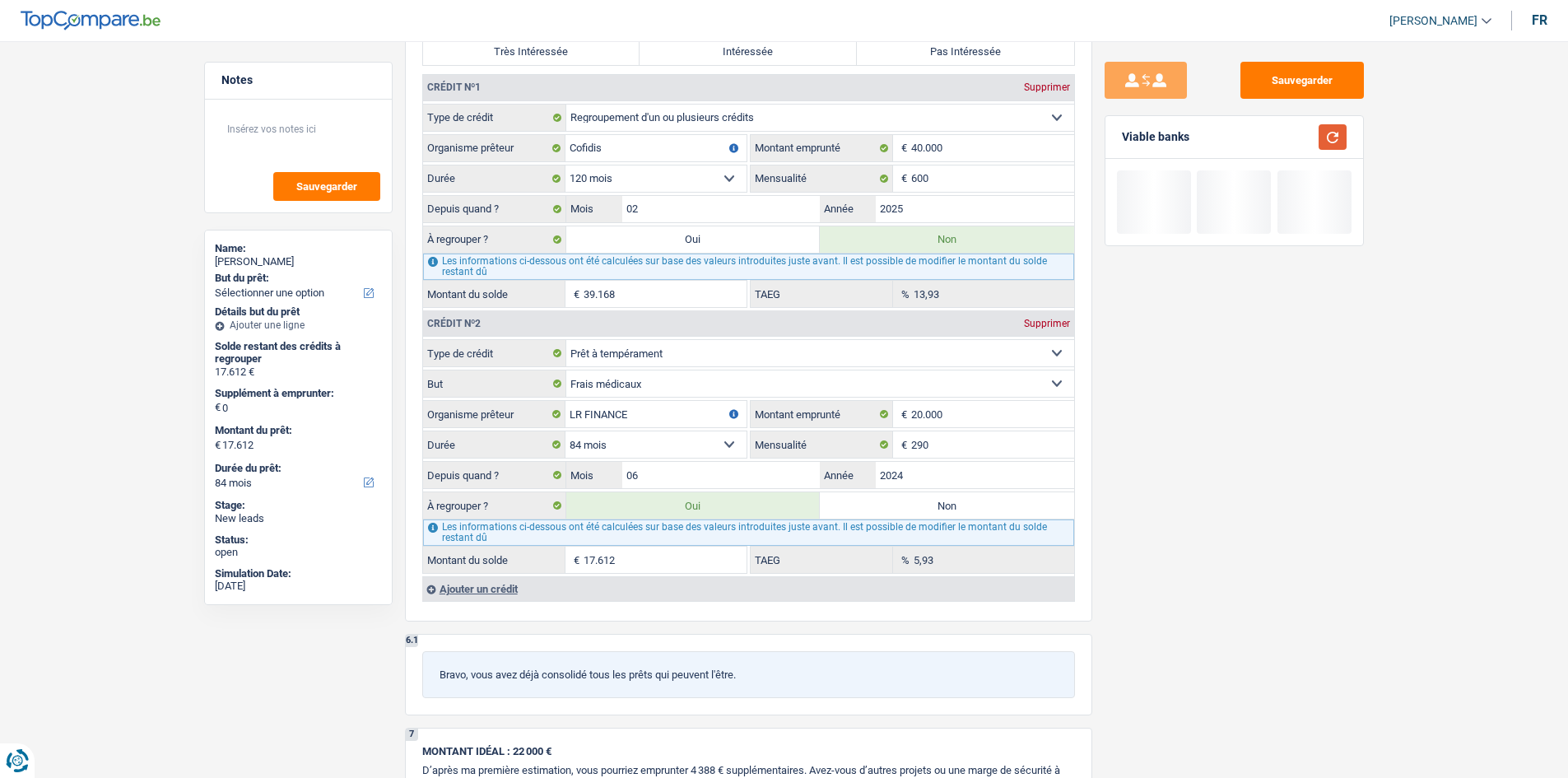 scroll, scrollTop: 1482, scrollLeft: 0, axis: vertical 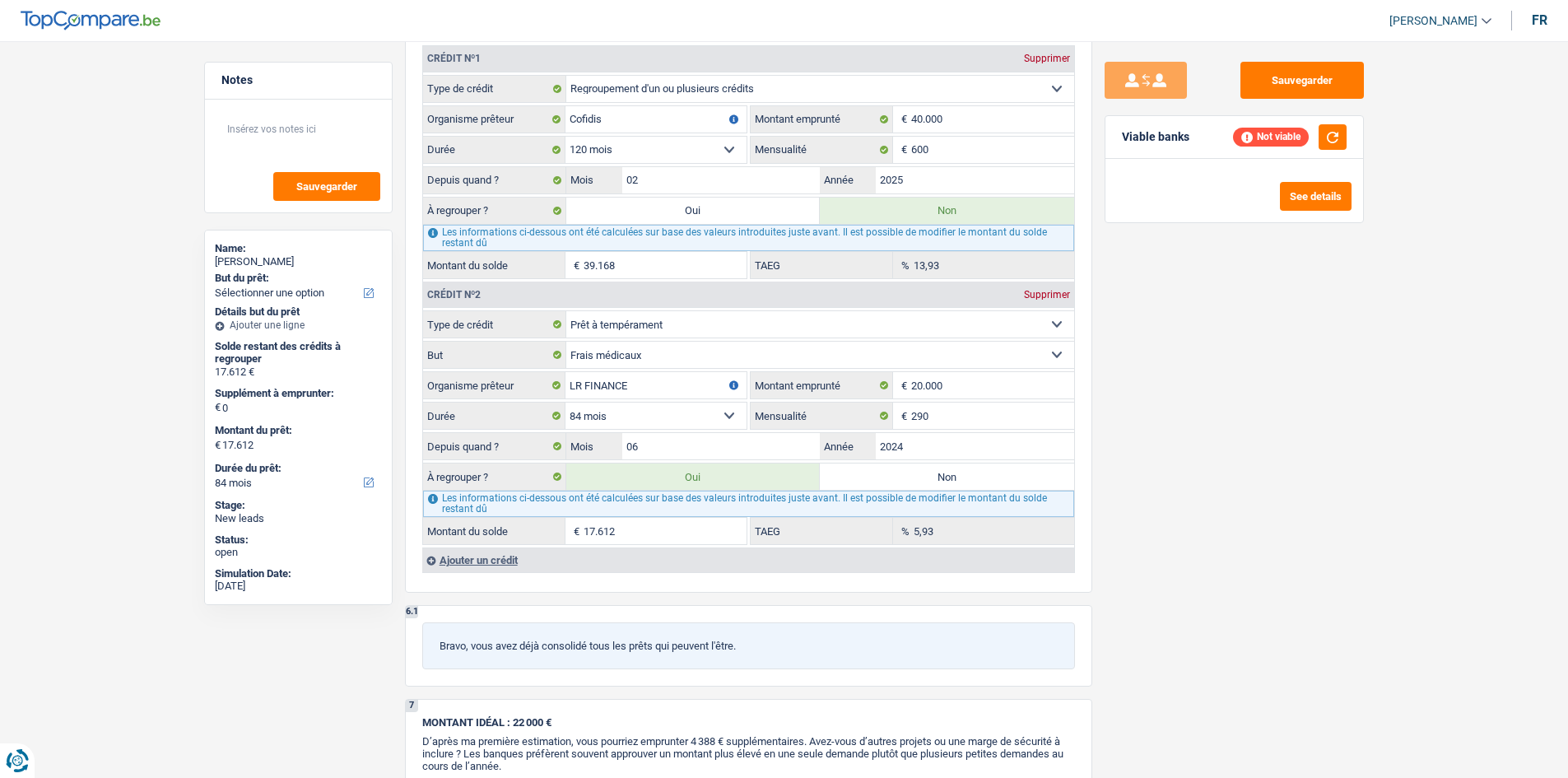 click on "Notes
Sauvegarder
Name:   Eduard Ashworth   But du prêt: Confort maison: meubles, textile, peinture, électroménager, outillage non-professionnel Hifi, multimédia, gsm, ordinateur Aménagement: frais d'installation, déménagement Evénement familial: naissance, mariage, divorce, communion, décès Frais médicaux Frais d'études Frais permis de conduire Regroupement d'un ou plusieurs crédits Loisirs: voyage, sport, musique Rafraîchissement: petits travaux maison et jardin Frais judiciaires Réparation voiture Prêt rénovation (non disponible pour les non-propriétaires) Prêt énergie (non disponible pour les non-propriétaires) Prêt voiture Taxes, impôts non professionnels Rénovation bien à l'étranger Dettes familiales Assurance Autre
Sélectionner une option
Tous les champs sont obligatoires. Veuillez sélectionner une option
Détails but du prêt
17.612 €" at bounding box center (784, 66) 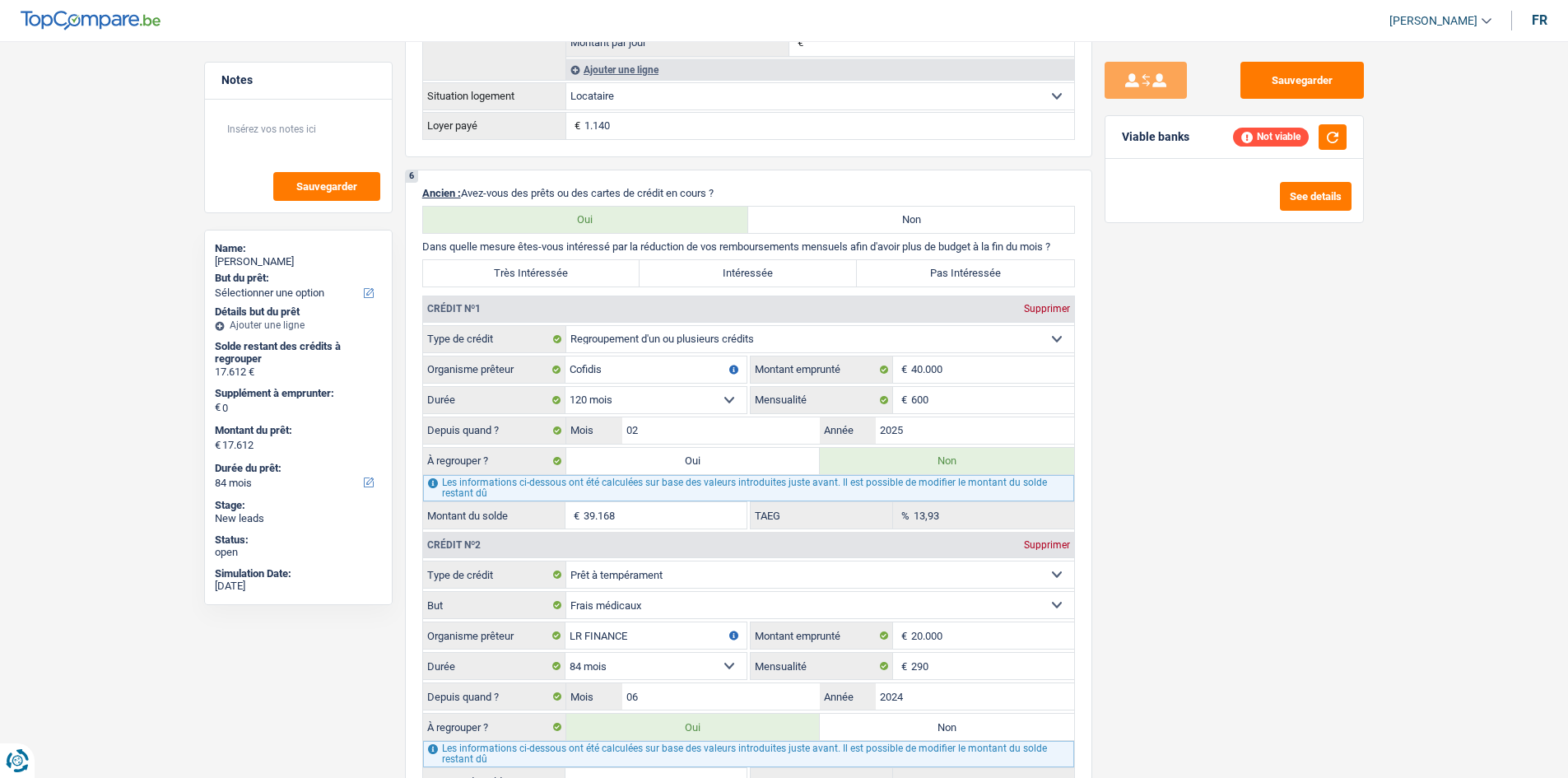 scroll, scrollTop: 1317, scrollLeft: 0, axis: vertical 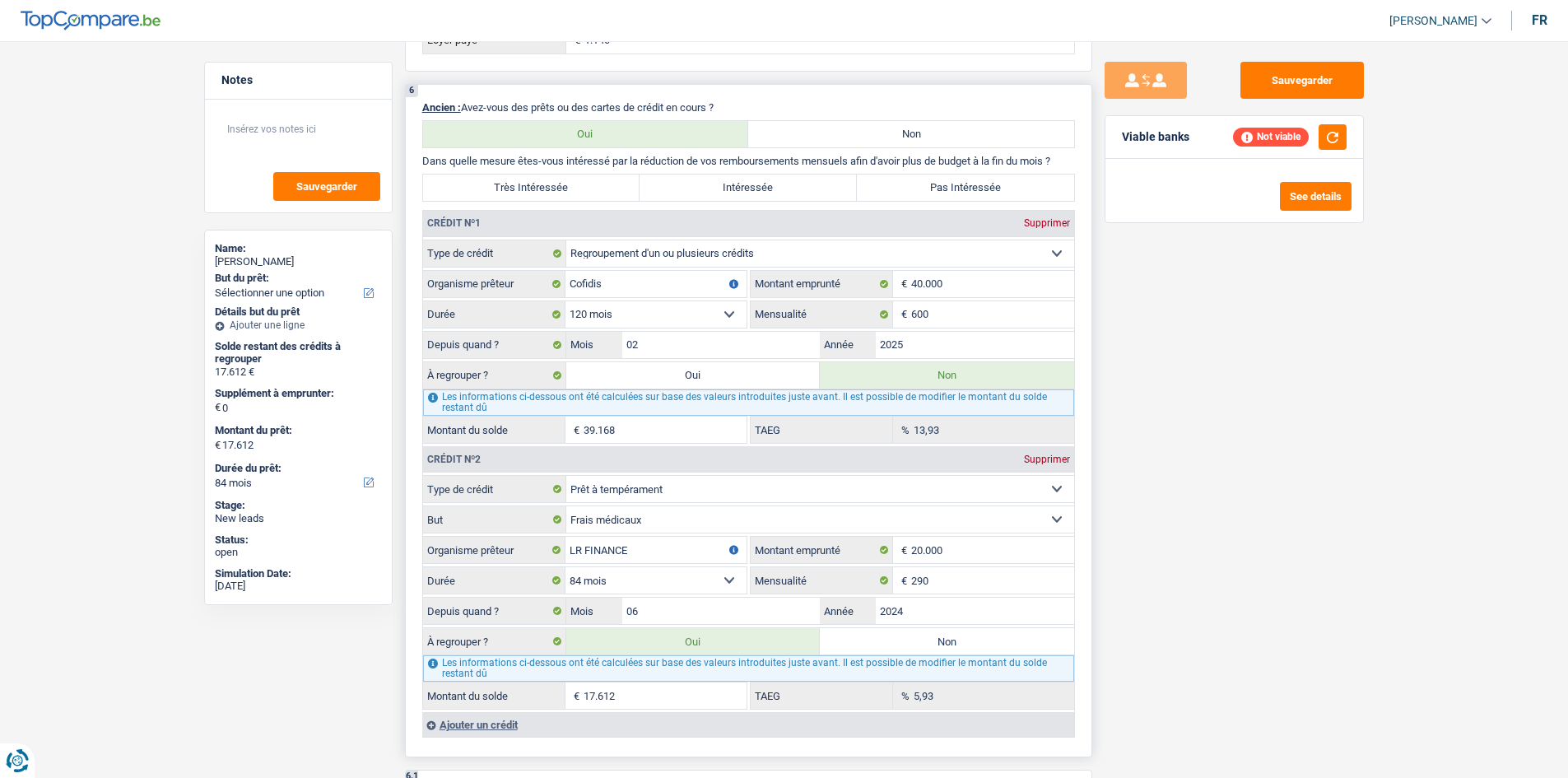 click on "Oui" at bounding box center [693, 375] 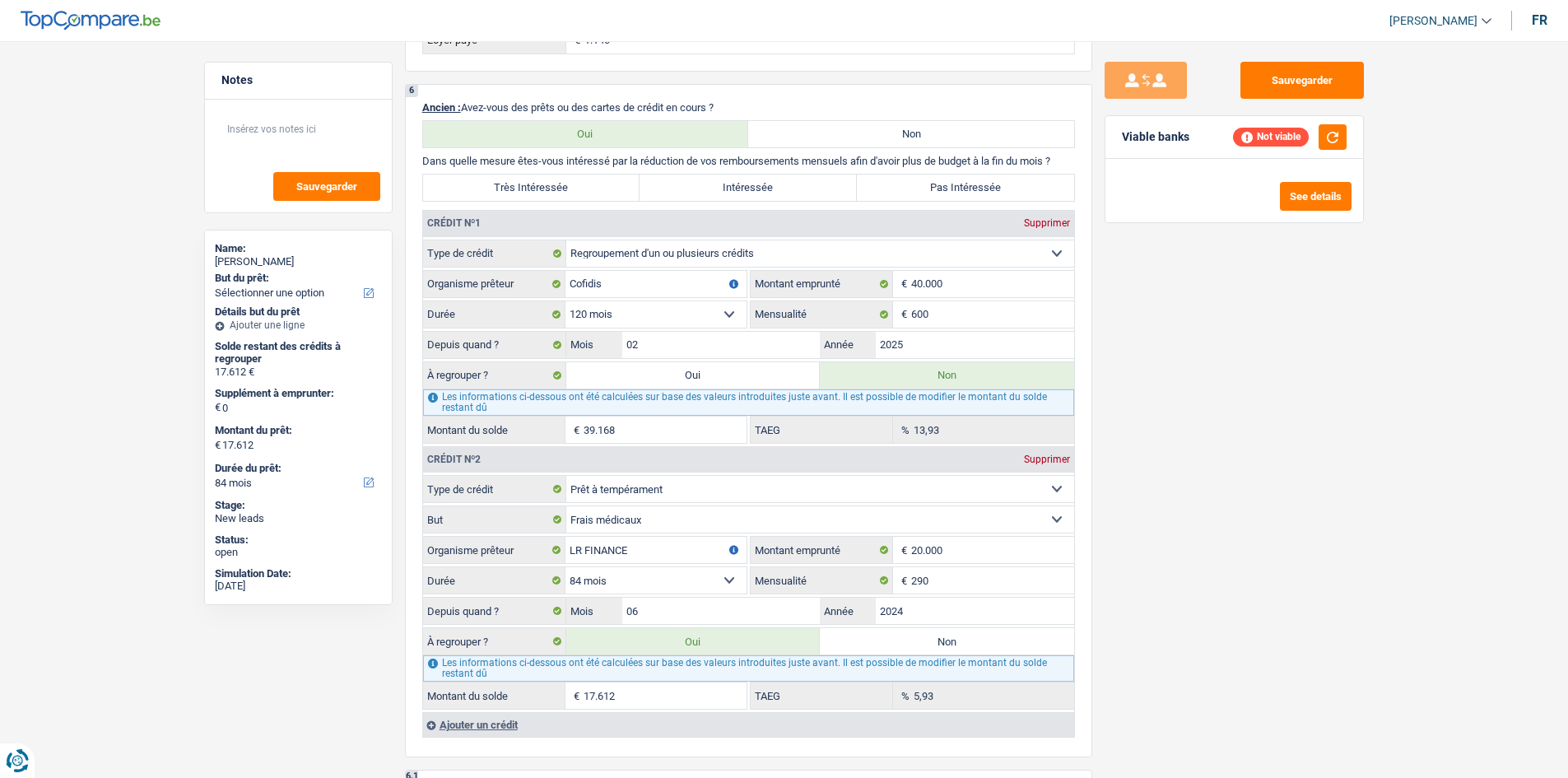 type on "-56.780" 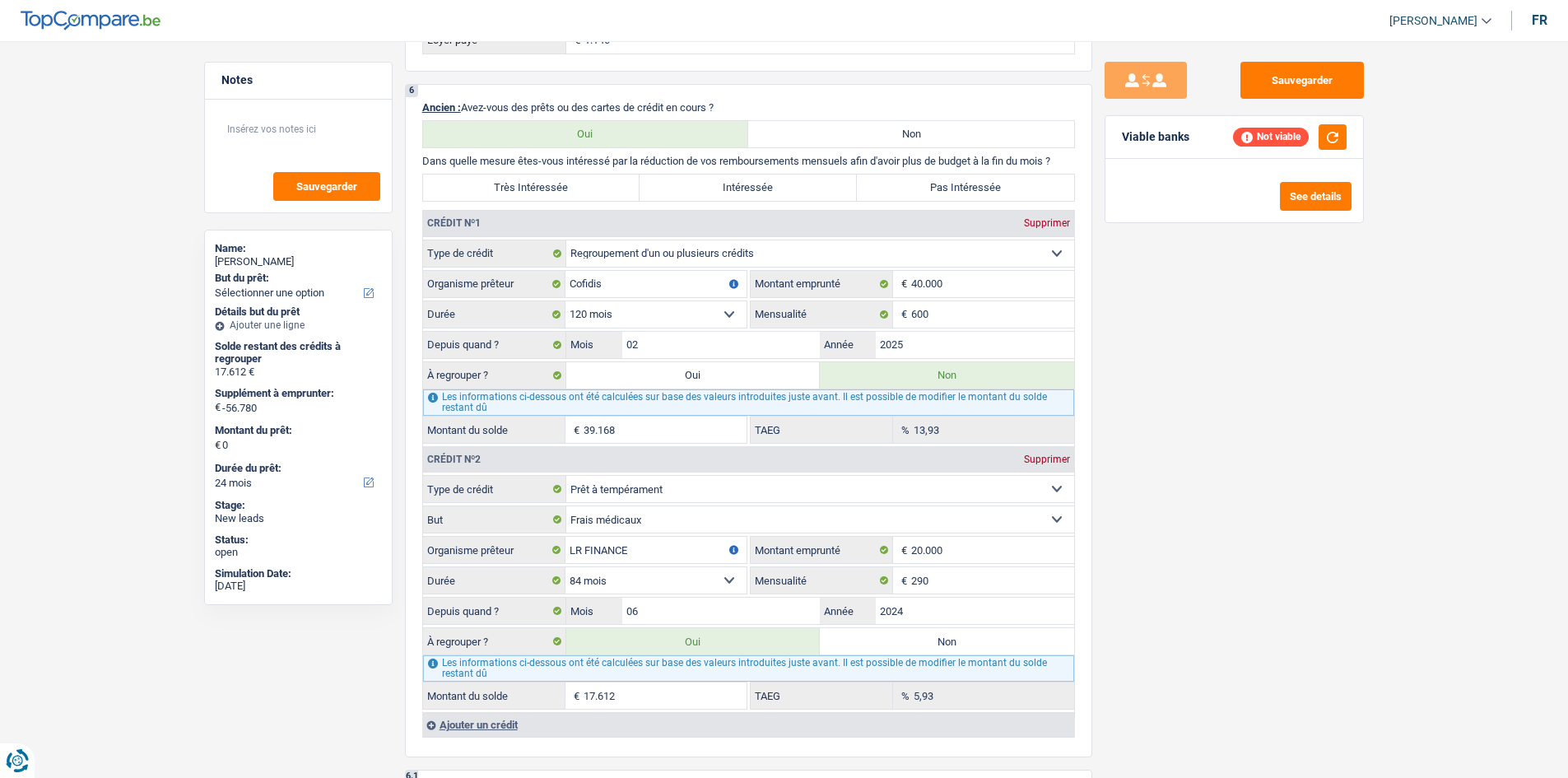radio on "false" 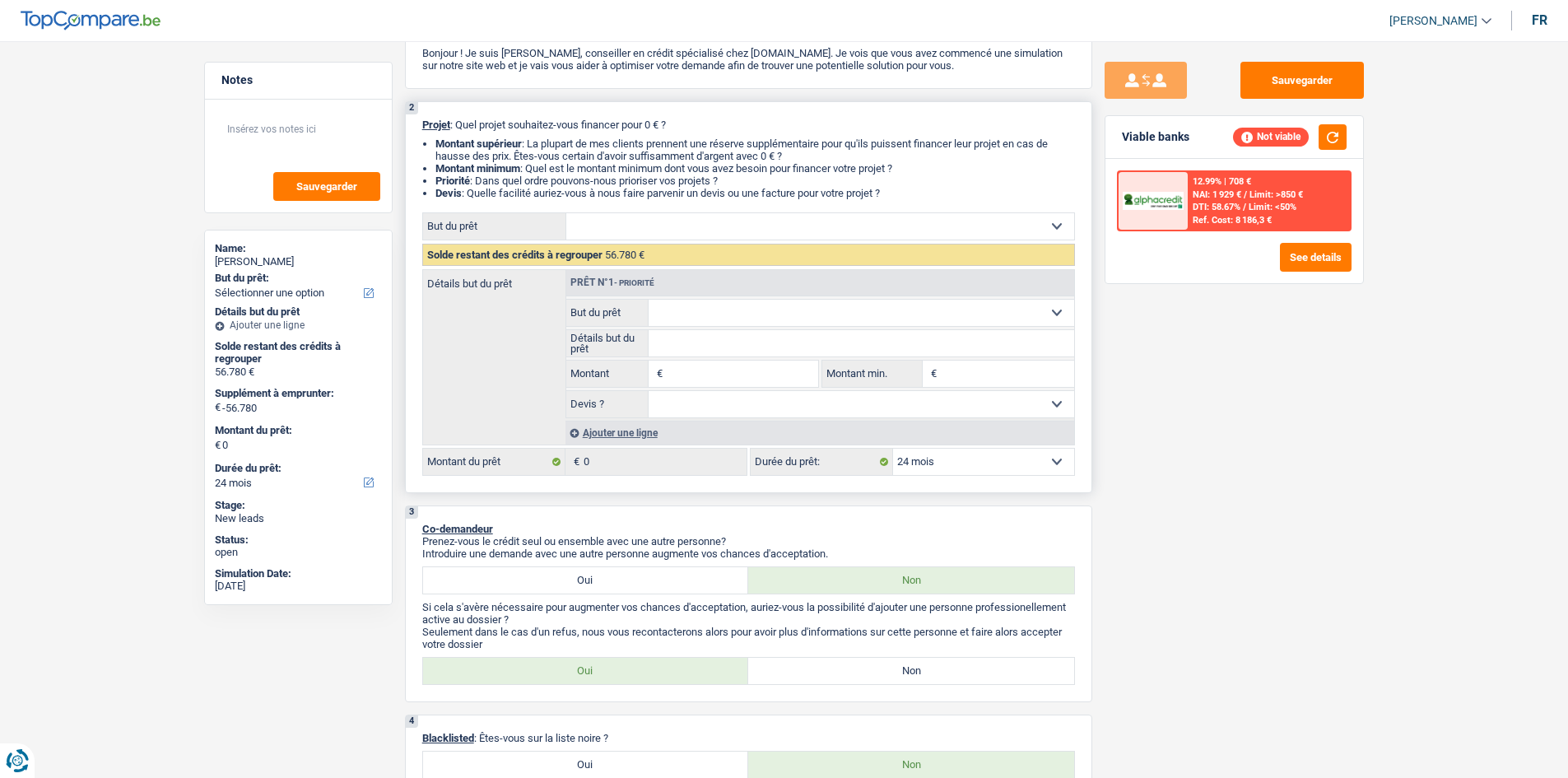 scroll, scrollTop: 82, scrollLeft: 0, axis: vertical 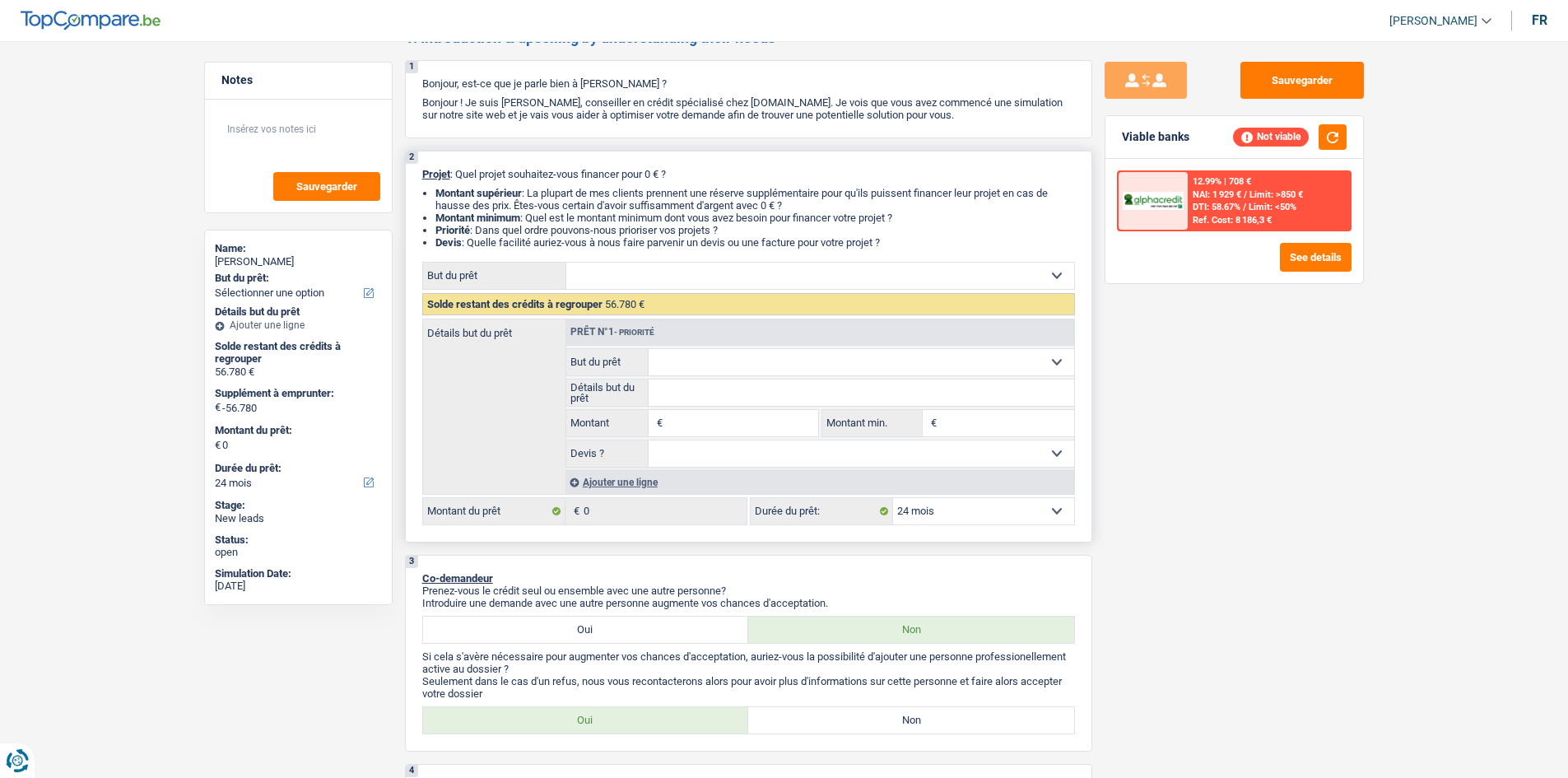 click on "Confort maison: meubles, textile, peinture, électroménager, outillage non-professionnel Hifi, multimédia, gsm, ordinateur Aménagement: frais d'installation, déménagement Evénement familial: naissance, mariage, divorce, communion, décès Frais médicaux Frais d'études Frais permis de conduire Regroupement d'un ou plusieurs crédits Loisirs: voyage, sport, musique Rafraîchissement: petits travaux maison et jardin Frais judiciaires Réparation voiture Prêt rénovation (non disponible pour les non-propriétaires) Prêt énergie (non disponible pour les non-propriétaires) Prêt voiture Taxes, impôts non professionnels Rénovation bien à l'étranger Dettes familiales Assurance Autre
Sélectionner une option" at bounding box center (820, 276) 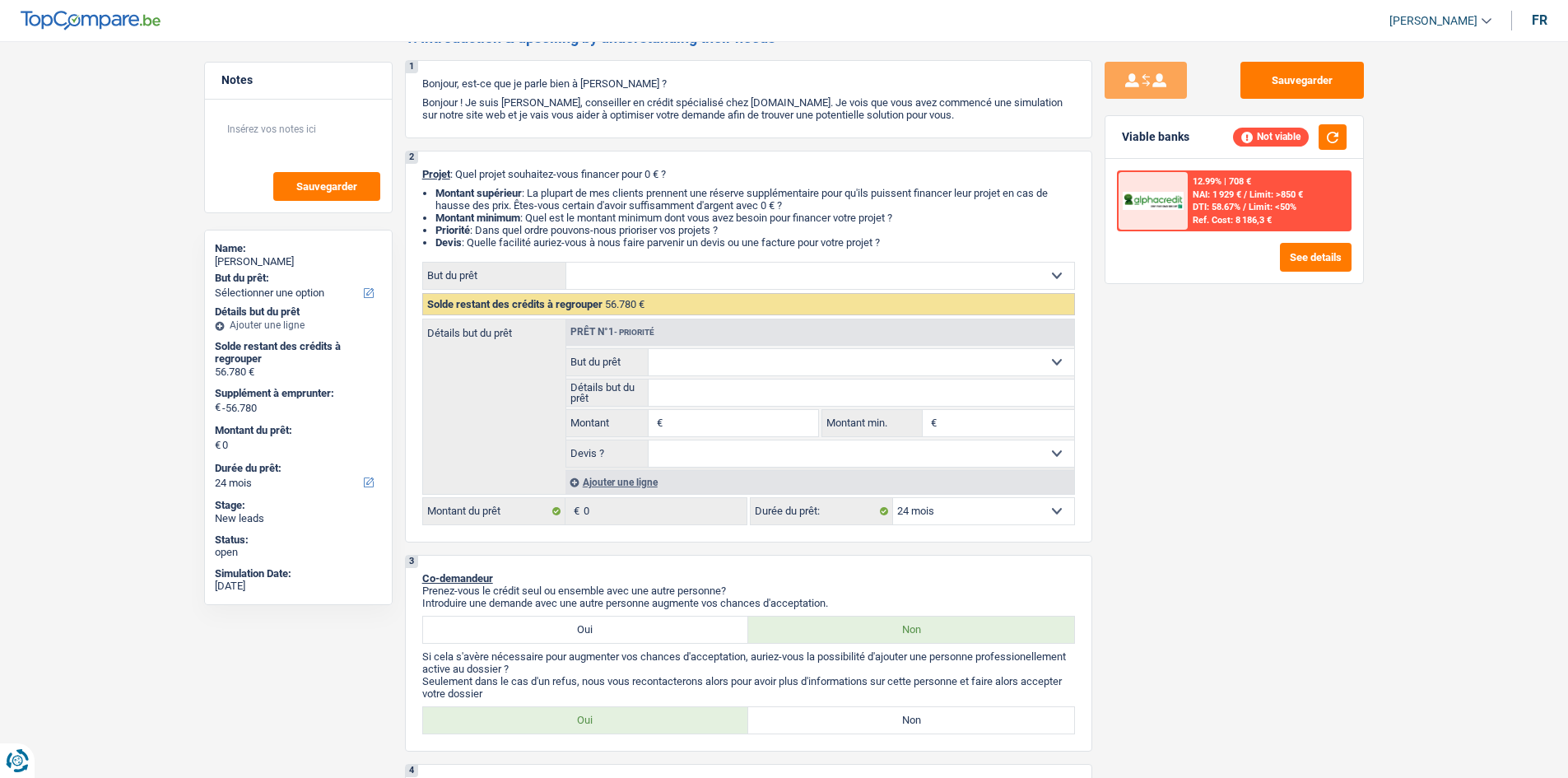 click on "Sauvegarder
Viable banks
Not viable
12.99% | 708 €
NAI: 1 929 €
/
Limit: >850 €
DTI: 58.67%
/
Limit: <50%
Ref. Cost: 8 186,3 €
See details" at bounding box center (1234, 404) 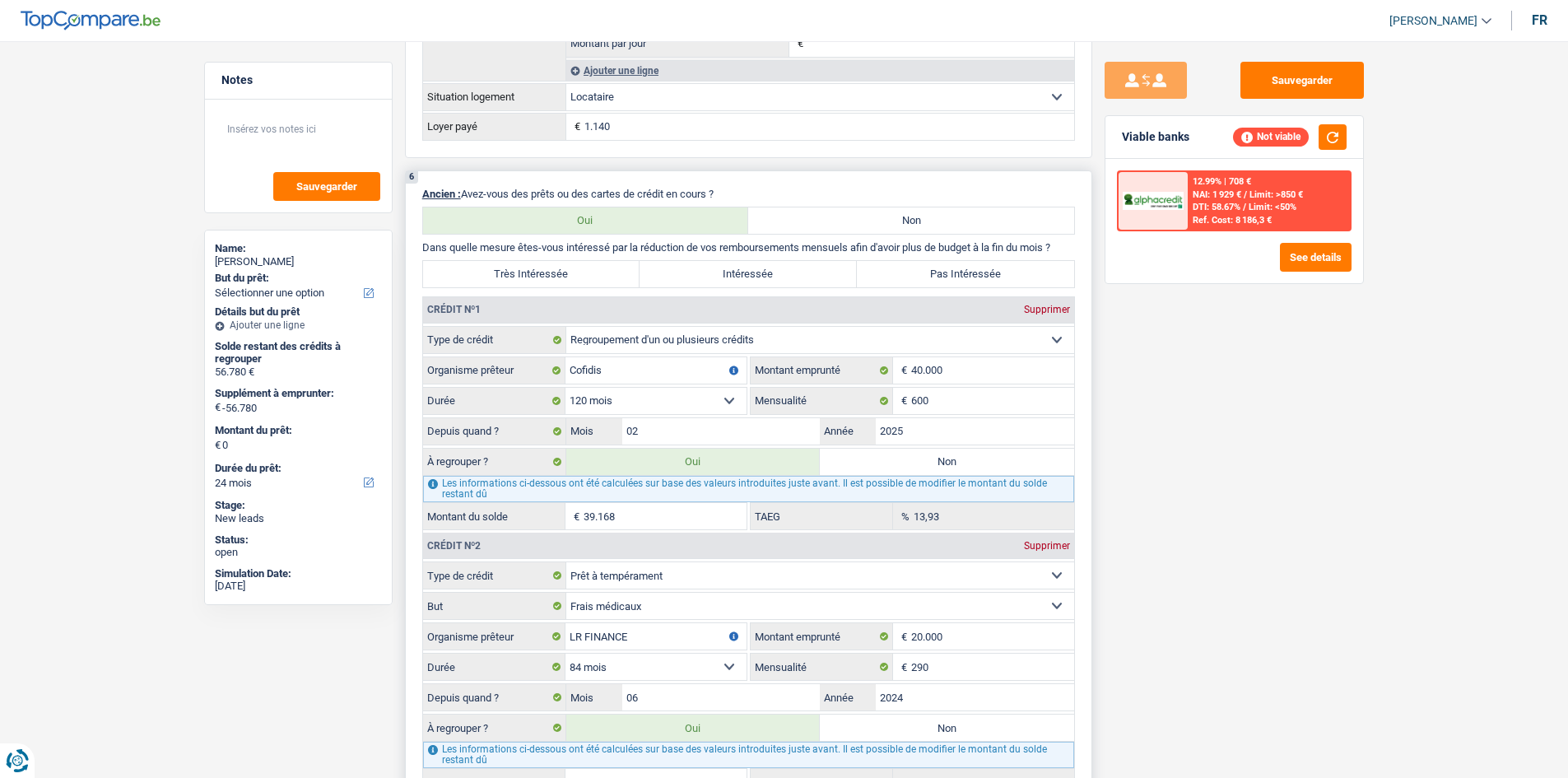 scroll, scrollTop: 1317, scrollLeft: 0, axis: vertical 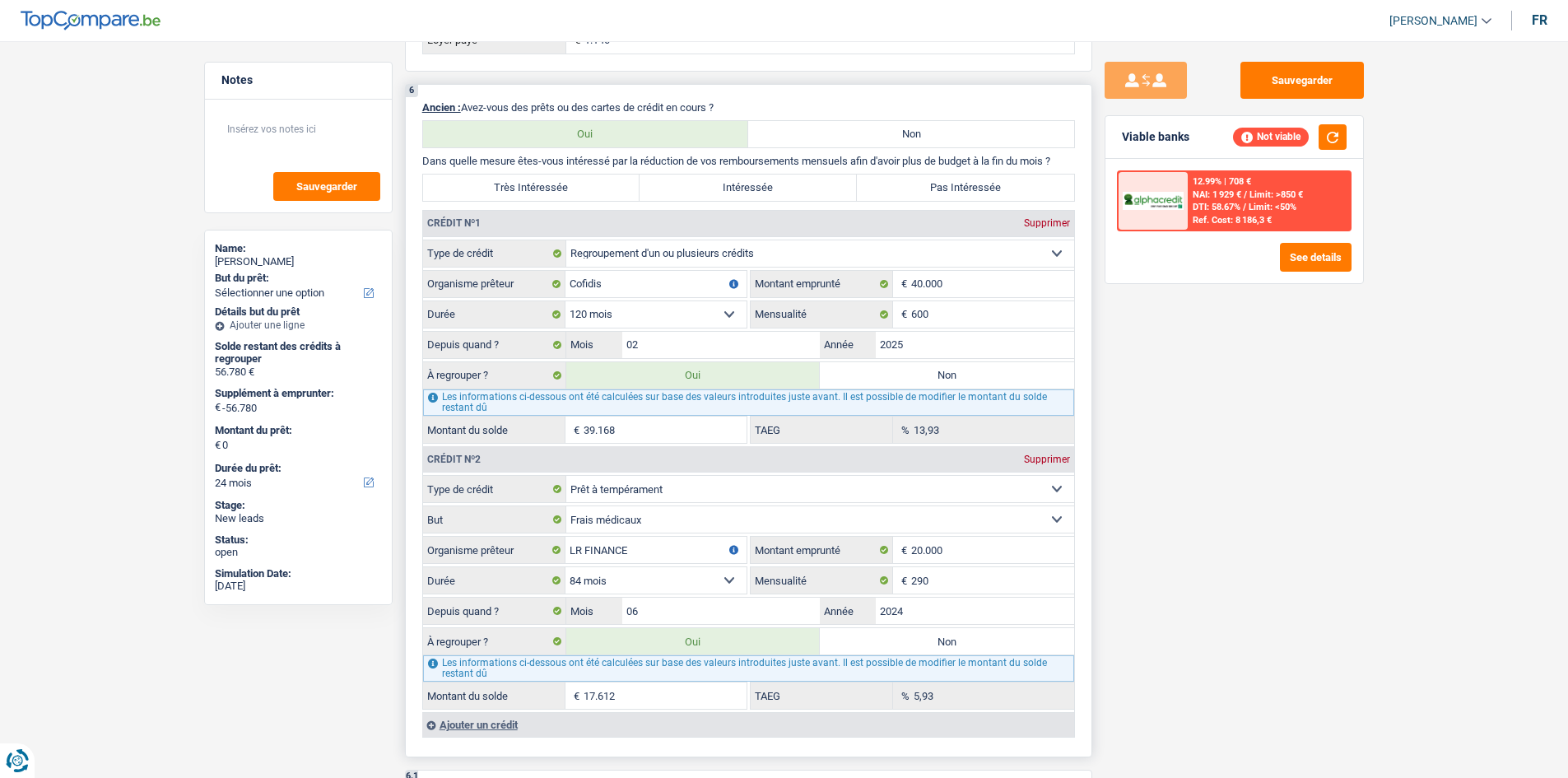 click on "Non" at bounding box center (947, 375) 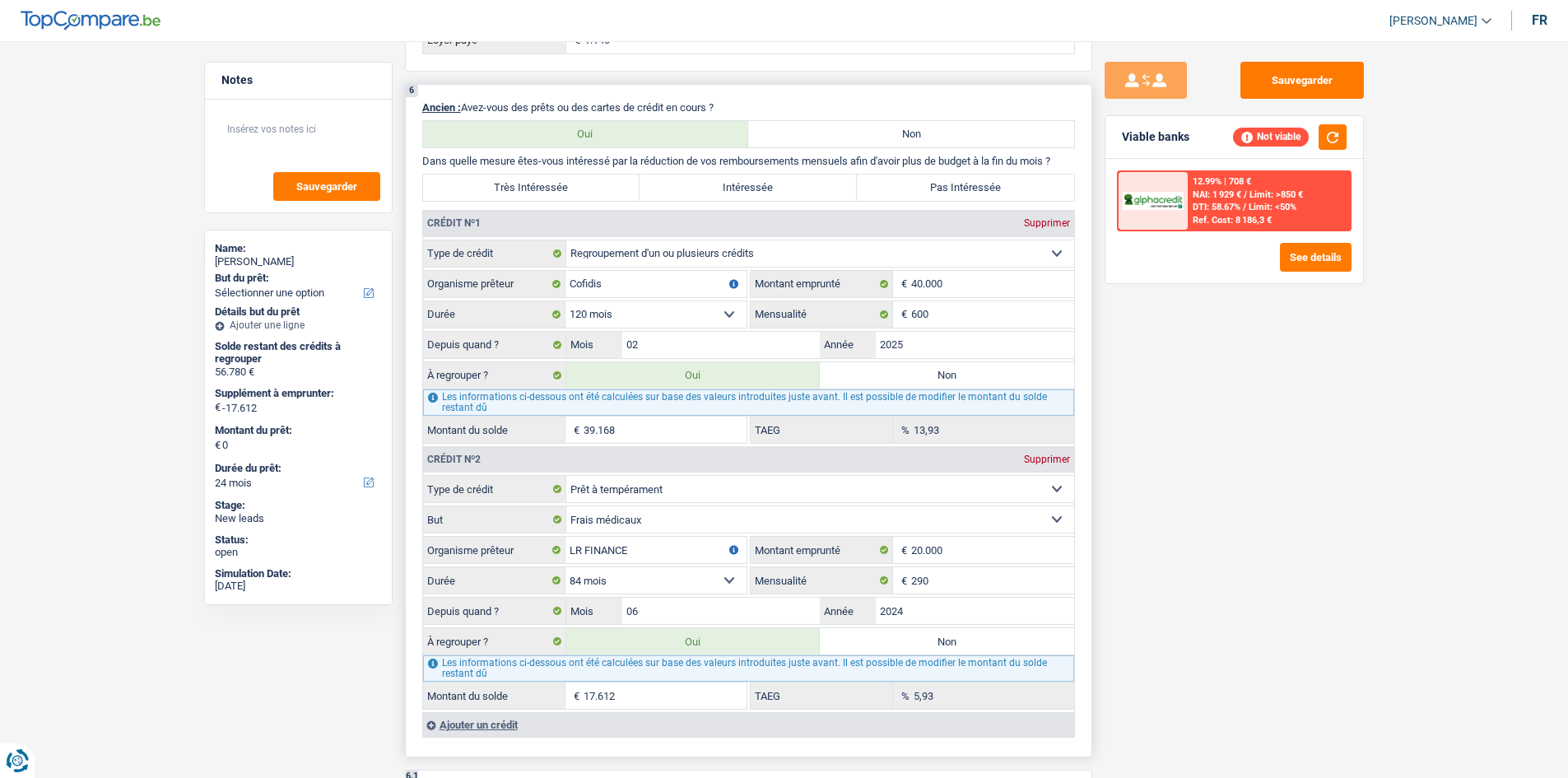 radio on "false" 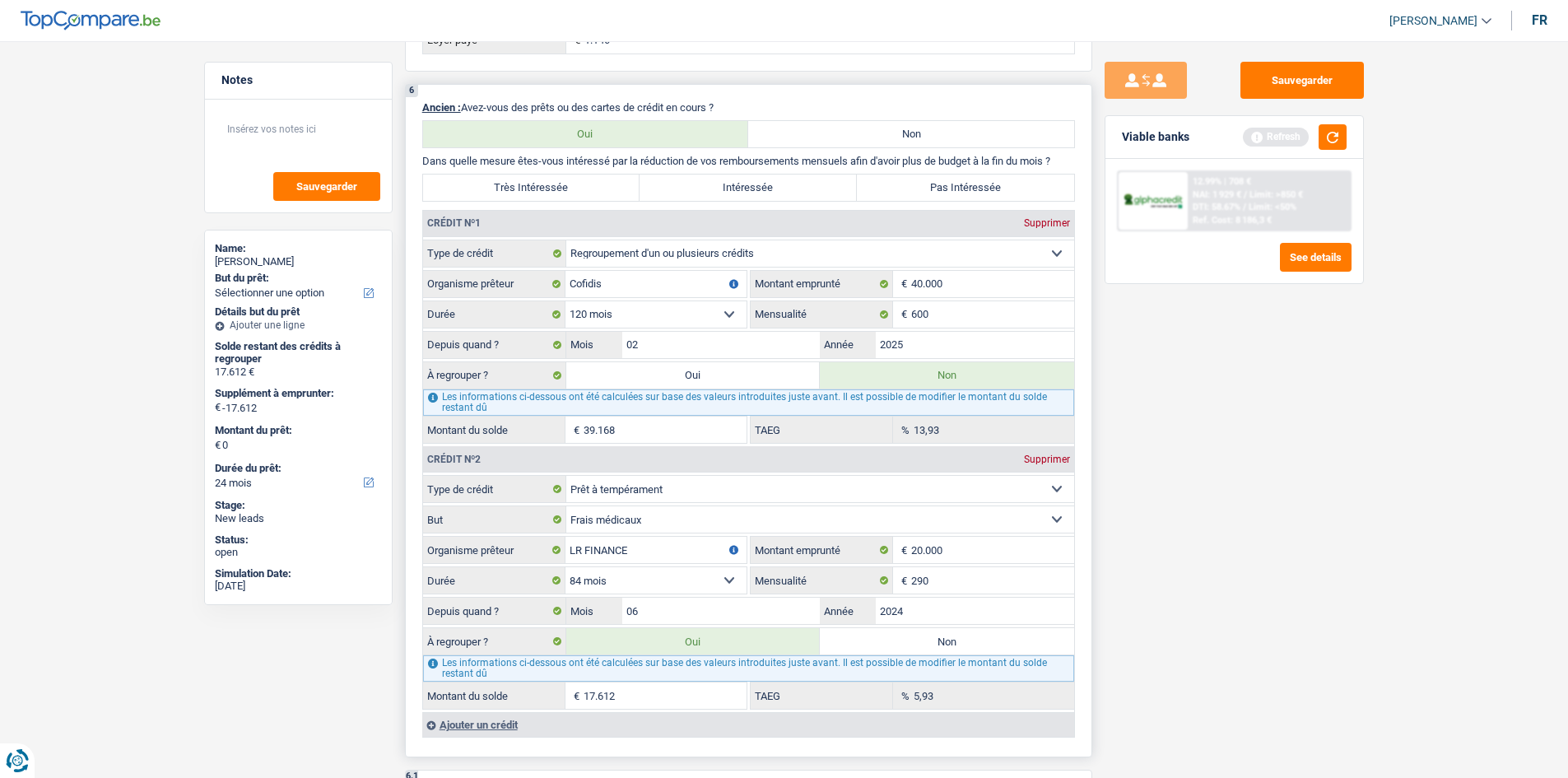 click on "Non" at bounding box center [947, 641] 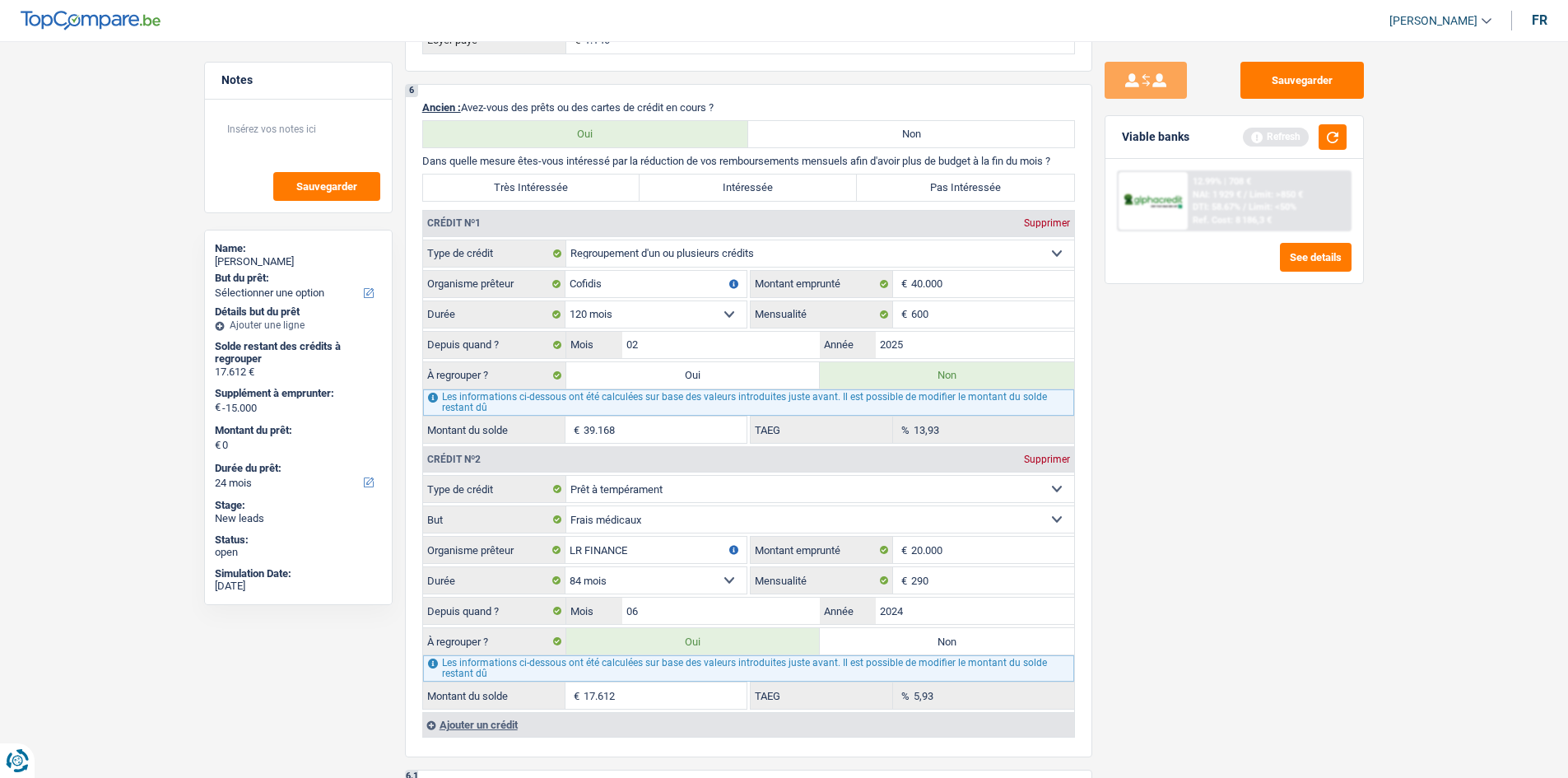 radio on "false" 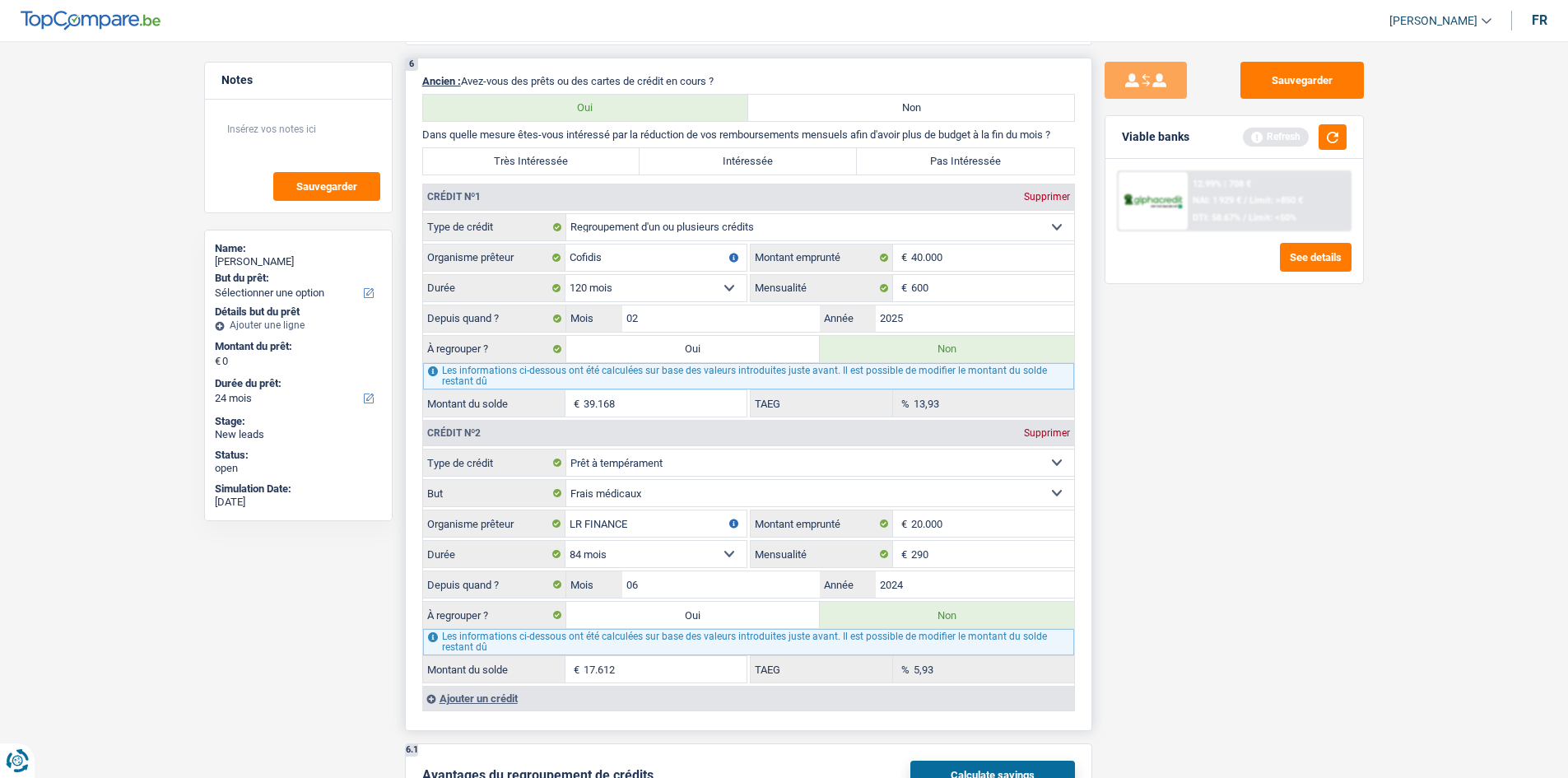 click on "Oui" at bounding box center [693, 349] 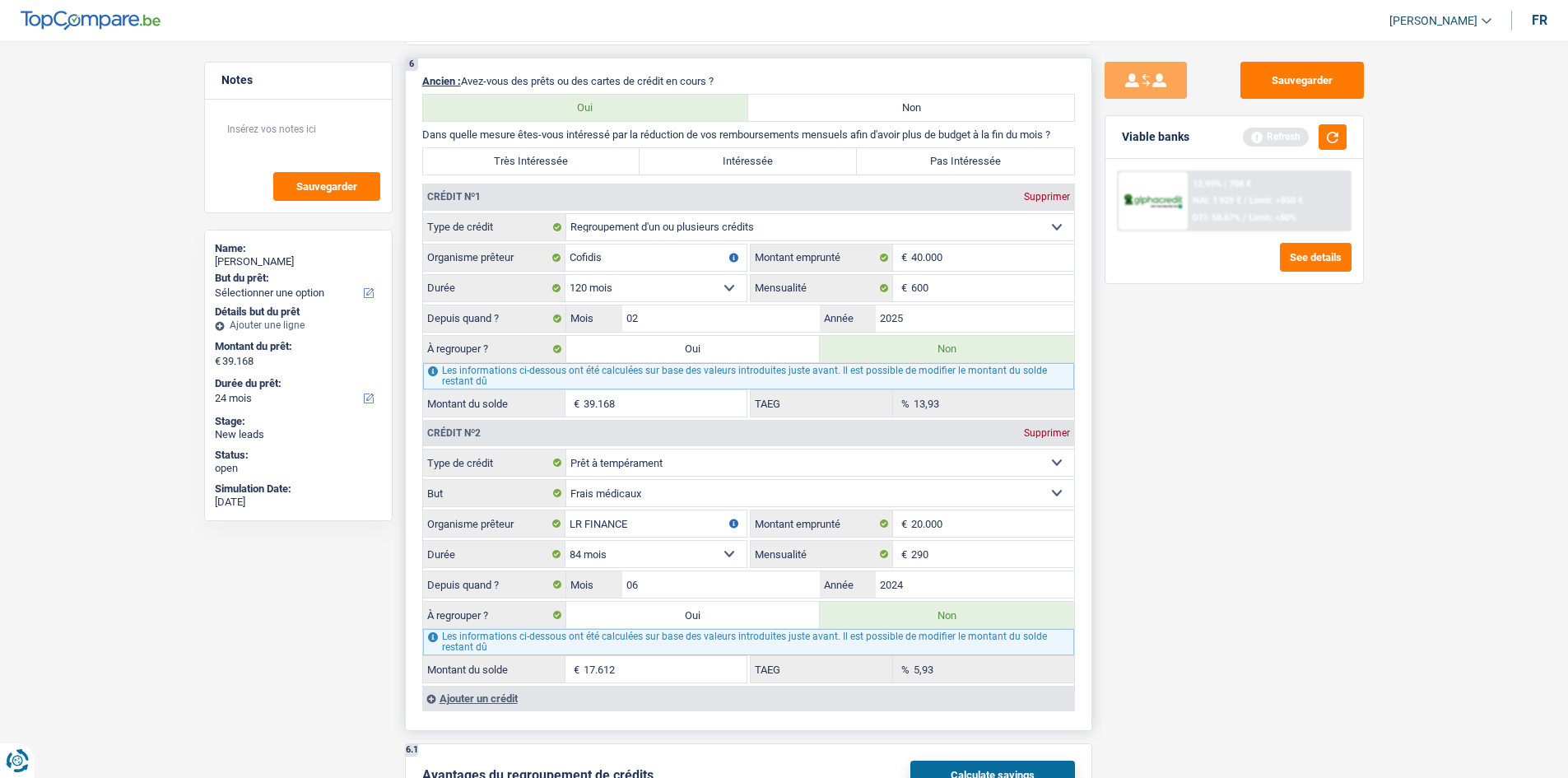 select on "refinancing" 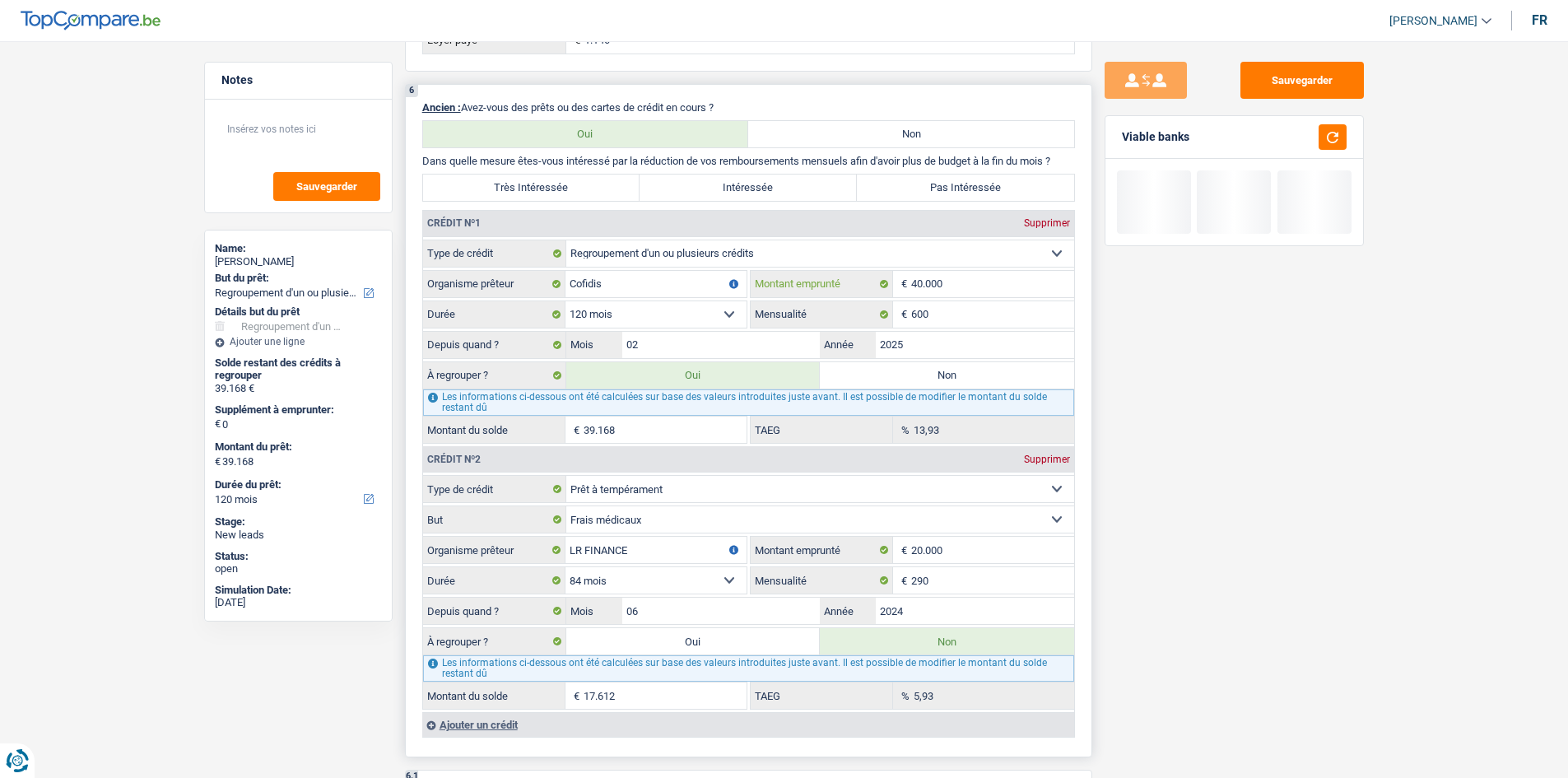 click on "40.000" at bounding box center (993, 284) 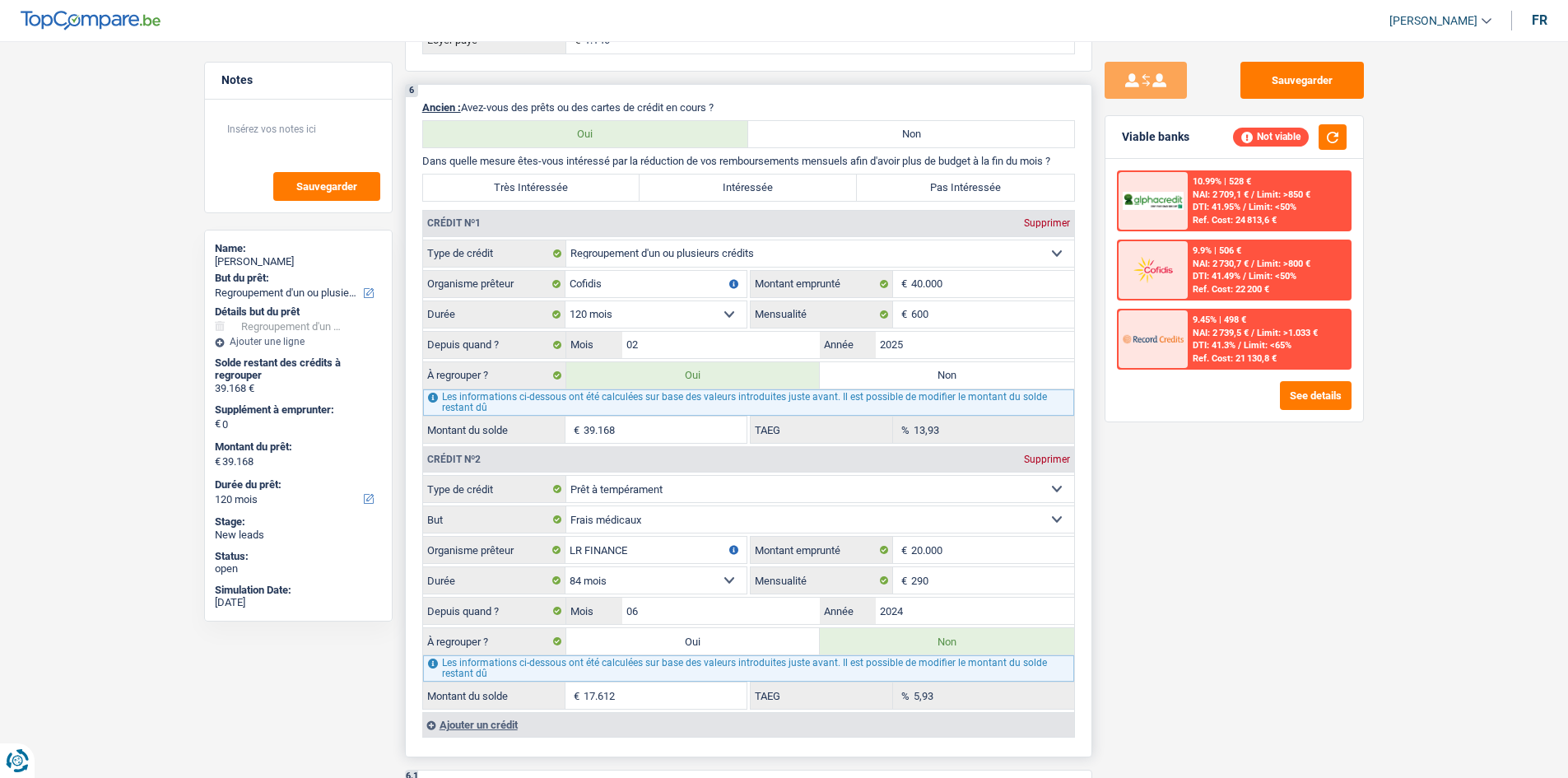 click on "Oui" at bounding box center [693, 641] 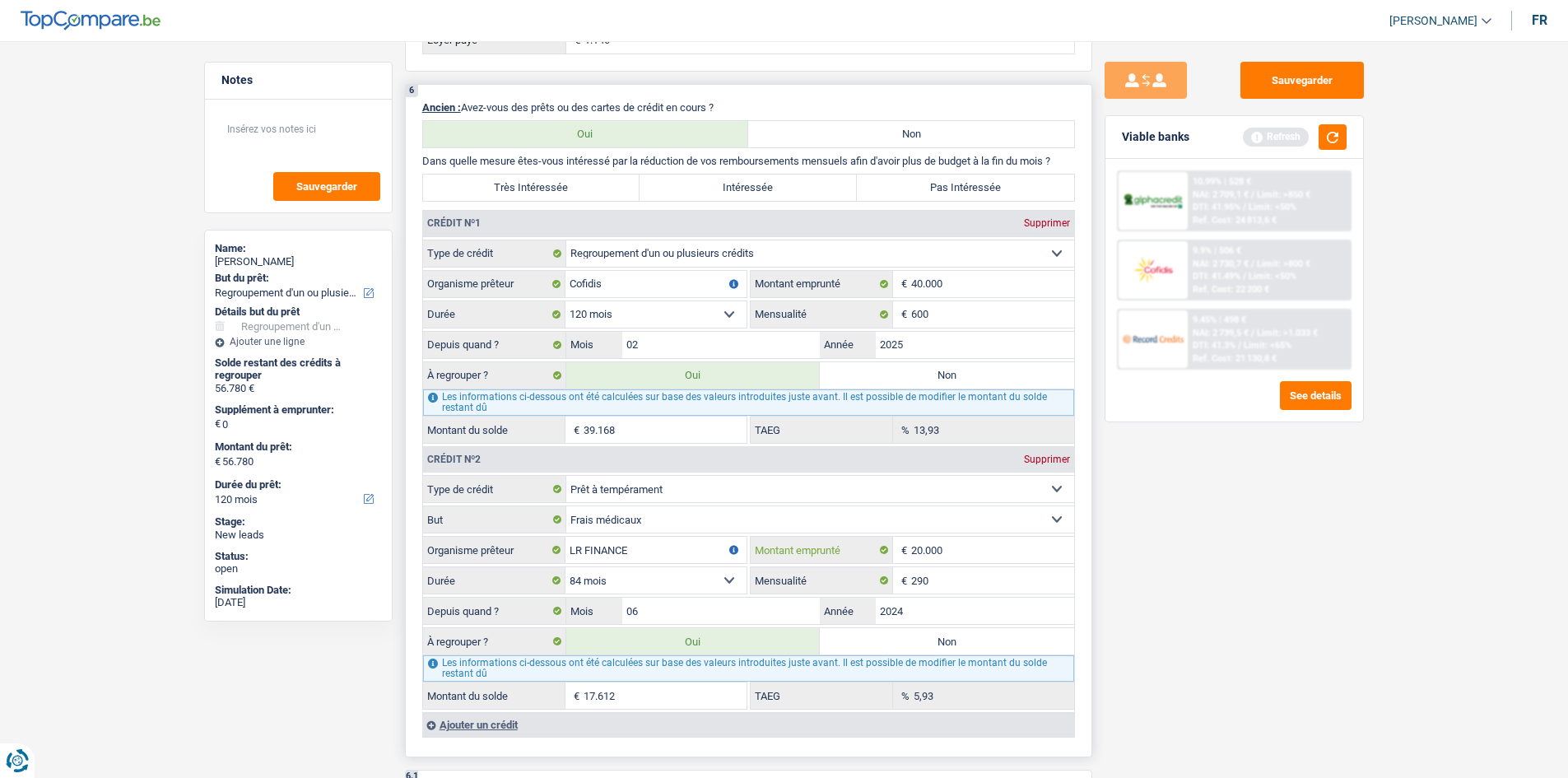 click on "20.000" at bounding box center (993, 550) 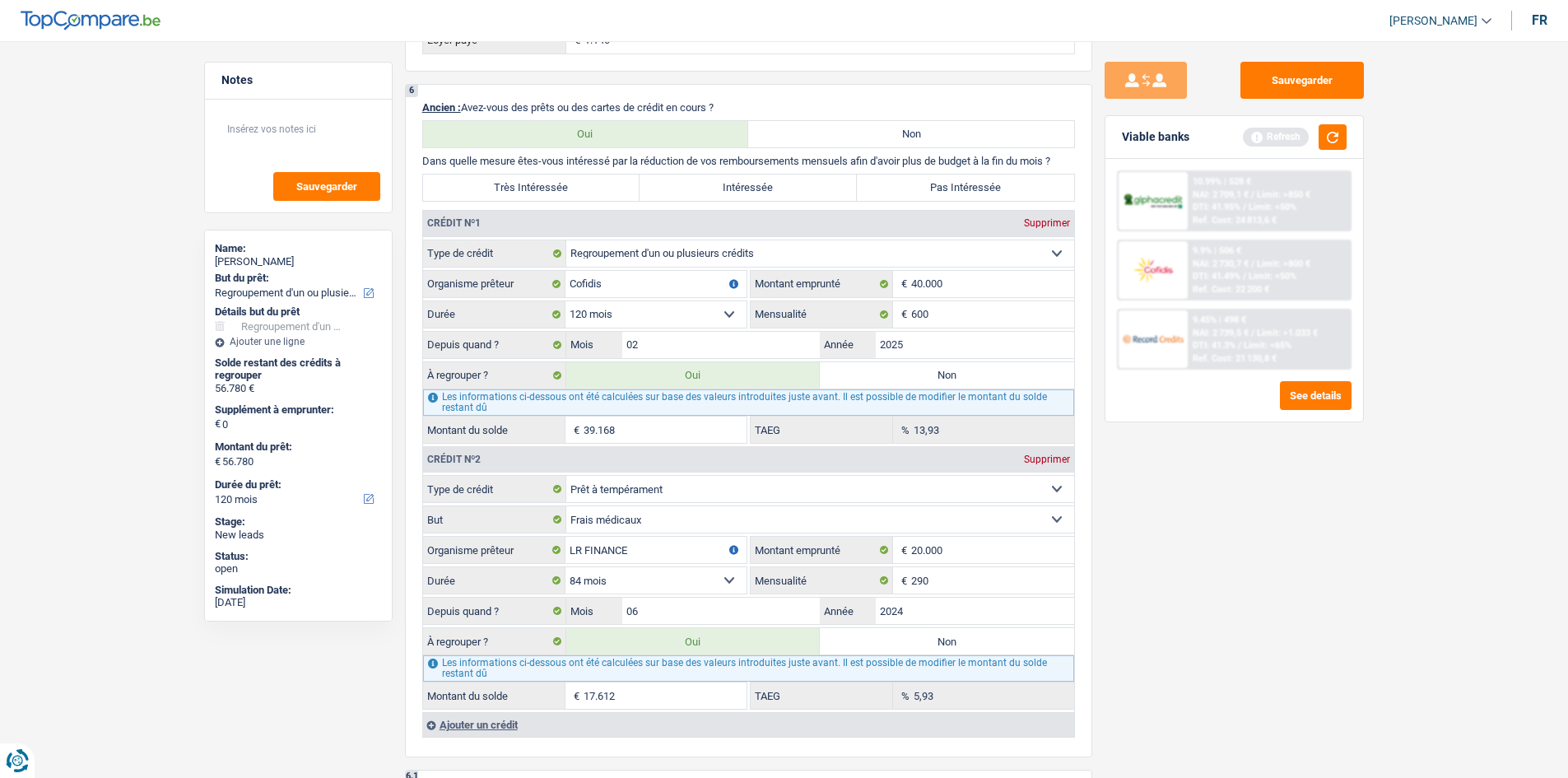 drag, startPoint x: 1370, startPoint y: 613, endPoint x: 1246, endPoint y: 526, distance: 151.47607 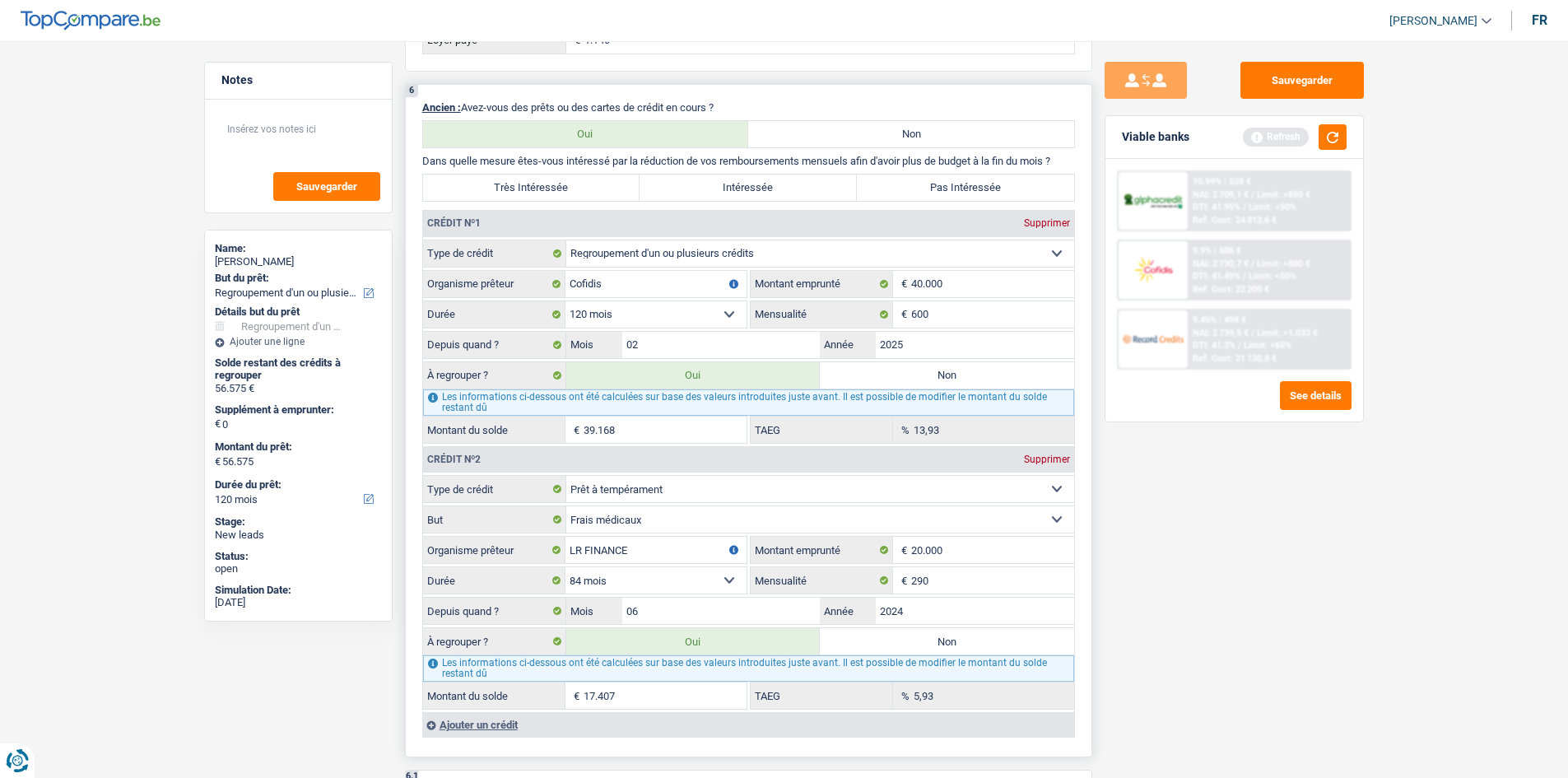 click on "39.168" at bounding box center [665, 430] 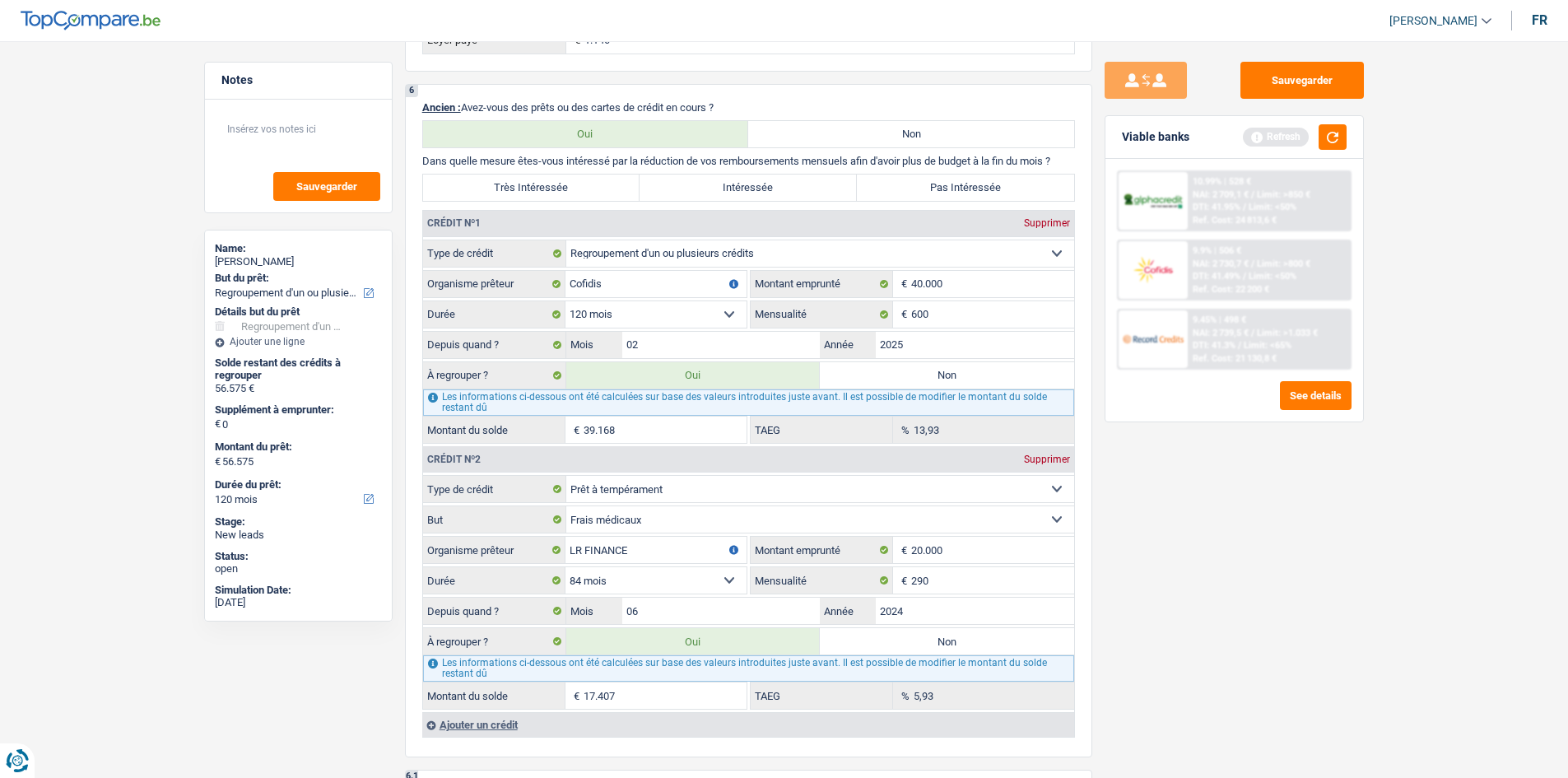 click on "Viable banks
Refresh" at bounding box center [1234, 137] 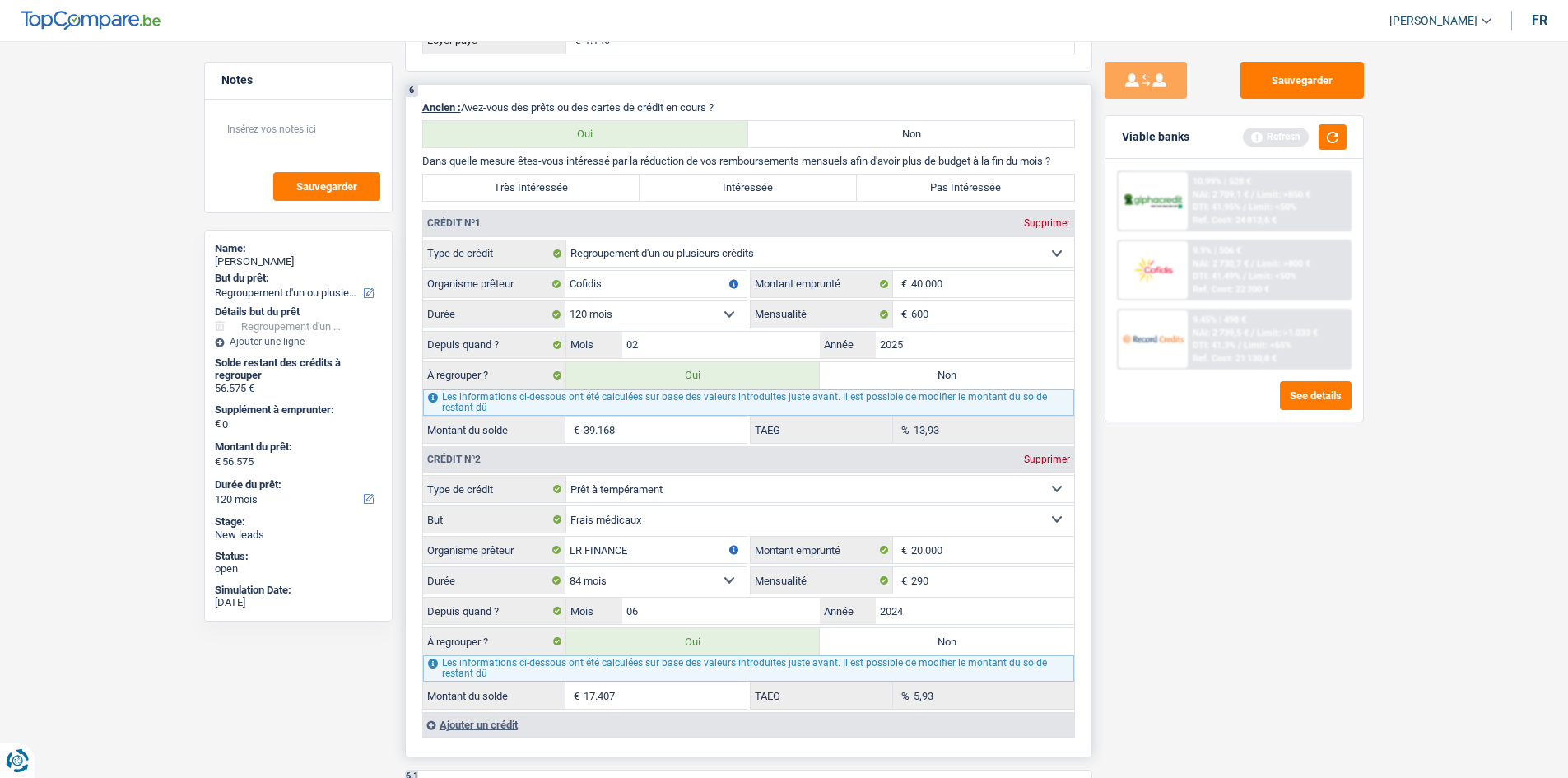 click on "17.407" at bounding box center [665, 696] 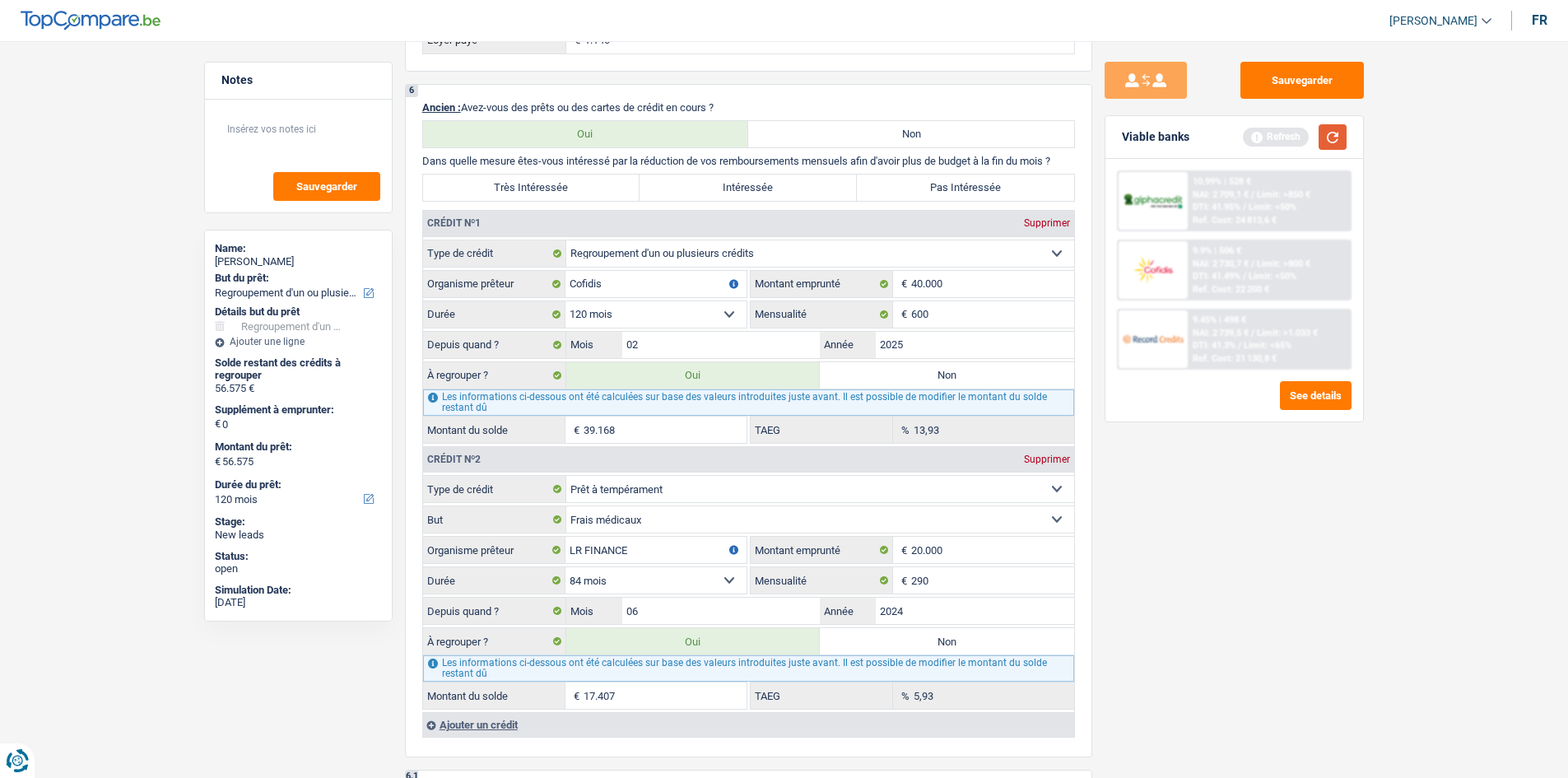 click at bounding box center (1333, 137) 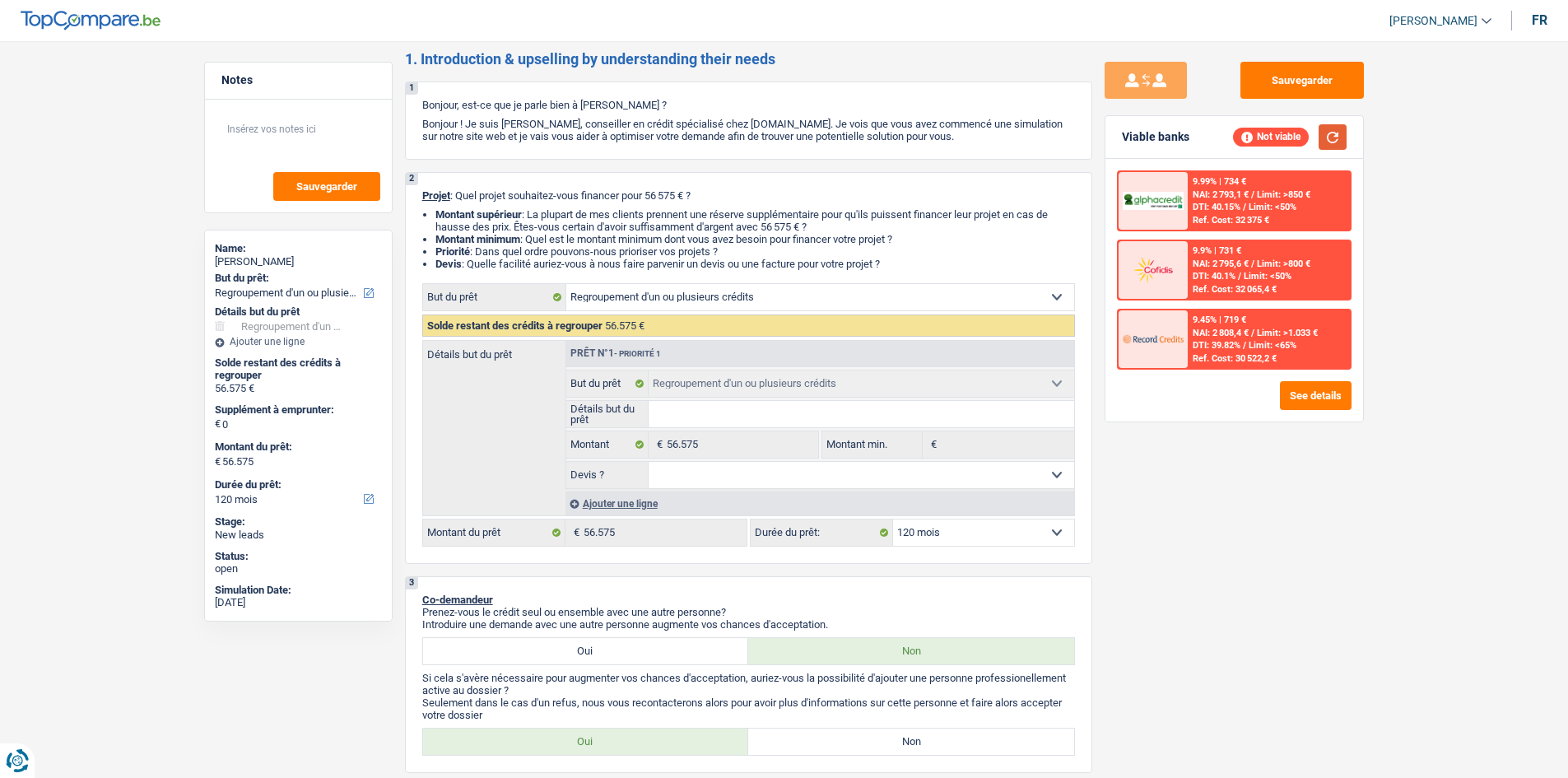 scroll, scrollTop: 0, scrollLeft: 0, axis: both 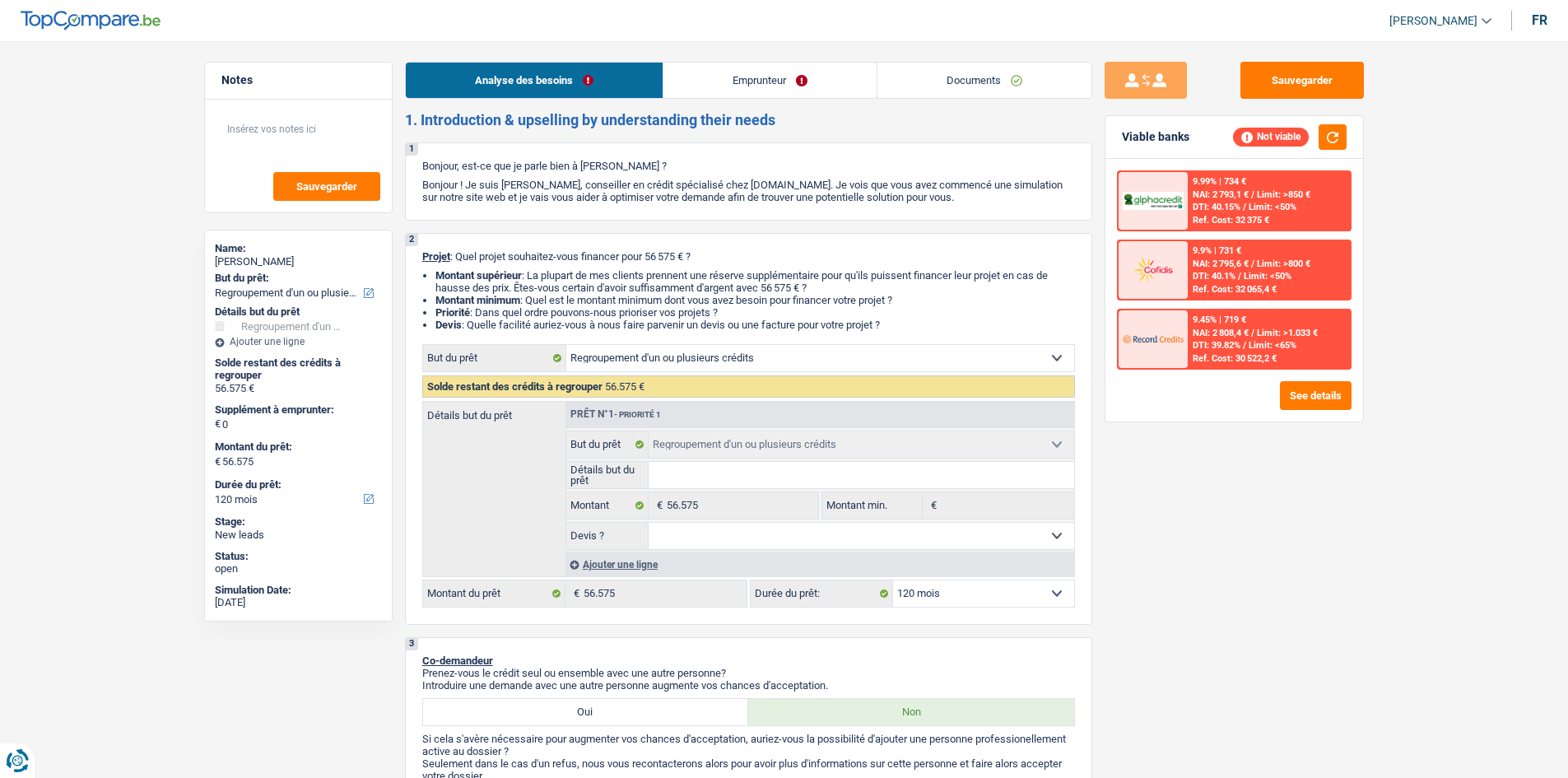 click on "Emprunteur" at bounding box center [770, 80] 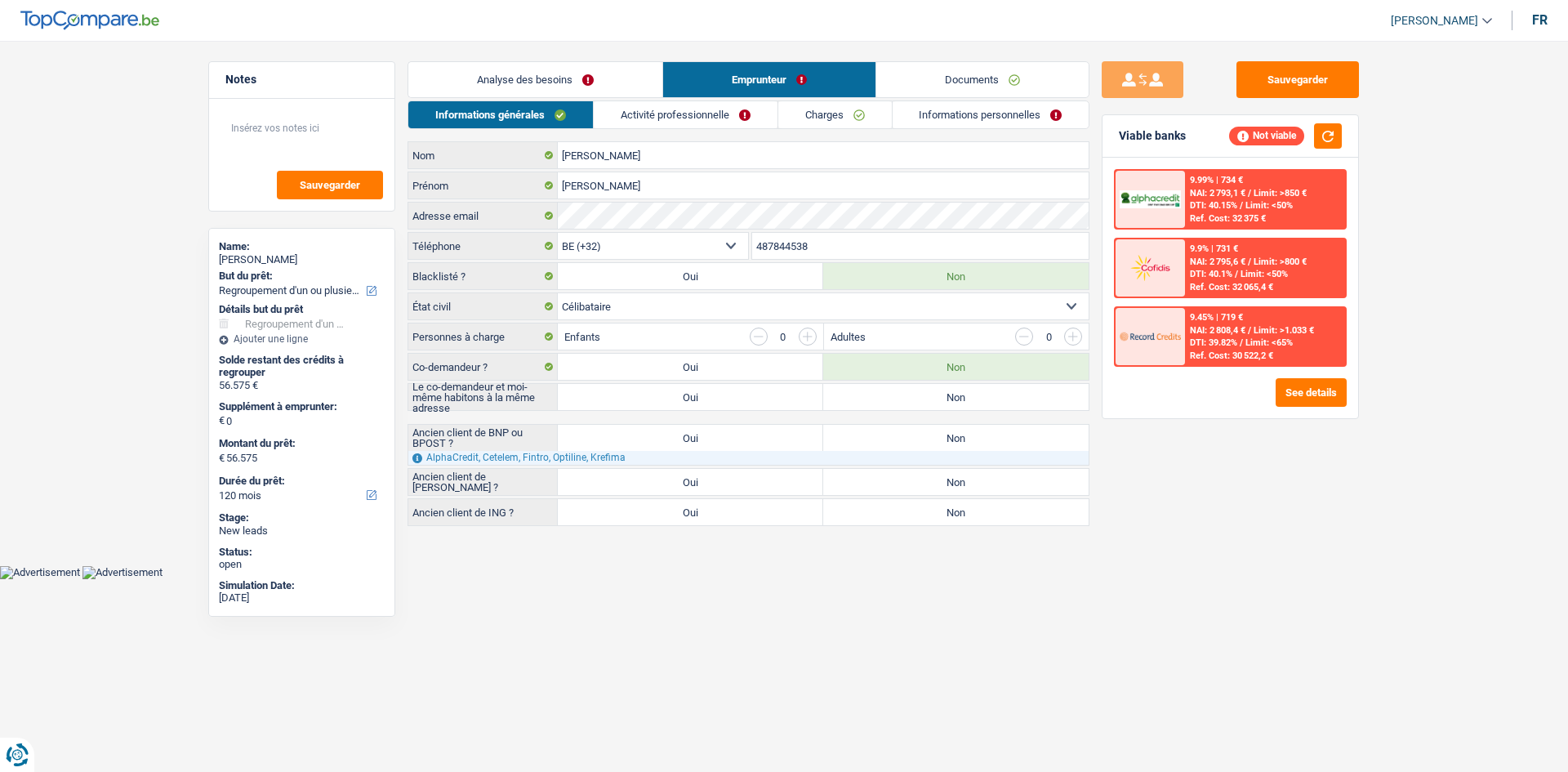 click on "Activité professionnelle" at bounding box center (685, 114) 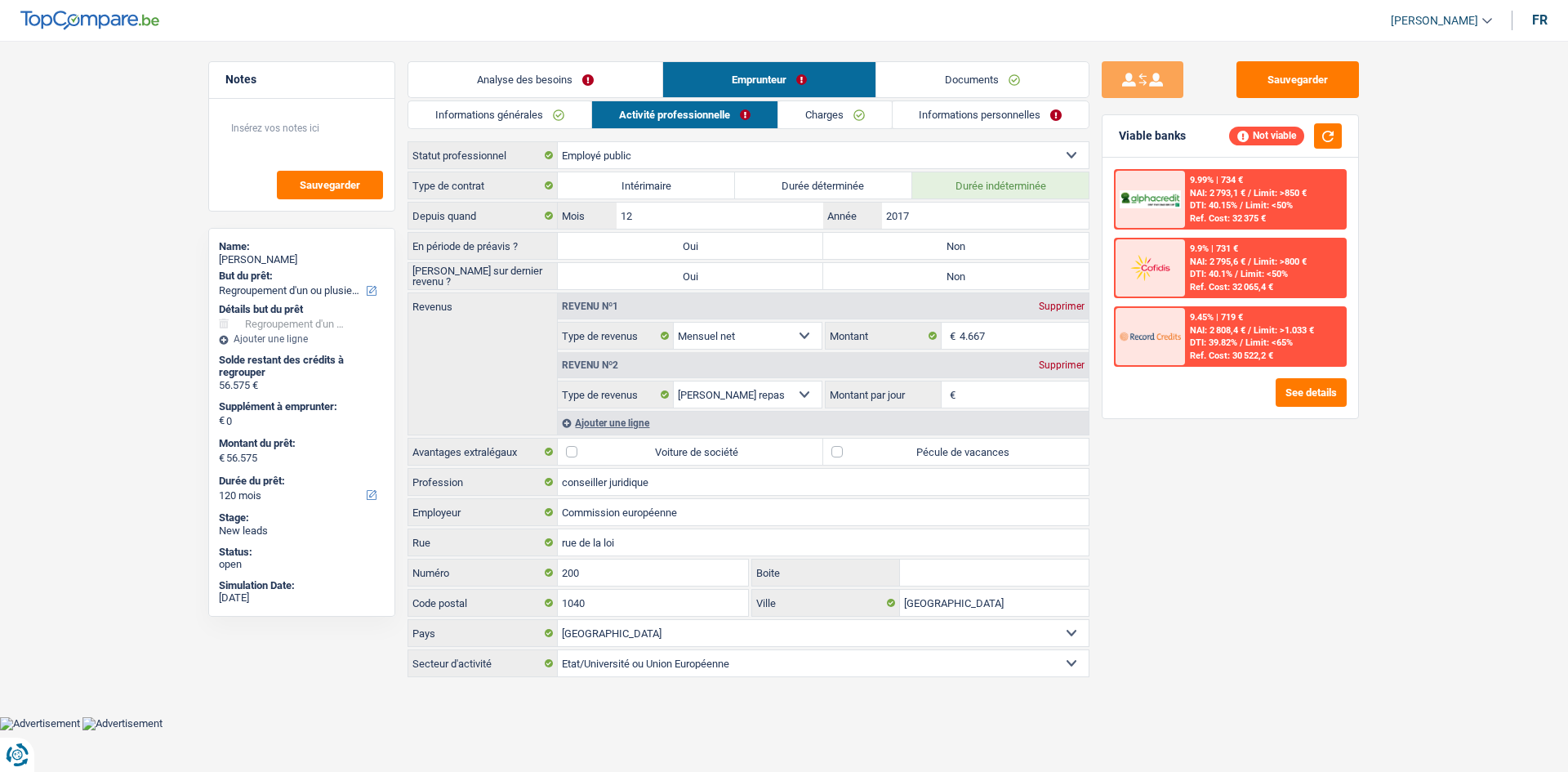 click on "Non" at bounding box center (956, 246) 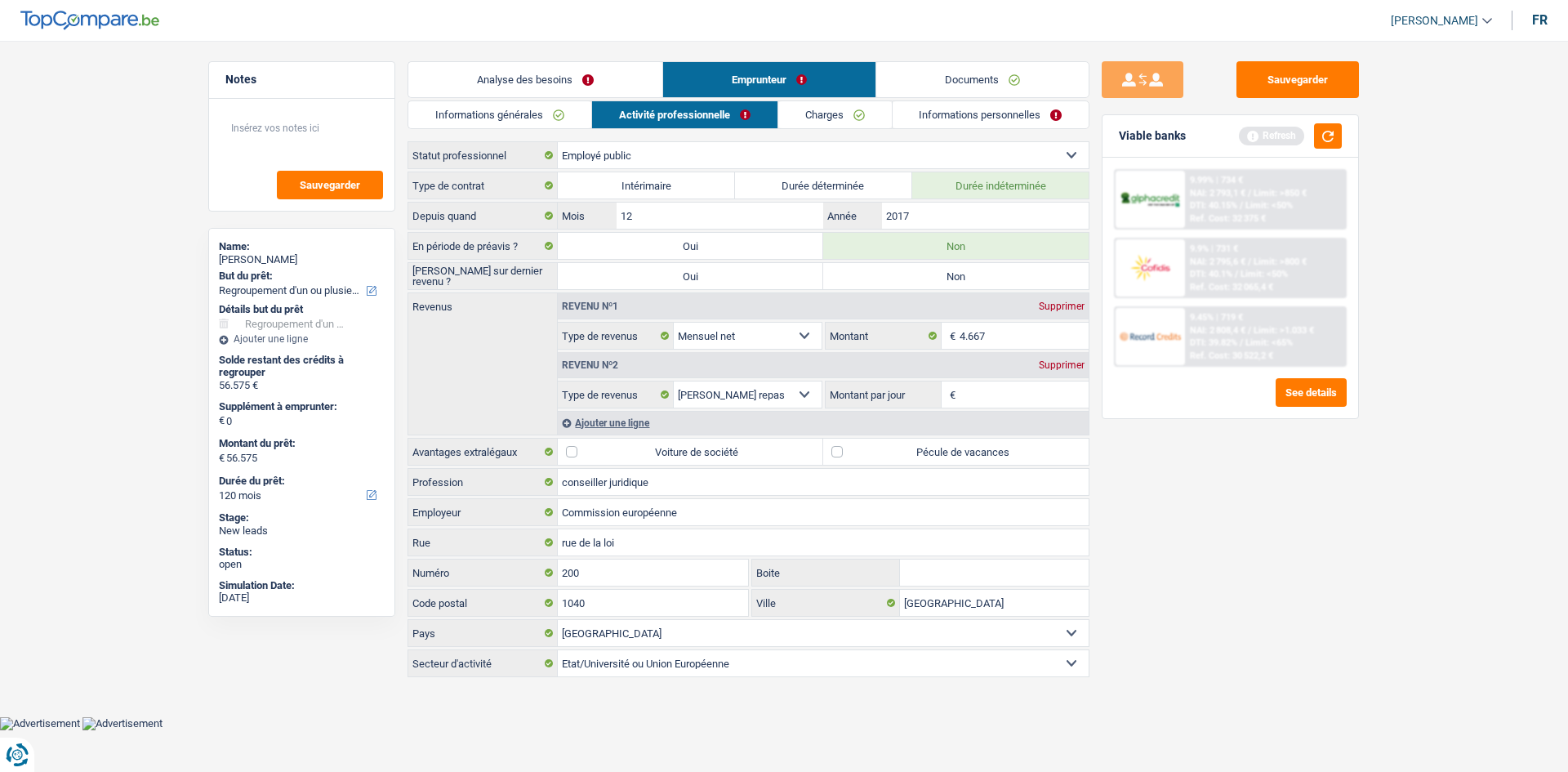 click on "Non" at bounding box center (956, 276) 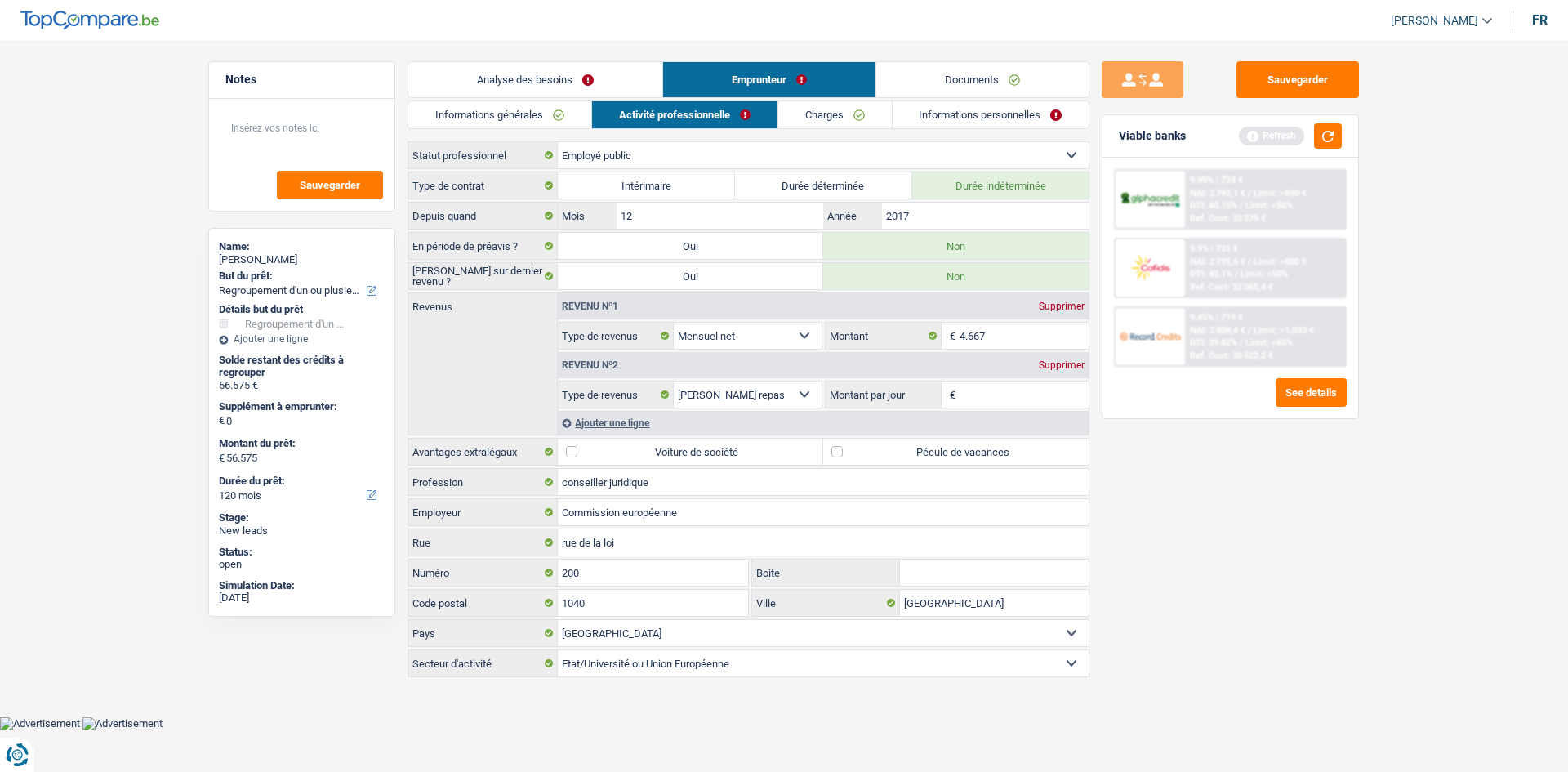 click on "Analyse des besoins" at bounding box center (535, 79) 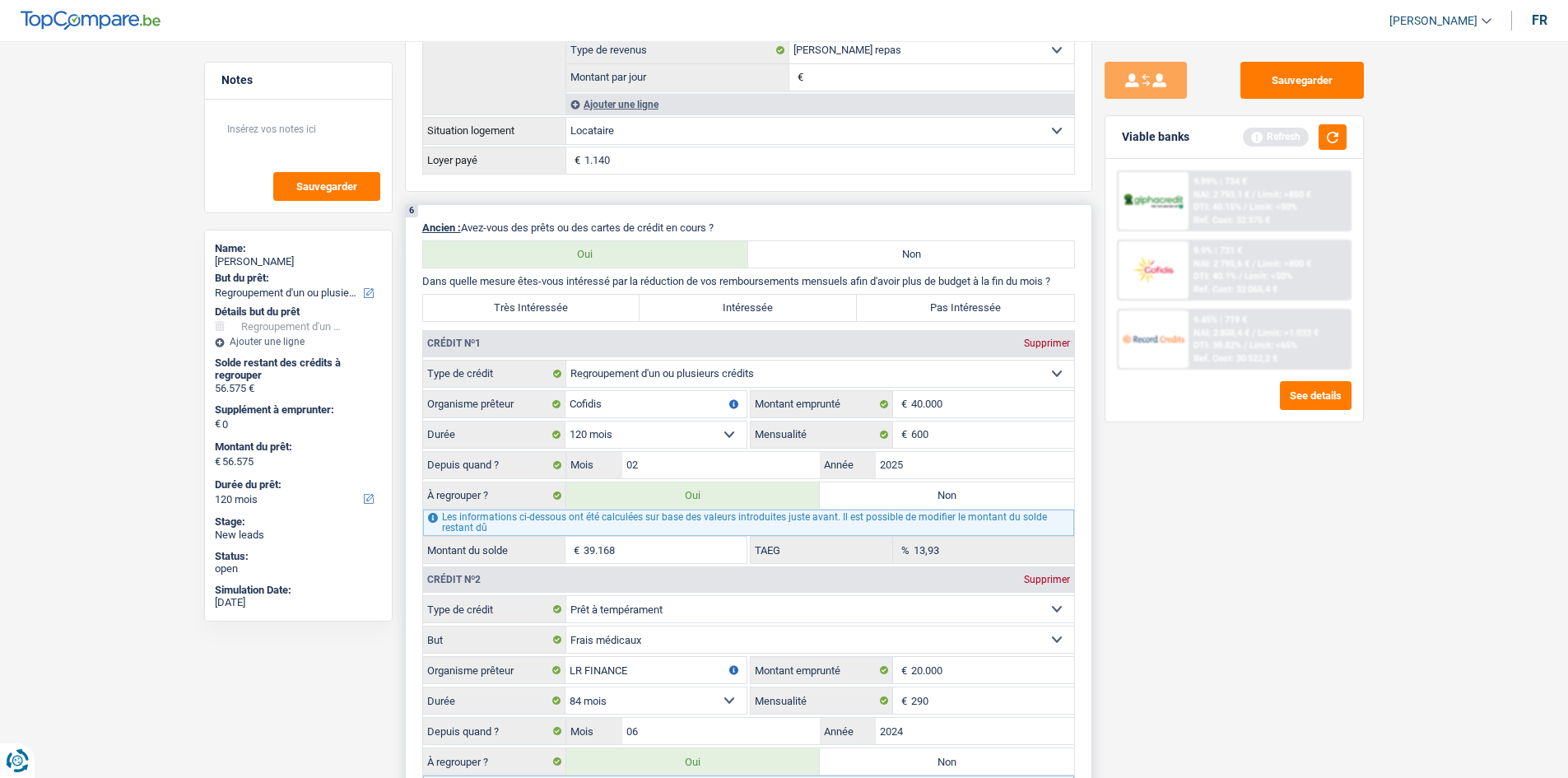 scroll, scrollTop: 1317, scrollLeft: 0, axis: vertical 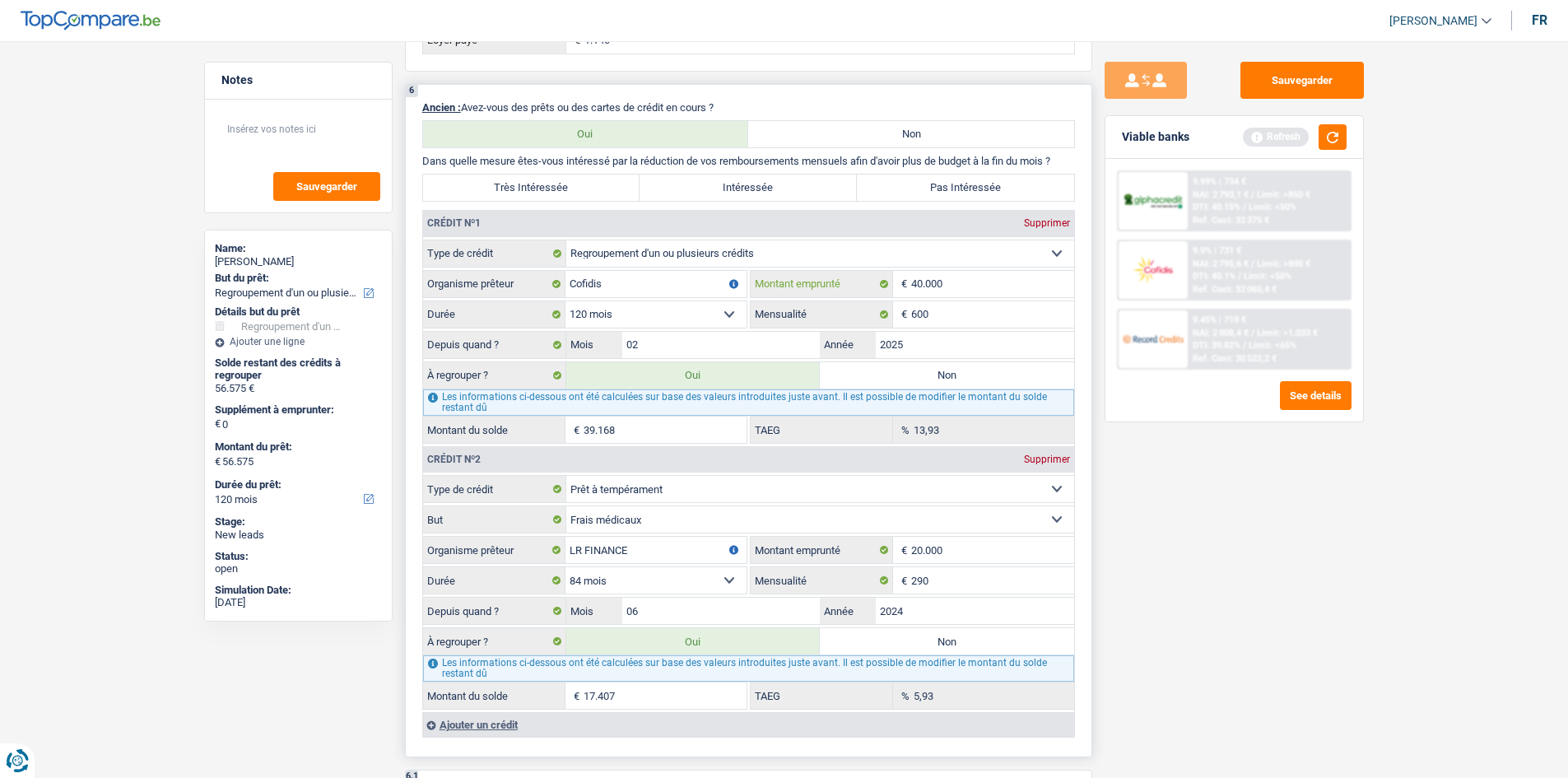 click on "40.000" at bounding box center (993, 284) 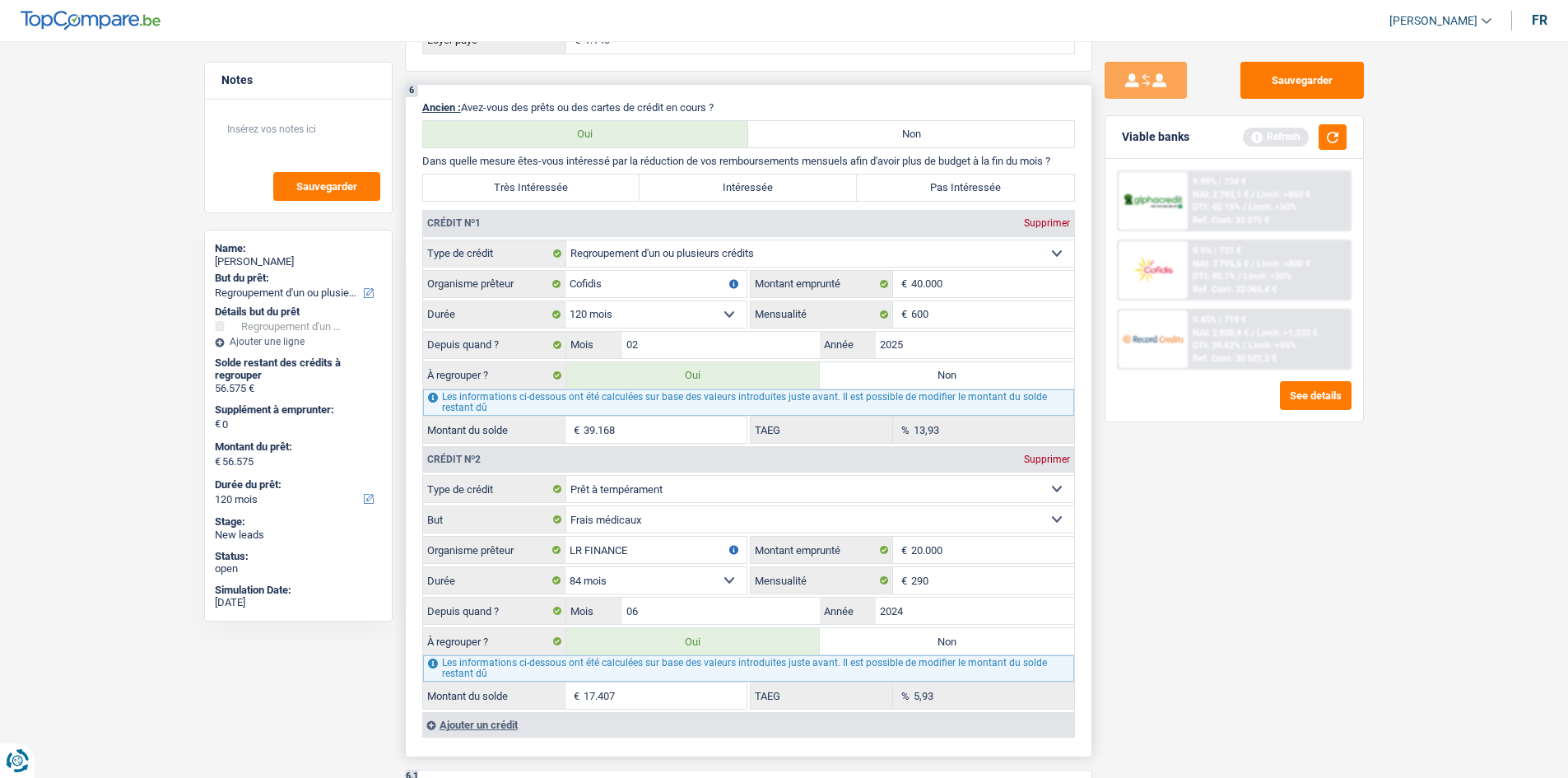 click on "Non" at bounding box center [947, 375] 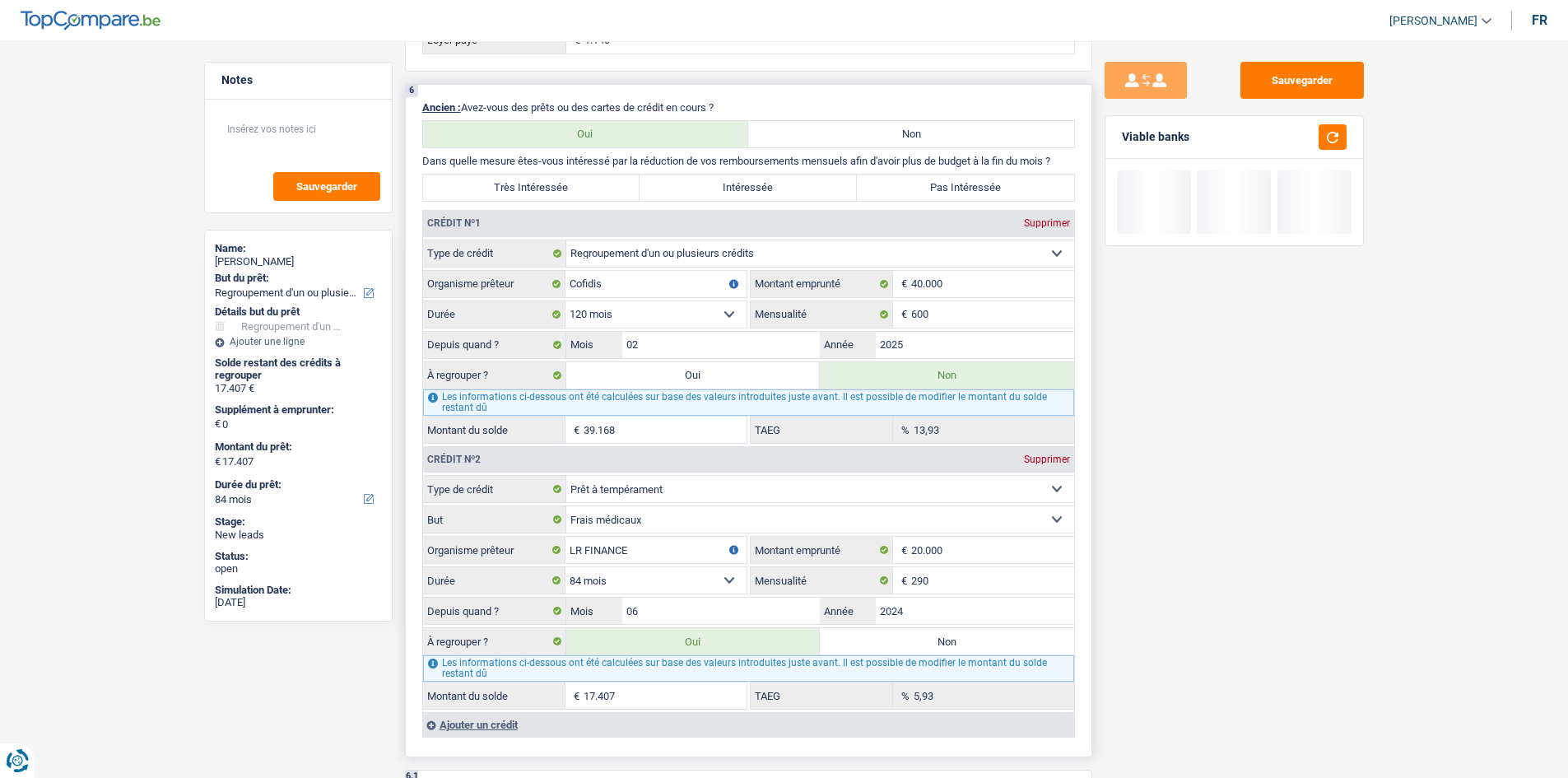 drag, startPoint x: 948, startPoint y: 650, endPoint x: 1054, endPoint y: 625, distance: 108.90822 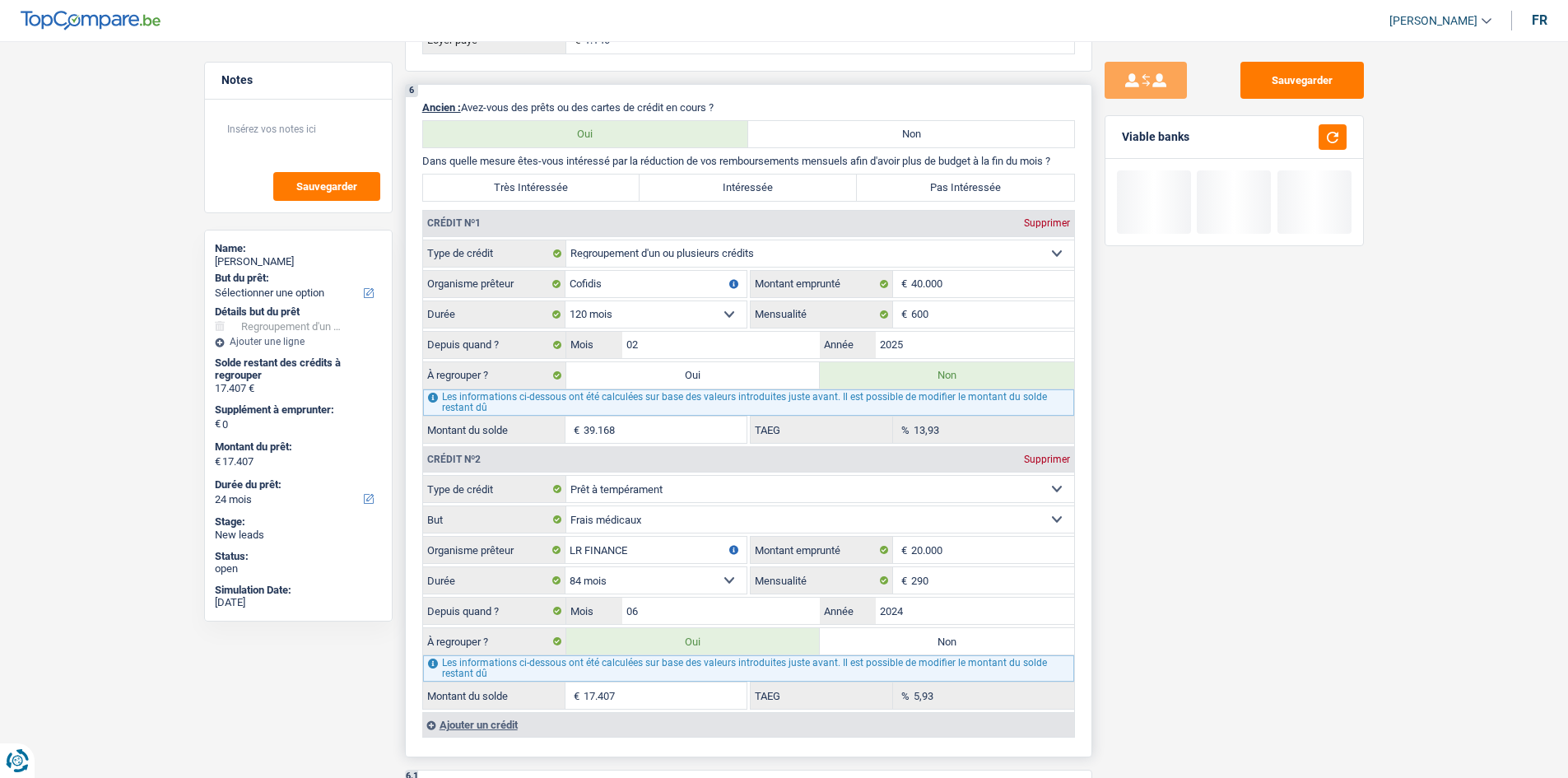 radio on "false" 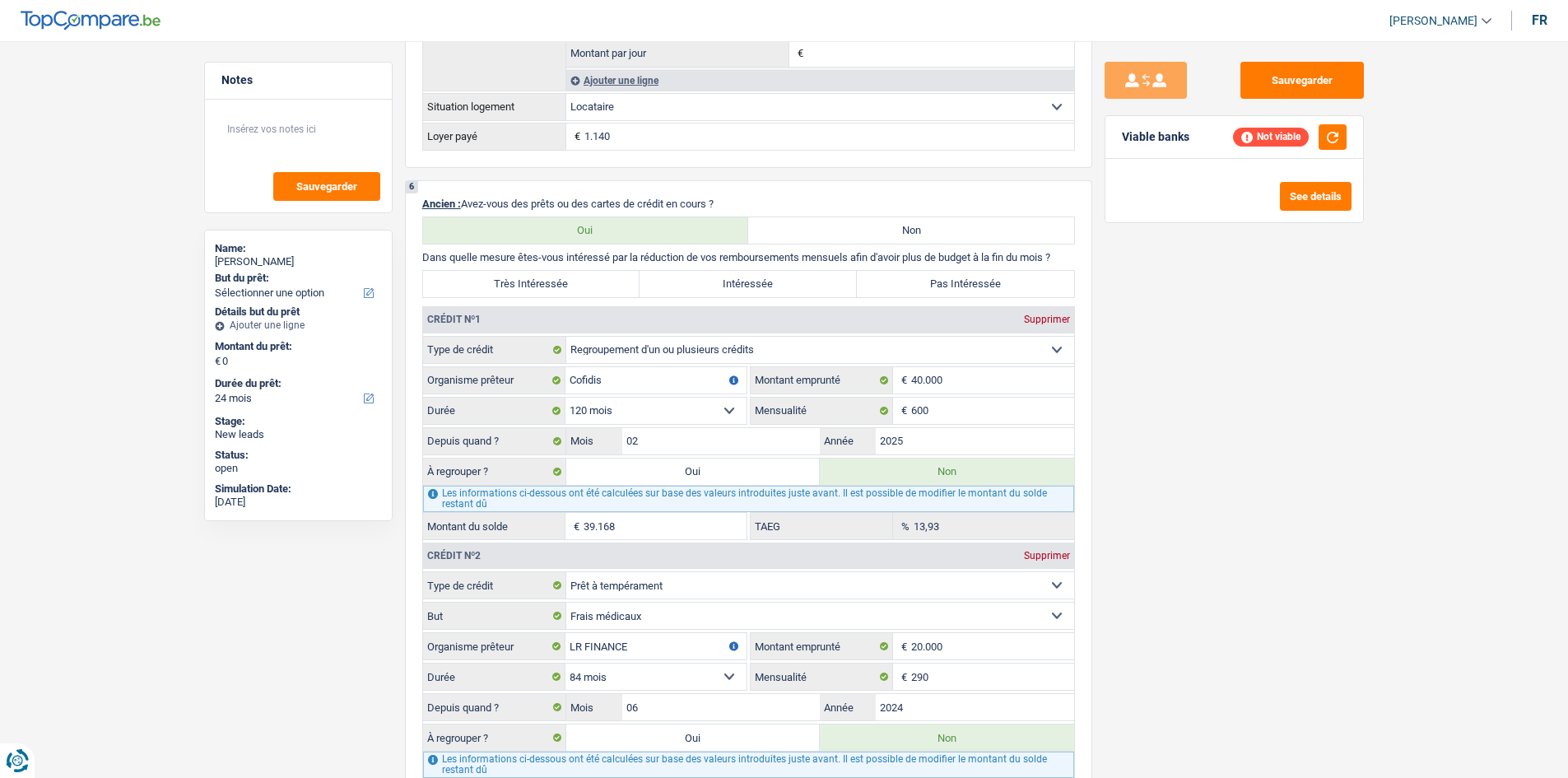 scroll, scrollTop: 1153, scrollLeft: 0, axis: vertical 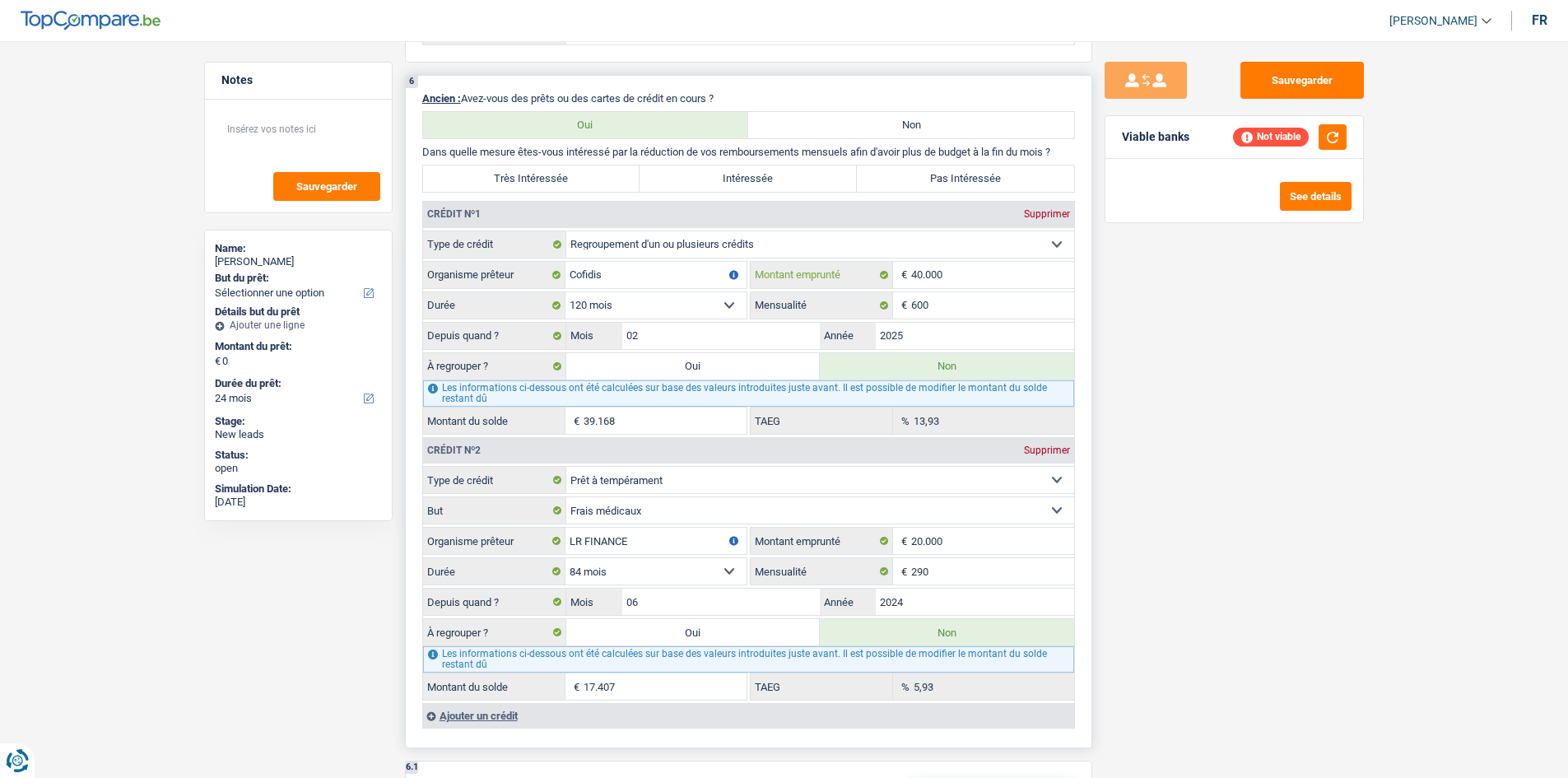 click on "40.000" at bounding box center [993, 275] 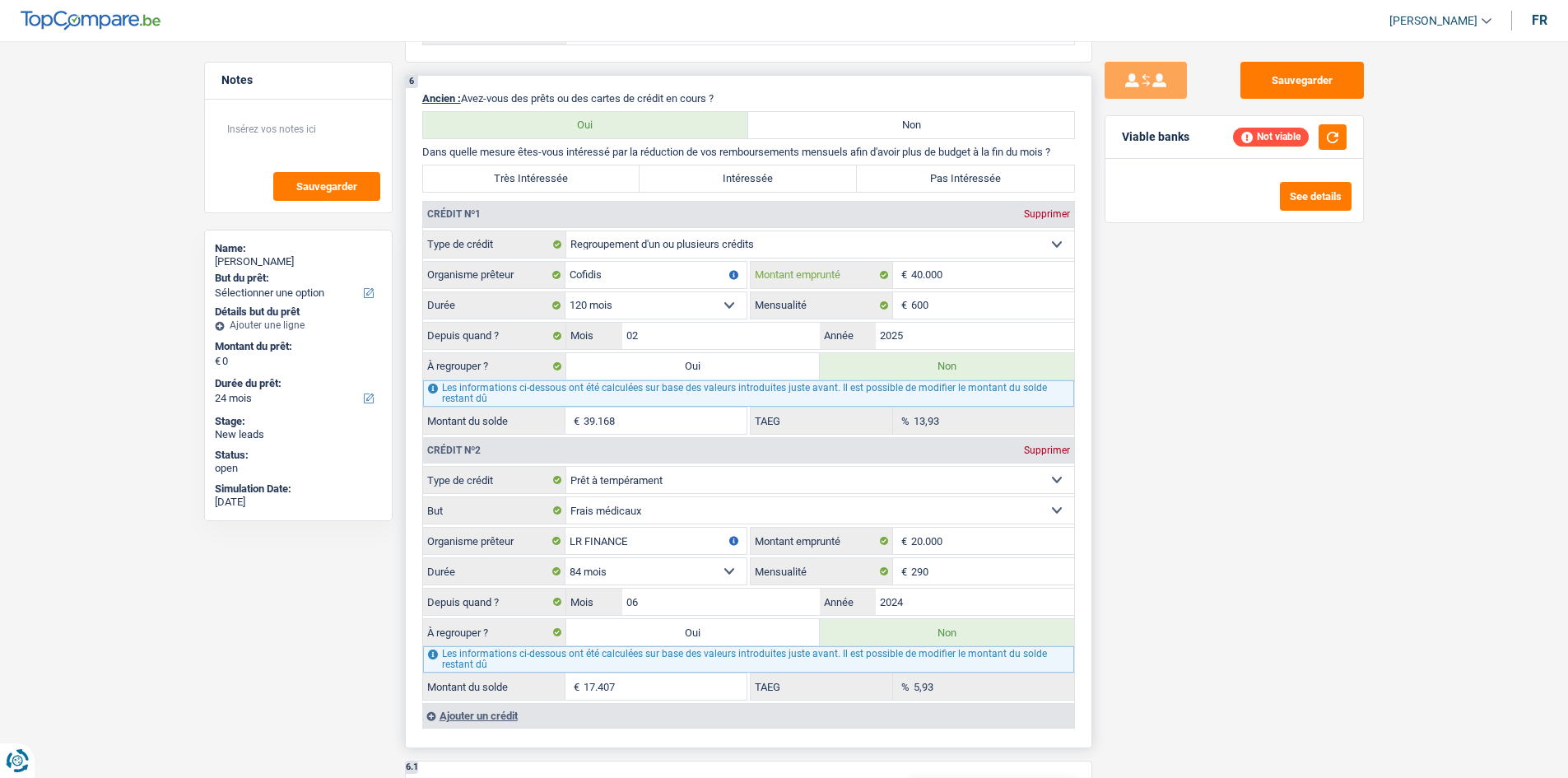type on "4.000" 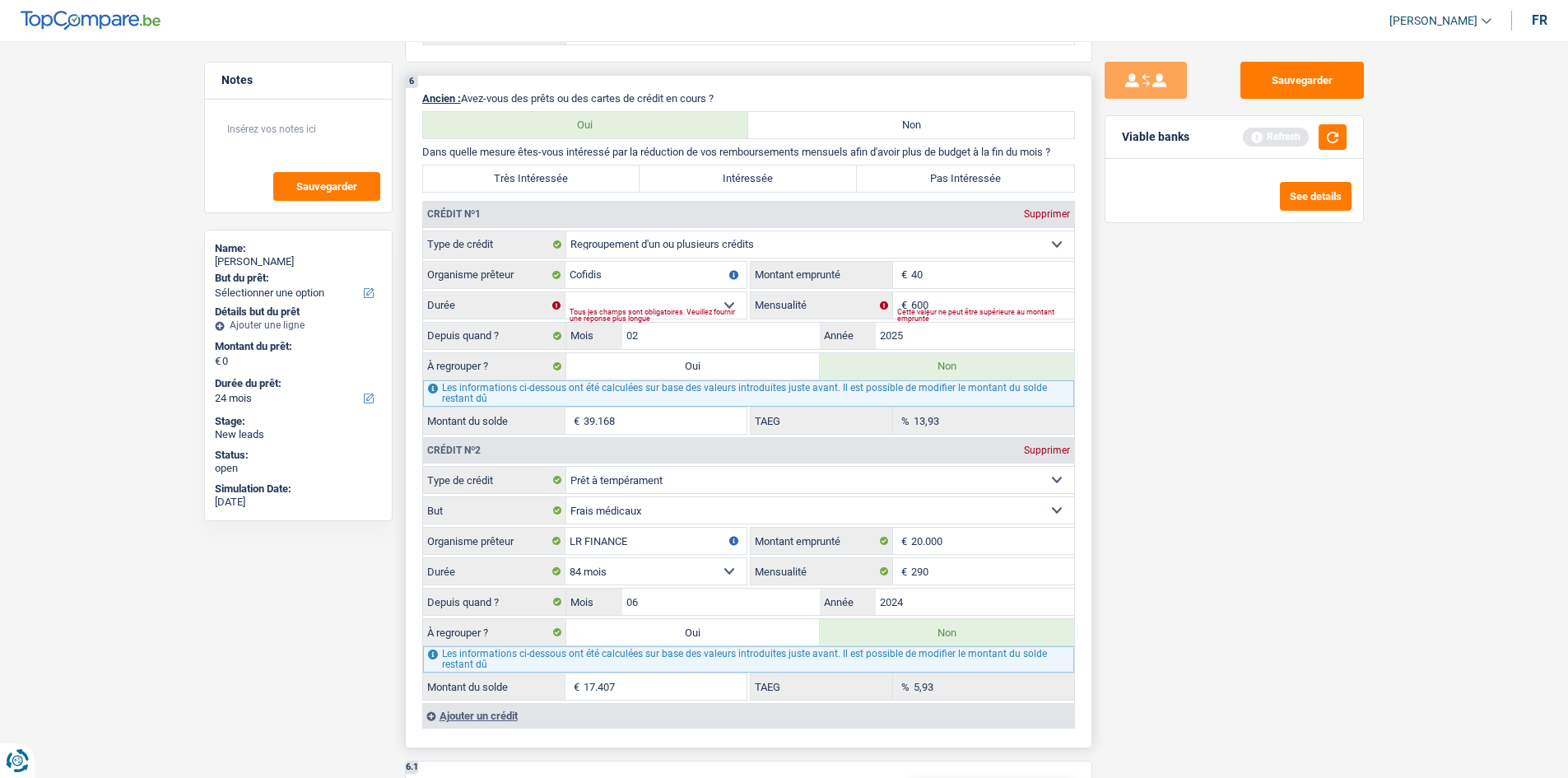 type on "4" 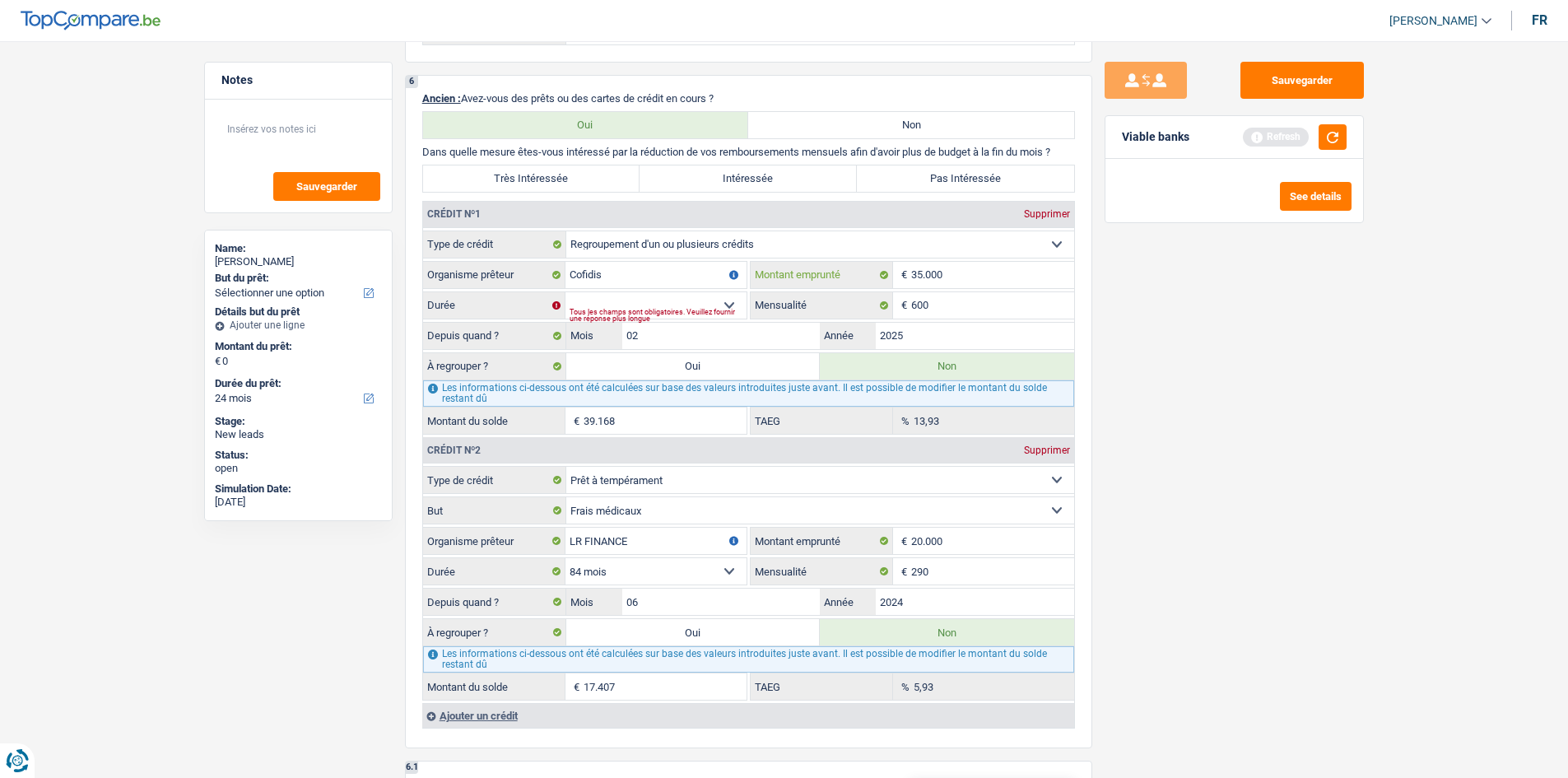 type on "35.000" 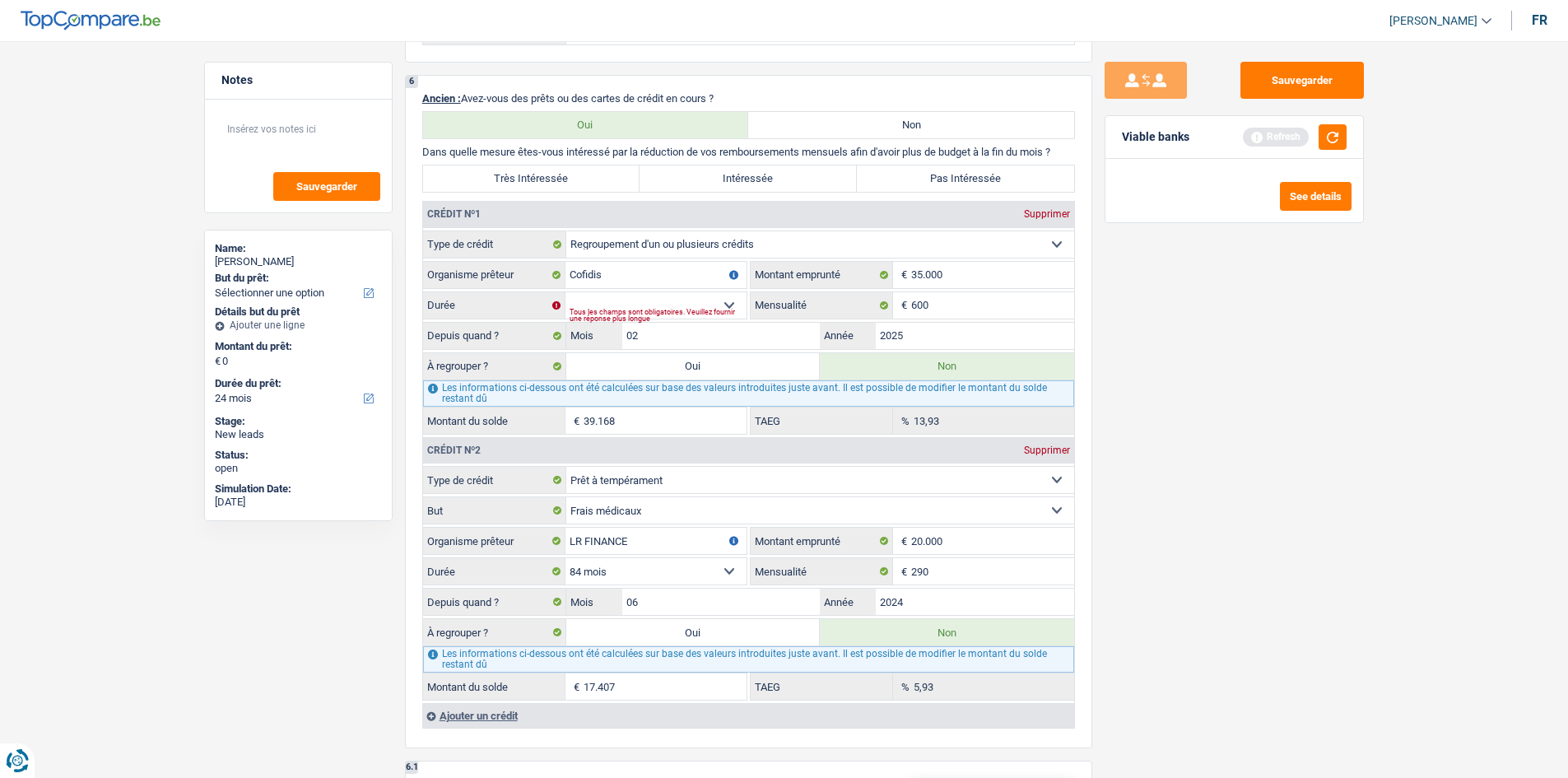 type 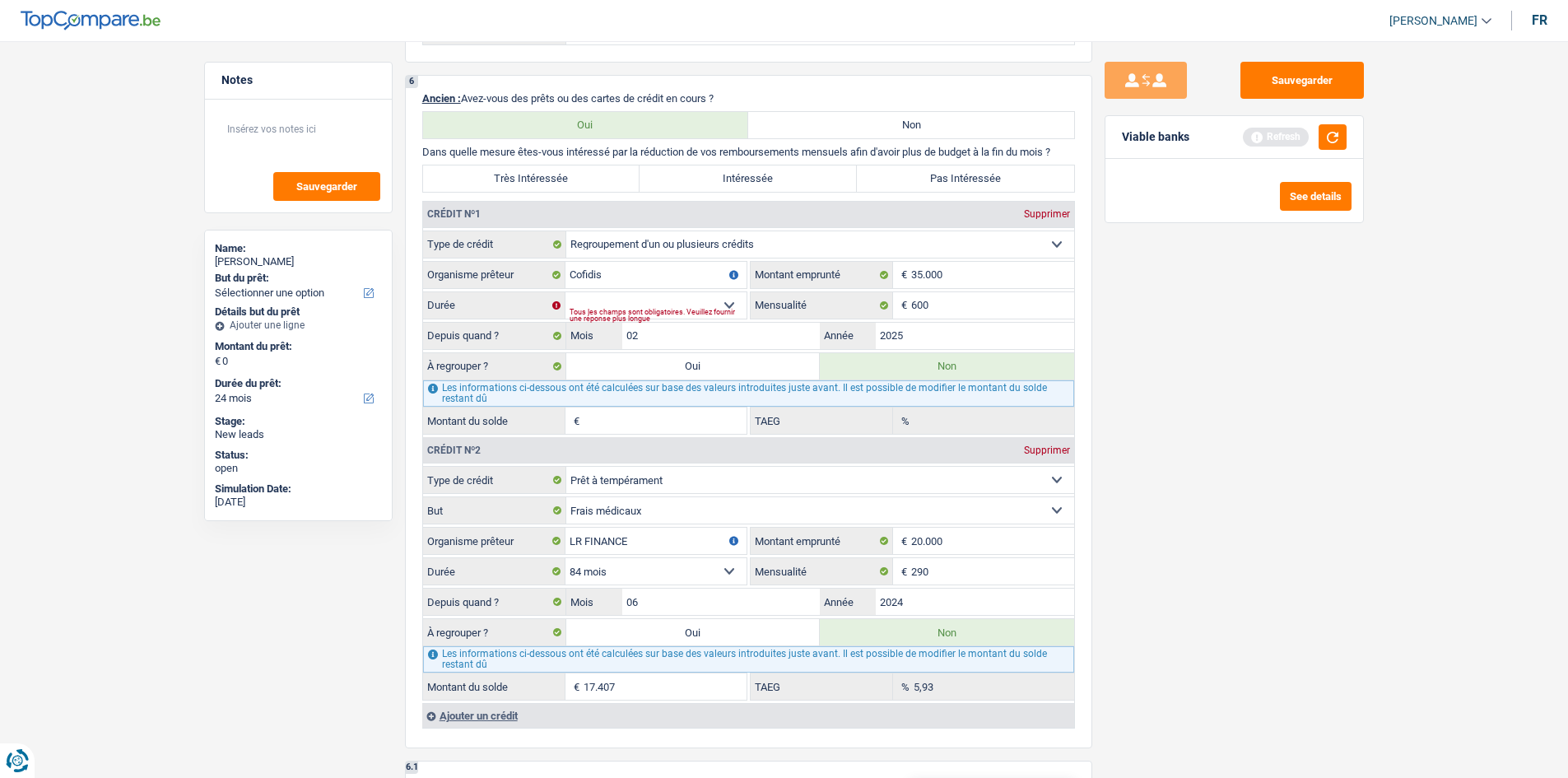 click on "Notes
Sauvegarder
Name:   Eduard Ashworth   But du prêt: Confort maison: meubles, textile, peinture, électroménager, outillage non-professionnel Hifi, multimédia, gsm, ordinateur Aménagement: frais d'installation, déménagement Evénement familial: naissance, mariage, divorce, communion, décès Frais médicaux Frais d'études Frais permis de conduire Loisirs: voyage, sport, musique Rafraîchissement: petits travaux maison et jardin Frais judiciaires Réparation voiture Prêt rénovation (non disponible pour les non-propriétaires) Prêt énergie (non disponible pour les non-propriétaires) Prêt voiture Taxes, impôts non professionnels Rénovation bien à l'étranger Dettes familiales Assurance Autre
Sélectionner une option
Tous les champs sont obligatoires. Veuillez sélectionner une option
Détails but du prêt
Ajouter une ligne
Montant du prêt: €" at bounding box center [784, 260] 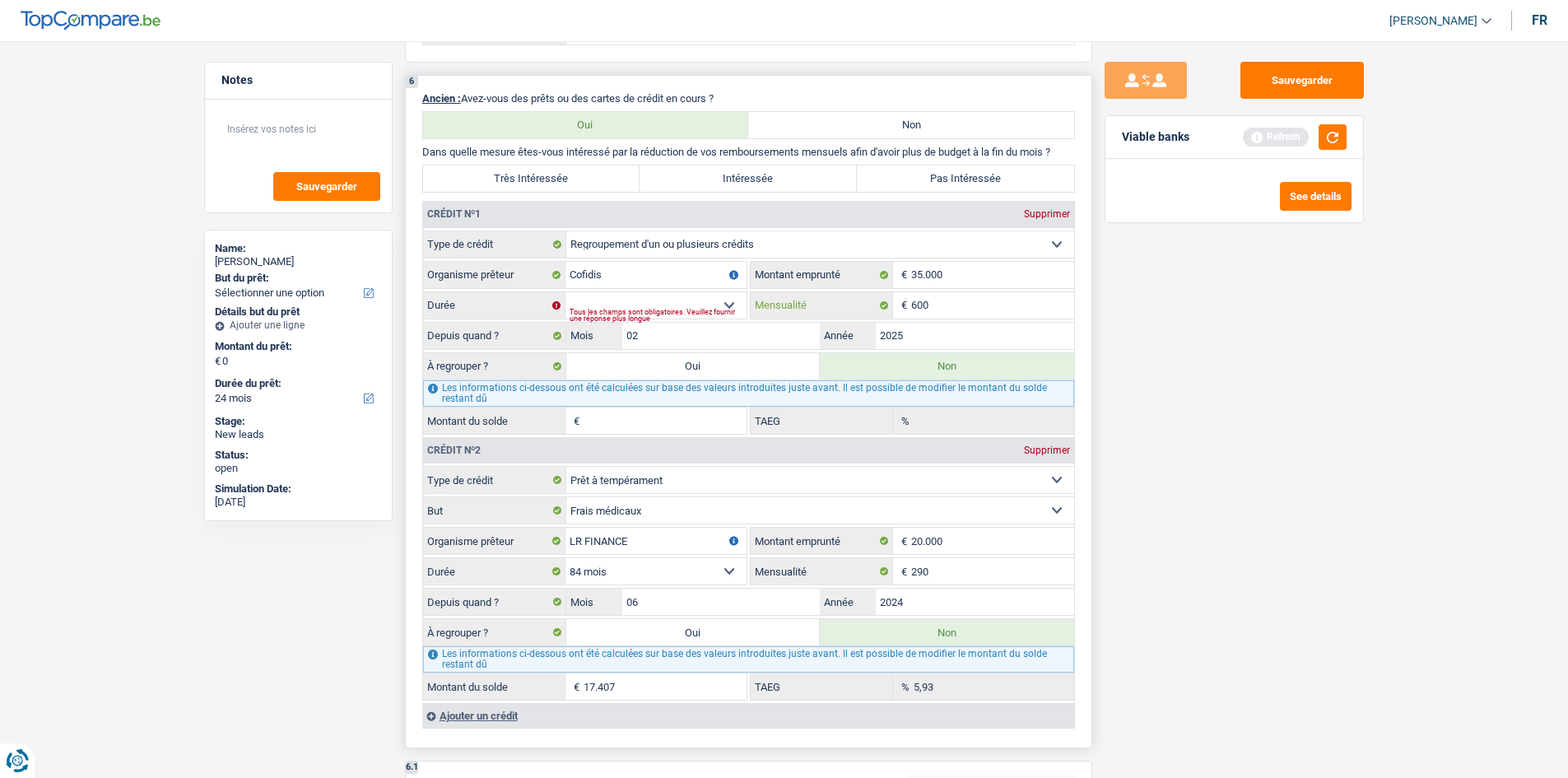 click on "600" at bounding box center (993, 305) 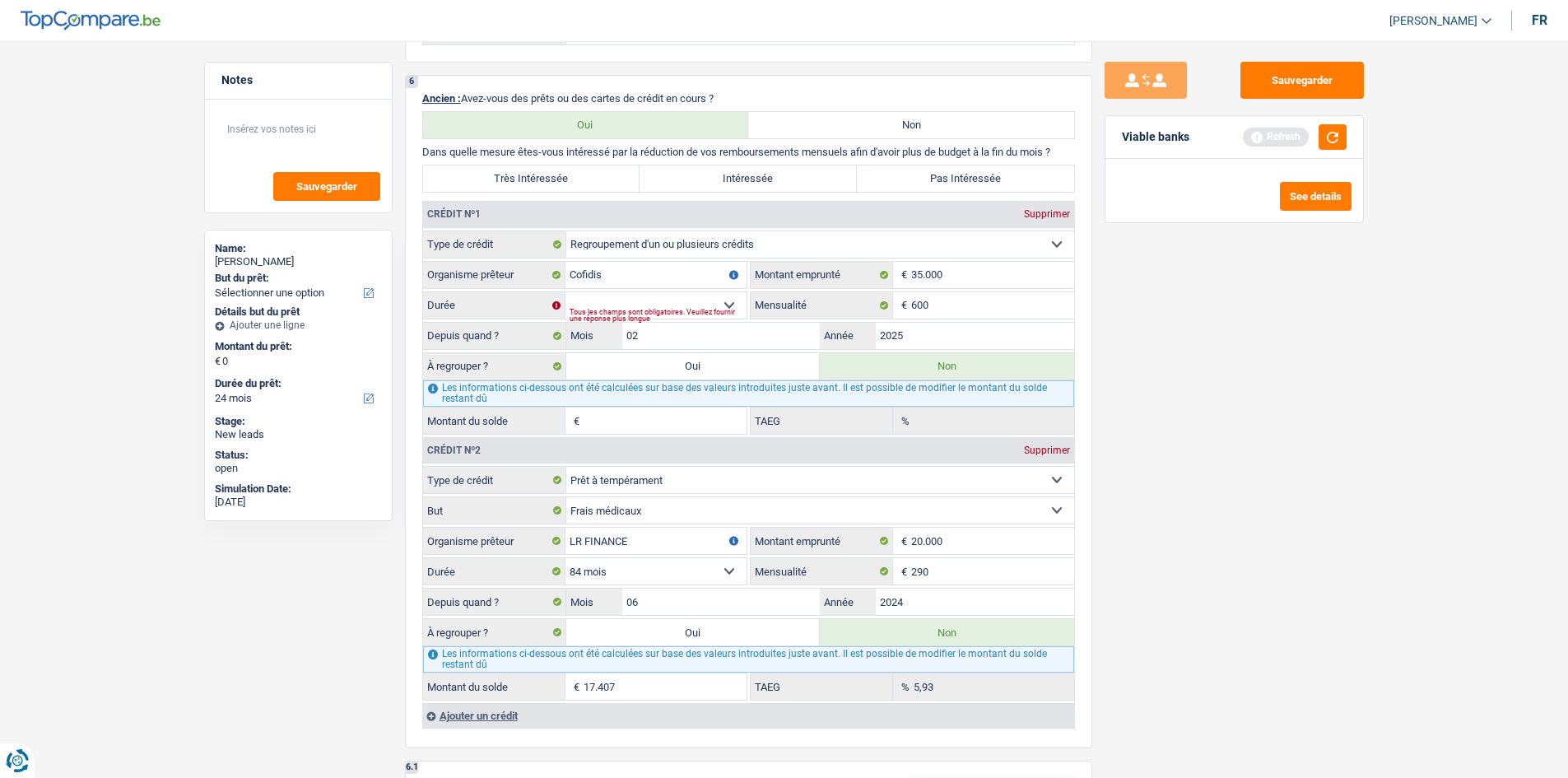 click on "Sauvegarder
Viable banks
Refresh
See details" at bounding box center [1234, 404] 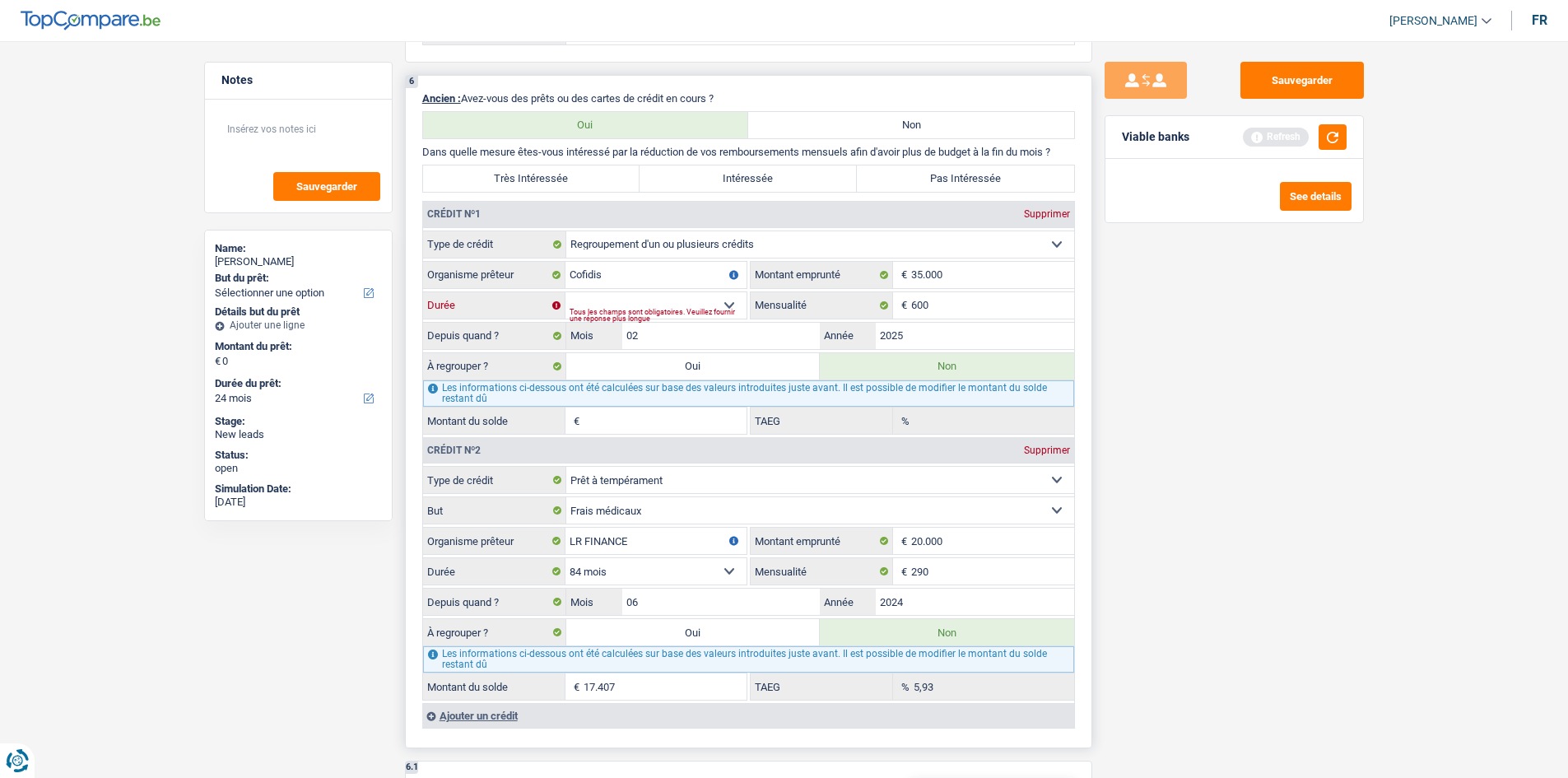 click on "12 mois 18 mois 24 mois 30 mois 36 mois 42 mois 48 mois 60 mois 72 mois 84 mois 96 mois 120 mois
Sélectionner une option" at bounding box center (656, 305) 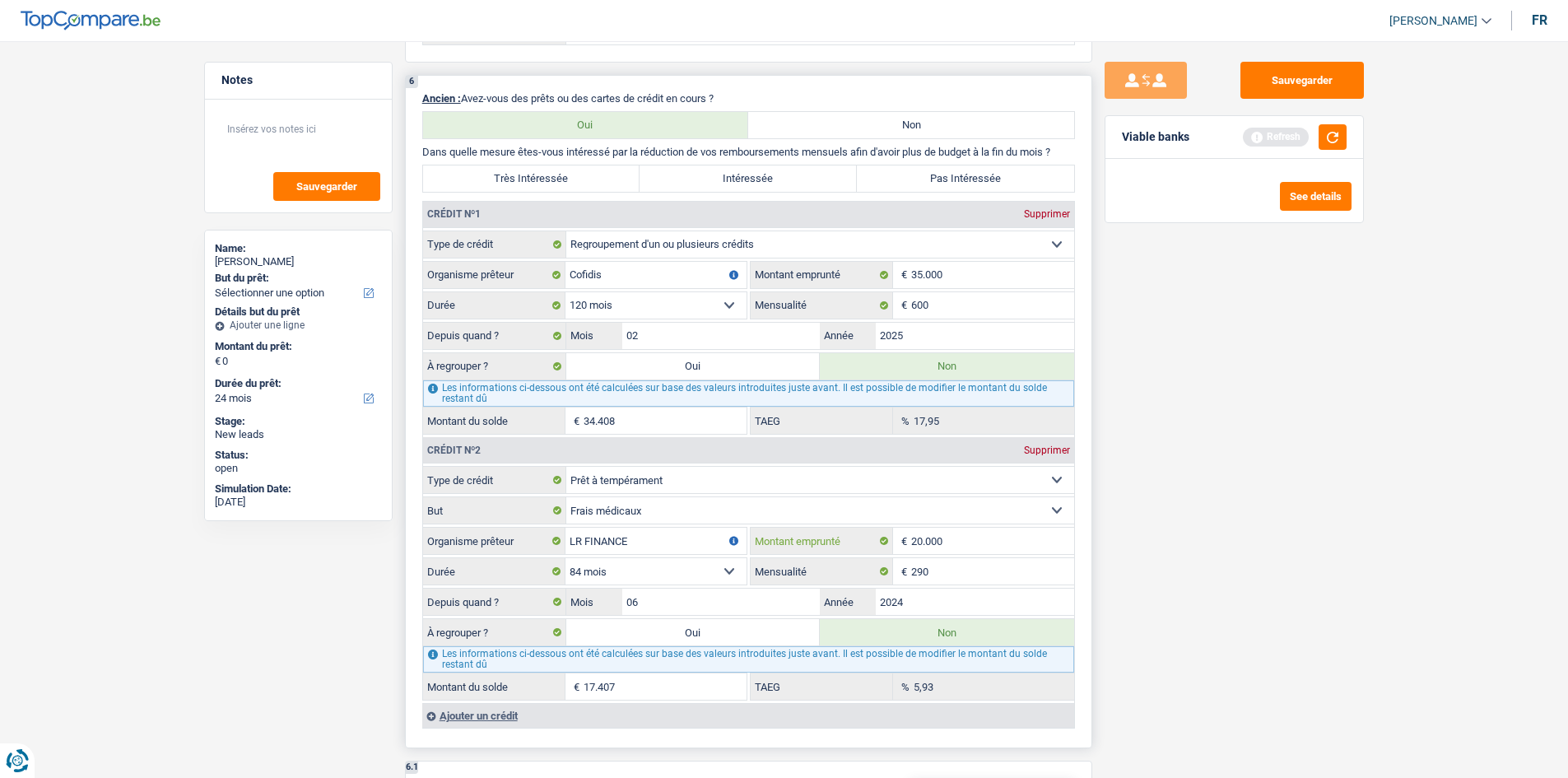 click on "20.000" at bounding box center [993, 541] 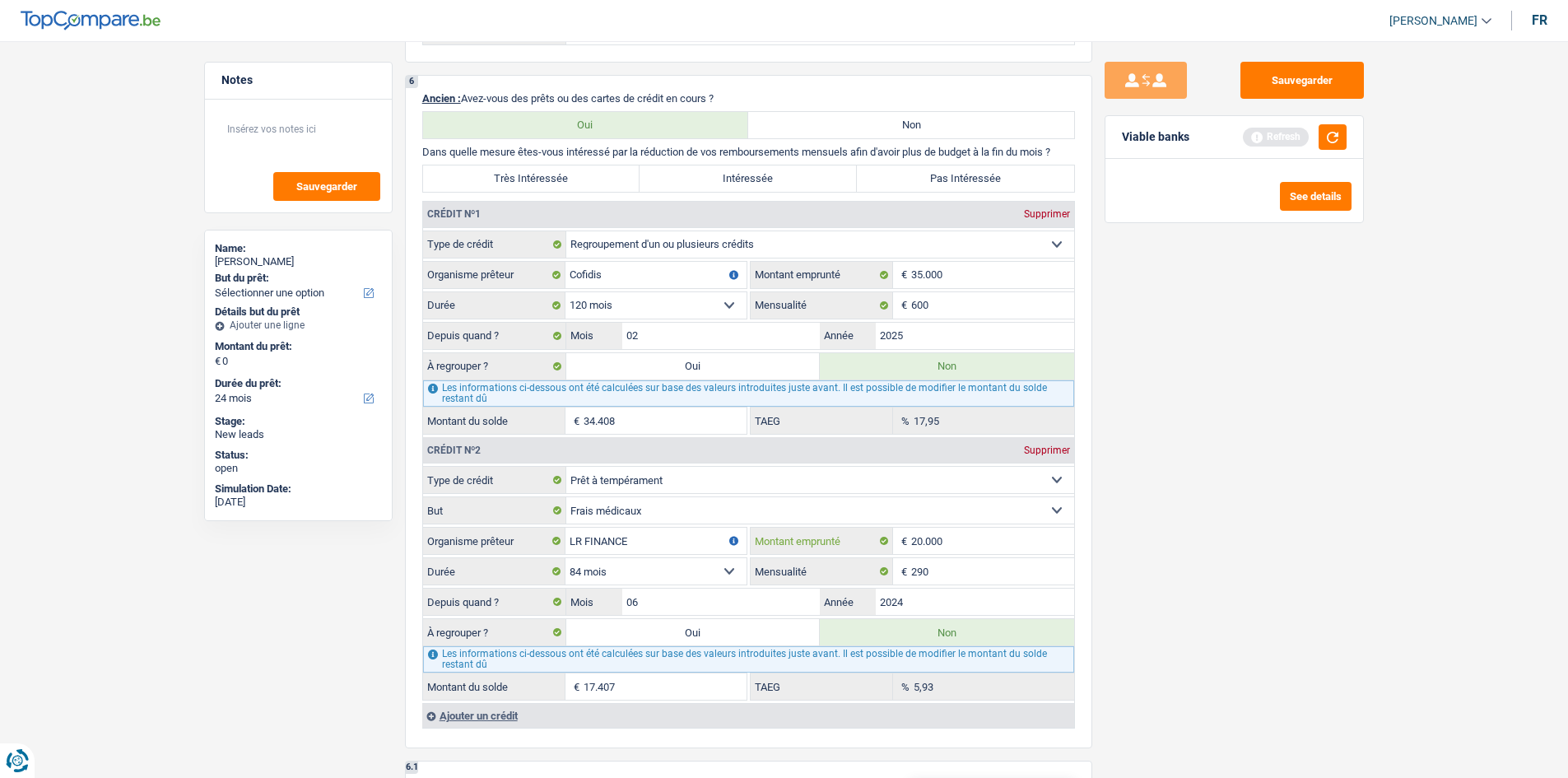 type on "2.000" 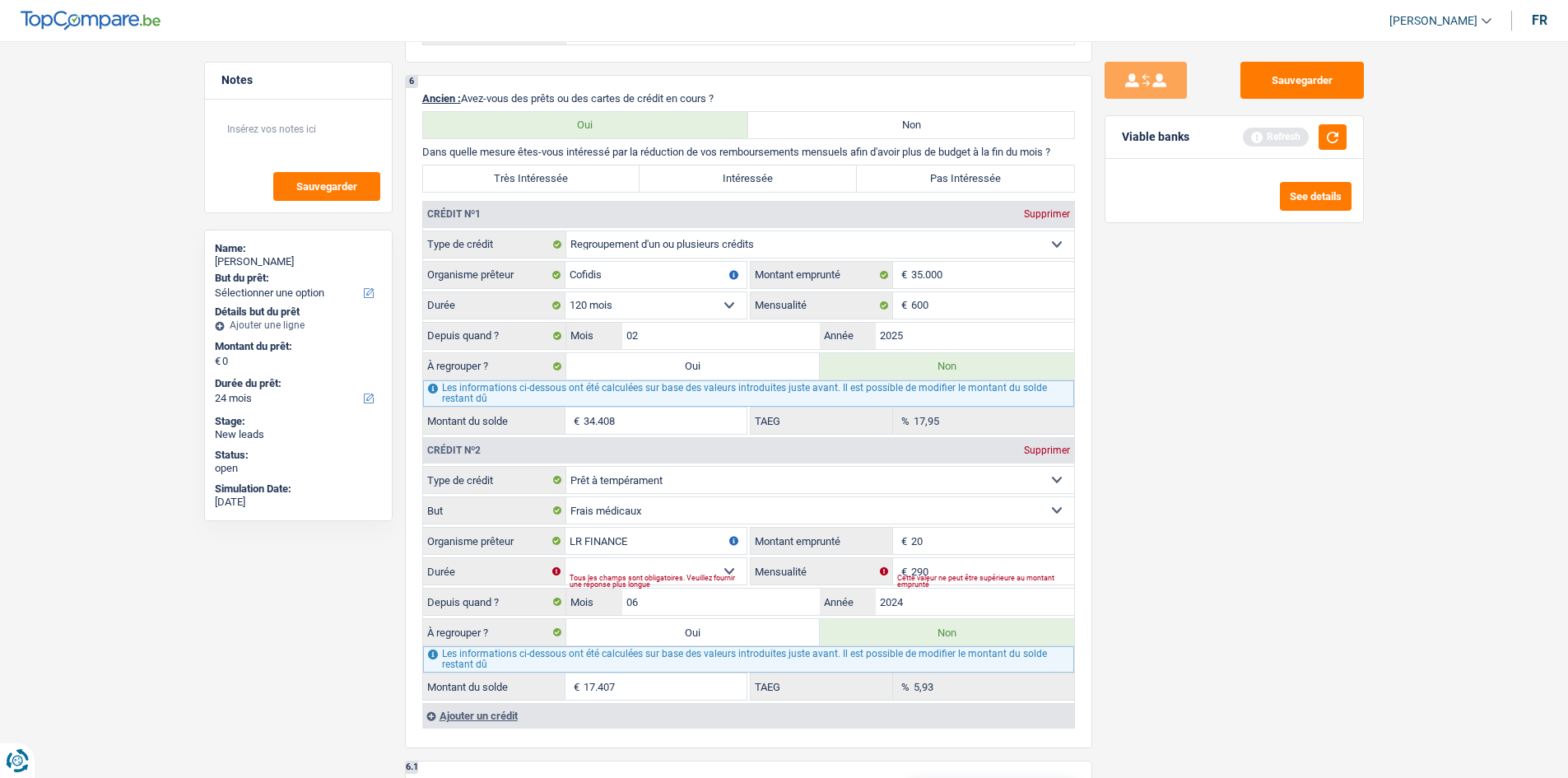 type on "2" 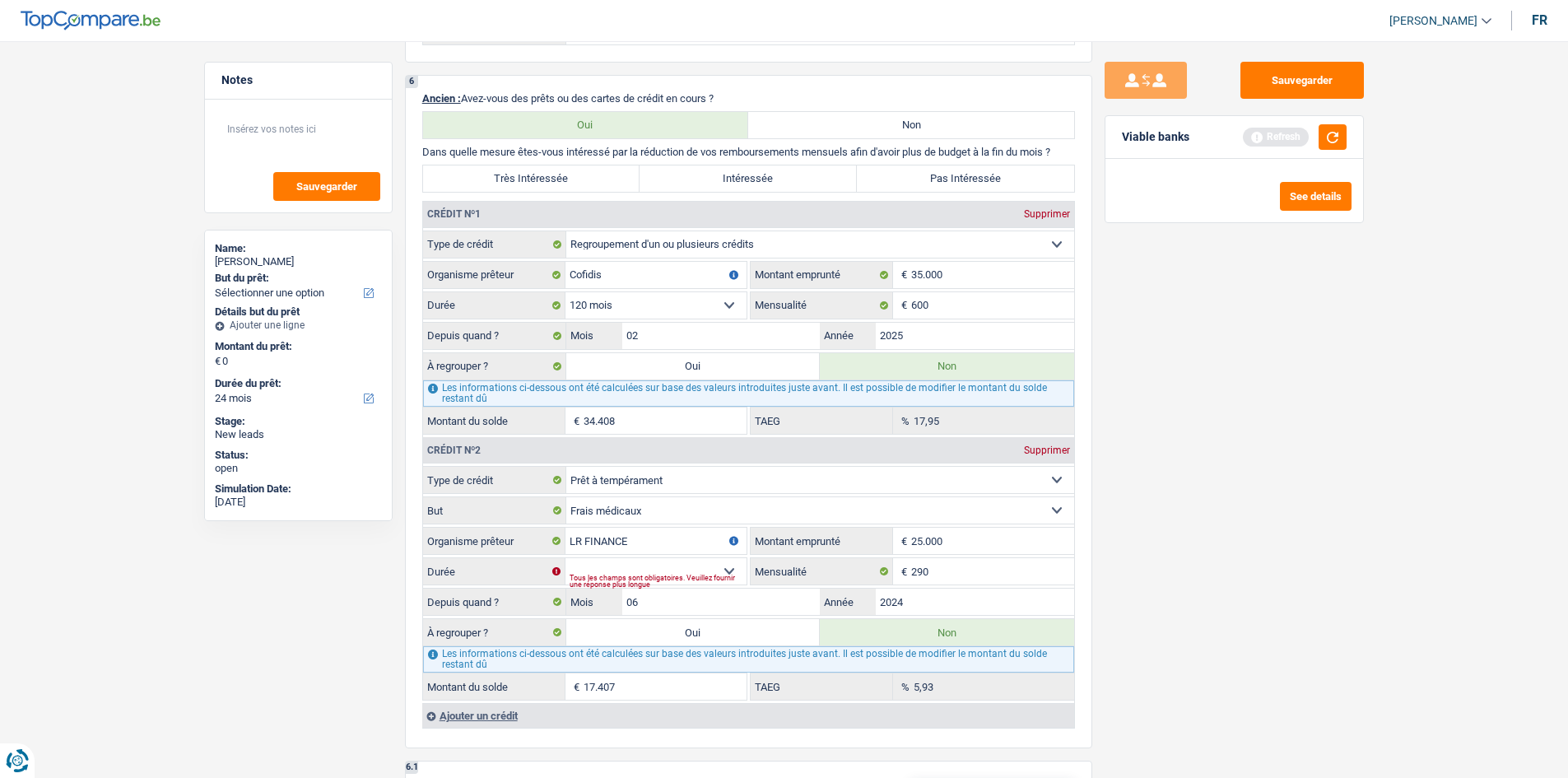 type on "25.000" 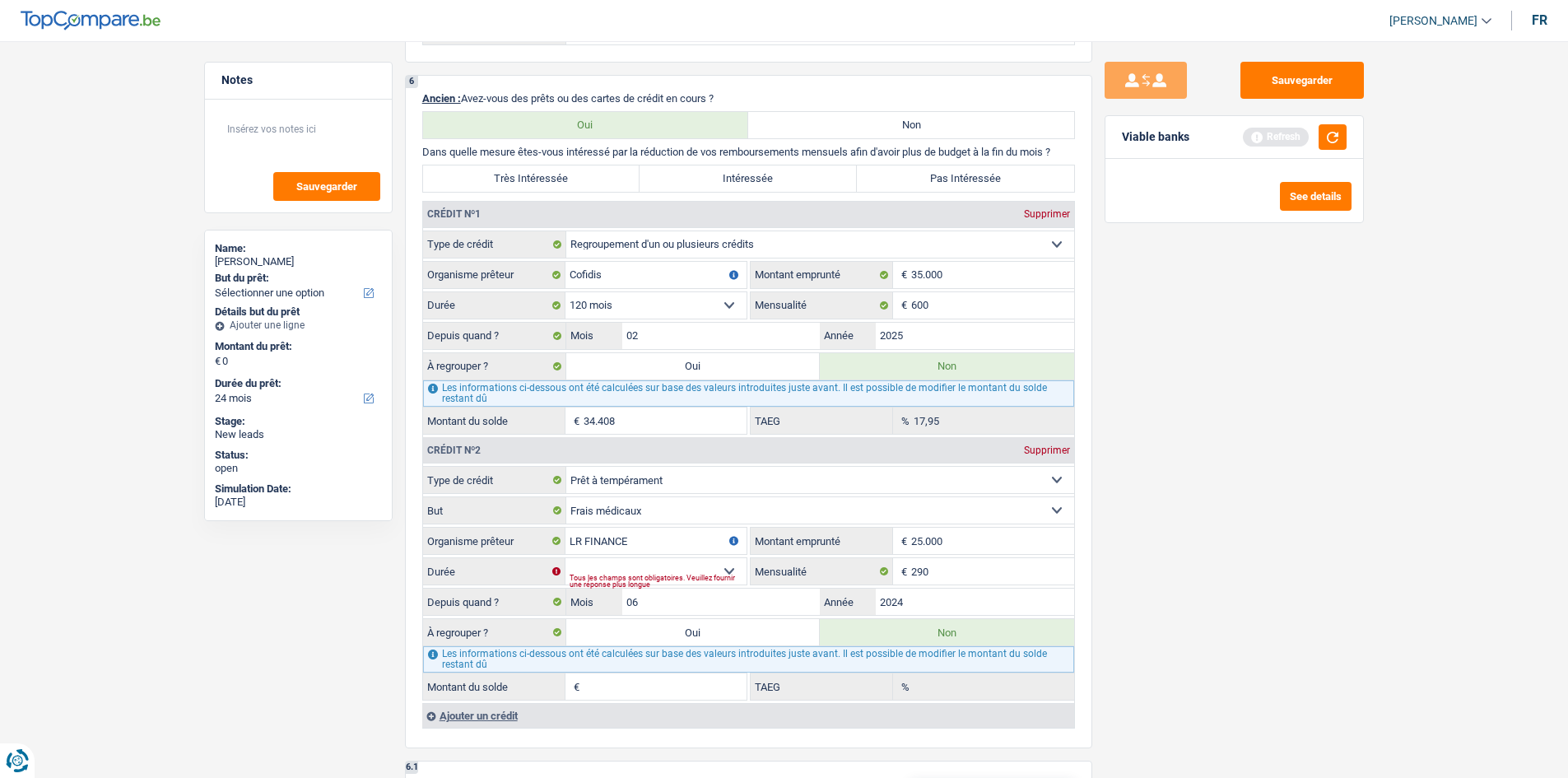 click on "Sauvegarder
Viable banks
Refresh
See details" at bounding box center (1234, 404) 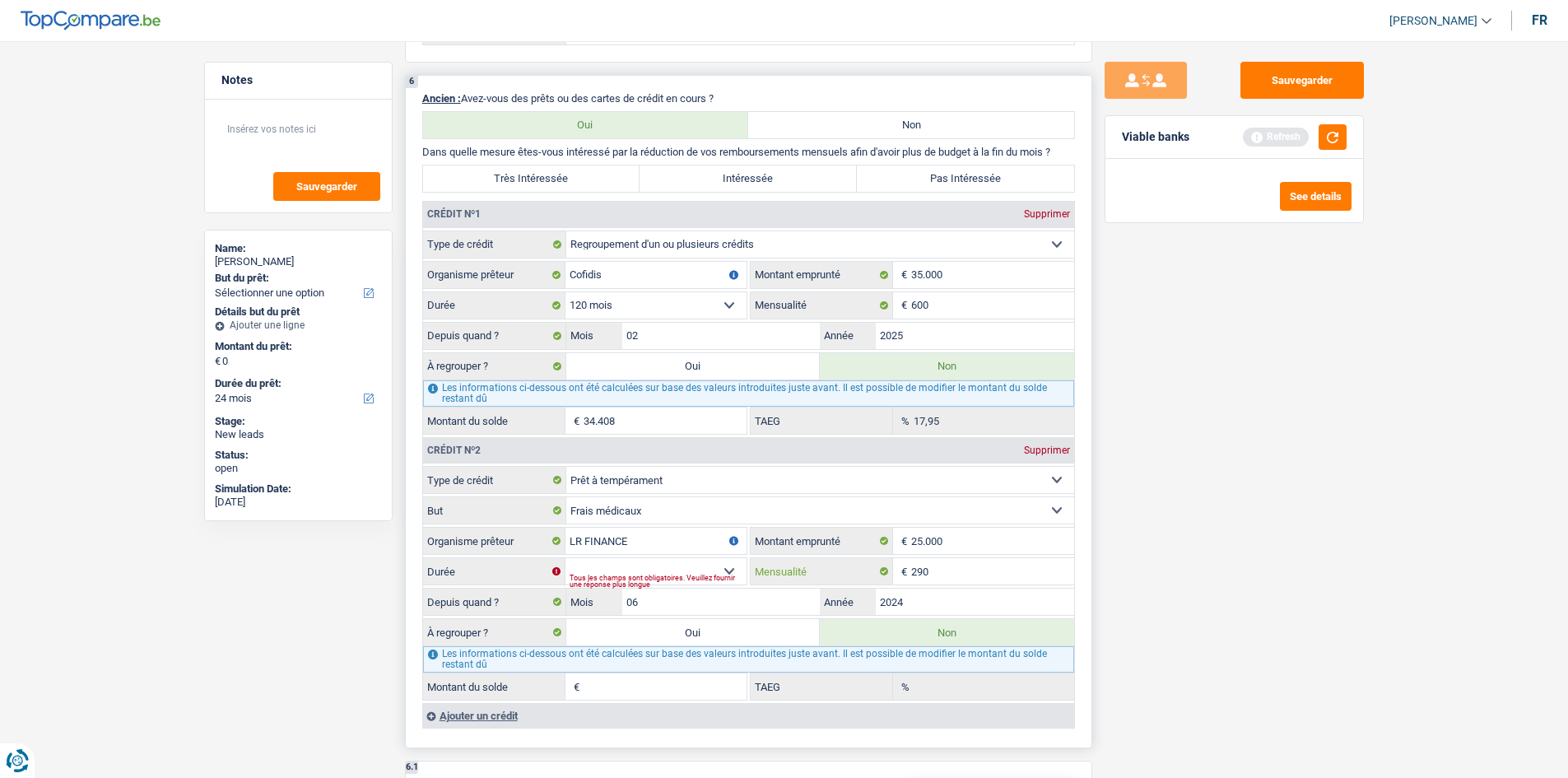click on "290" at bounding box center [993, 571] 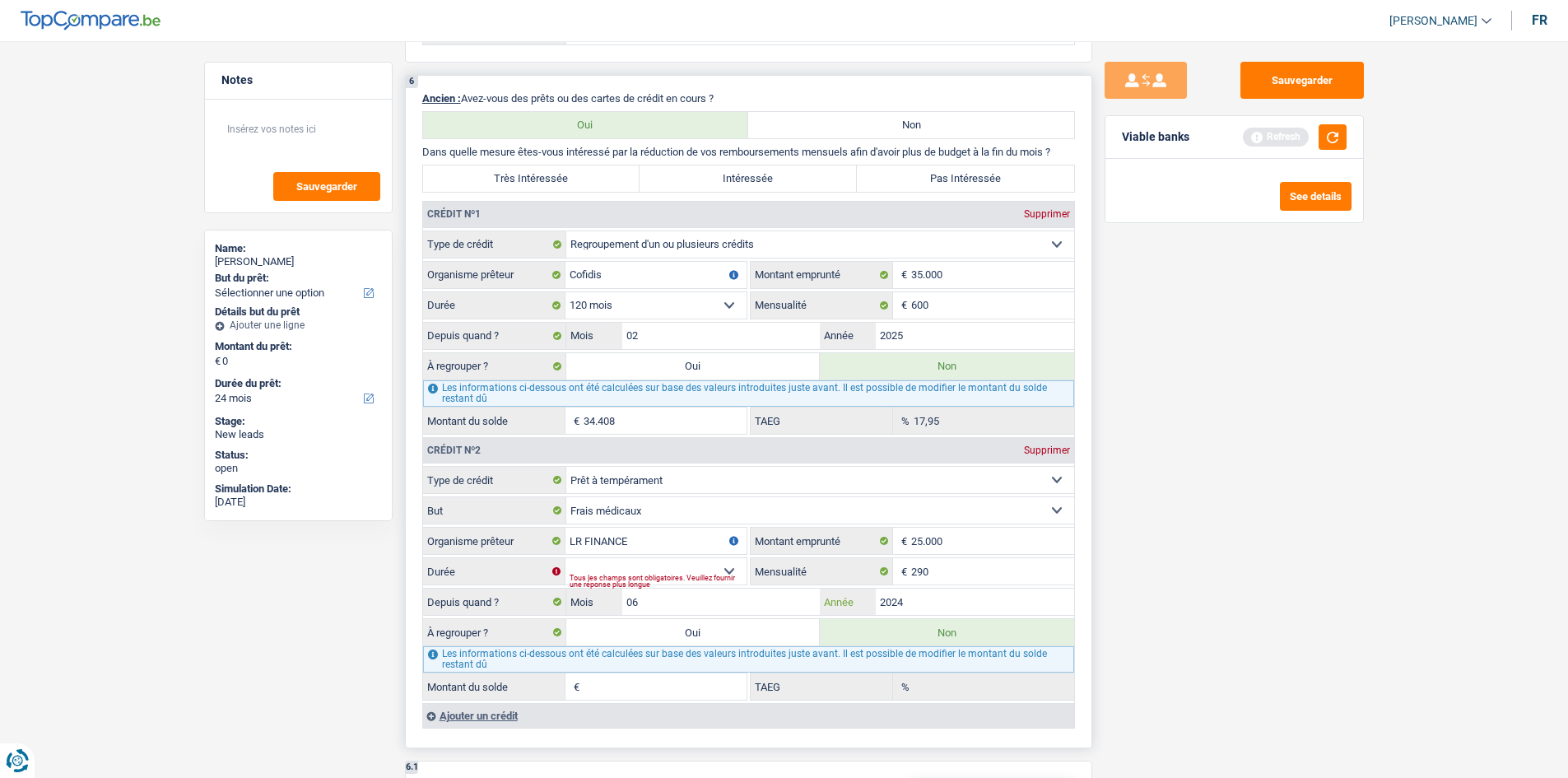 click on "2024" at bounding box center (975, 602) 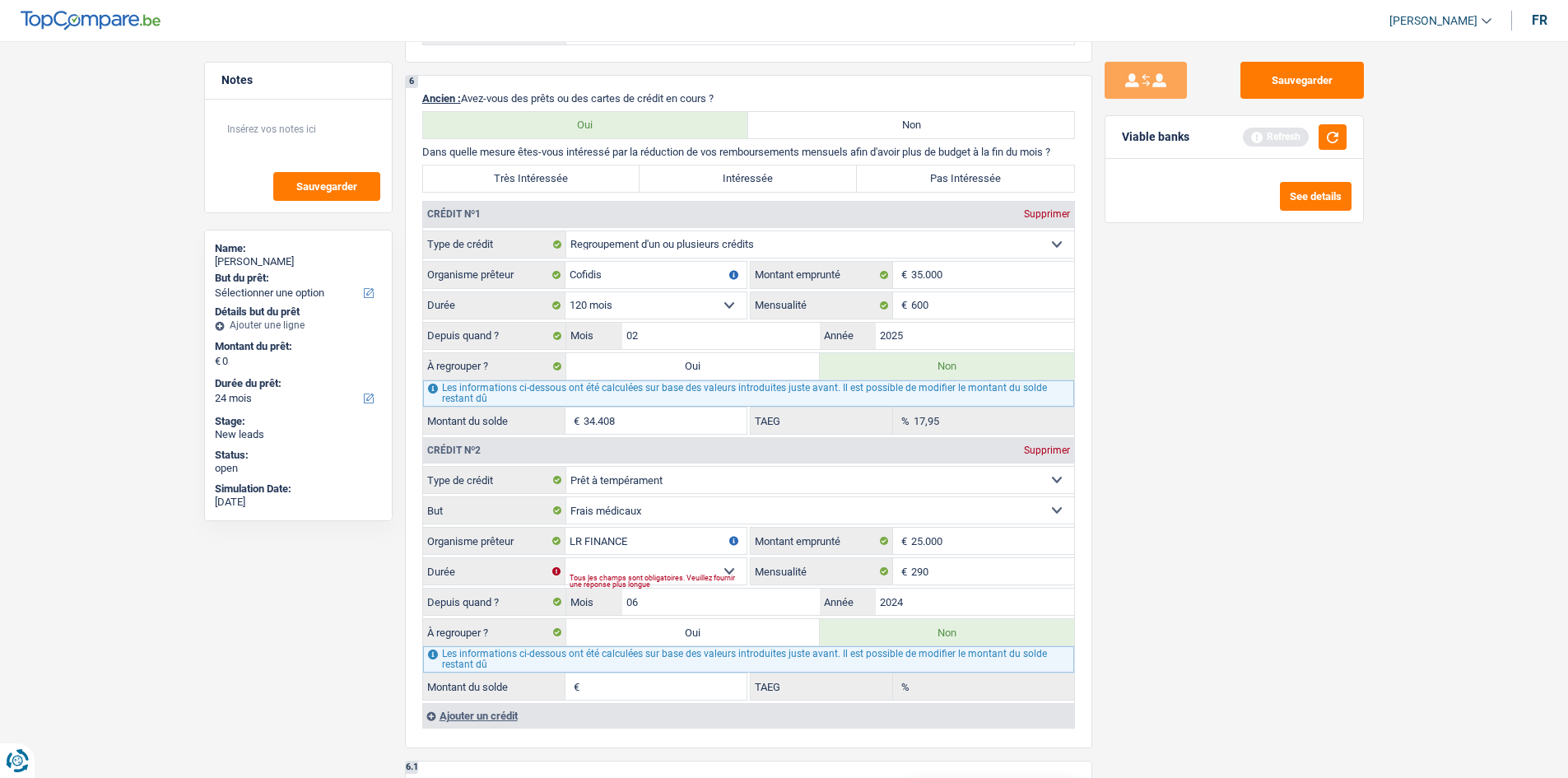 click on "Sauvegarder
Viable banks
Refresh
See details" at bounding box center (1234, 404) 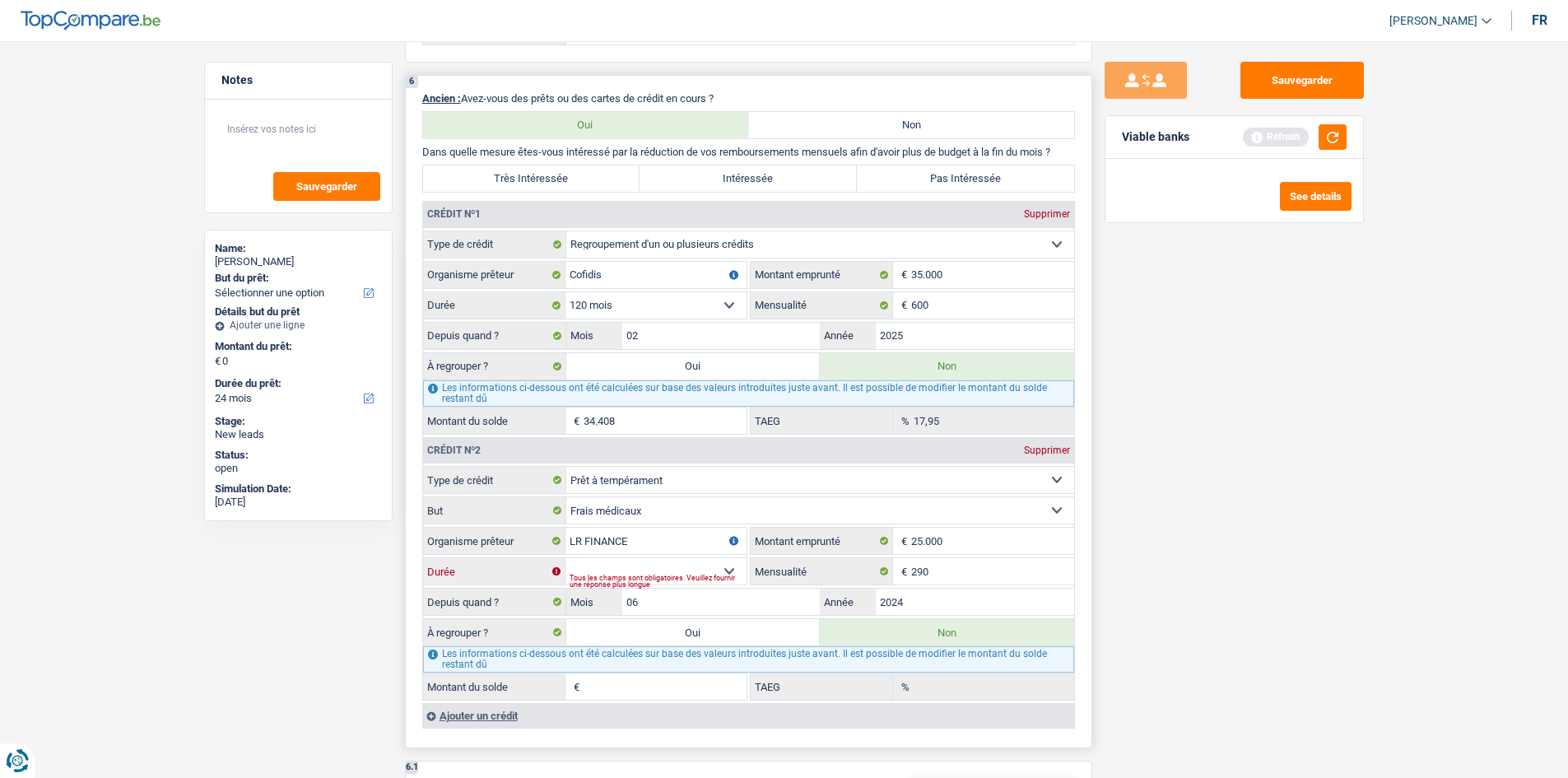click on "12 mois 18 mois 24 mois 30 mois 36 mois 42 mois 48 mois 60 mois 72 mois 84 mois 96 mois 120 mois
Sélectionner une option" at bounding box center [656, 571] 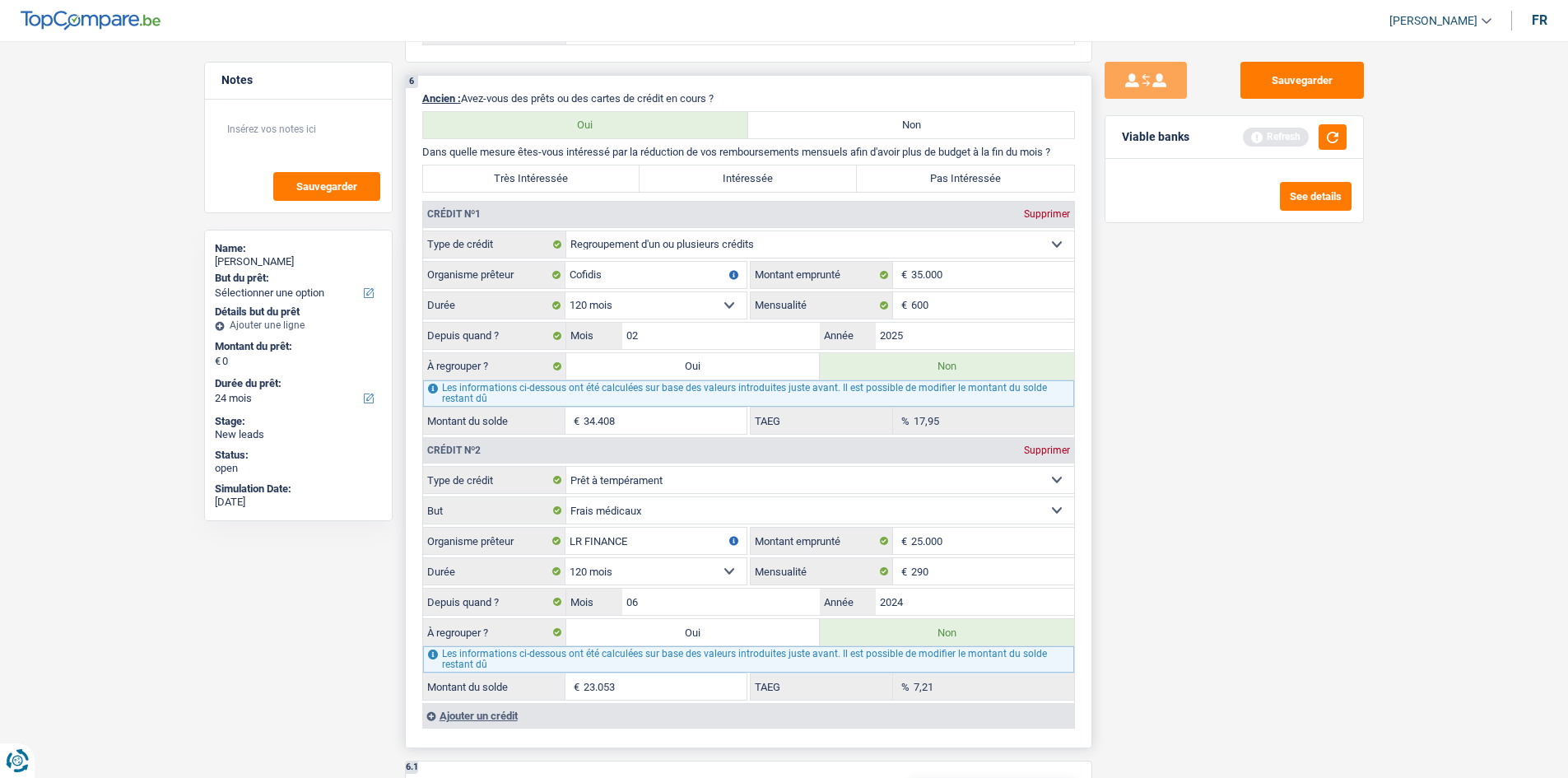 click on "12 mois 18 mois 24 mois 30 mois 36 mois 42 mois 48 mois 60 mois 72 mois 84 mois 96 mois 120 mois
Sélectionner une option" at bounding box center (656, 571) 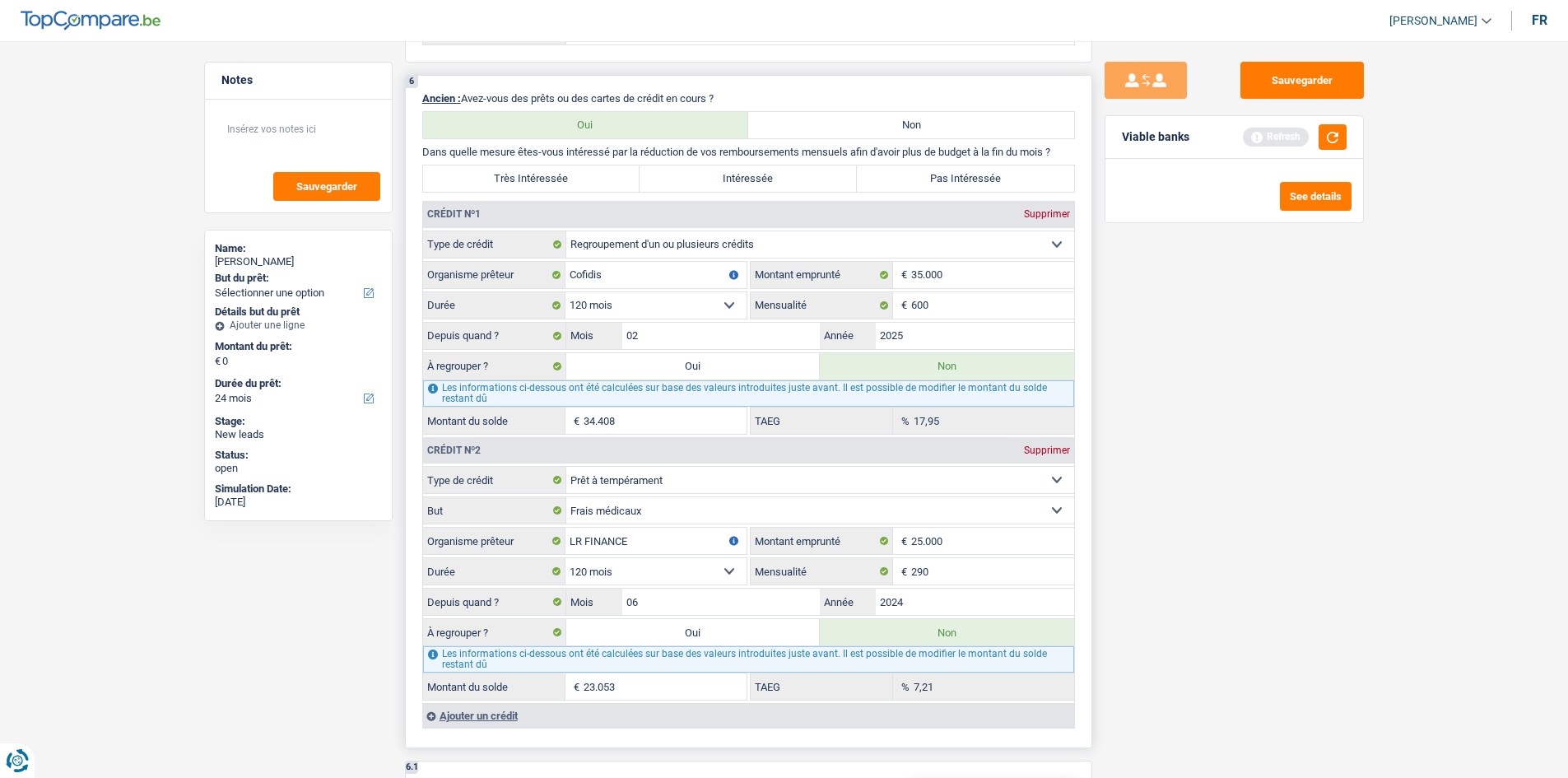 click on "Oui" at bounding box center (693, 632) 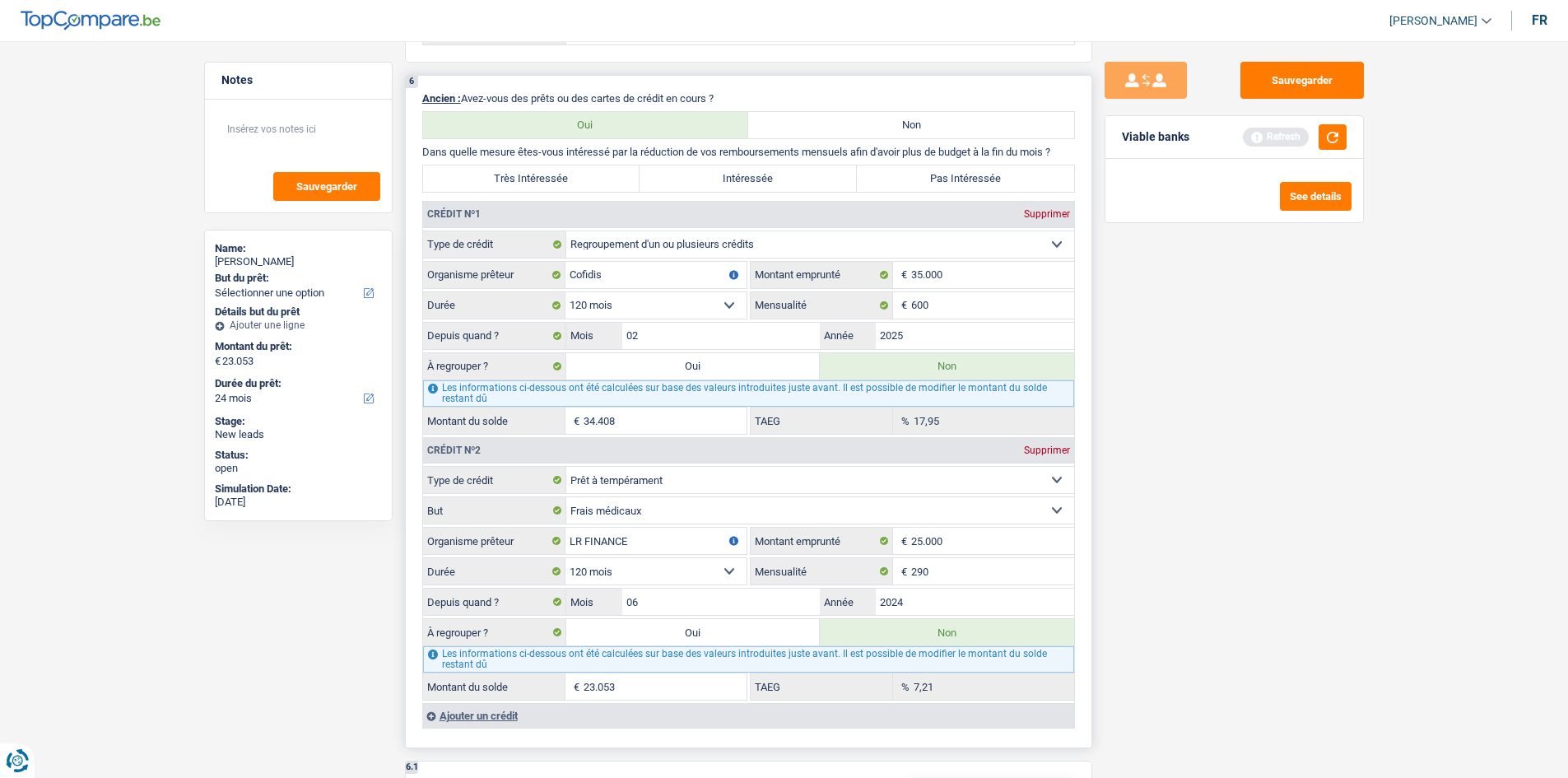 select on "refinancing" 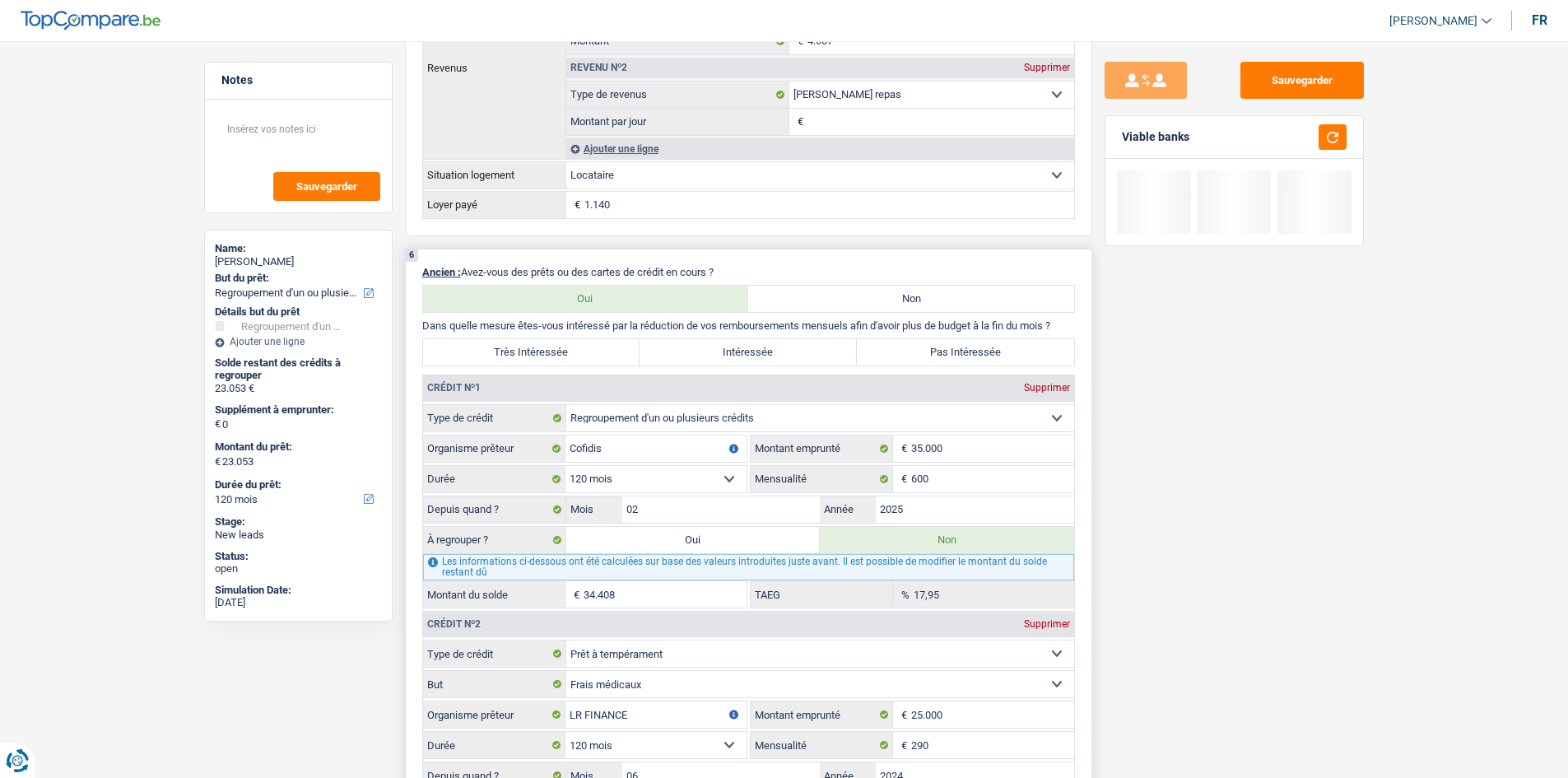 click on "Oui" at bounding box center [693, 540] 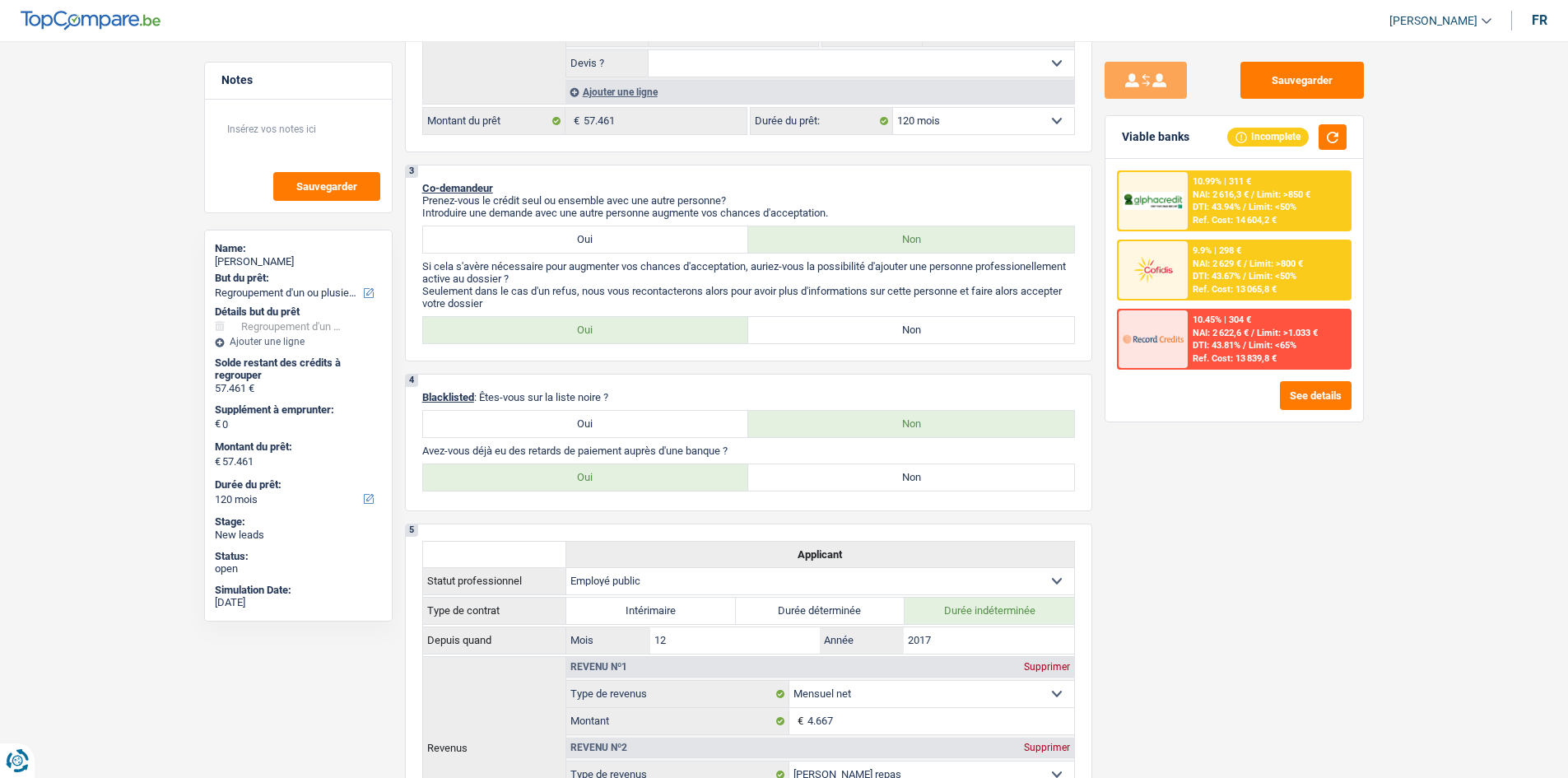 scroll, scrollTop: 165, scrollLeft: 0, axis: vertical 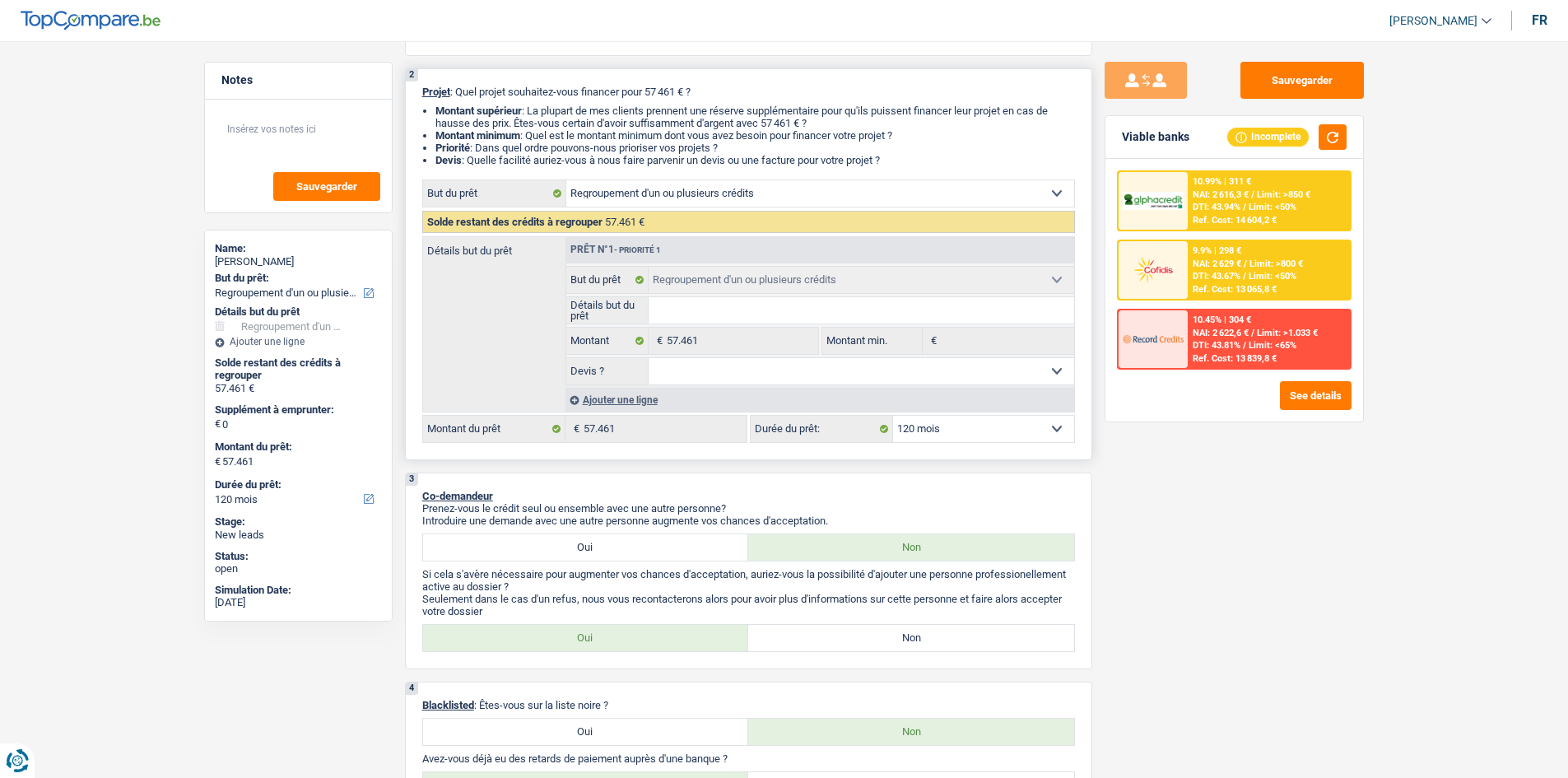 click on "Ajouter une ligne" at bounding box center (820, 399) 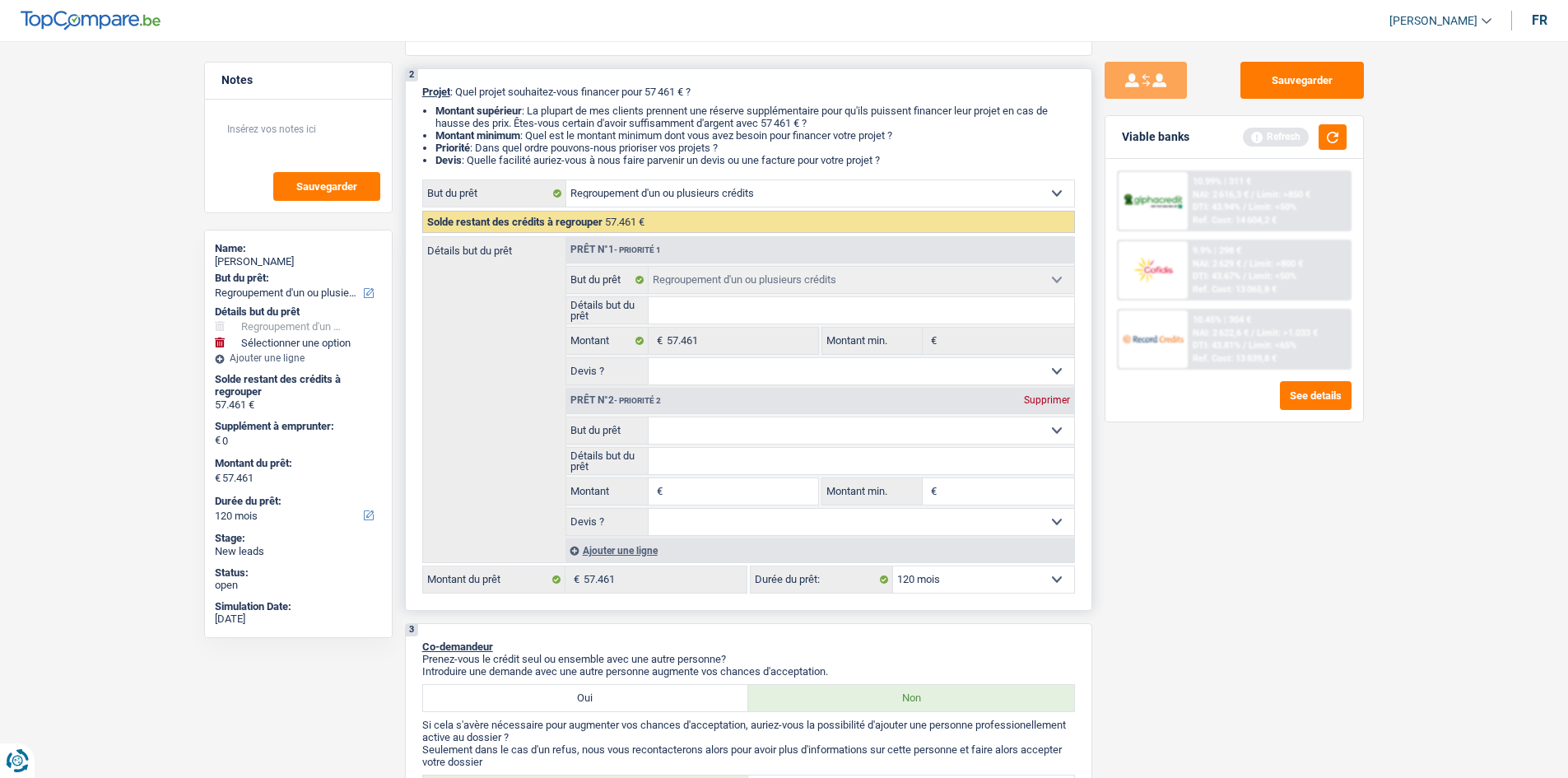 click on "Confort maison: meubles, textile, peinture, électroménager, outillage non-professionnel Hifi, multimédia, gsm, ordinateur Aménagement: frais d'installation, déménagement Evénement familial: naissance, mariage, divorce, communion, décès Frais médicaux Frais d'études Frais permis de conduire Regroupement d'un ou plusieurs crédits Loisirs: voyage, sport, musique Rafraîchissement: petits travaux maison et jardin Frais judiciaires Réparation voiture Prêt rénovation (non disponible pour les non-propriétaires) Prêt énergie (non disponible pour les non-propriétaires) Prêt voiture Taxes, impôts non professionnels Rénovation bien à l'étranger Dettes familiales Assurance Autre
Sélectionner une option" at bounding box center [861, 431] 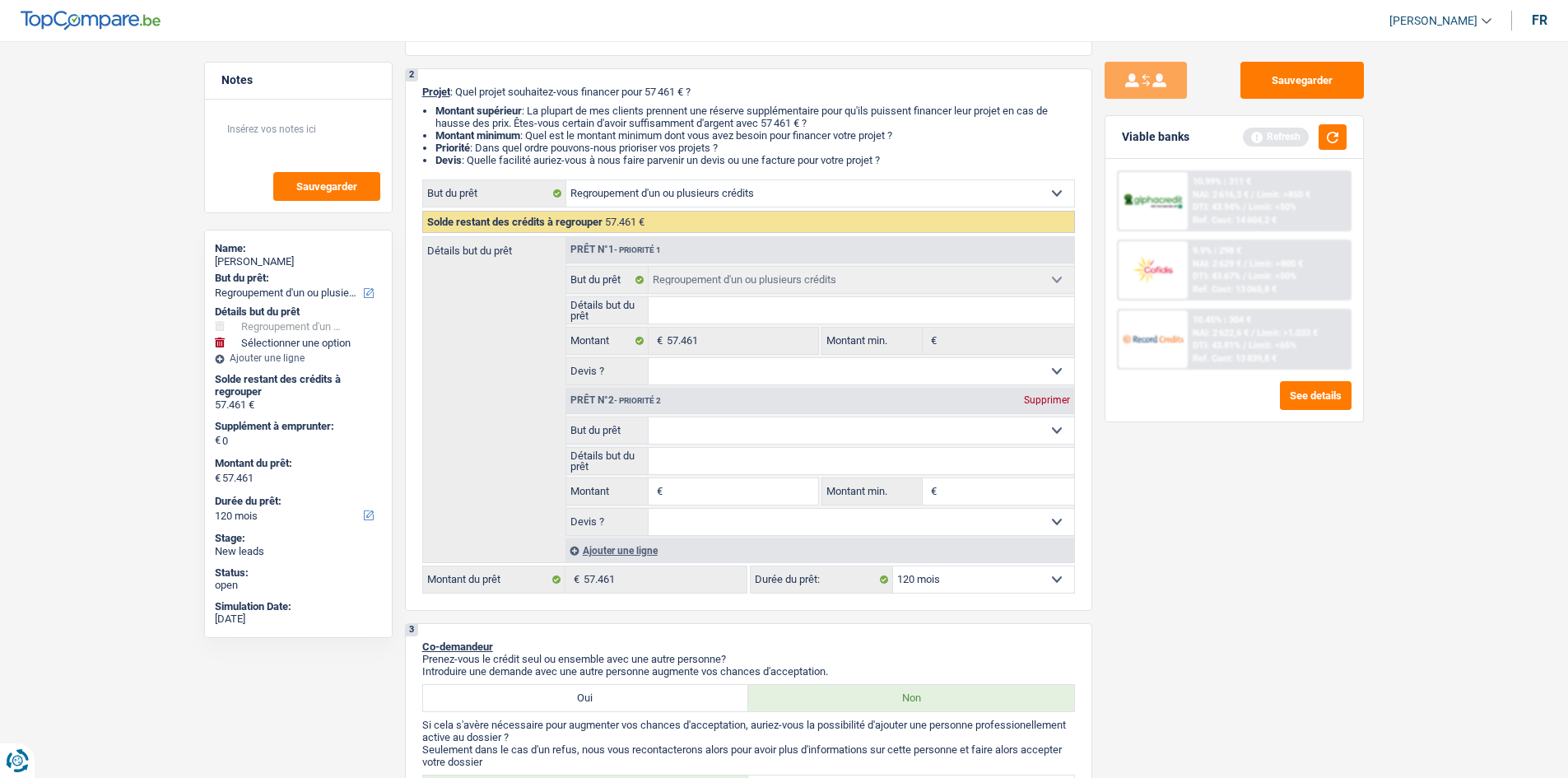 select on "household" 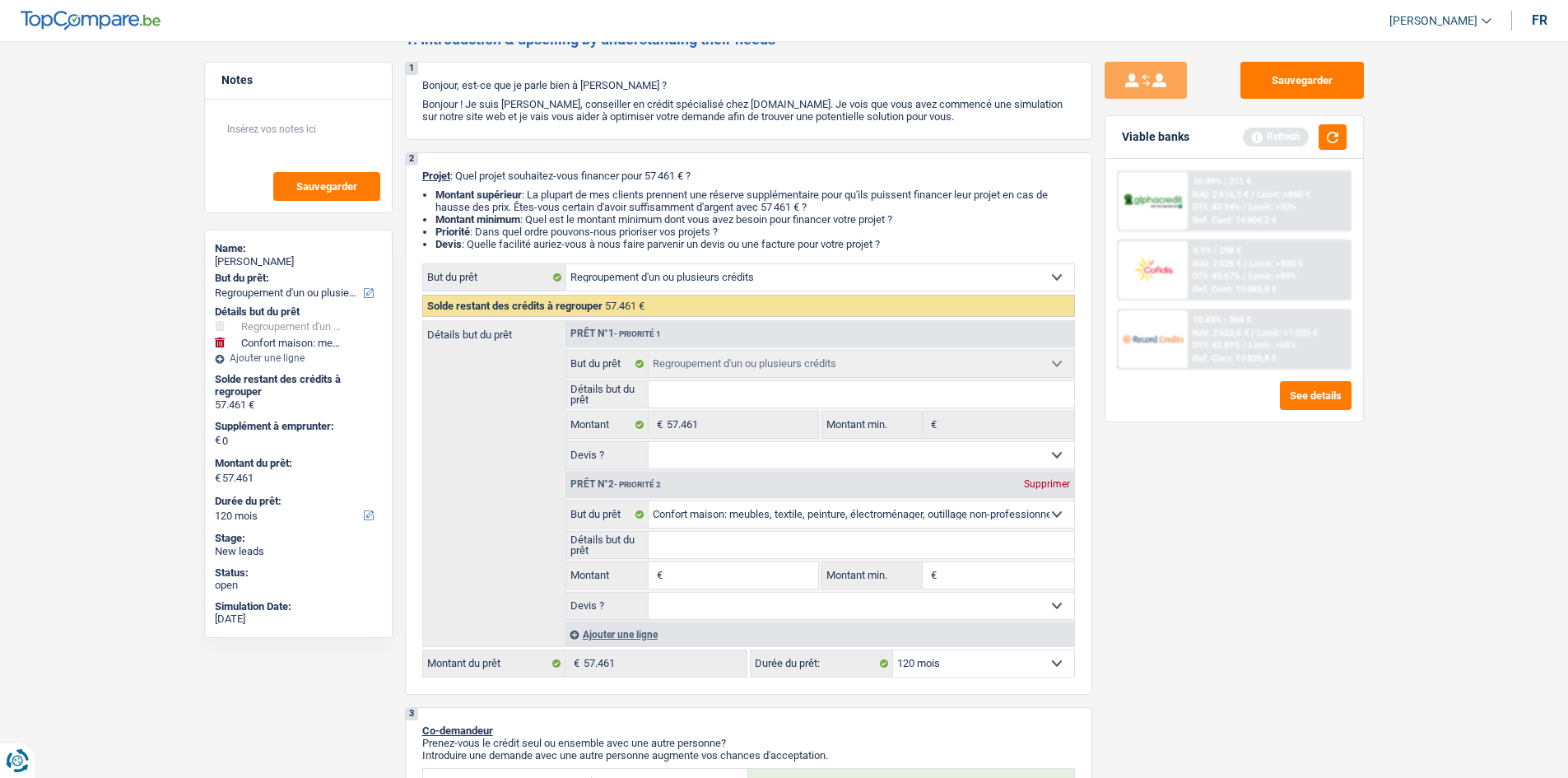 scroll, scrollTop: 0, scrollLeft: 0, axis: both 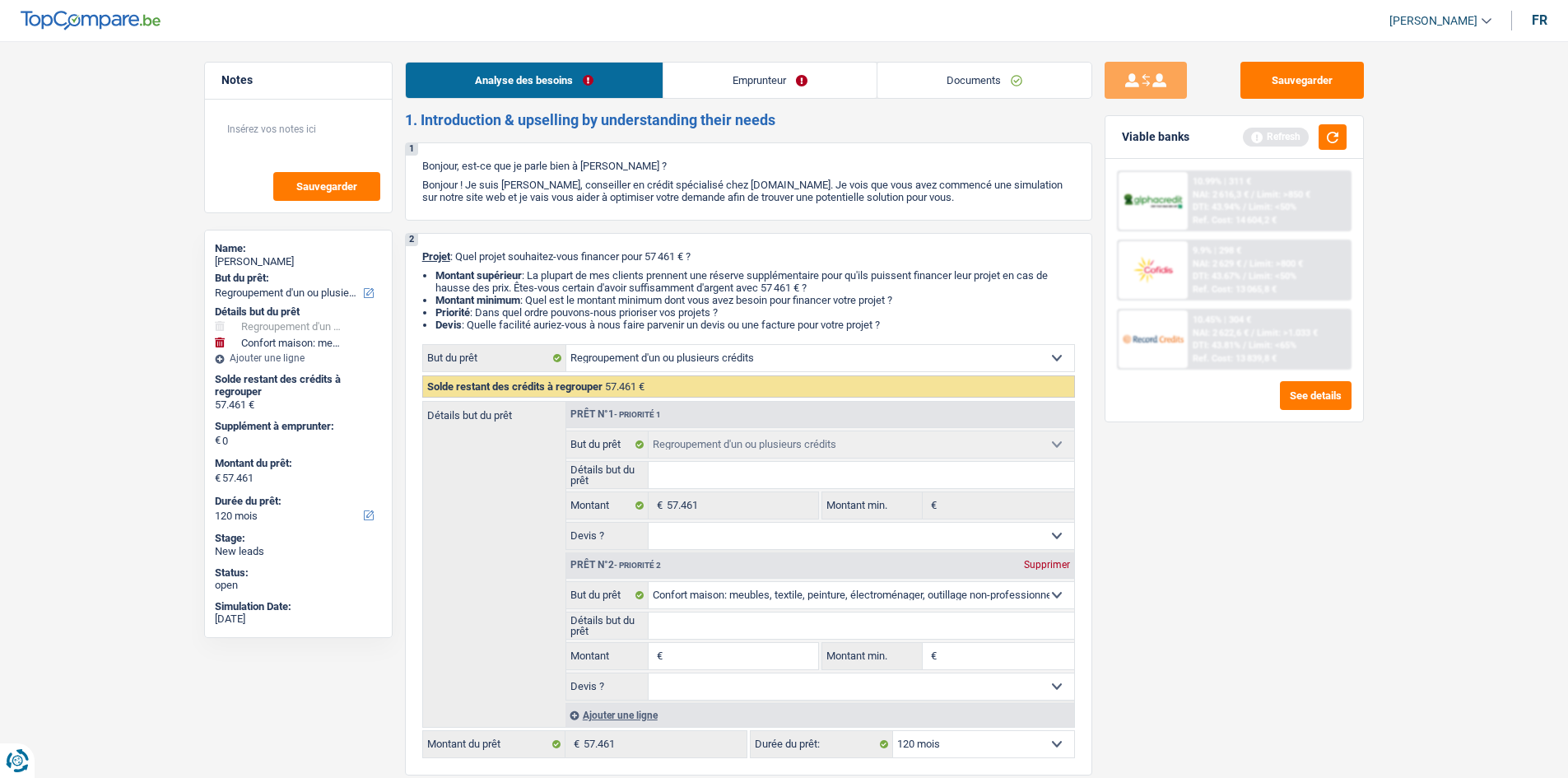 click on "Emprunteur" at bounding box center (770, 80) 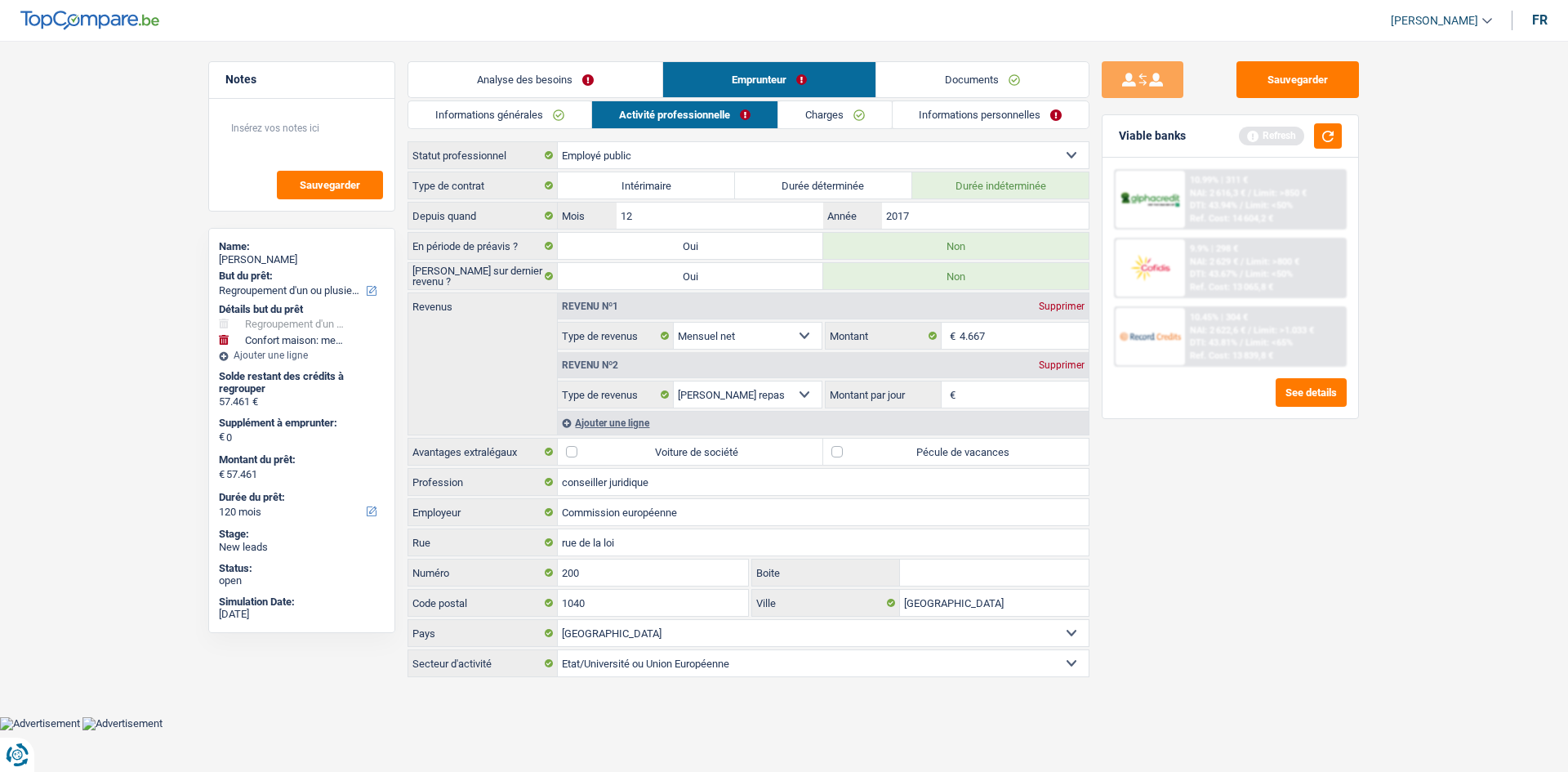 click on "Informations générales" at bounding box center (500, 114) 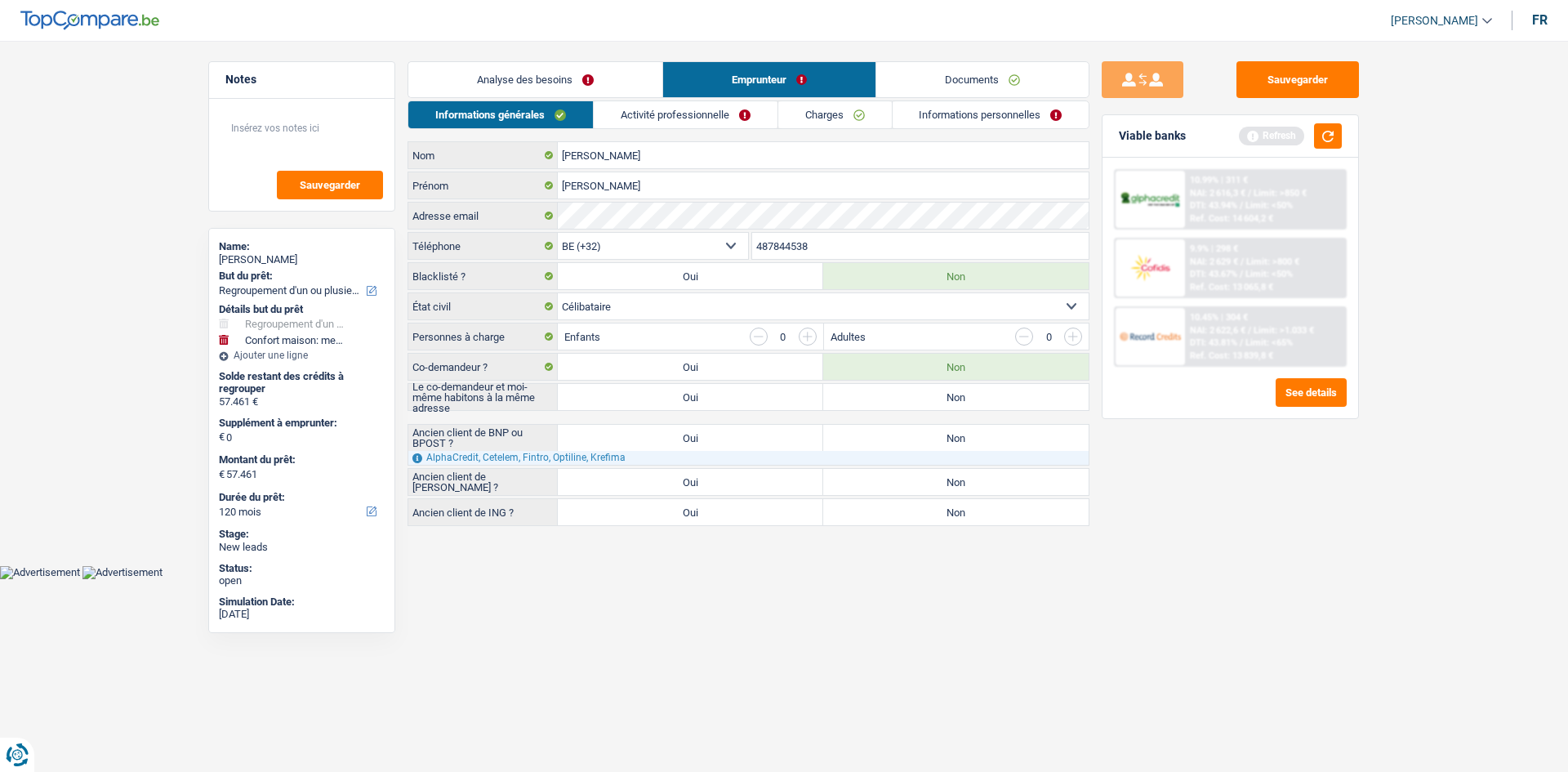click on "Non" at bounding box center (956, 397) 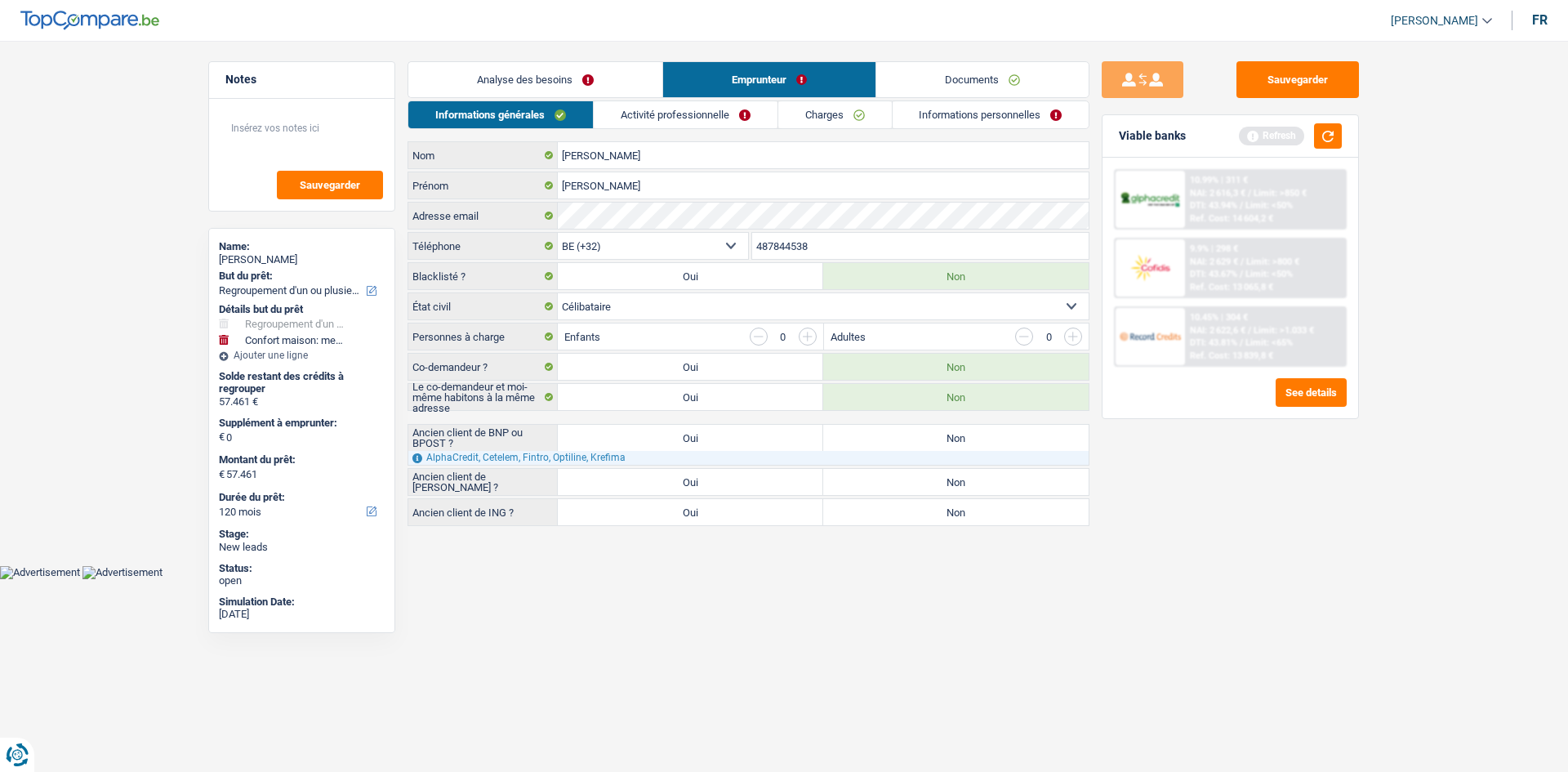 click on "Analyse des besoins" at bounding box center [535, 79] 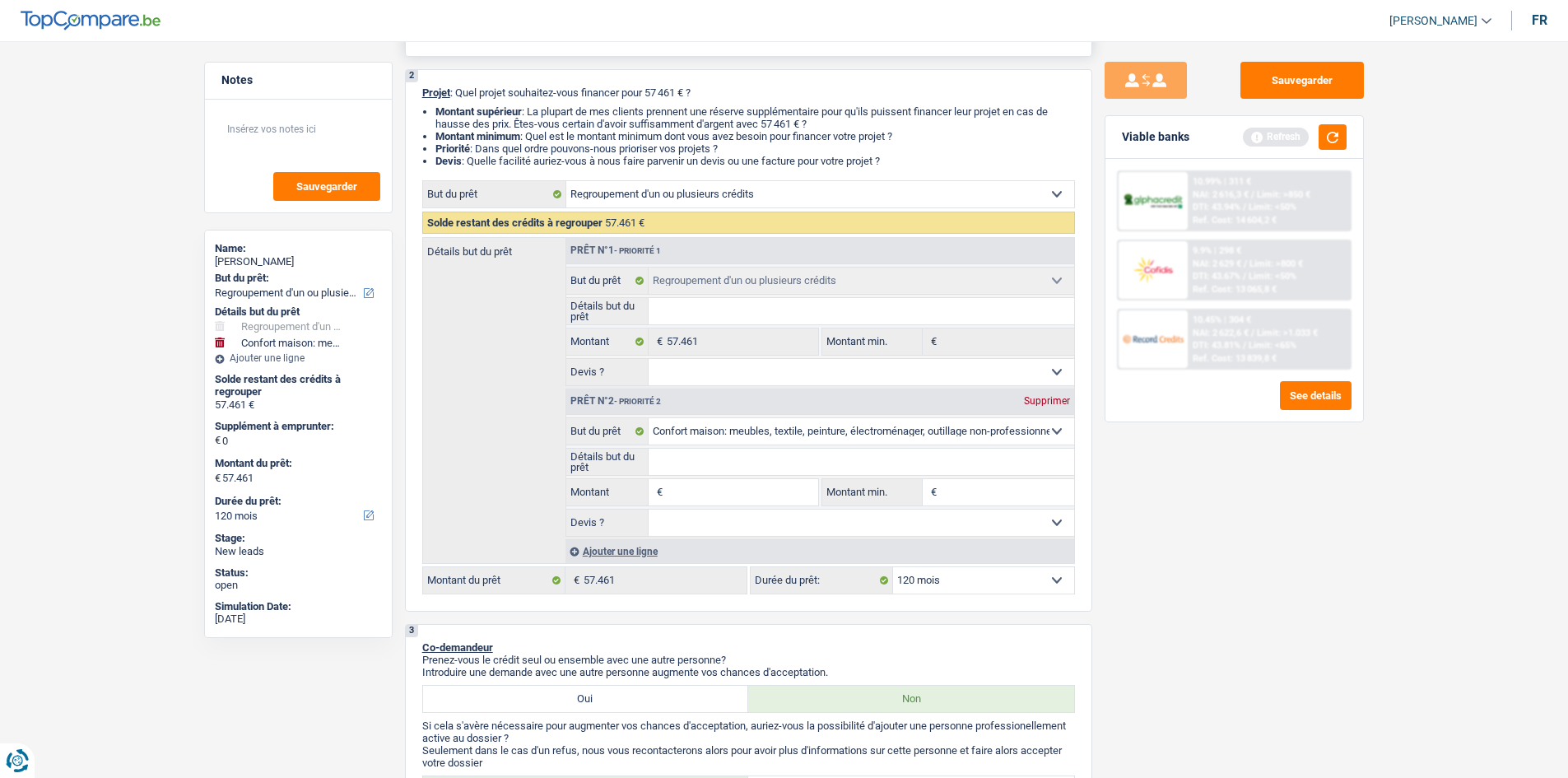 scroll, scrollTop: 0, scrollLeft: 0, axis: both 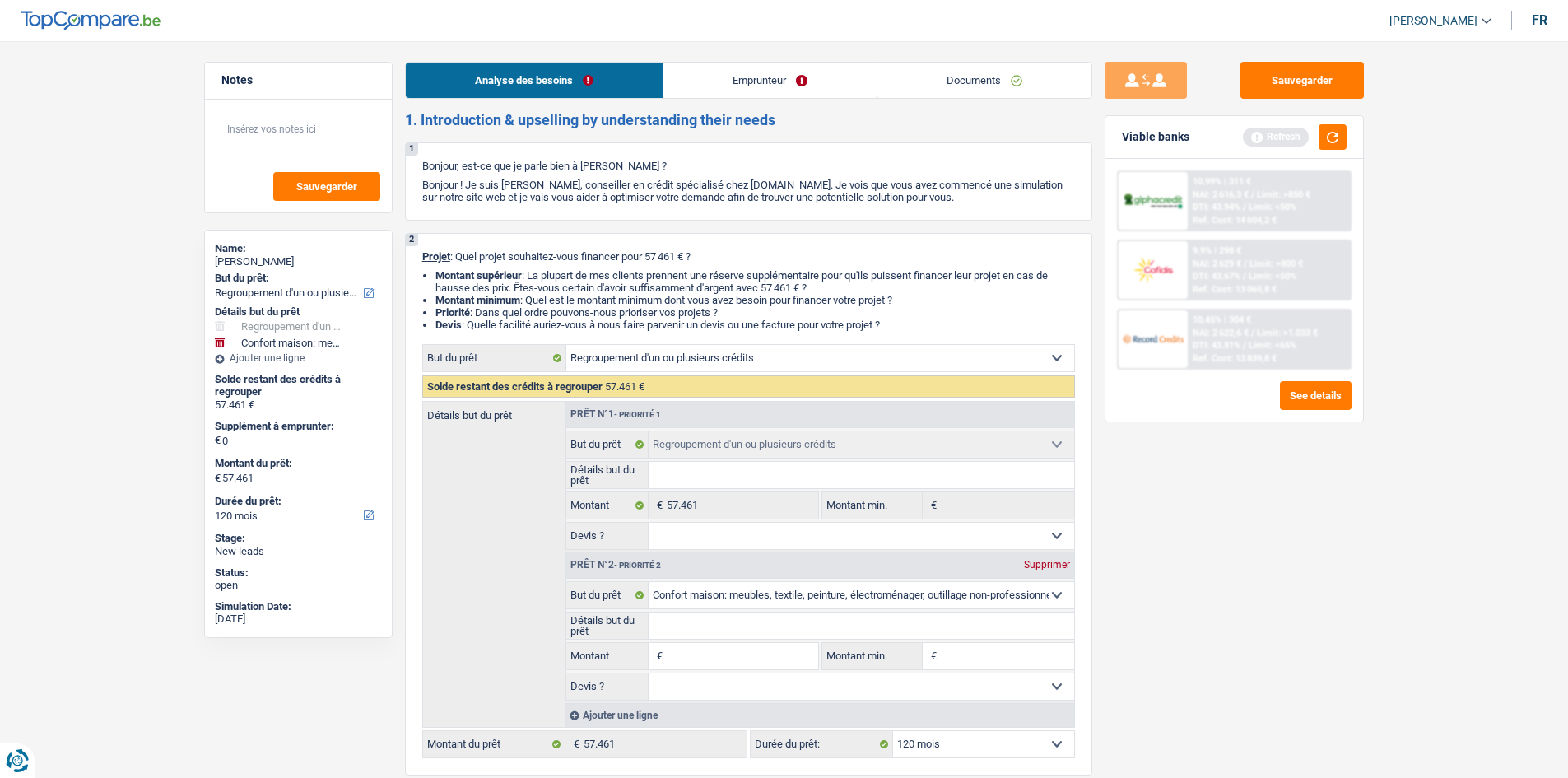 click on "Emprunteur" at bounding box center [770, 80] 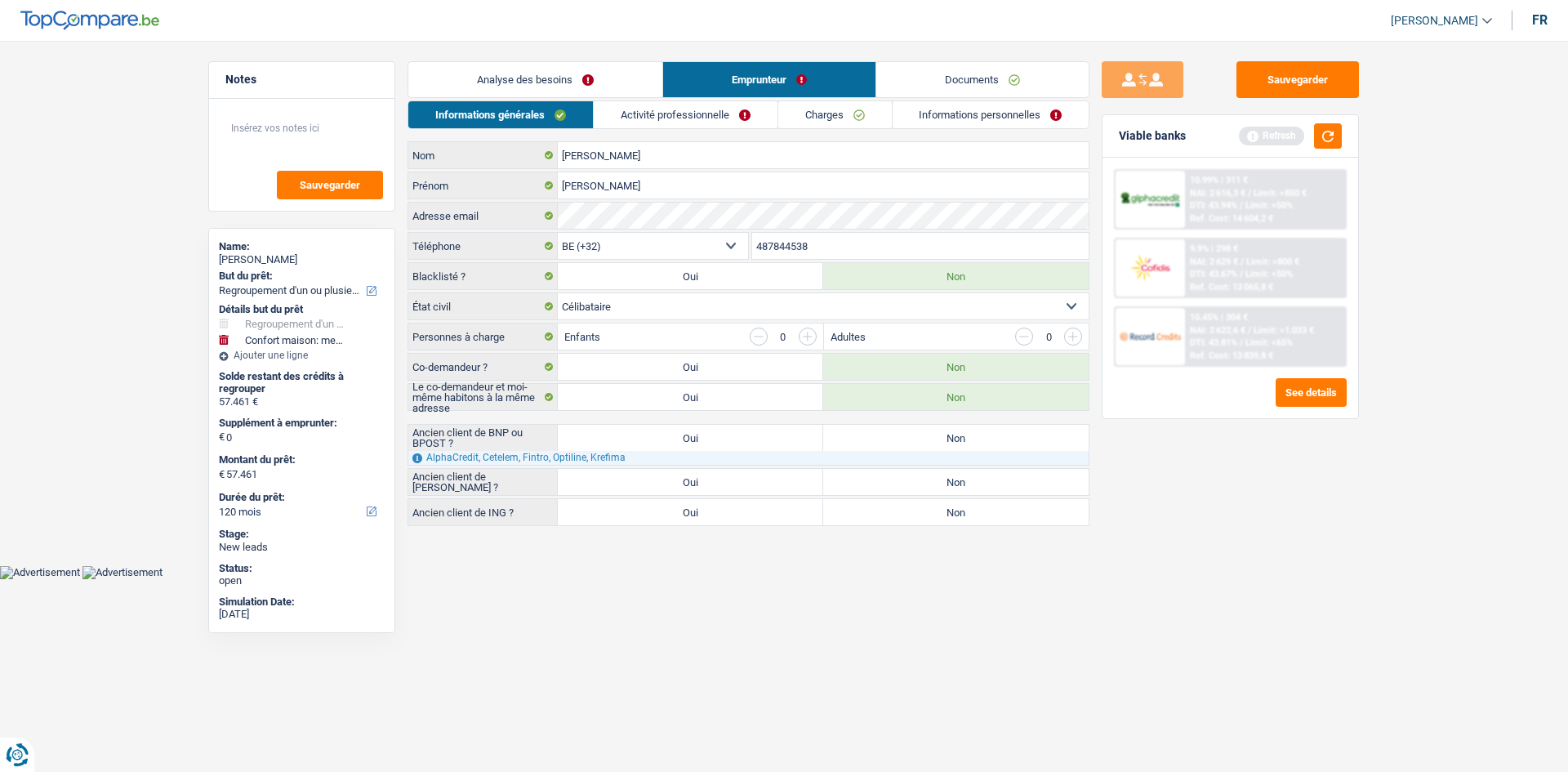 click on "Oui" at bounding box center (690, 482) 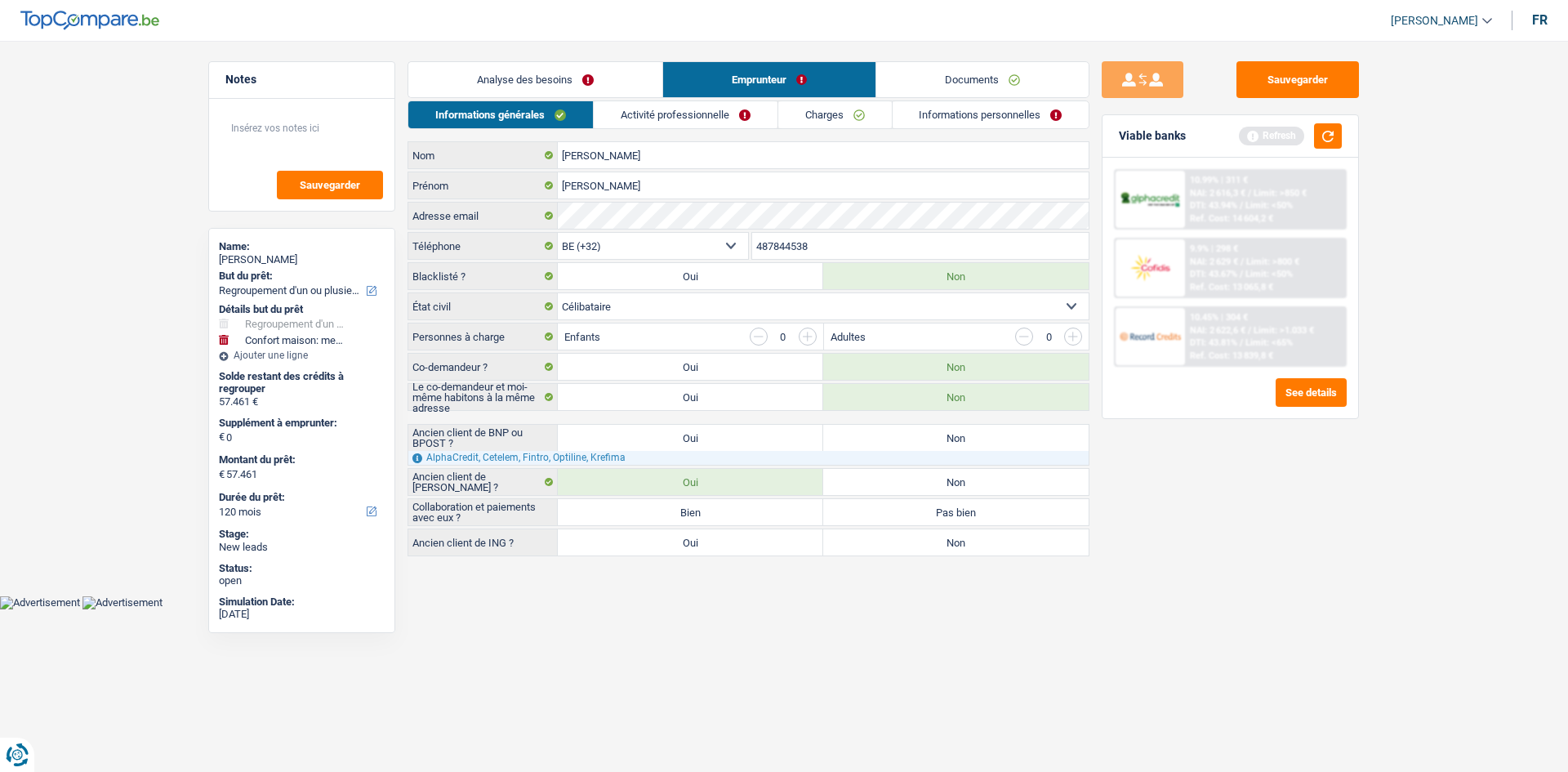 click on "Bien" at bounding box center (690, 512) 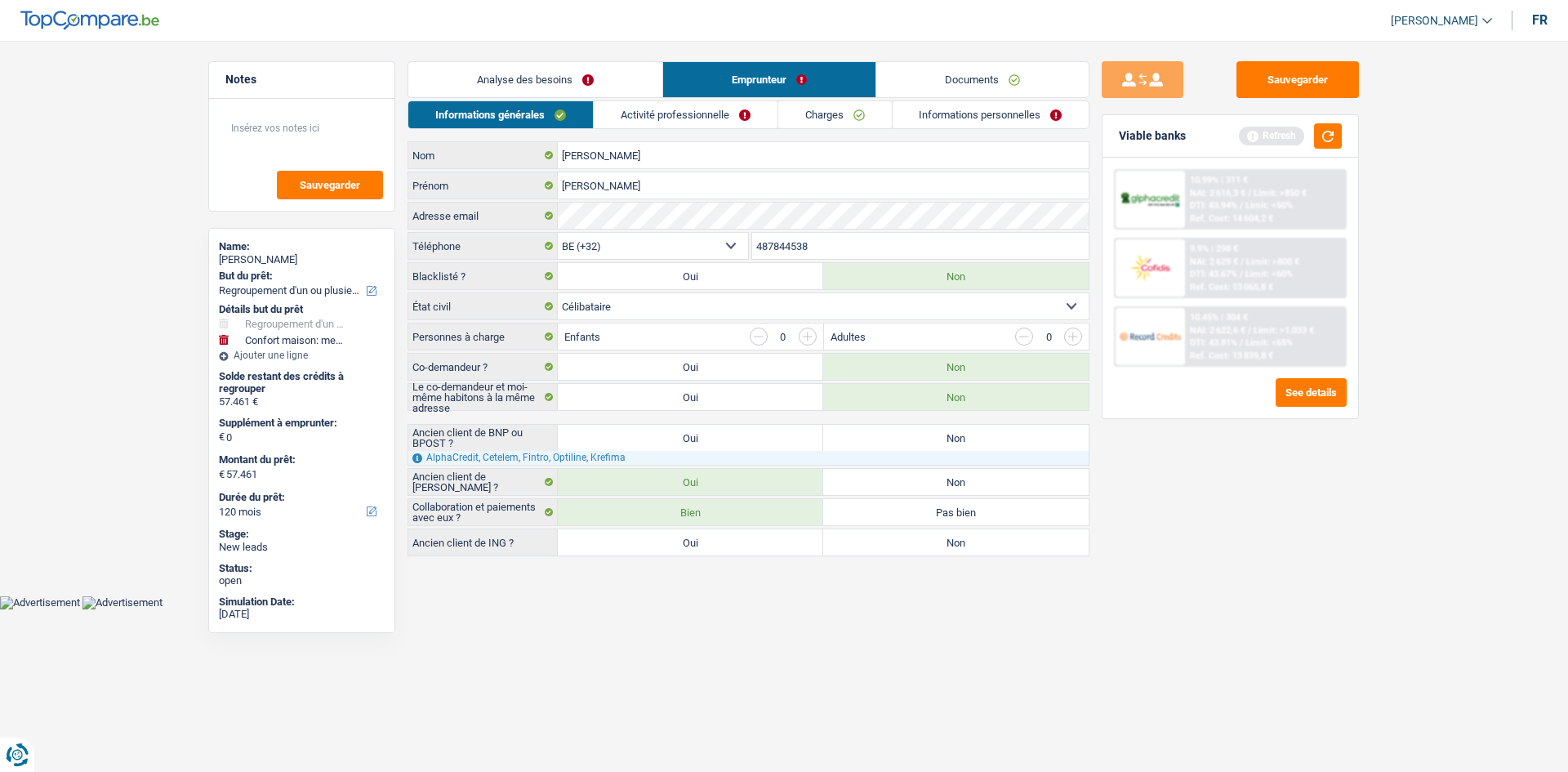 click on "Analyse des besoins Emprunteur Documents
1. Introduction & upselling by understanding their needs
1
Bonjour, est-ce que je parle bien à Eduard Ashworth ?
Bonjour ! Je suis Charles Verhaegen, conseiller en crédit spécialisé chez TopCompare.be. Je vois que vous avez commencé une simulation sur notre site web et je vais vous aider à optimiser votre demande afin de trouver une potentielle solution pour vous.
2   Projet  : Quel projet souhaitez-vous financer pour 57 461 € ?
Montant supérieur : La plupart de mes clients prennent une réserve supplémentaire pour qu'ils puissent financer leur projet en cas de hausse des prix. Êtes-vous certain d'avoir suffisamment d'argent avec 57 461 € ?   Montant minimum : Quel est le montant minimum dont vous avez besoin pour financer votre projet ?   Priorité : Dans quel ordre pouvons-nous prioriser vos projets ?   Devis     Hifi, multimédia, gsm, ordinateur Frais médicaux Autre" at bounding box center (748, 310) 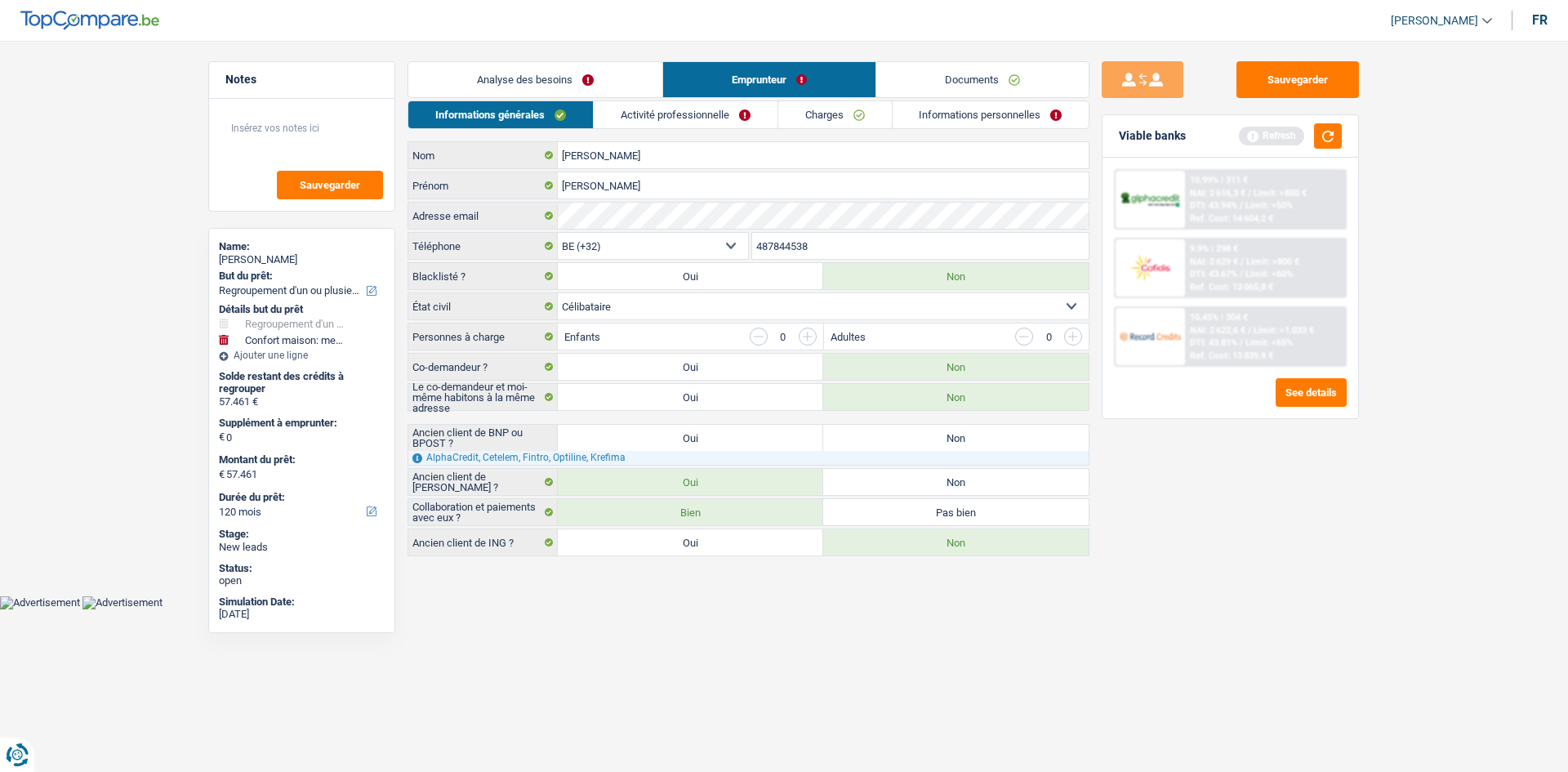 click on "Non" at bounding box center [956, 438] 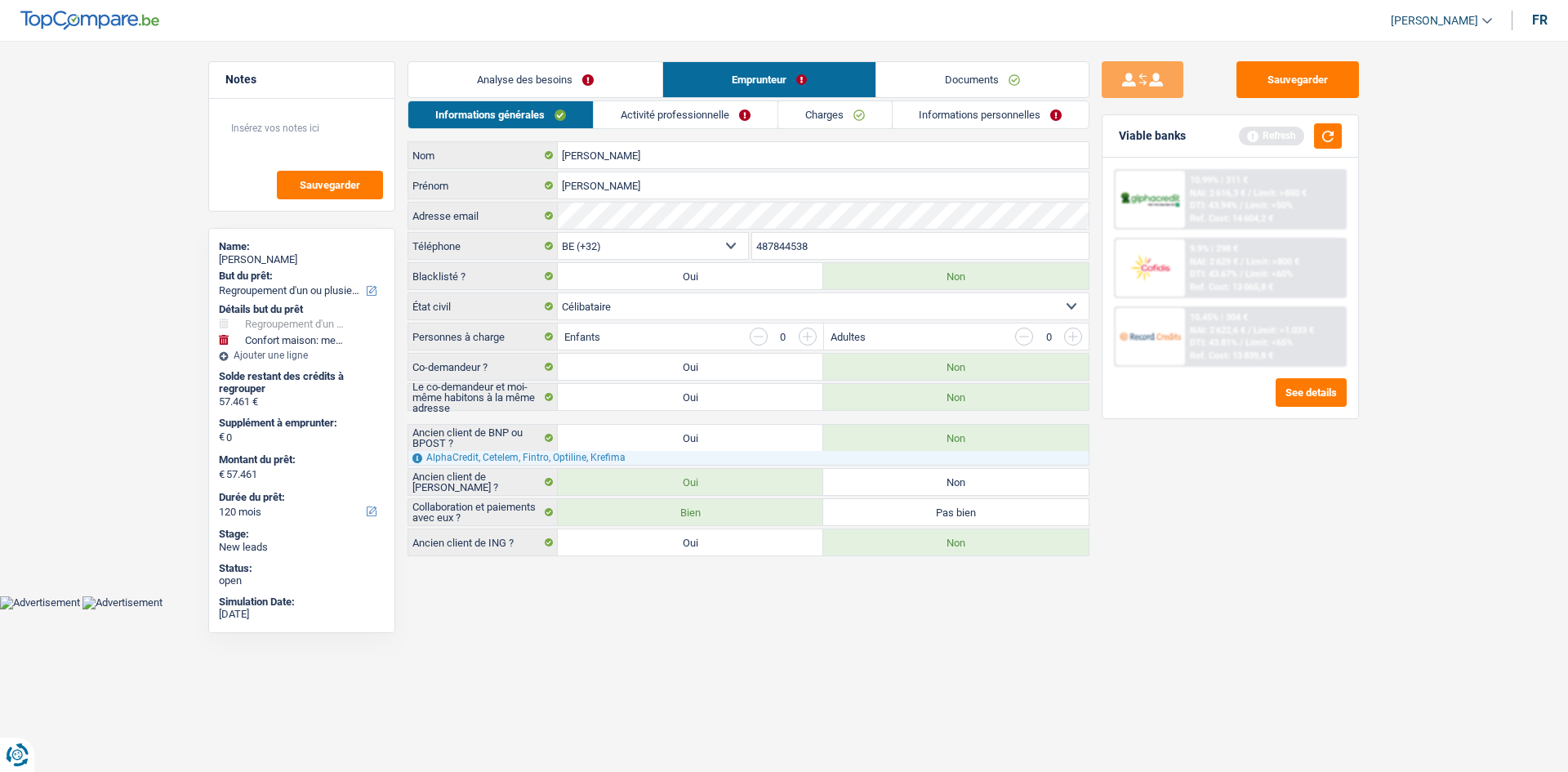 click on "Activité professionnelle" at bounding box center [685, 114] 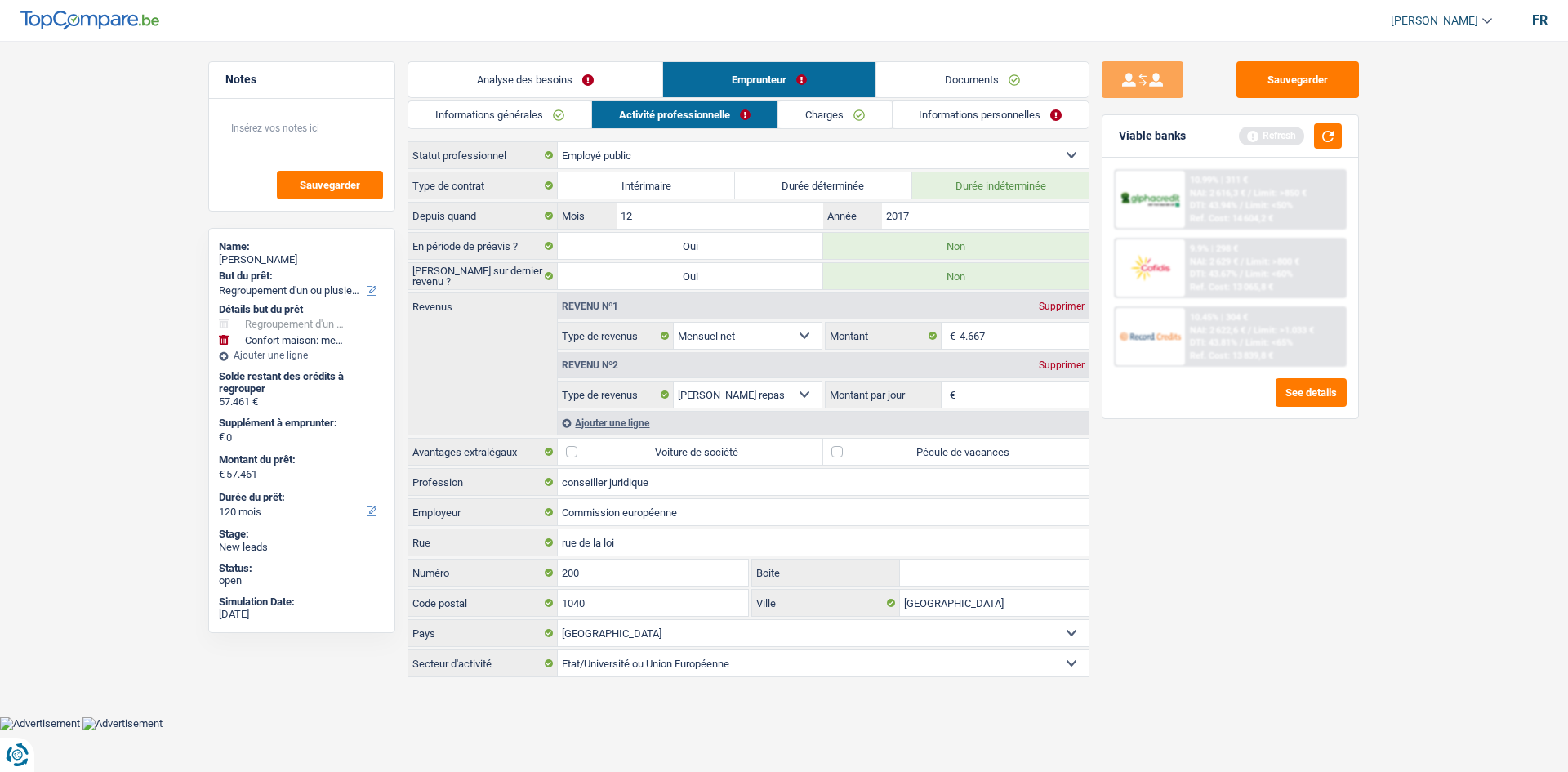 click on "Analyse des besoins" at bounding box center [535, 79] 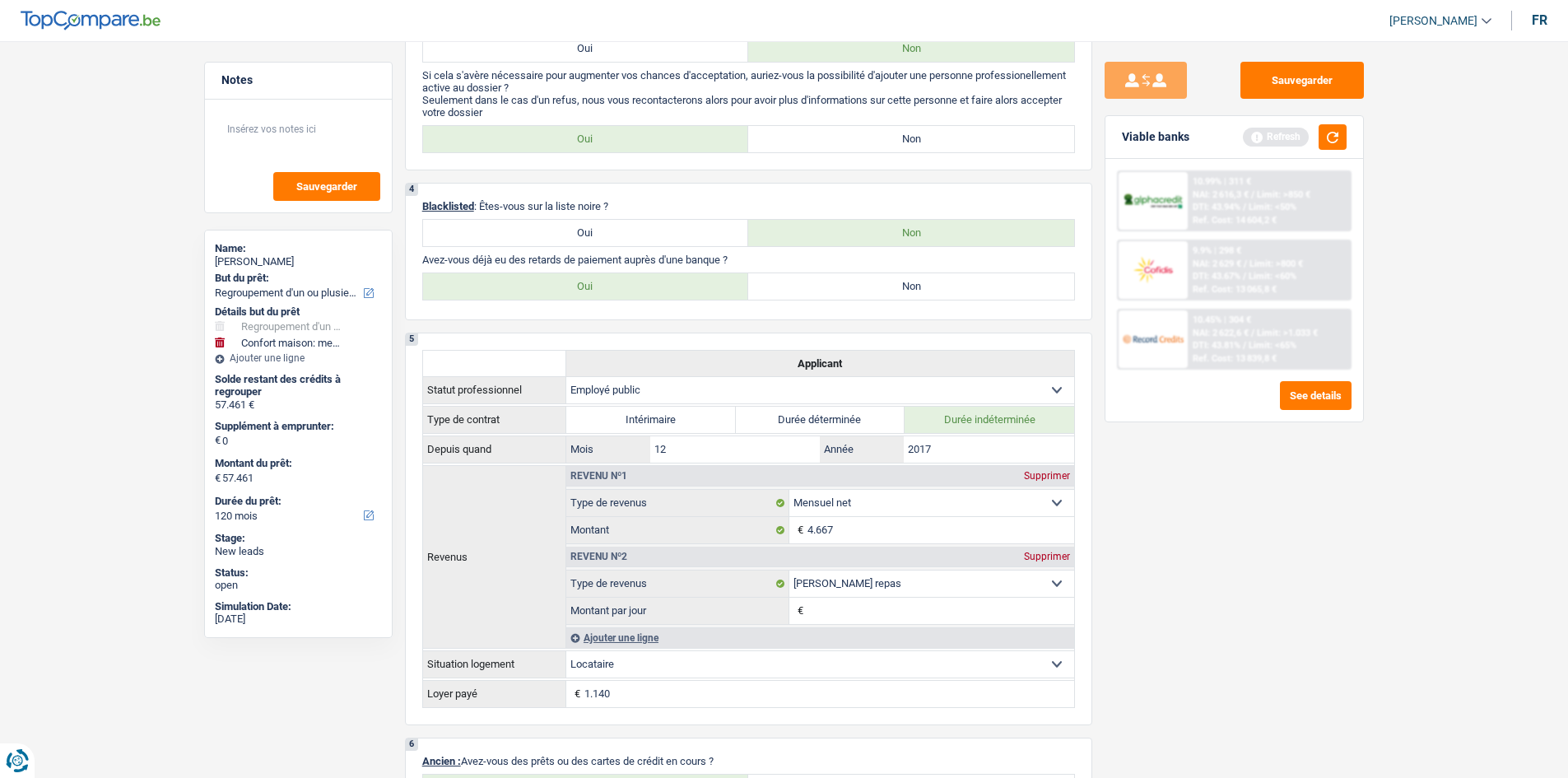scroll, scrollTop: 576, scrollLeft: 0, axis: vertical 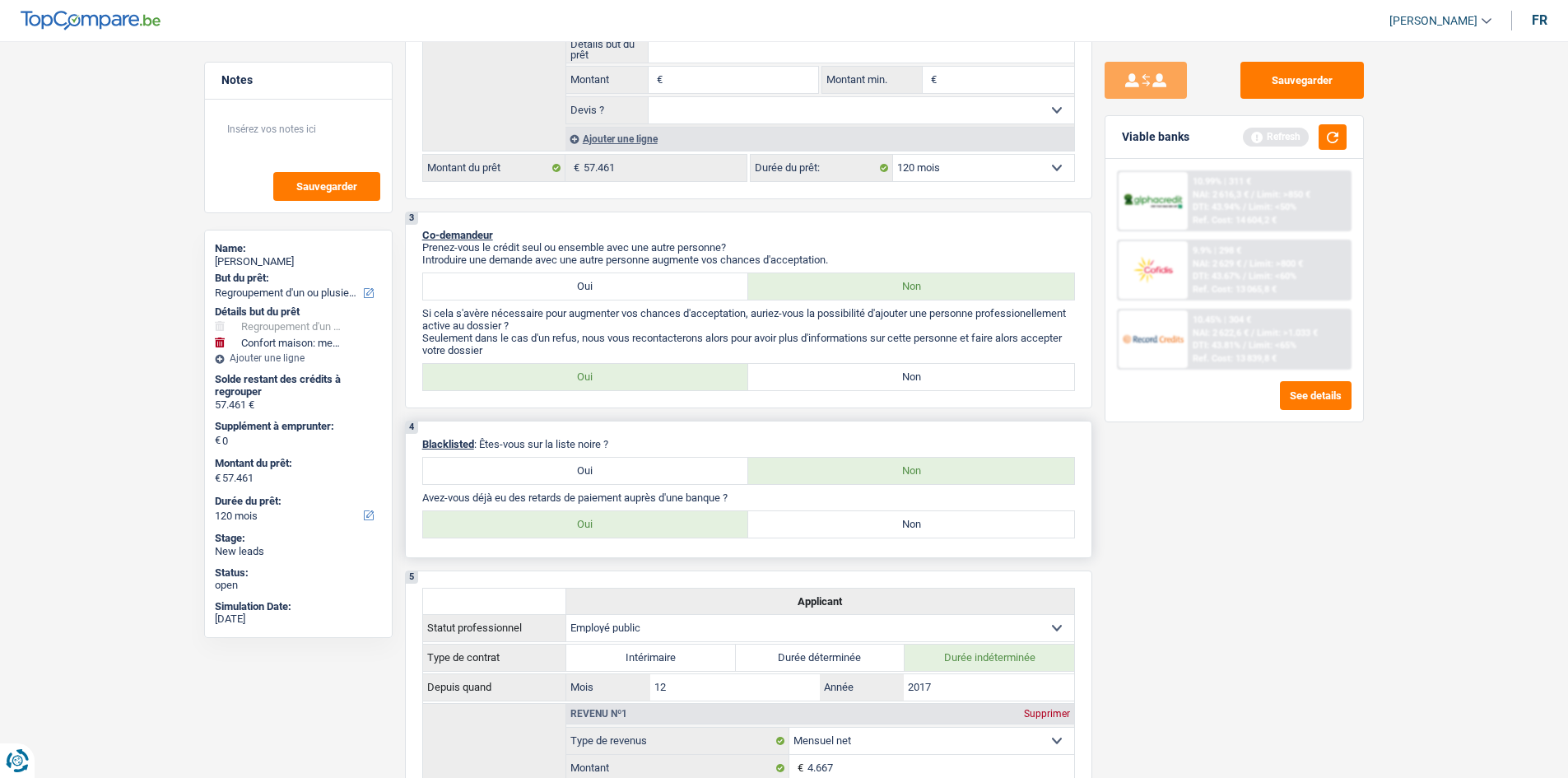 click on "Non" at bounding box center [911, 524] 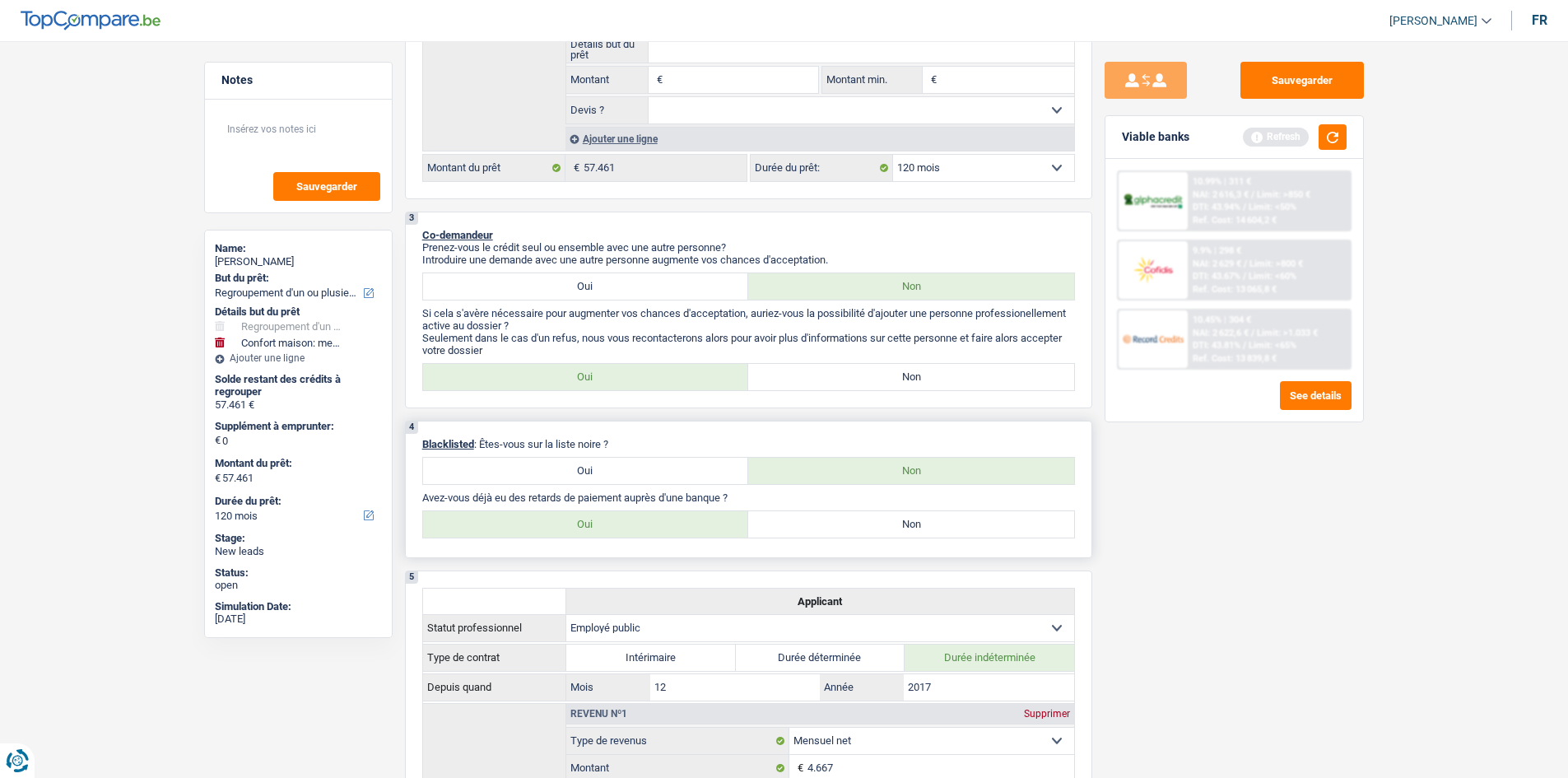 click on "Non" at bounding box center [911, 524] 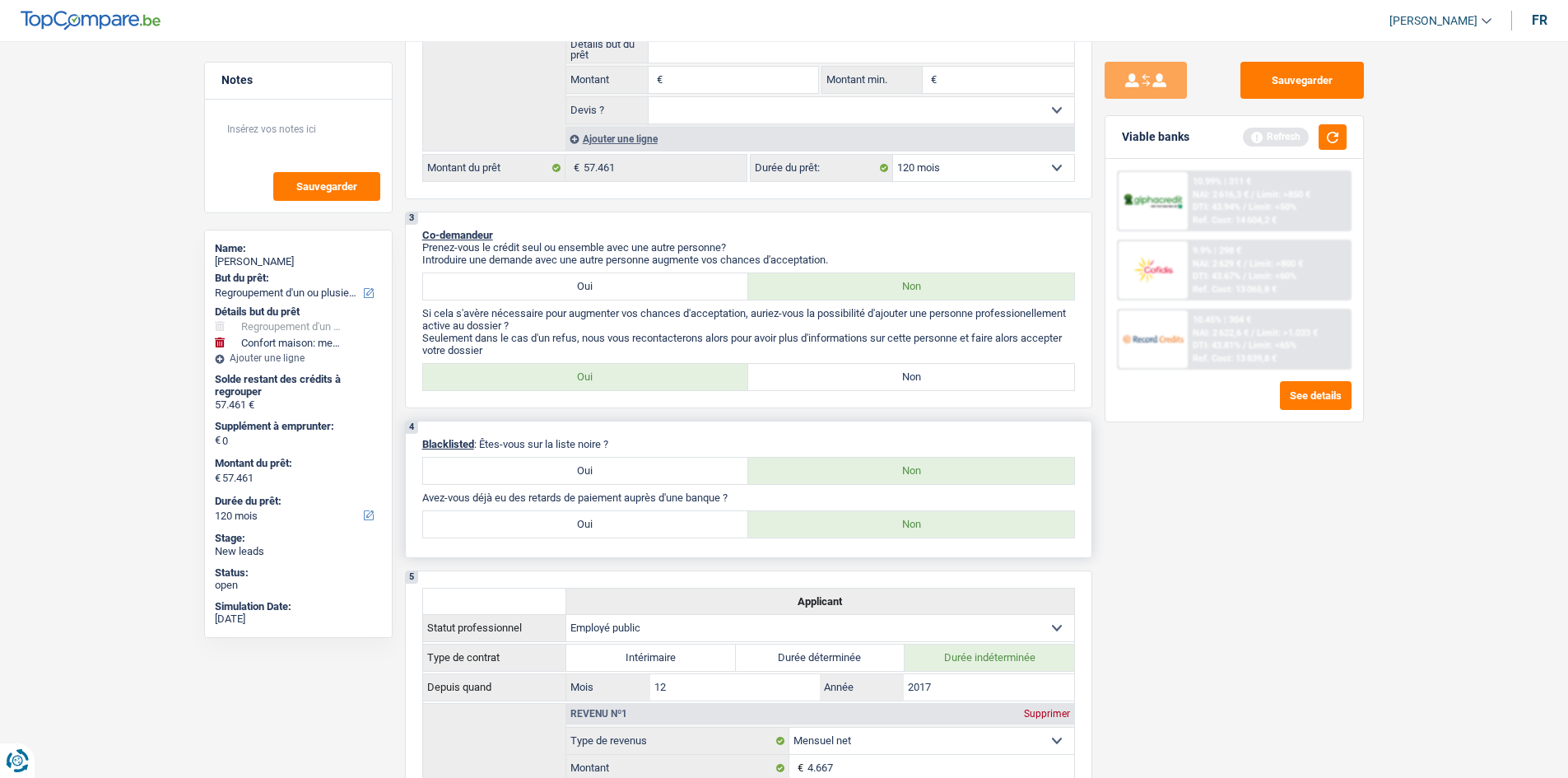 radio on "false" 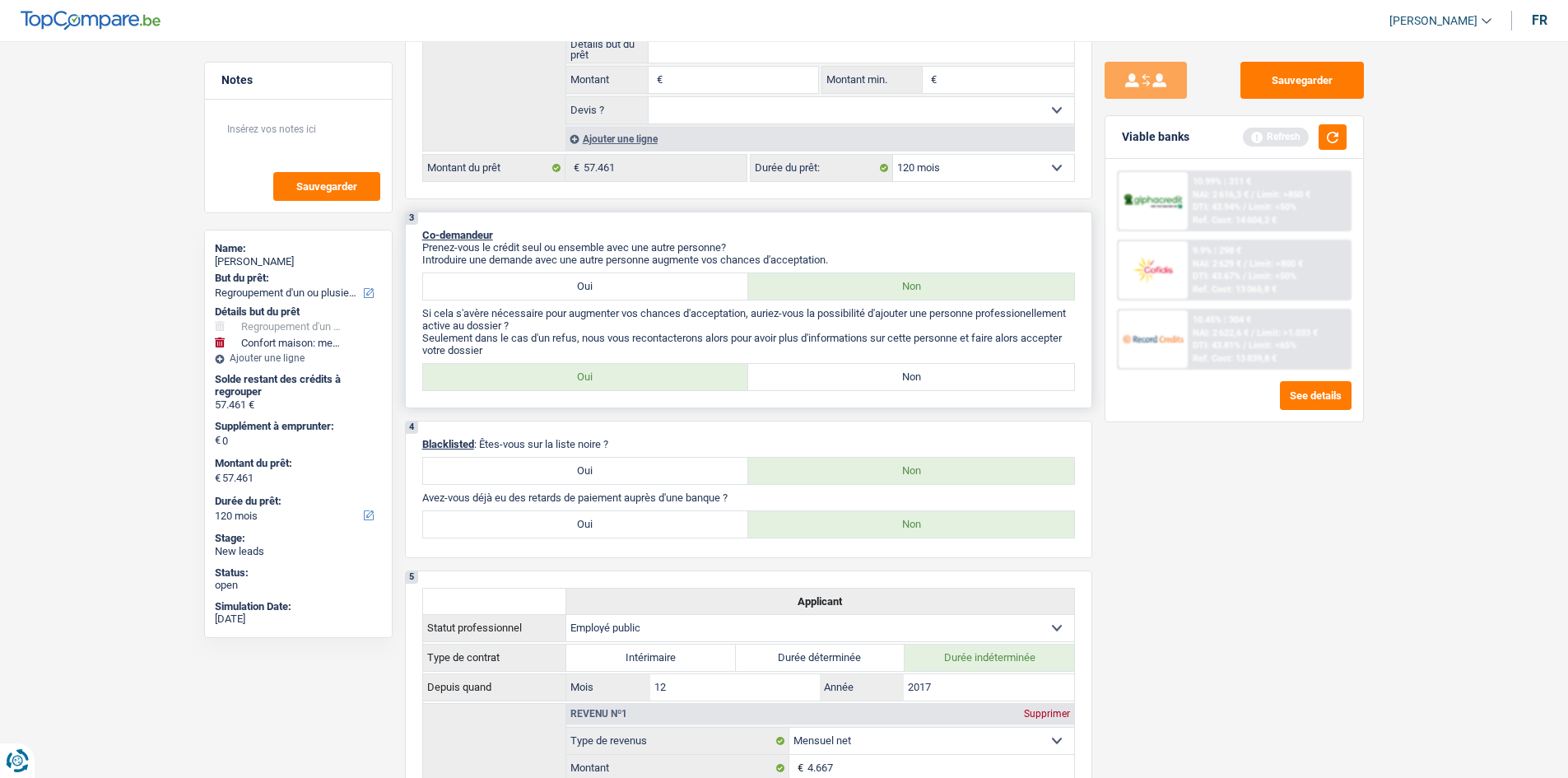 click on "Non" at bounding box center (911, 377) 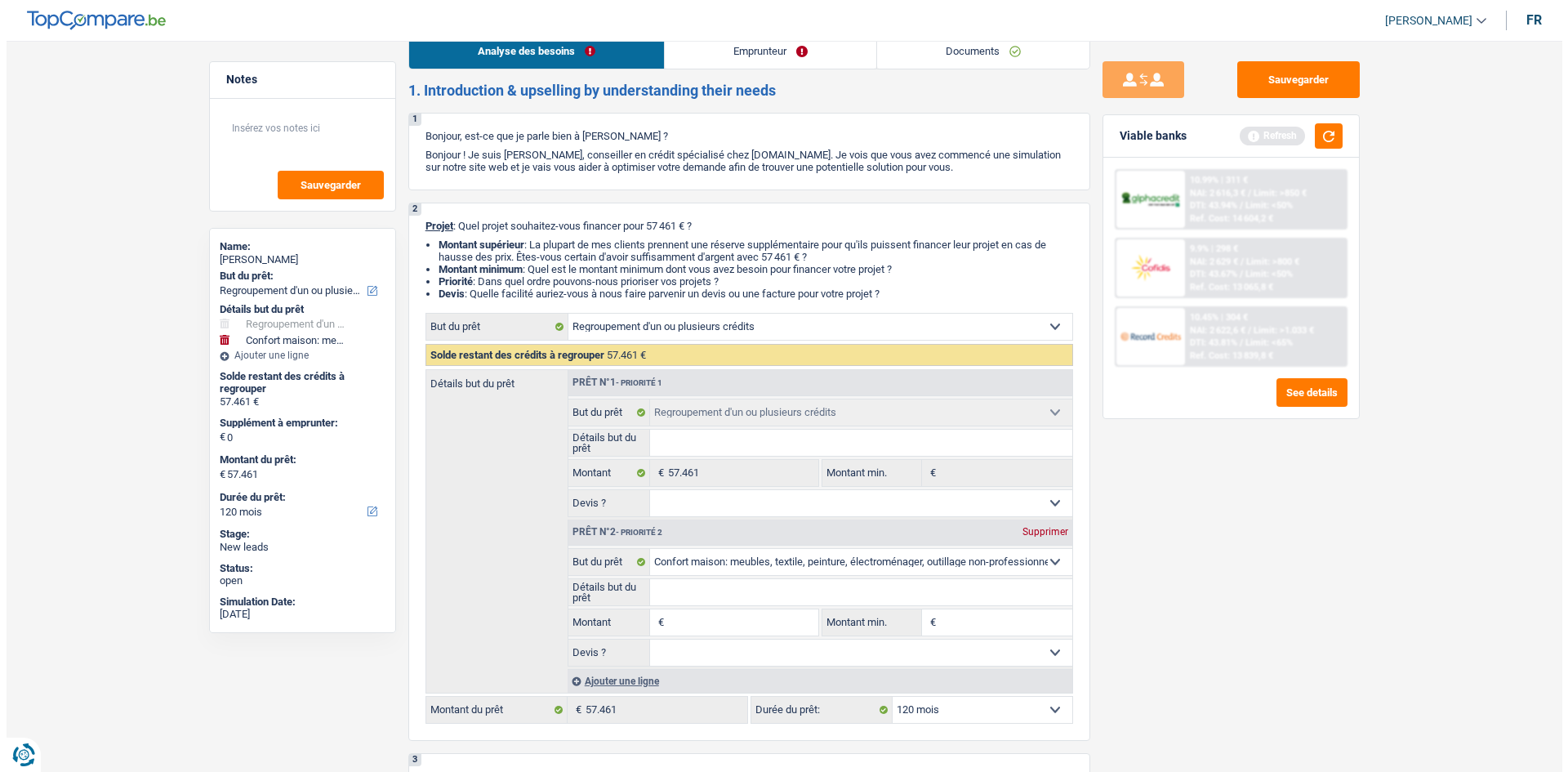 scroll, scrollTop: 0, scrollLeft: 0, axis: both 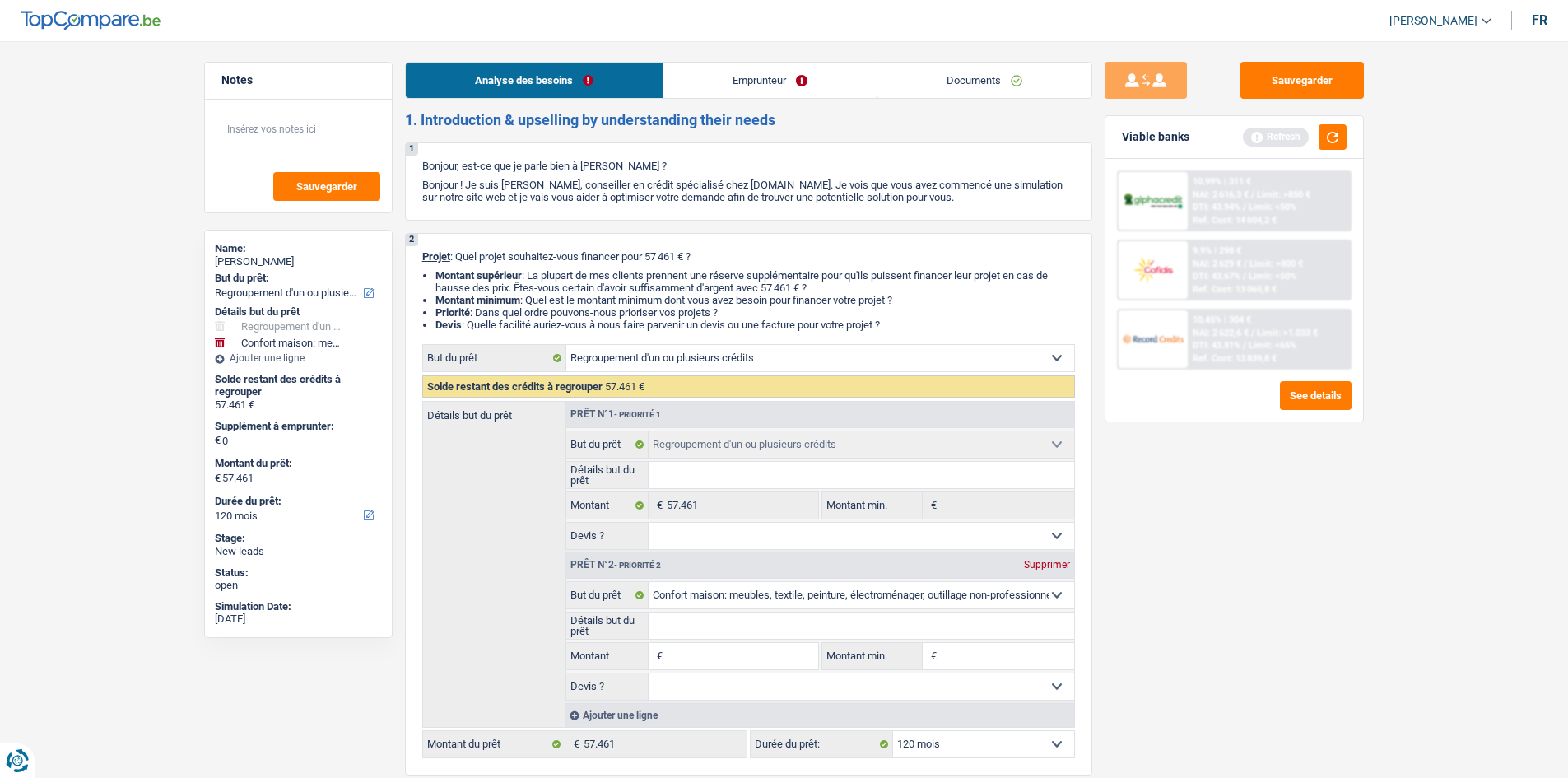click on "Emprunteur" at bounding box center [770, 80] 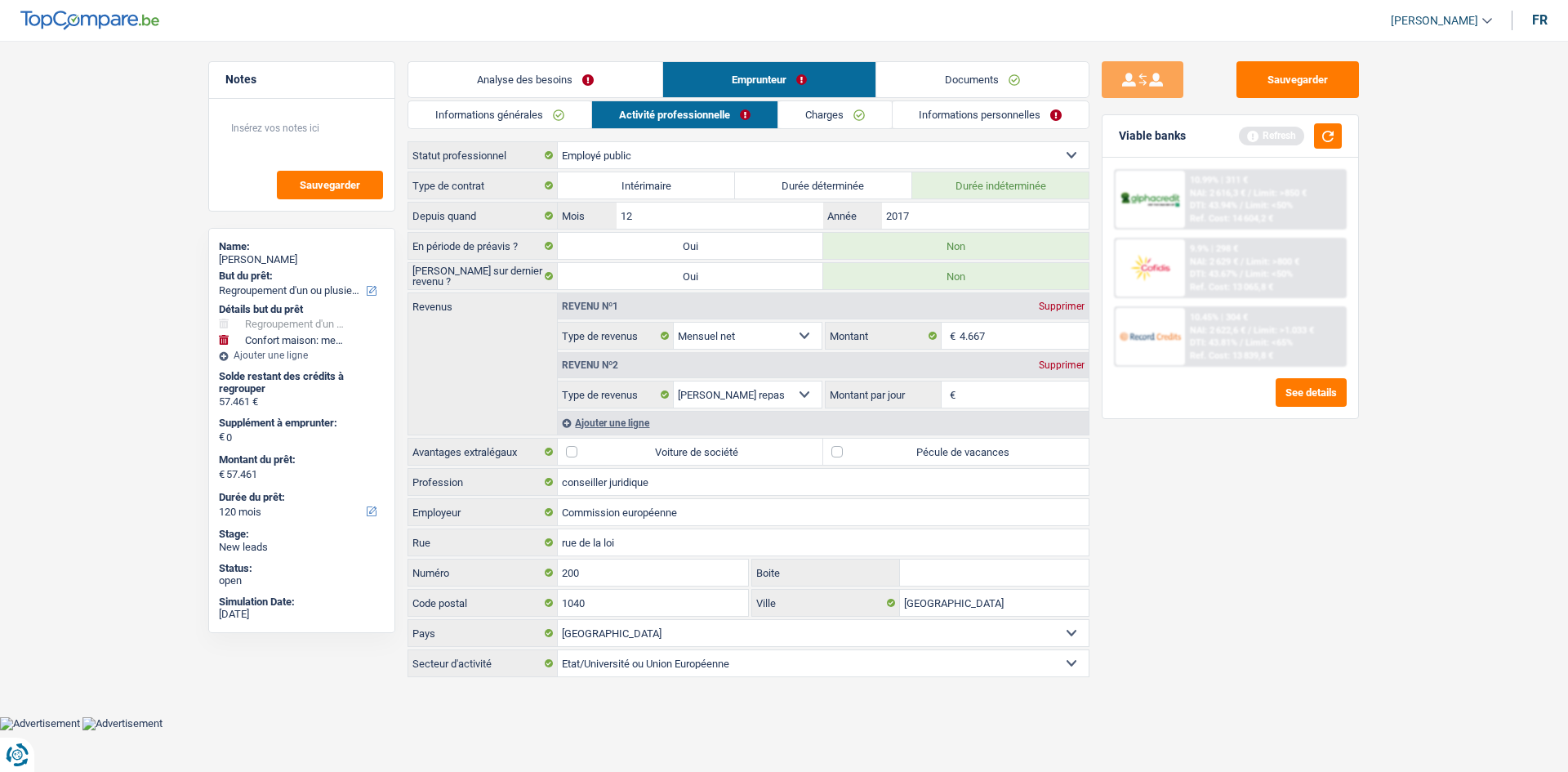 click on "Informations générales" at bounding box center [500, 114] 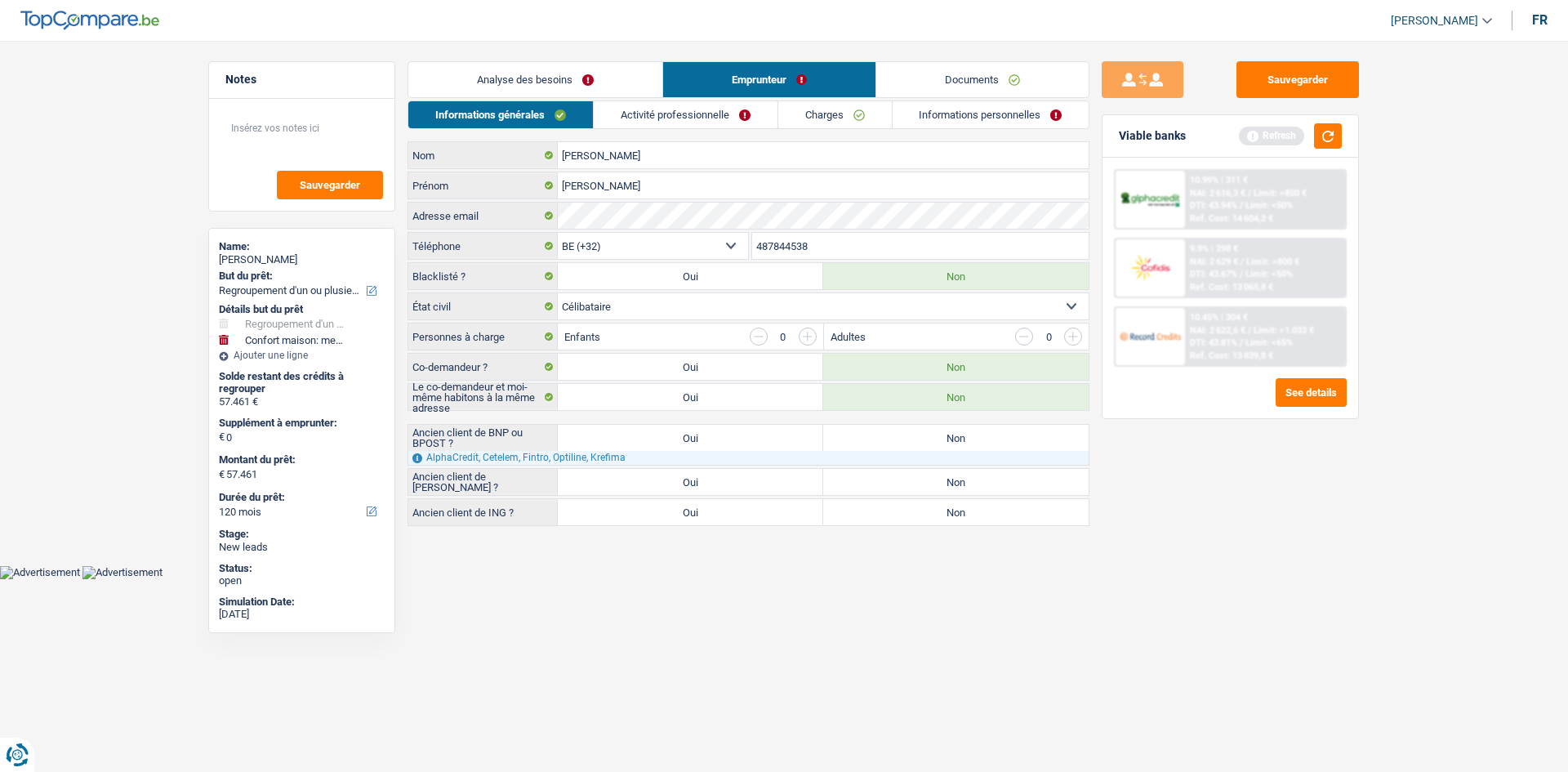 click on "Oui" at bounding box center [690, 482] 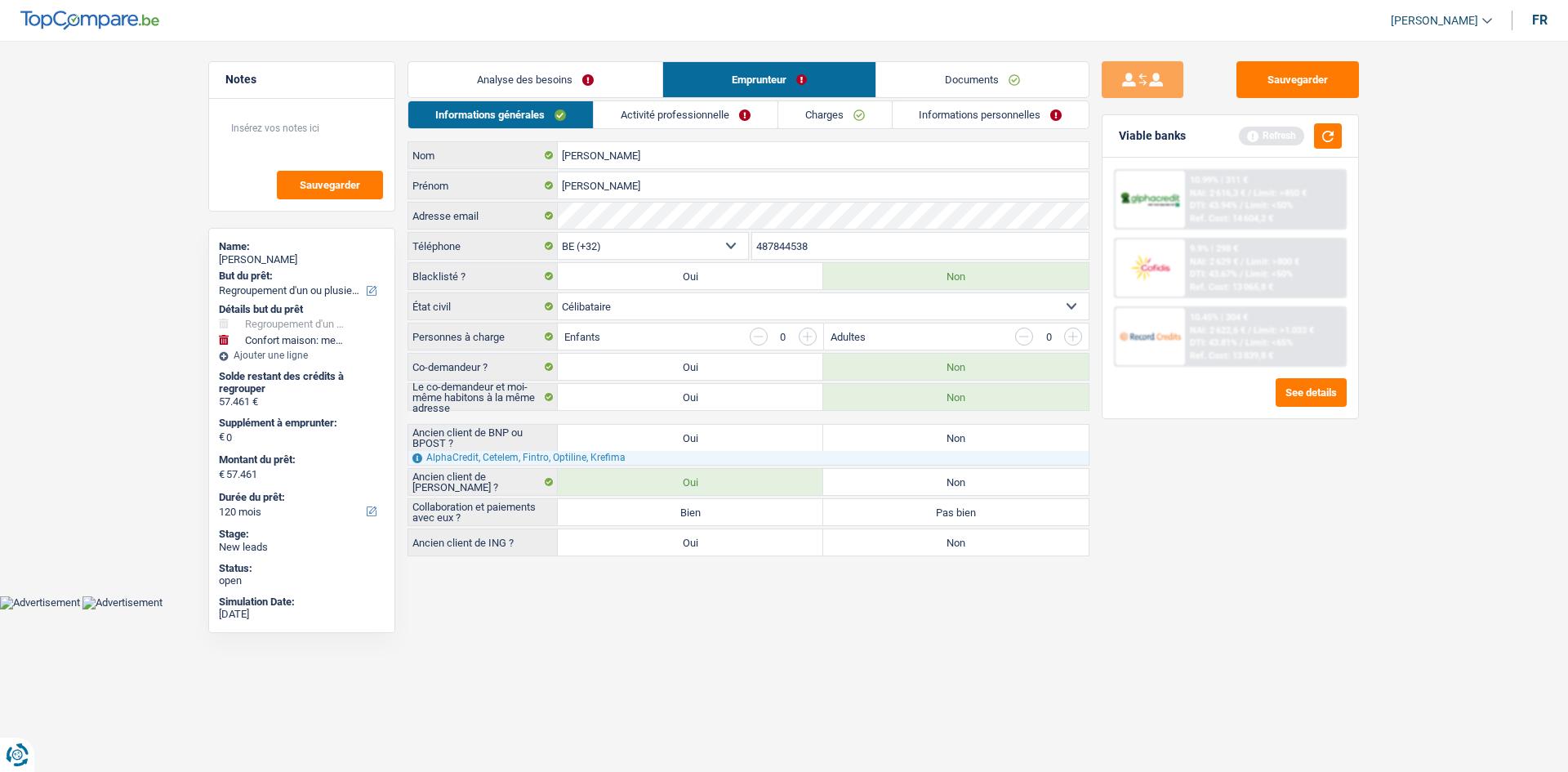 click on "Bien" at bounding box center [690, 512] 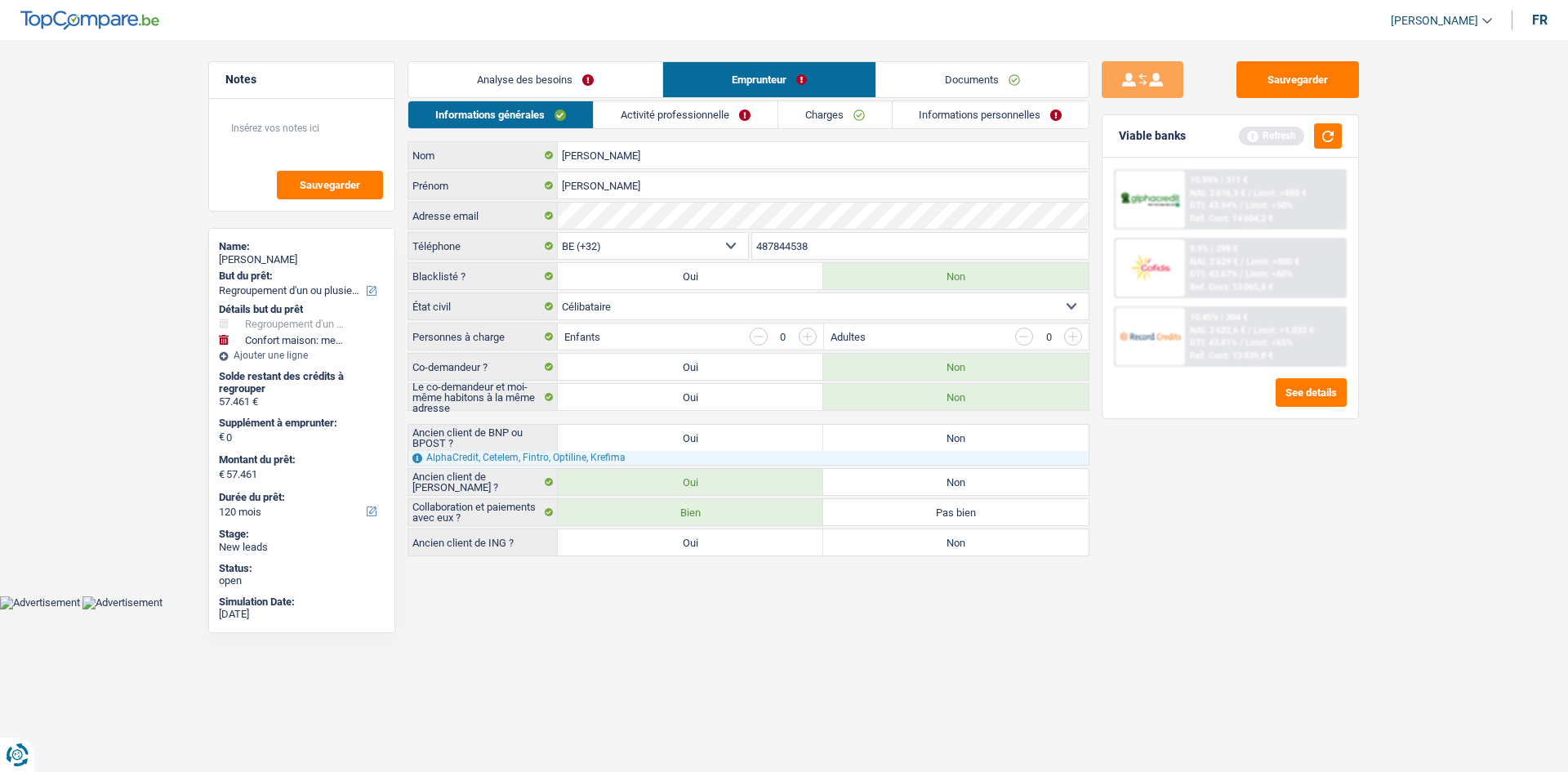 click on "Non" at bounding box center [956, 542] 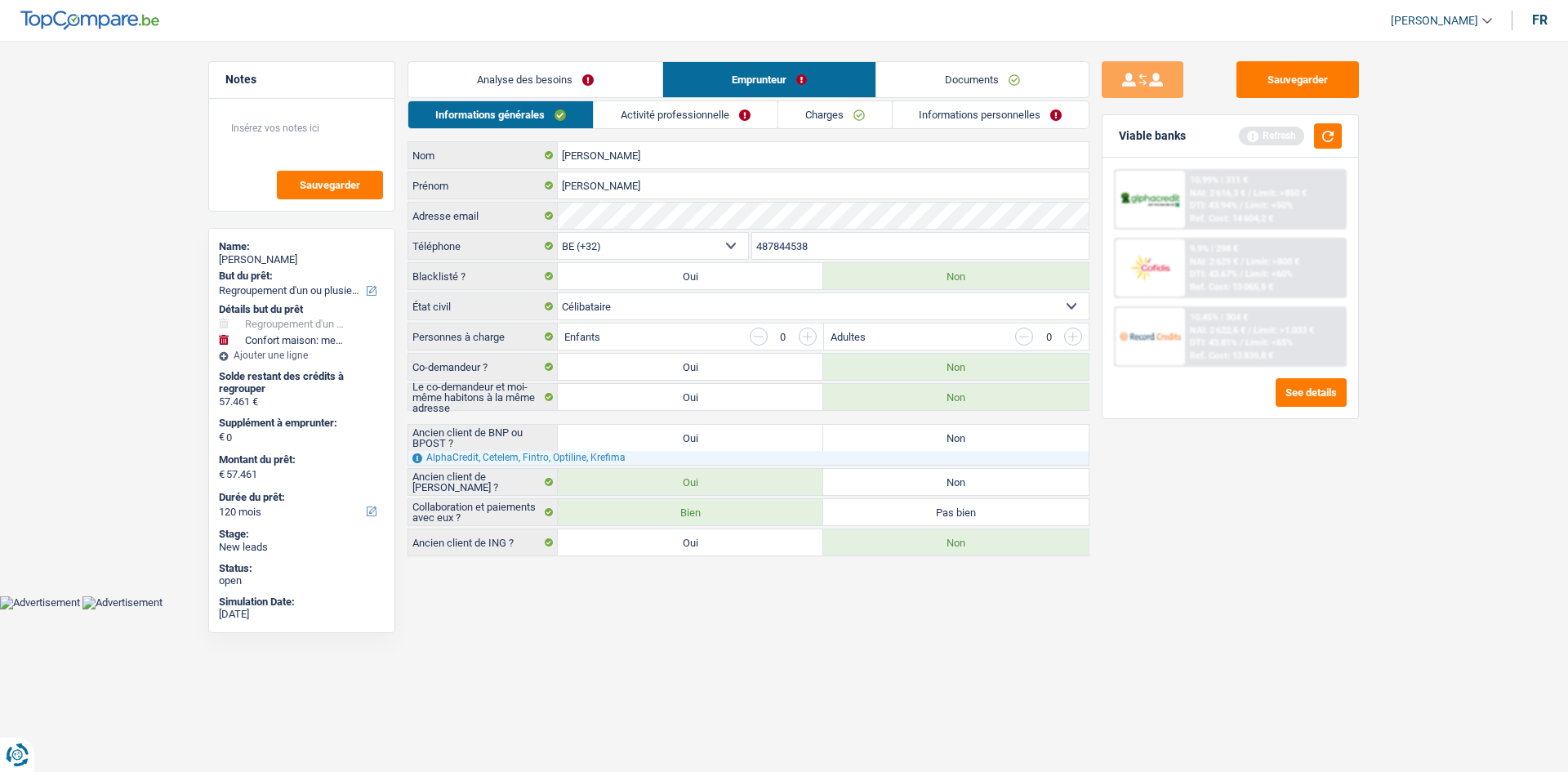 click on "Non" at bounding box center [956, 438] 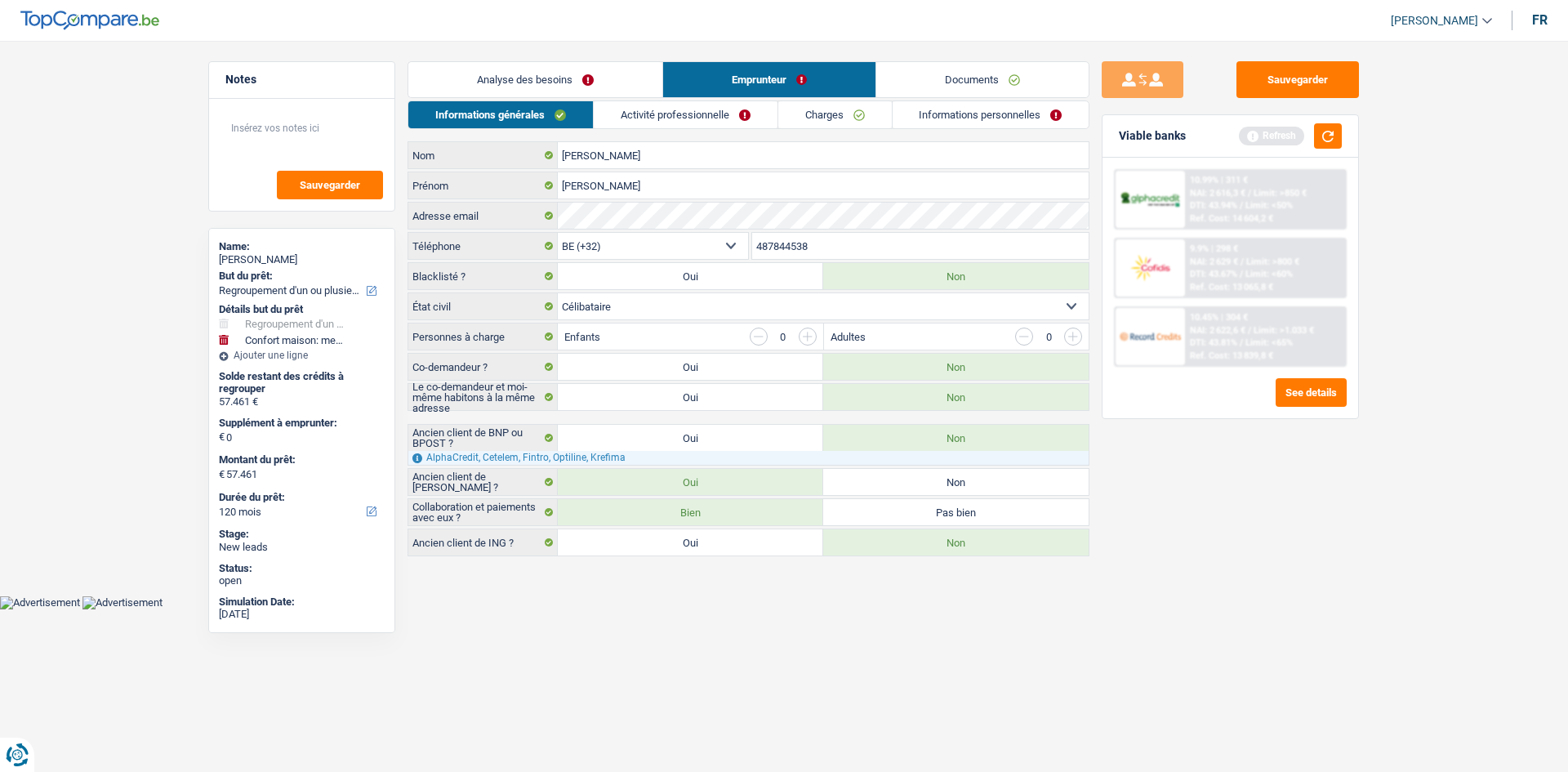 click on "Activité professionnelle" at bounding box center (685, 114) 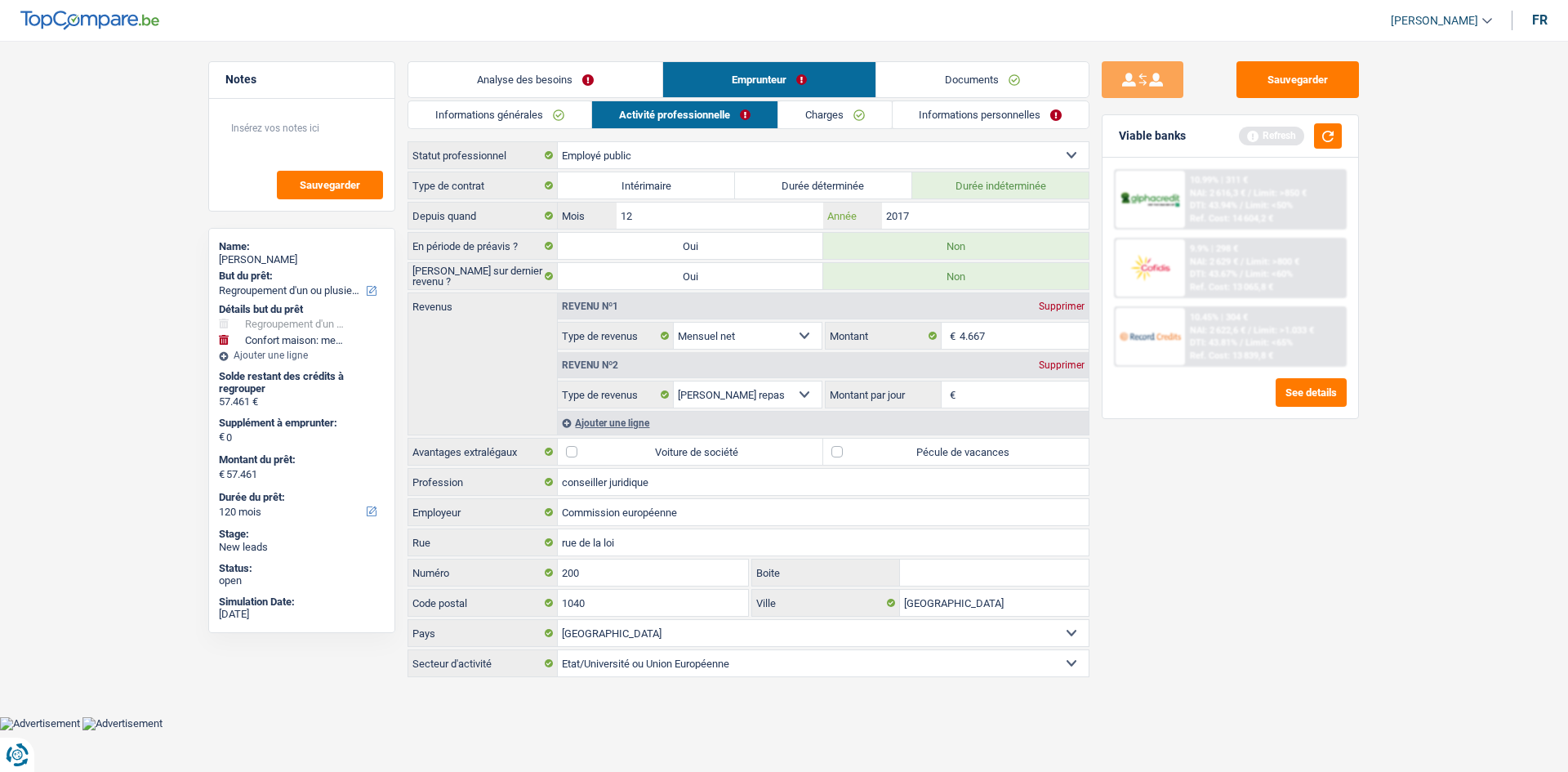 click on "2017" at bounding box center (985, 216) 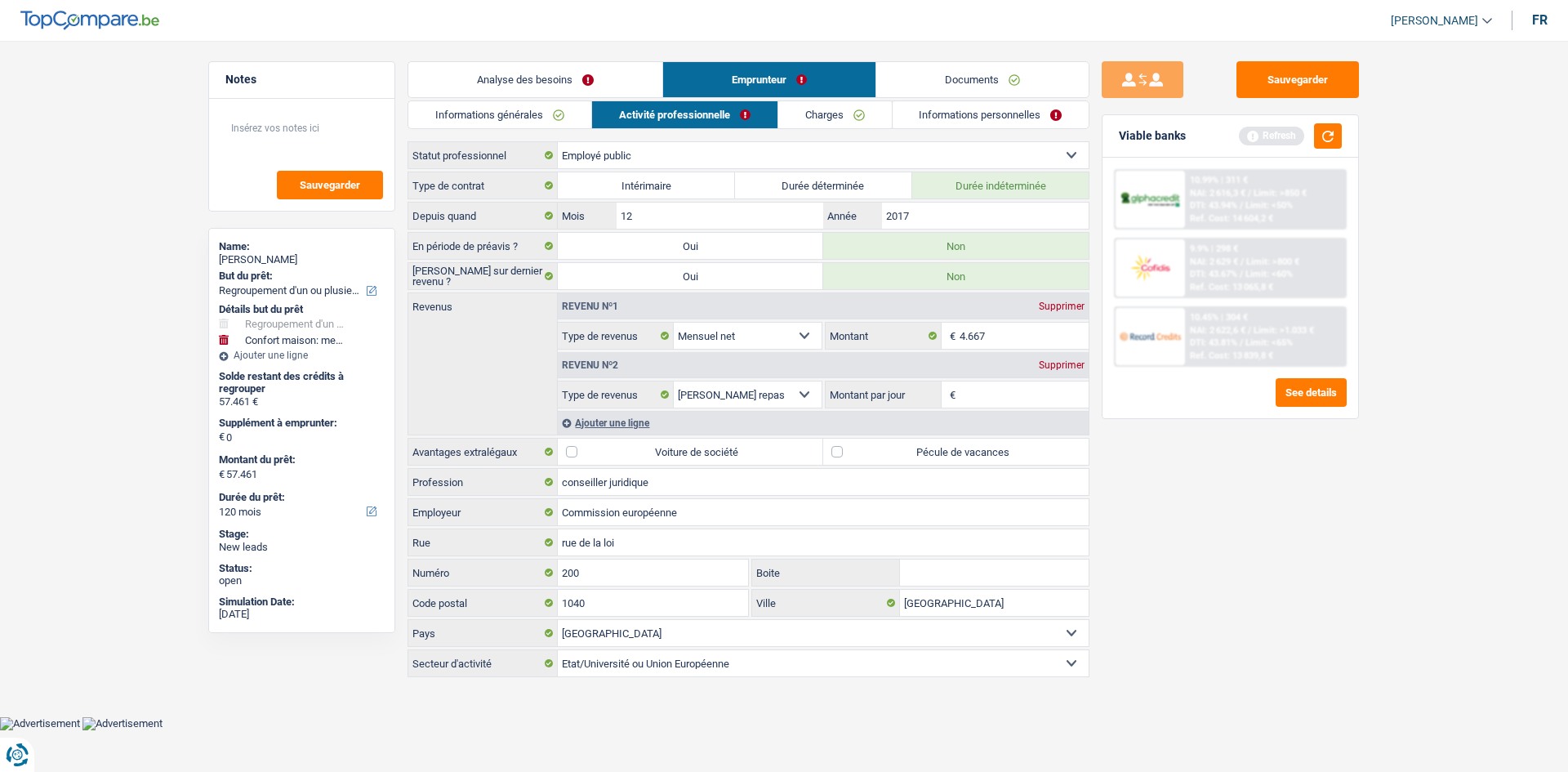 click on "Pécule de vacances" at bounding box center (956, 452) 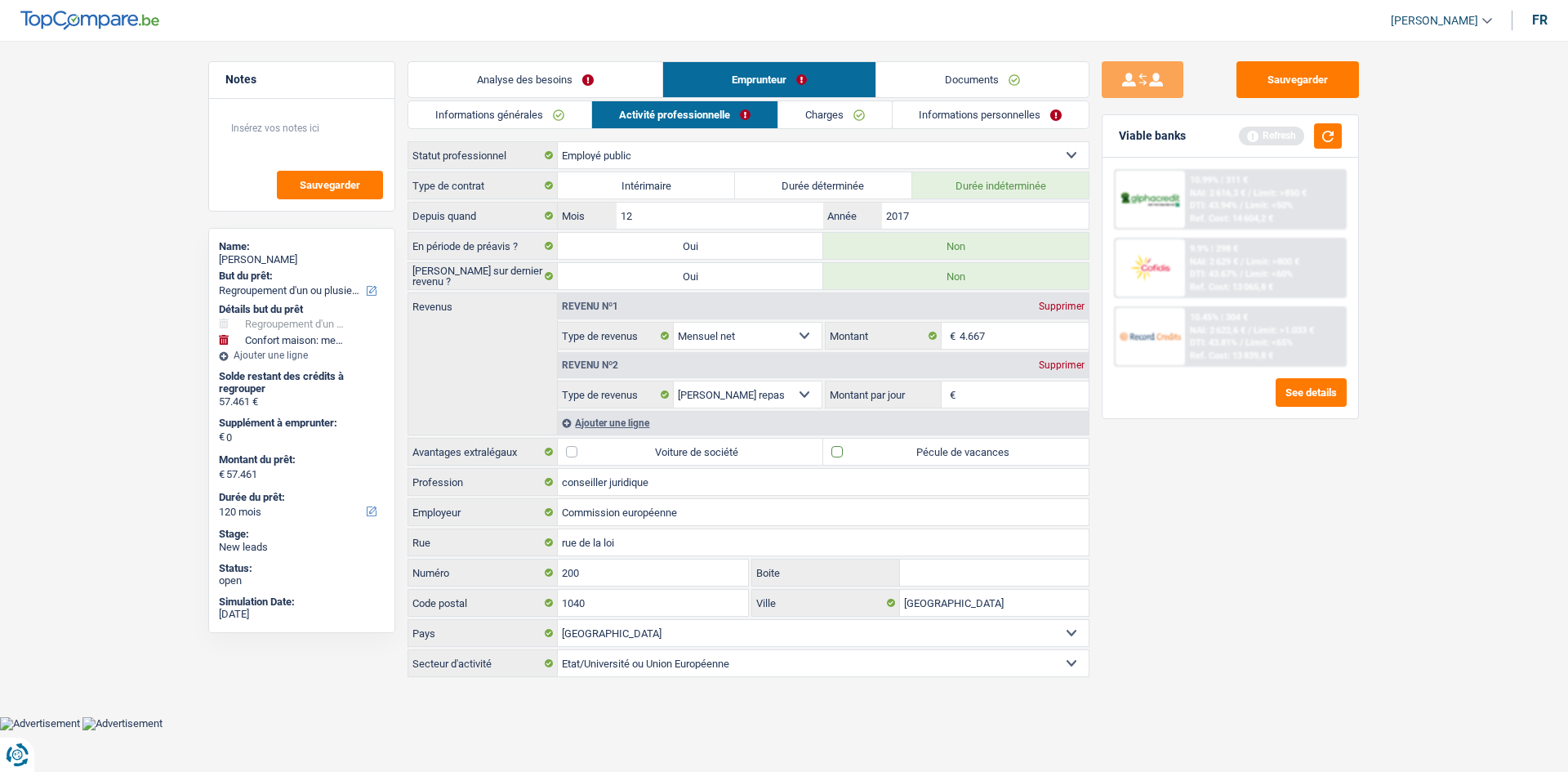 click on "Pécule de vacances" at bounding box center [956, 452] 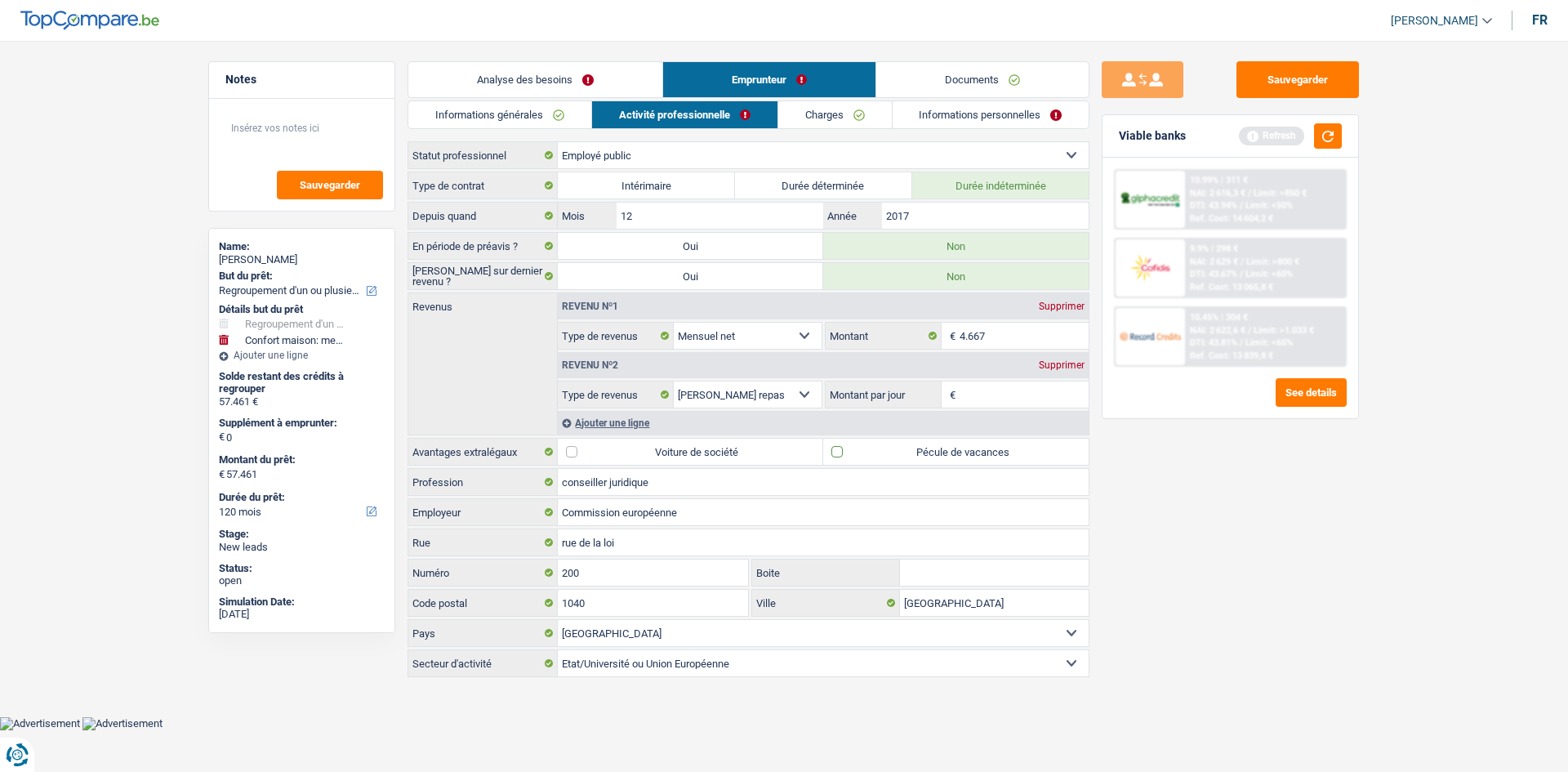 checkbox on "true" 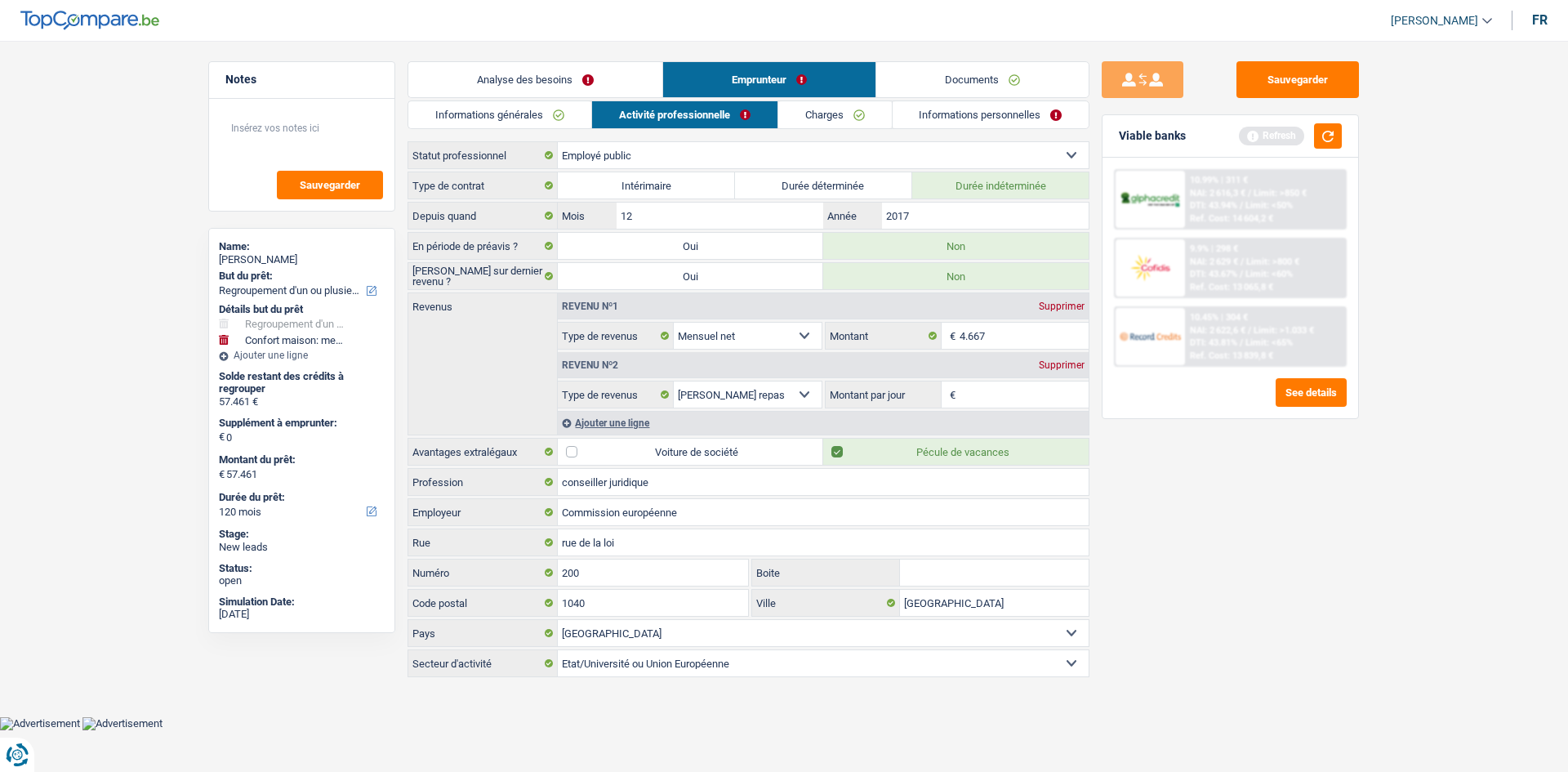 click on "Montant par jour" at bounding box center (1024, 395) 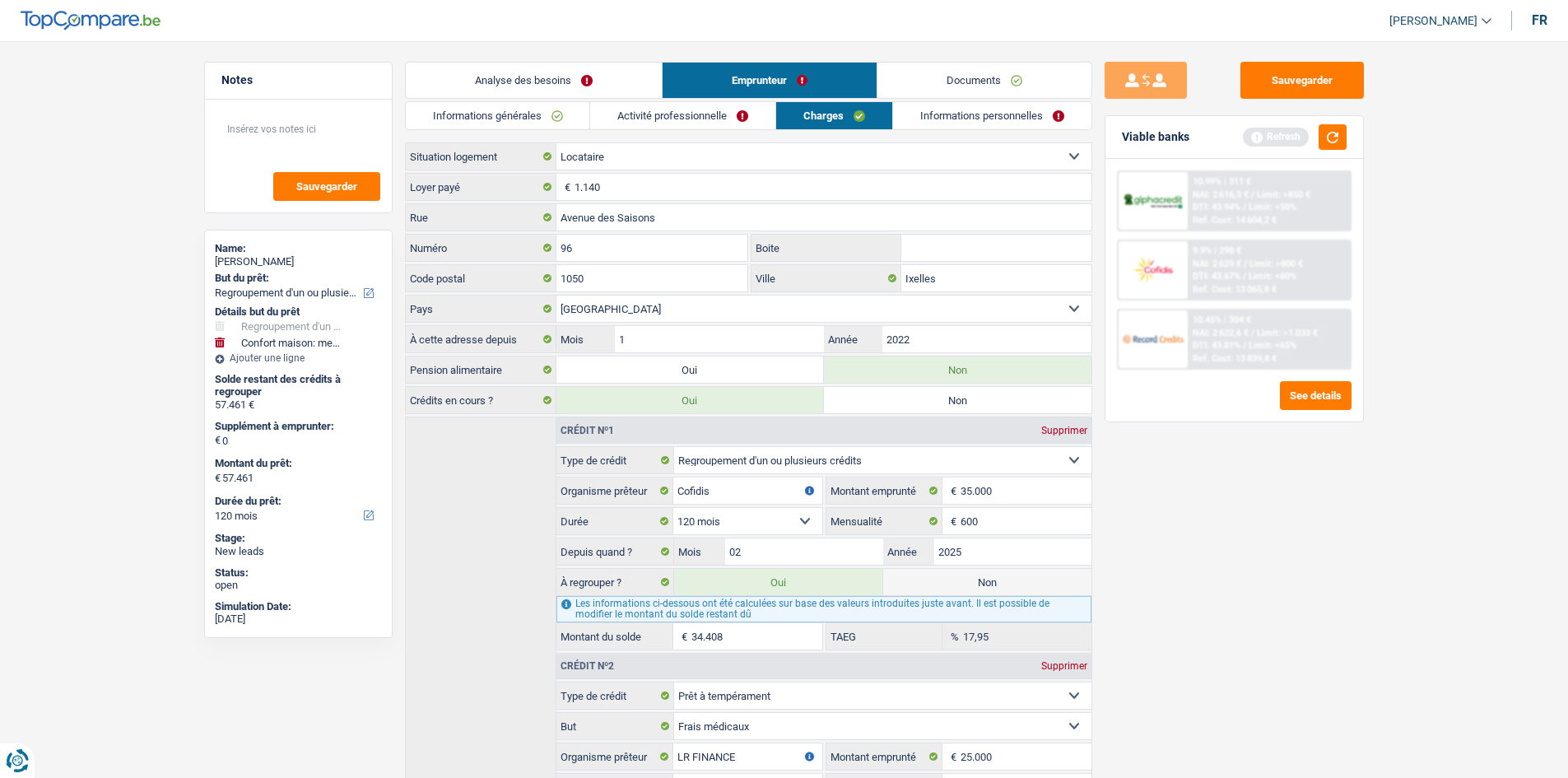click on "Informations personnelles" at bounding box center [992, 115] 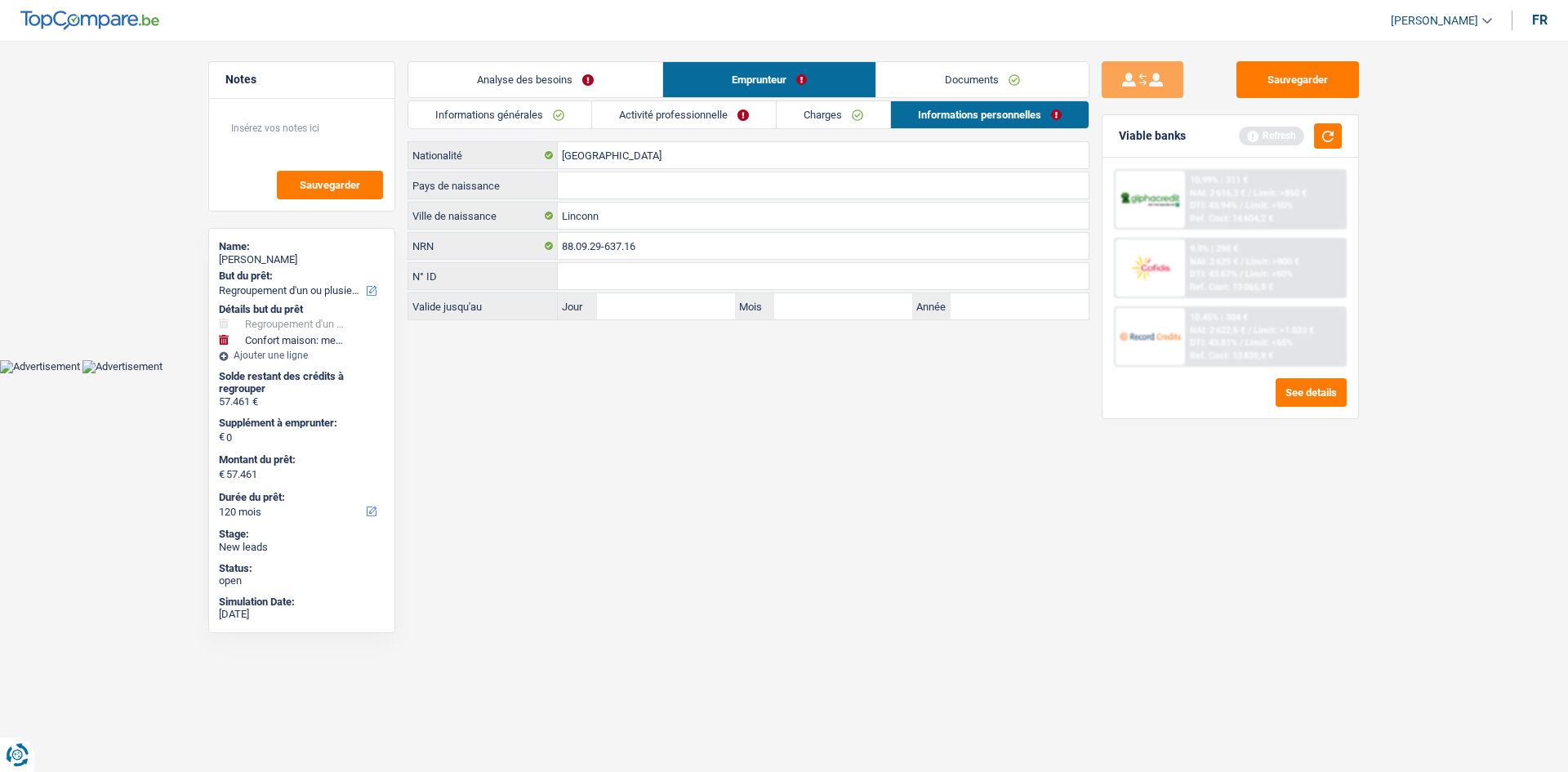 click on "Belgique
Nationalité
Pays de naissance
Tous les champs sont obligatoires. Veuillez sélectionner une option     Linconn
Ville de naissance
88.09.29-637.16
NRN
N° ID
Tous les champs sont obligatoires. Veuillez fournir une réponse plus longue       Valide jusqu'au
Jour
/
Mois
/
Année" at bounding box center [748, 230] 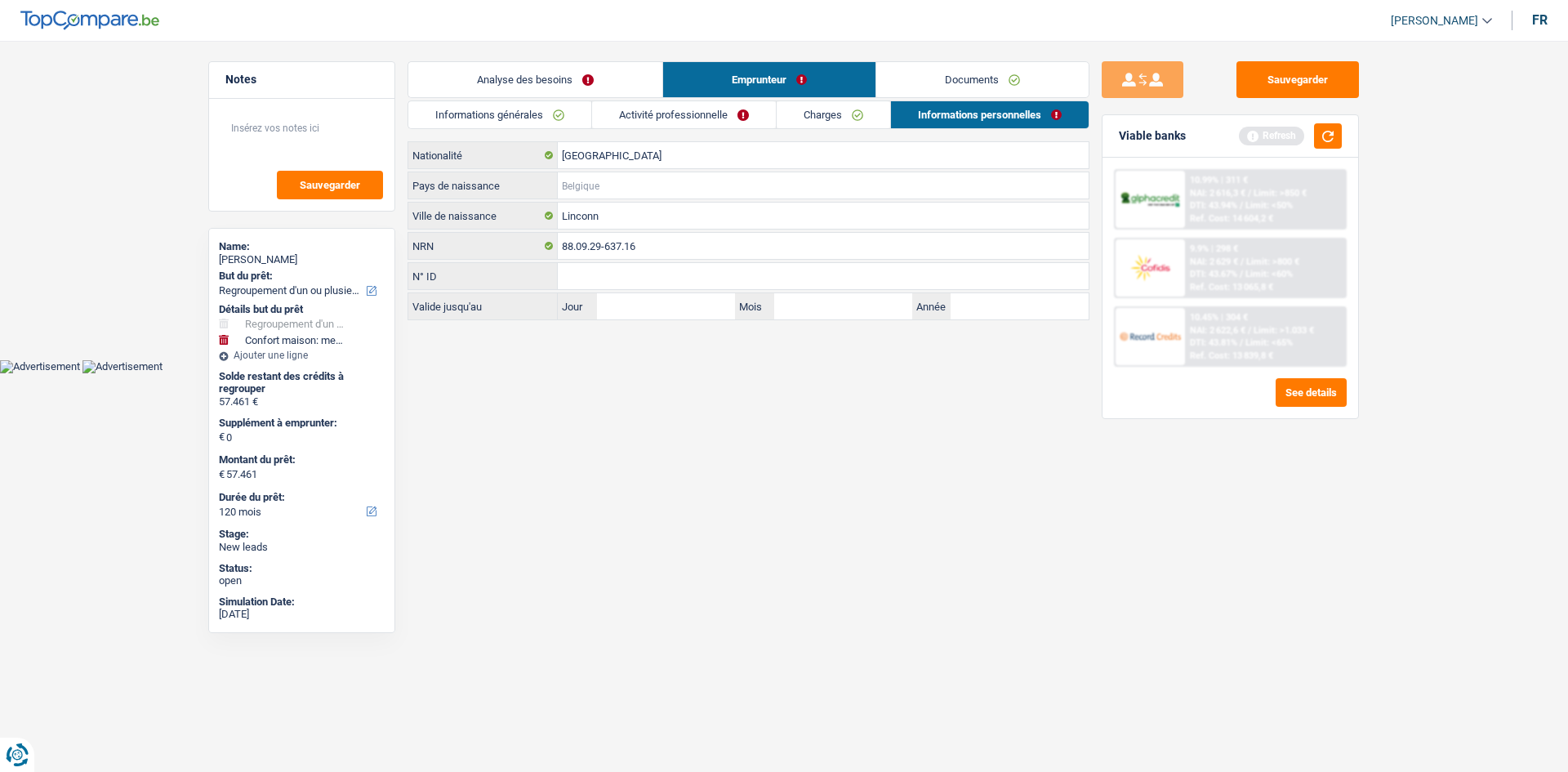 click on "Pays de naissance" at bounding box center (823, 185) 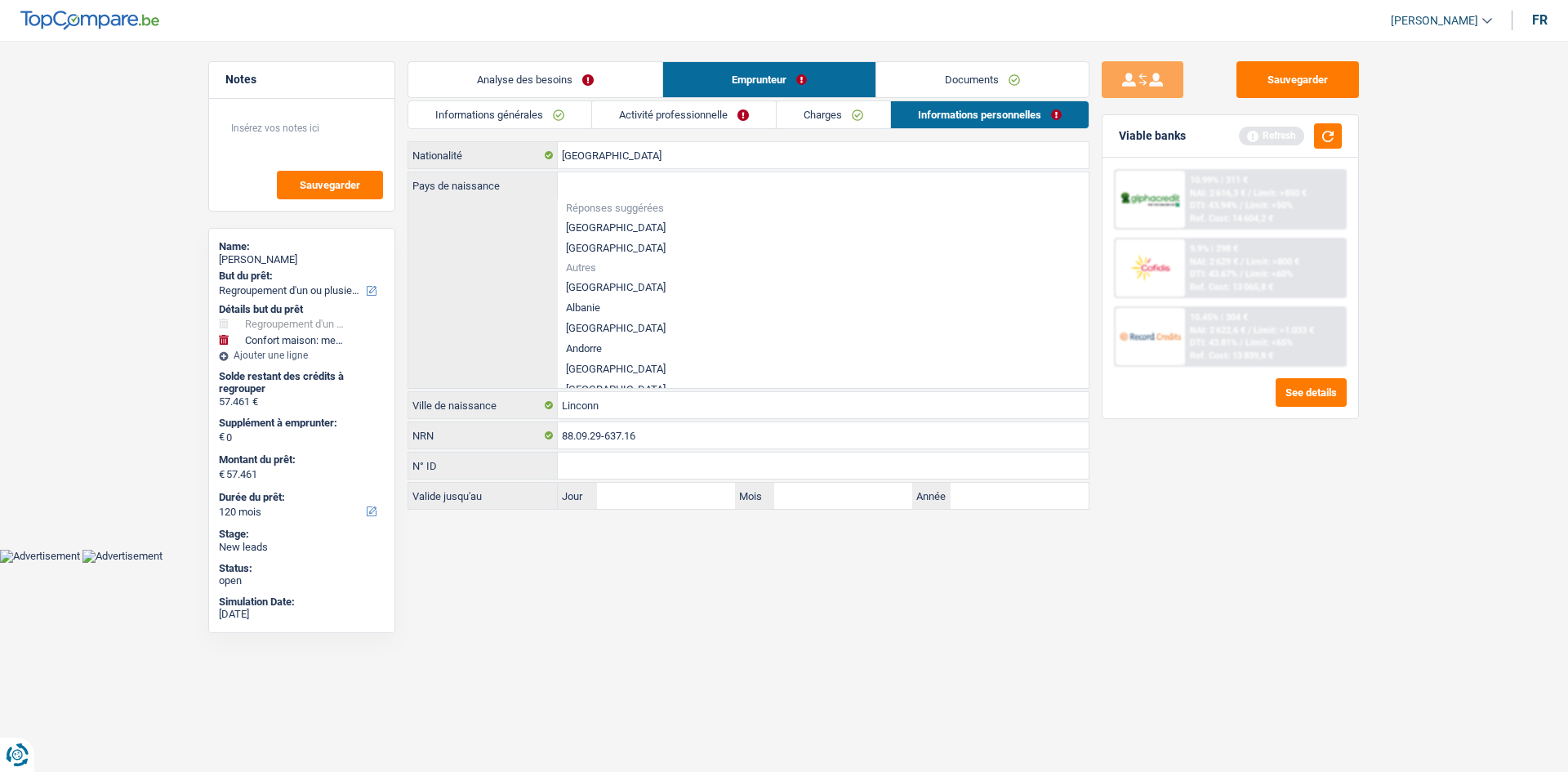 click on "[GEOGRAPHIC_DATA]" at bounding box center [823, 227] 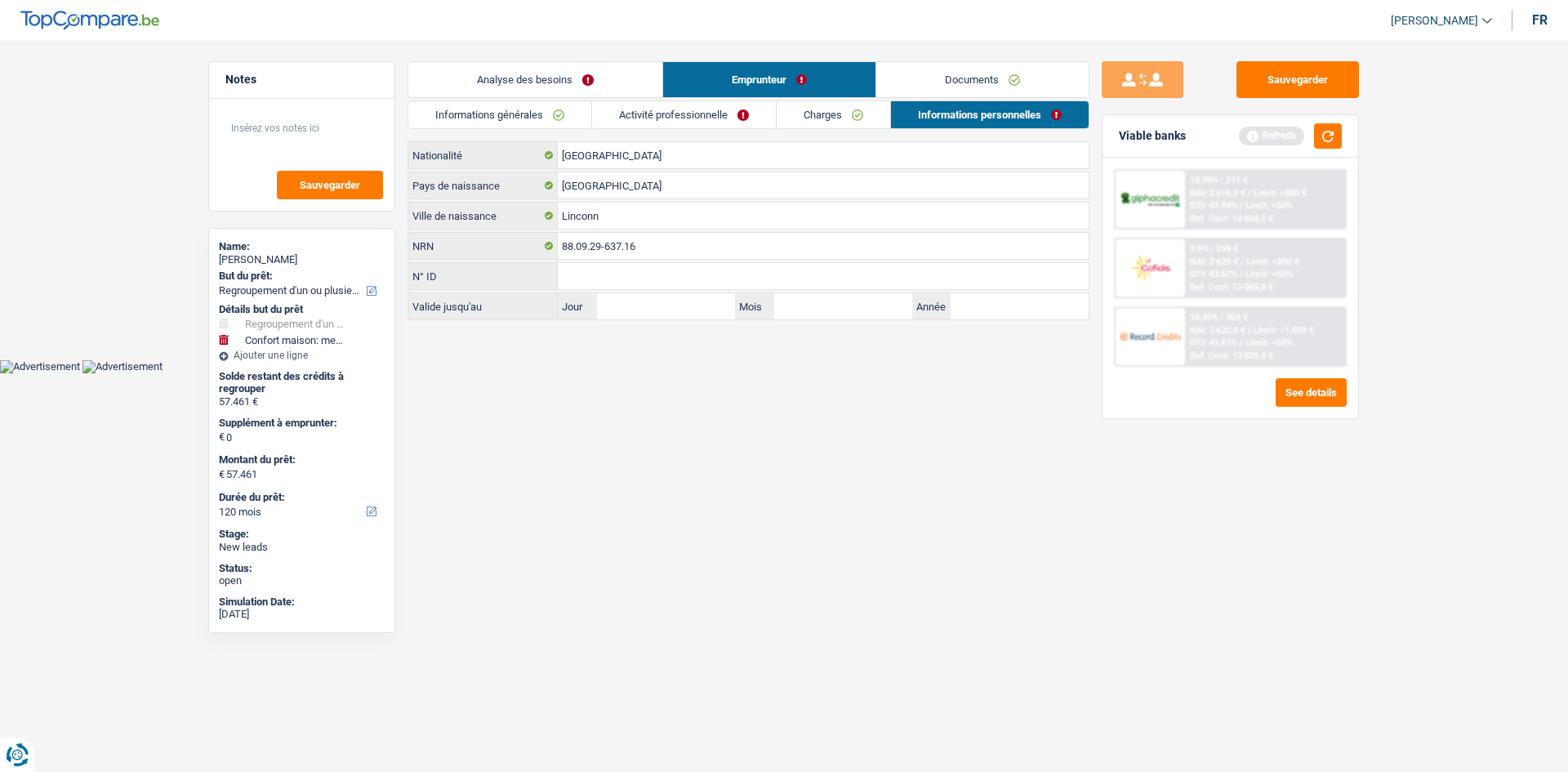 click on "Charges" at bounding box center [833, 114] 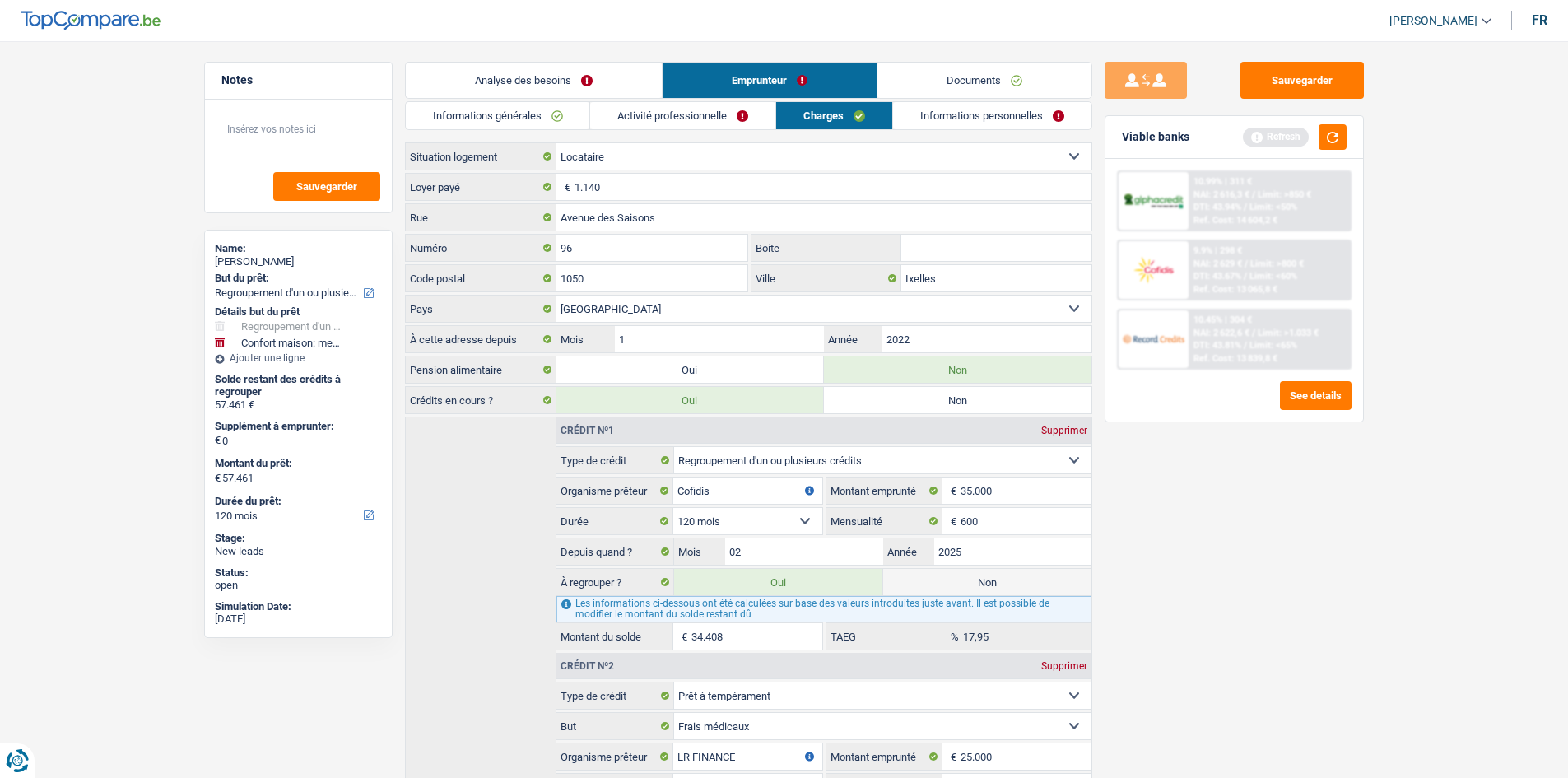 click on "Documents" at bounding box center (984, 80) 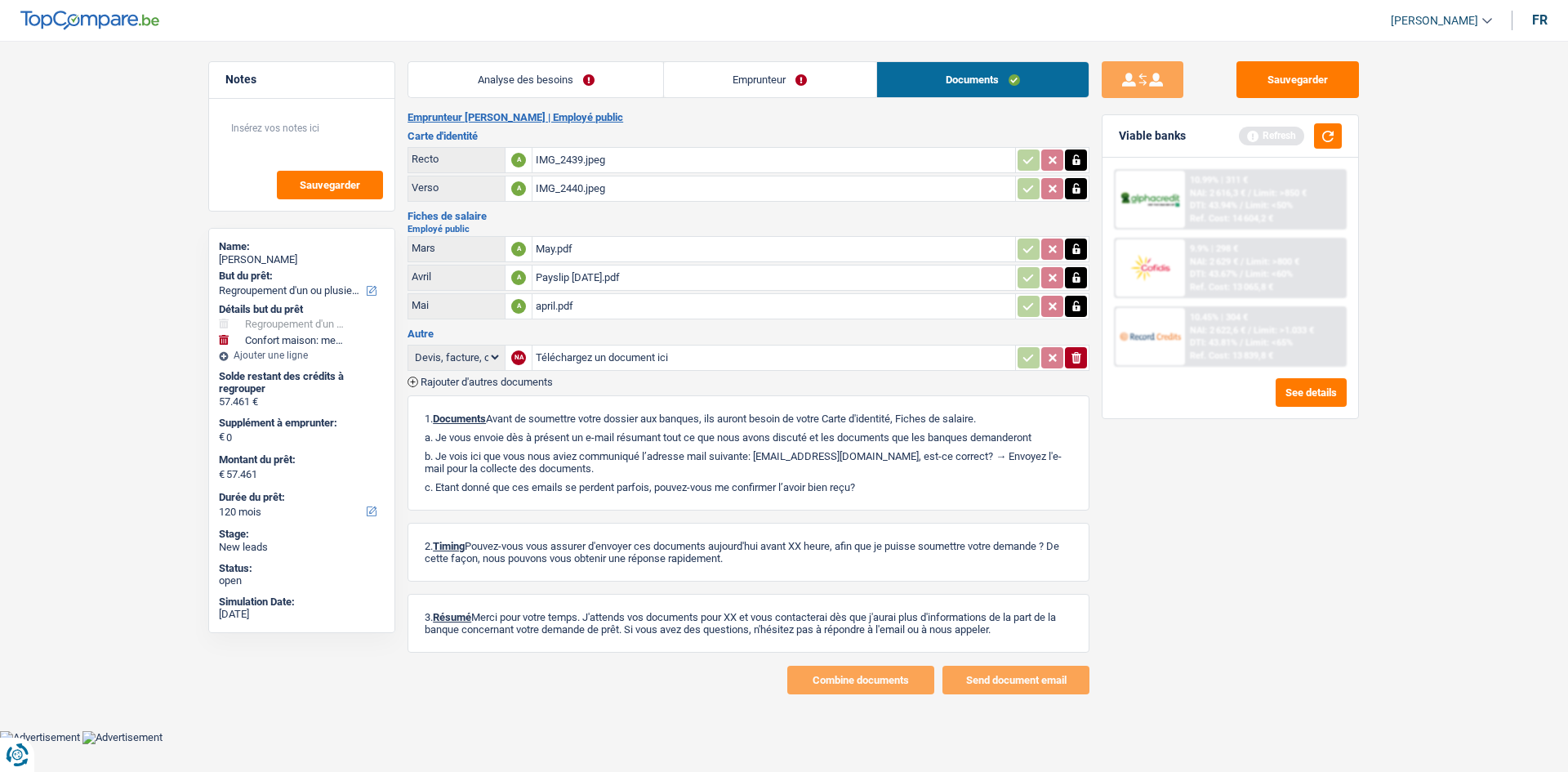 click on "Emprunteur" at bounding box center (770, 79) 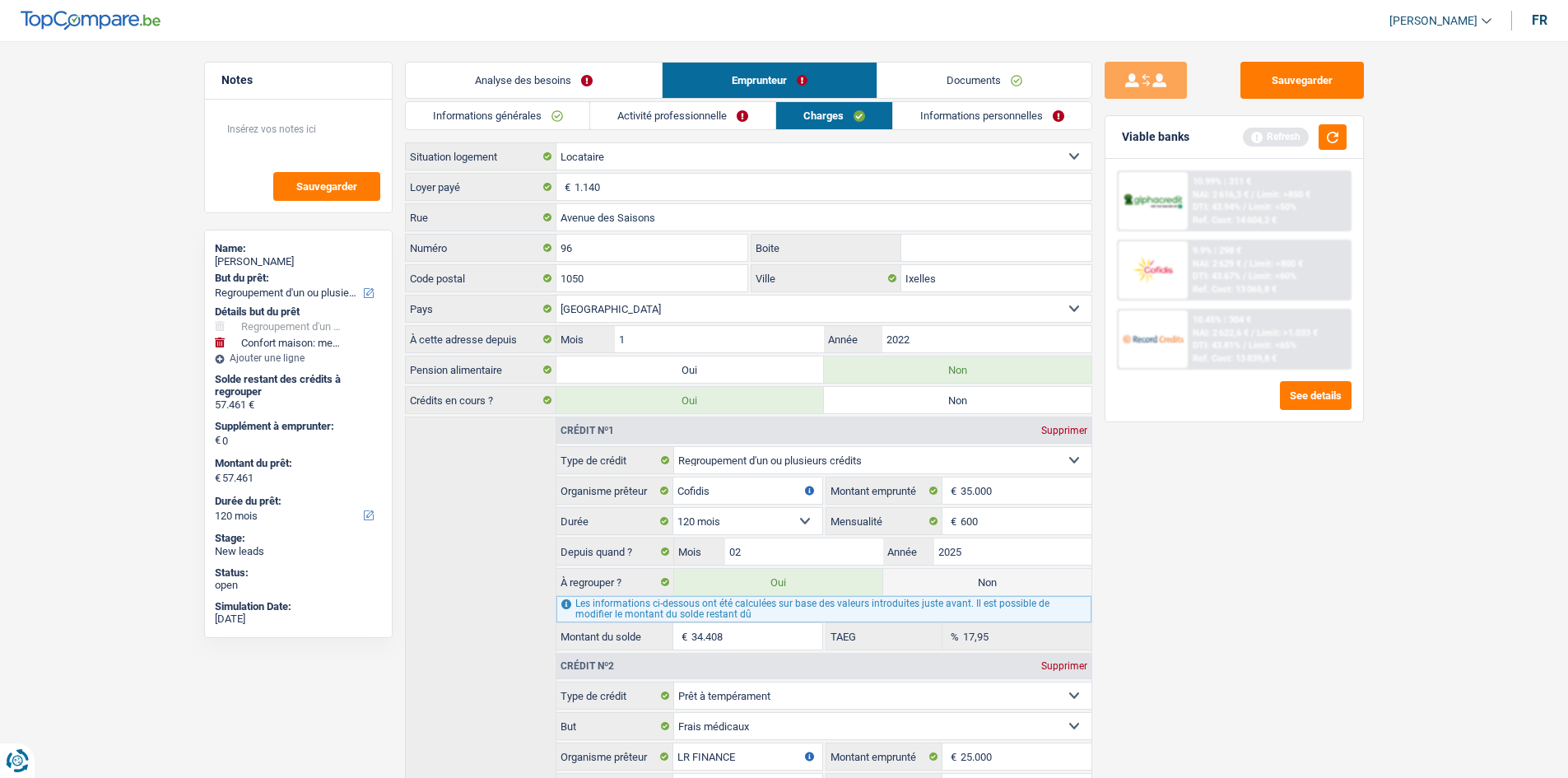 click on "Activité professionnelle" at bounding box center [682, 115] 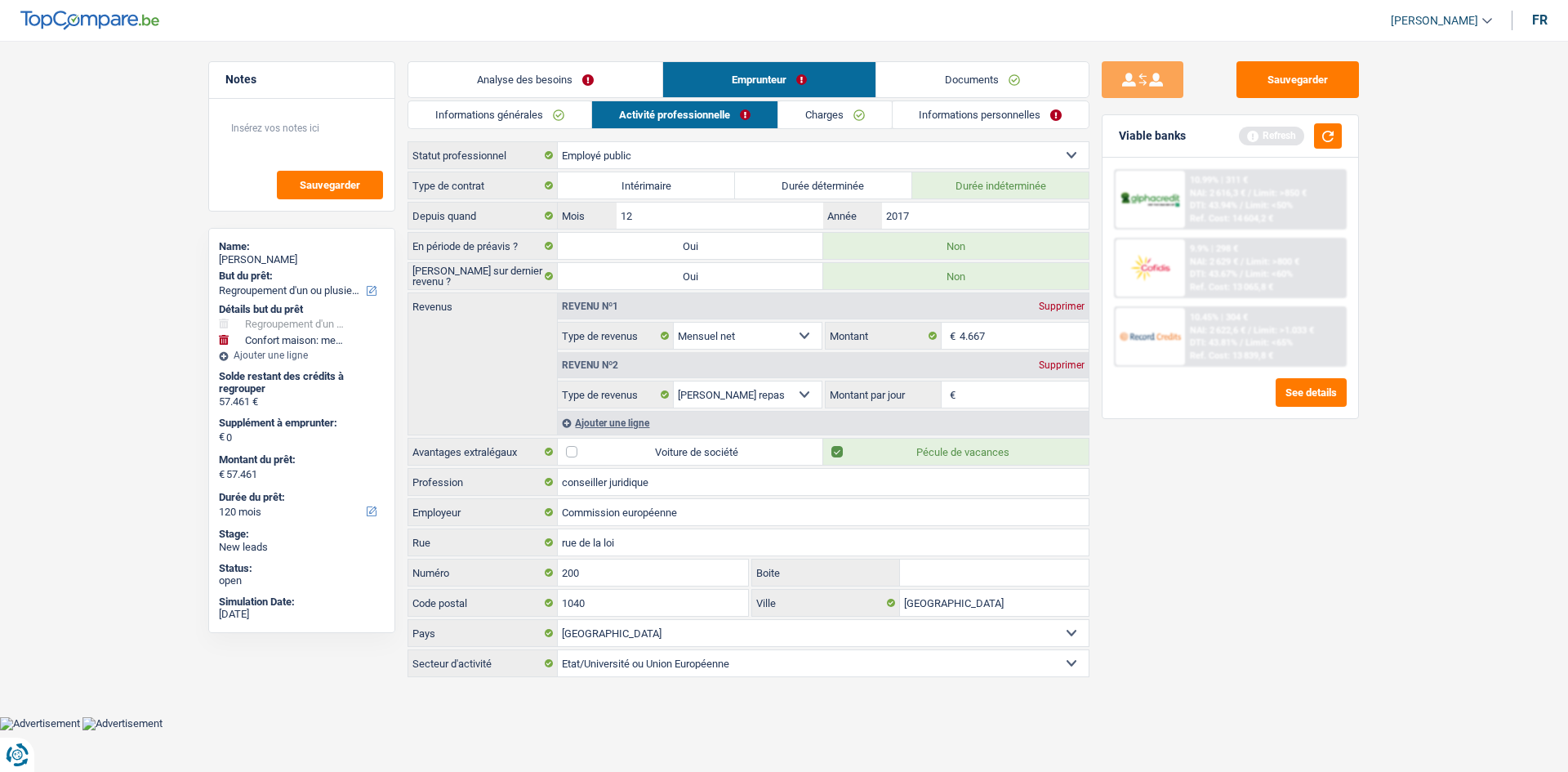 click on "Informations personnelles" at bounding box center [991, 114] 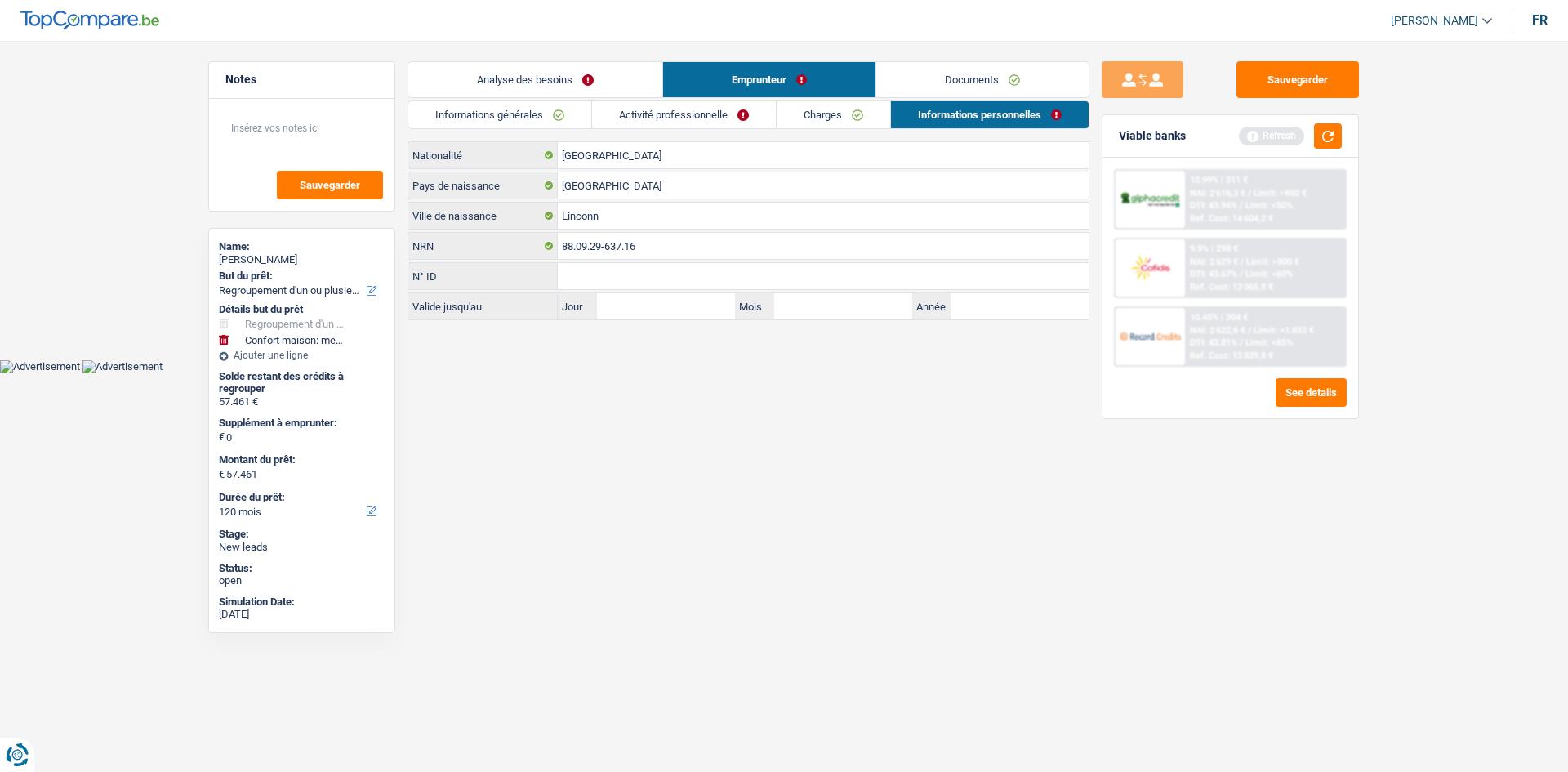 click on "Informations générales Activité professionnelle Charges Informations personnelles Ashworth
Nom
Eduard
Prénom
Adresse email
BE (+32) LU (+352)
Sélectionner une option
Téléphone
487844538
Téléphone
Blacklisté ?
Oui
Non
Célibataire Marié(e) Cohabitant(e) légal(e) Divorcé(e) Veuf(ve) Séparé (de fait)
Sélectionner une option
État civil
Personnes à charge
Enfants
0
Adultes
0" at bounding box center (748, 210) 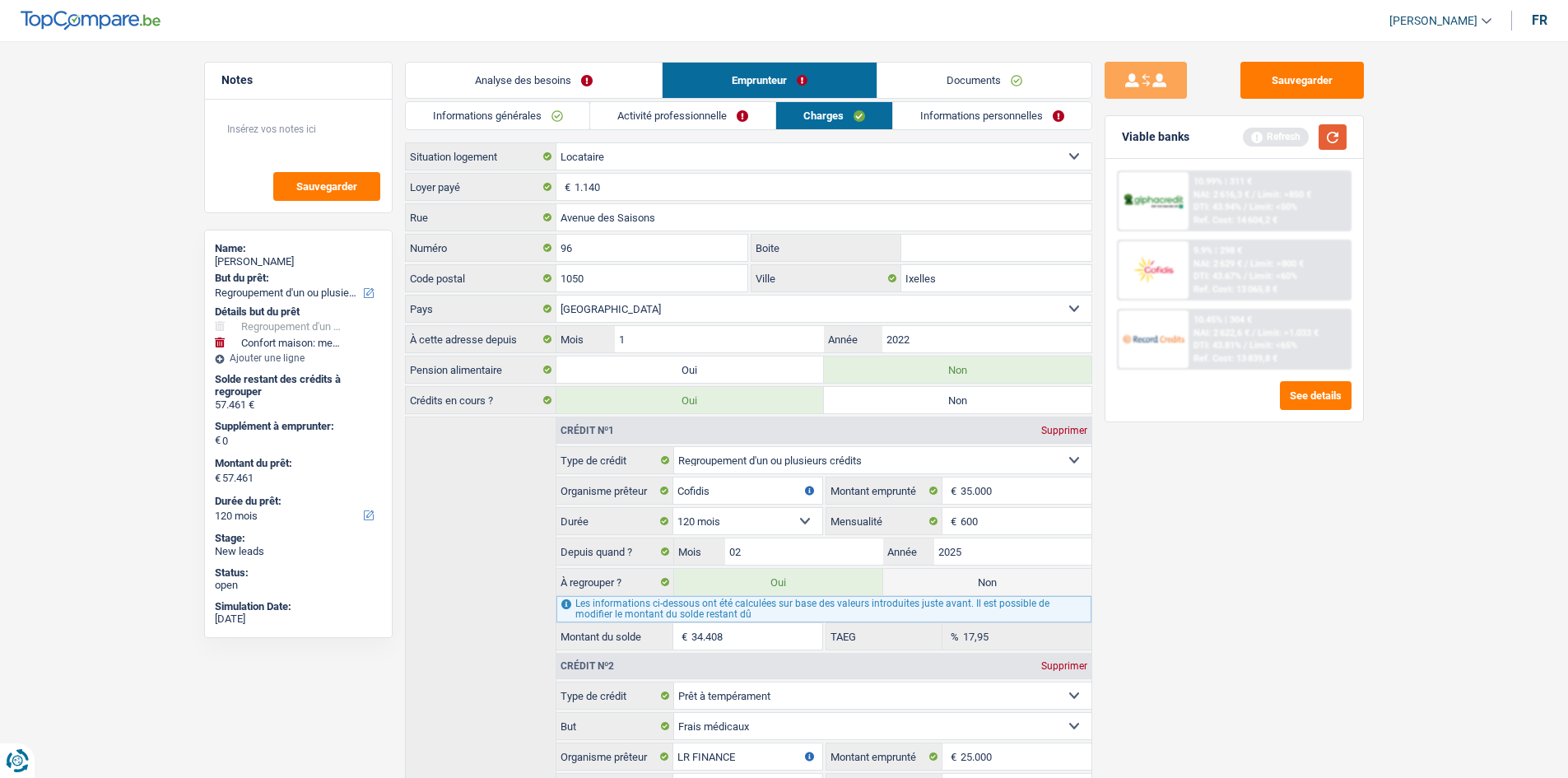 click at bounding box center [1333, 137] 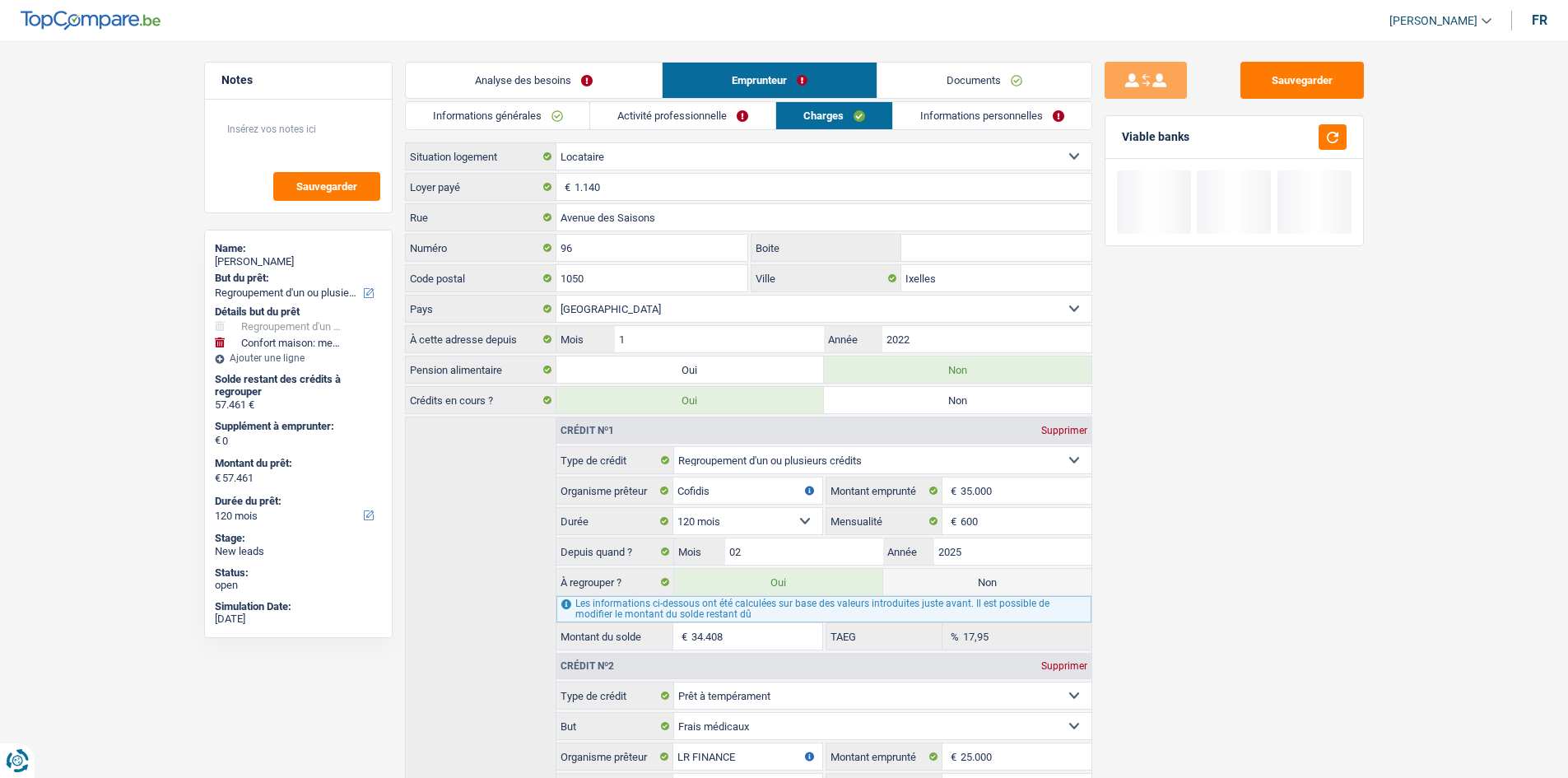 click on "Activité professionnelle" at bounding box center [682, 115] 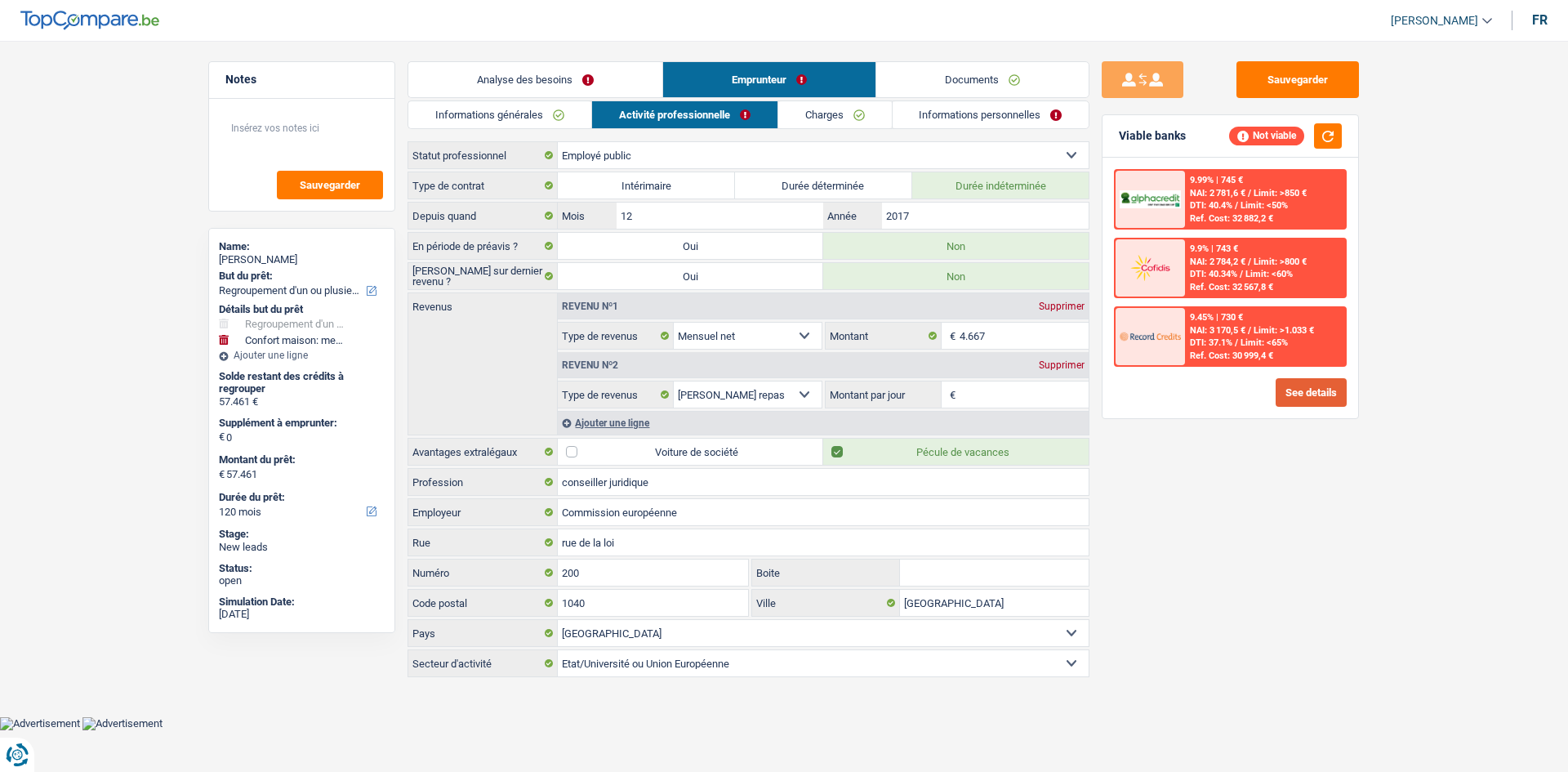 click on "See details" at bounding box center (1311, 392) 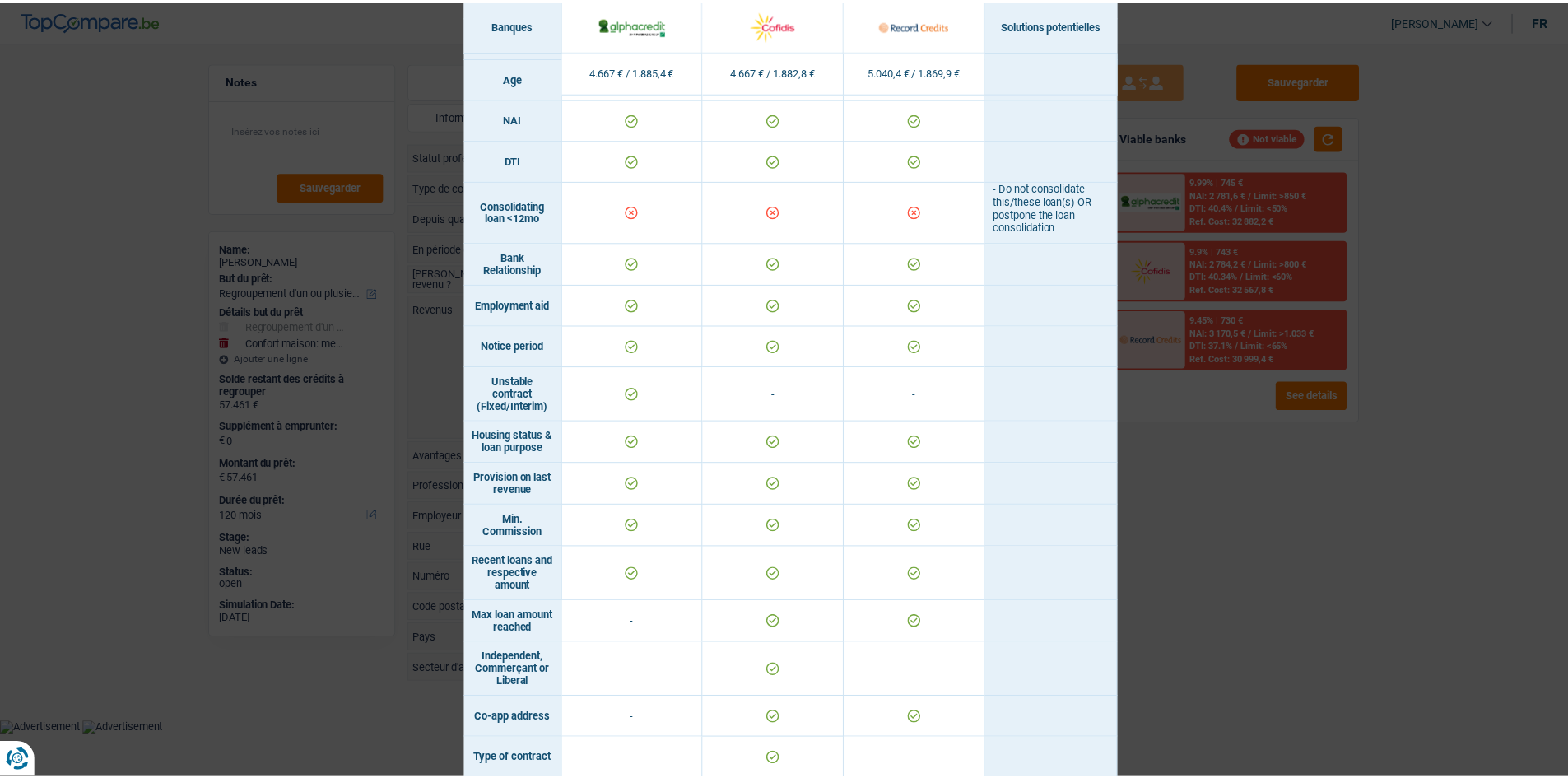 scroll, scrollTop: 749, scrollLeft: 0, axis: vertical 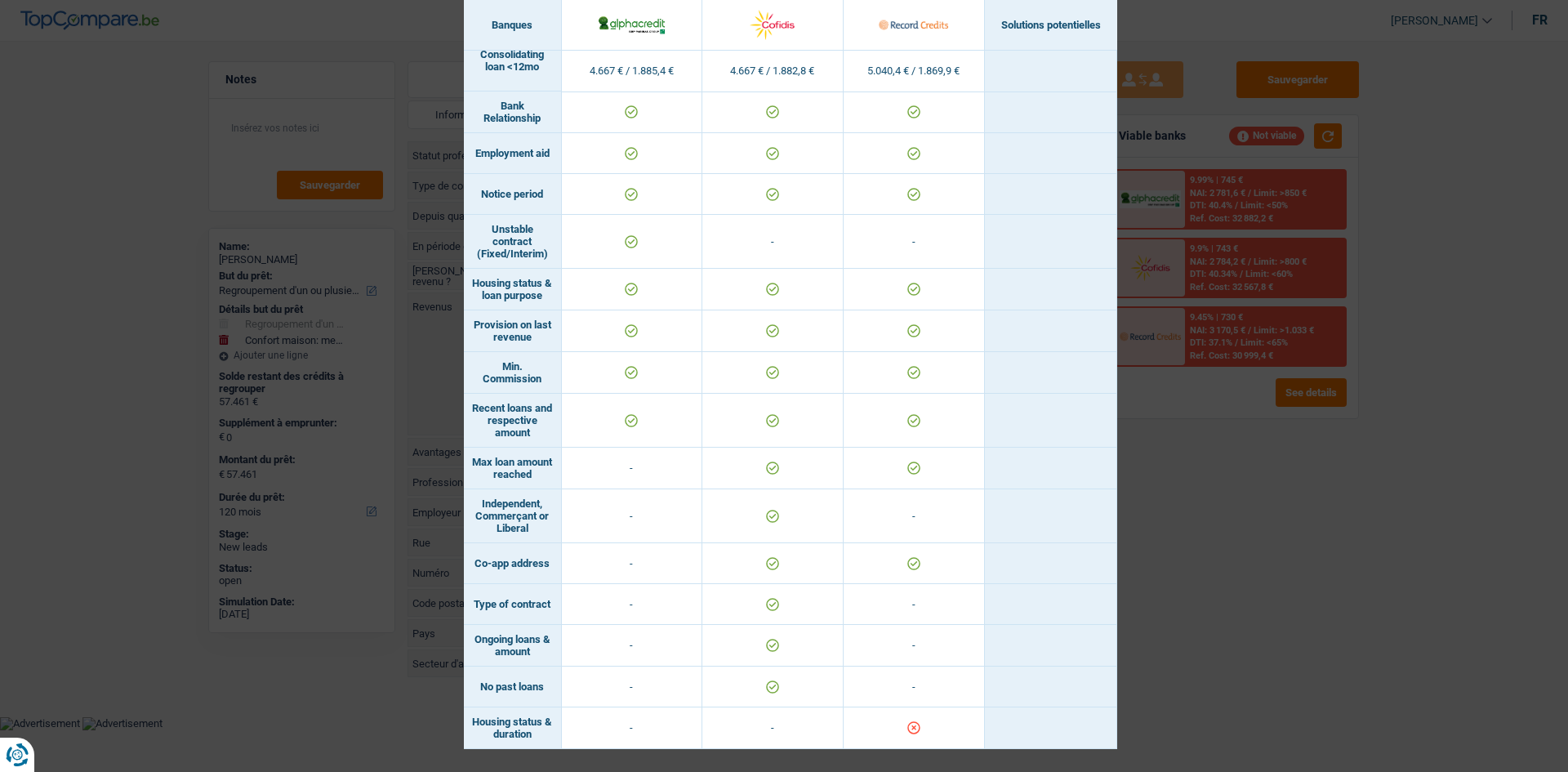 click on "Banks conditions ×
Banques
Solutions potentielles
Revenus / Charges
4.667 € / 1.885,4 €
4.667 € / 1.882,8 €
5.040,4 € / 1.869,9 €
Housing status & amount
-
Professional activity
Blacklisted" at bounding box center [784, 386] 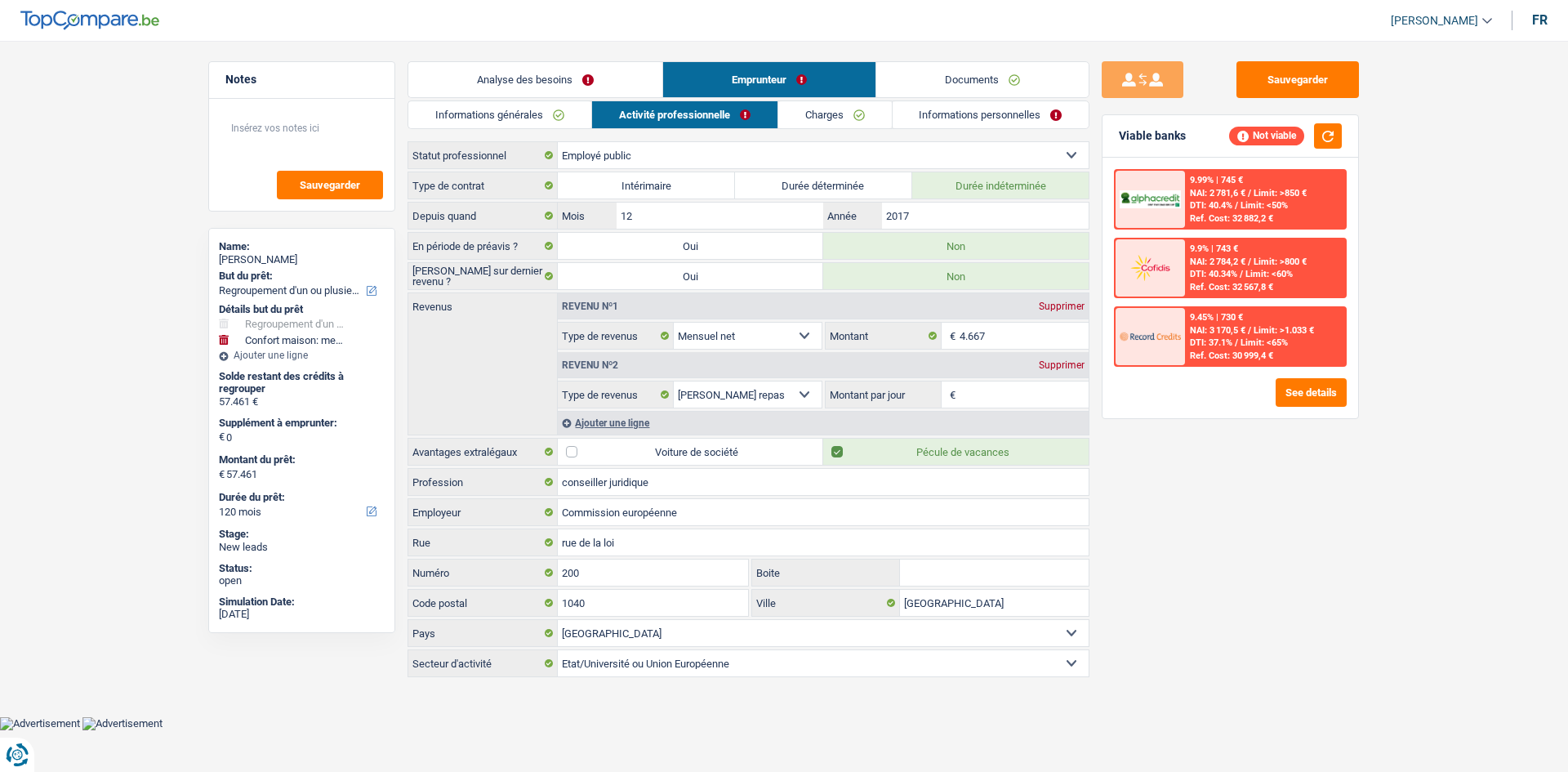click on "Informations générales" at bounding box center (500, 114) 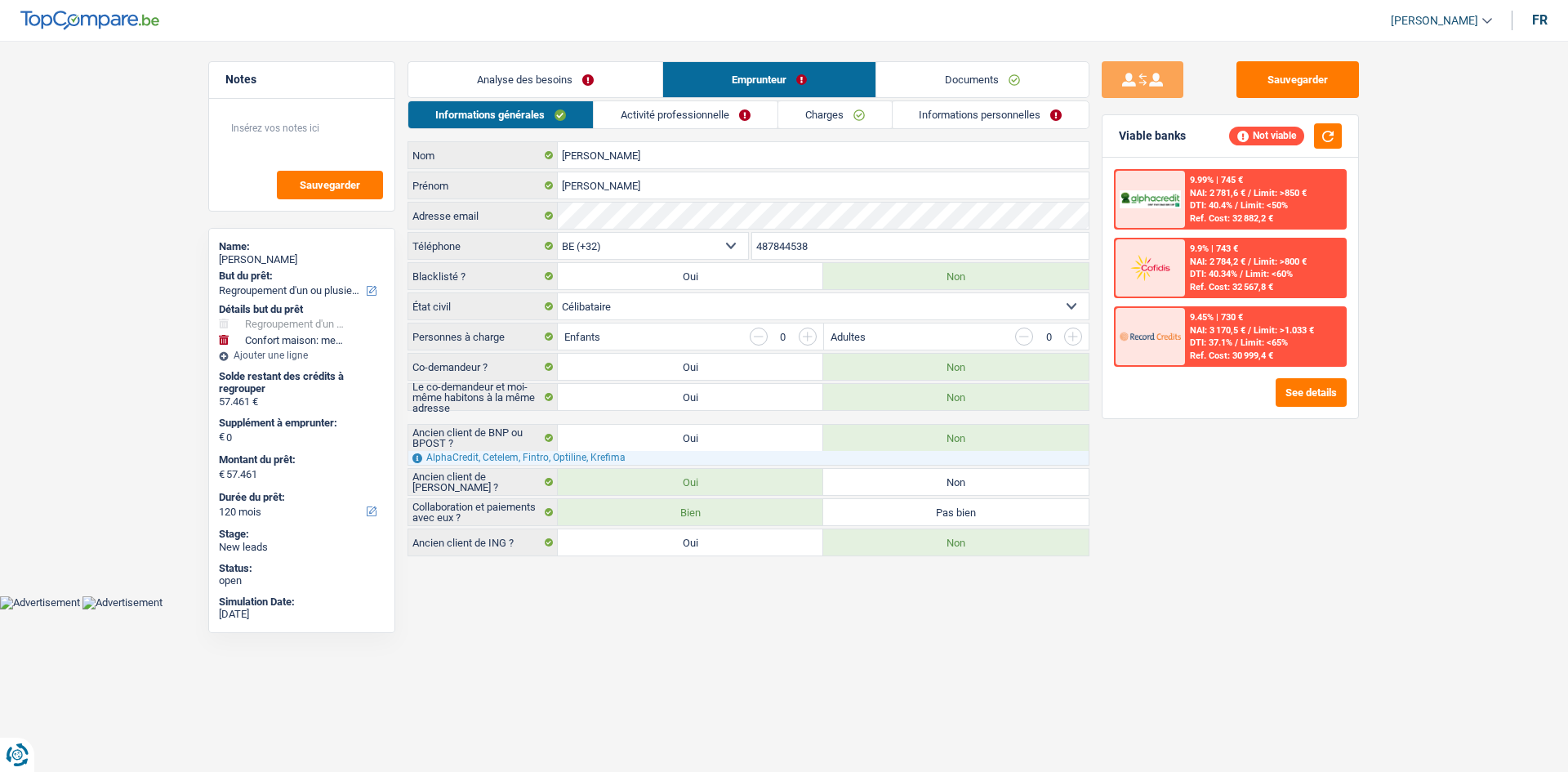 click on "Analyse des besoins" at bounding box center (535, 79) 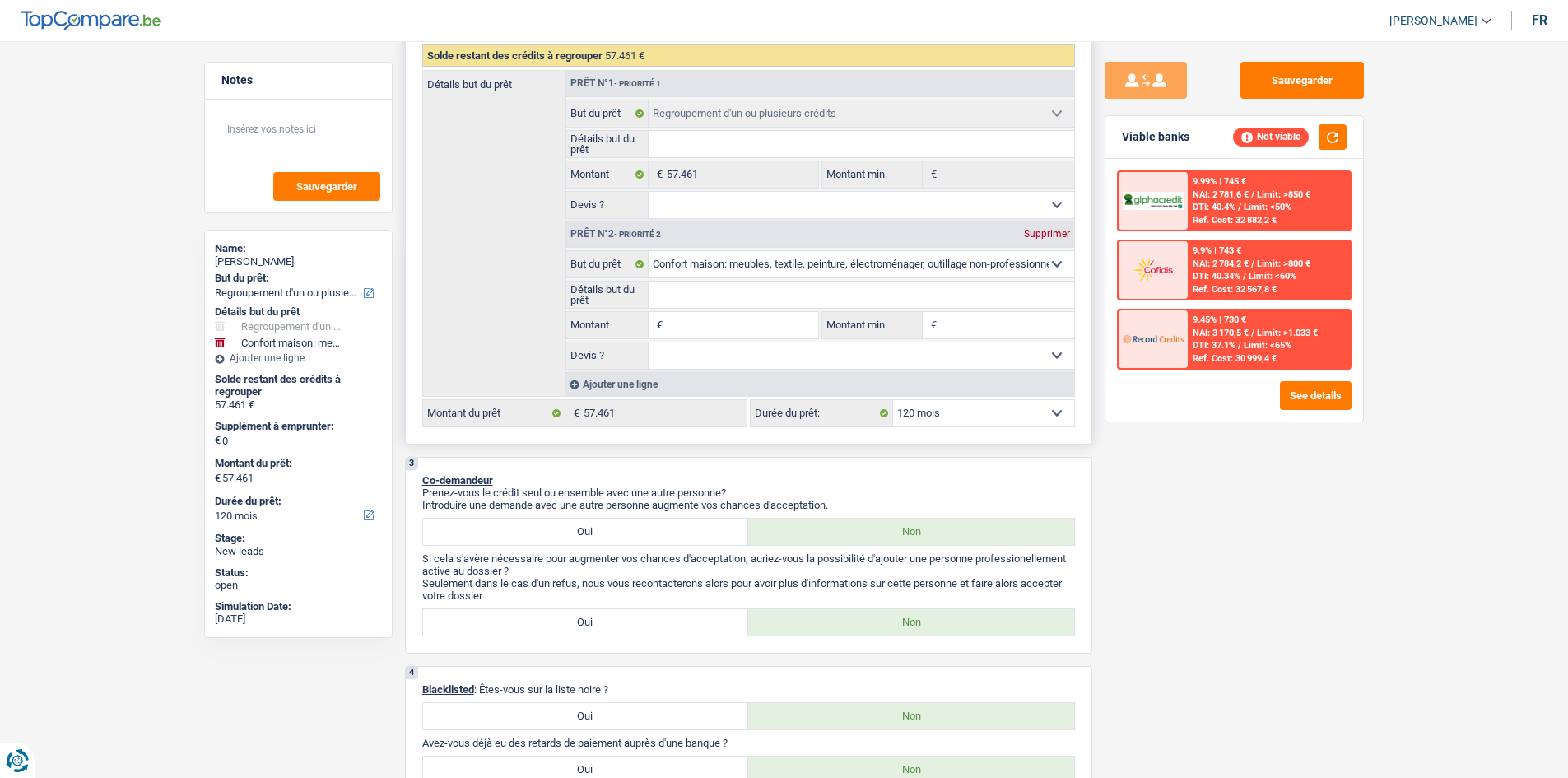 scroll, scrollTop: 329, scrollLeft: 0, axis: vertical 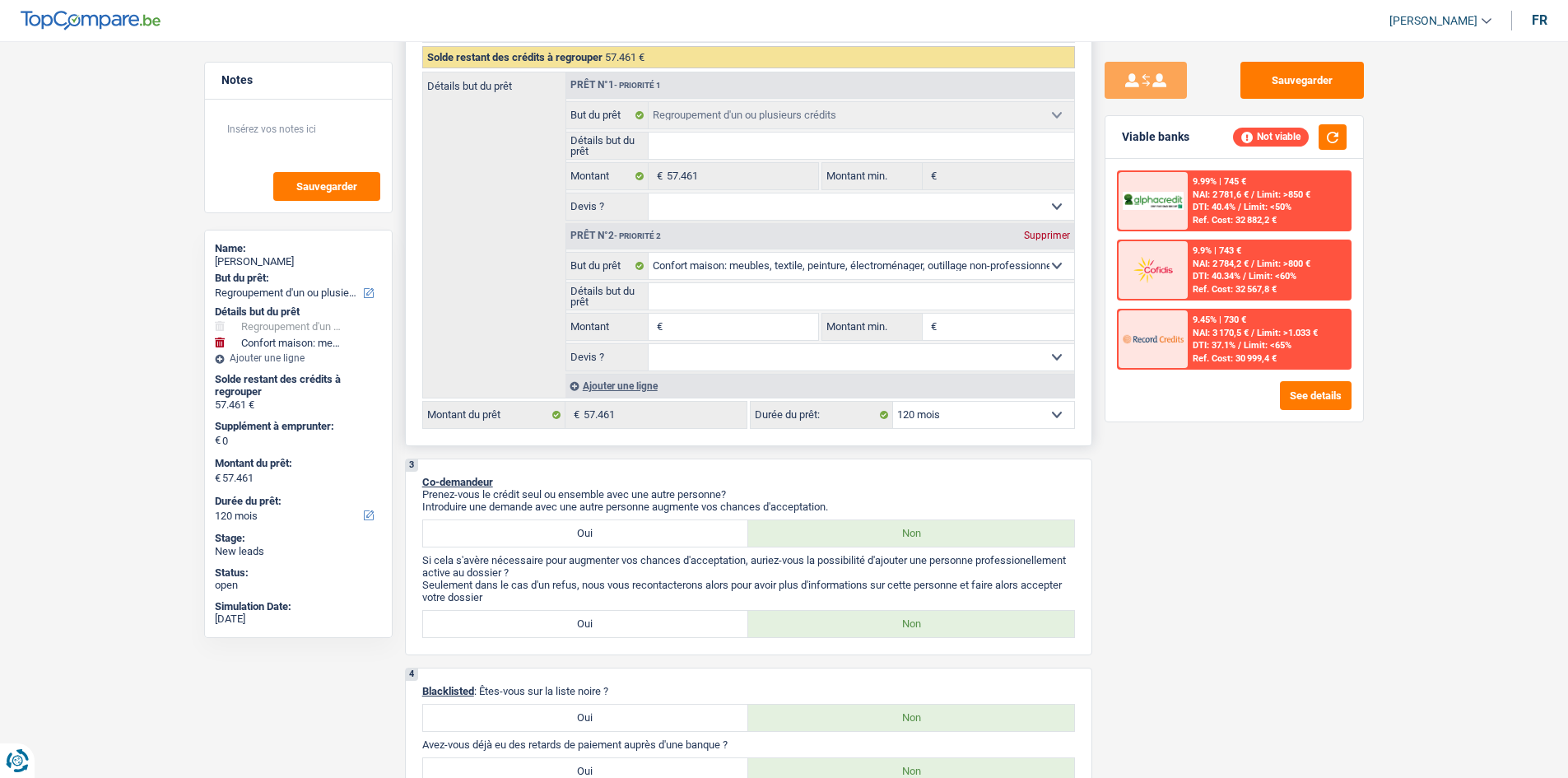 click on "Prêt n°2
- Priorité 2
Supprimer" at bounding box center [820, 236] 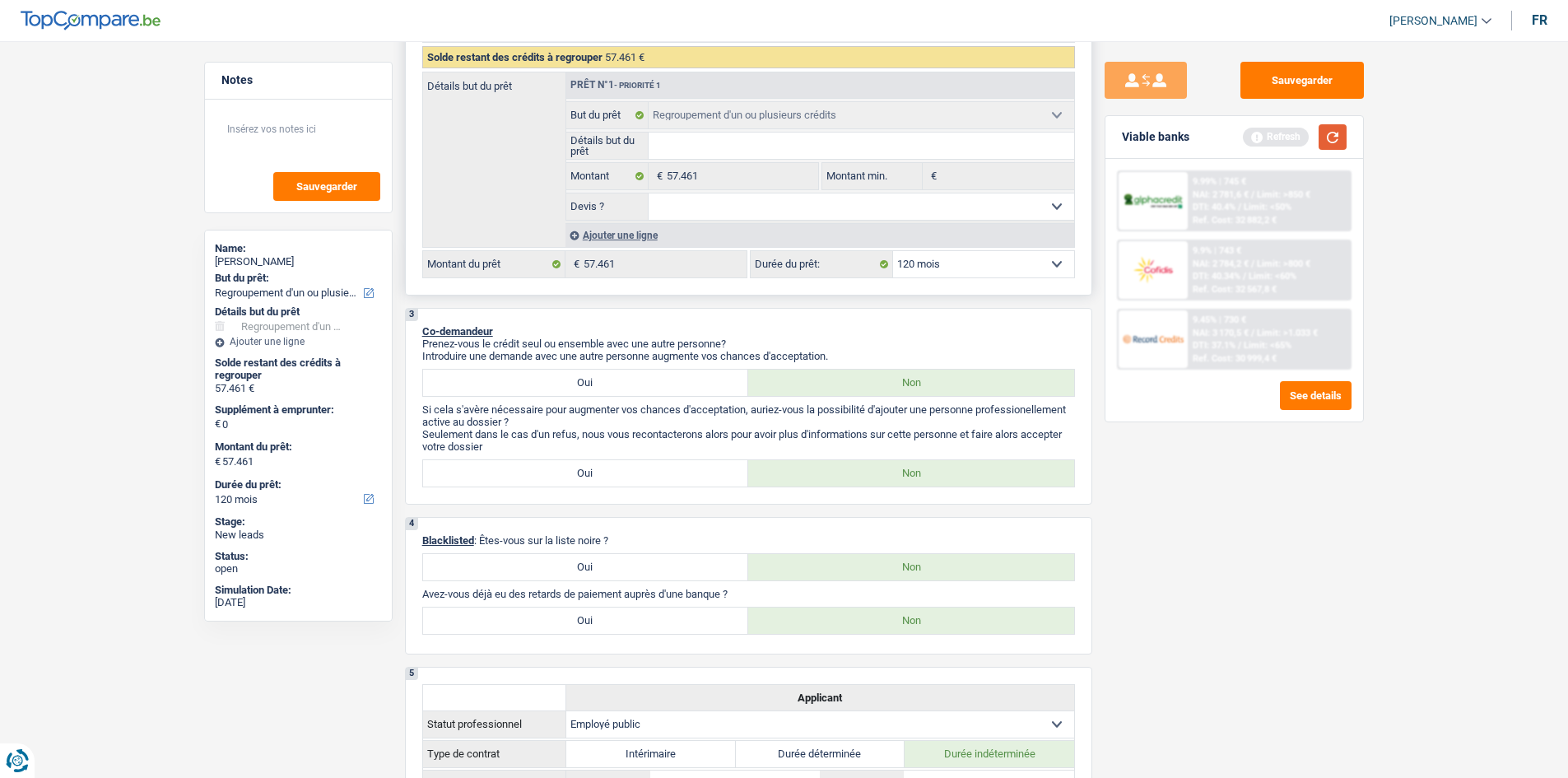 click at bounding box center [1333, 137] 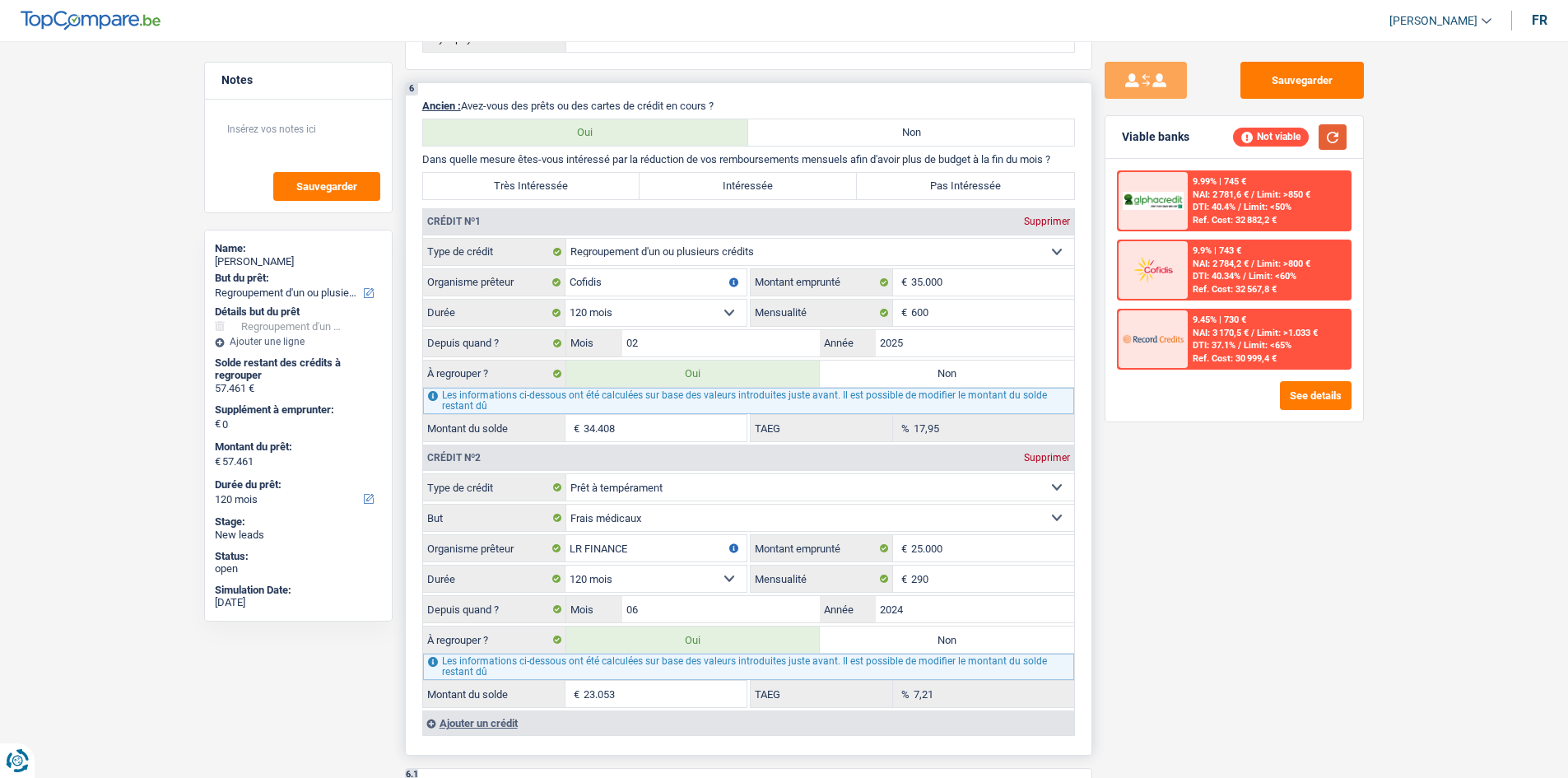 scroll, scrollTop: 1317, scrollLeft: 0, axis: vertical 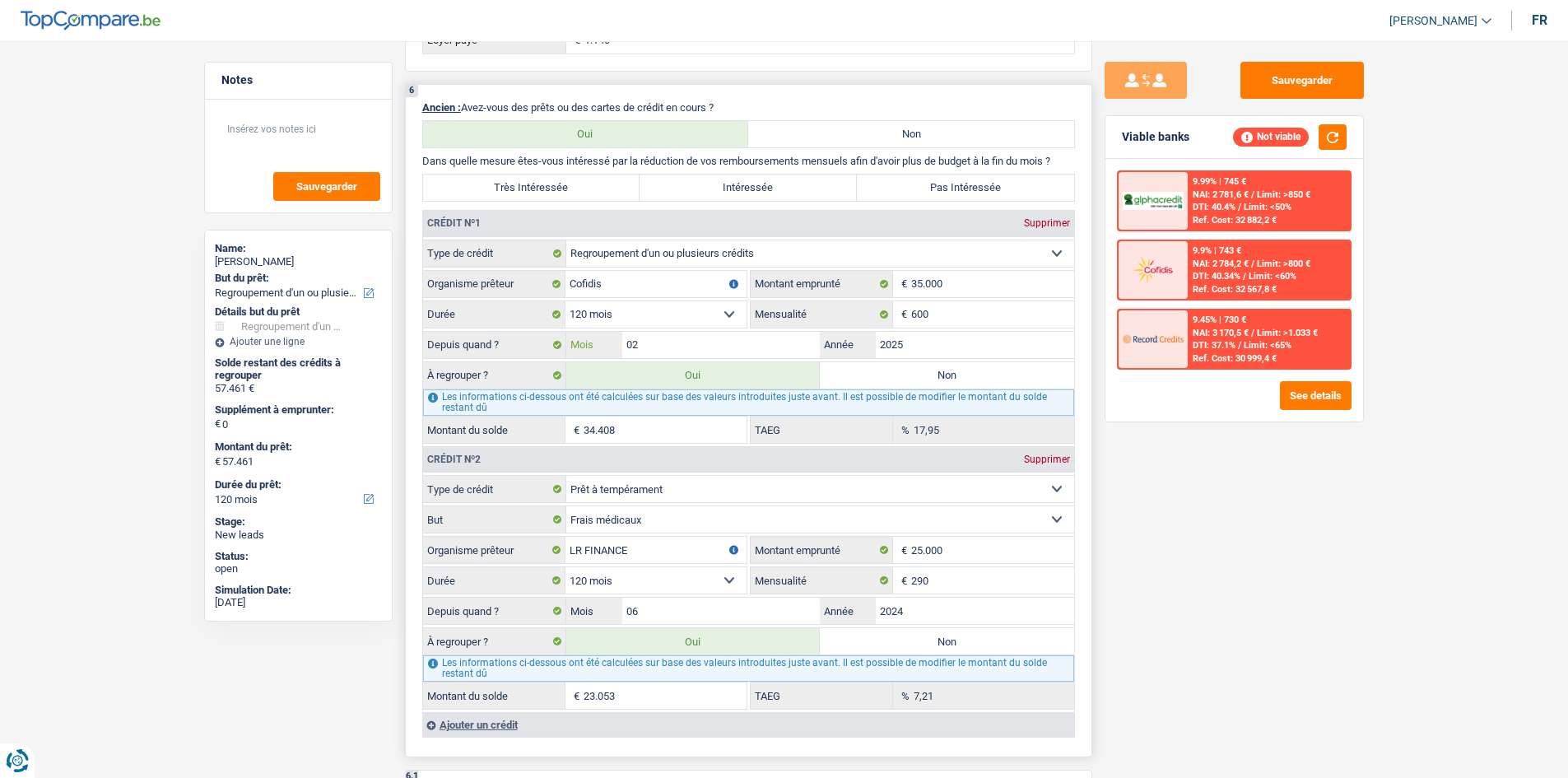 click on "02" at bounding box center [721, 345] 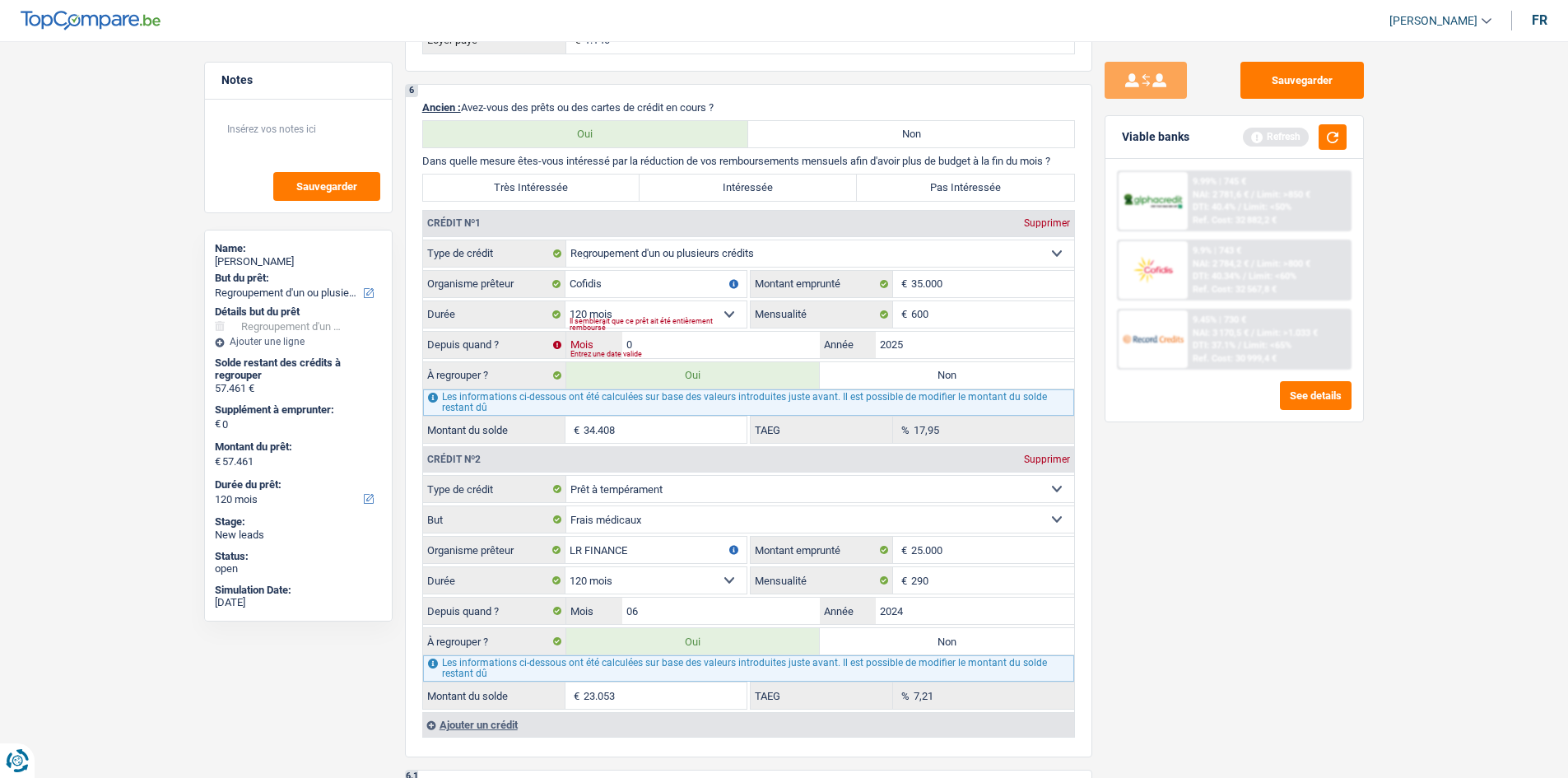 type on "01" 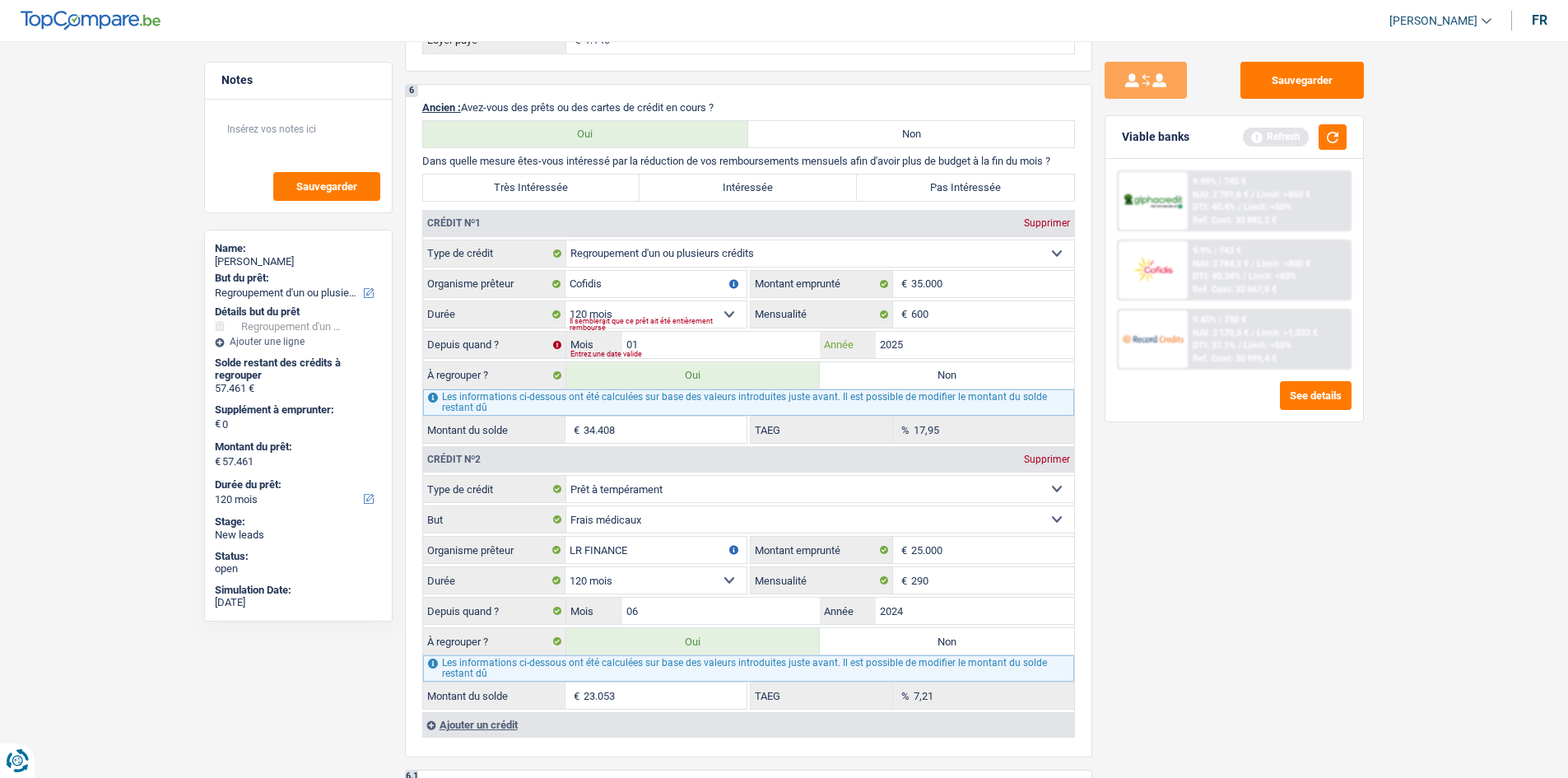 type on "34.285" 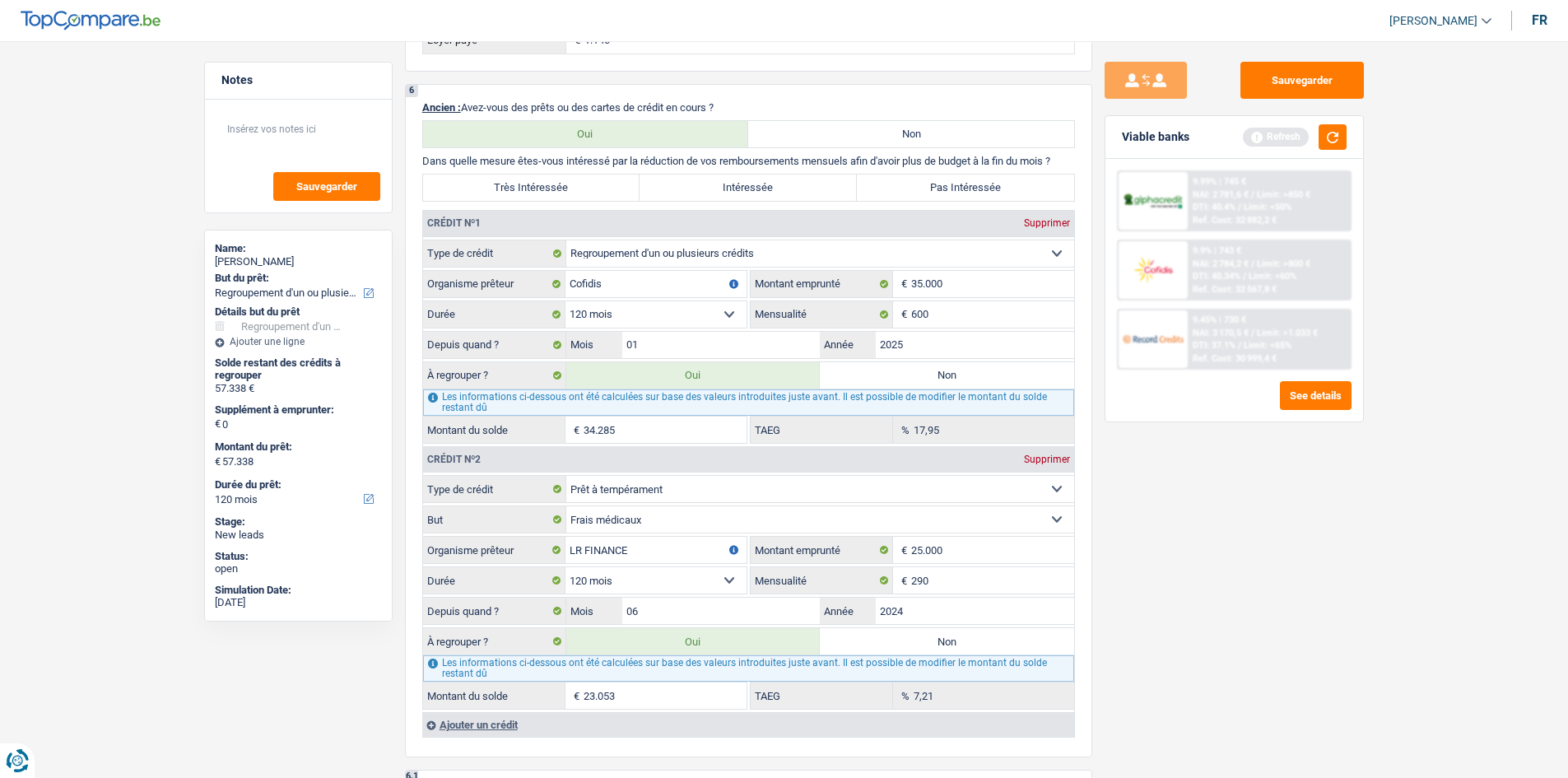 click on "Sauvegarder
Viable banks
Refresh
9.99% | 745 €
NAI: 2 781,6 €
/
Limit: >850 €
DTI: 40.4%
/
Limit: <50%
Ref. Cost: 32 882,2 €
9.9% | 743 €
NAI: 2 784,2 €
/
Limit: >800 €
DTI: 40.34%
/               /       /" at bounding box center [1234, 404] 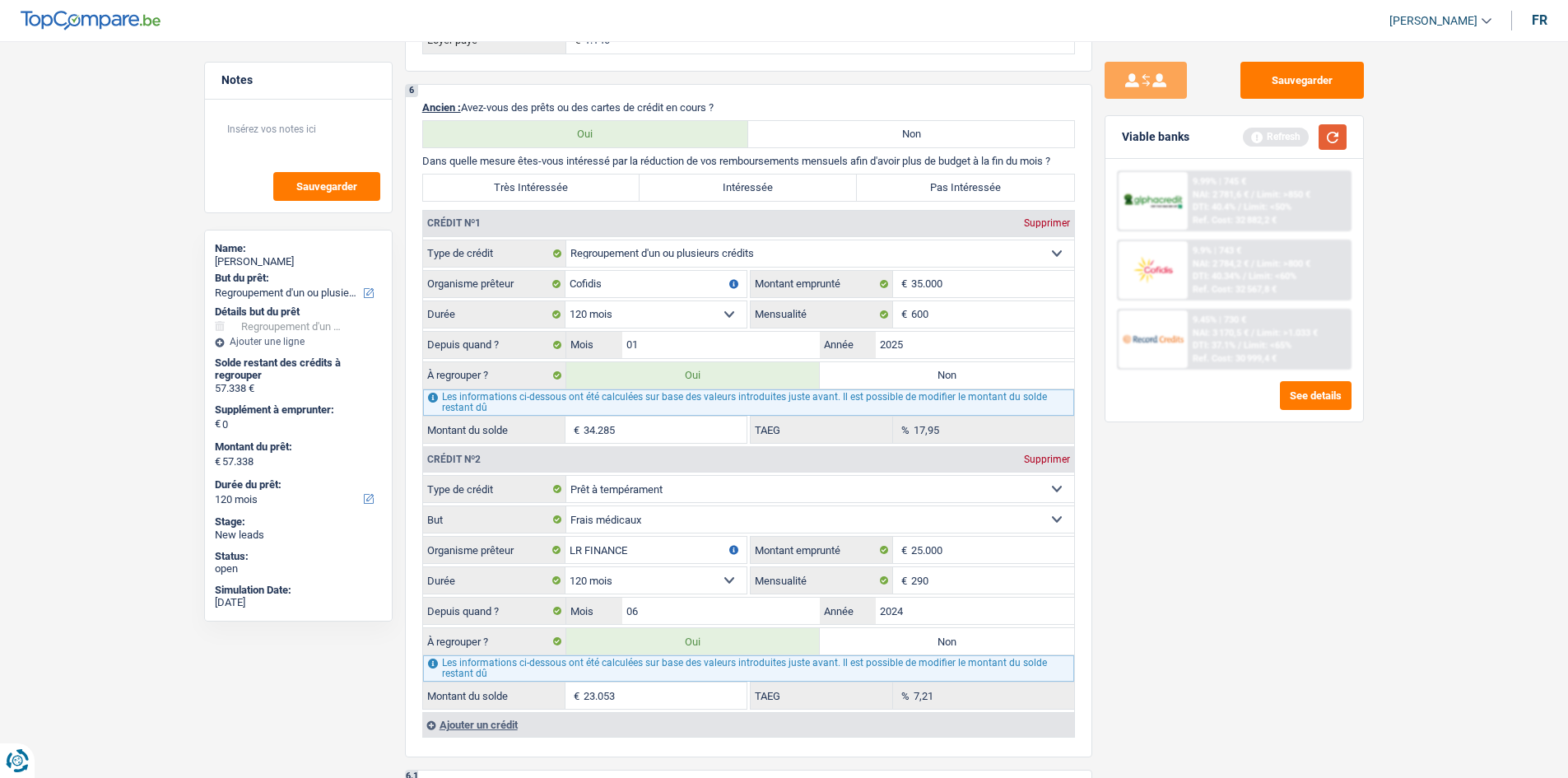 click at bounding box center (1333, 137) 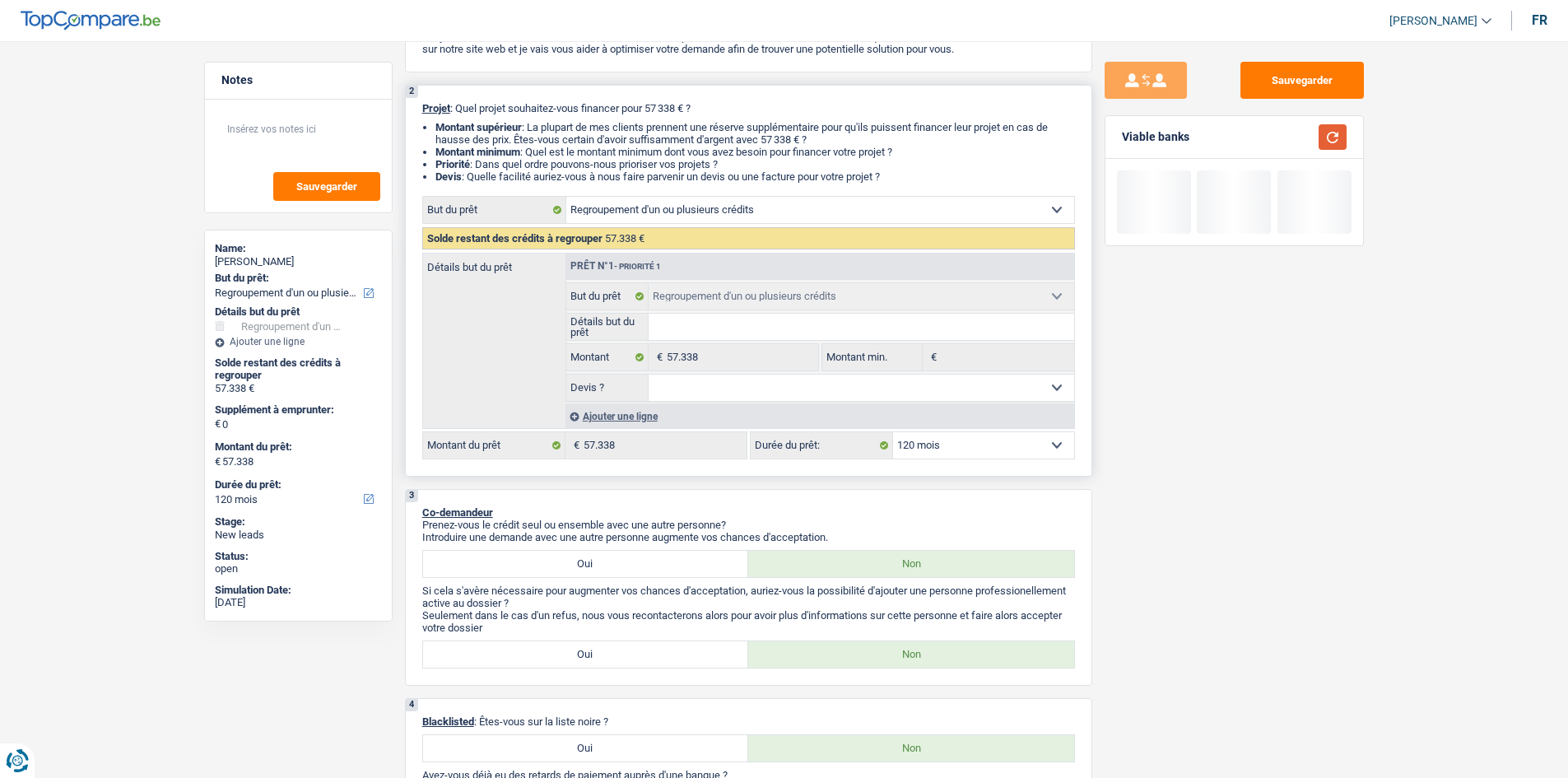 scroll, scrollTop: 0, scrollLeft: 0, axis: both 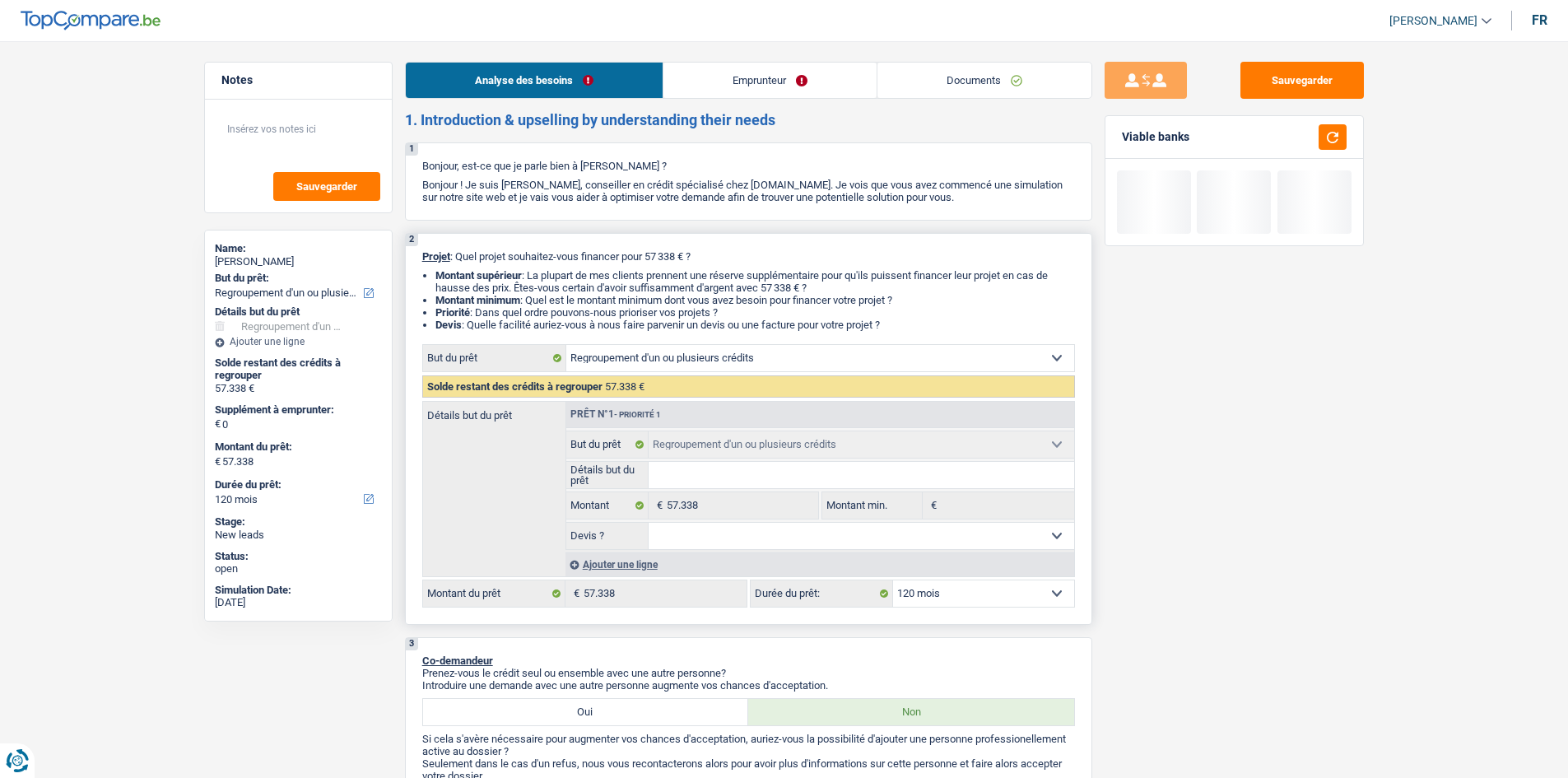click on "Emprunteur" at bounding box center (770, 80) 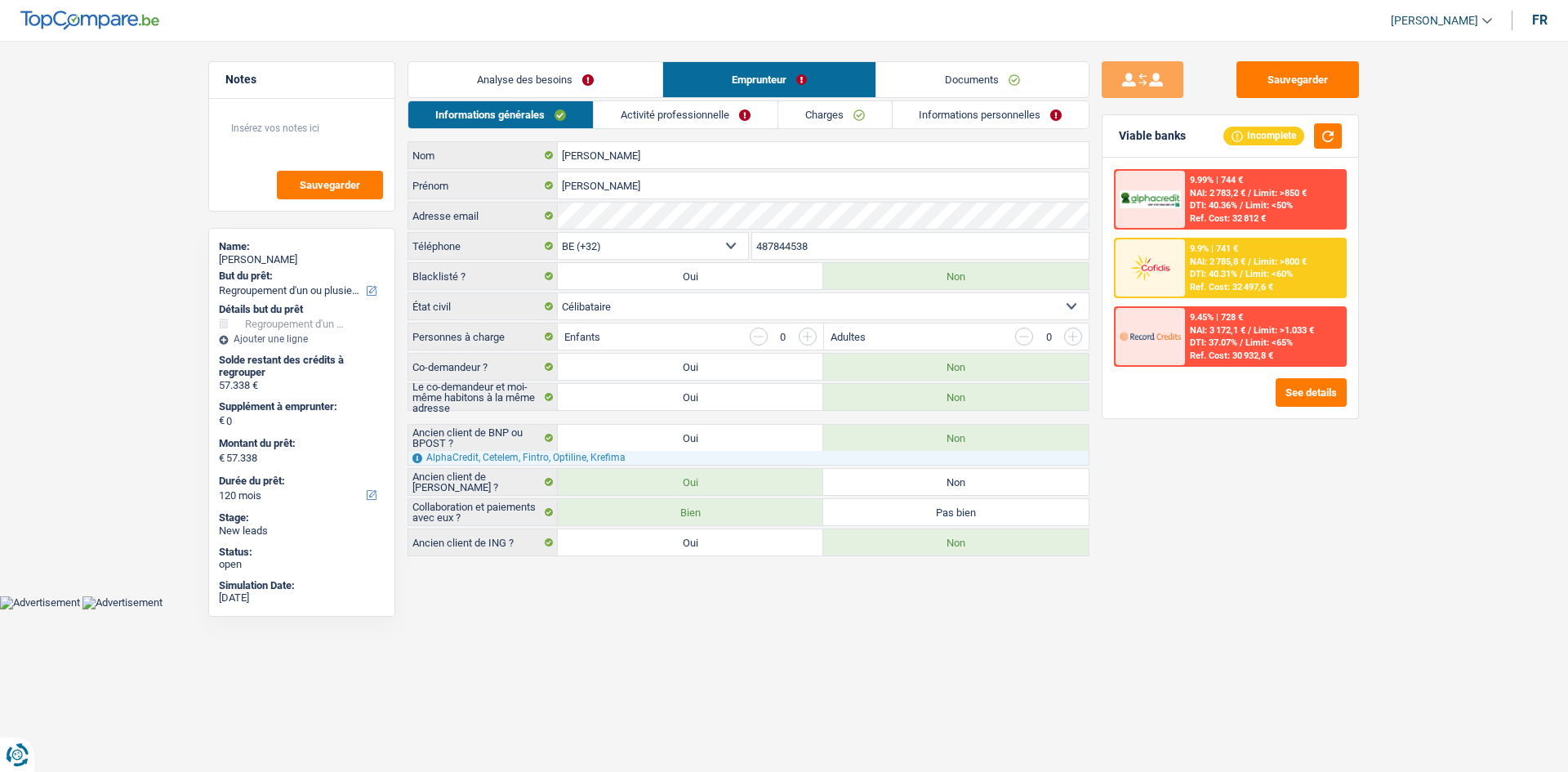 click on "Analyse des besoins Emprunteur Documents
1. Introduction & upselling by understanding their needs
1
Bonjour, est-ce que je parle bien à Eduard Ashworth ?
Bonjour ! Je suis Charles Verhaegen, conseiller en crédit spécialisé chez TopCompare.be. Je vois que vous avez commencé une simulation sur notre site web et je vais vous aider à optimiser votre demande afin de trouver une potentielle solution pour vous.
2   Projet  : Quel projet souhaitez-vous financer pour 57 338 € ?
Montant supérieur : La plupart de mes clients prennent une réserve supplémentaire pour qu'ils puissent financer leur projet en cas de hausse des prix. Êtes-vous certain d'avoir suffisamment d'argent avec 57 338 € ?   Montant minimum : Quel est le montant minimum dont vous avez besoin pour financer votre projet ?   Priorité : Dans quel ordre pouvons-nous prioriser vos projets ?   Devis     Hifi, multimédia, gsm, ordinateur Frais médicaux Autre" at bounding box center (748, 309) 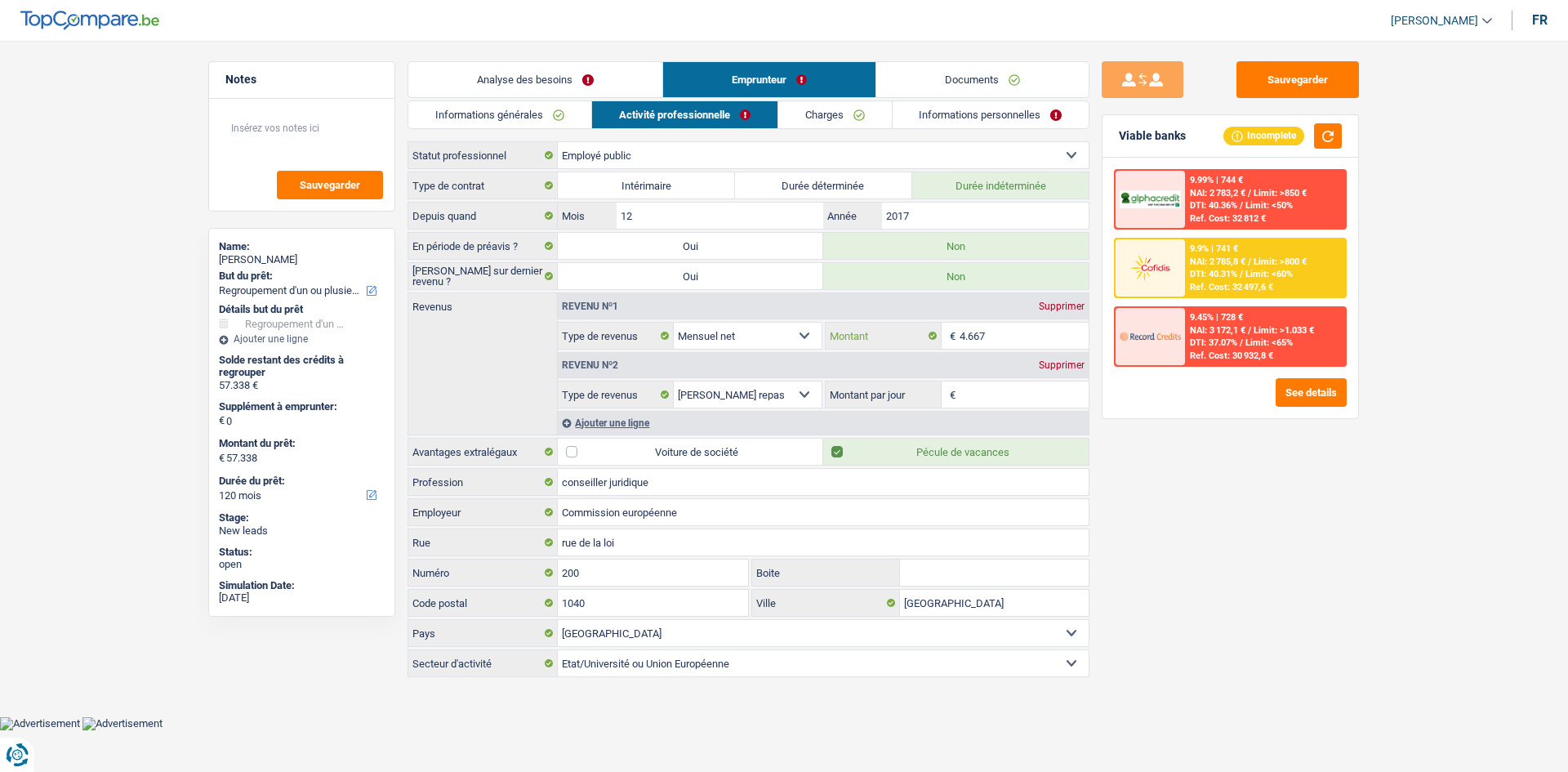 click on "4.667" at bounding box center (1024, 336) 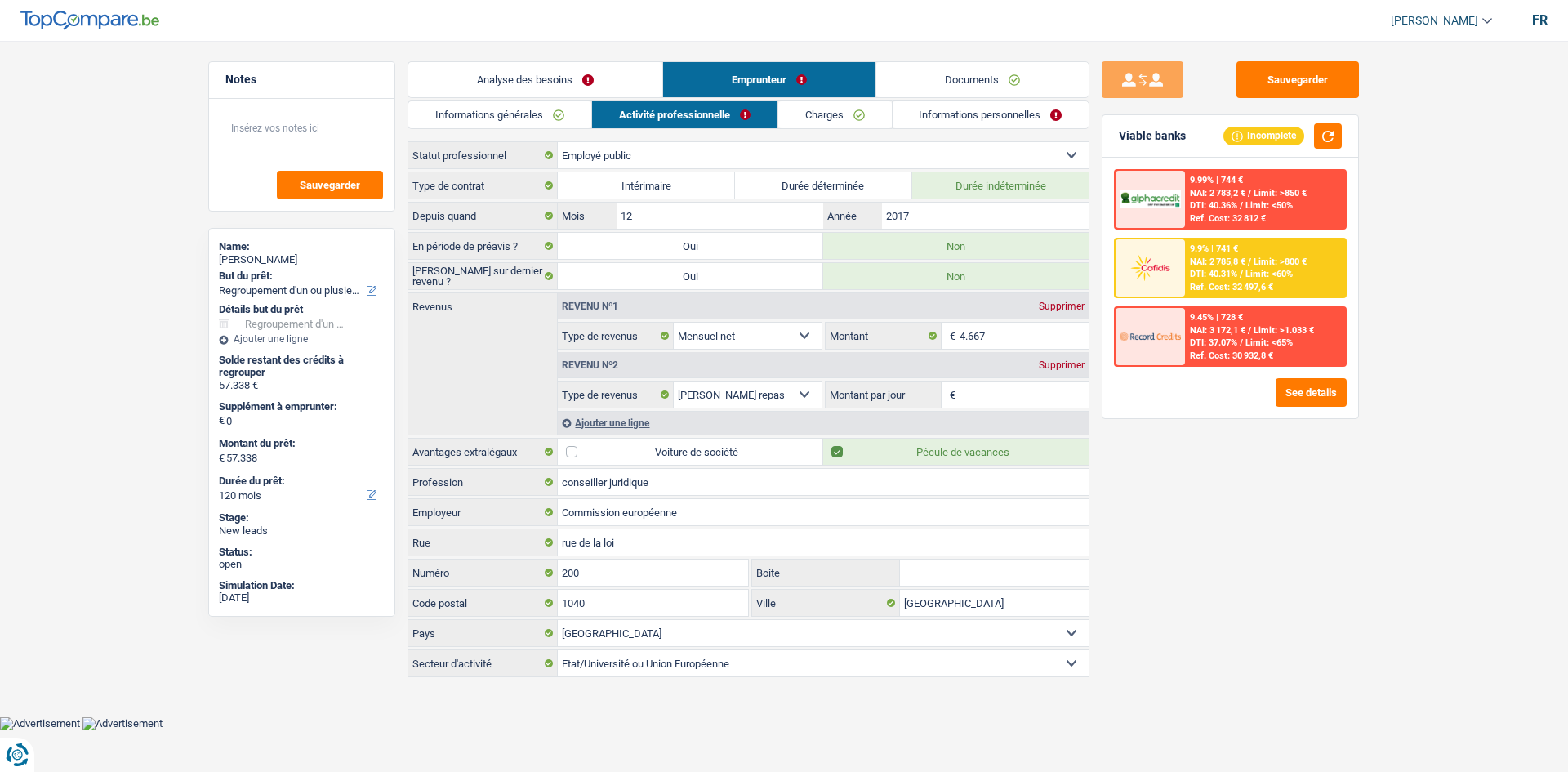 click on "Montant par jour" at bounding box center (1024, 395) 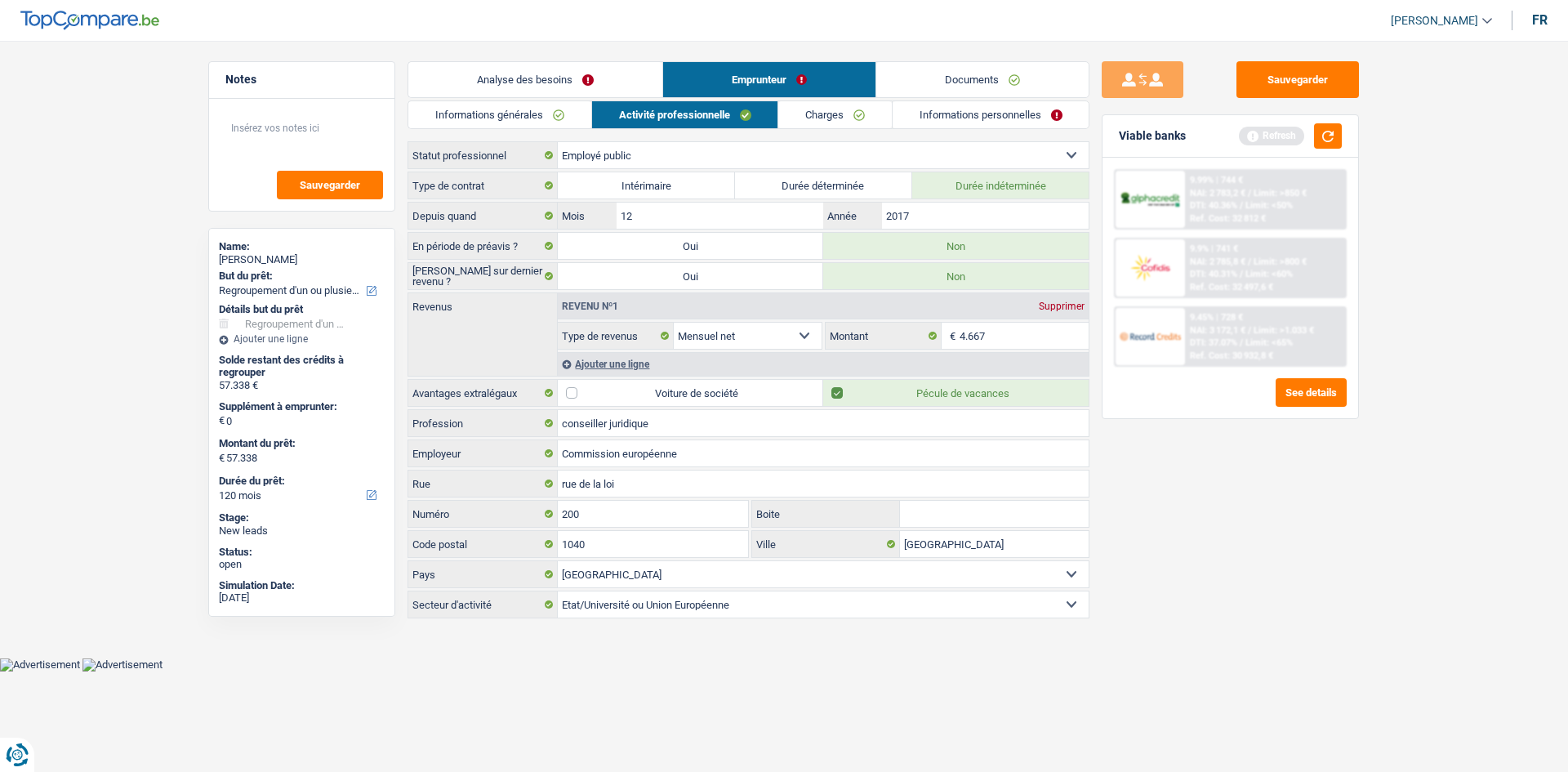 click on "Charges" at bounding box center (835, 114) 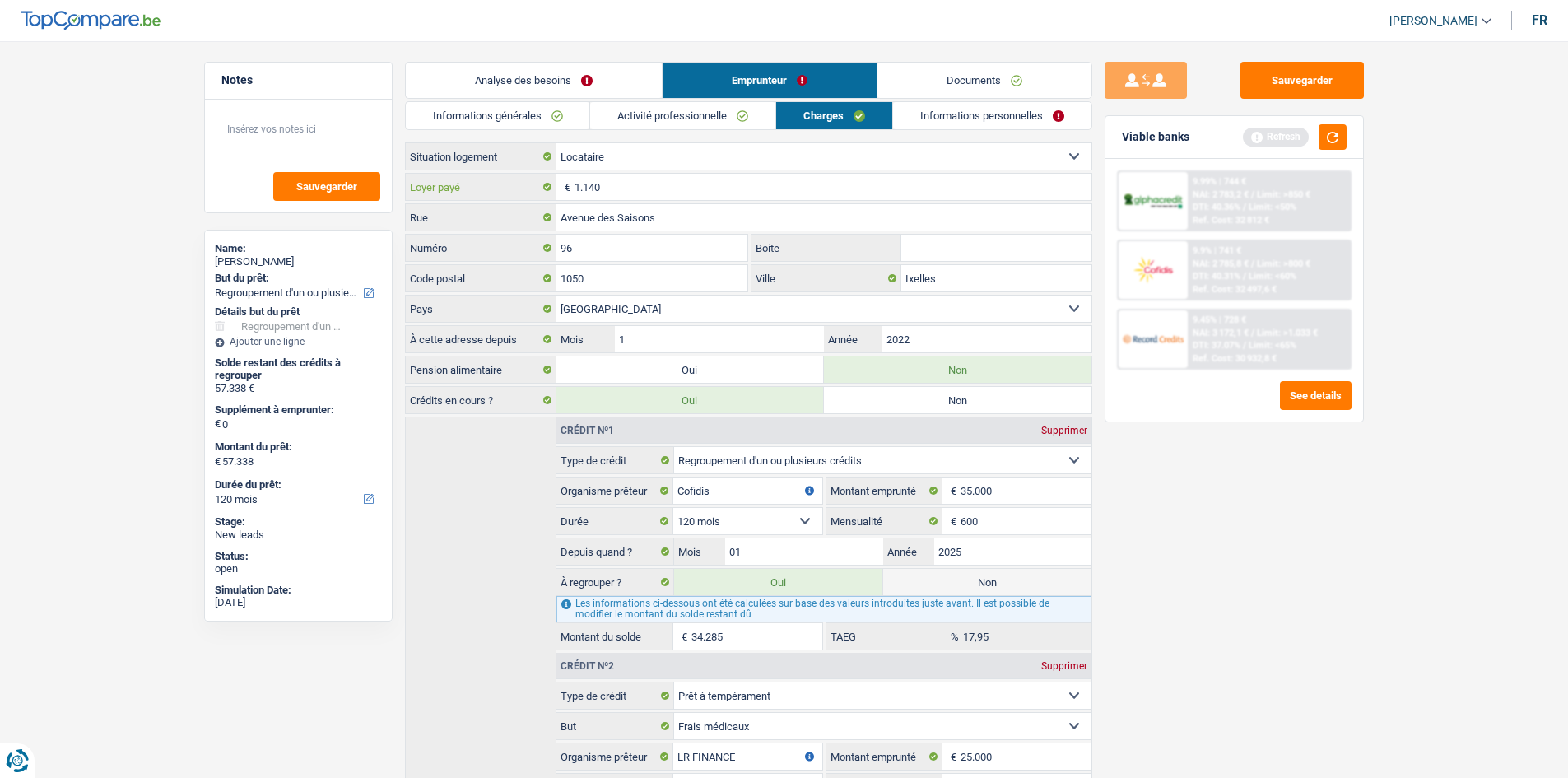 click on "1.140" at bounding box center [833, 187] 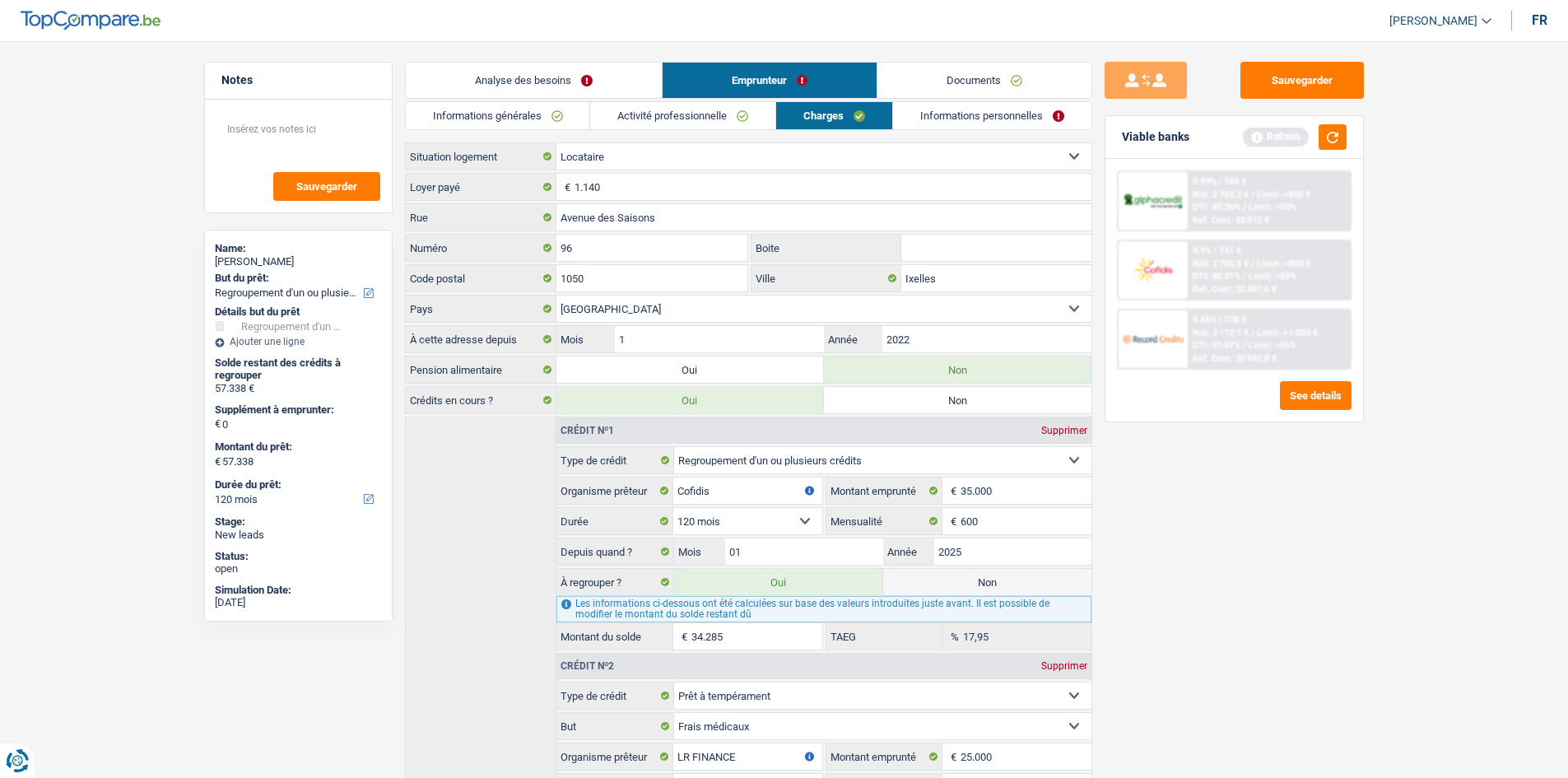click on "Activité professionnelle" at bounding box center [682, 115] 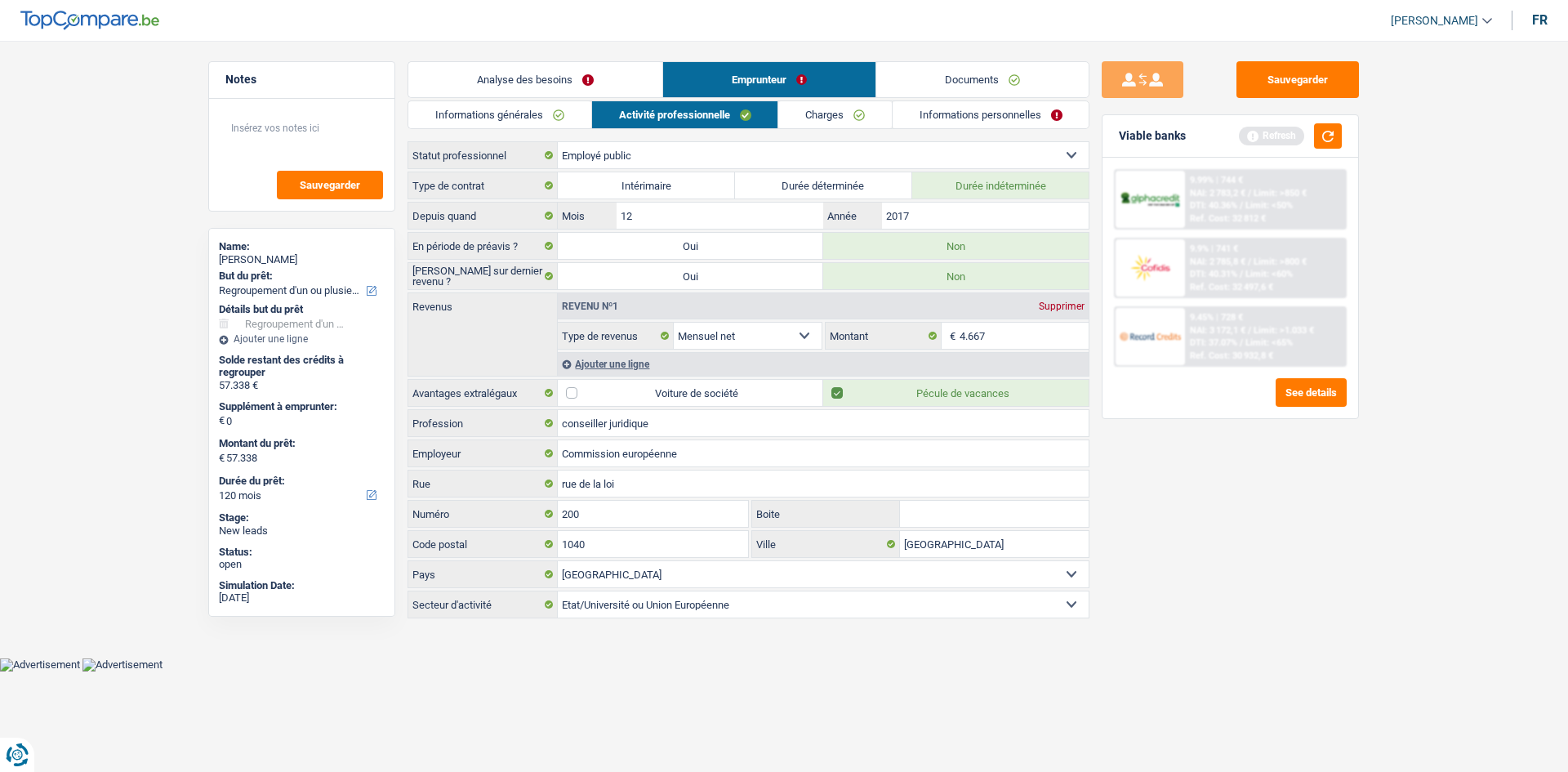 click on "Charges" at bounding box center (835, 114) 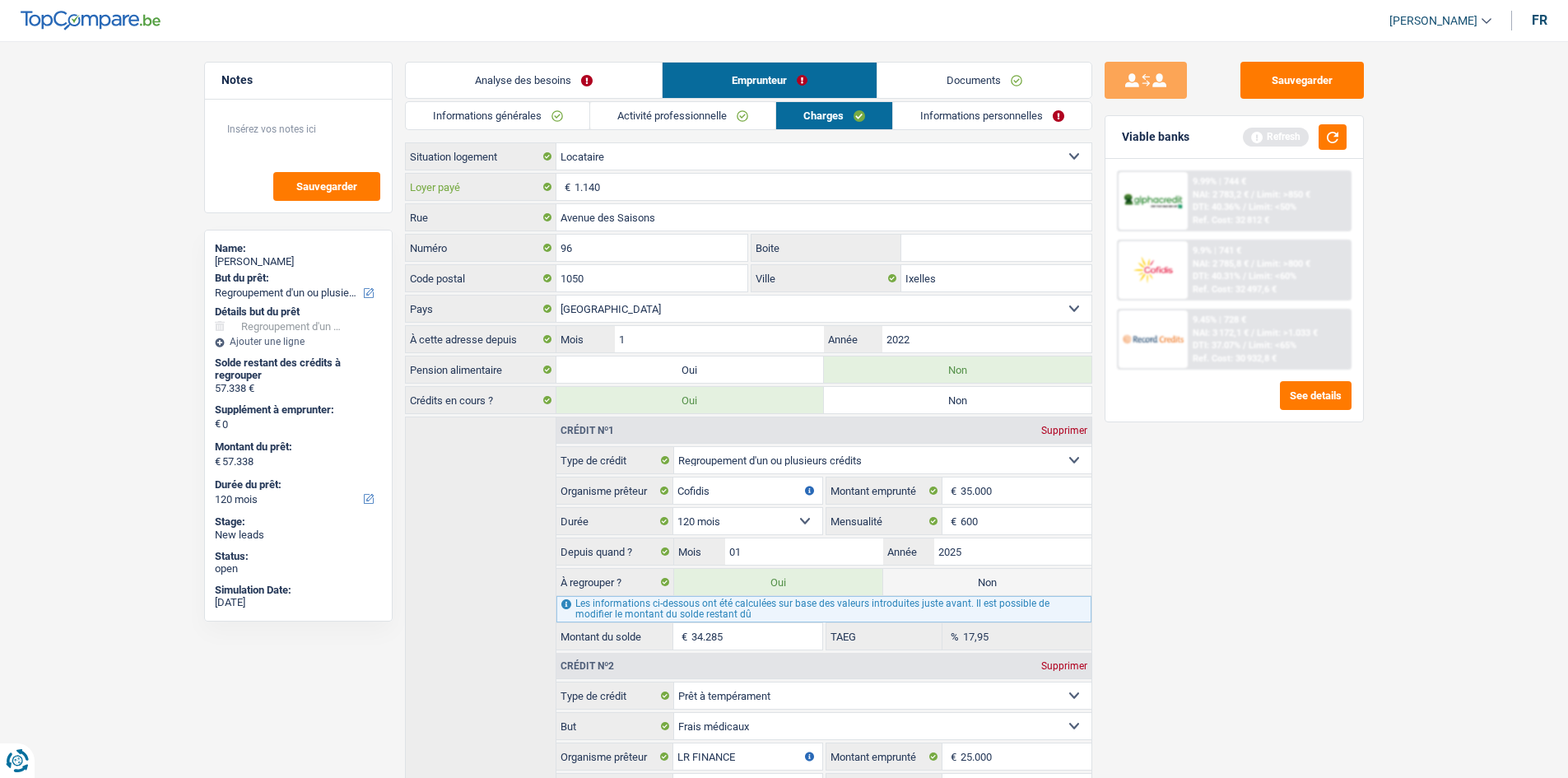 click on "1.140" at bounding box center [833, 187] 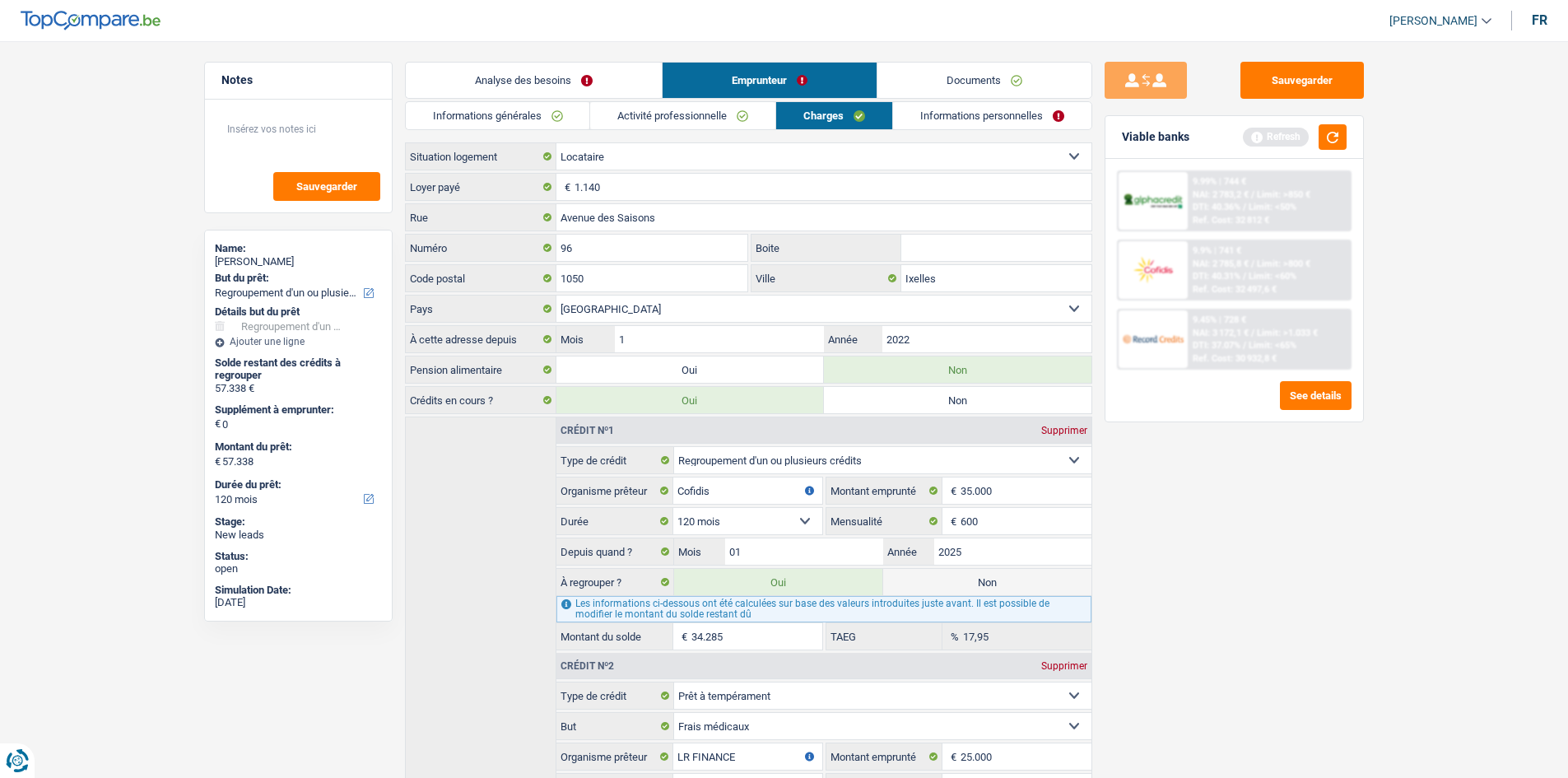 click on "Informations personnelles" at bounding box center [992, 115] 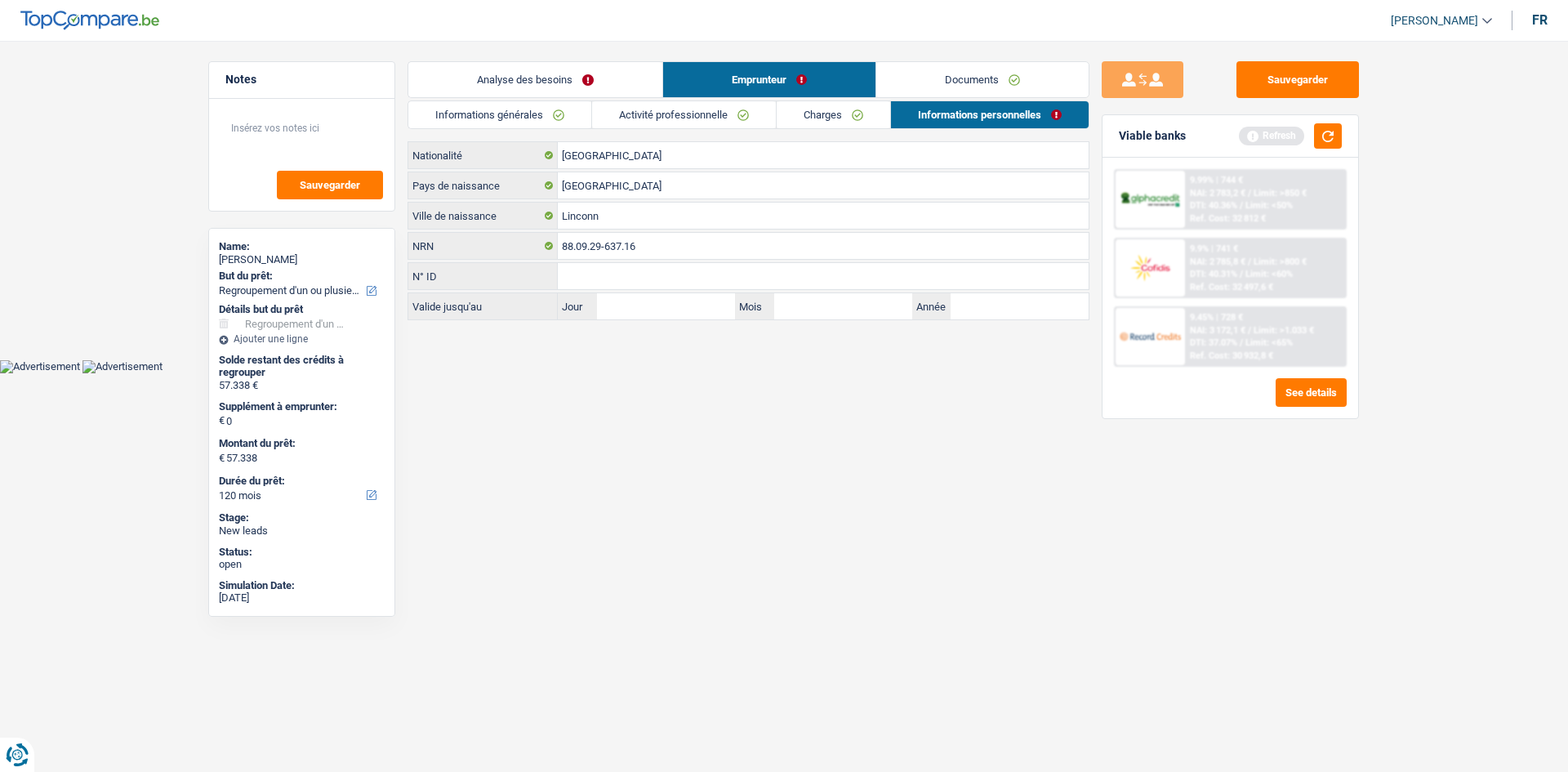 click on "Informations générales" at bounding box center (500, 114) 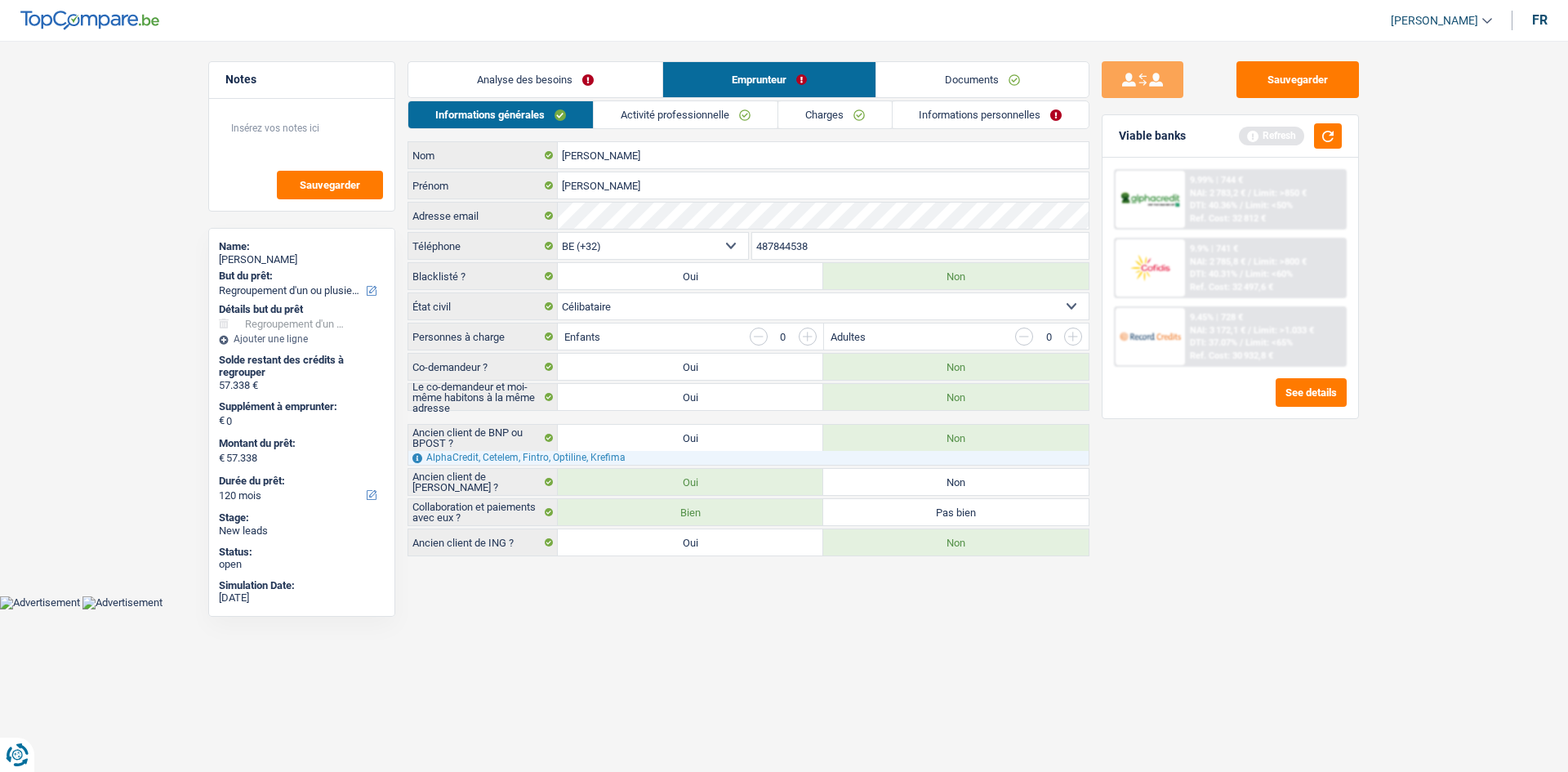 click on "Analyse des besoins" at bounding box center (535, 79) 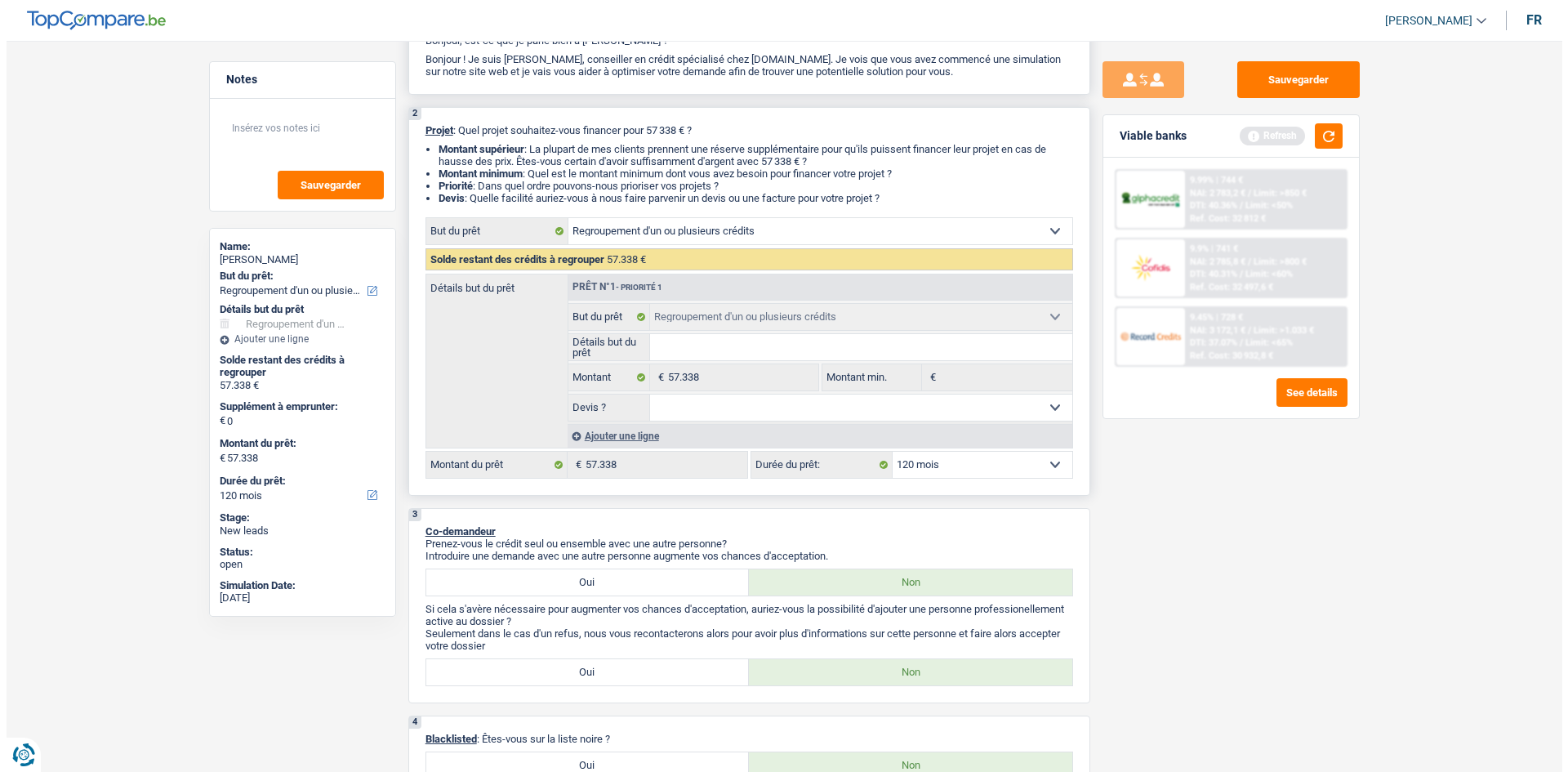 scroll, scrollTop: 0, scrollLeft: 0, axis: both 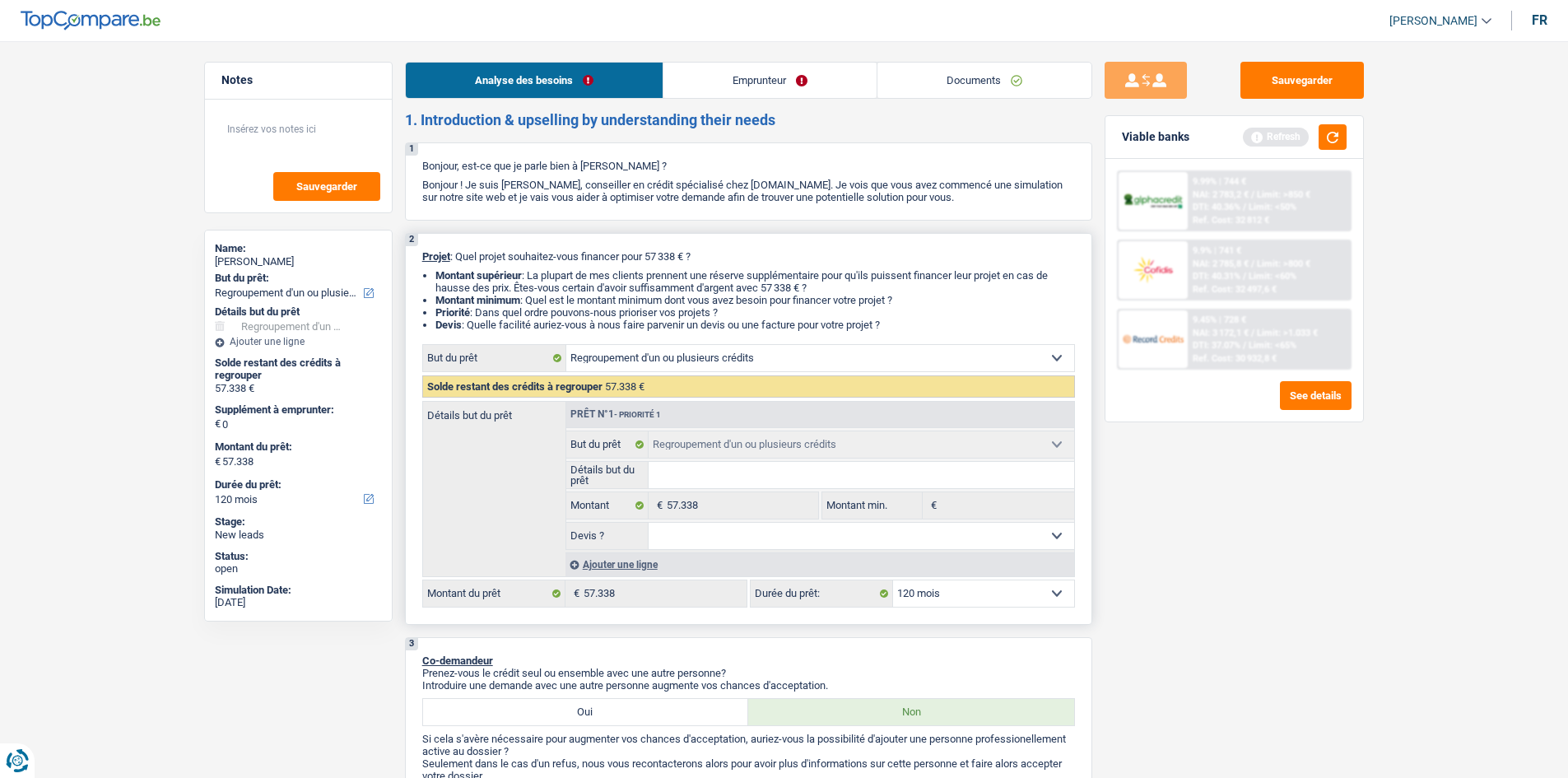 click on "Emprunteur" at bounding box center [770, 80] 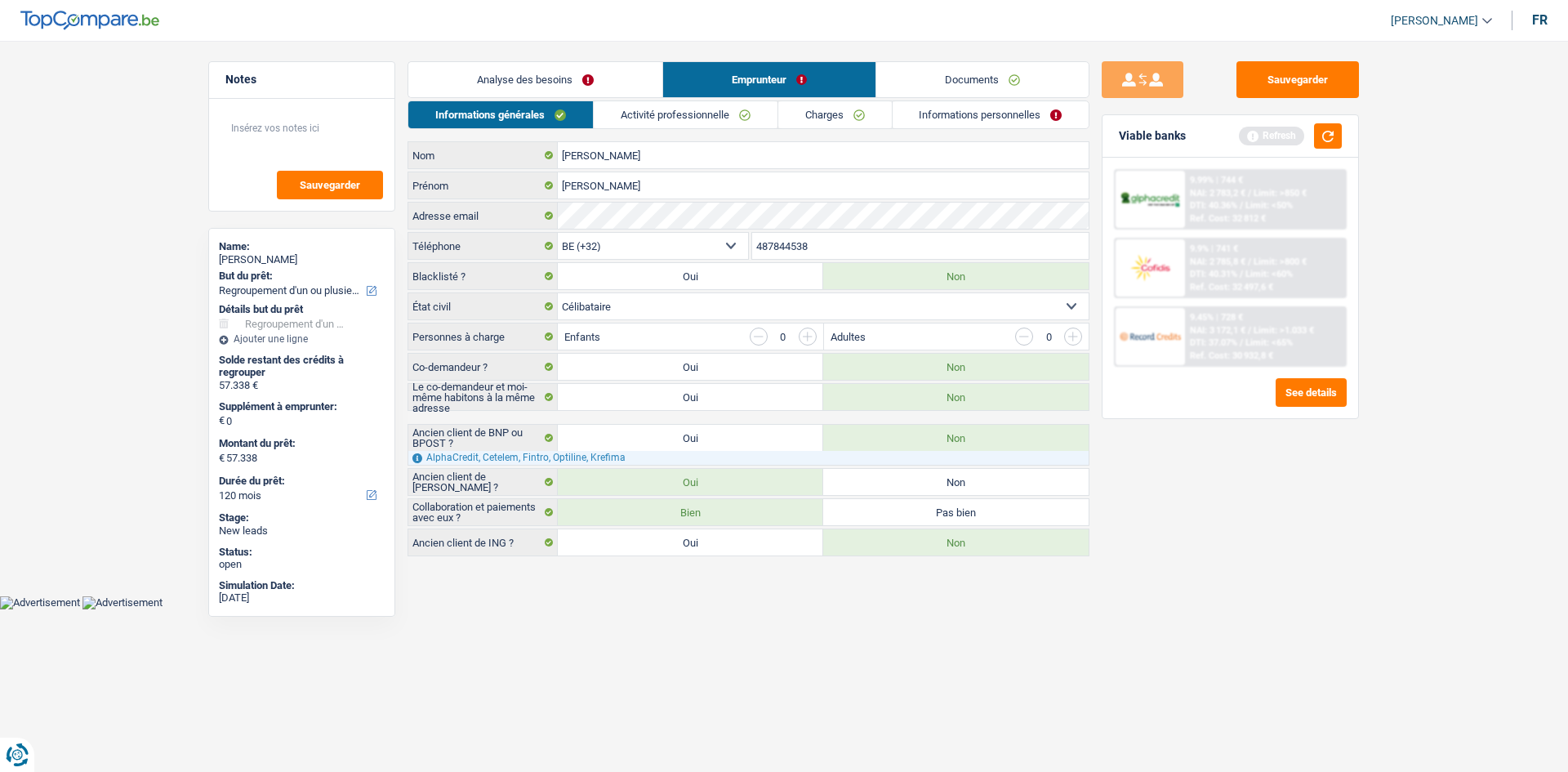 click on "Informations personnelles" at bounding box center (991, 114) 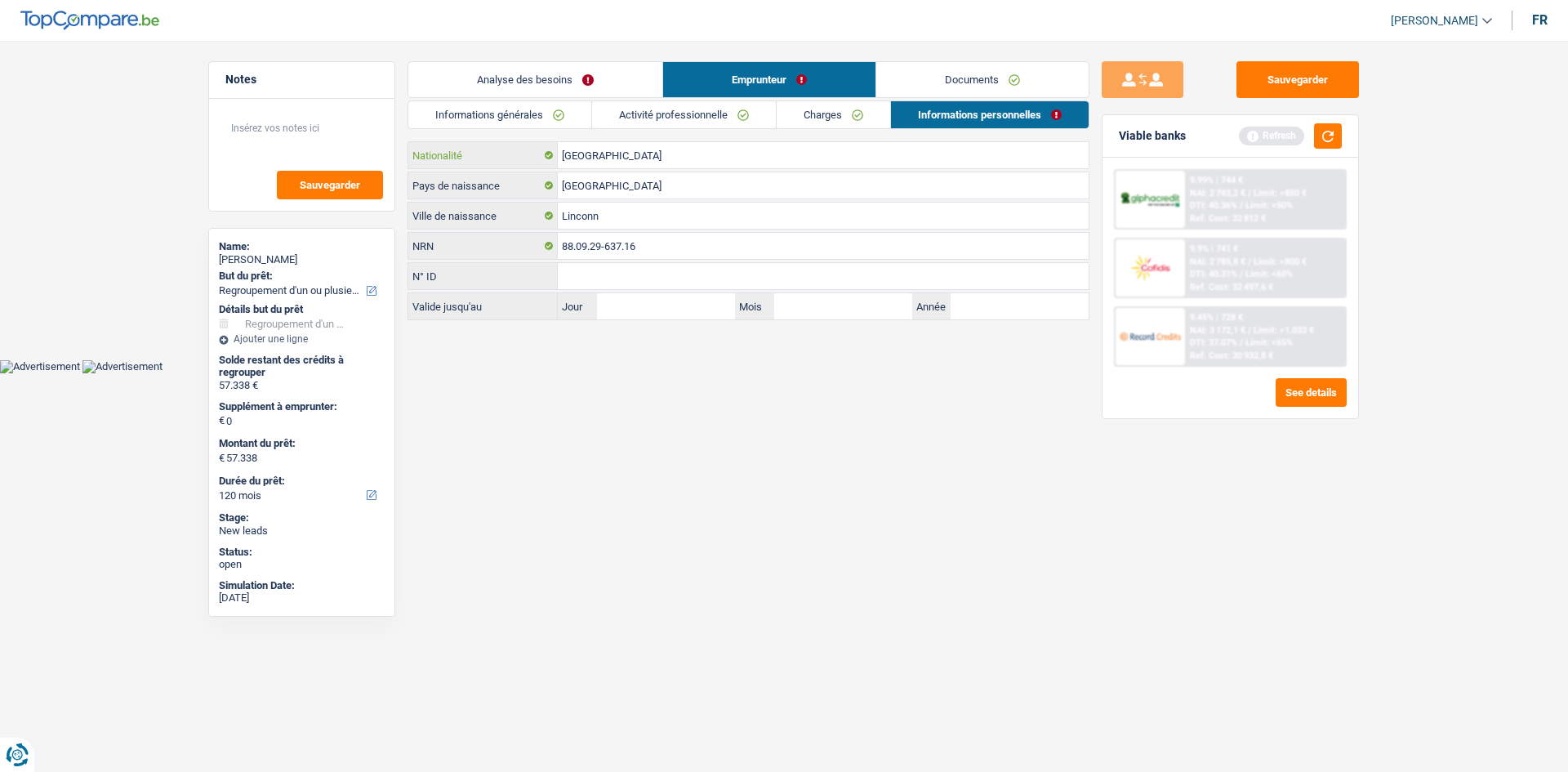 click on "[GEOGRAPHIC_DATA]" at bounding box center [823, 155] 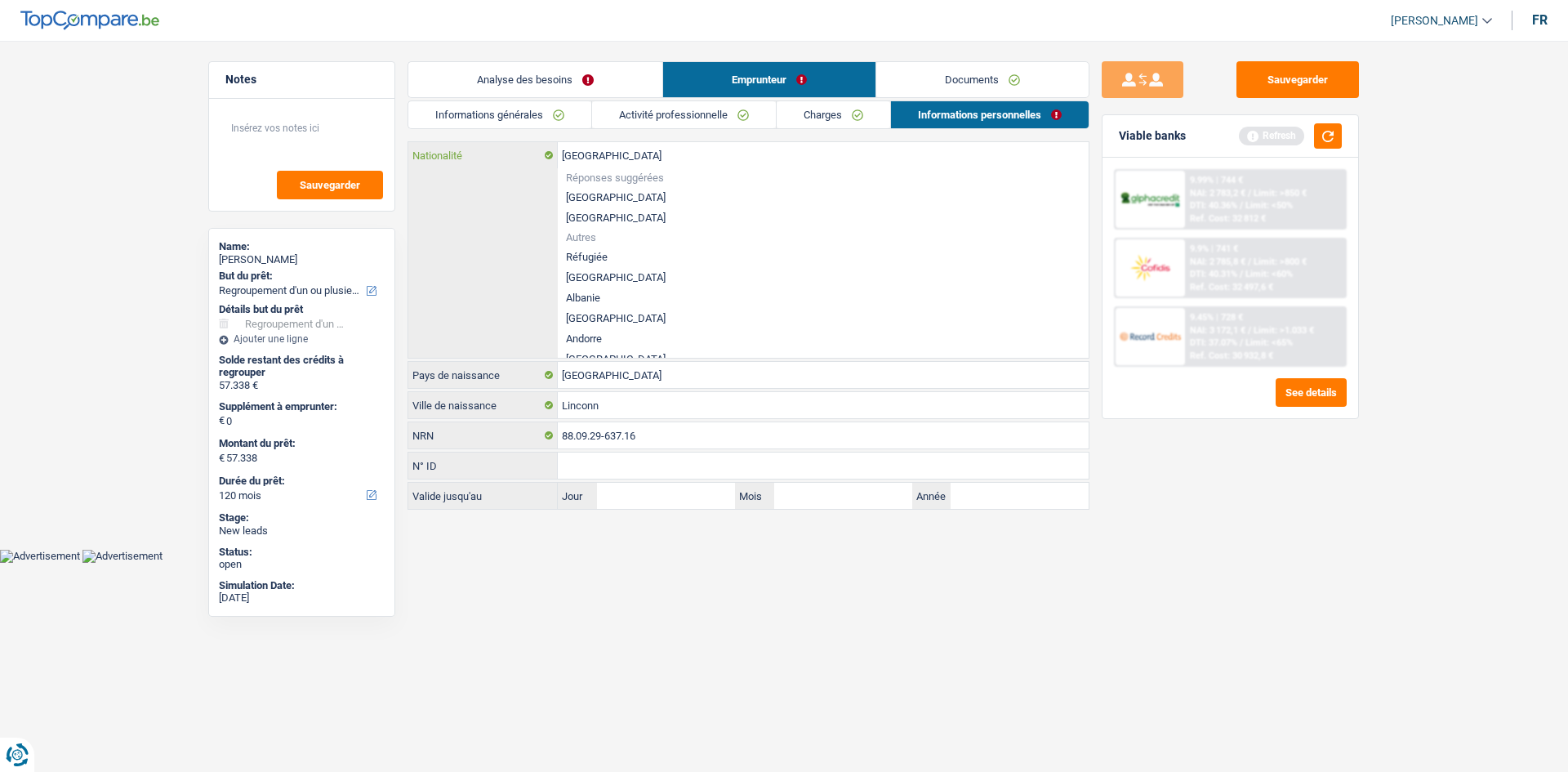 type on "Belgiqu" 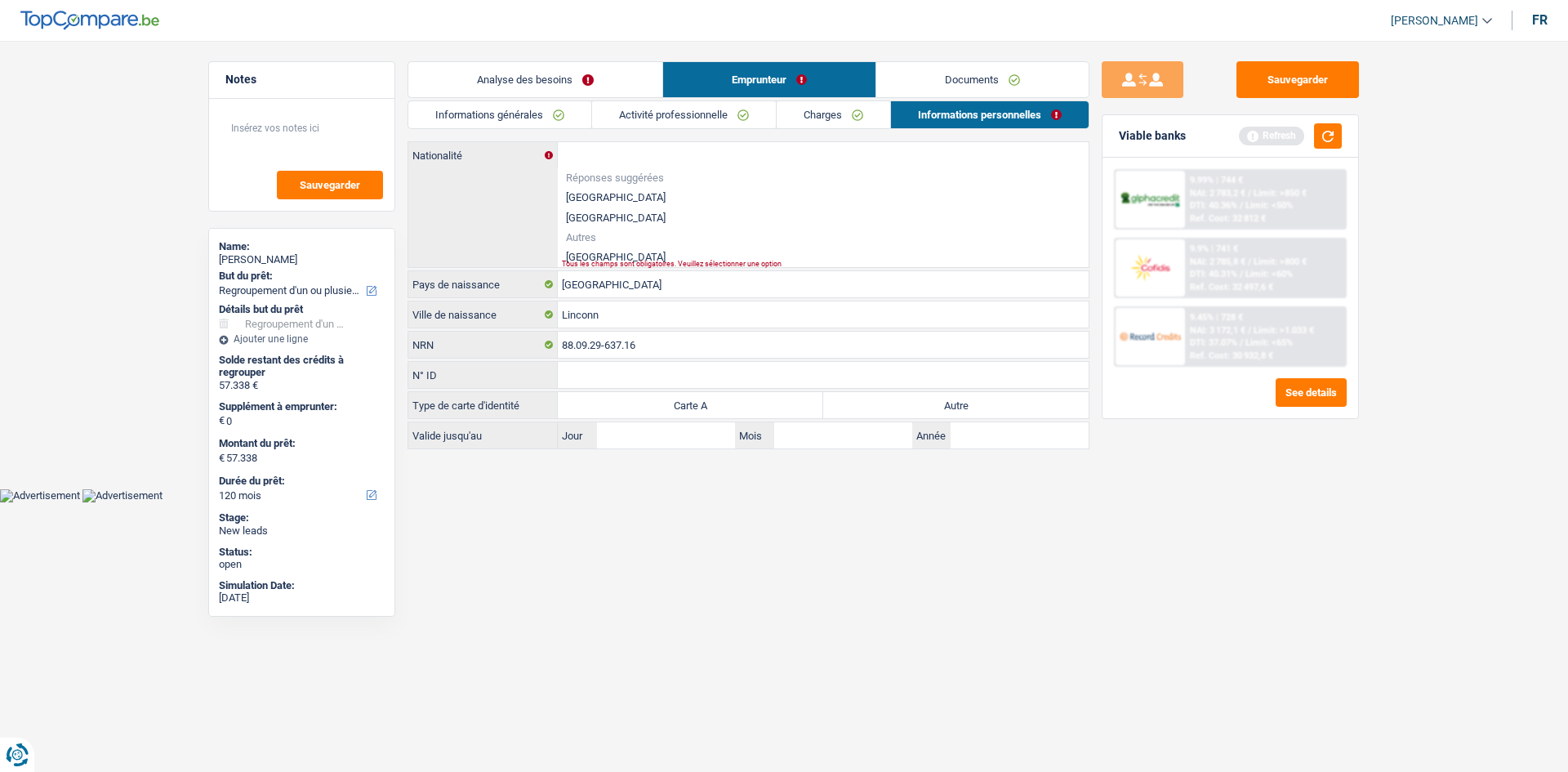click on "[GEOGRAPHIC_DATA]" at bounding box center [823, 257] 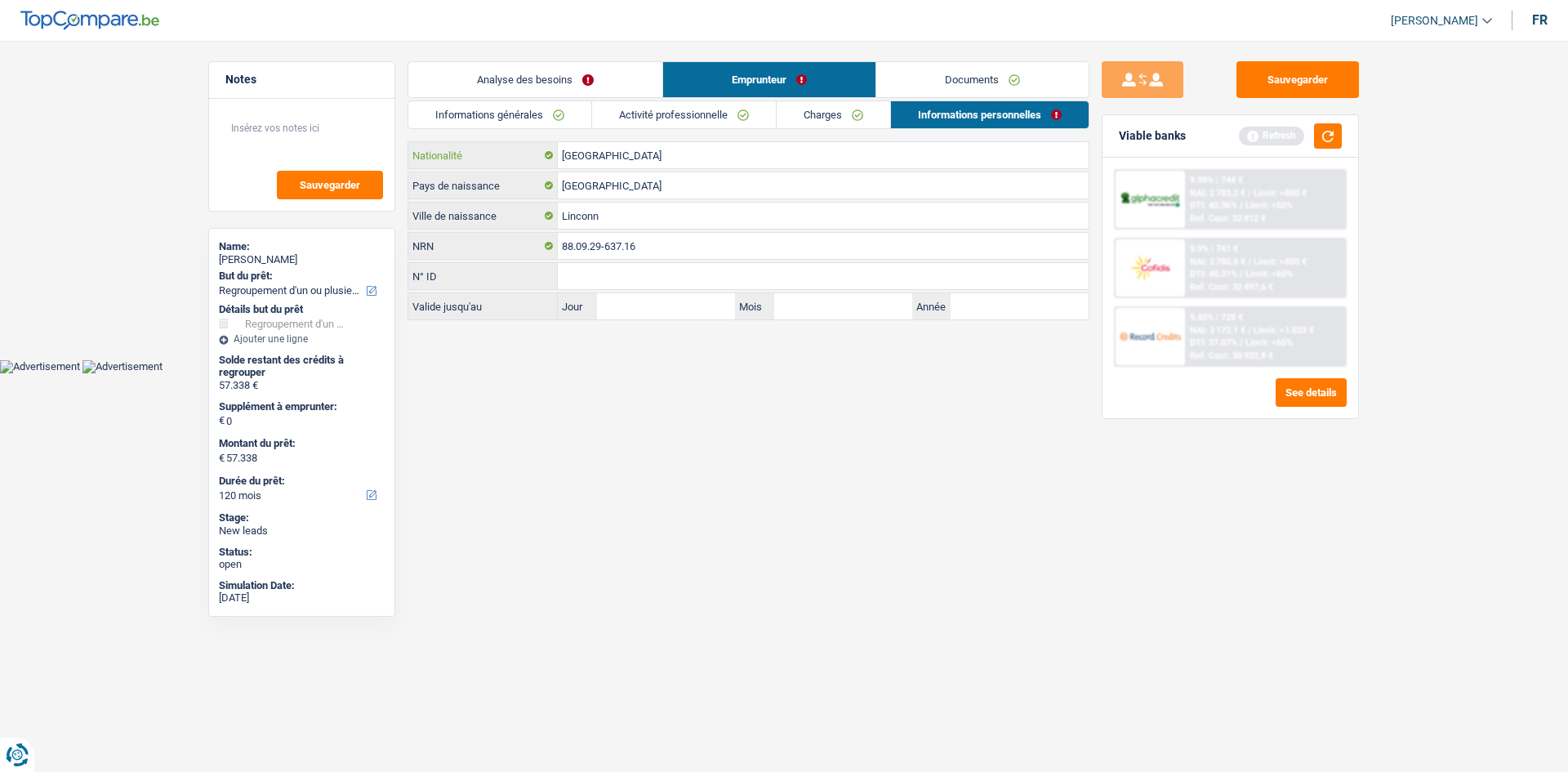 click on "[GEOGRAPHIC_DATA]" at bounding box center (823, 155) 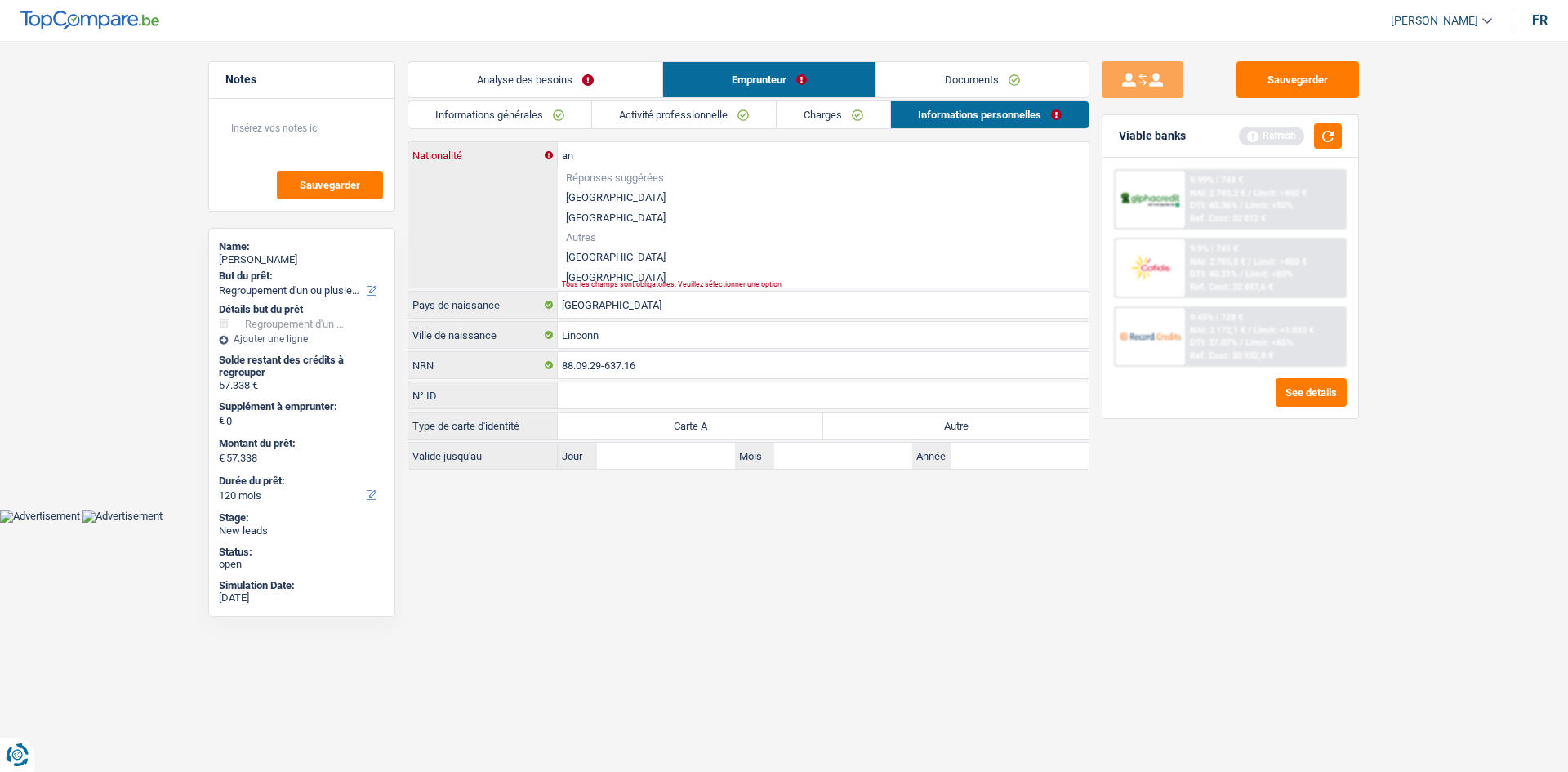 type on "a" 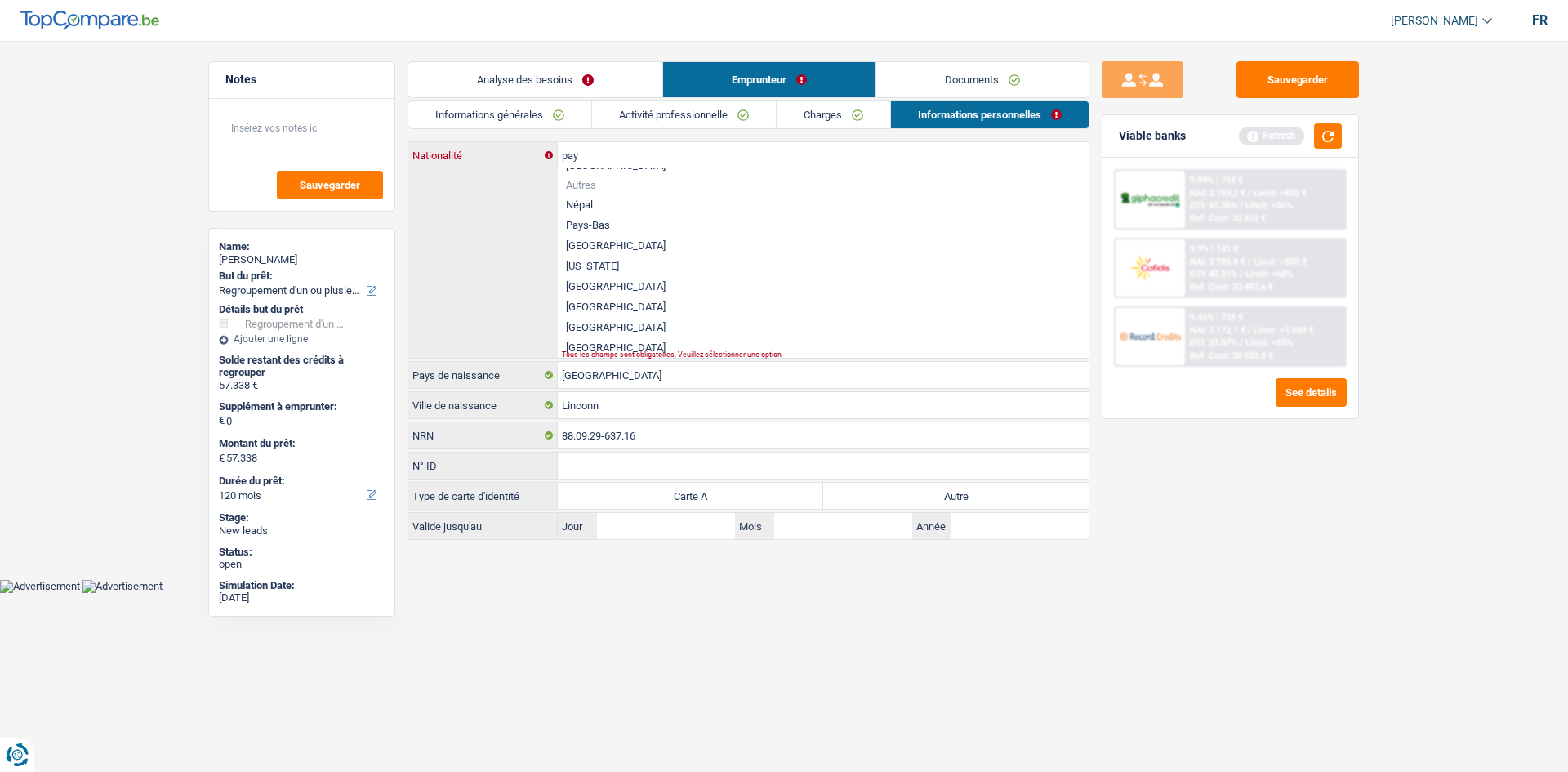 scroll, scrollTop: 0, scrollLeft: 0, axis: both 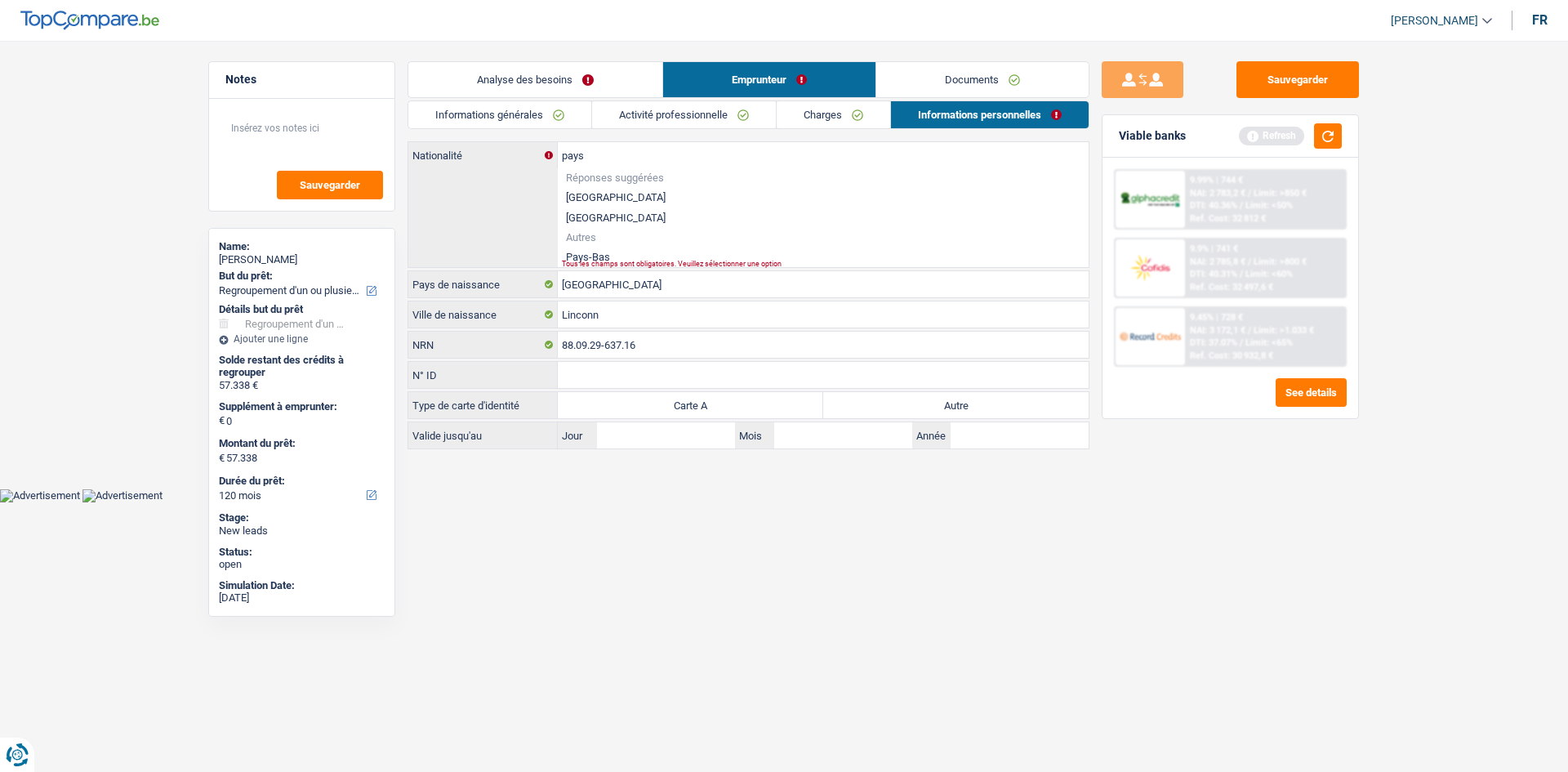 click on "Pays-Bas" at bounding box center [823, 257] 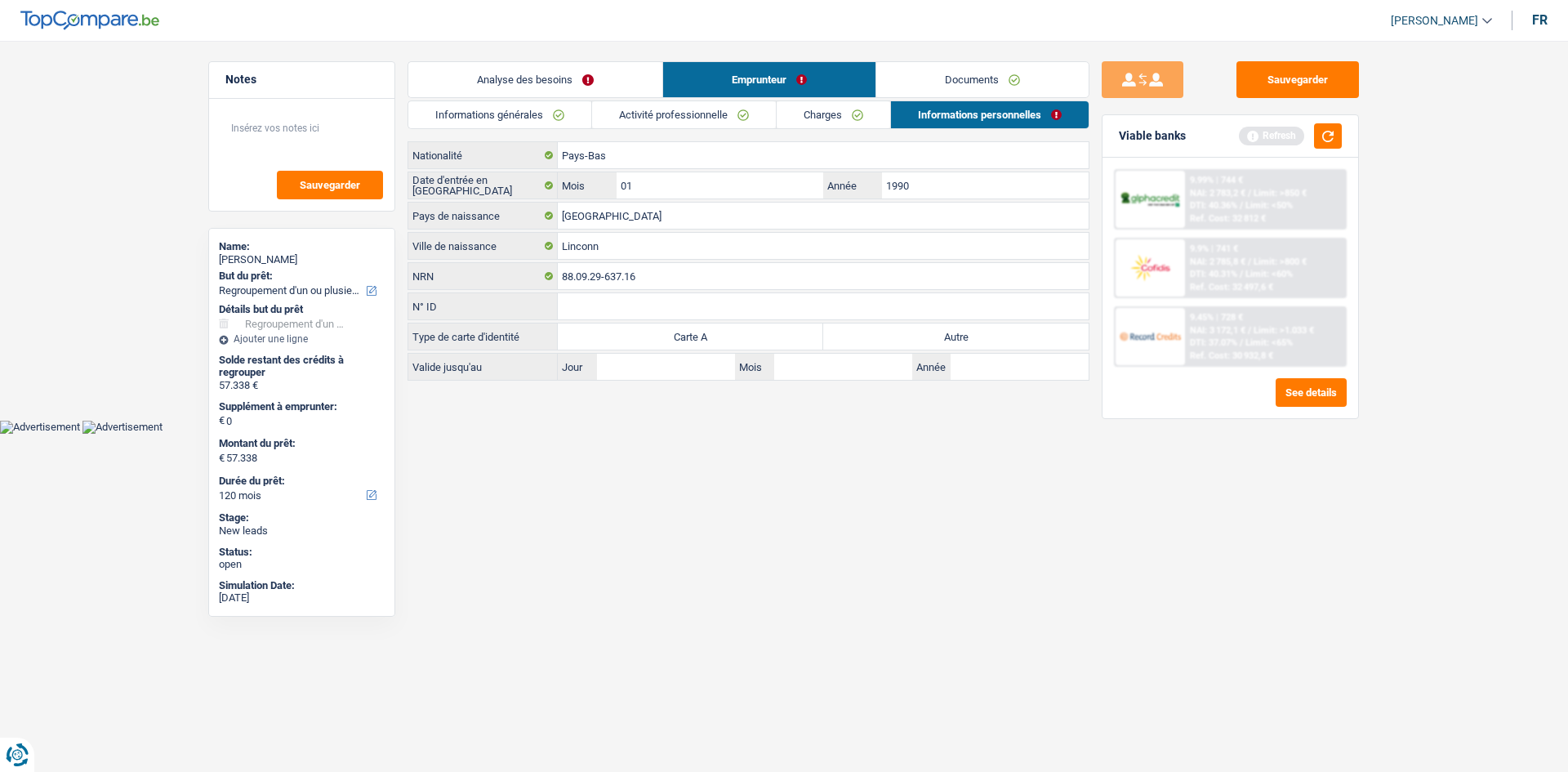 click on "Autre" at bounding box center [956, 337] 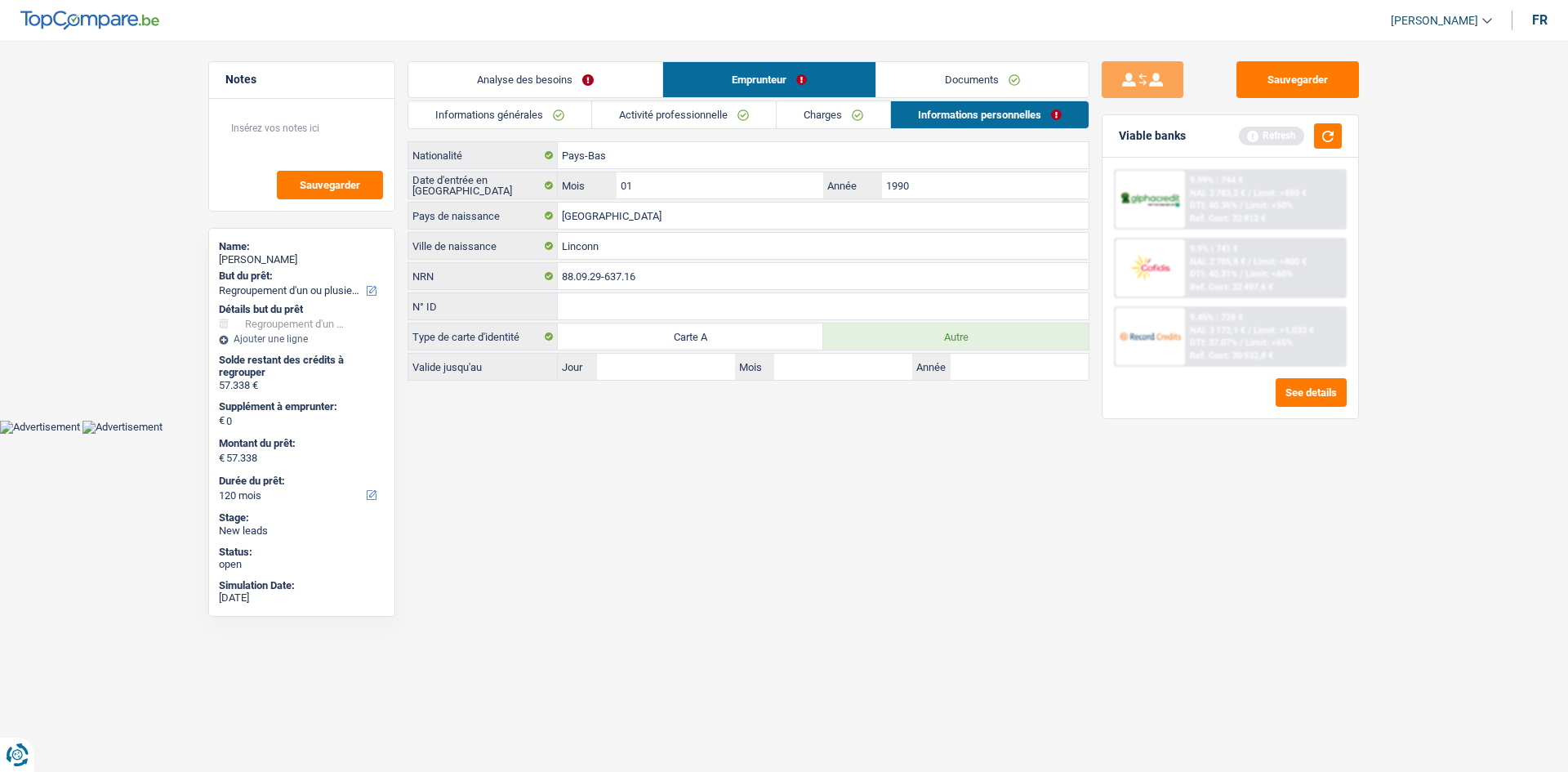 click on "Vous avez le contrôle de vos données
Nous utilisons des cookies, tout comme nos partenaires commerciaux, afin de collecter des informations sur vous à des fins diverses, notamment :
En cliquant sur « Accepter », vous donnez votre consentement à toutes les fins énoncées. Vous pouvez également choisir de spécifier les finalités auxquelles vous souhaitez donner votre consentement. Pour ce faire, il vous suffit de cocher la case située à côté de la finalité et d’appuyer sur « Enregistrer les paramètres ».
Vous pouvez à tout moment révoquer votre consentement en cliquant sur la petite icône située dans le coin inférieur gauche du site Internet. En savoir plus sur les cookies
Politique de confidentialité de Google
un an c" at bounding box center (784, 216) 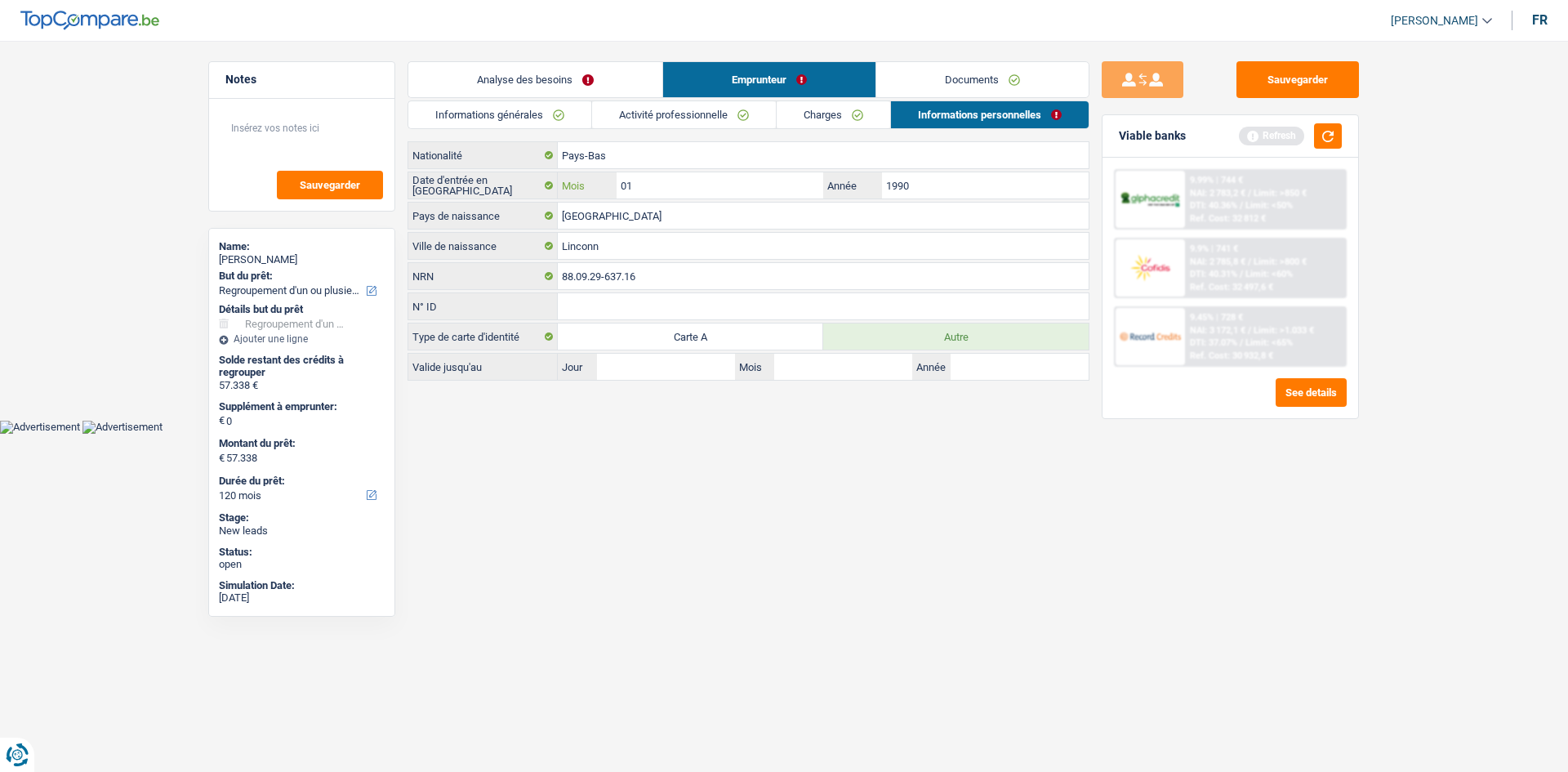 click on "01" at bounding box center [719, 185] 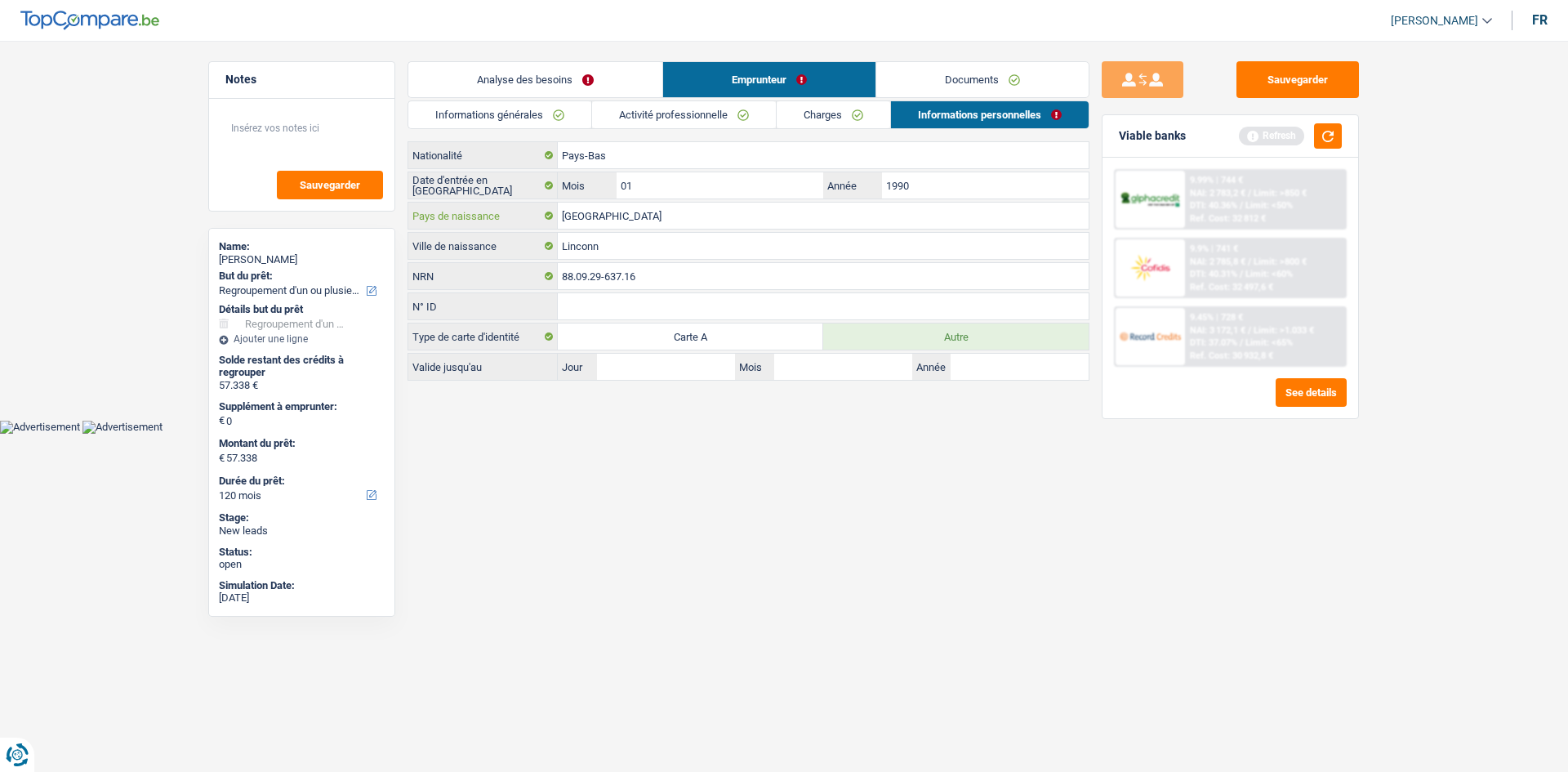 click on "[GEOGRAPHIC_DATA]" at bounding box center (823, 216) 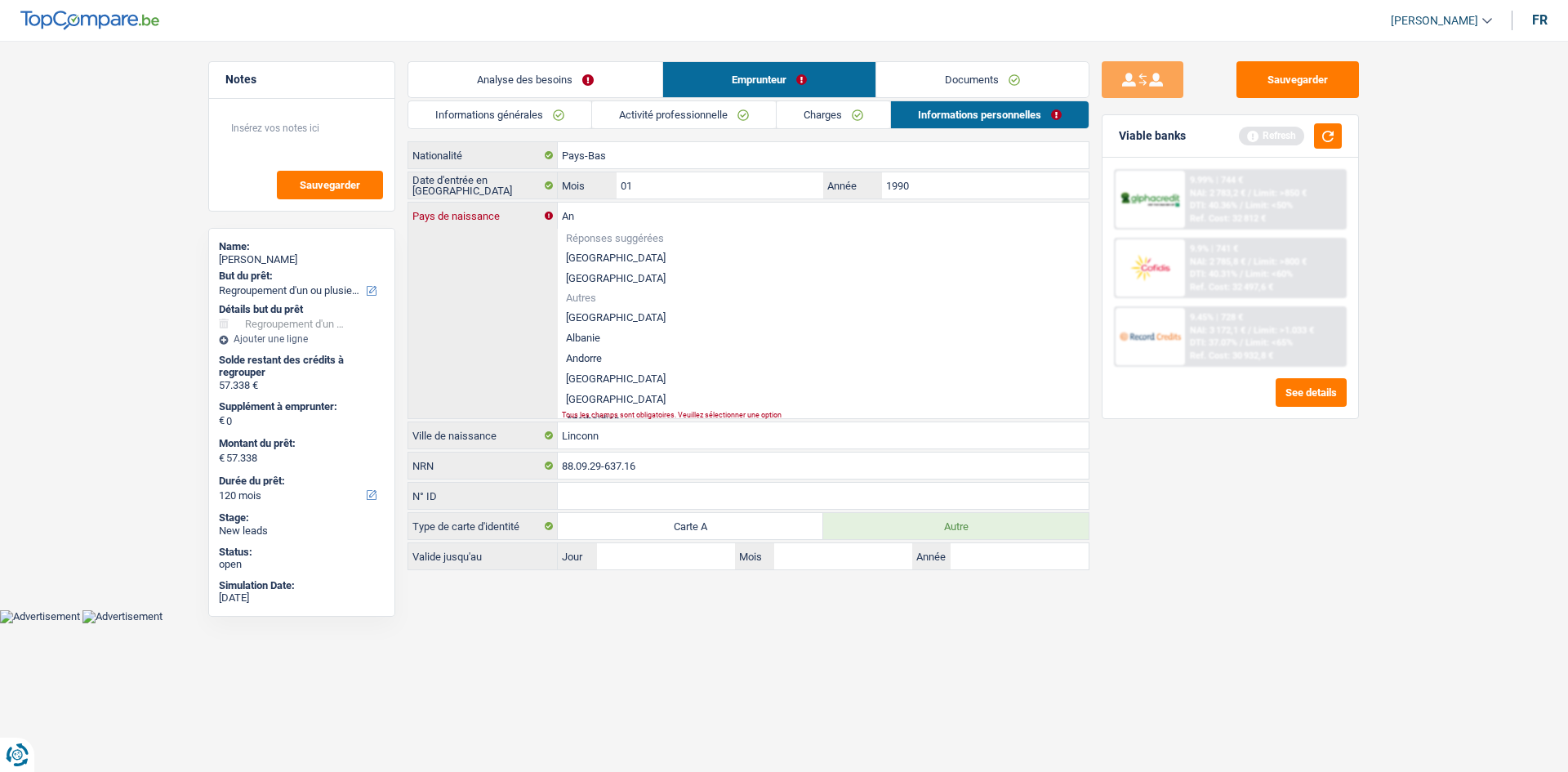 type on "A" 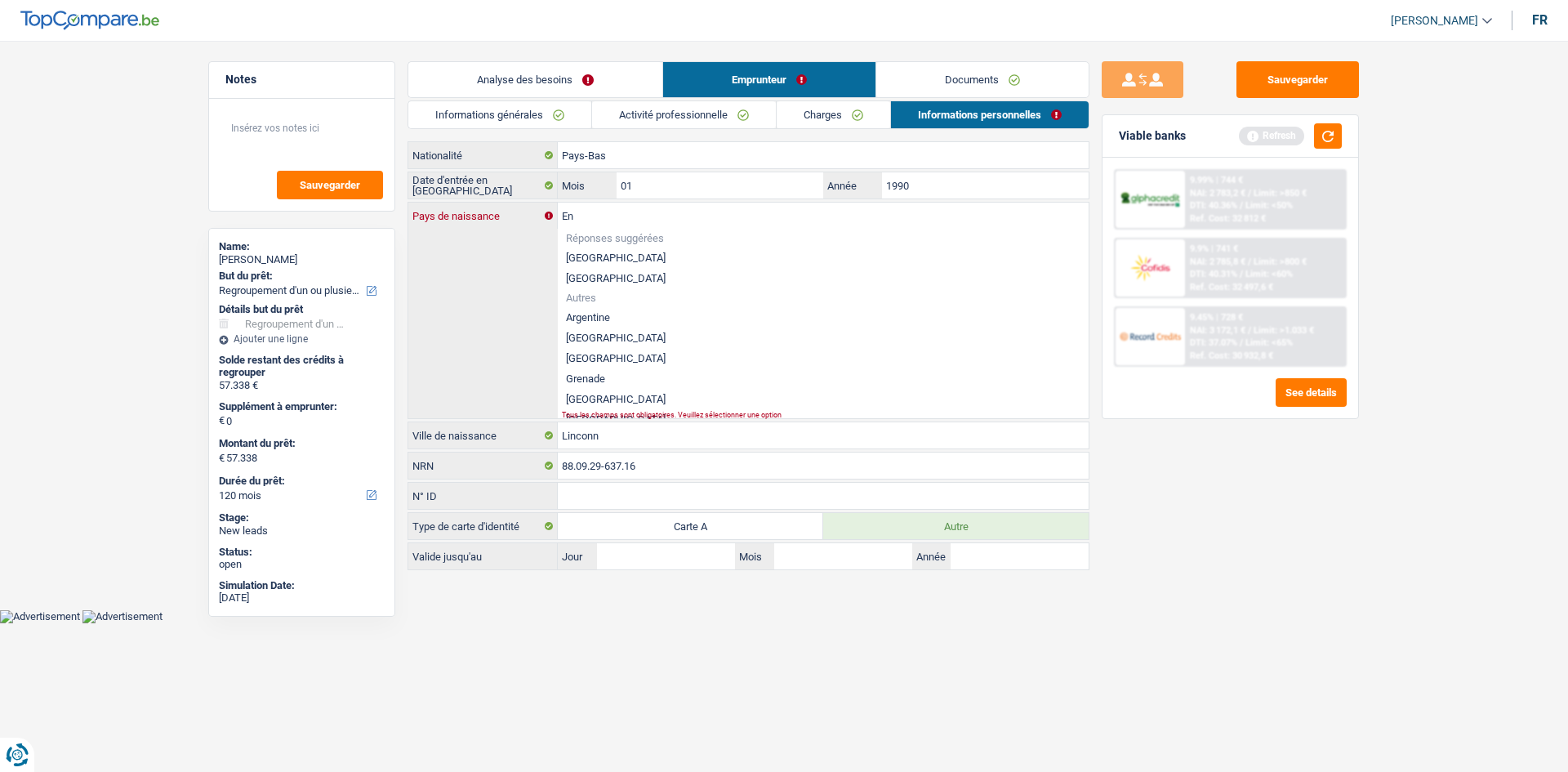 type on "E" 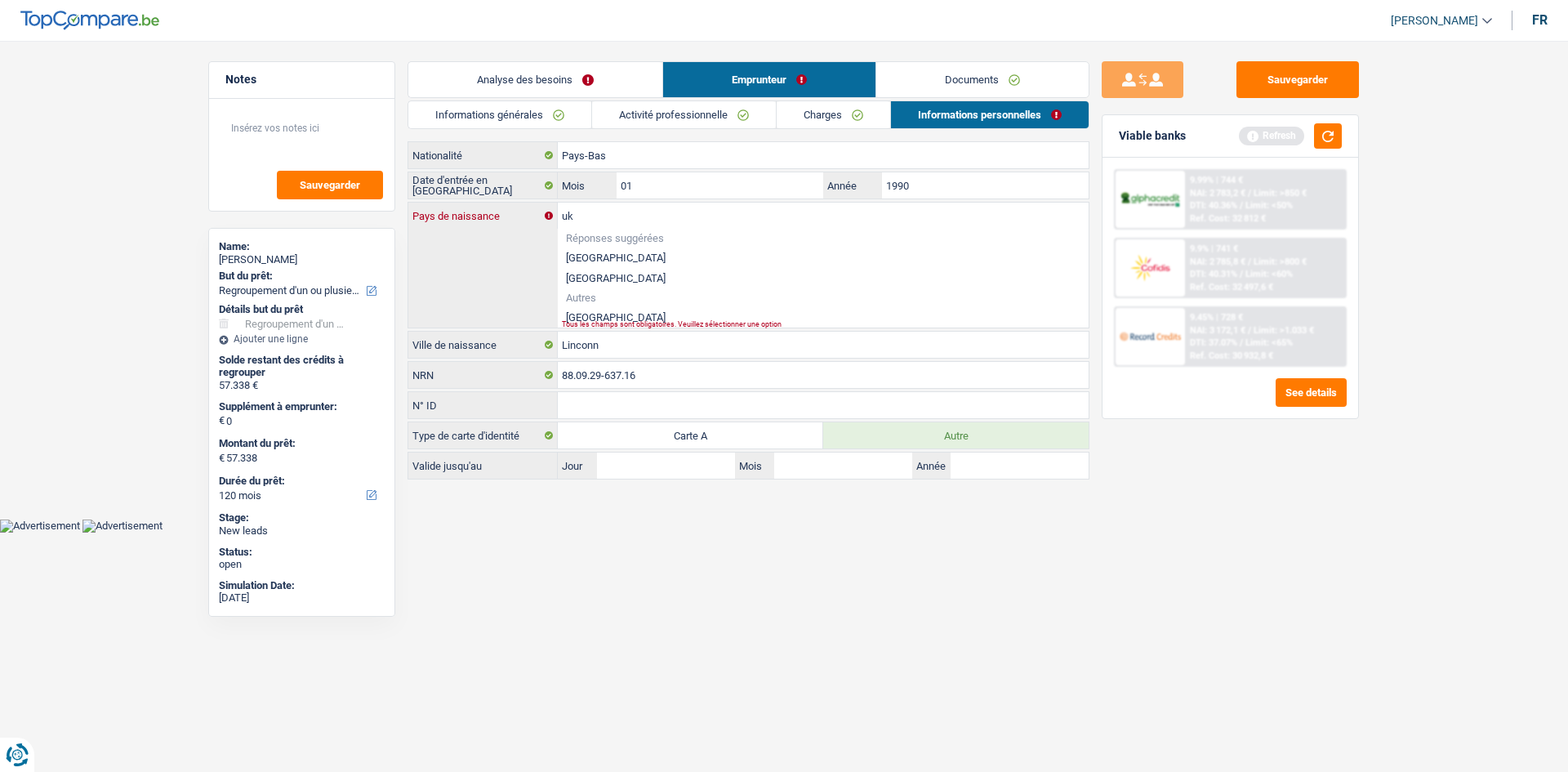 type on "u" 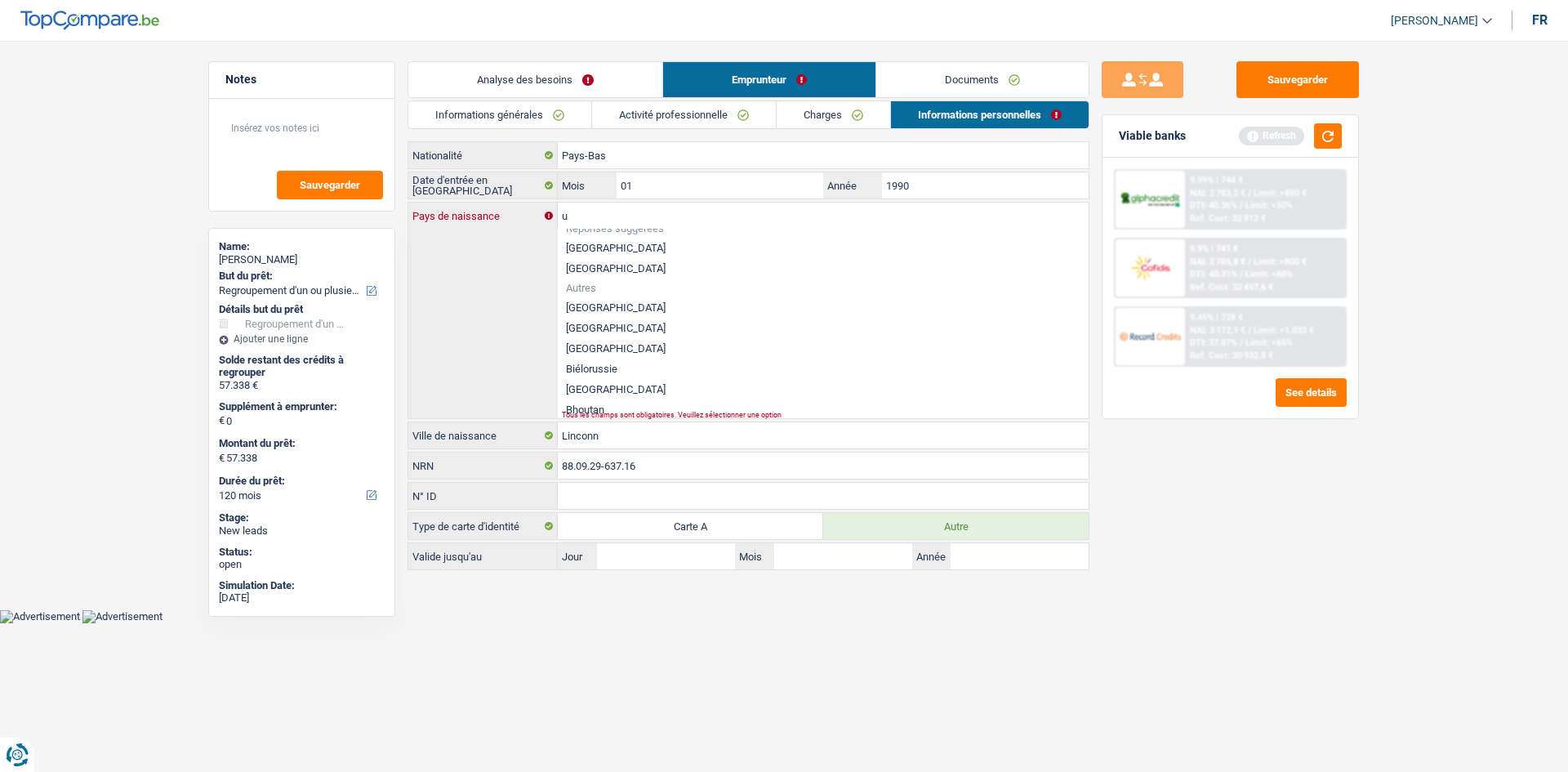 scroll, scrollTop: 0, scrollLeft: 0, axis: both 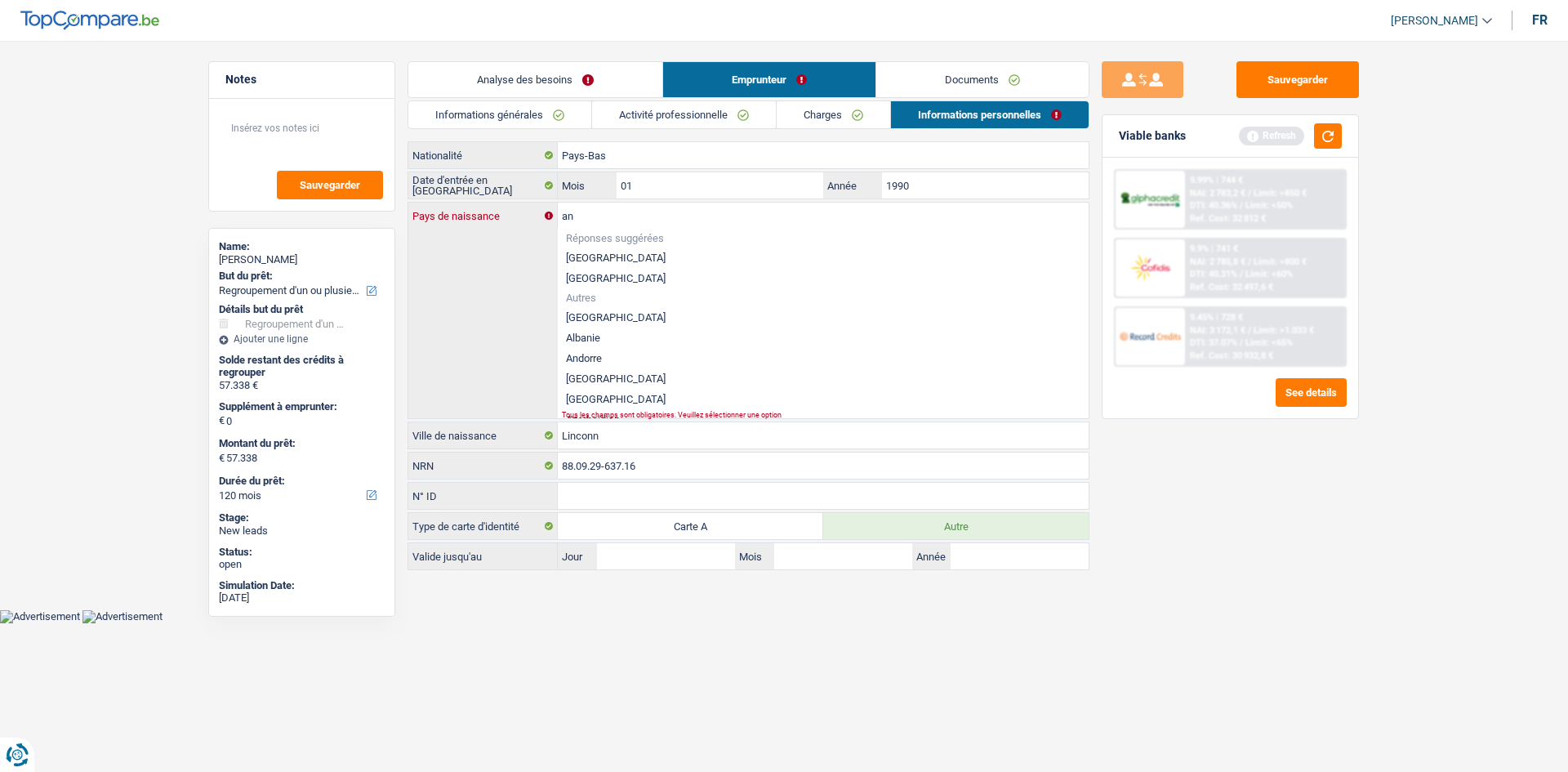type on "a" 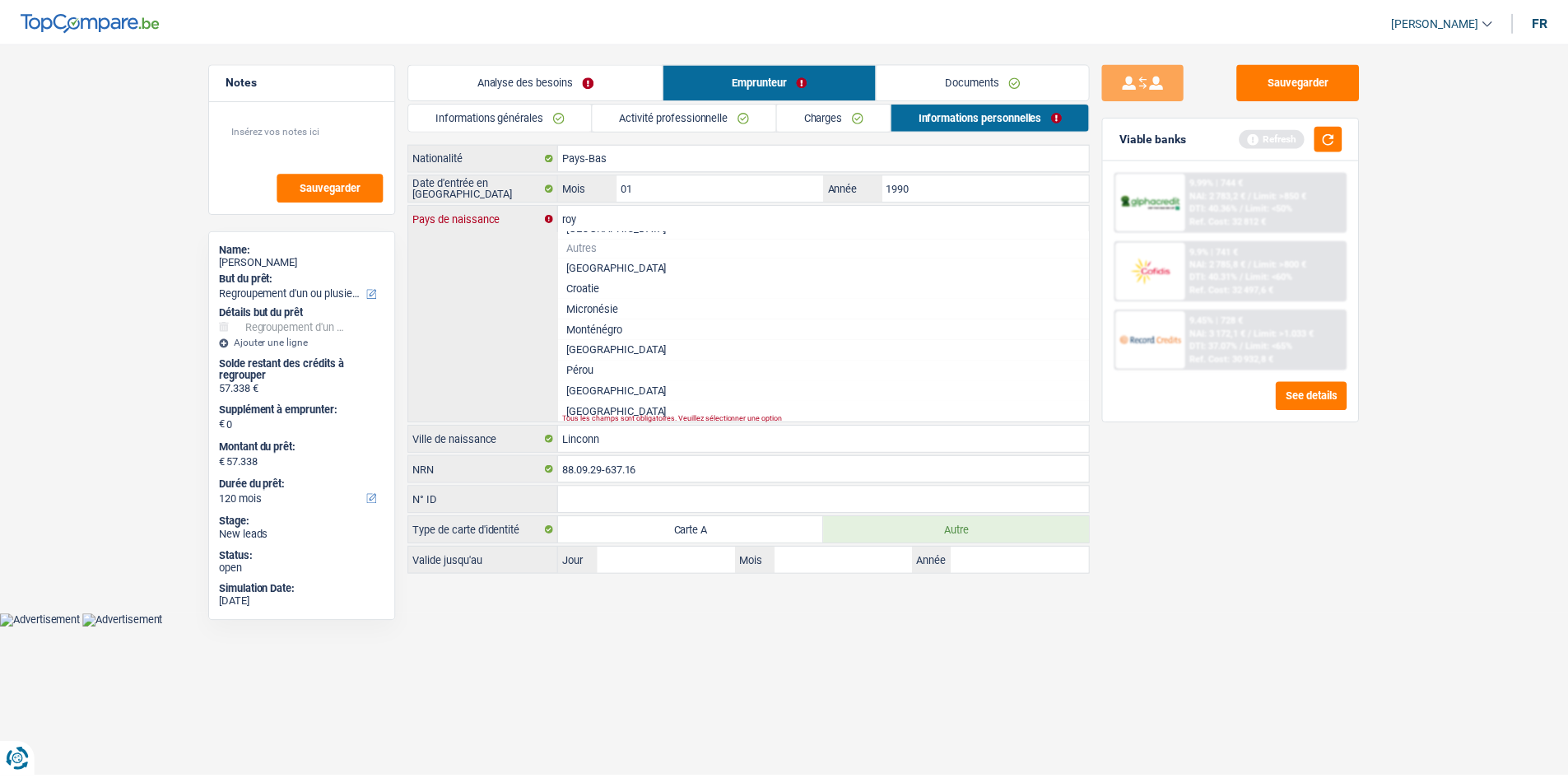 scroll, scrollTop: 0, scrollLeft: 0, axis: both 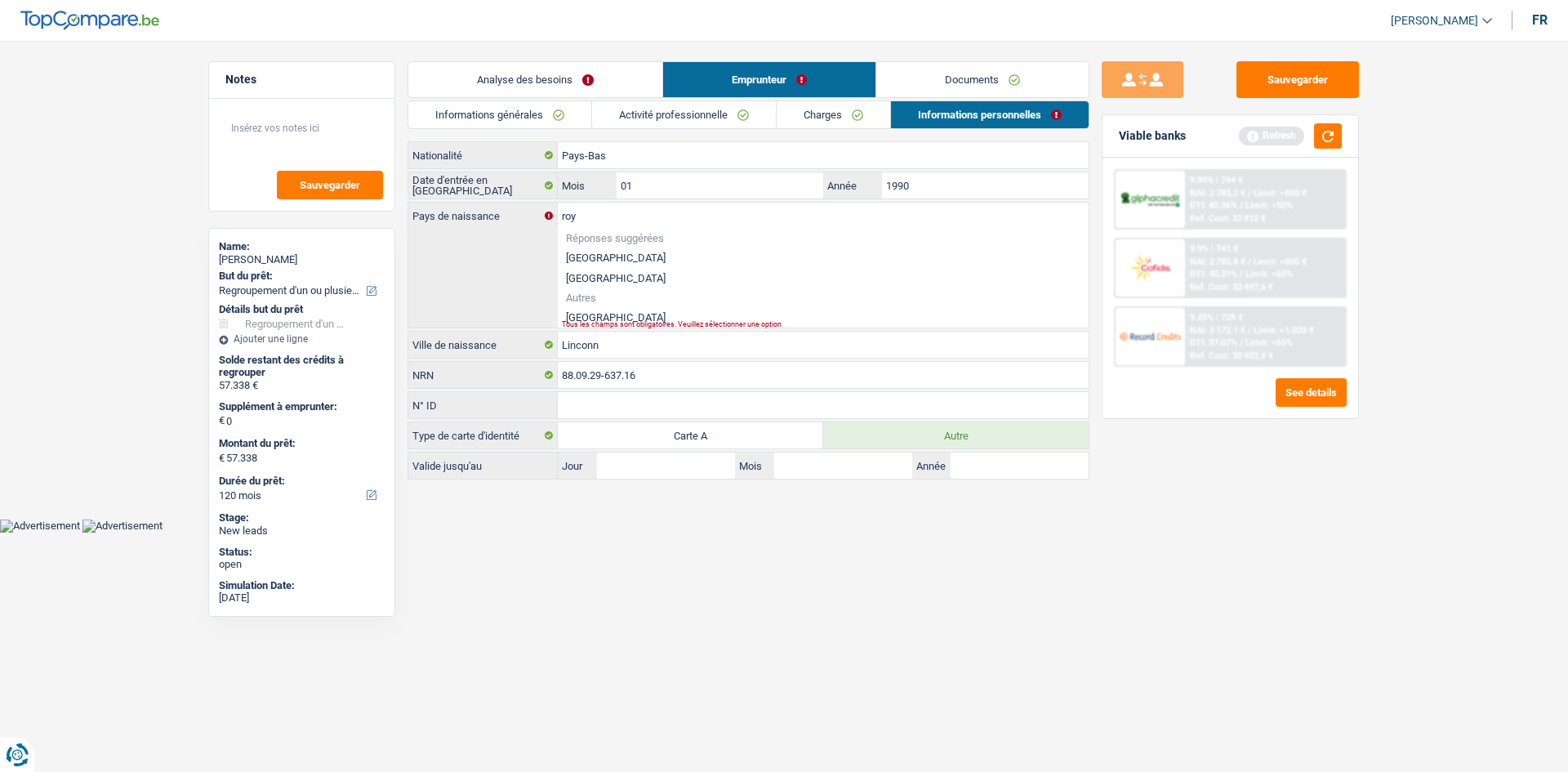click on "[GEOGRAPHIC_DATA]" at bounding box center [823, 317] 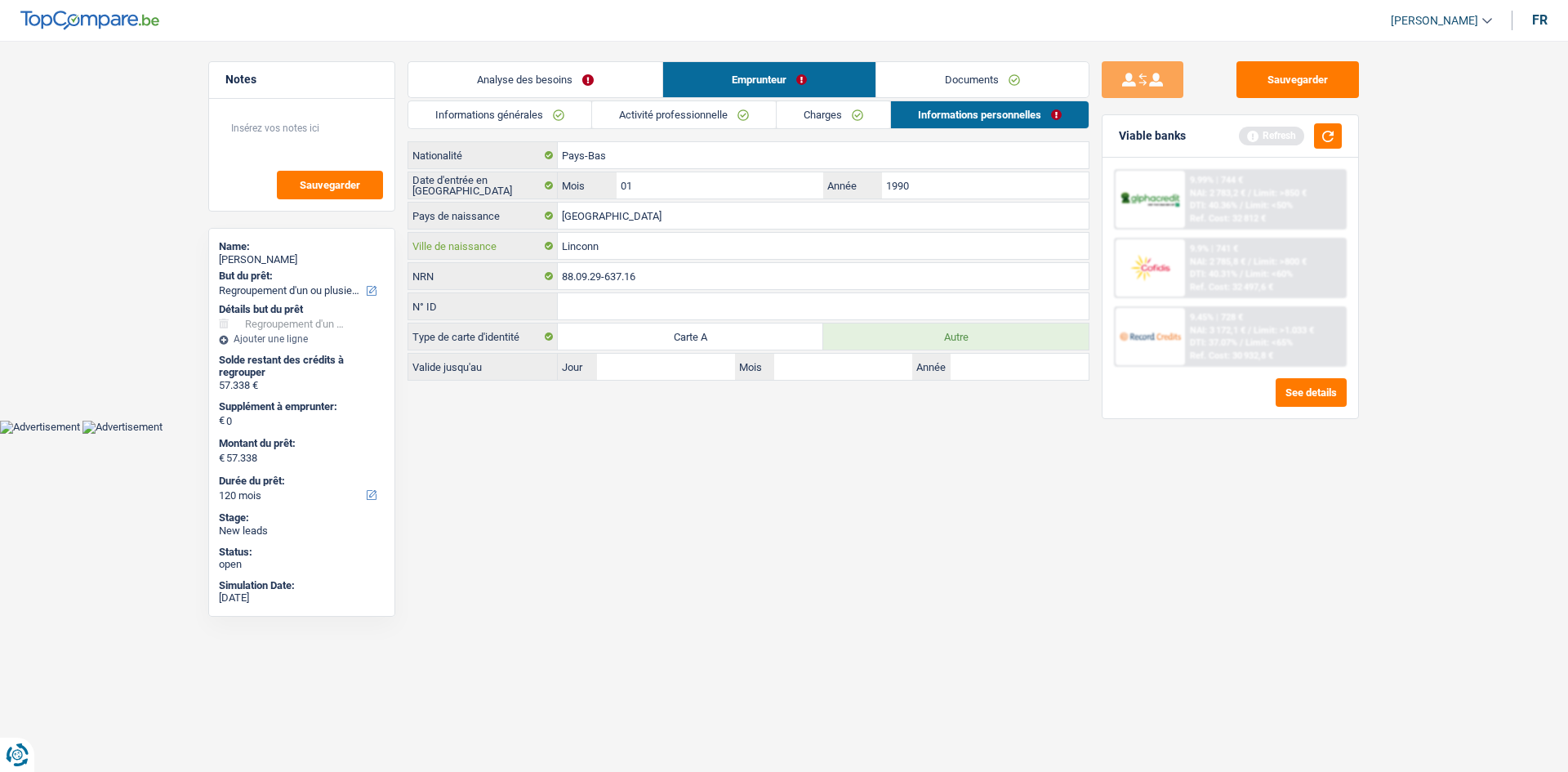 click on "Linconn" at bounding box center [823, 246] 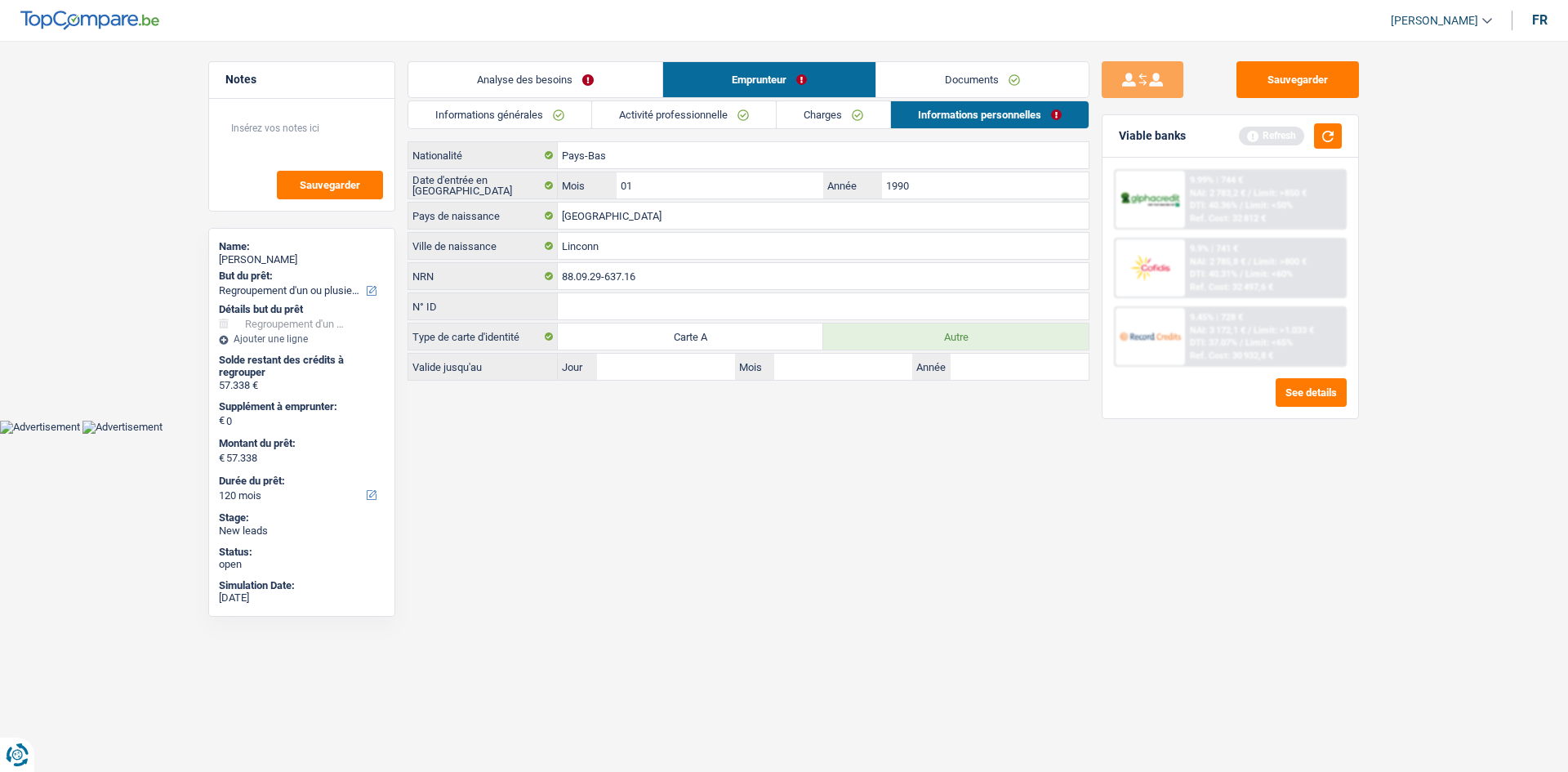 drag, startPoint x: 679, startPoint y: 493, endPoint x: 683, endPoint y: 485, distance: 8.94427 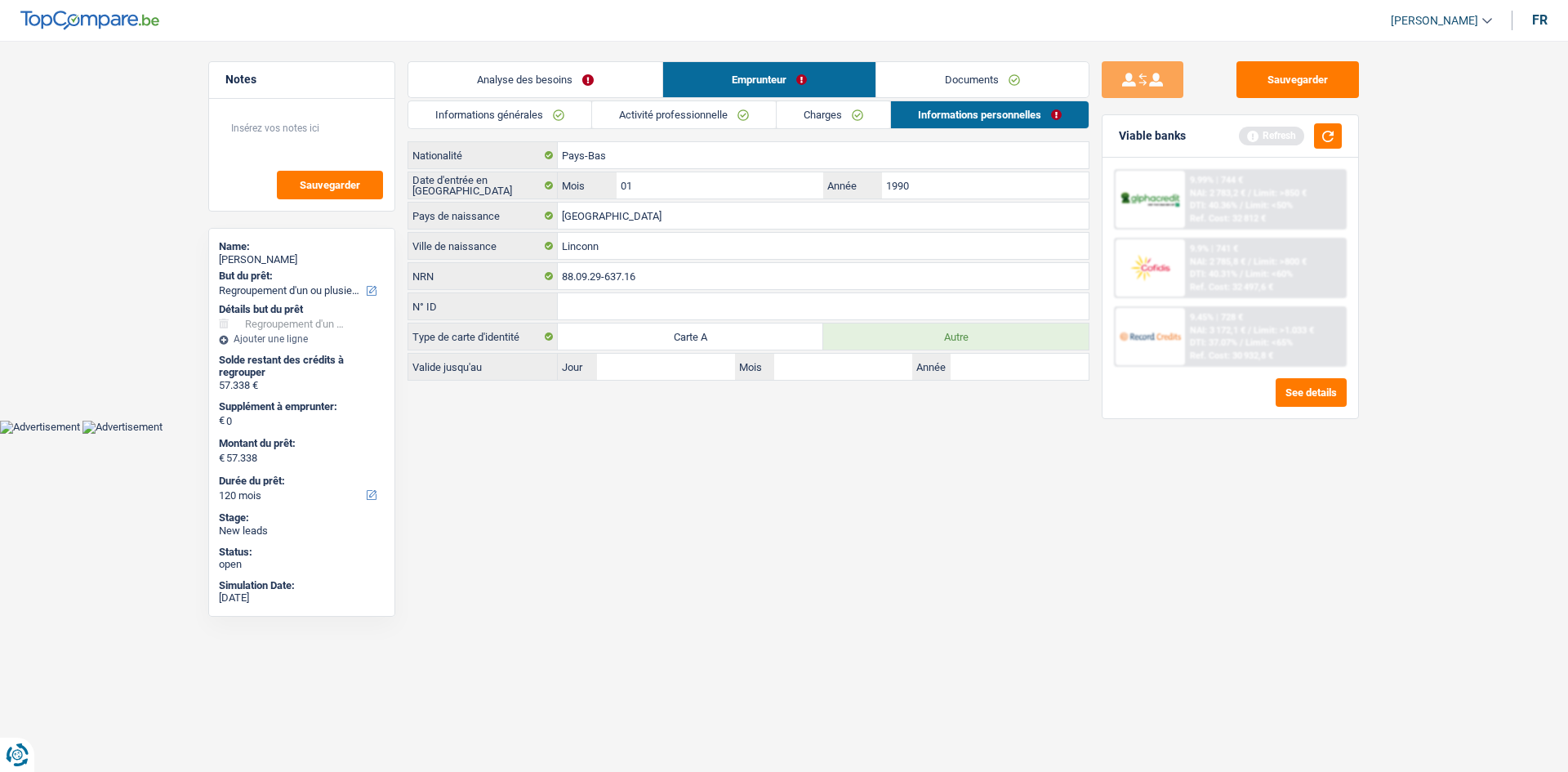 click on "Vous avez le contrôle de vos données
Nous utilisons des cookies, tout comme nos partenaires commerciaux, afin de collecter des informations sur vous à des fins diverses, notamment :
En cliquant sur « Accepter », vous donnez votre consentement à toutes les fins énoncées. Vous pouvez également choisir de spécifier les finalités auxquelles vous souhaitez donner votre consentement. Pour ce faire, il vous suffit de cocher la case située à côté de la finalité et d’appuyer sur « Enregistrer les paramètres ».
Vous pouvez à tout moment révoquer votre consentement en cliquant sur la petite icône située dans le coin inférieur gauche du site Internet. En savoir plus sur les cookies
Politique de confidentialité de Google
un an c" at bounding box center (784, 216) 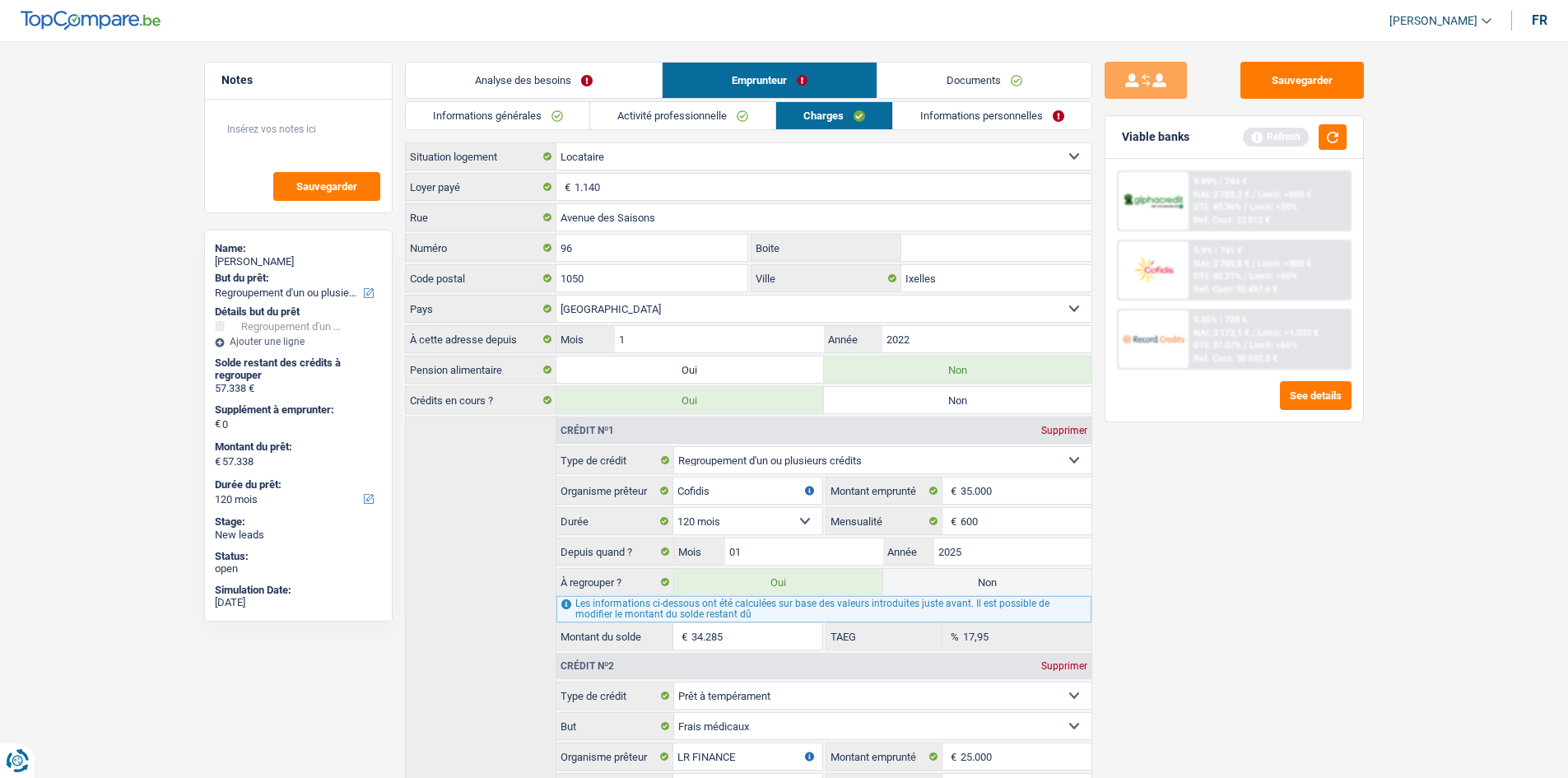 click on "Activité professionnelle" at bounding box center [682, 115] 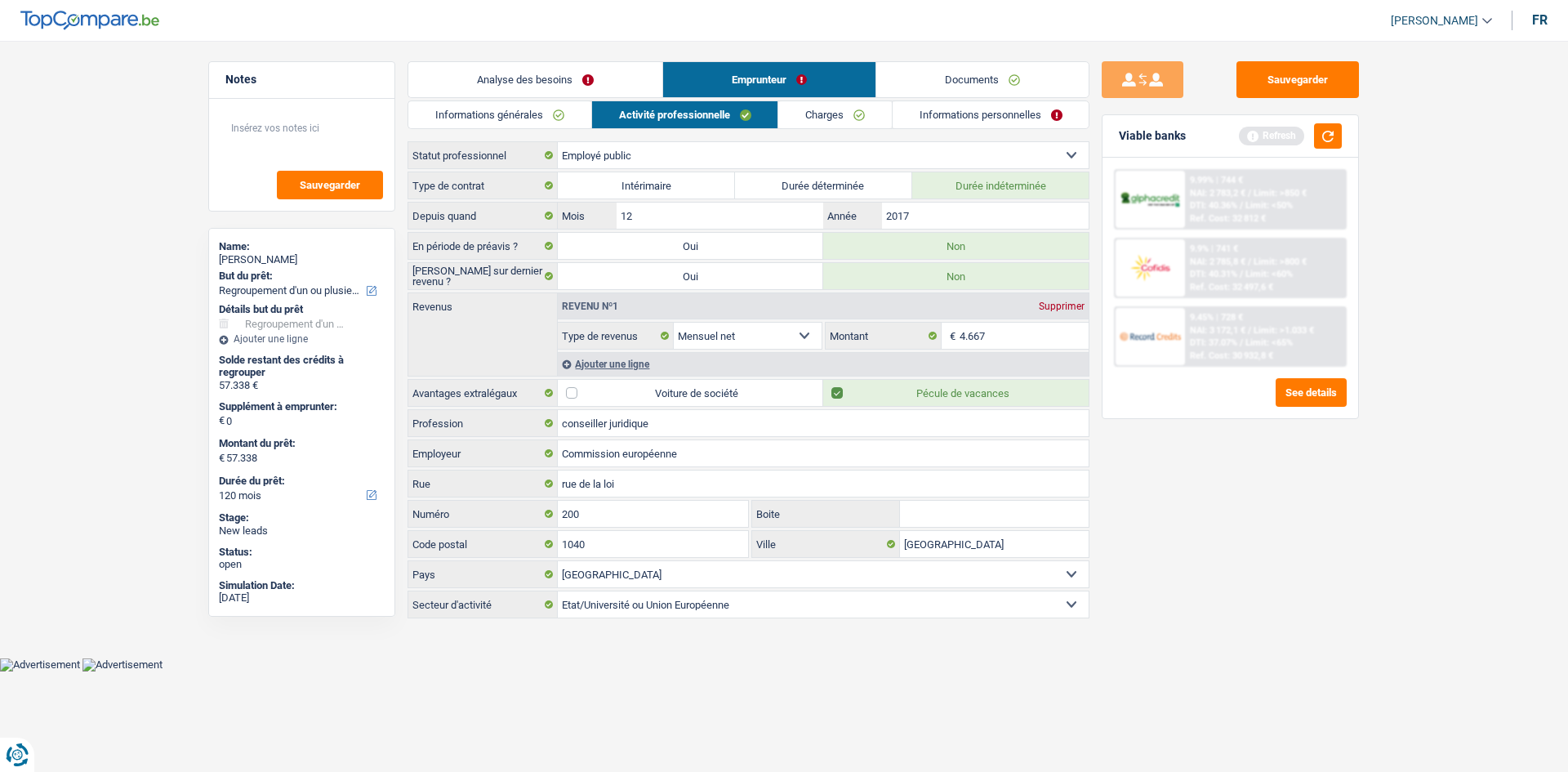 click on "Informations générales" at bounding box center [500, 114] 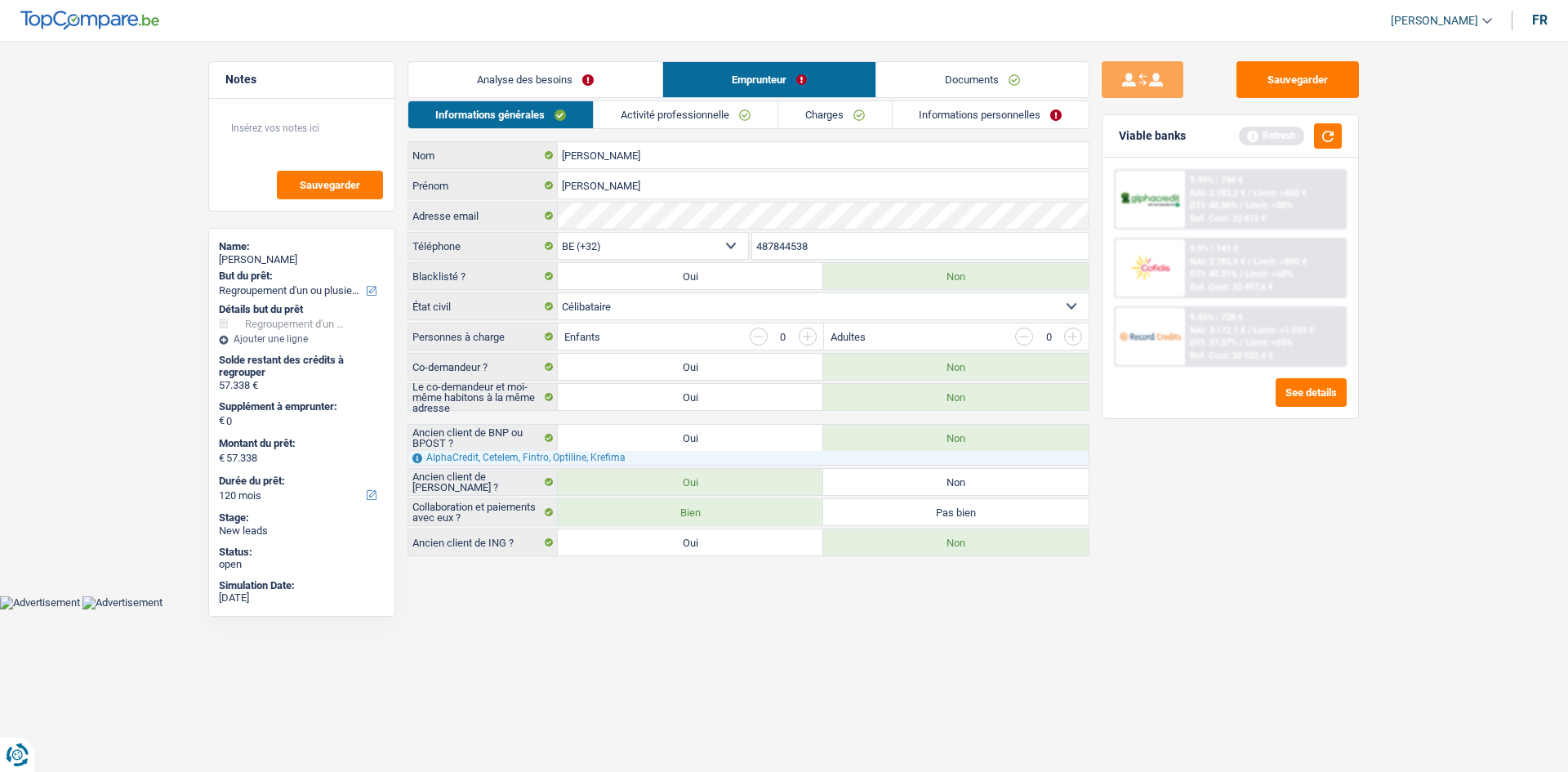 click on "Analyse des besoins" at bounding box center [535, 79] 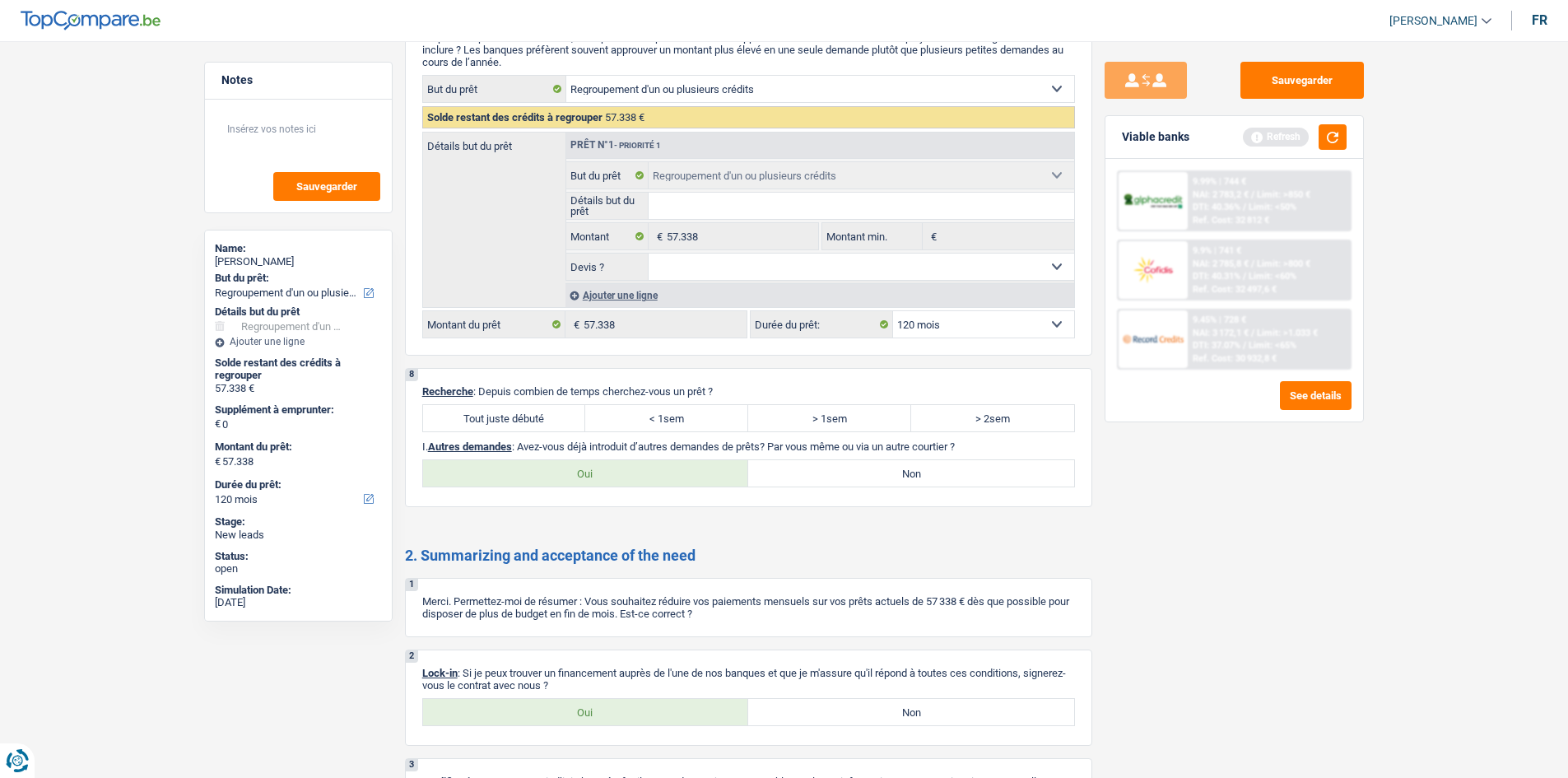 scroll, scrollTop: 2225, scrollLeft: 0, axis: vertical 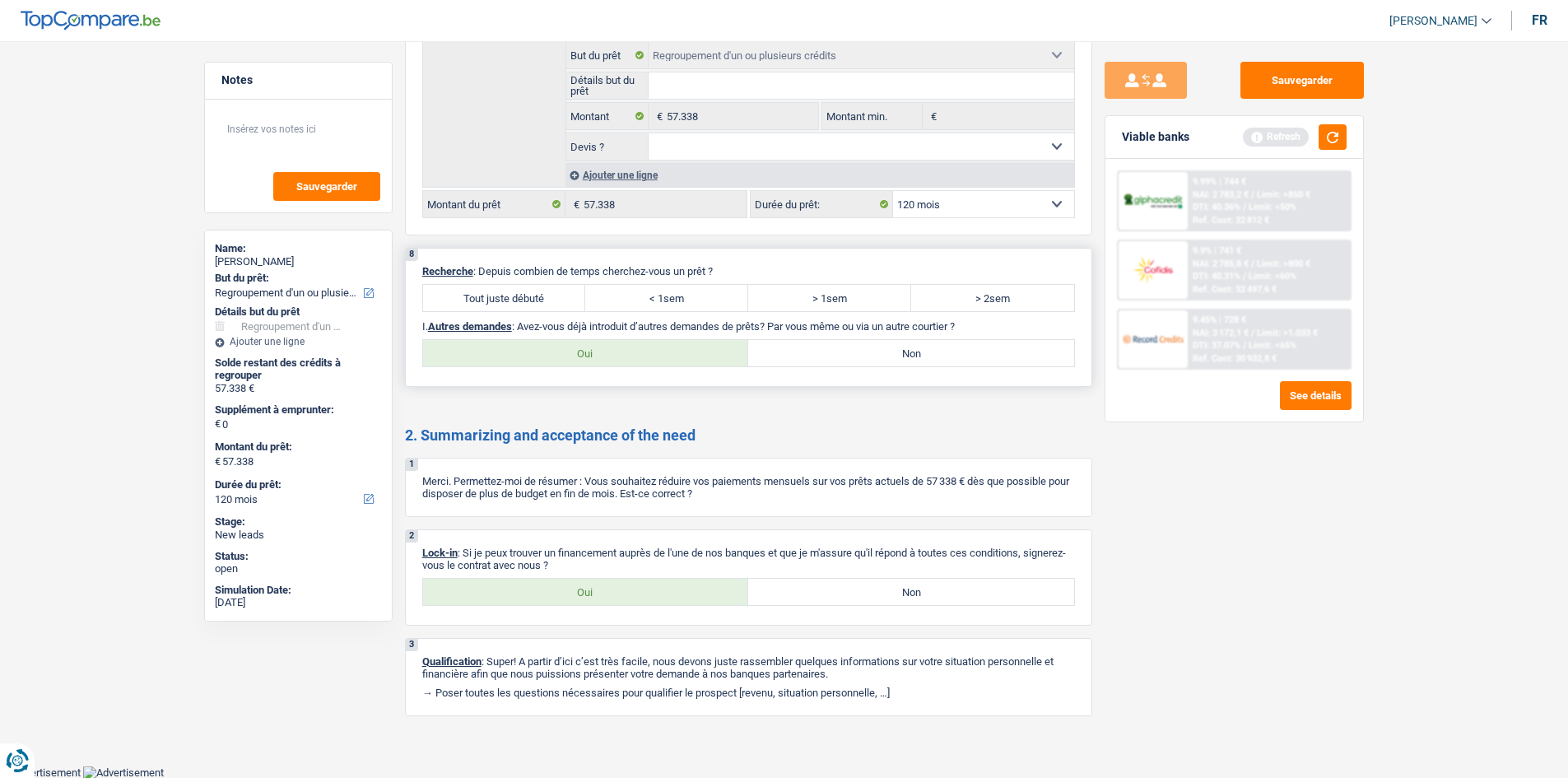click on "Tout juste débuté" at bounding box center [505, 298] 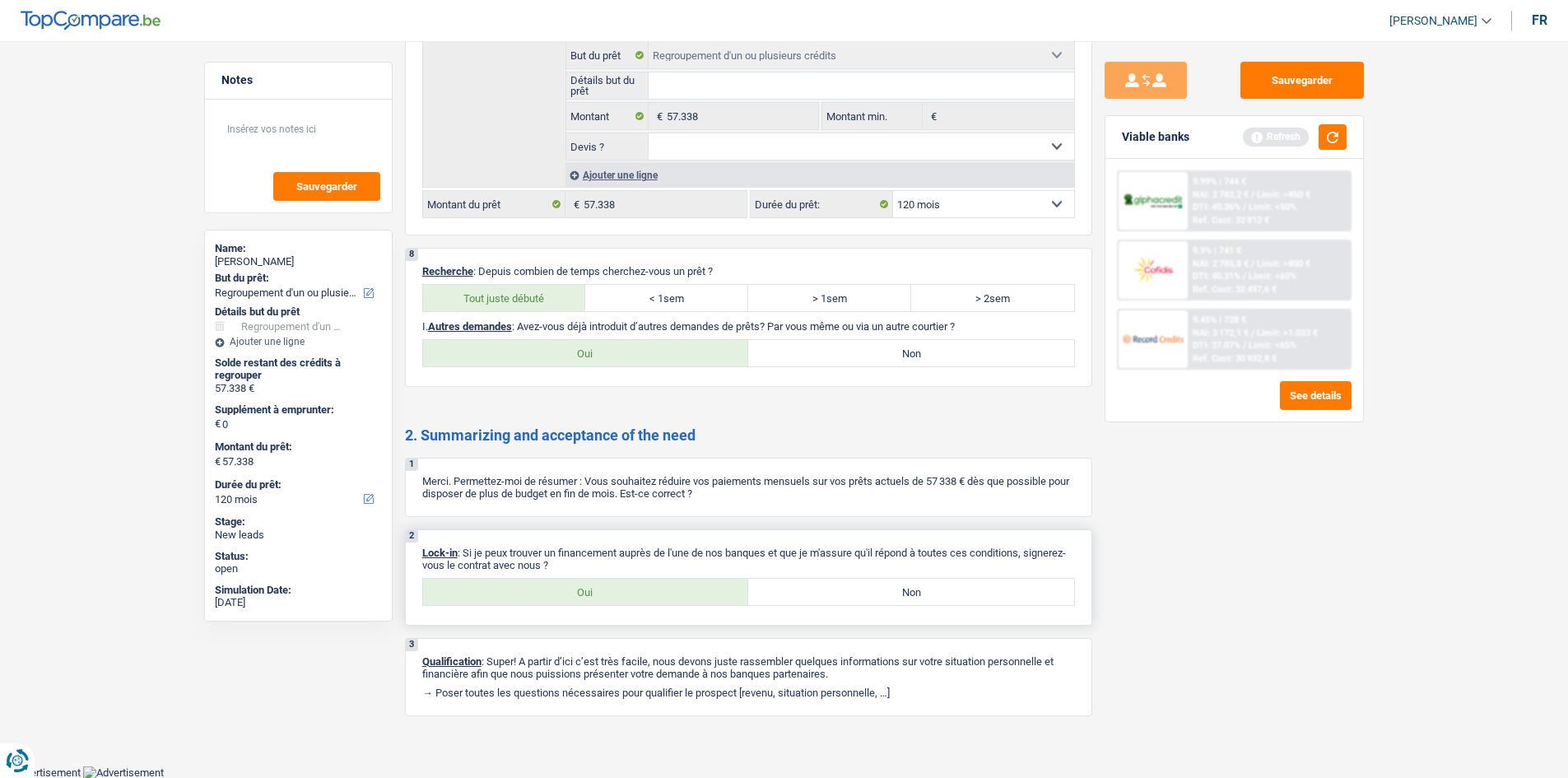 click on "Oui" at bounding box center (586, 592) 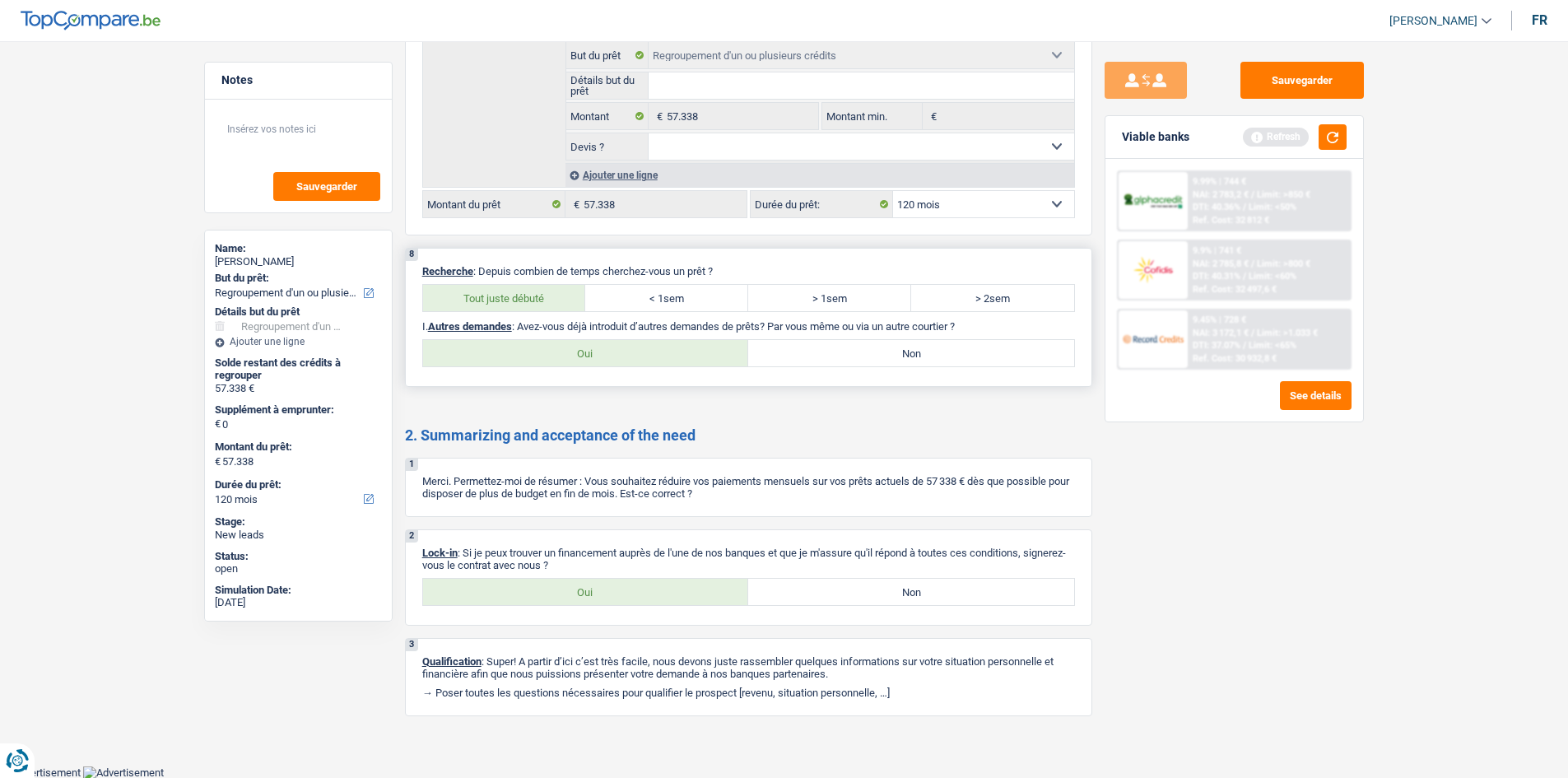 click on "Non" at bounding box center [911, 353] 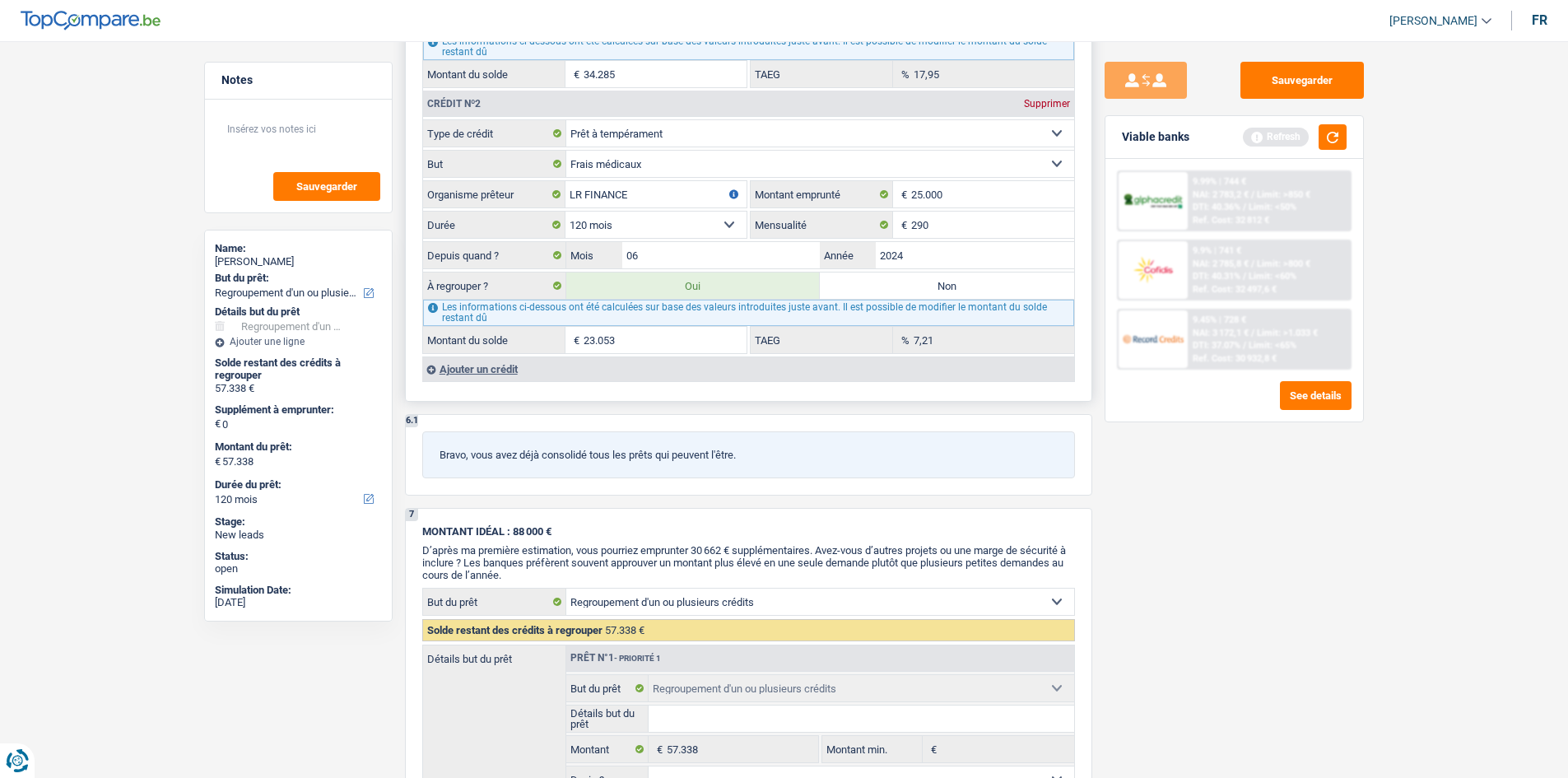 scroll, scrollTop: 1402, scrollLeft: 0, axis: vertical 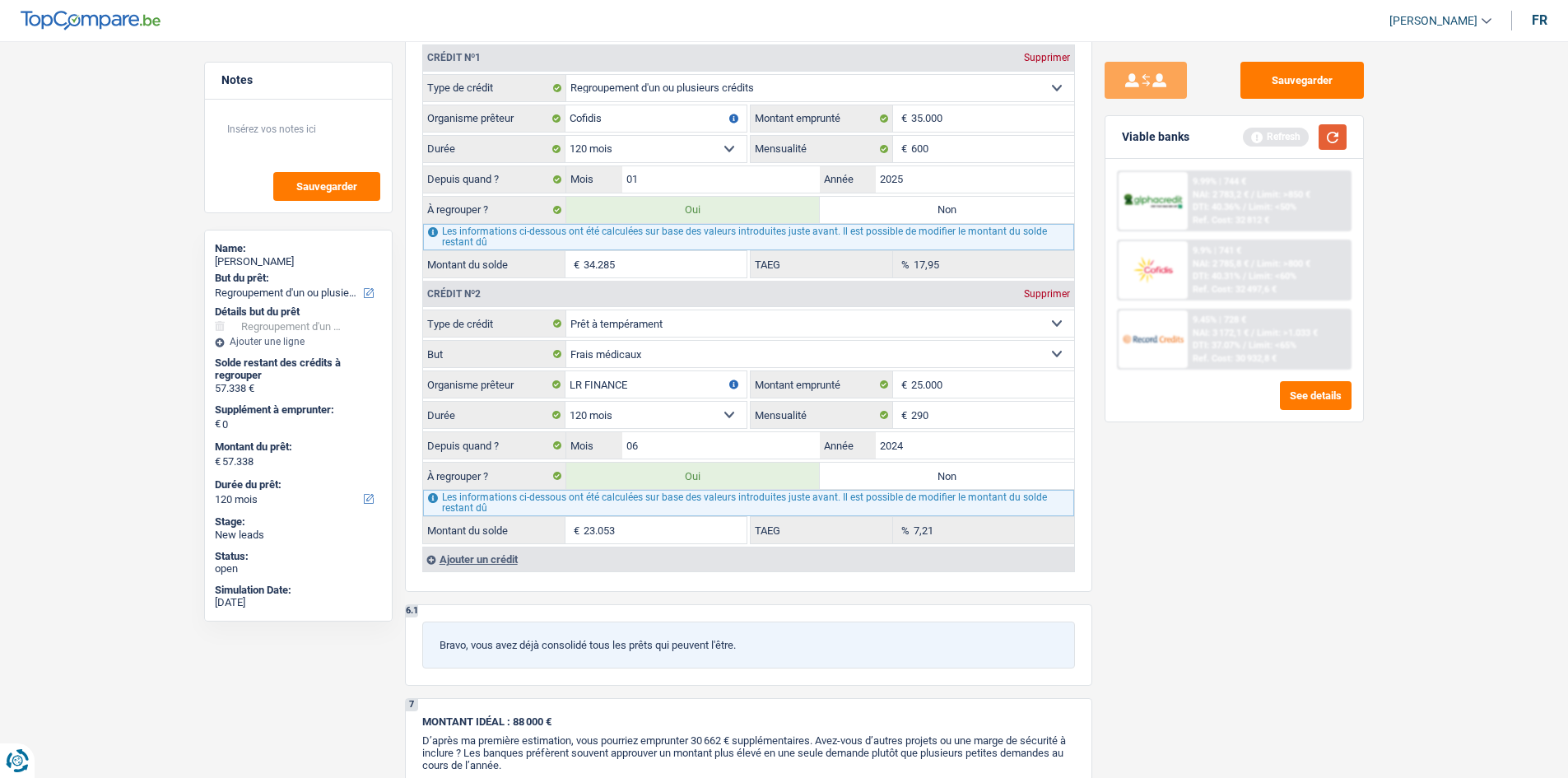 click at bounding box center [1333, 137] 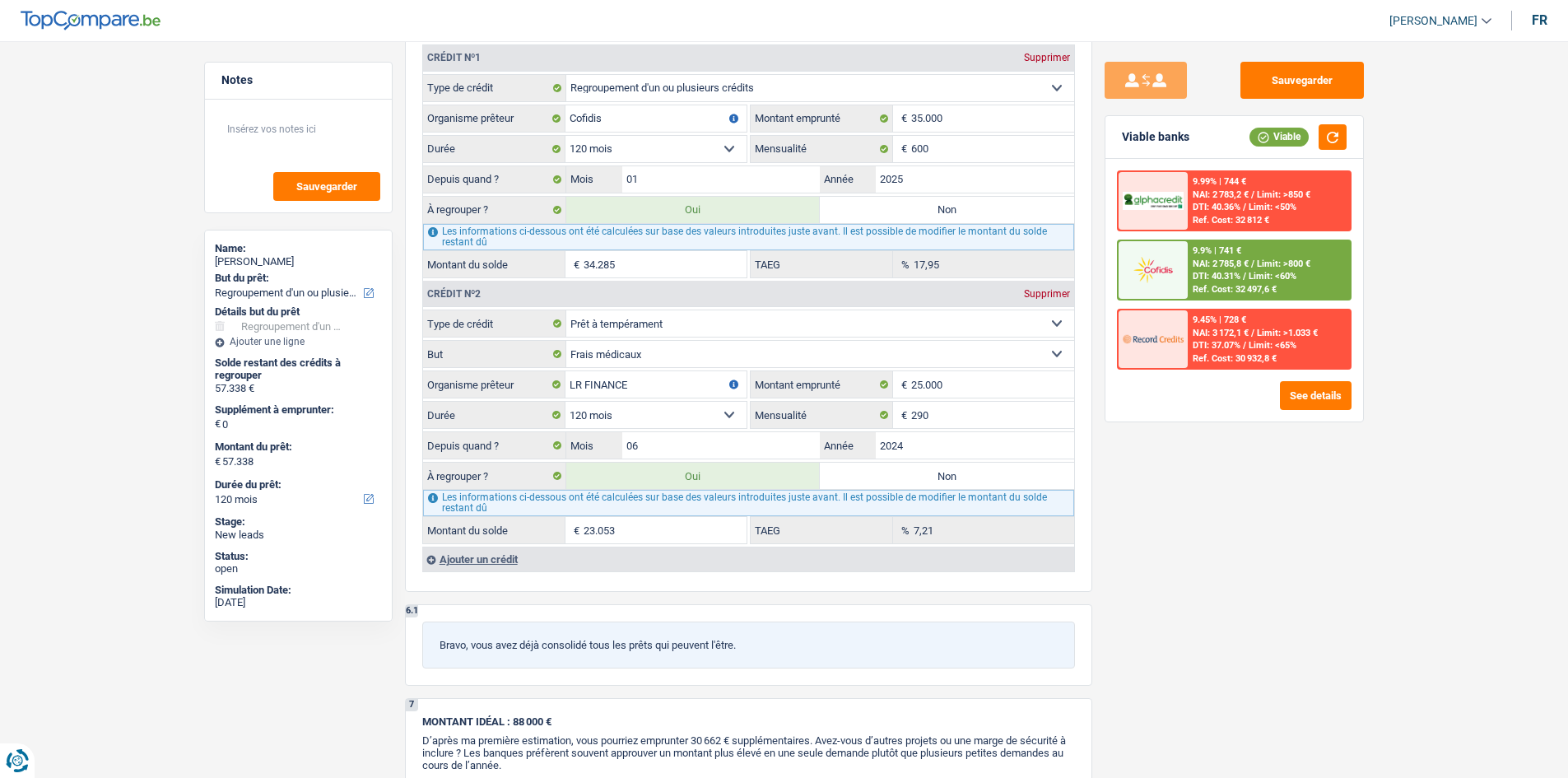 click on "DTI: 40.31%" at bounding box center (1217, 276) 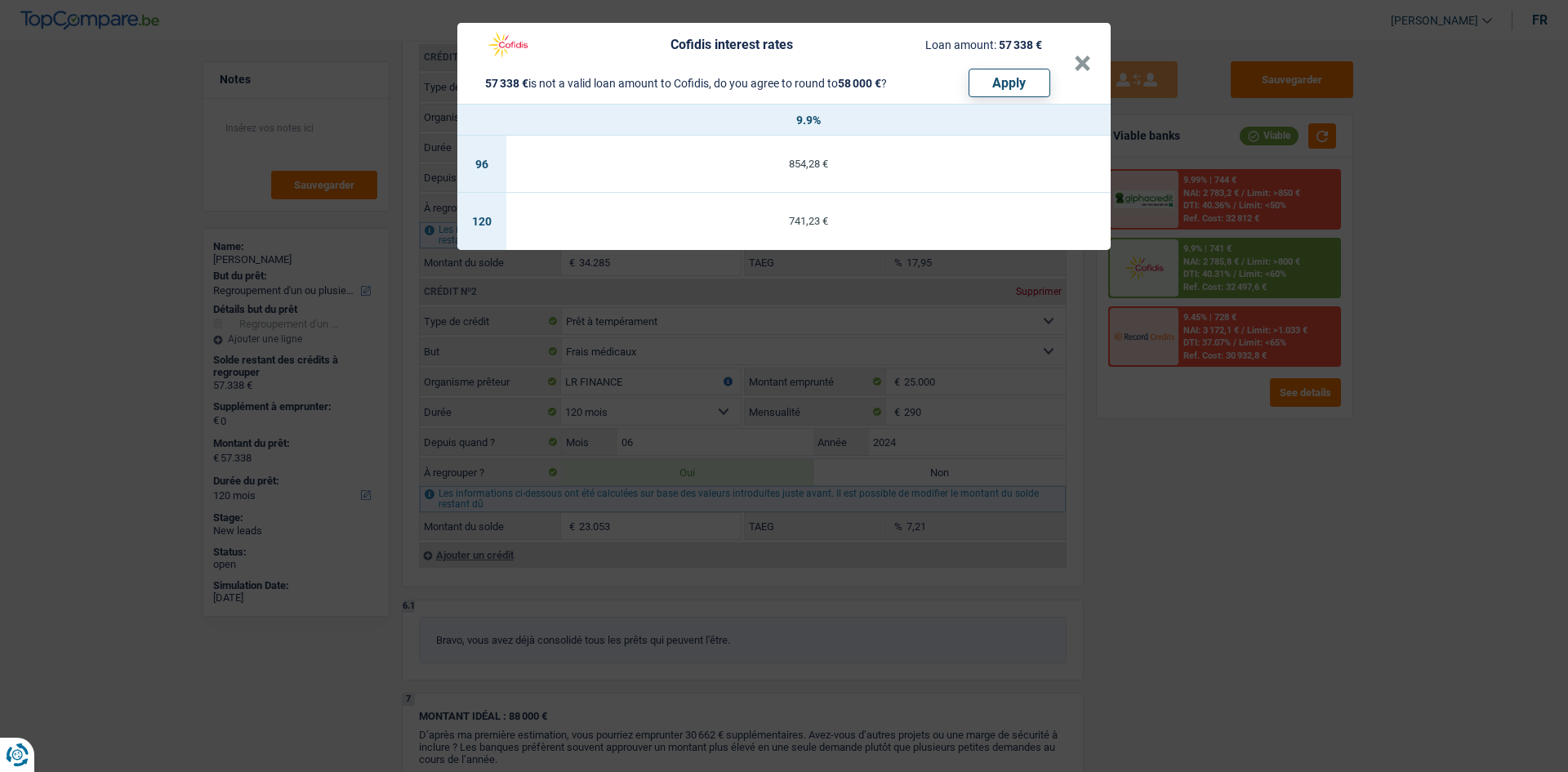 drag, startPoint x: 1178, startPoint y: 514, endPoint x: 1162, endPoint y: 512, distance: 16.124515 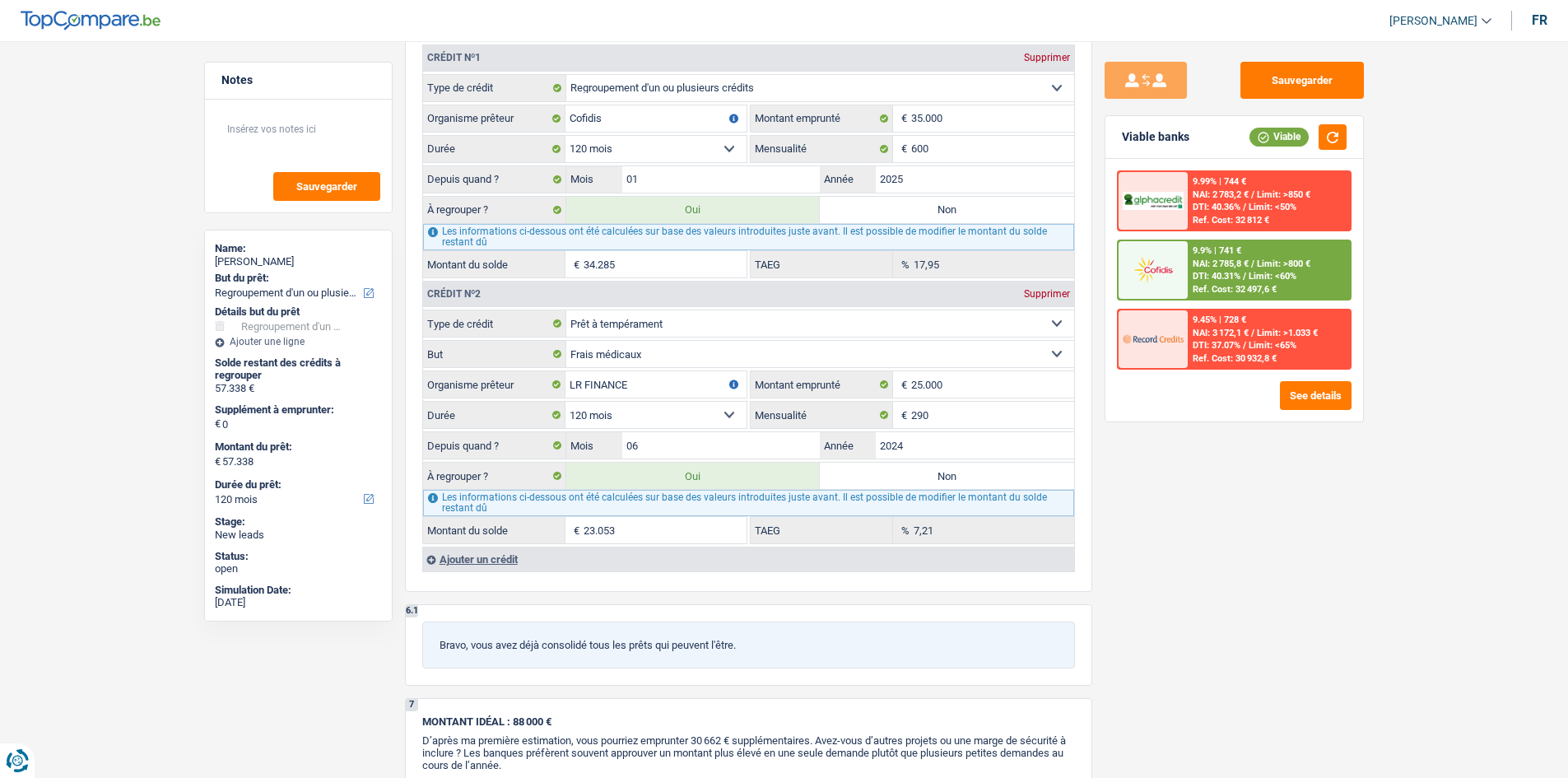 click on "Sauvegarder
Viable banks
Viable
9.99% | 744 €
NAI: 2 783,2 €
/
Limit: >850 €
DTI: 40.36%
/
Limit: <50%
Ref. Cost: 32 812 €
9.9% | 741 €
NAI: 2 785,8 €
/
Limit: >800 €
DTI: 40.31%
/               /       /" at bounding box center [1234, 404] 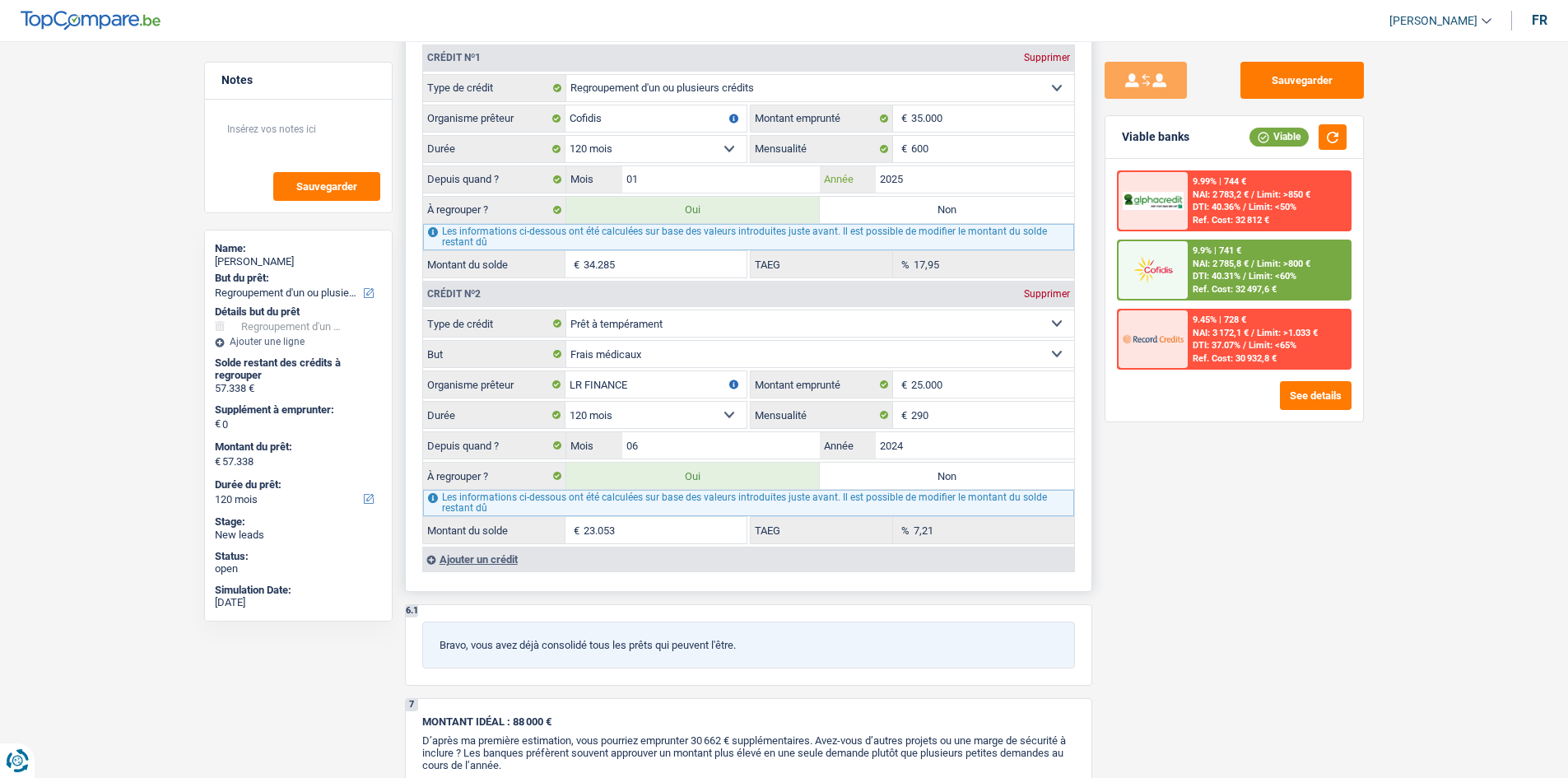 drag, startPoint x: 900, startPoint y: 180, endPoint x: 869, endPoint y: 175, distance: 31.40064 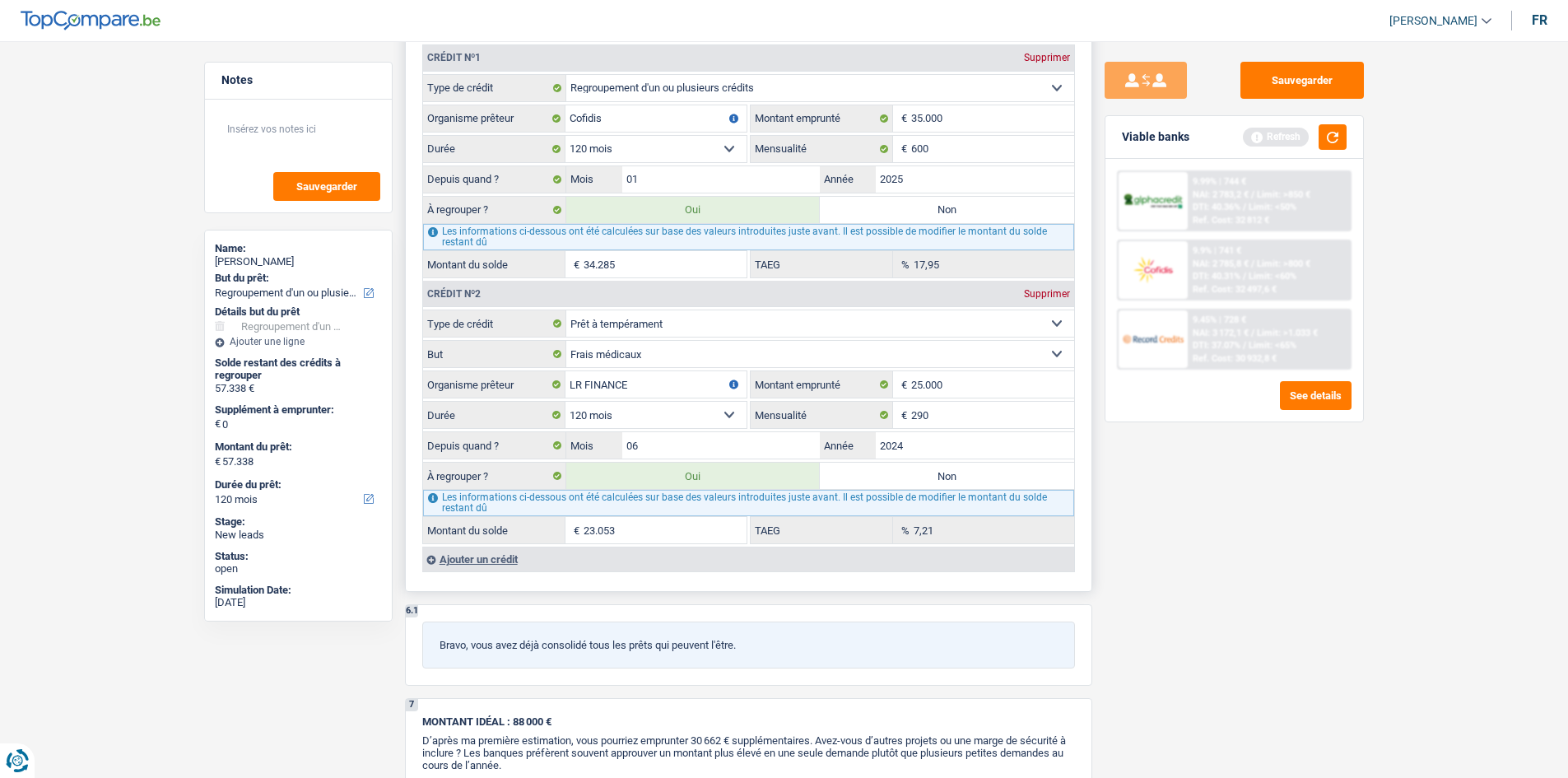 click on "17,95   %
TAEG" at bounding box center [912, 264] 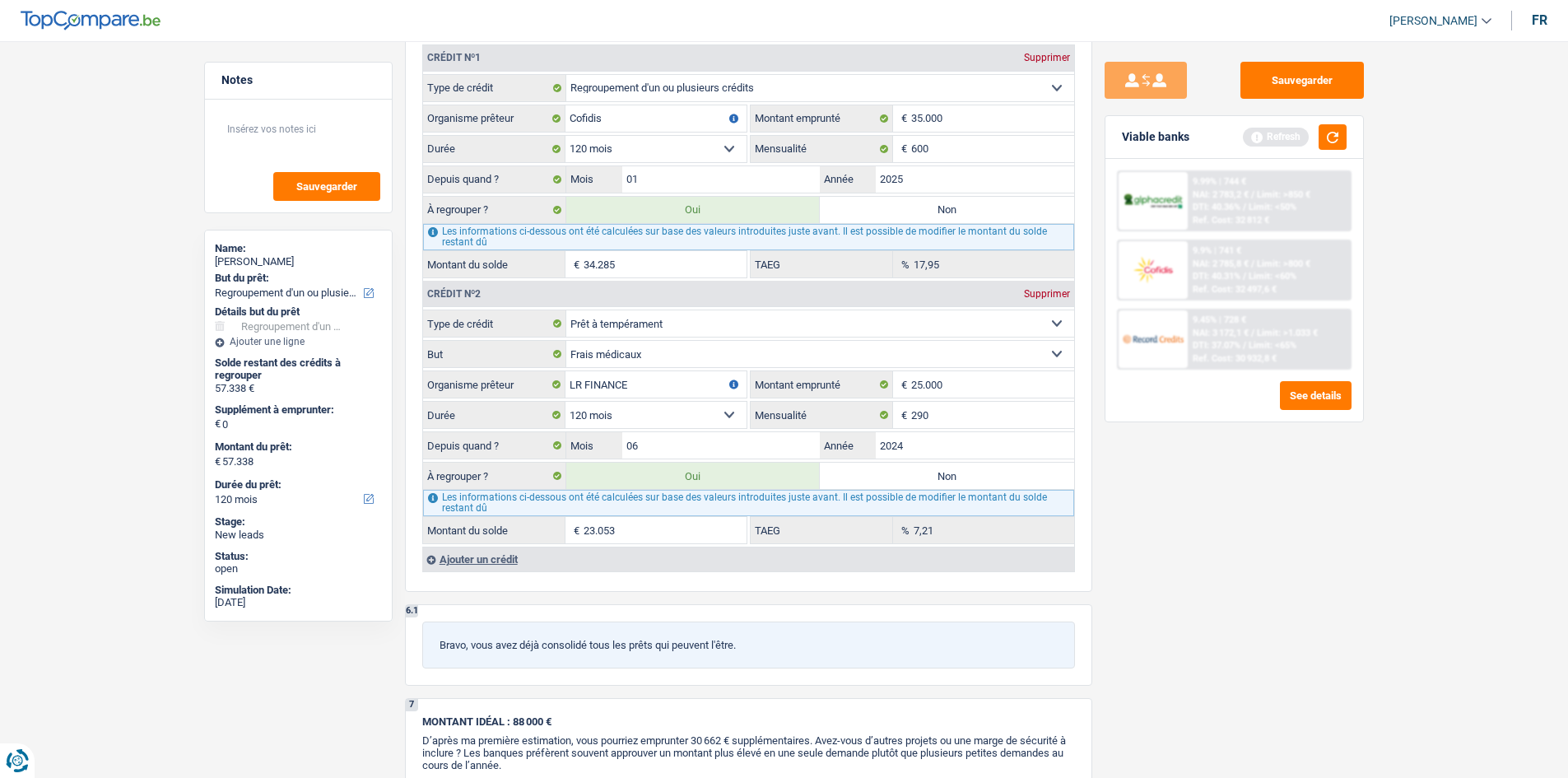 click on "Sauvegarder
Viable banks
Refresh
9.99% | 744 €
NAI: 2 783,2 €
/
Limit: >850 €
DTI: 40.36%
/
Limit: <50%
Ref. Cost: 32 812 €
9.9% | 741 €
NAI: 2 785,8 €
/
Limit: >800 €
DTI: 40.31%
/               /       /" at bounding box center (1234, 404) 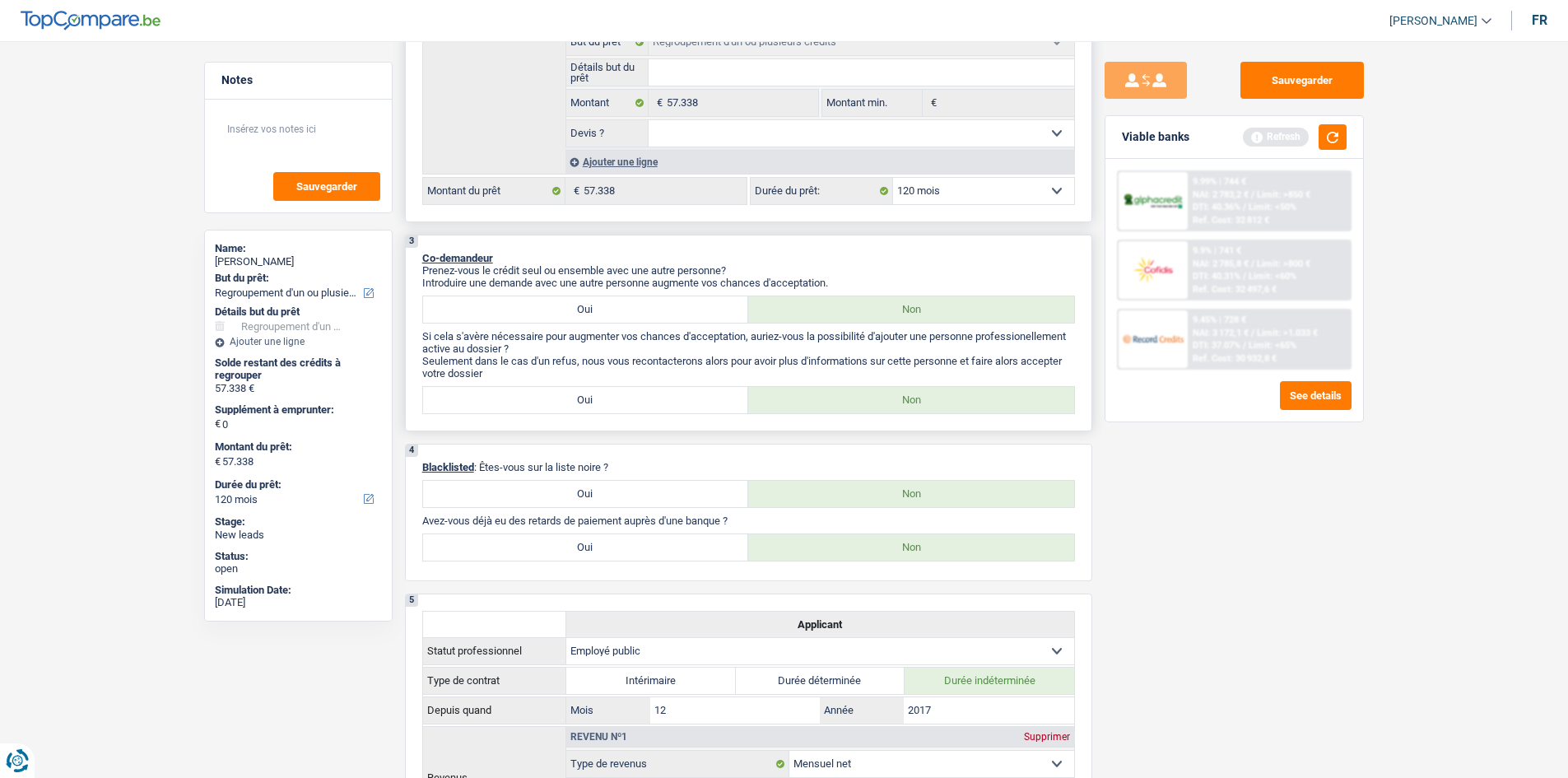 scroll, scrollTop: 249, scrollLeft: 0, axis: vertical 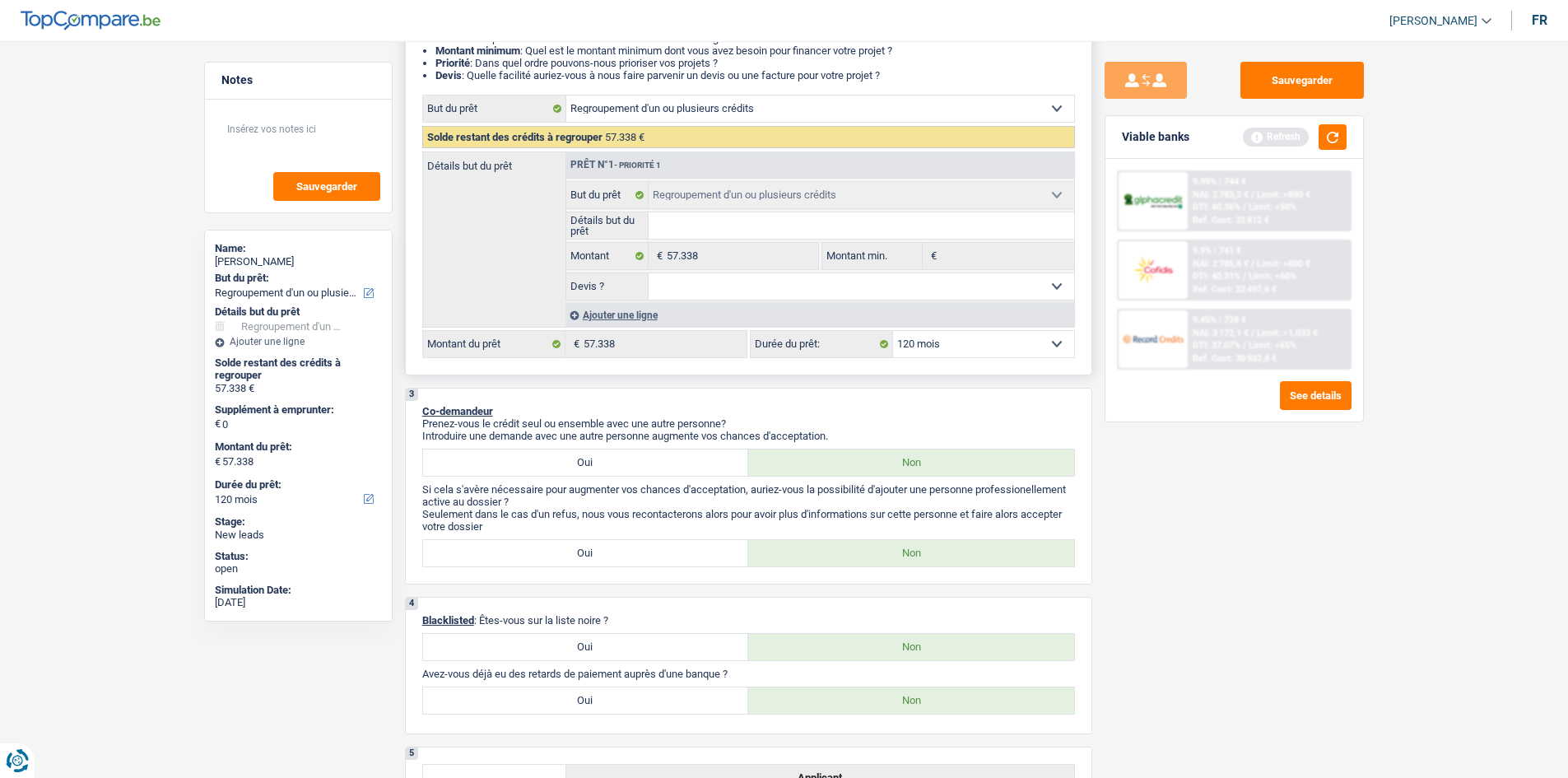 click on "Ajouter une ligne" at bounding box center (820, 314) 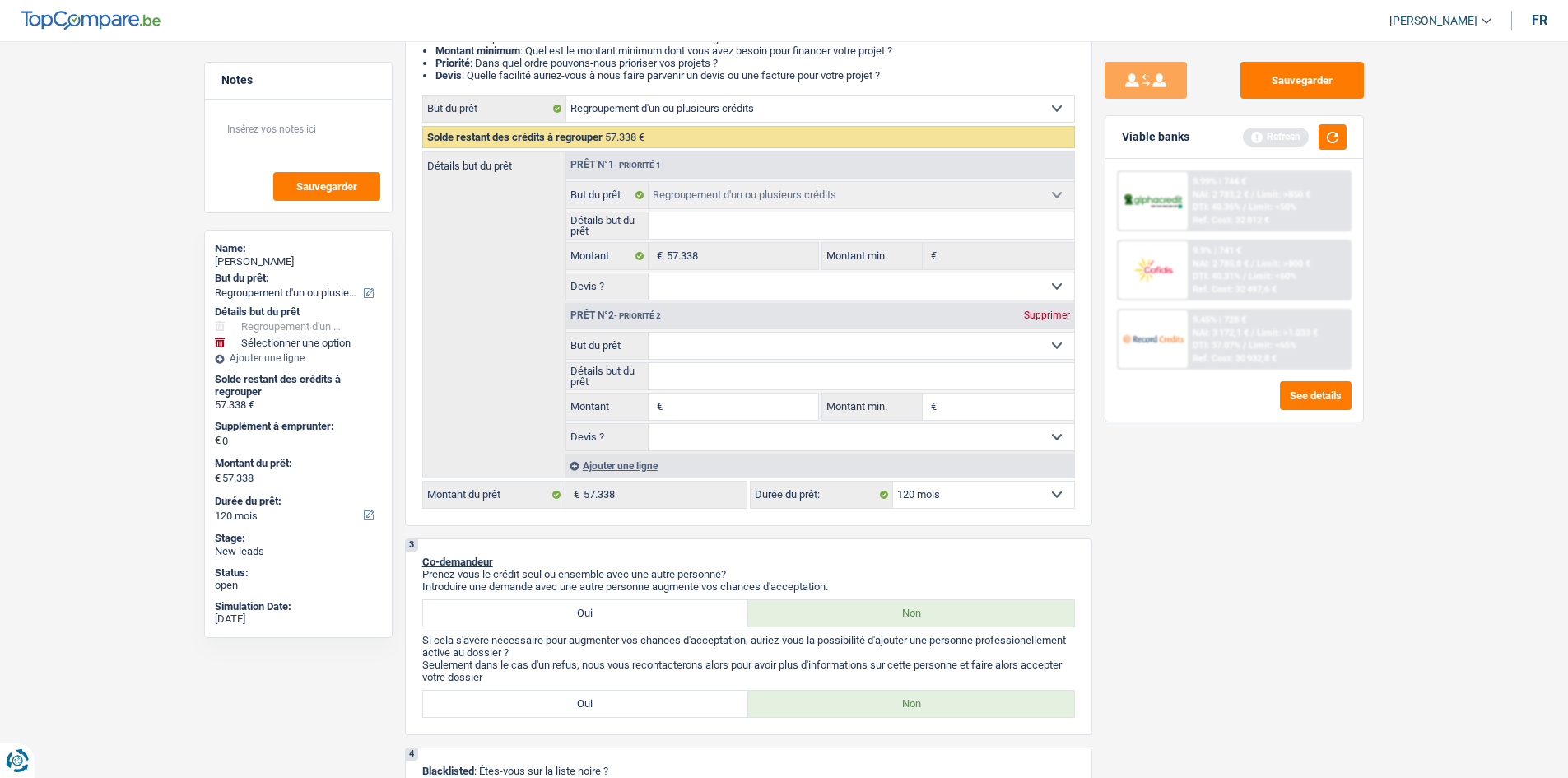 click on "Confort maison: meubles, textile, peinture, électroménager, outillage non-professionnel Hifi, multimédia, gsm, ordinateur Aménagement: frais d'installation, déménagement Evénement familial: naissance, mariage, divorce, communion, décès Frais médicaux Frais d'études Frais permis de conduire Regroupement d'un ou plusieurs crédits Loisirs: voyage, sport, musique Rafraîchissement: petits travaux maison et jardin Frais judiciaires Réparation voiture Prêt rénovation (non disponible pour les non-propriétaires) Prêt énergie (non disponible pour les non-propriétaires) Prêt voiture Taxes, impôts non professionnels Rénovation bien à l'étranger Dettes familiales Assurance Autre
Sélectionner une option" at bounding box center (861, 346) 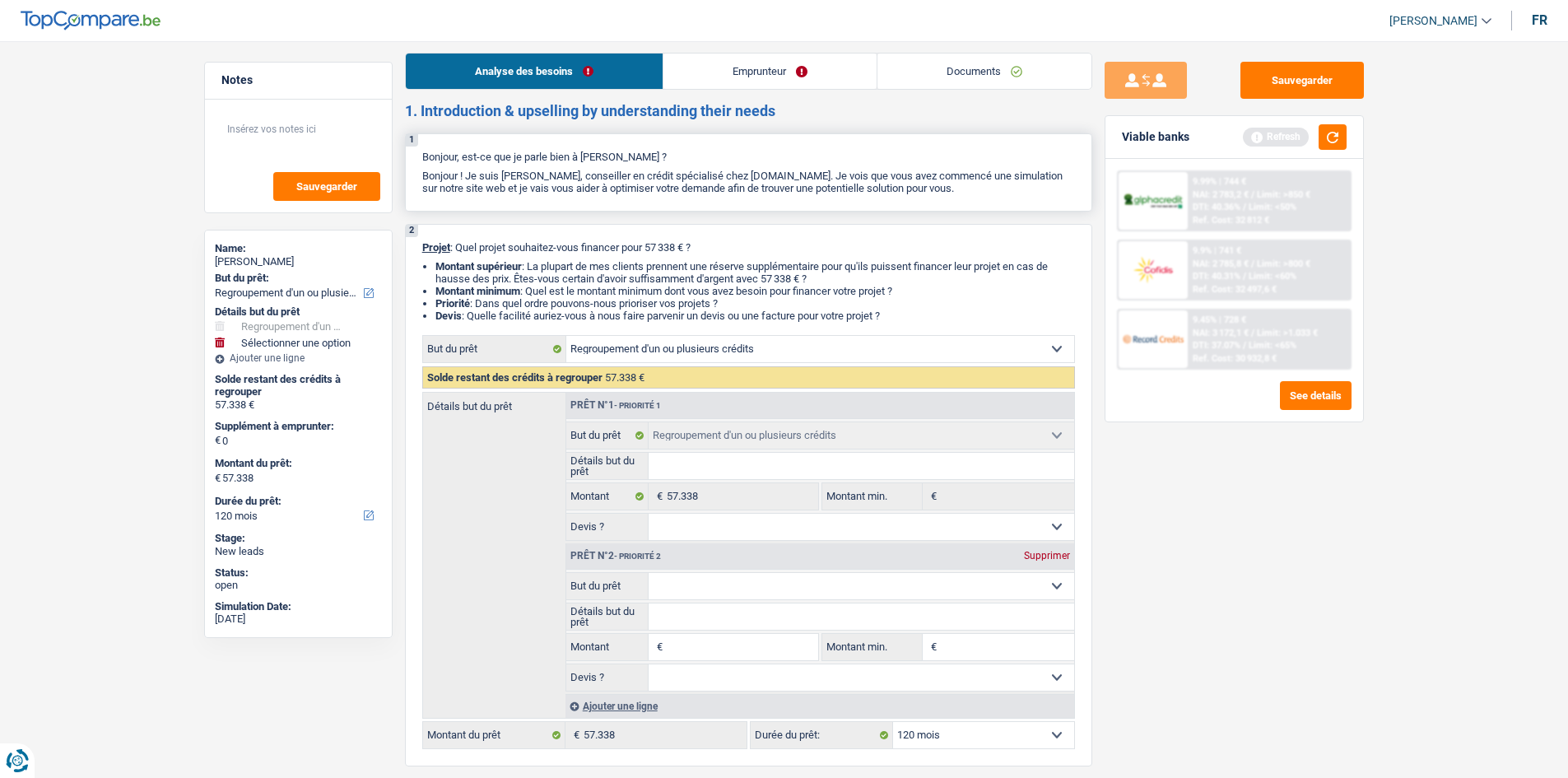 scroll, scrollTop: 0, scrollLeft: 0, axis: both 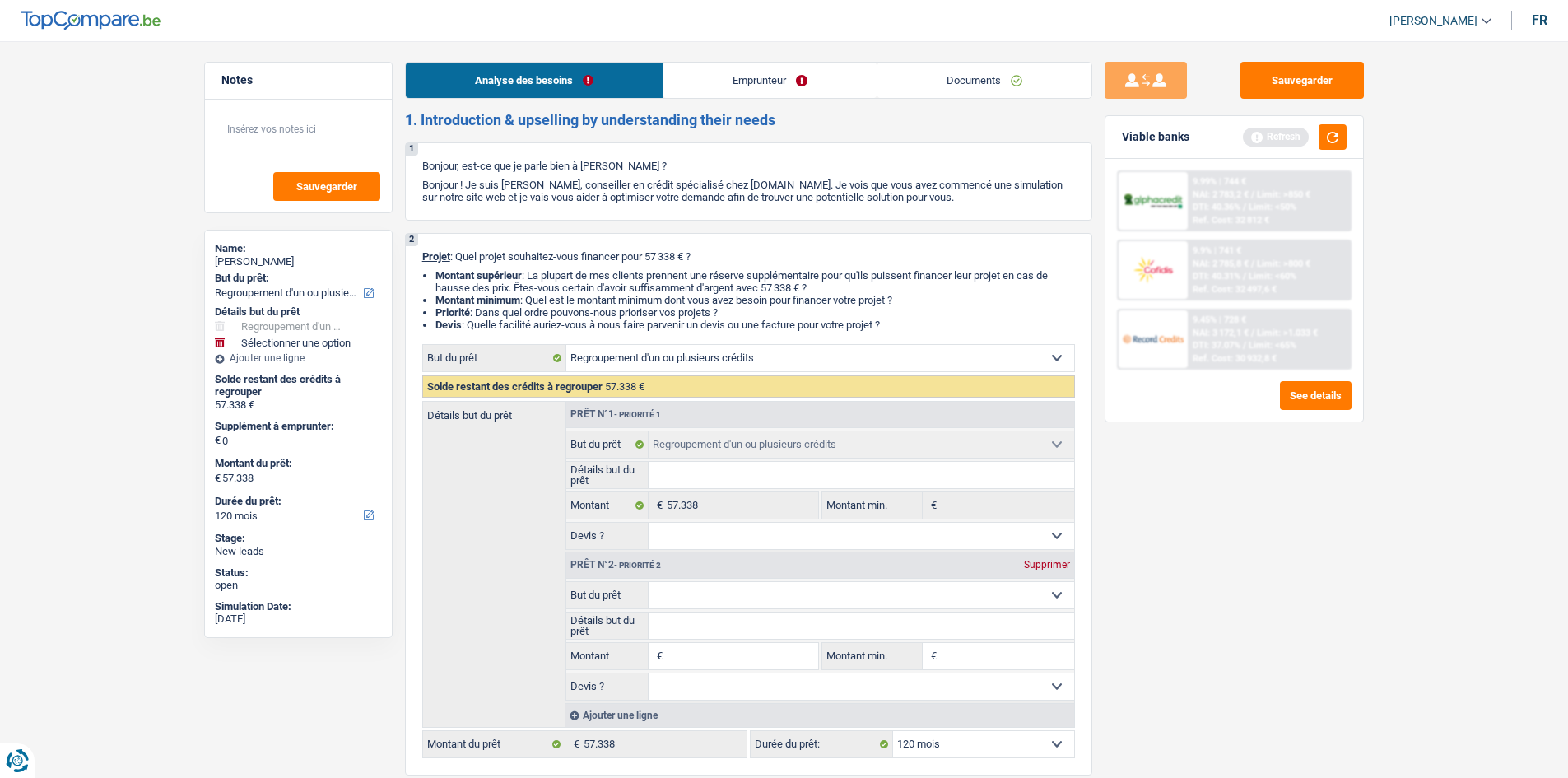 click on "Emprunteur" at bounding box center [770, 80] 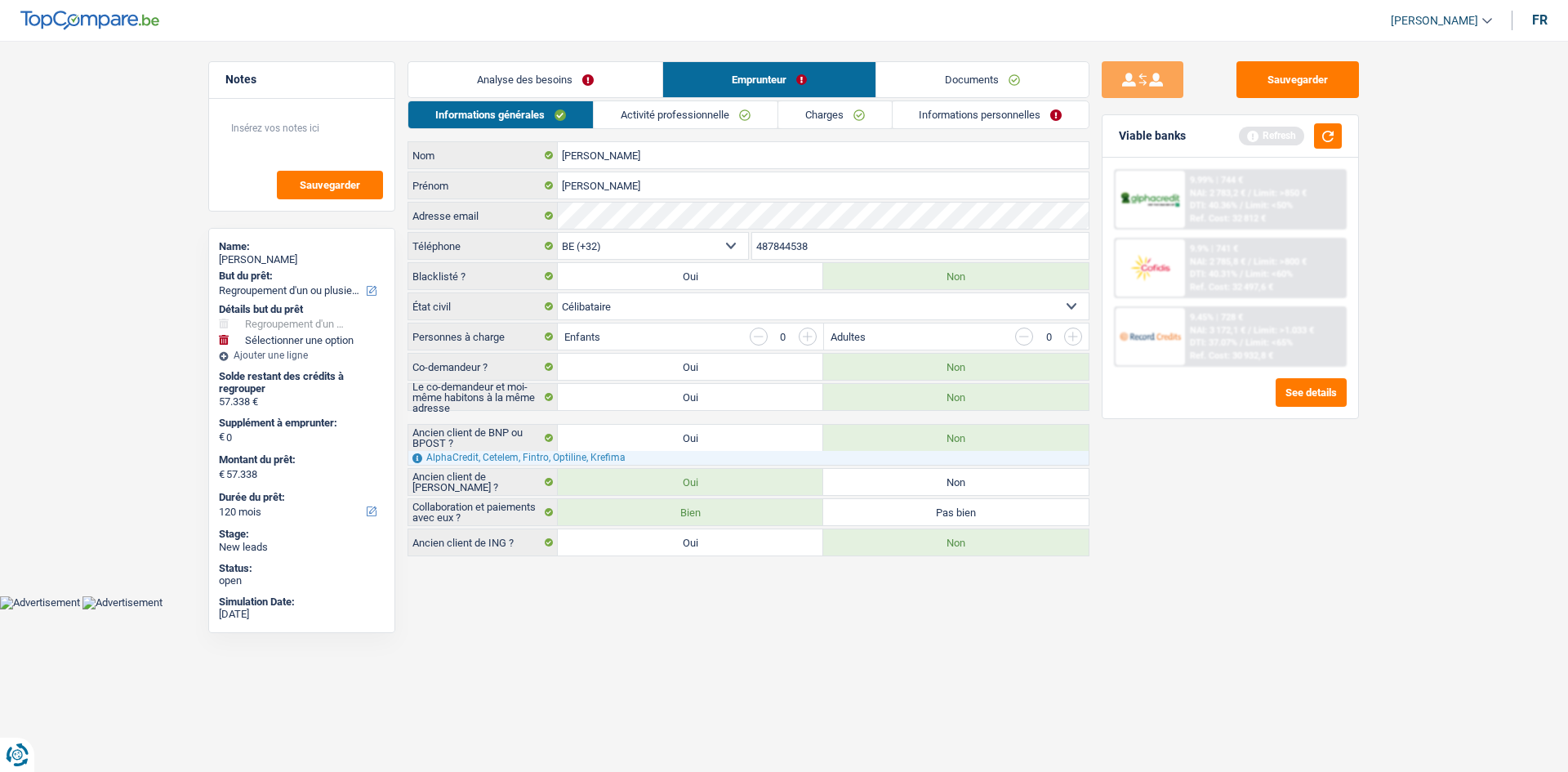 click on "Activité professionnelle" at bounding box center (685, 114) 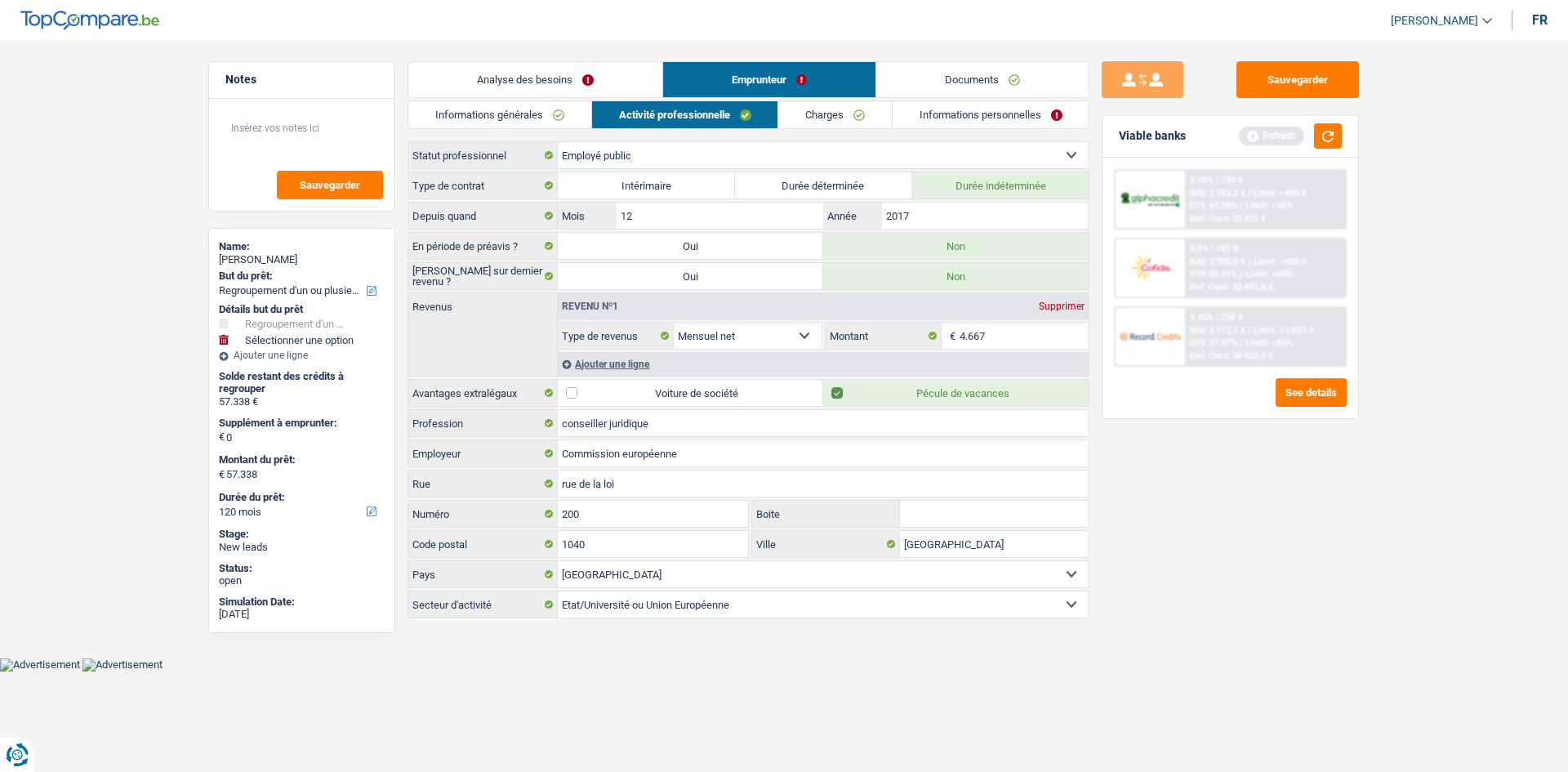 click on "Charges" at bounding box center (835, 114) 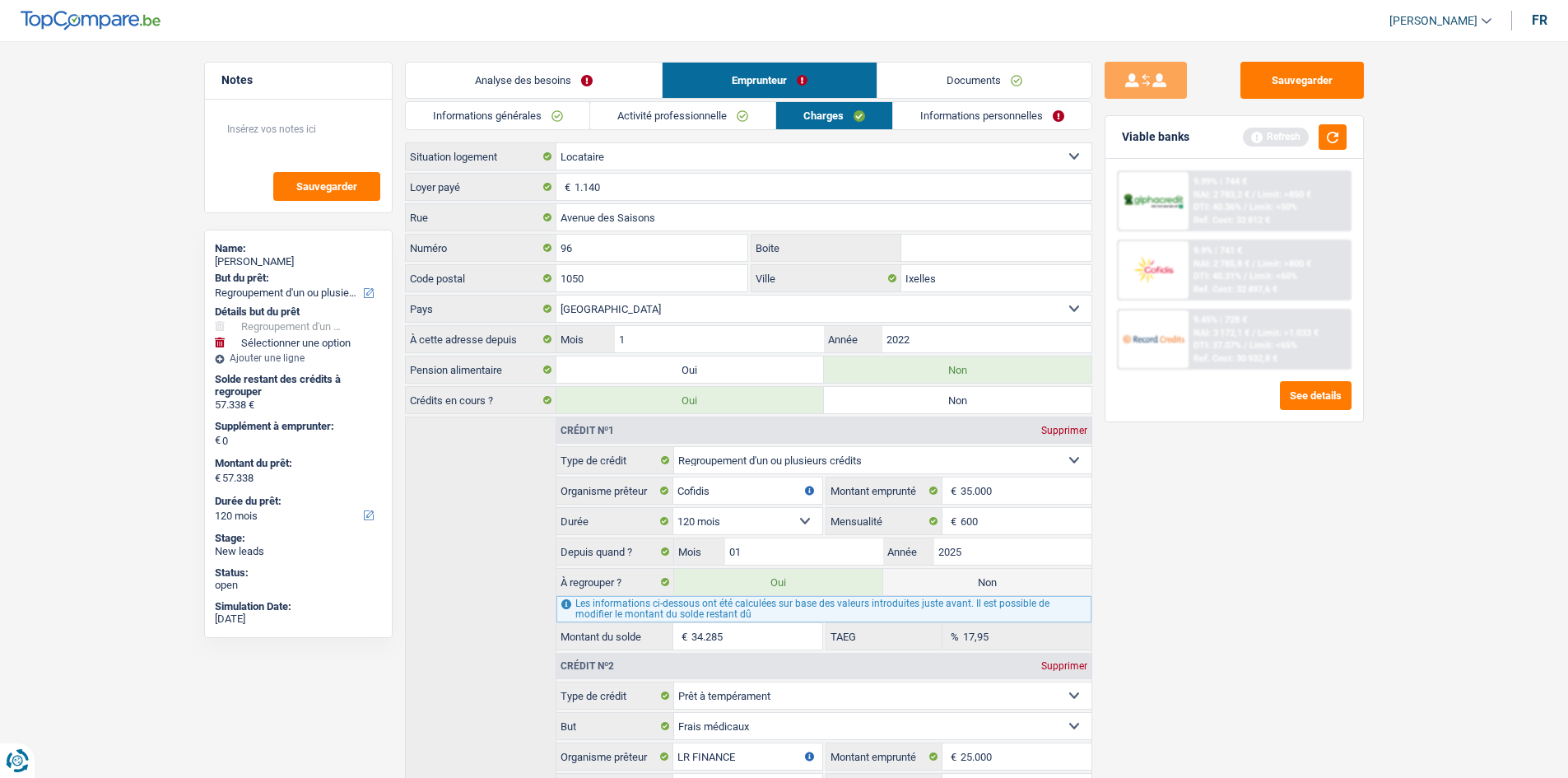 click on "Activité professionnelle" at bounding box center (682, 115) 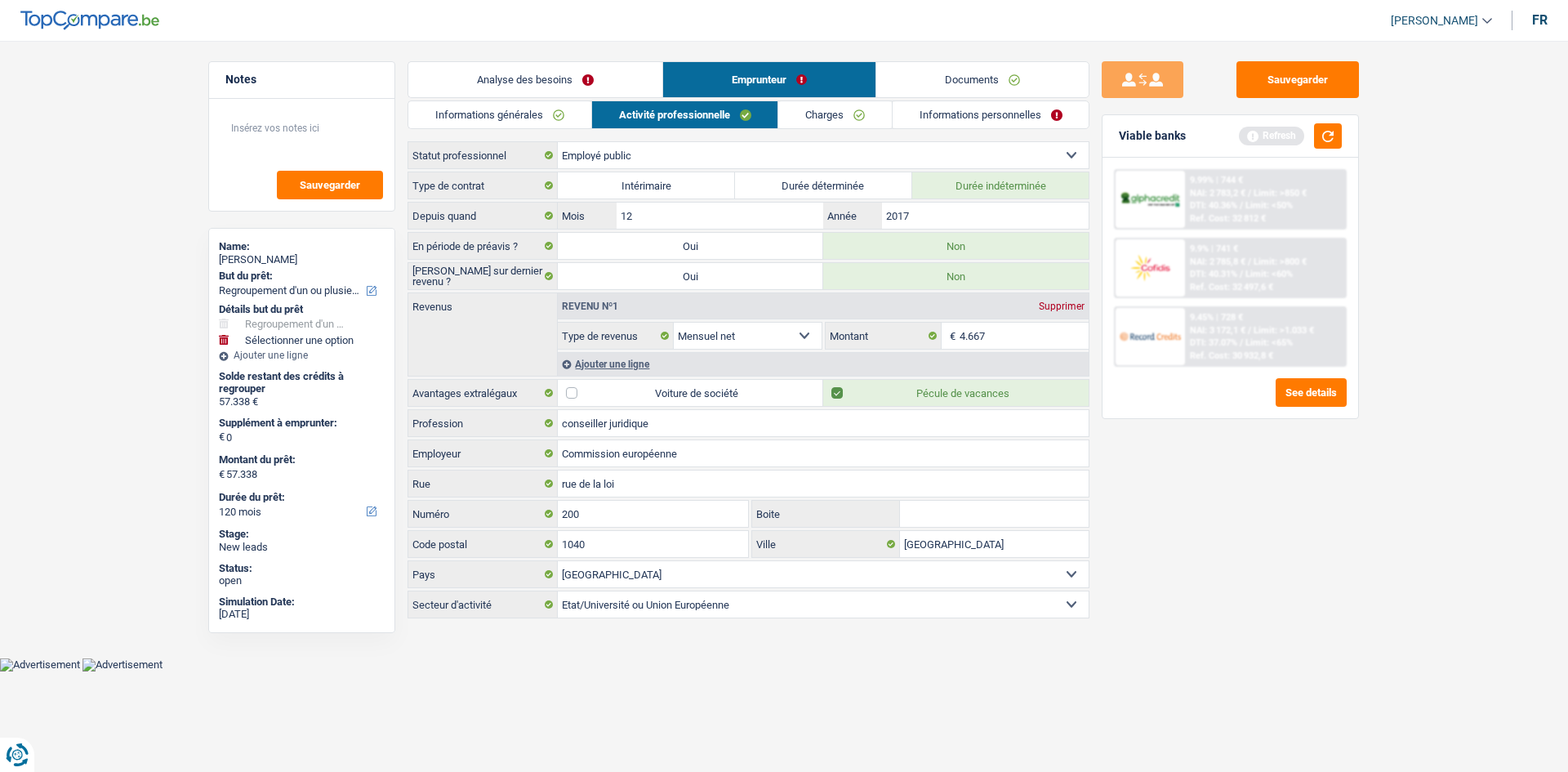 click on "Informations générales" at bounding box center [500, 114] 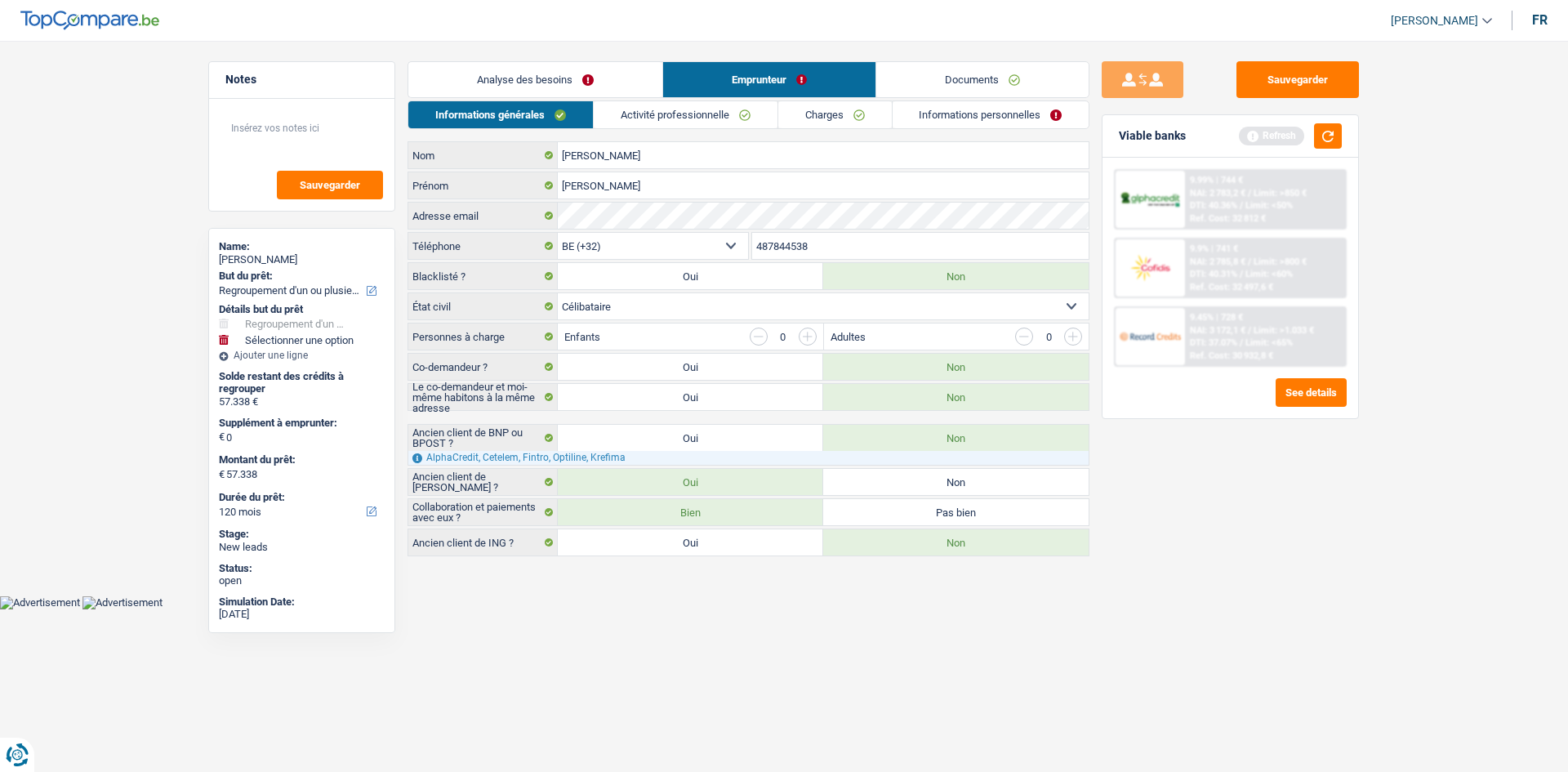 click on "Analyse des besoins" at bounding box center [535, 79] 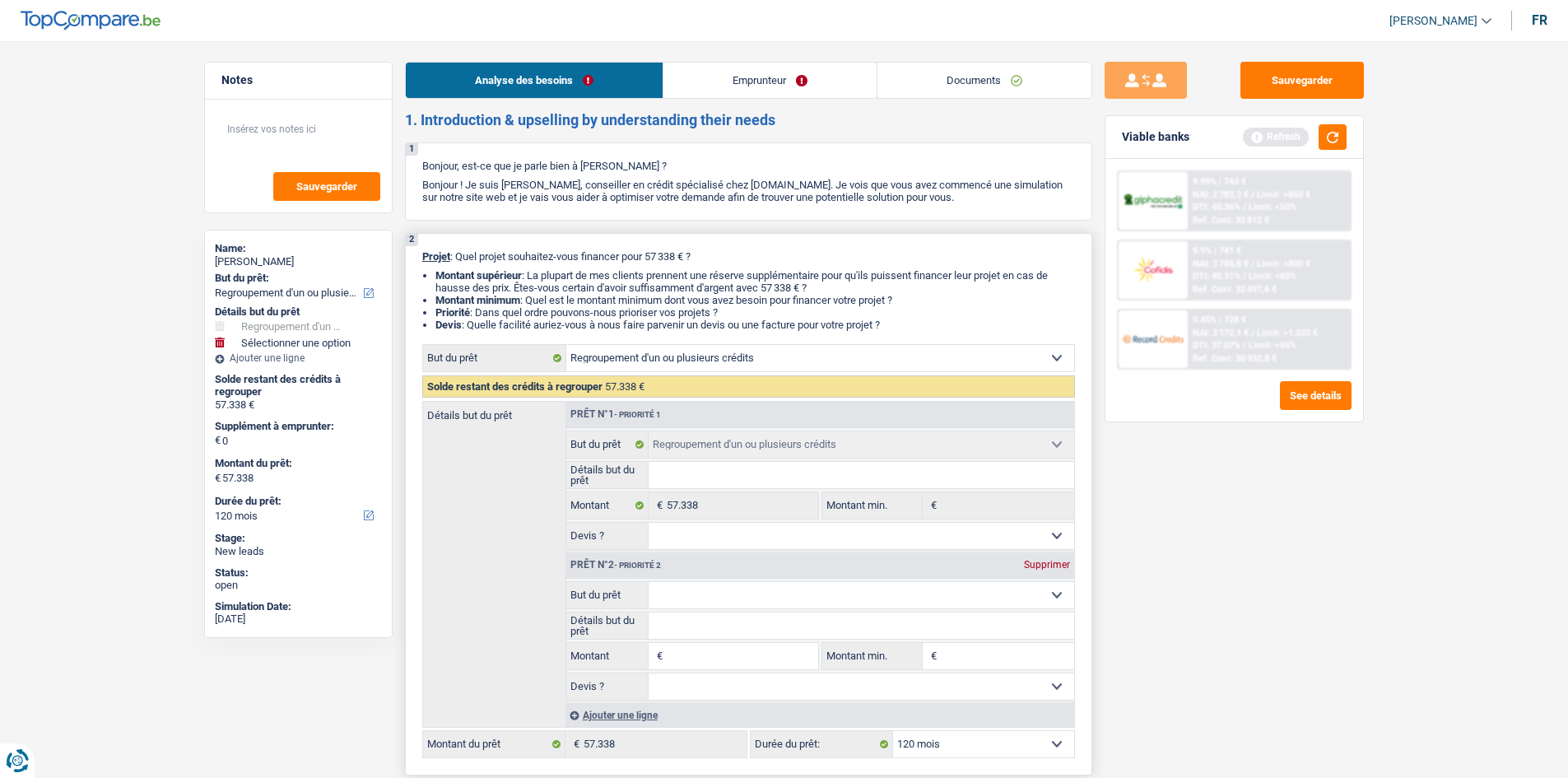 click on "Confort maison: meubles, textile, peinture, électroménager, outillage non-professionnel Hifi, multimédia, gsm, ordinateur Aménagement: frais d'installation, déménagement Evénement familial: naissance, mariage, divorce, communion, décès Frais médicaux Frais d'études Frais permis de conduire Regroupement d'un ou plusieurs crédits Loisirs: voyage, sport, musique Rafraîchissement: petits travaux maison et jardin Frais judiciaires Réparation voiture Prêt rénovation (non disponible pour les non-propriétaires) Prêt énergie (non disponible pour les non-propriétaires) Prêt voiture Taxes, impôts non professionnels Rénovation bien à l'étranger Dettes familiales Assurance Autre
Sélectionner une option" at bounding box center [861, 595] 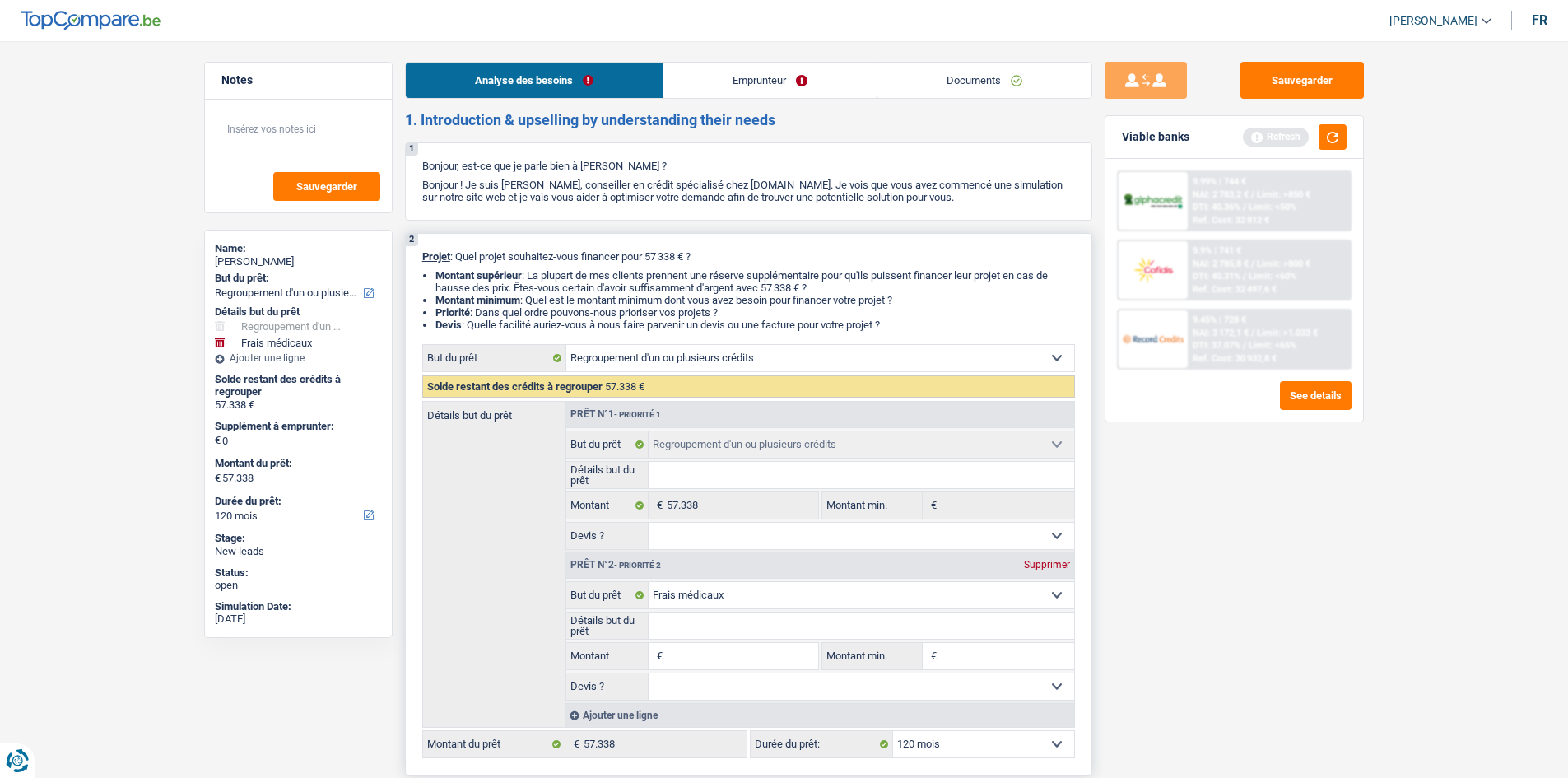 click on "Confort maison: meubles, textile, peinture, électroménager, outillage non-professionnel Hifi, multimédia, gsm, ordinateur Aménagement: frais d'installation, déménagement Evénement familial: naissance, mariage, divorce, communion, décès Frais médicaux Frais d'études Frais permis de conduire Regroupement d'un ou plusieurs crédits Loisirs: voyage, sport, musique Rafraîchissement: petits travaux maison et jardin Frais judiciaires Réparation voiture Prêt rénovation (non disponible pour les non-propriétaires) Prêt énergie (non disponible pour les non-propriétaires) Prêt voiture Taxes, impôts non professionnels Rénovation bien à l'étranger Dettes familiales Assurance Autre
Sélectionner une option" at bounding box center [861, 595] 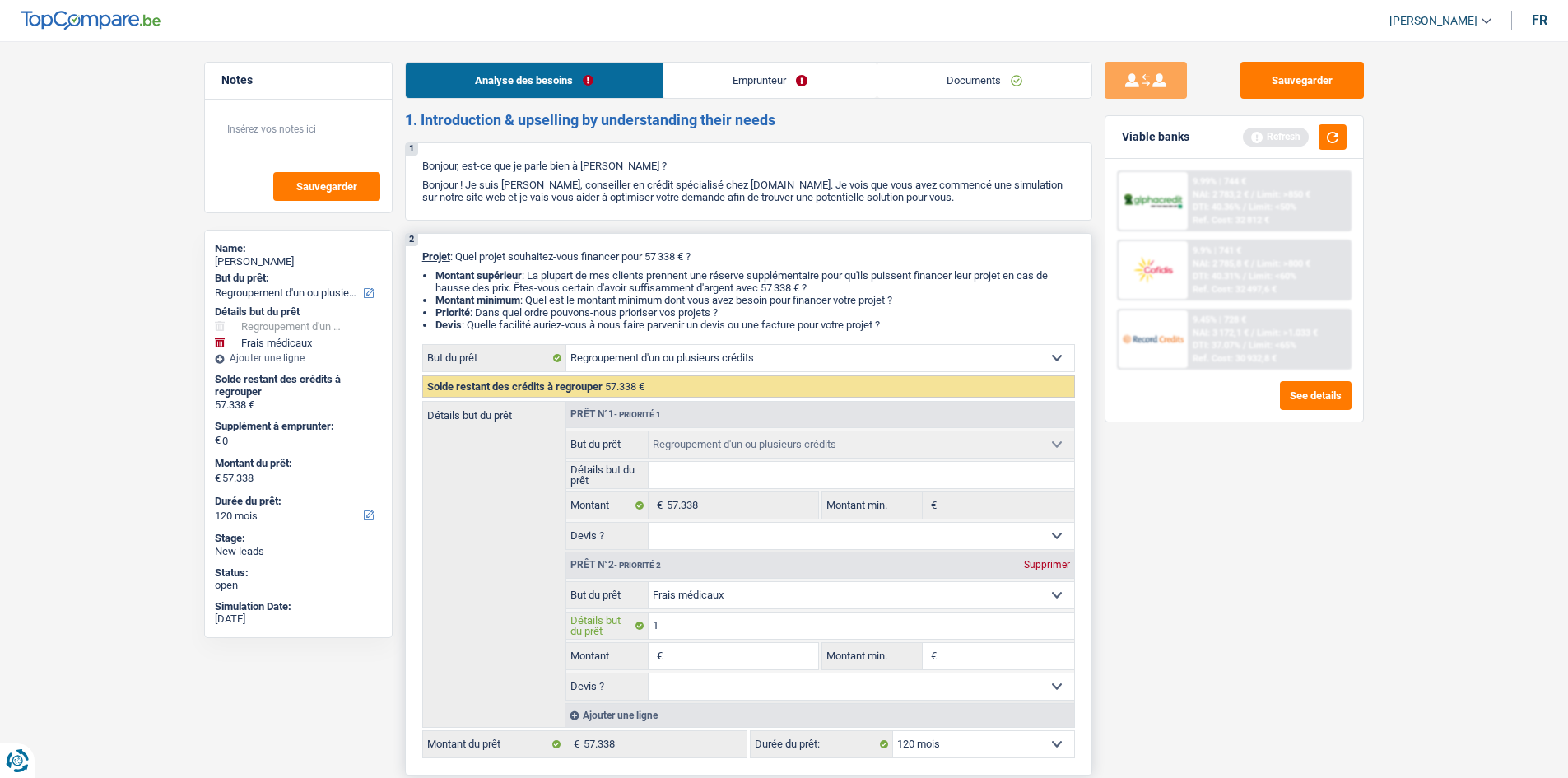 type on "15" 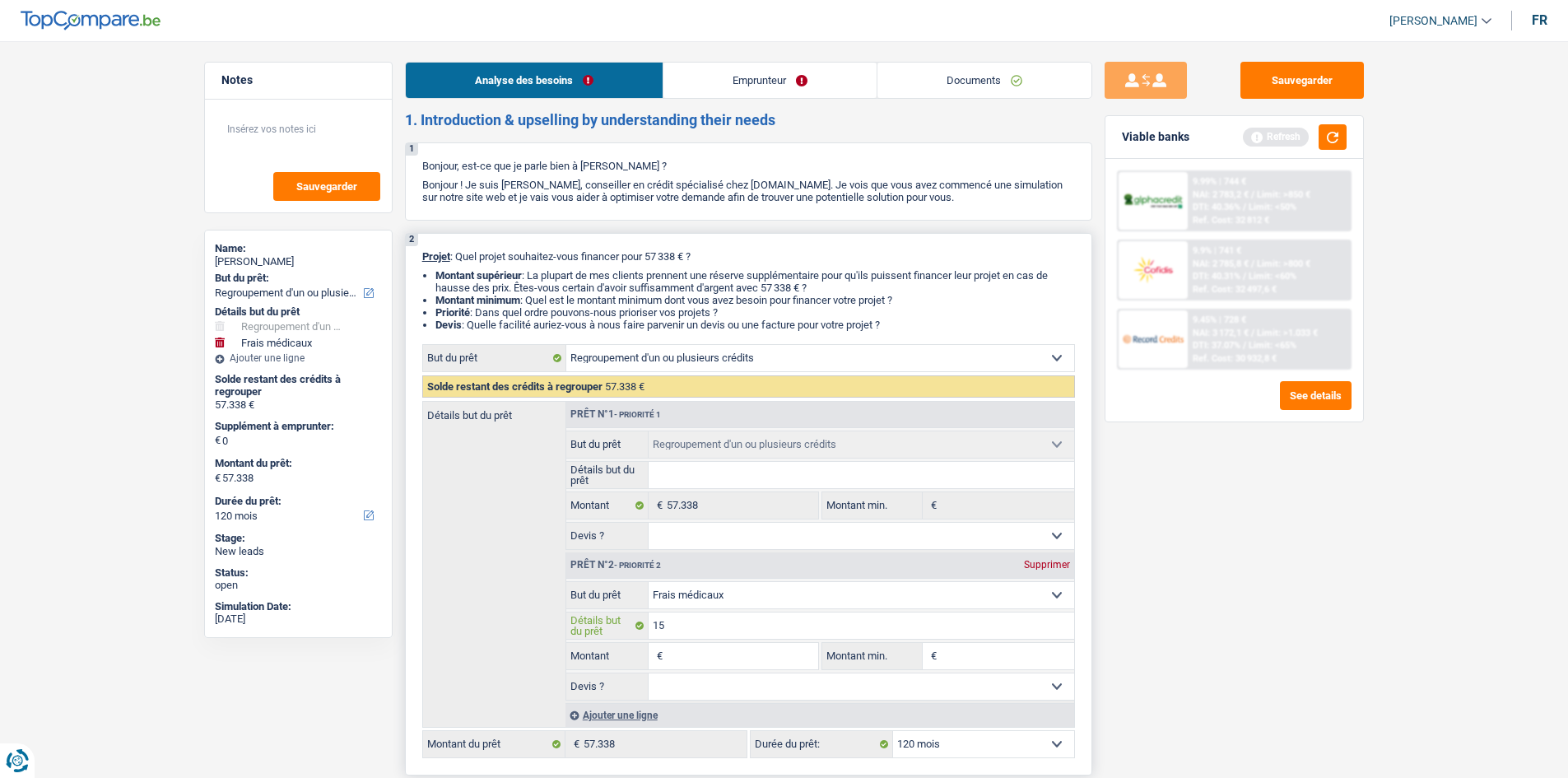 type on "150" 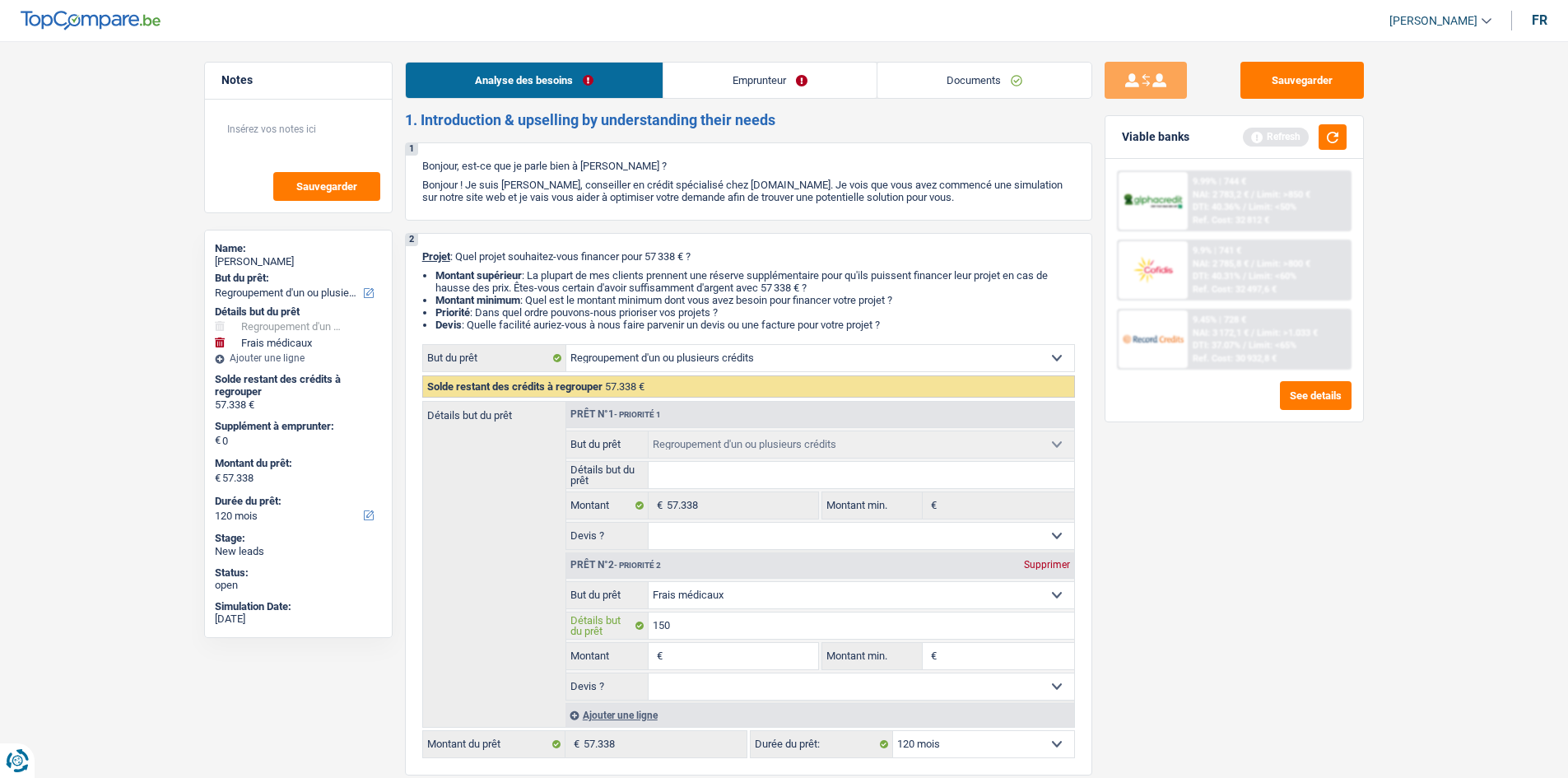 type on "1500" 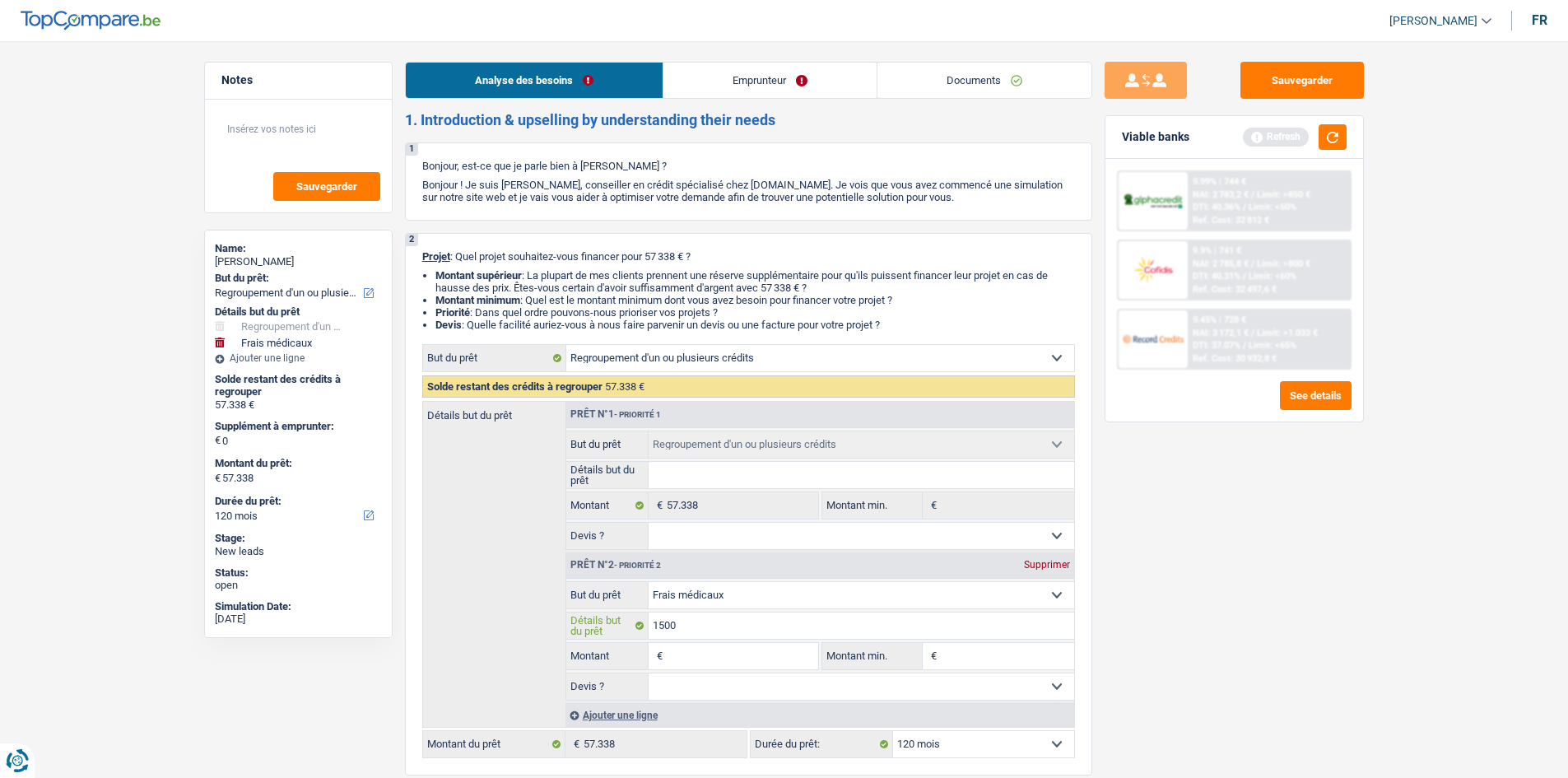 type on "15000" 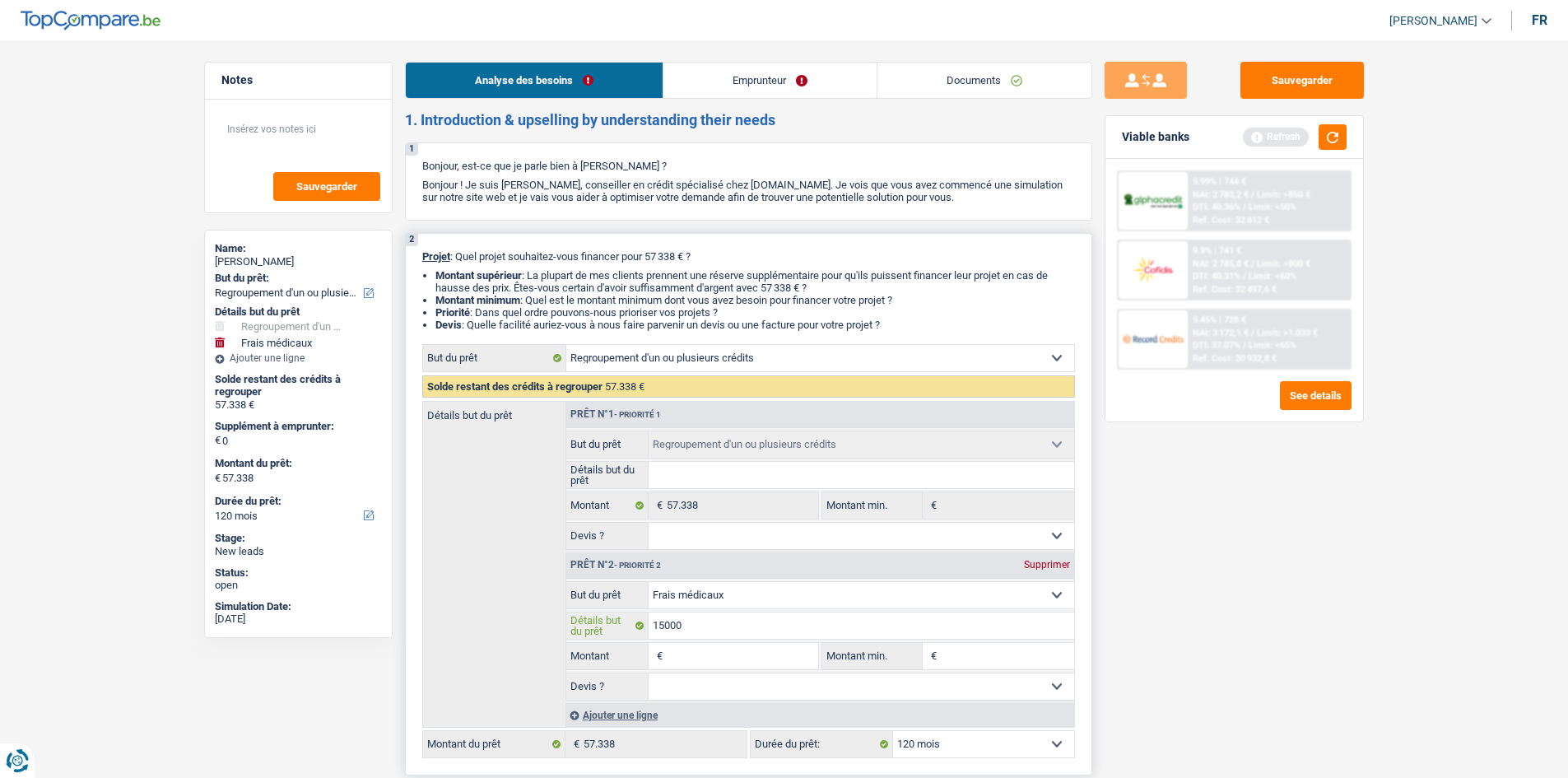 type on "1500" 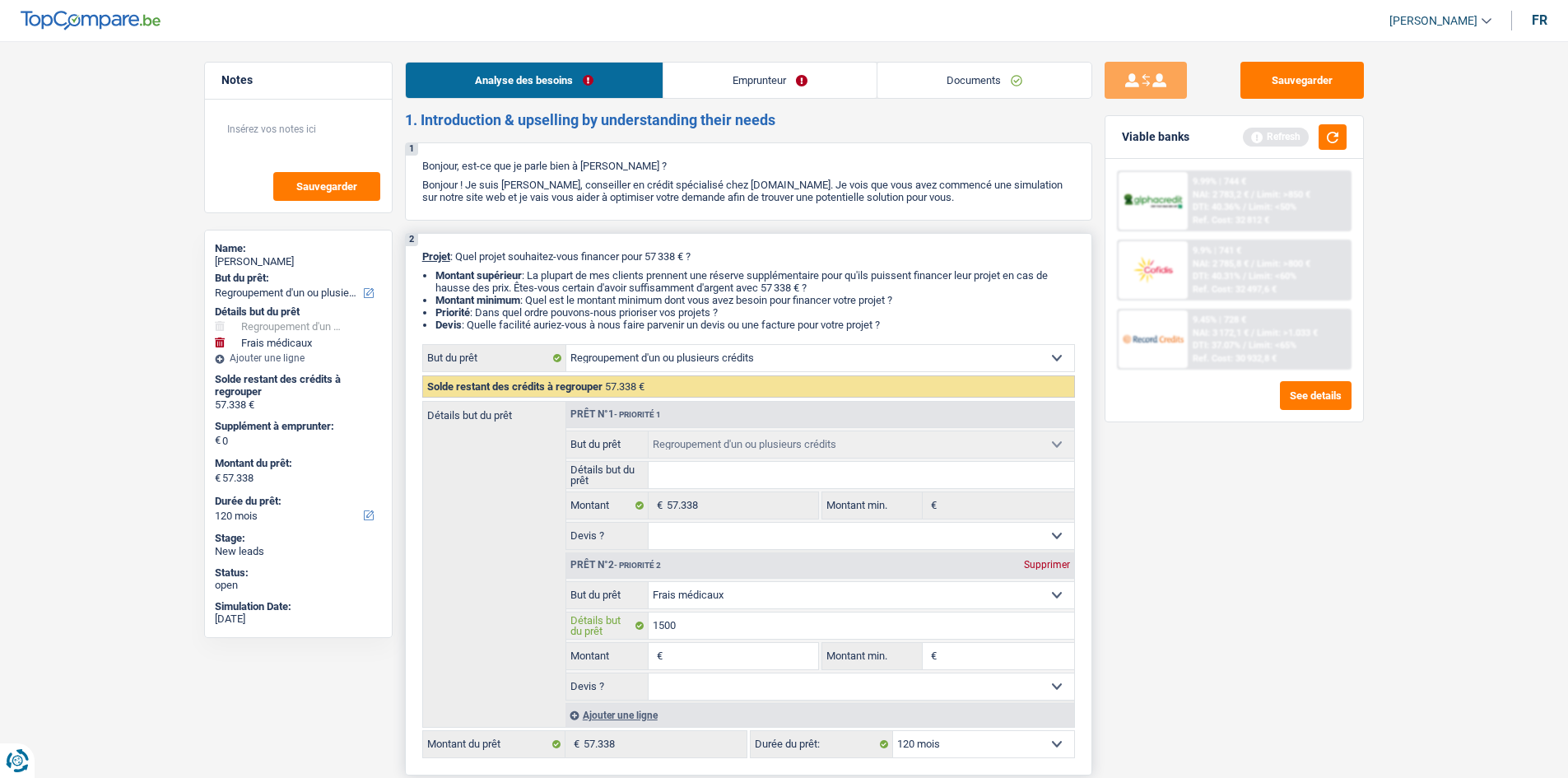 type on "150" 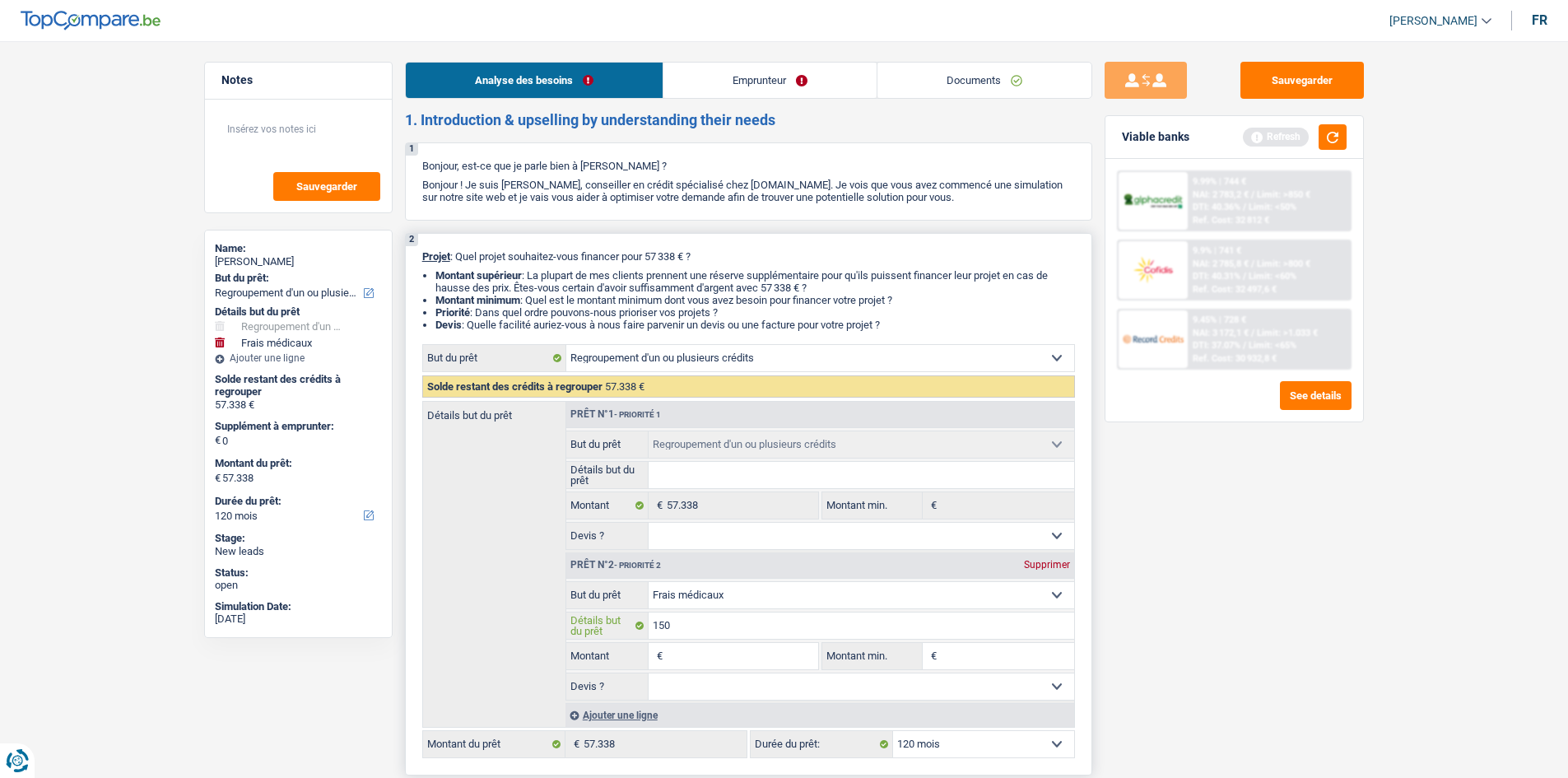 type on "15" 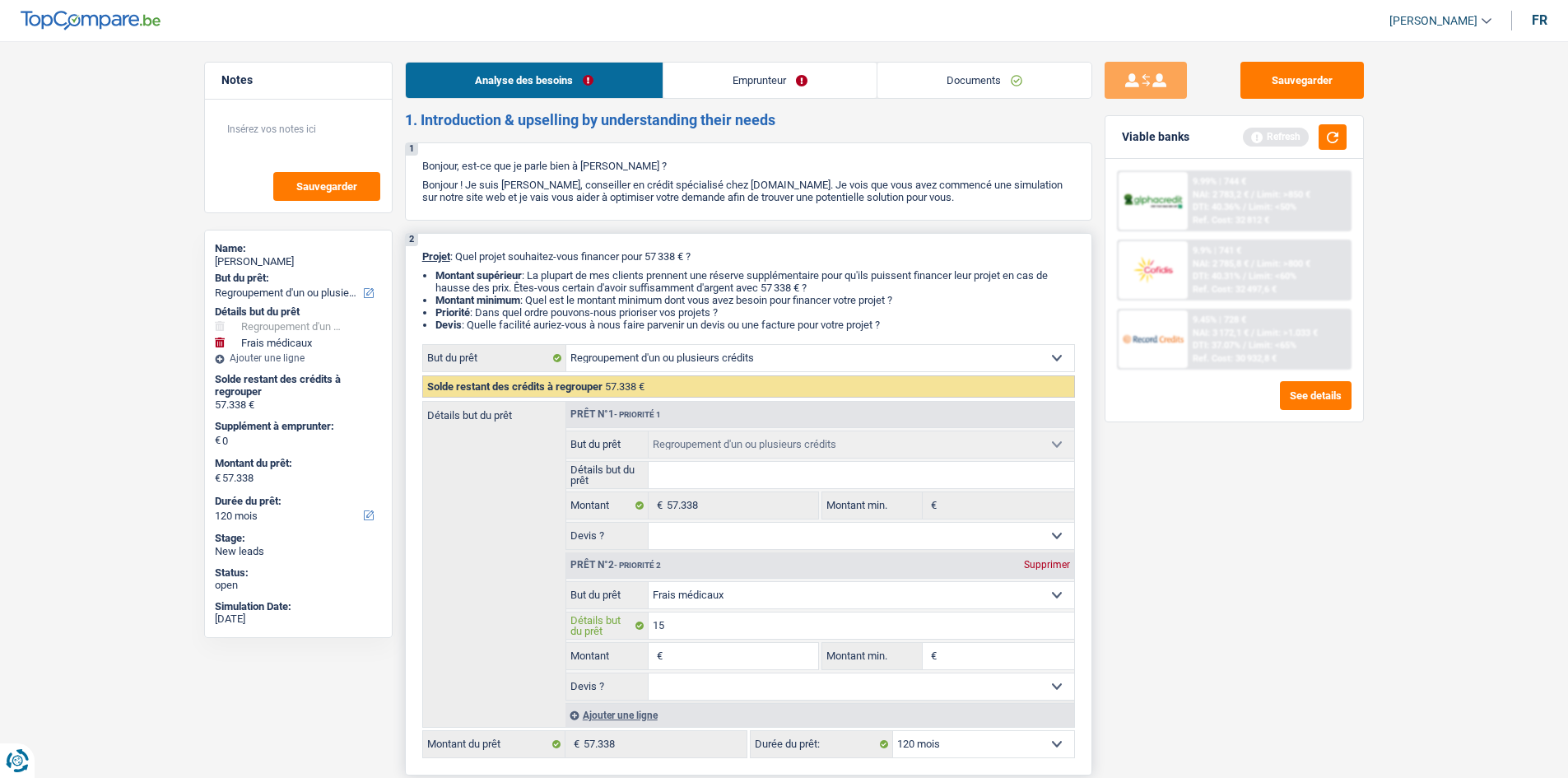 type on "1" 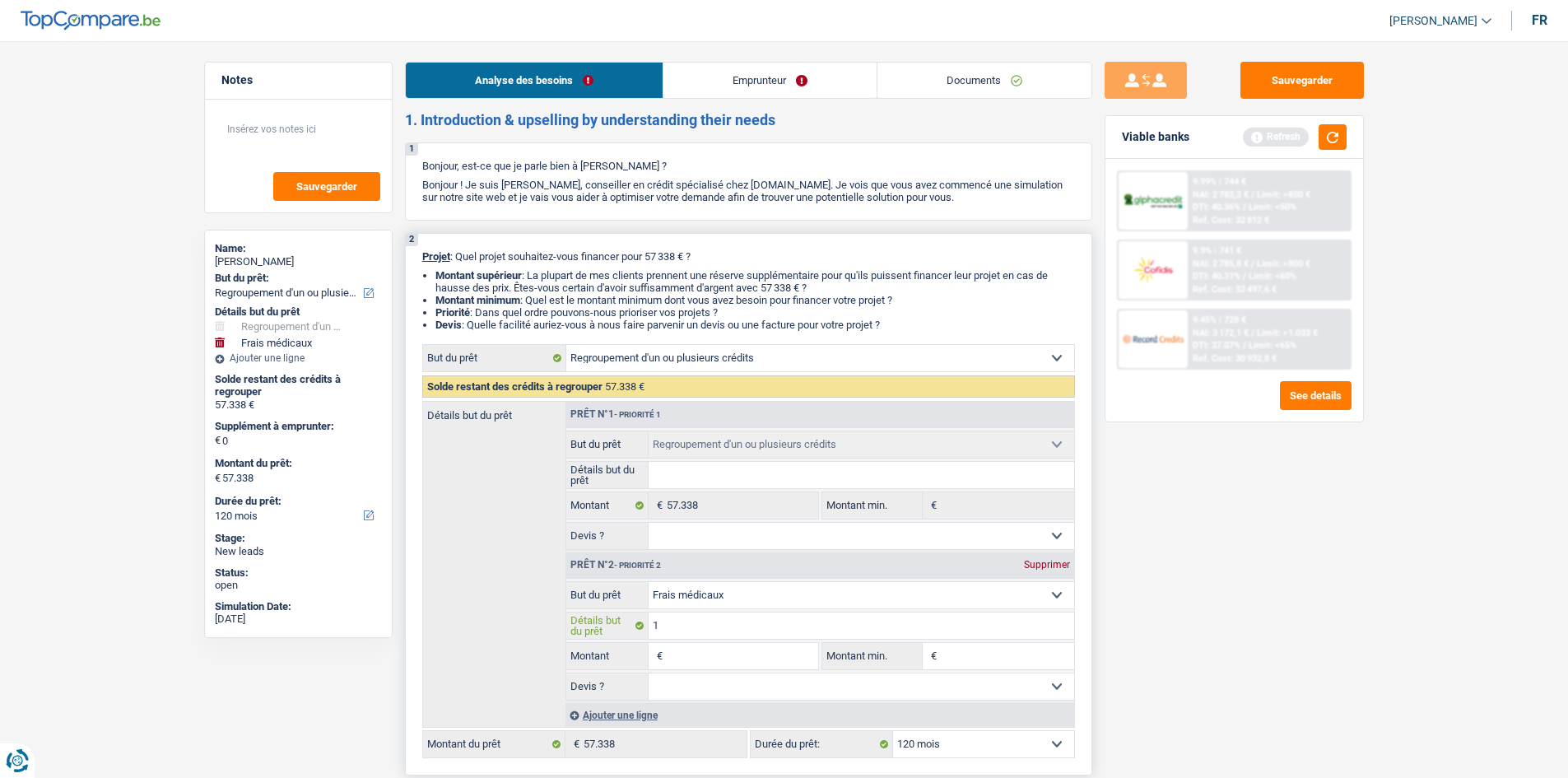 type 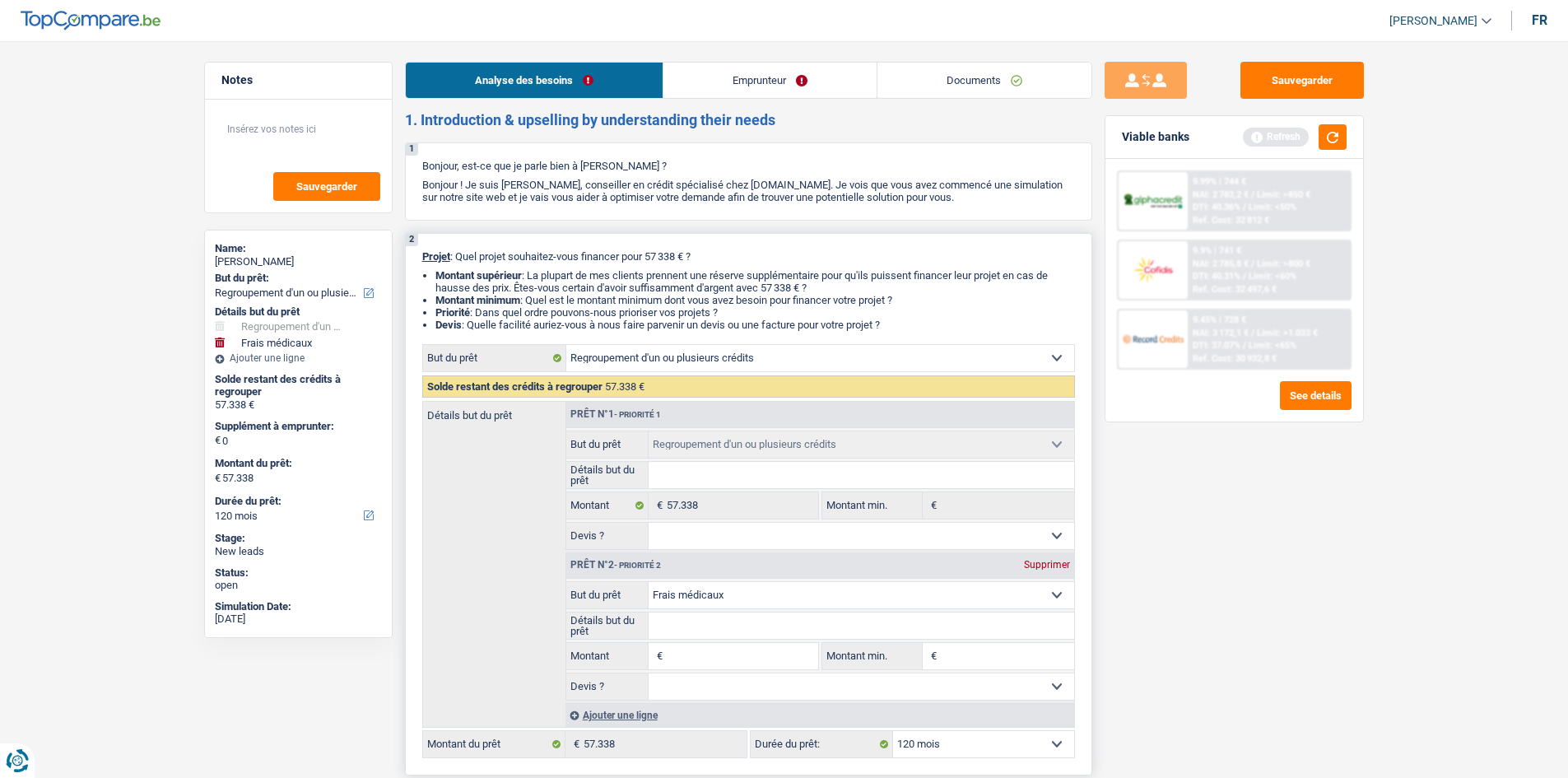 click on "Montant" at bounding box center (742, 656) 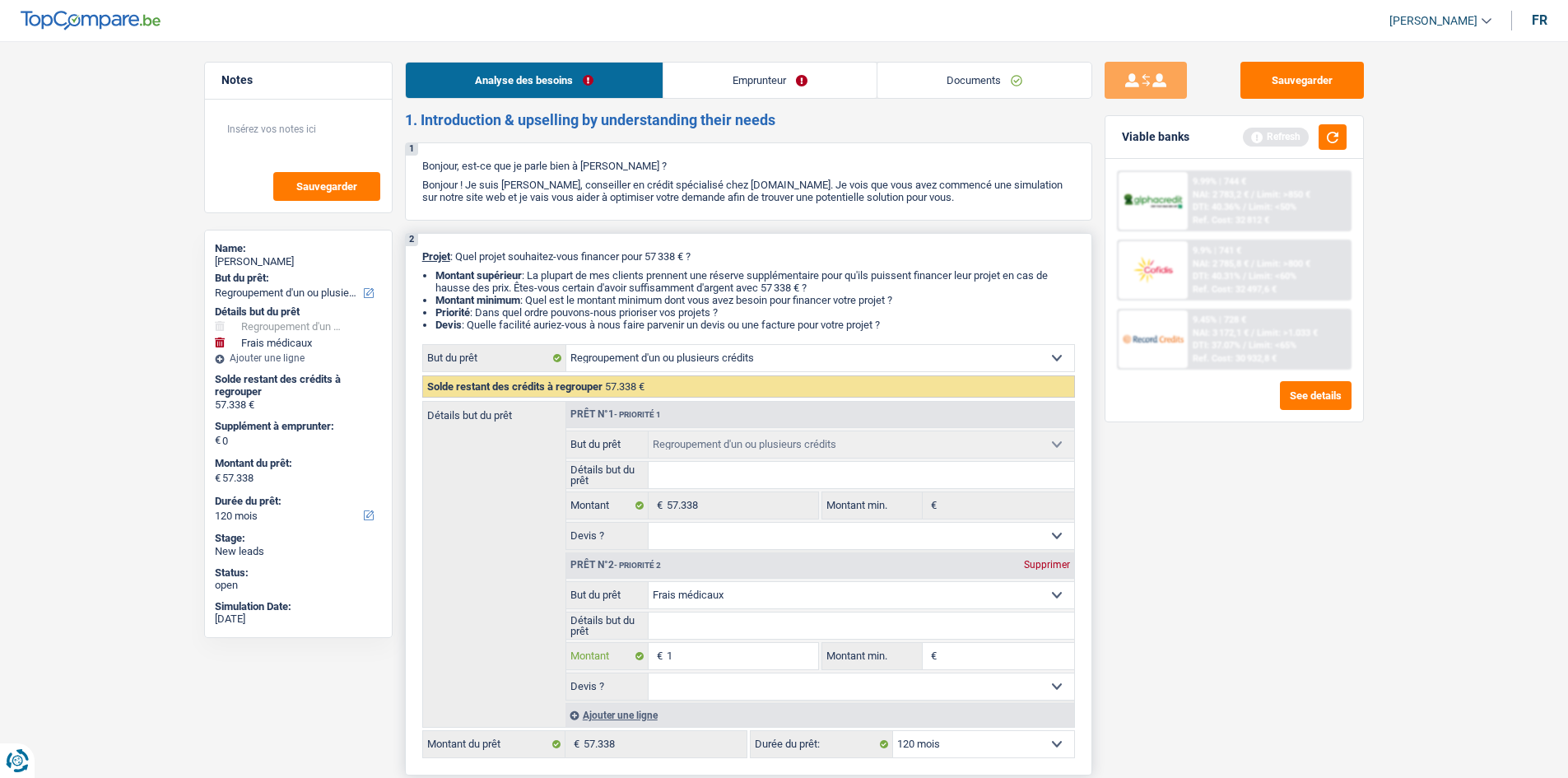 type on "15" 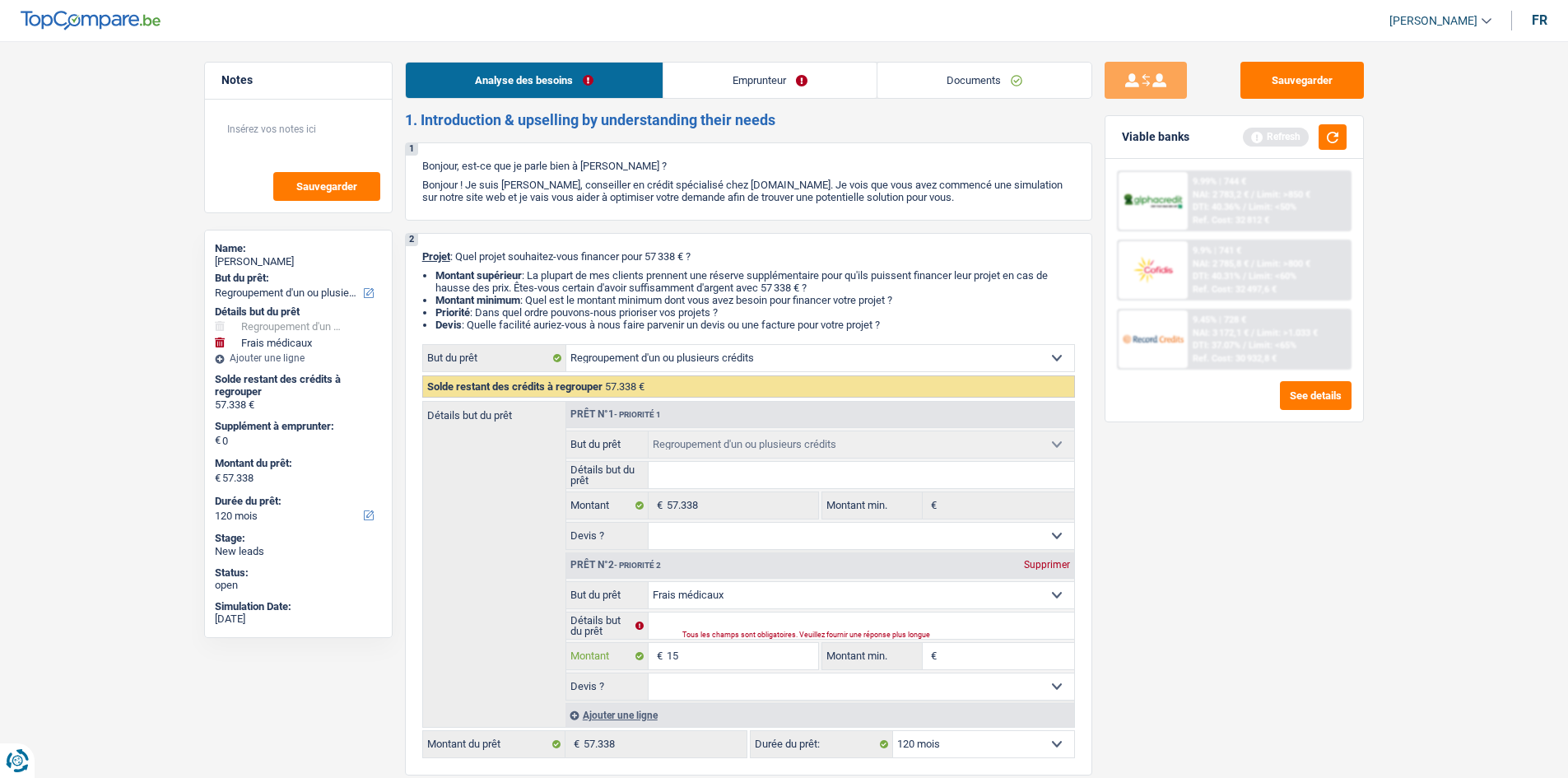 type on "150" 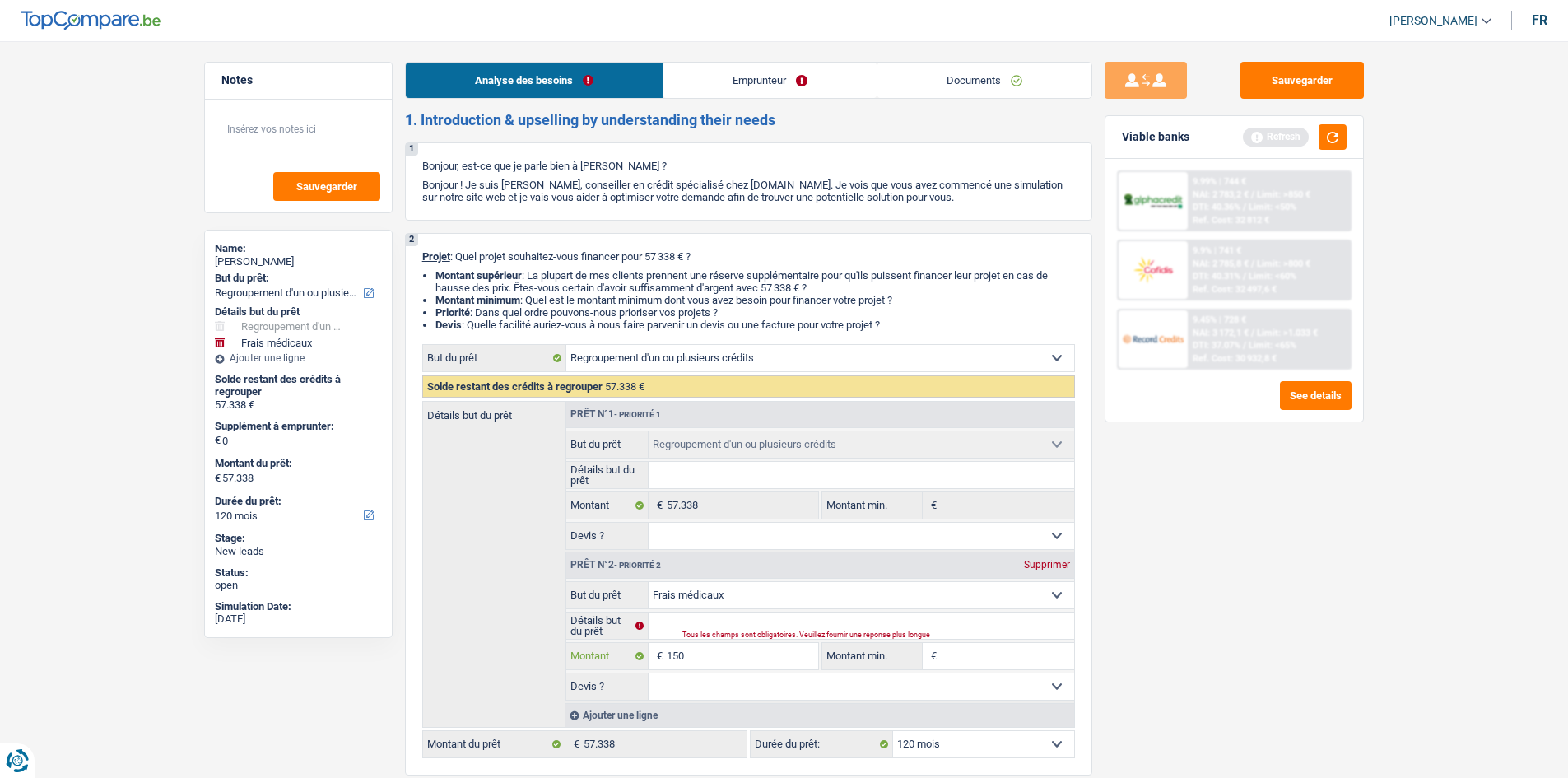 type on "1.500" 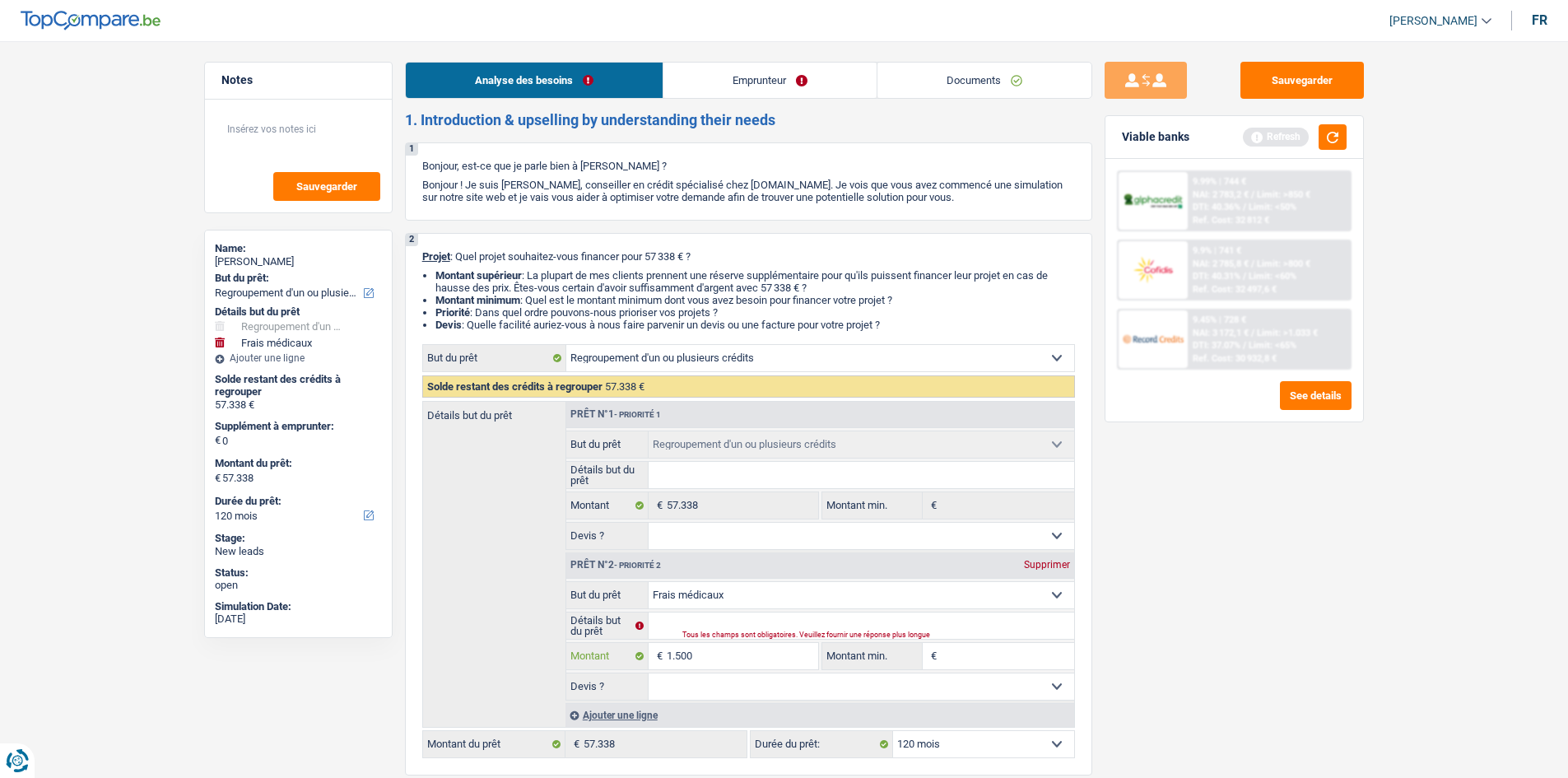 type on "1.500" 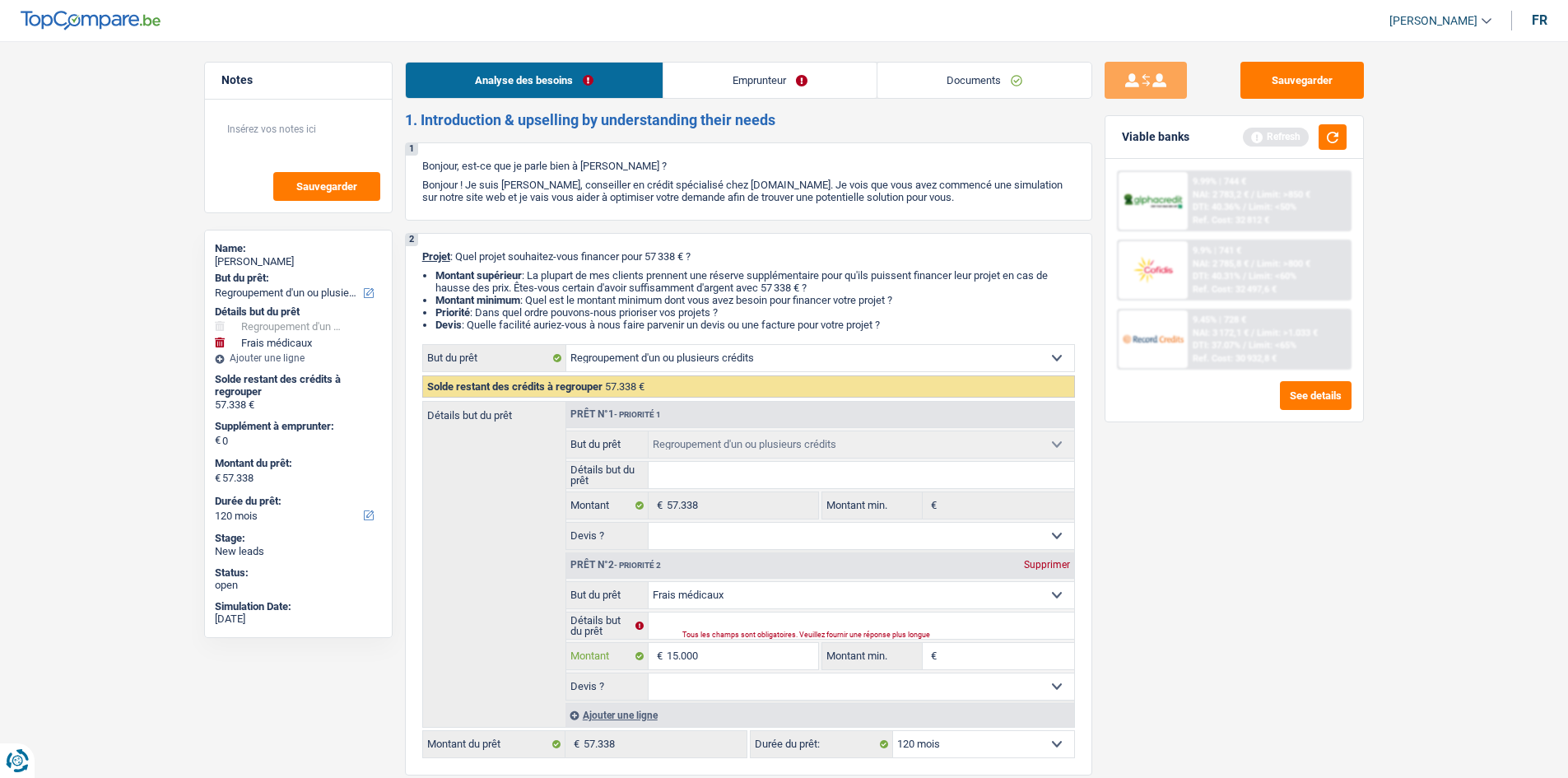type on "15.000" 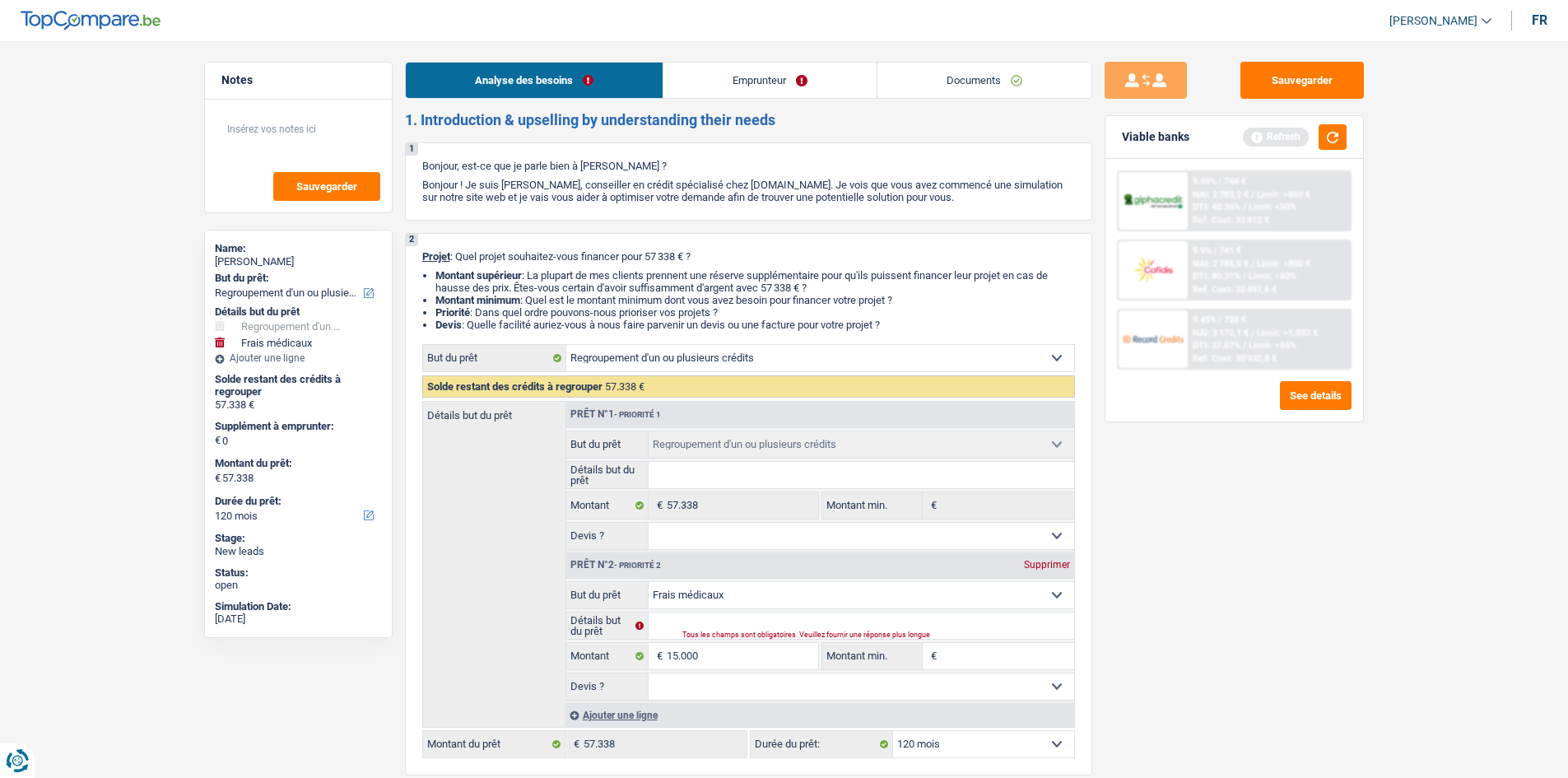 type on "15.000" 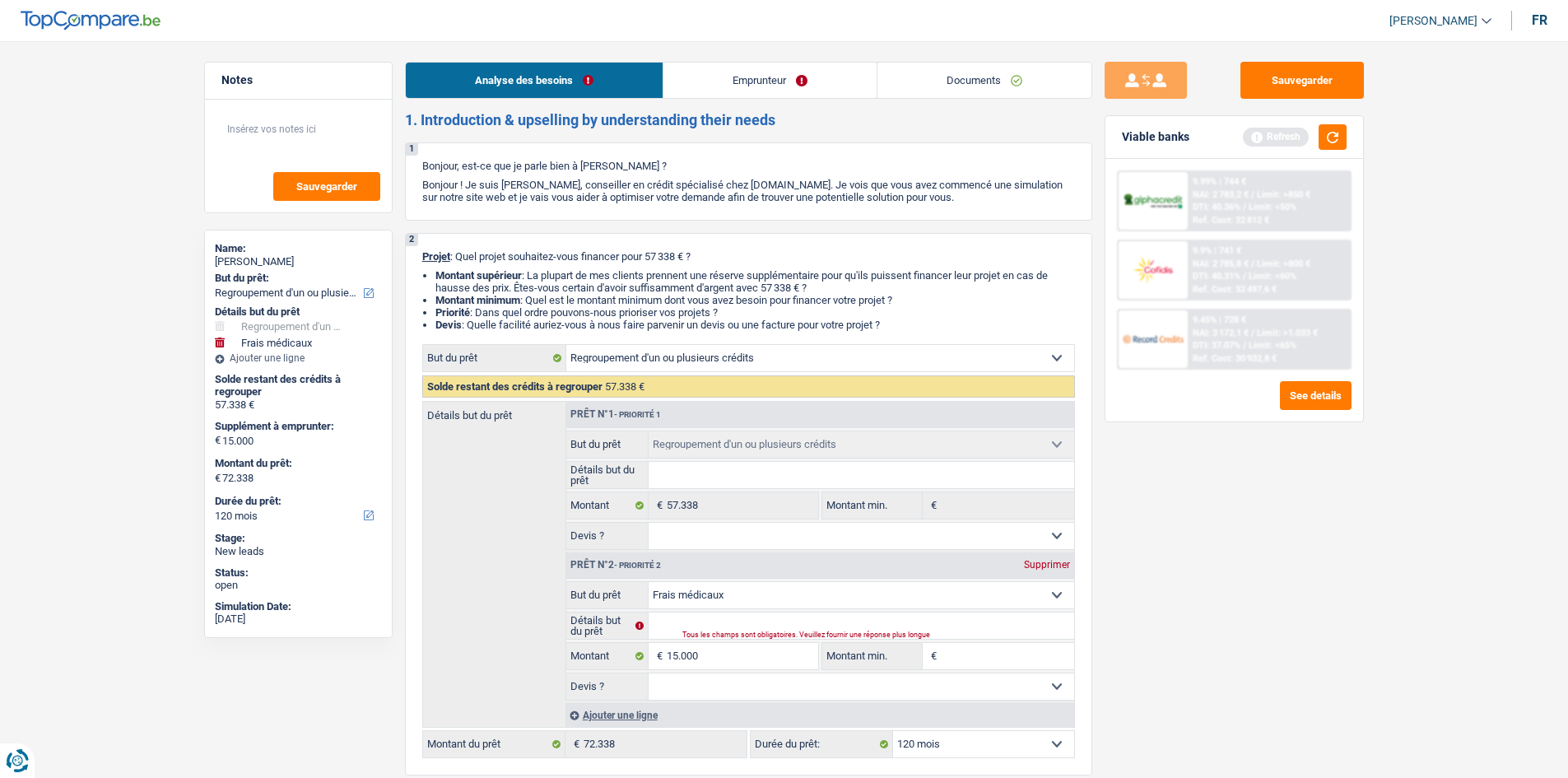 drag, startPoint x: 1322, startPoint y: 594, endPoint x: 1328, endPoint y: 584, distance: 11.661904 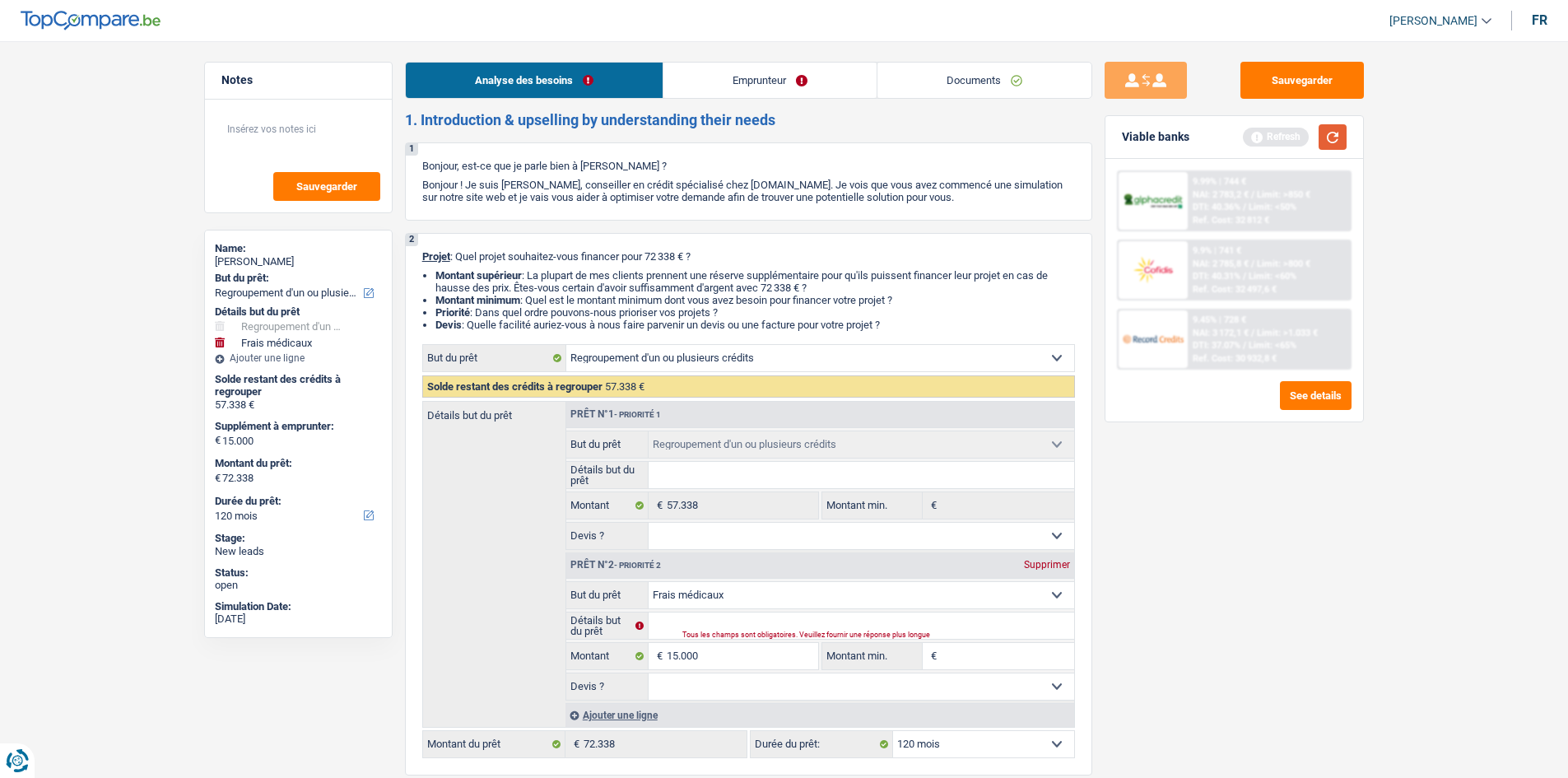 click at bounding box center [1333, 137] 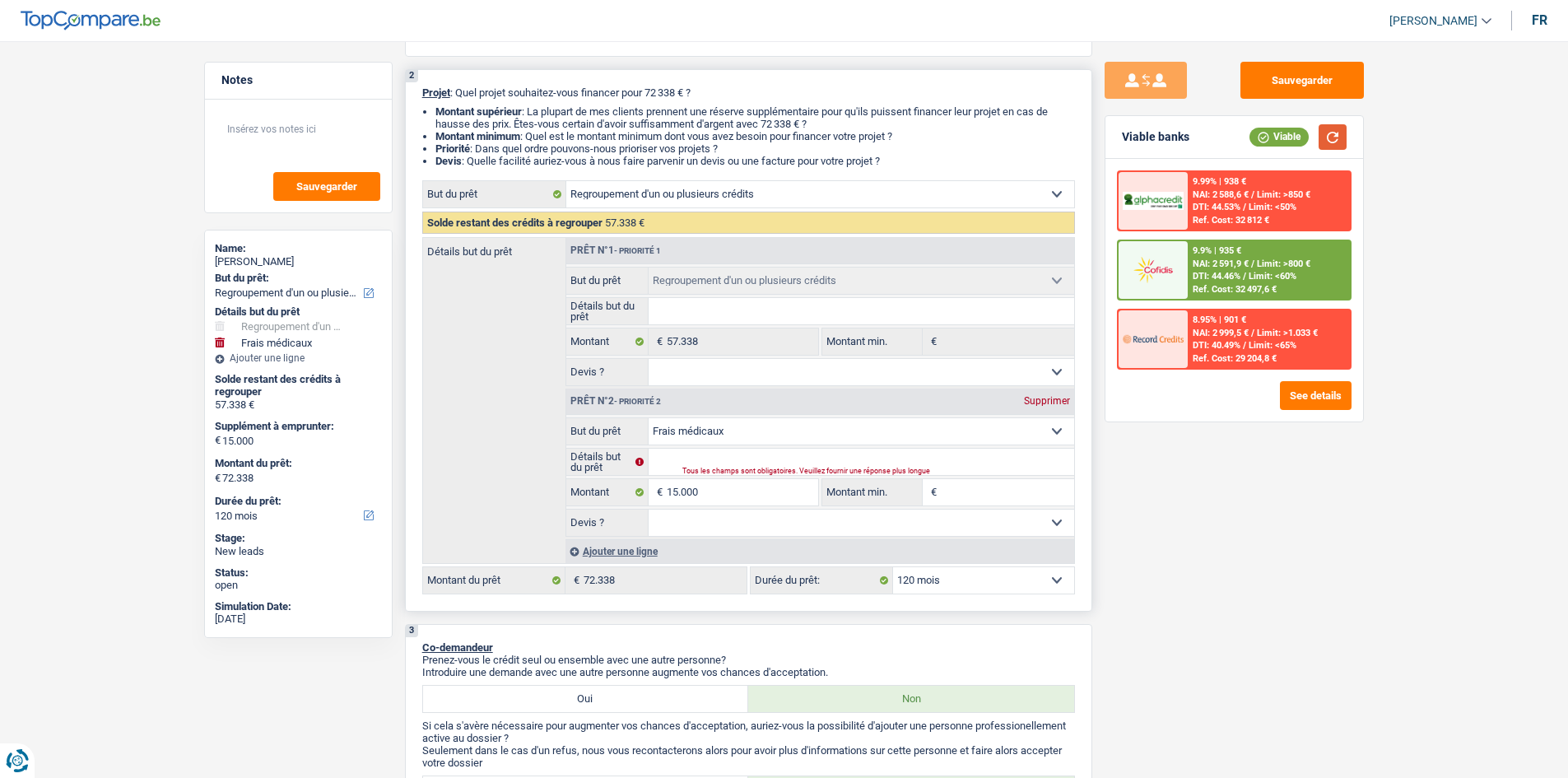 scroll, scrollTop: 165, scrollLeft: 0, axis: vertical 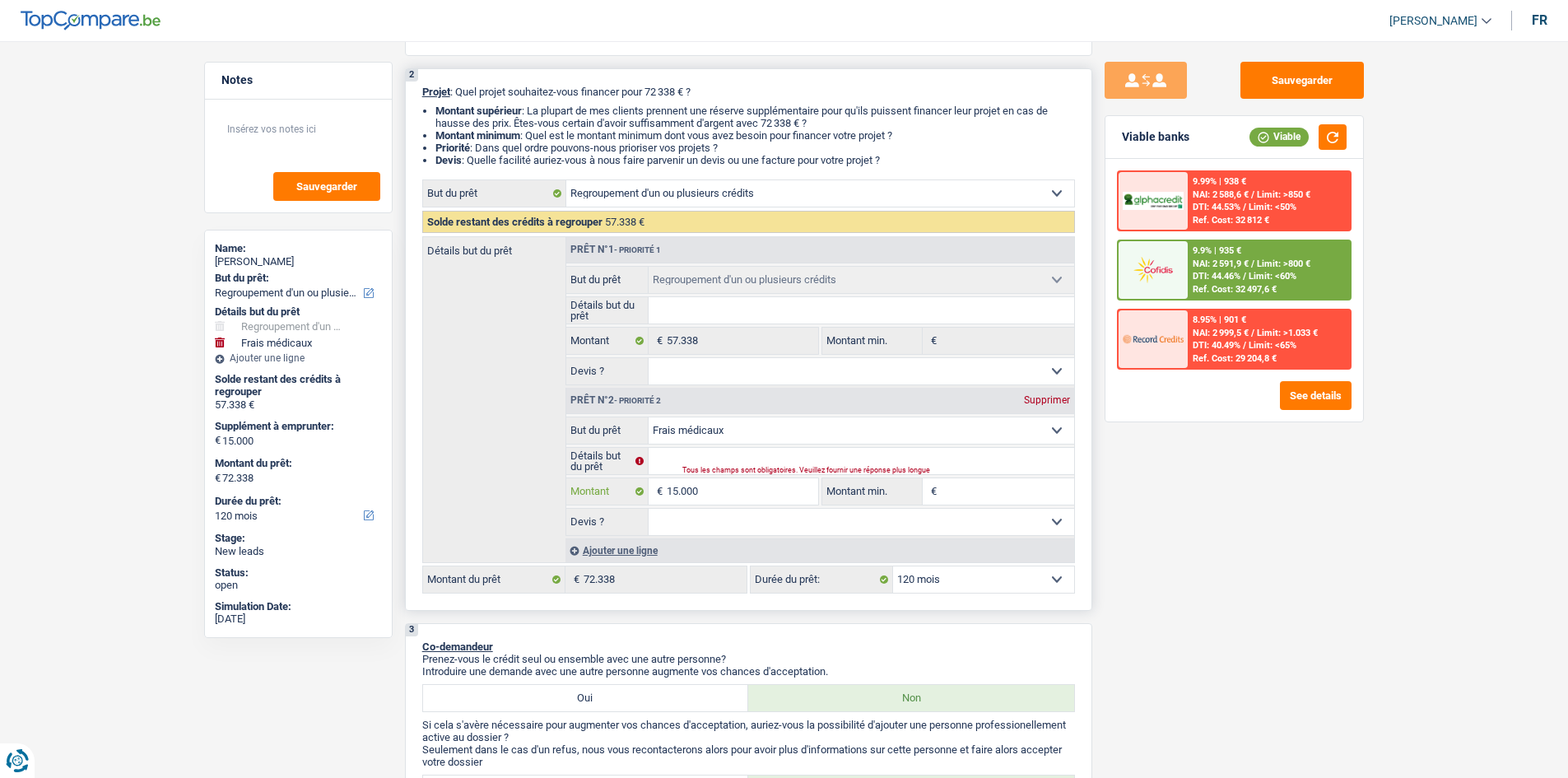 click on "15.000" at bounding box center (742, 491) 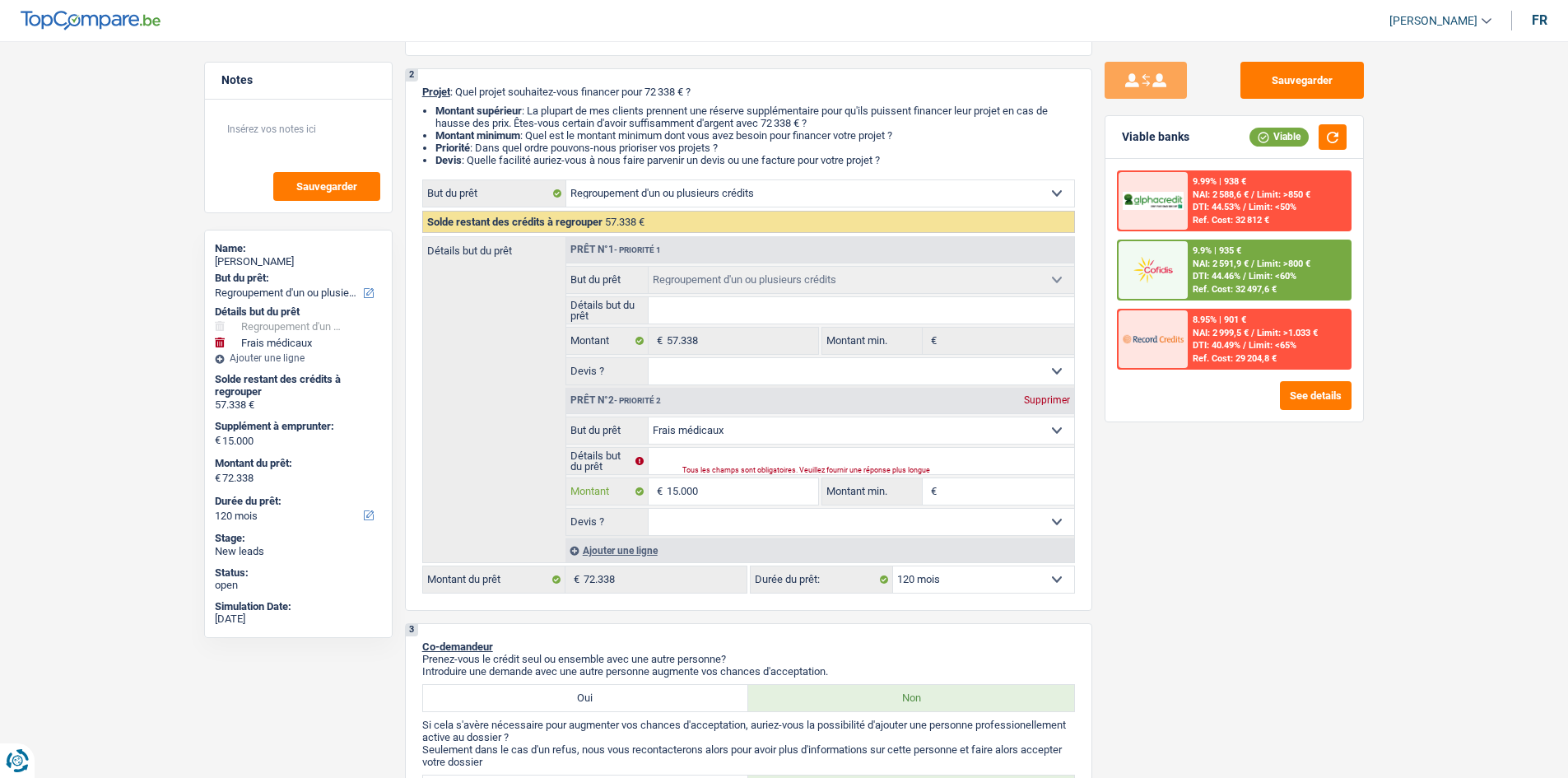 type on "1.500" 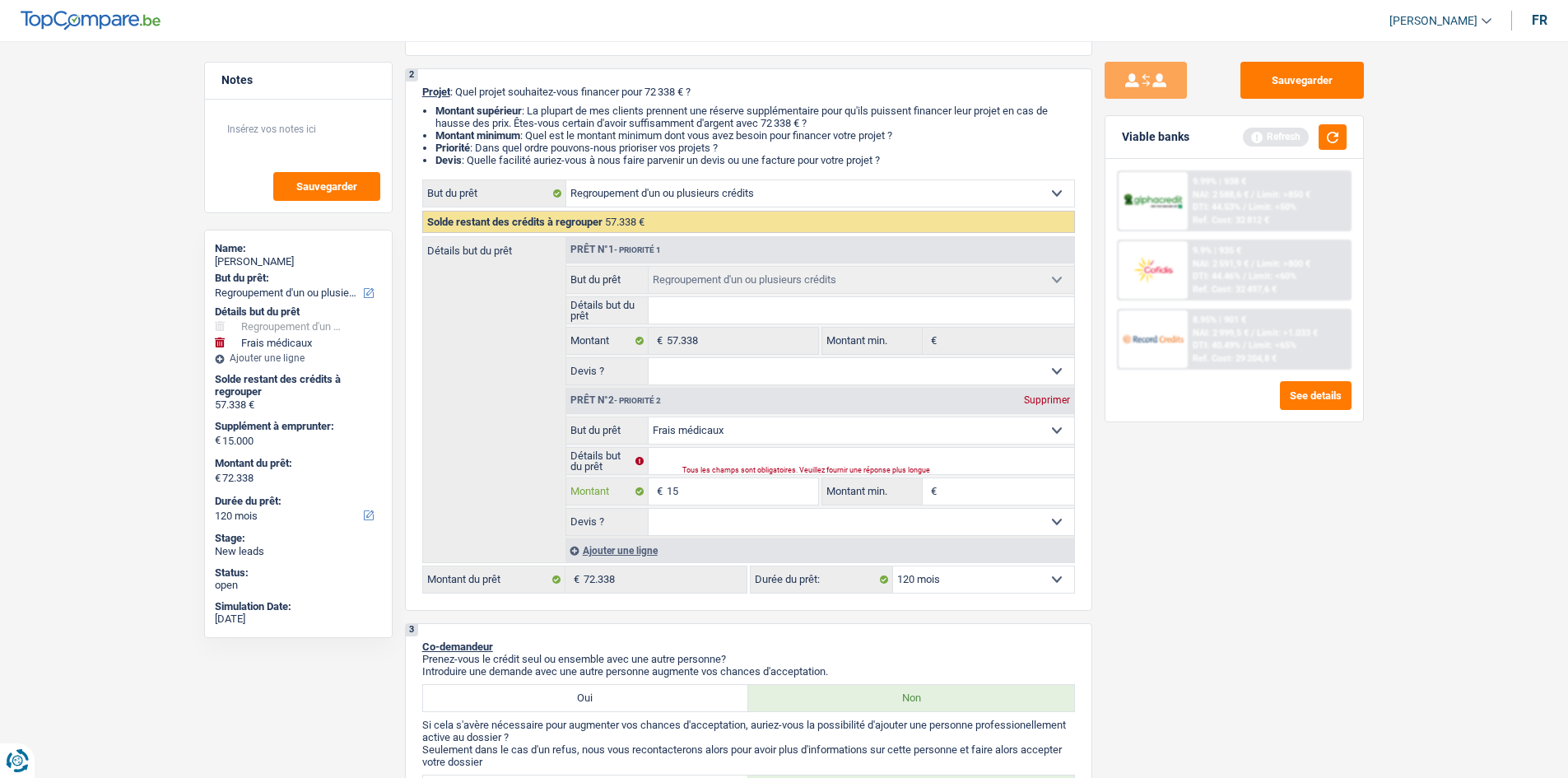 type on "1" 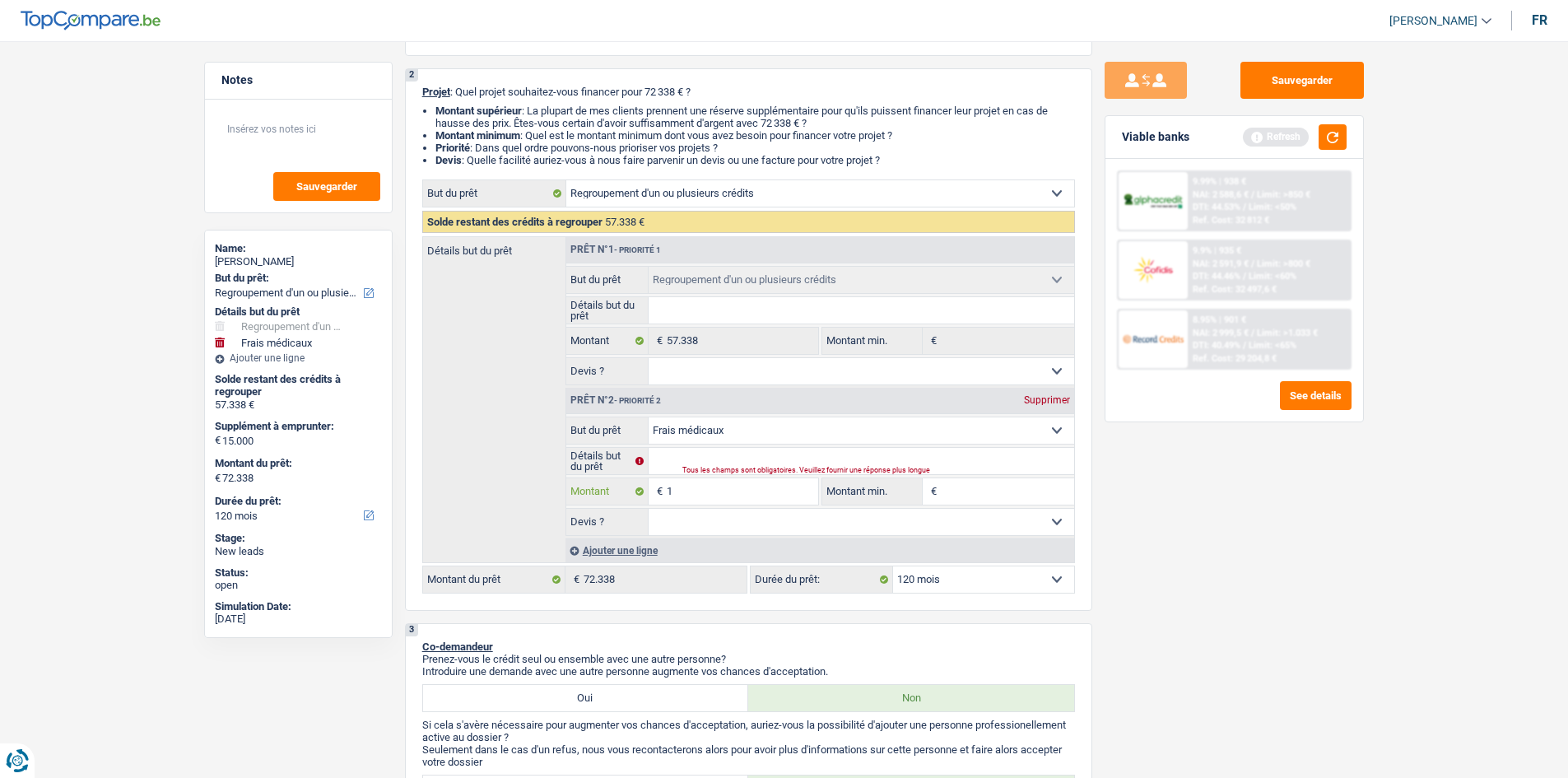 type 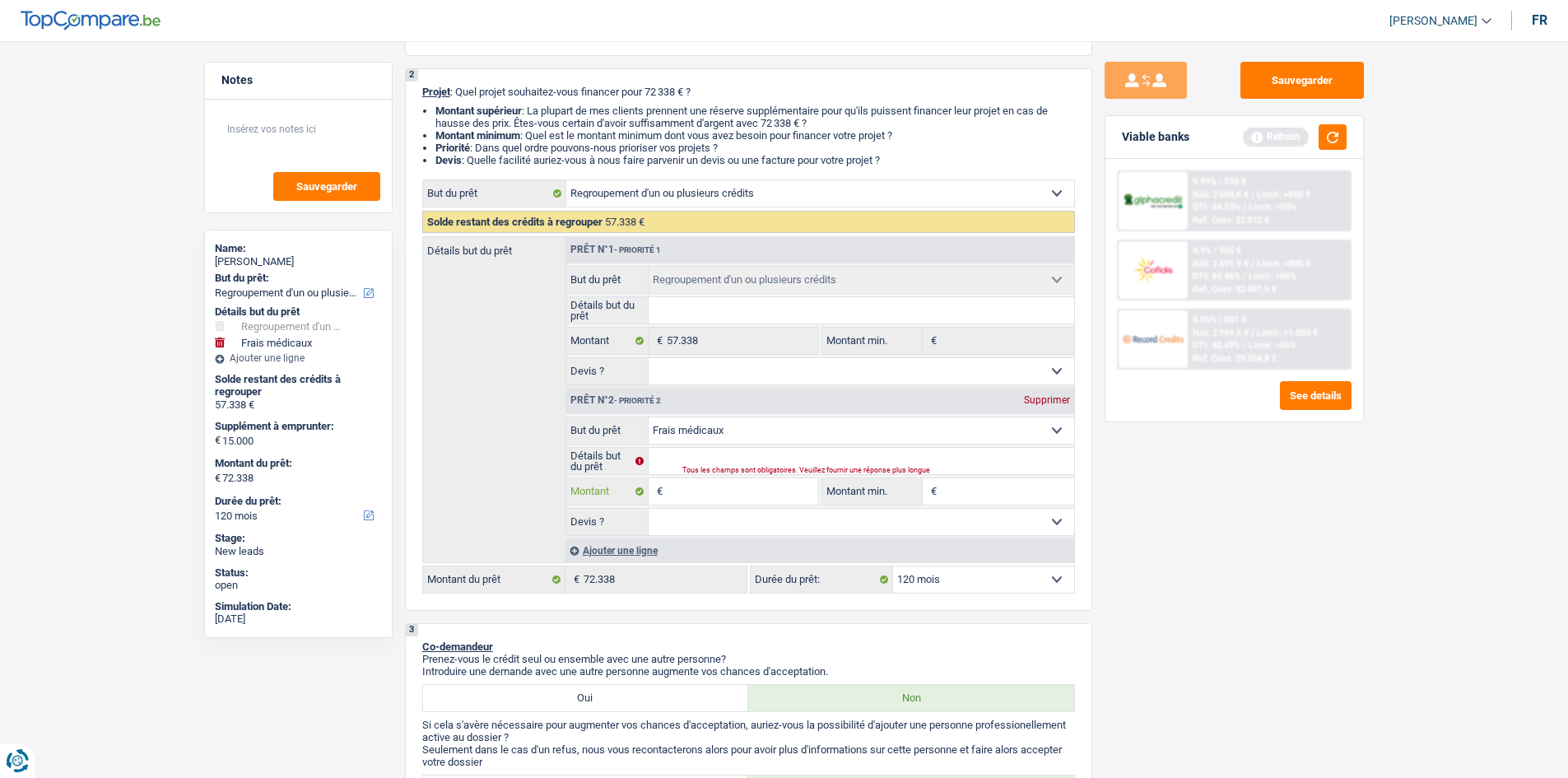 type 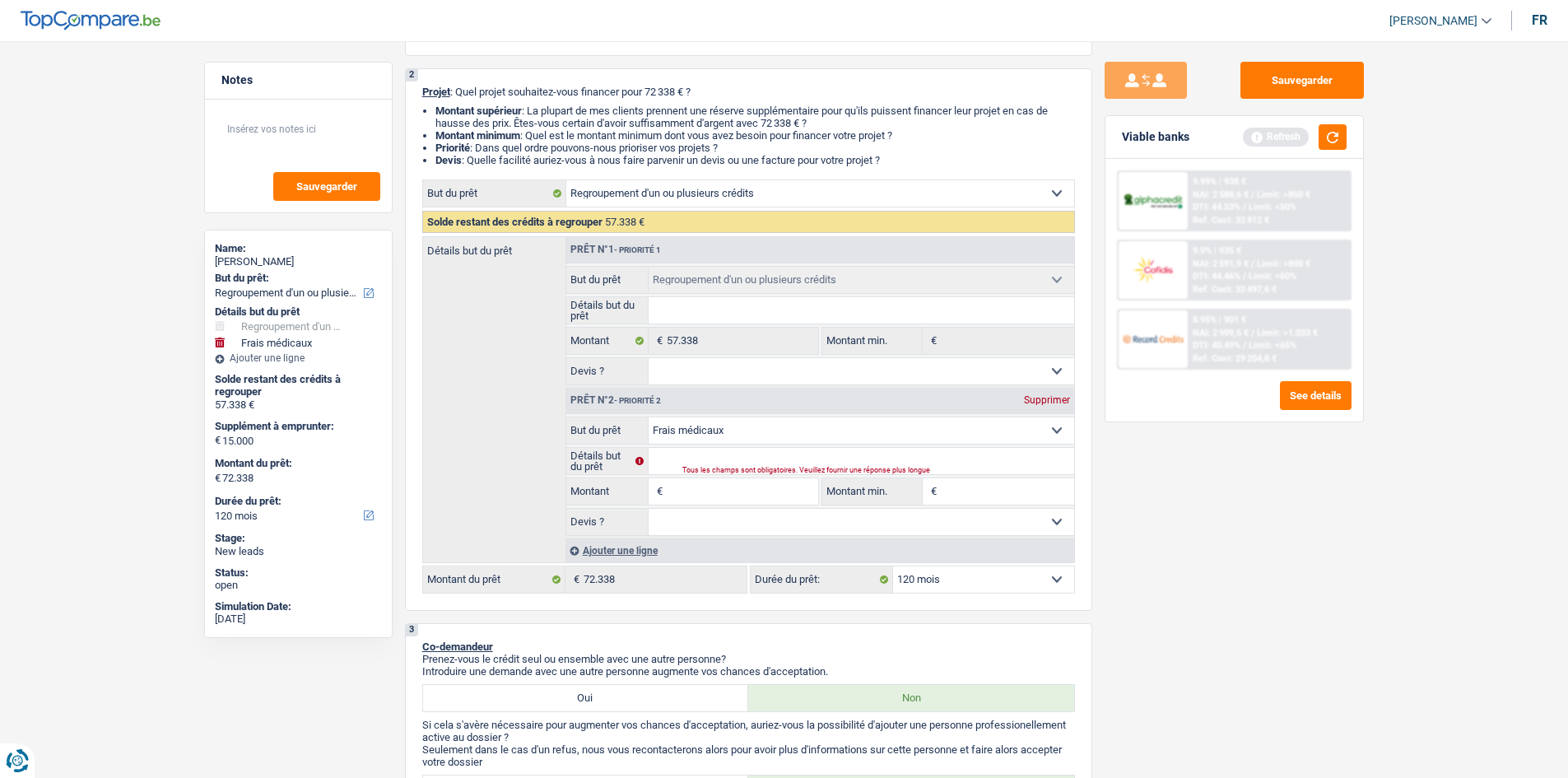 type on "3" 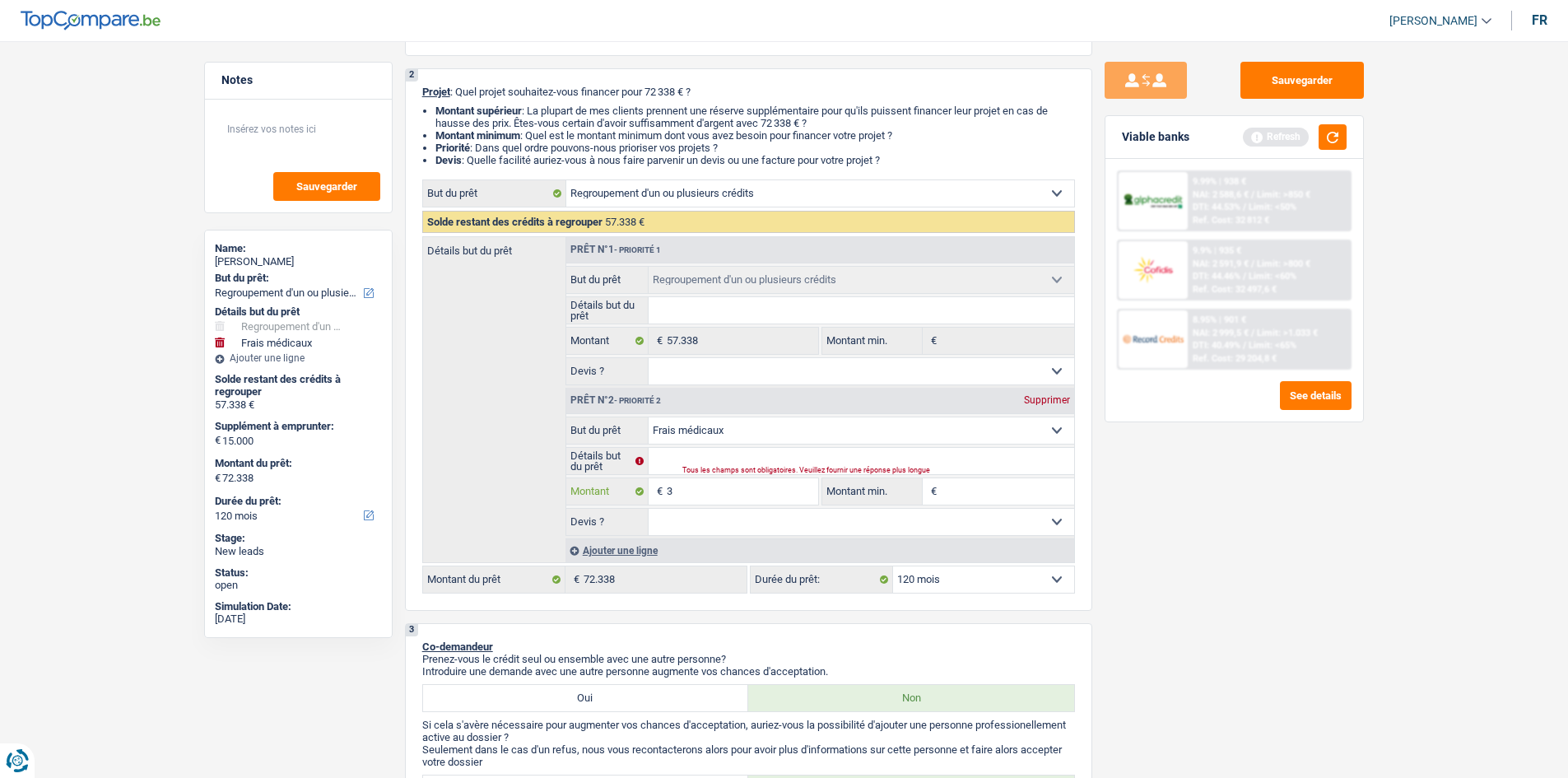 type 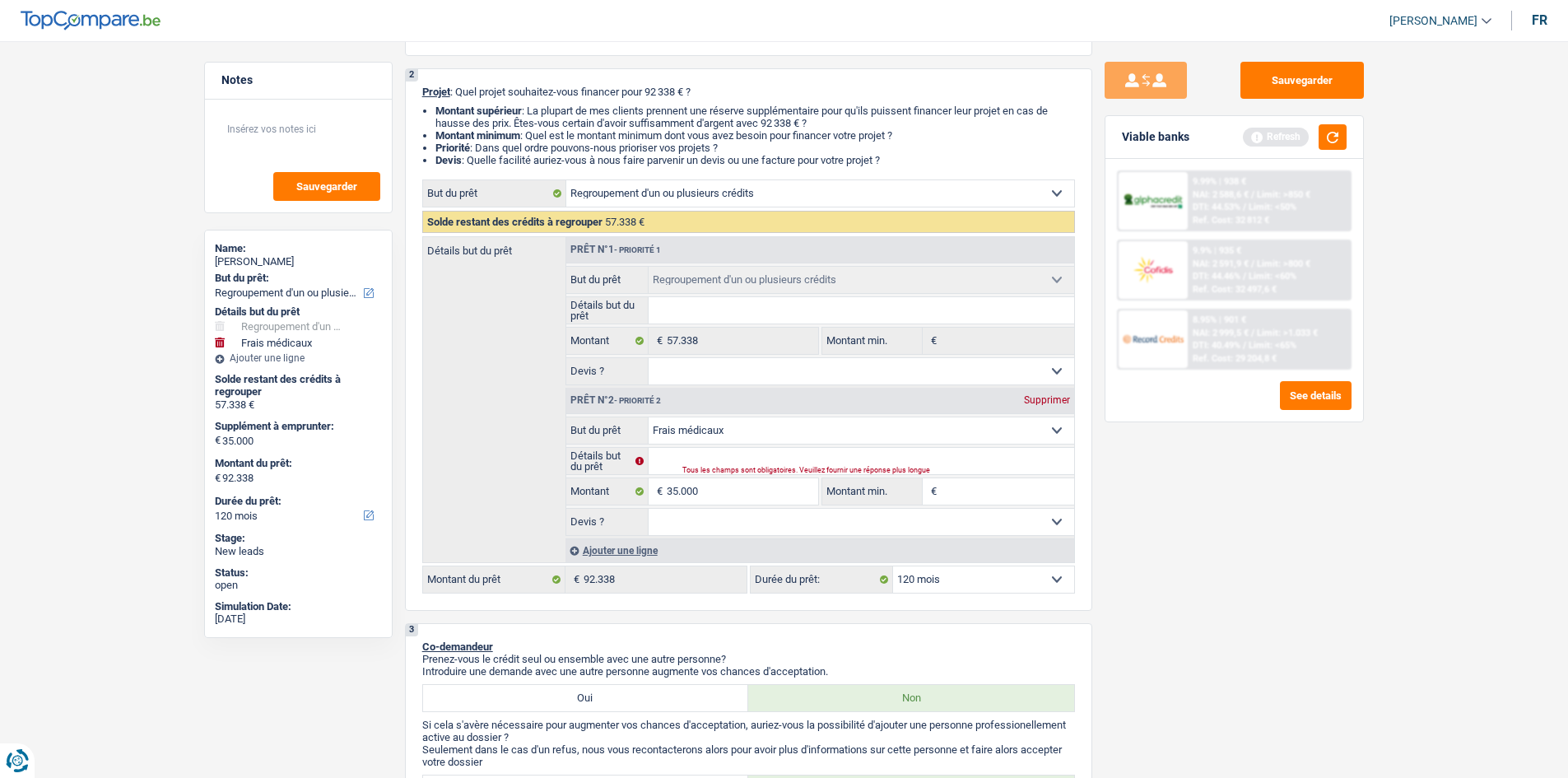 click on "Sauvegarder
Viable banks
Refresh
9.99% | 938 €
NAI: 2 588,6 €
/
Limit: >850 €
DTI: 44.53%
/
Limit: <50%
Ref. Cost: 32 812 €
9.9% | 935 €
NAI: 2 591,9 €
/
Limit: >800 €
DTI: 44.46%
/               /       /" at bounding box center (1234, 404) 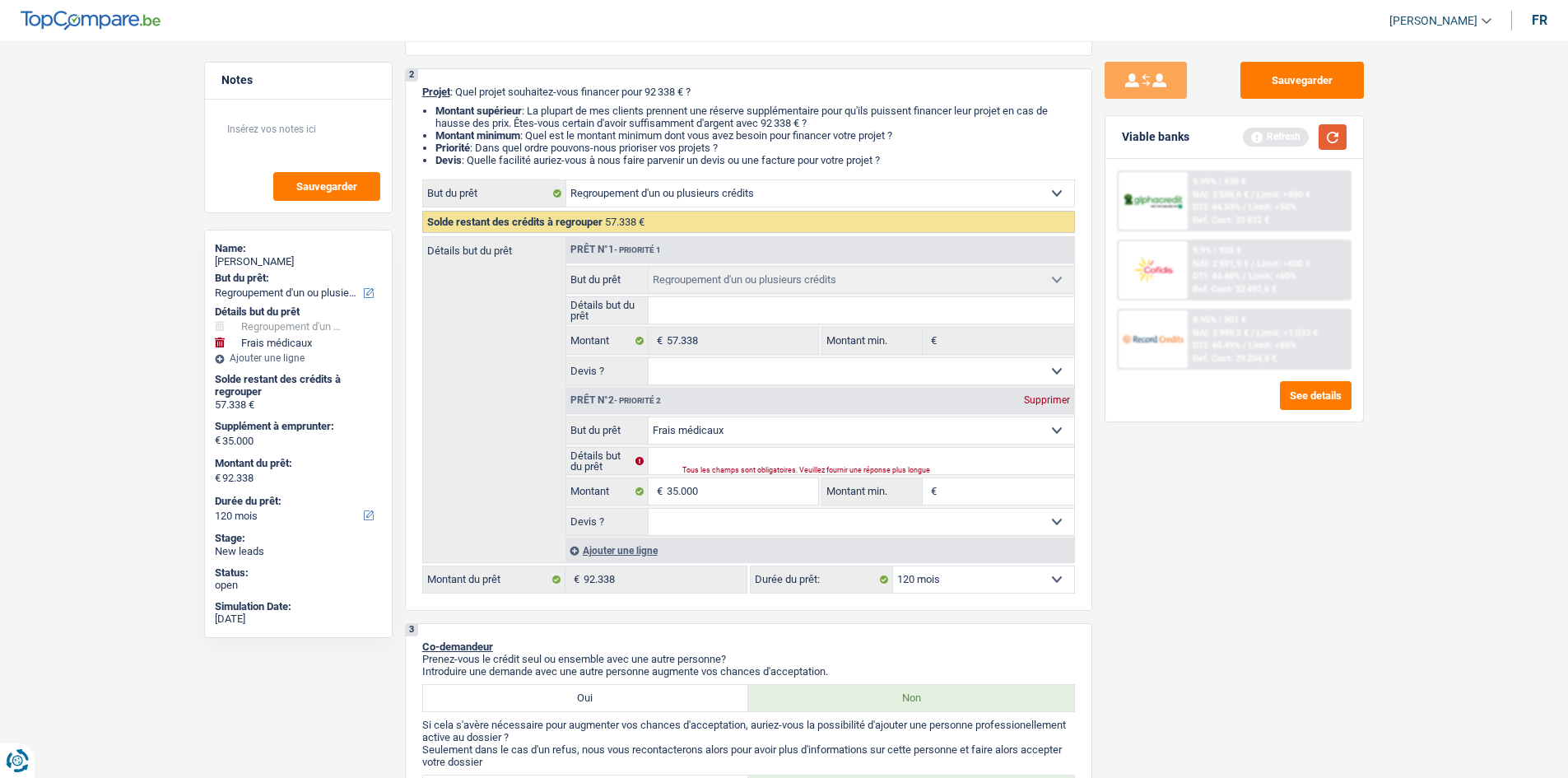 click at bounding box center (1333, 137) 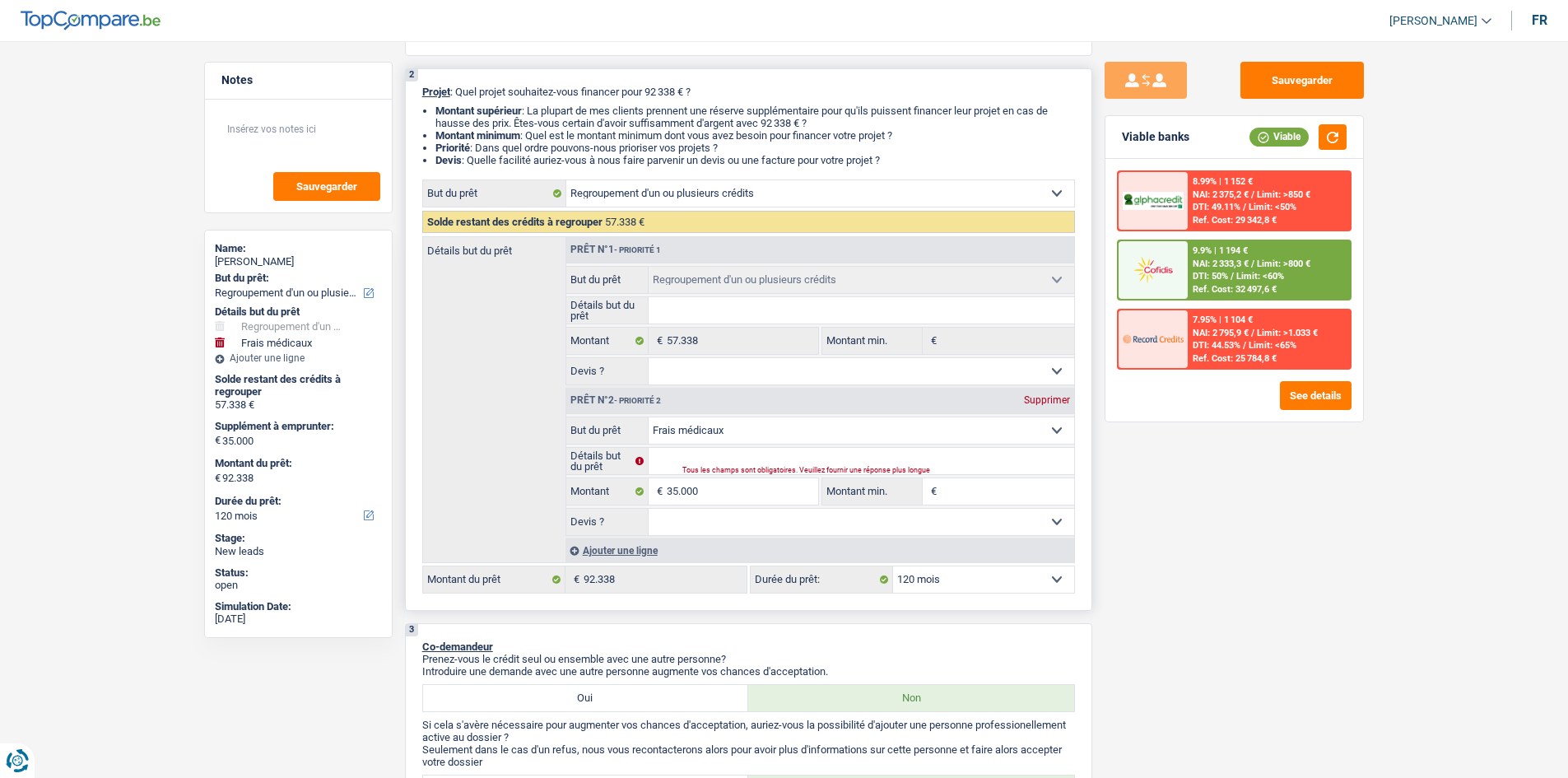 click on "Oui Non Non répondu
Sélectionner une option" at bounding box center (861, 522) 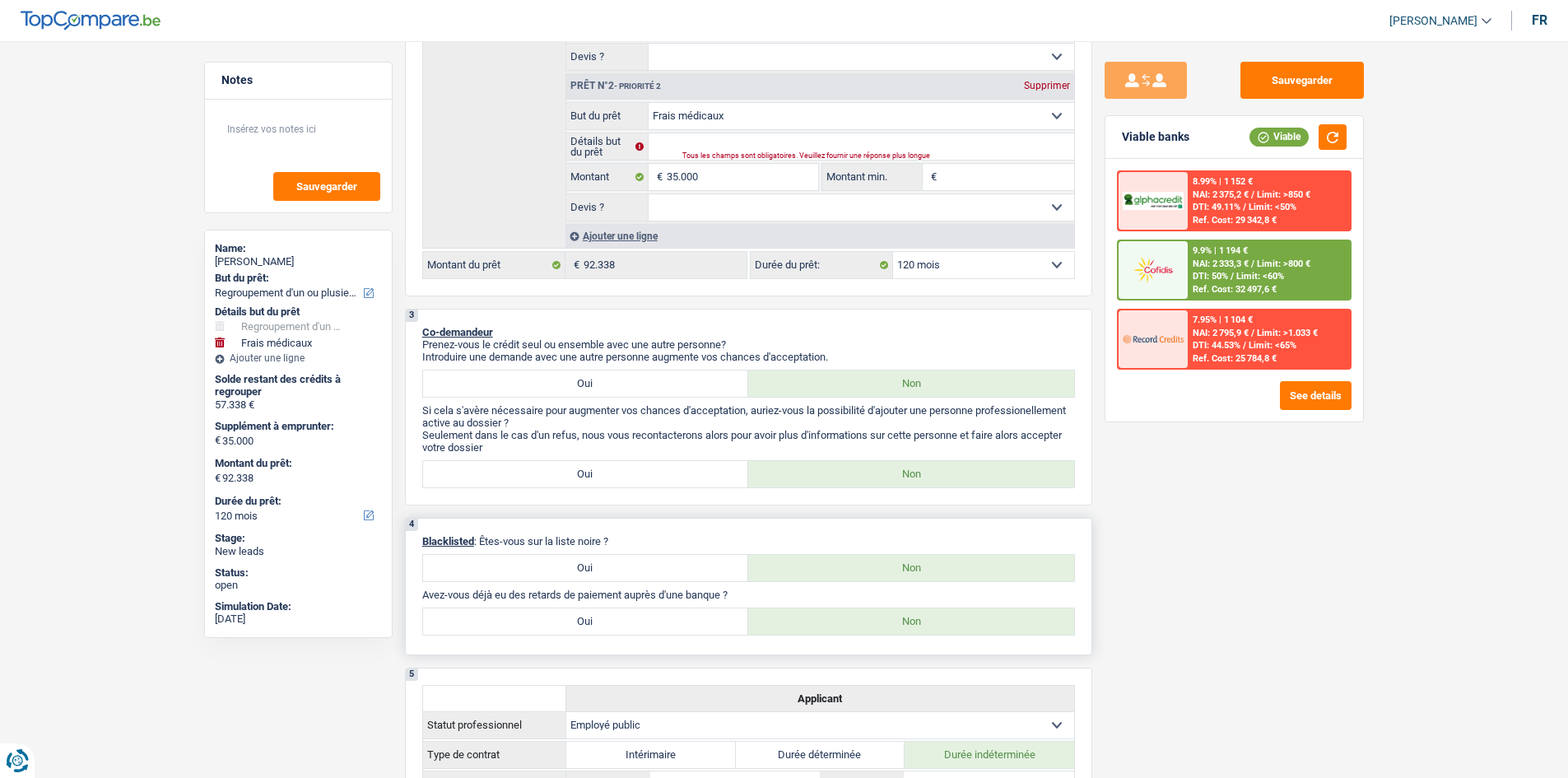 scroll, scrollTop: 247, scrollLeft: 0, axis: vertical 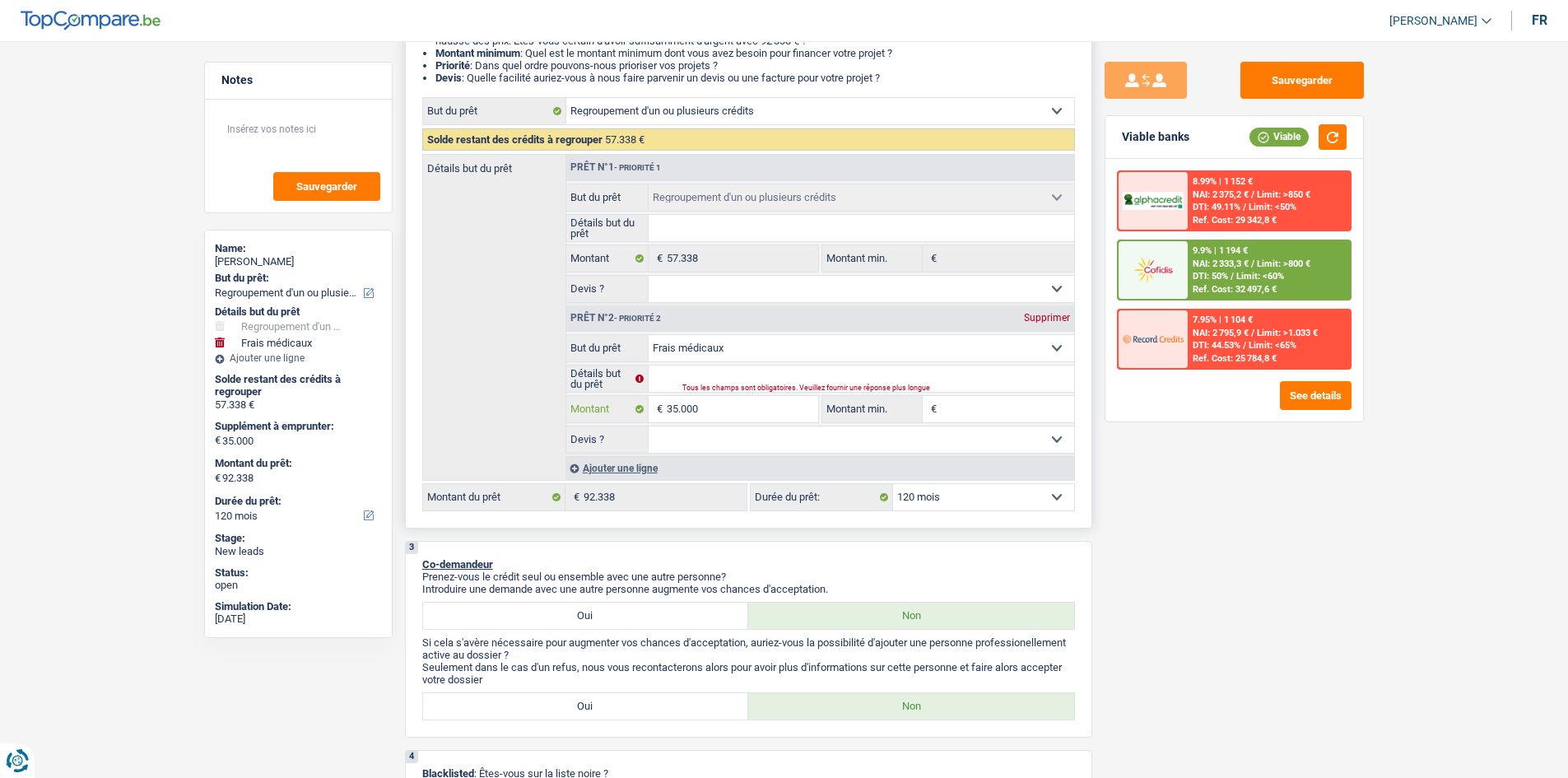 click on "35.000" at bounding box center (742, 409) 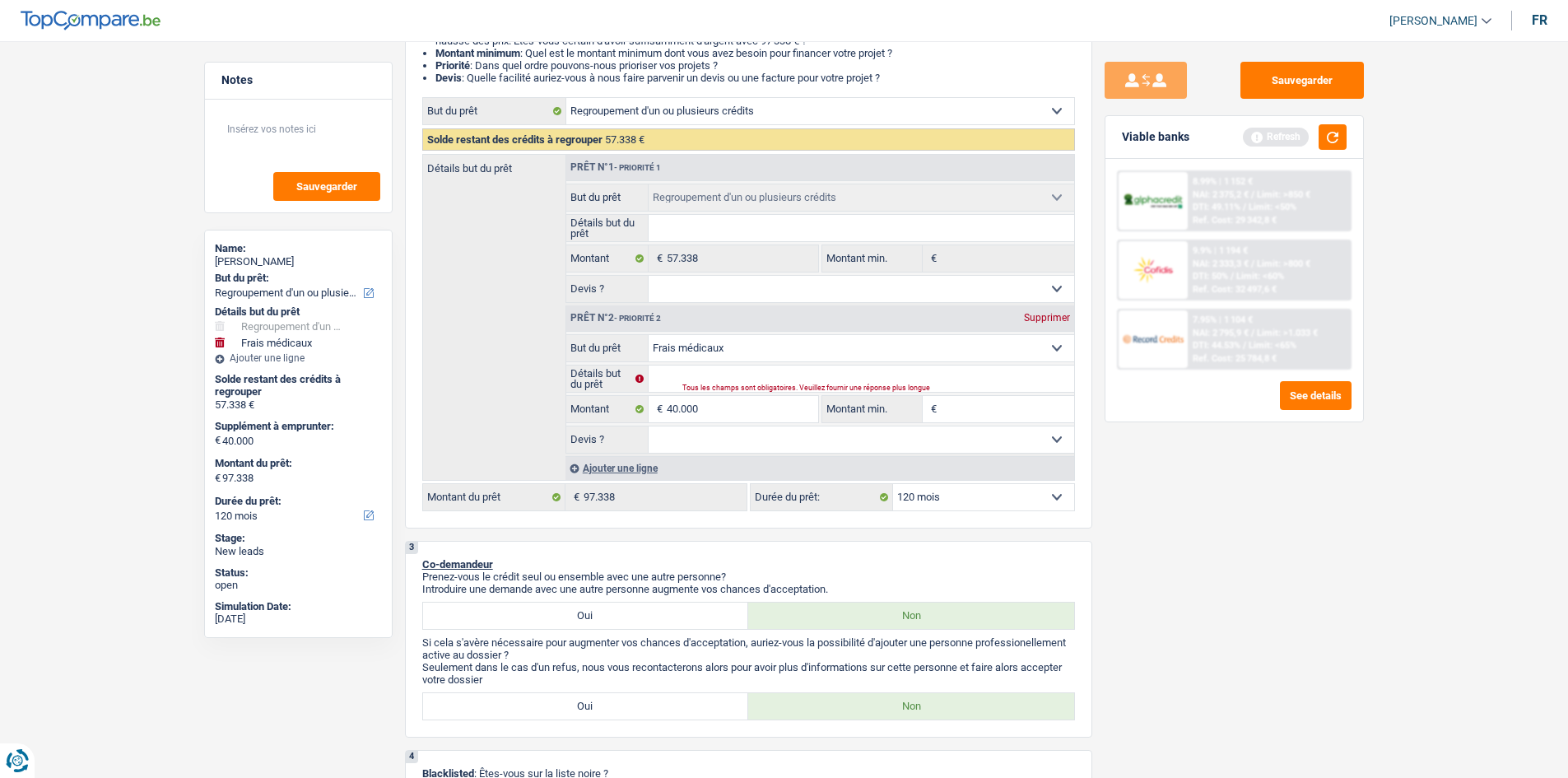 click on "Notes
Sauvegarder
Name:   [PERSON_NAME]   But du prêt: Confort maison: meubles, textile, peinture, électroménager, outillage non-professionnel Hifi, multimédia, gsm, ordinateur Aménagement: frais d'installation, déménagement Evénement familial: naissance, mariage, divorce, communion, décès Frais médicaux Frais d'études Frais permis de conduire Regroupement d'un ou plusieurs crédits Loisirs: voyage, sport, musique Rafraîchissement: petits travaux maison et jardin Frais judiciaires Réparation voiture Prêt rénovation (non disponible pour les non-propriétaires) Prêt énergie (non disponible pour les non-propriétaires) Prêt voiture Taxes, impôts non professionnels Rénovation bien à l'étranger Dettes familiales Assurance Autre
Sélectionner une option
Détails but du prêt
Hifi, multimédia, gsm, ordinateur Aménagement: frais d'installation, déménagement" at bounding box center [784, 1405] 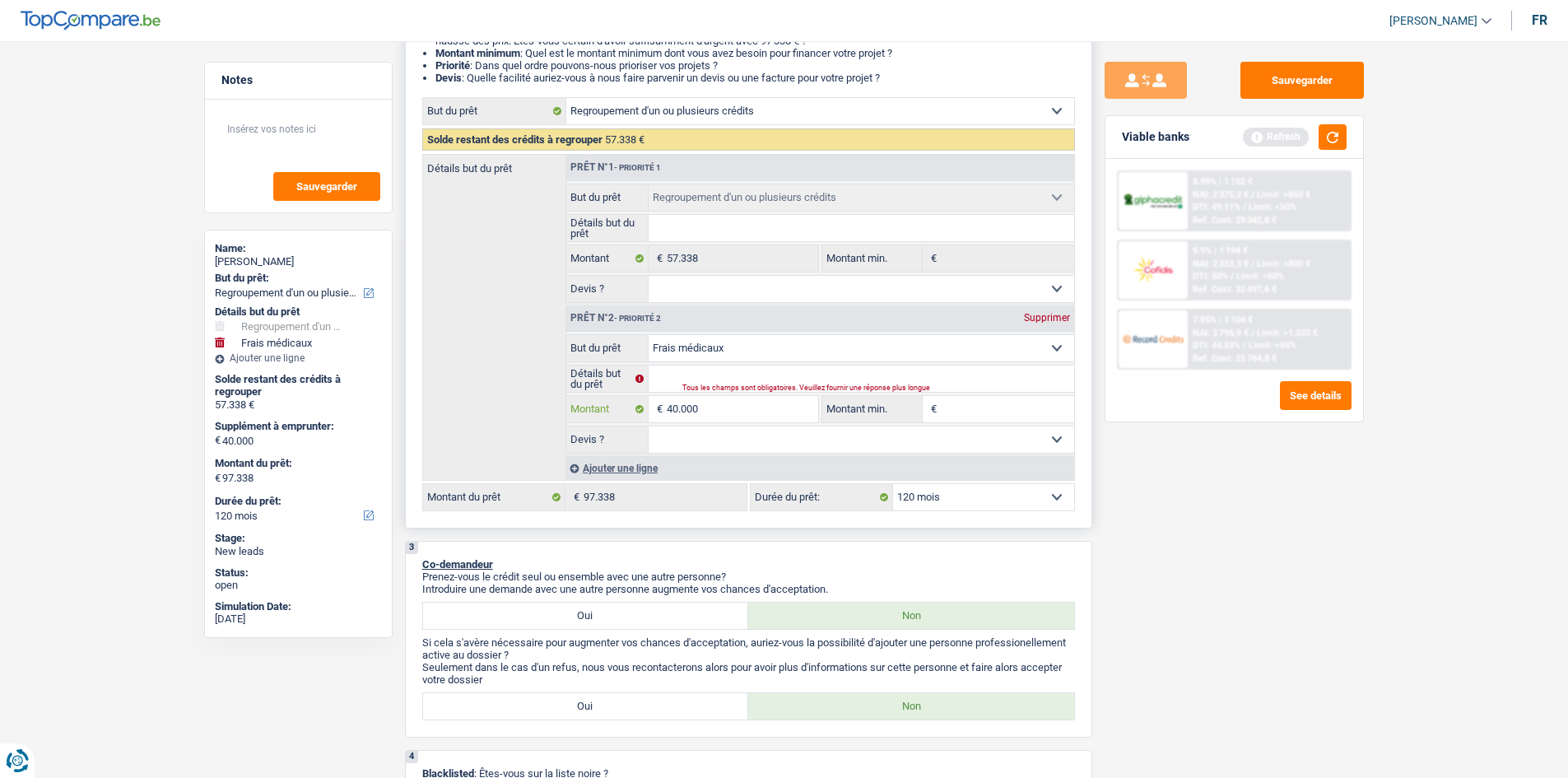 click on "40.000" at bounding box center [742, 409] 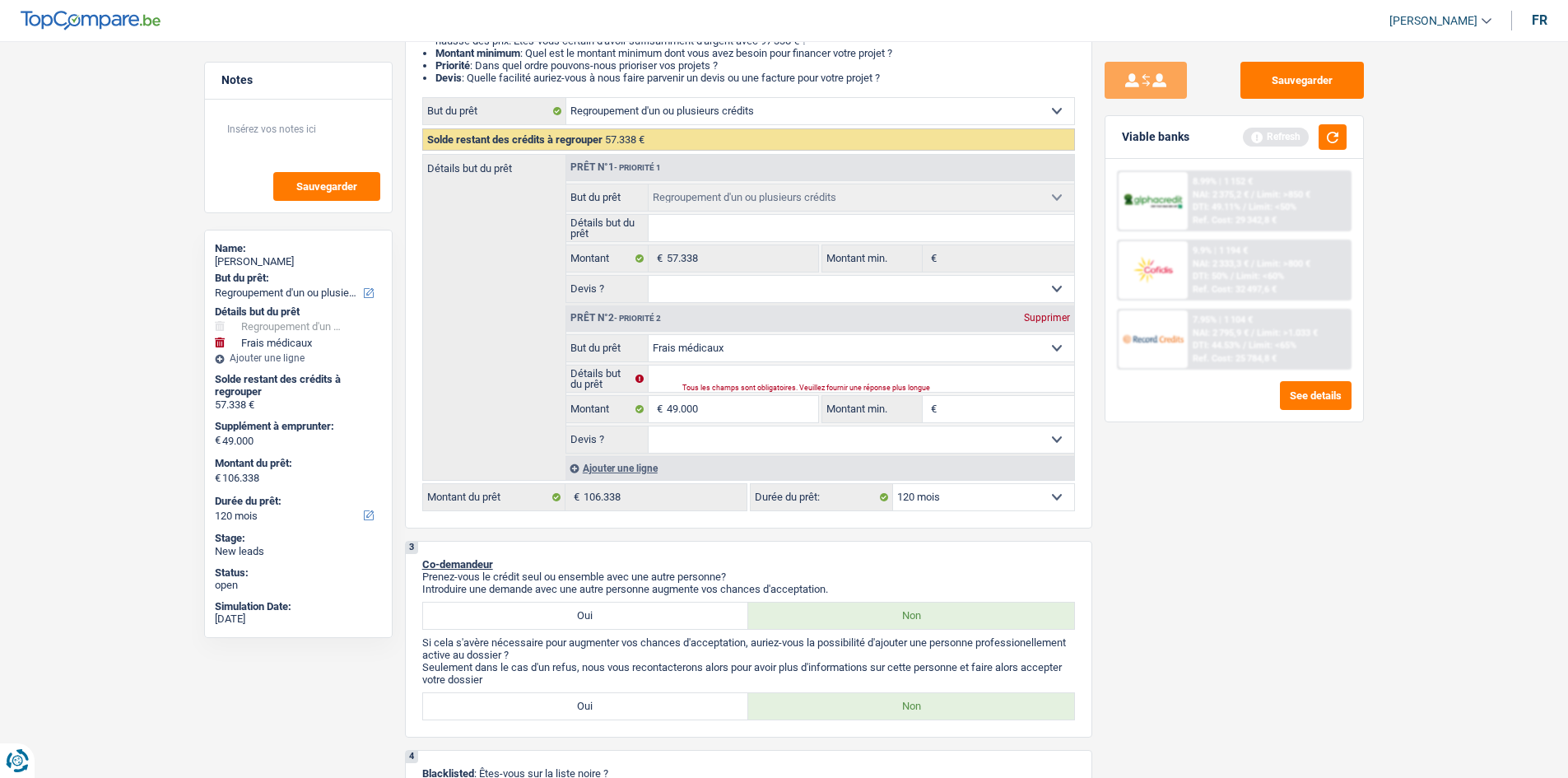 click on "Sauvegarder
Viable banks
Refresh
8.99% | 1 152 €
NAI: 2 375,2 €
/
Limit: >850 €
DTI: 49.11%
/
Limit: <50%
Ref. Cost: 29 342,8 €
9.9% | 1 194 €
NAI: 2 333,3 €
/
Limit: >800 €
DTI: 50%
/               /" at bounding box center [1234, 404] 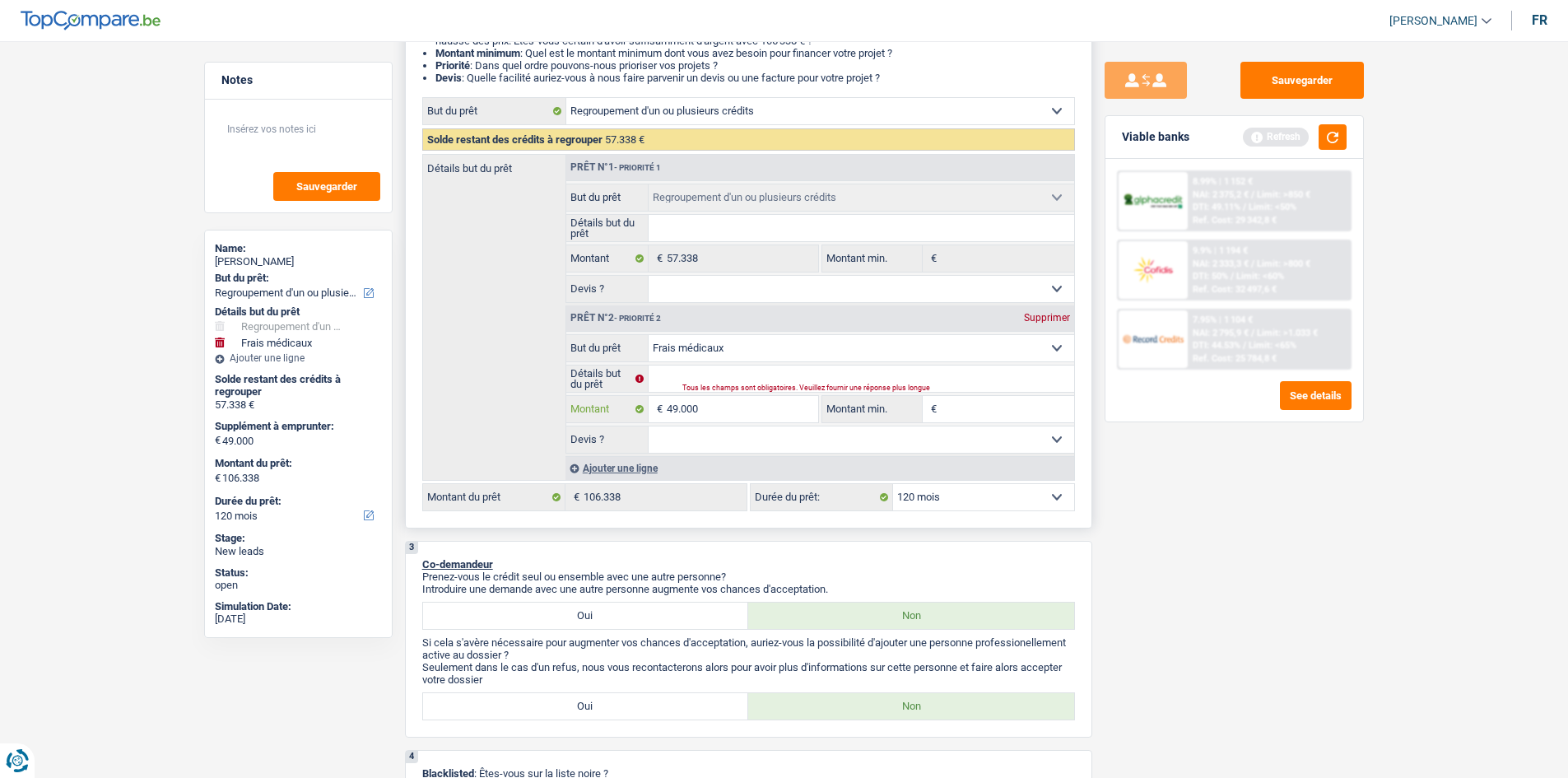 click on "49.000" at bounding box center (742, 409) 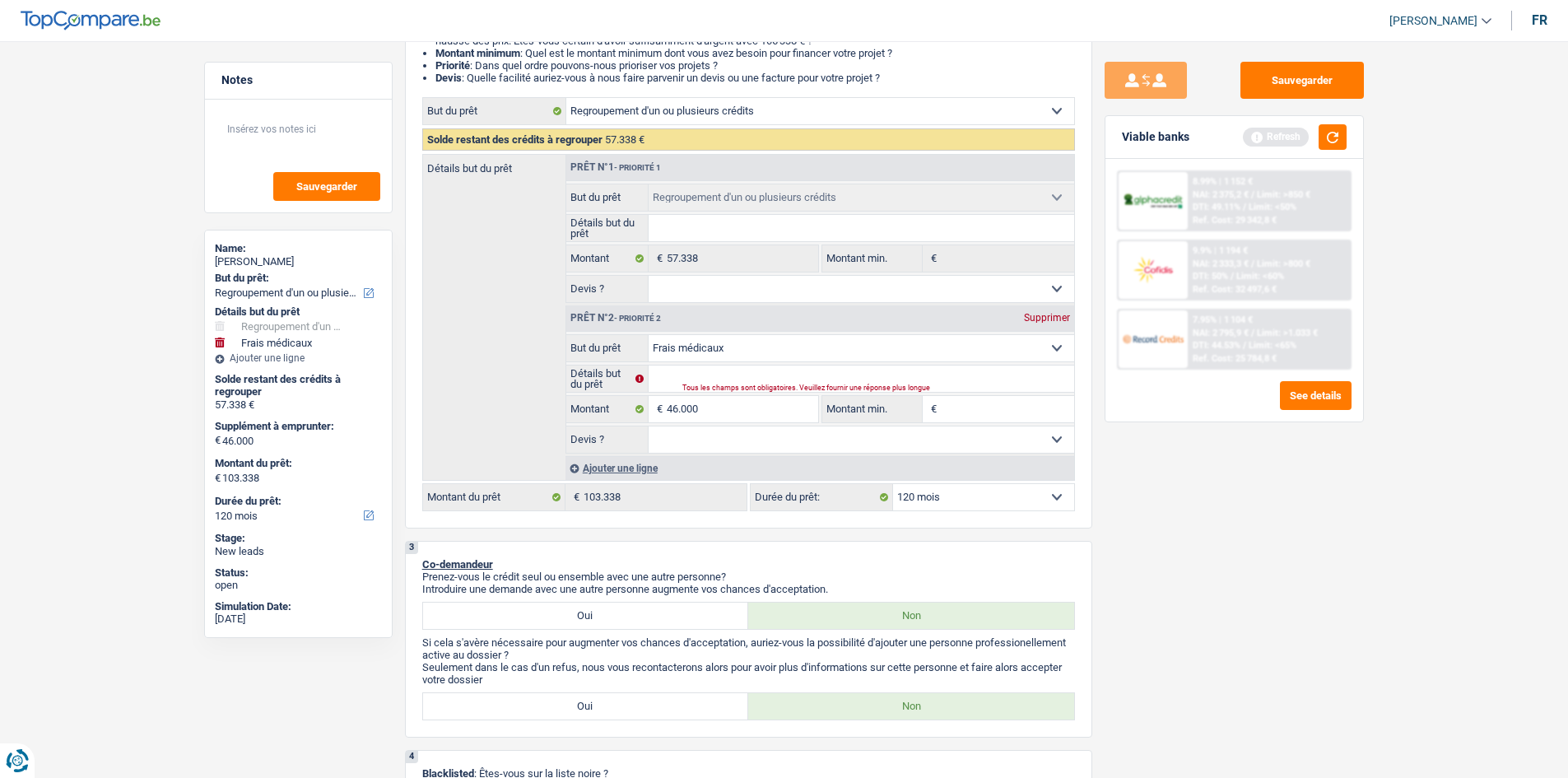 click on "Sauvegarder
Viable banks
Refresh
8.99% | 1 152 €
NAI: 2 375,2 €
/
Limit: >850 €
DTI: 49.11%
/
Limit: <50%
Ref. Cost: 29 342,8 €
9.9% | 1 194 €
NAI: 2 333,3 €
/
Limit: >800 €
DTI: 50%
/               /" at bounding box center [1234, 404] 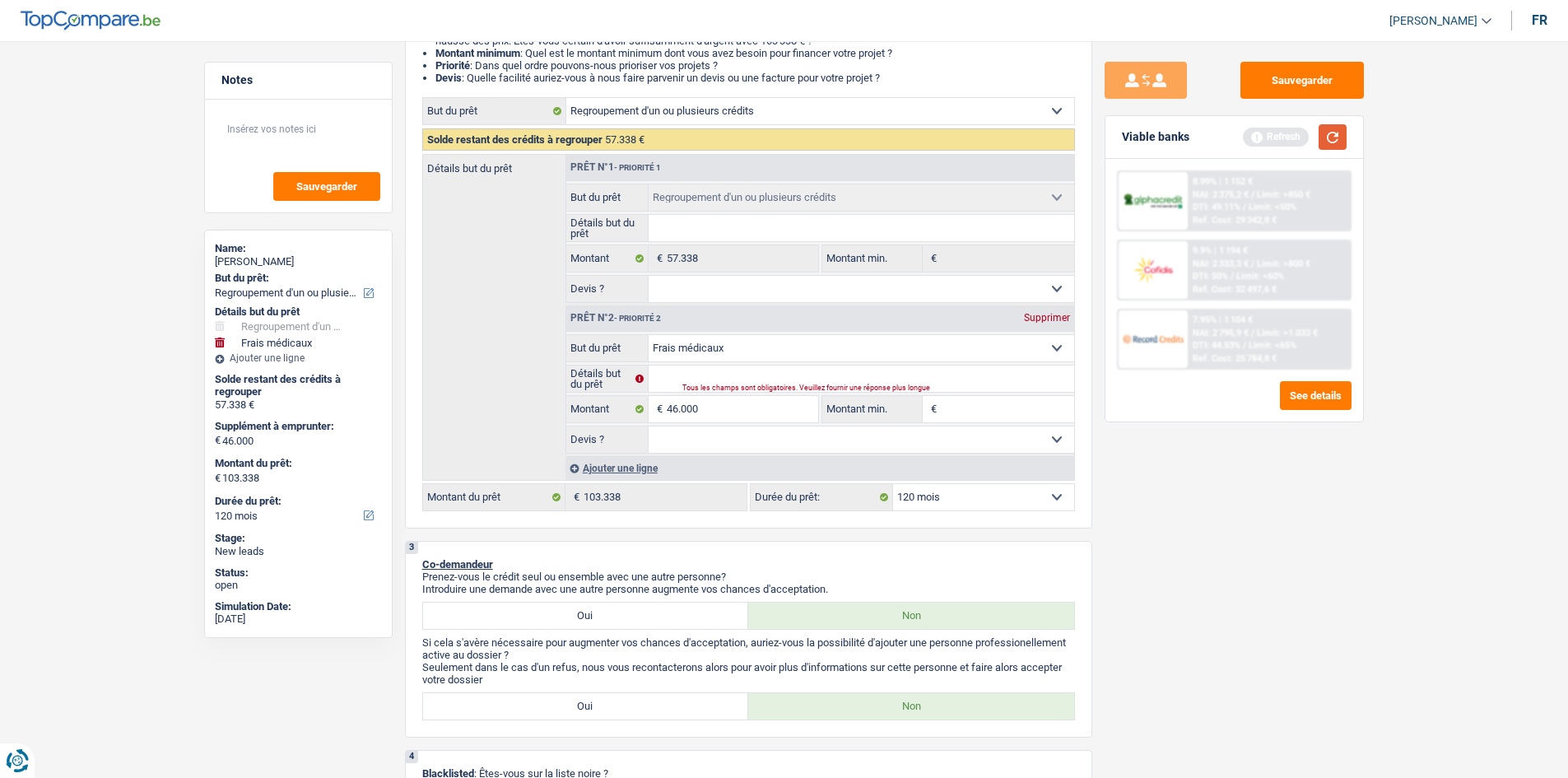 click at bounding box center (1333, 137) 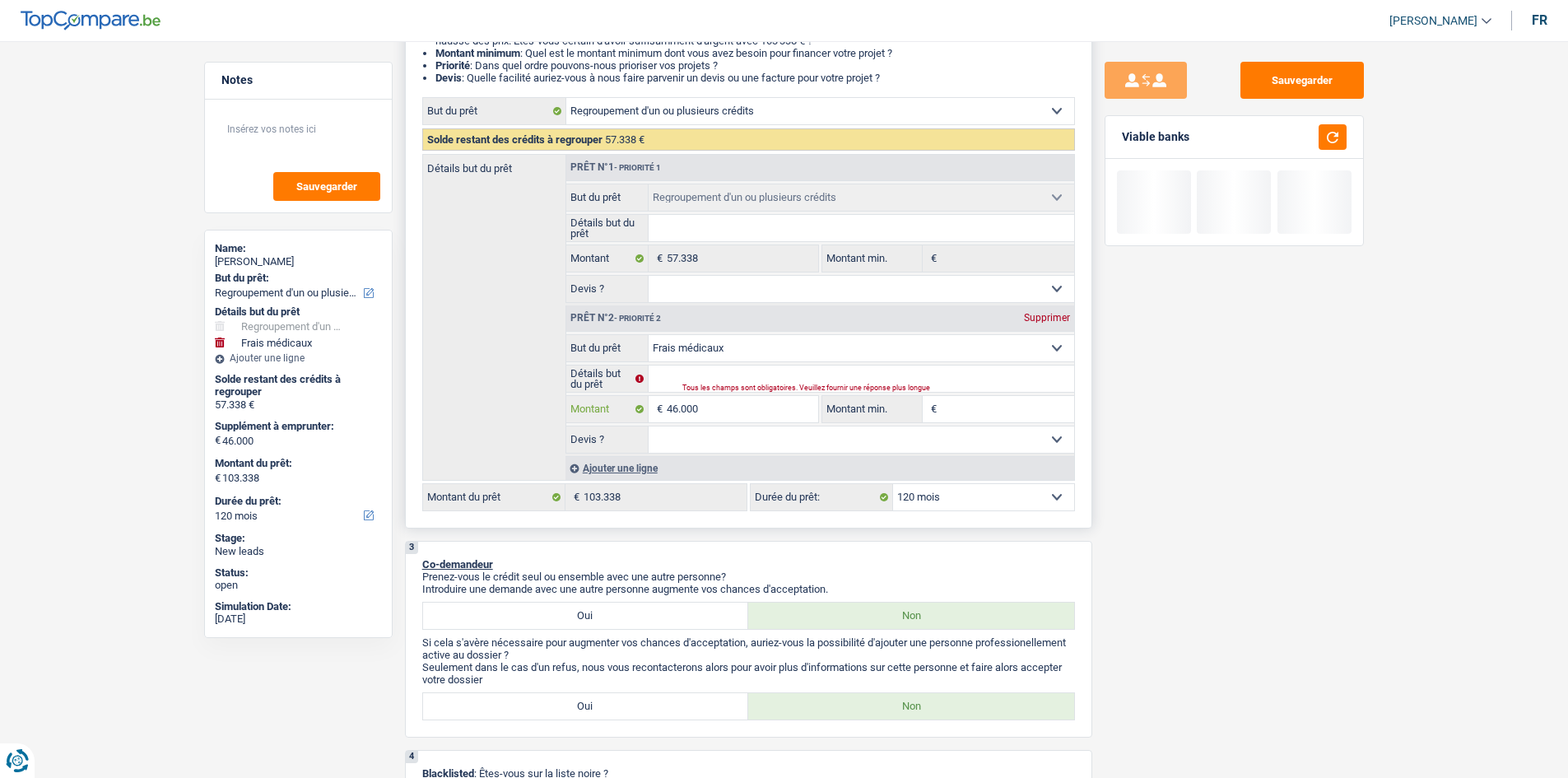 click on "46.000" at bounding box center [742, 409] 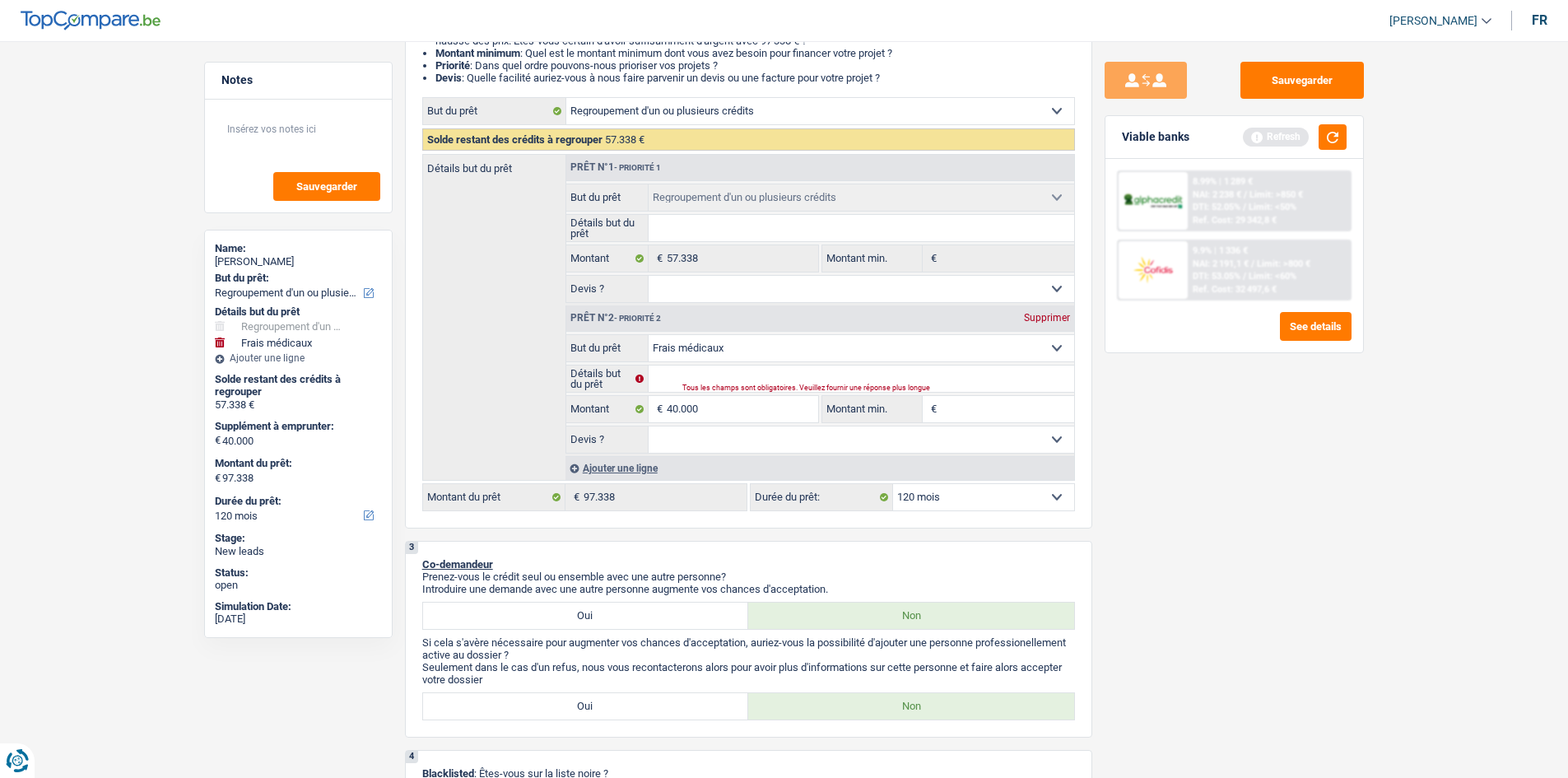 click on "Sauvegarder
Viable banks
Refresh
8.99% | 1 289 €
NAI: 2 238 €
/
Limit: >850 €
DTI: 52.05%
/
Limit: <50%
Ref. Cost: 29 342,8 €
9.9% | 1 336 €
NAI: 2 191,1 €
/
Limit: >800 €
DTI: 53.05%
/" at bounding box center (1234, 404) 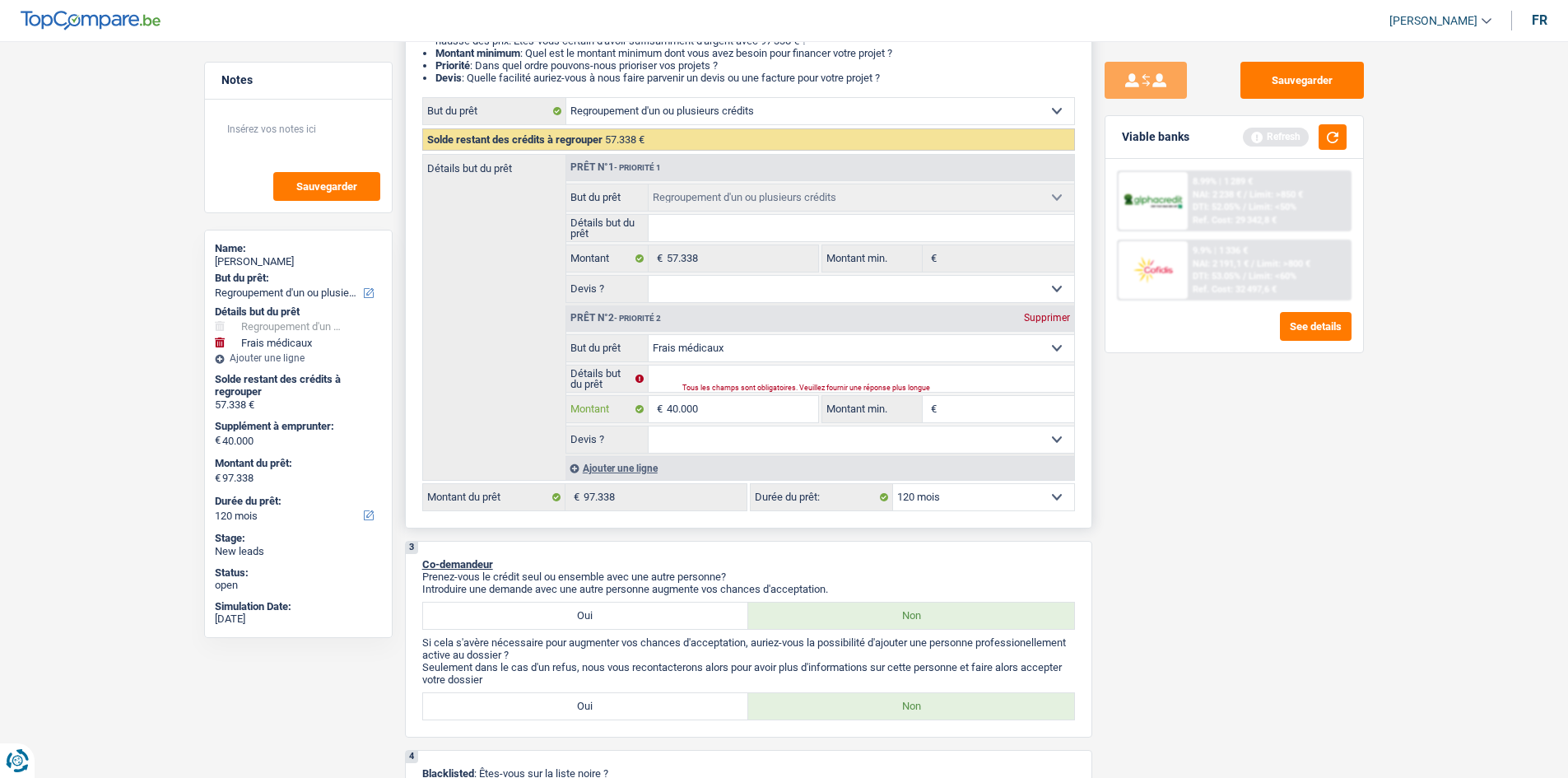 click on "40.000" at bounding box center (742, 409) 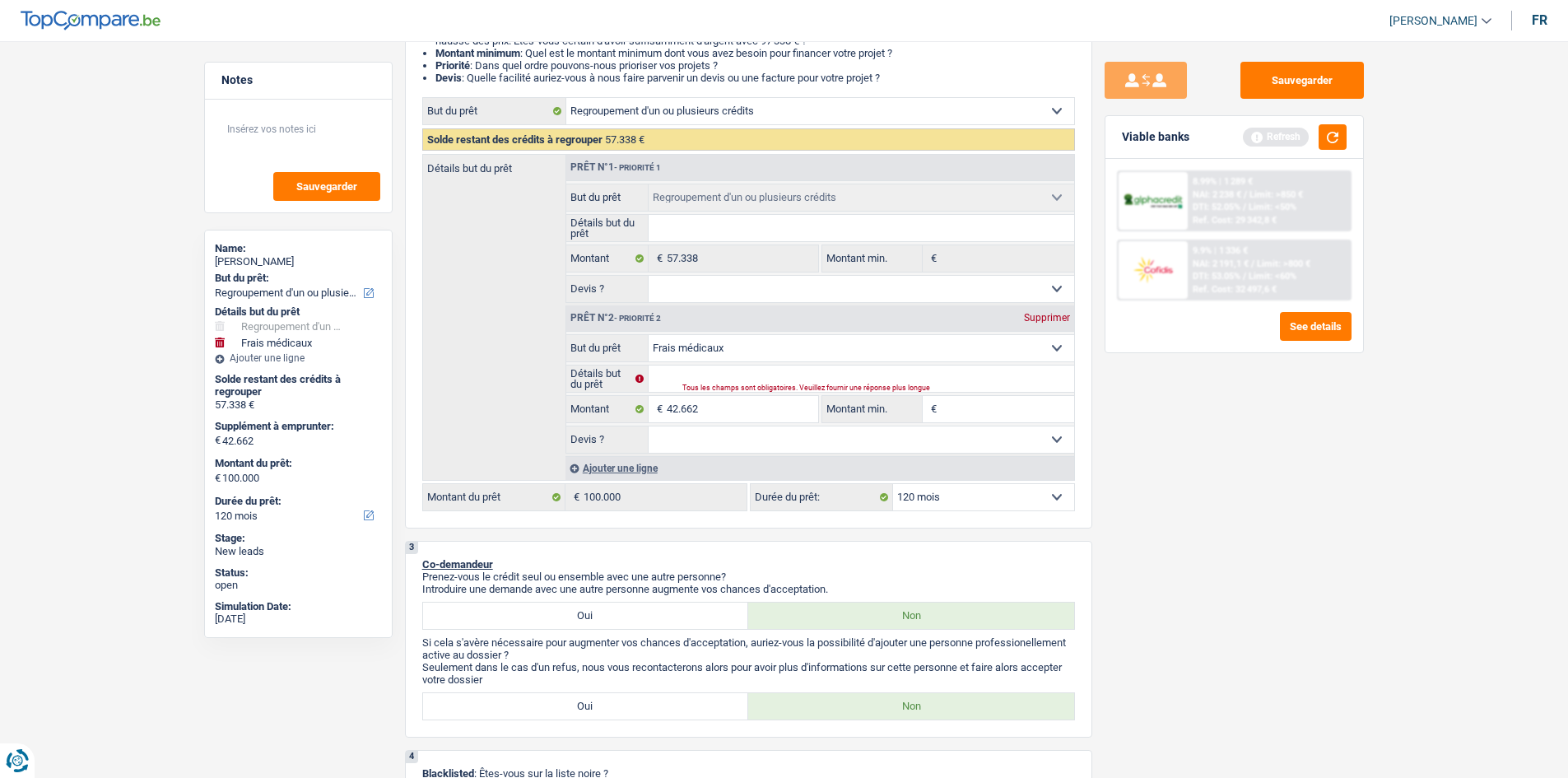 click on "Sauvegarder
Viable banks
Refresh
8.99% | 1 289 €
NAI: 2 238 €
/
Limit: >850 €
DTI: 52.05%
/
Limit: <50%
Ref. Cost: 29 342,8 €
9.9% | 1 336 €
NAI: 2 191,1 €
/
Limit: >800 €
DTI: 53.05%
/" at bounding box center (1234, 404) 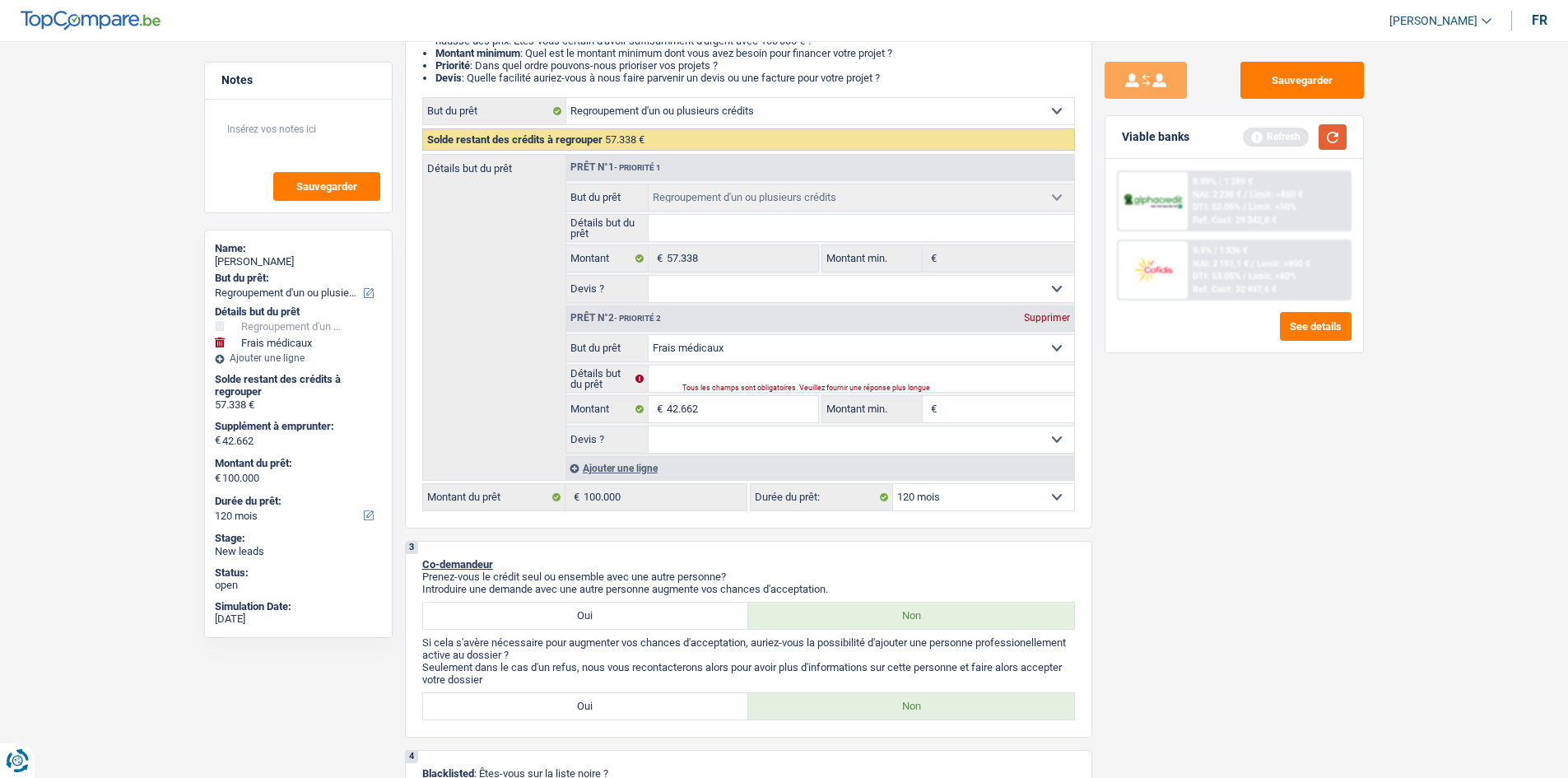 click at bounding box center (1333, 137) 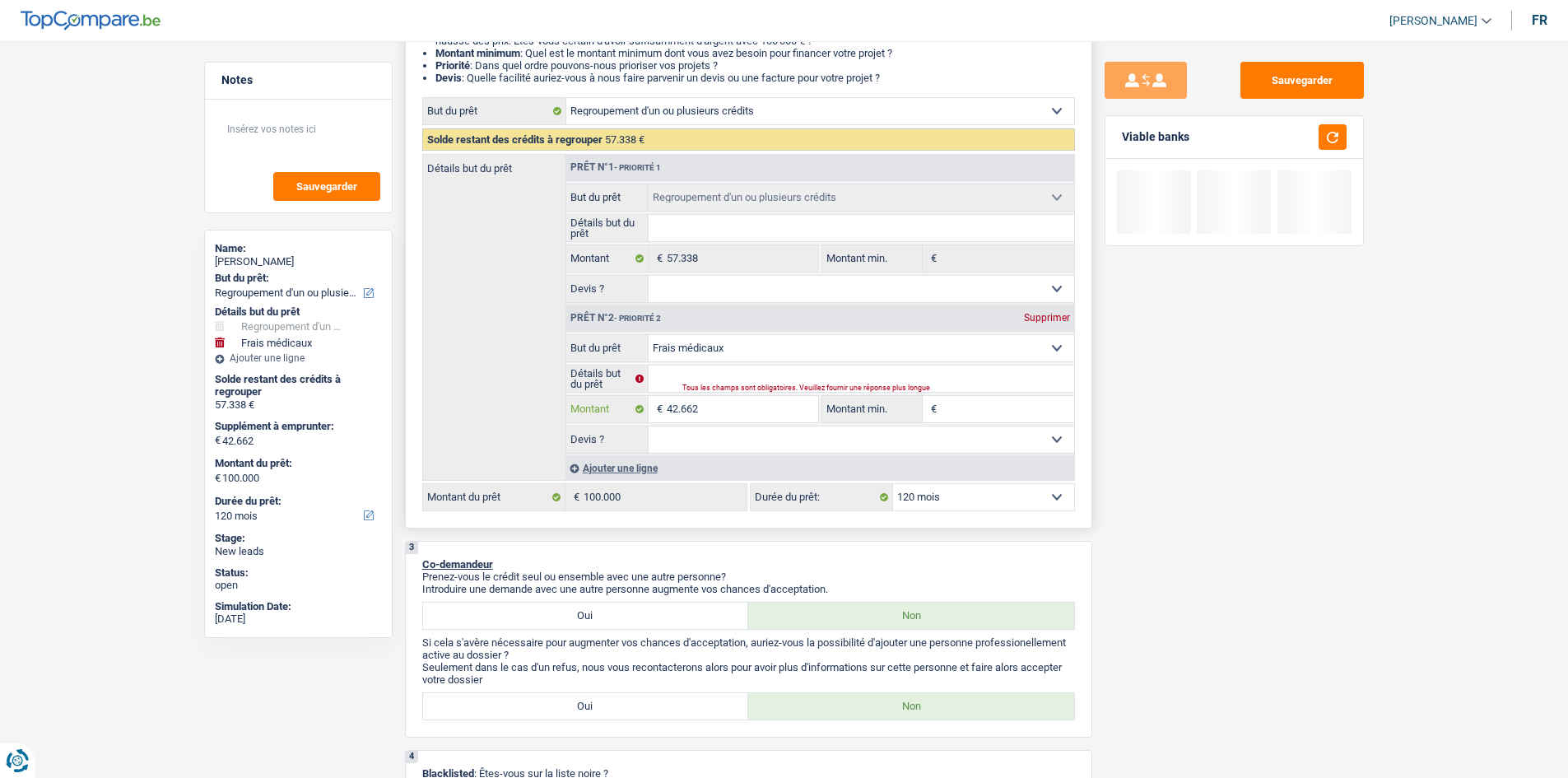 click on "42.662" at bounding box center [742, 409] 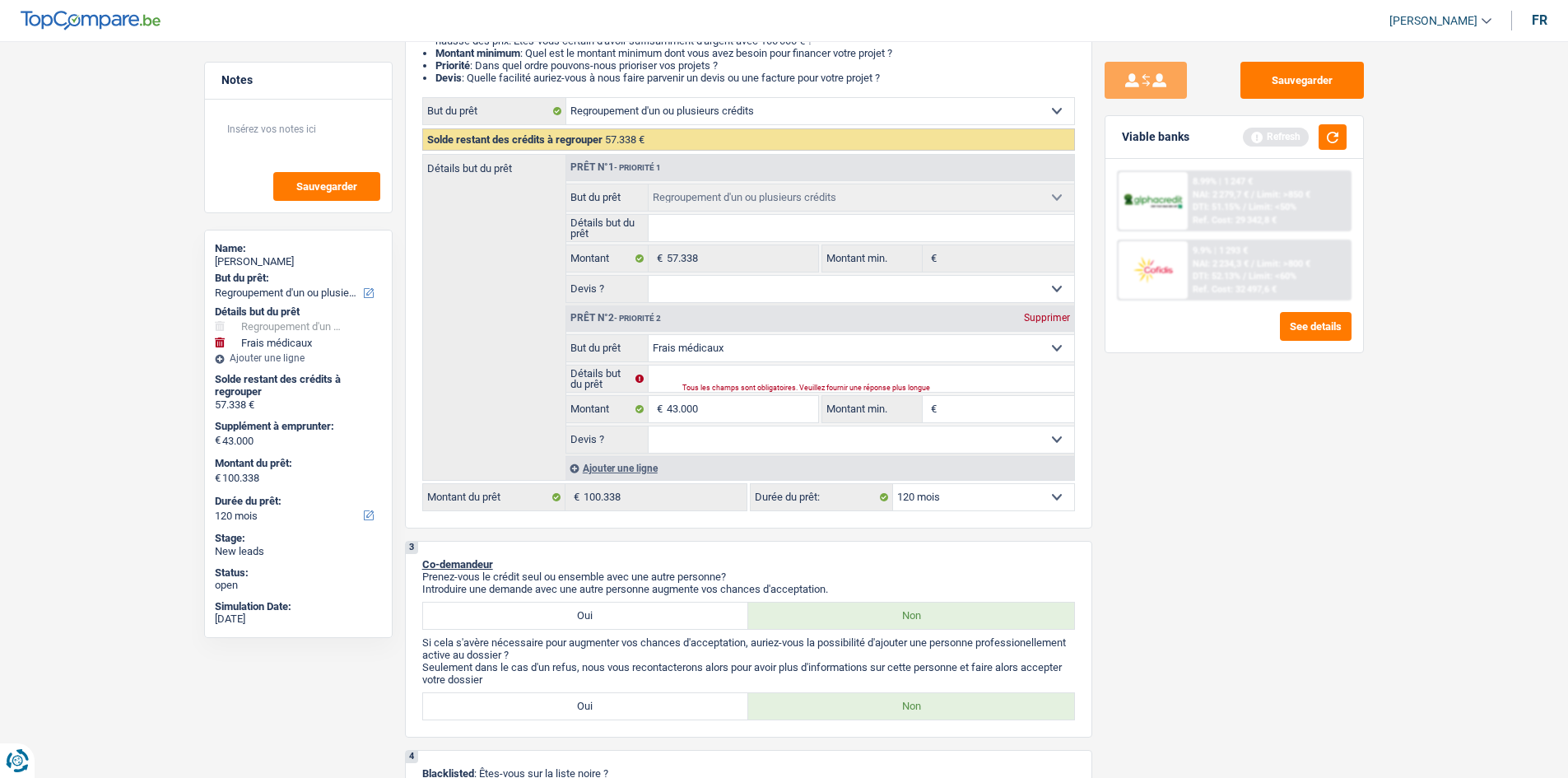 click on "Sauvegarder
Viable banks
Refresh
8.99% | 1 247 €
NAI: 2 279,7 €
/
Limit: >850 €
DTI: 51.15%
/
Limit: <50%
Ref. Cost: 29 342,8 €
9.9% | 1 293 €
NAI: 2 234,3 €
/
Limit: >800 €
DTI: 52.13%
/" at bounding box center (1234, 404) 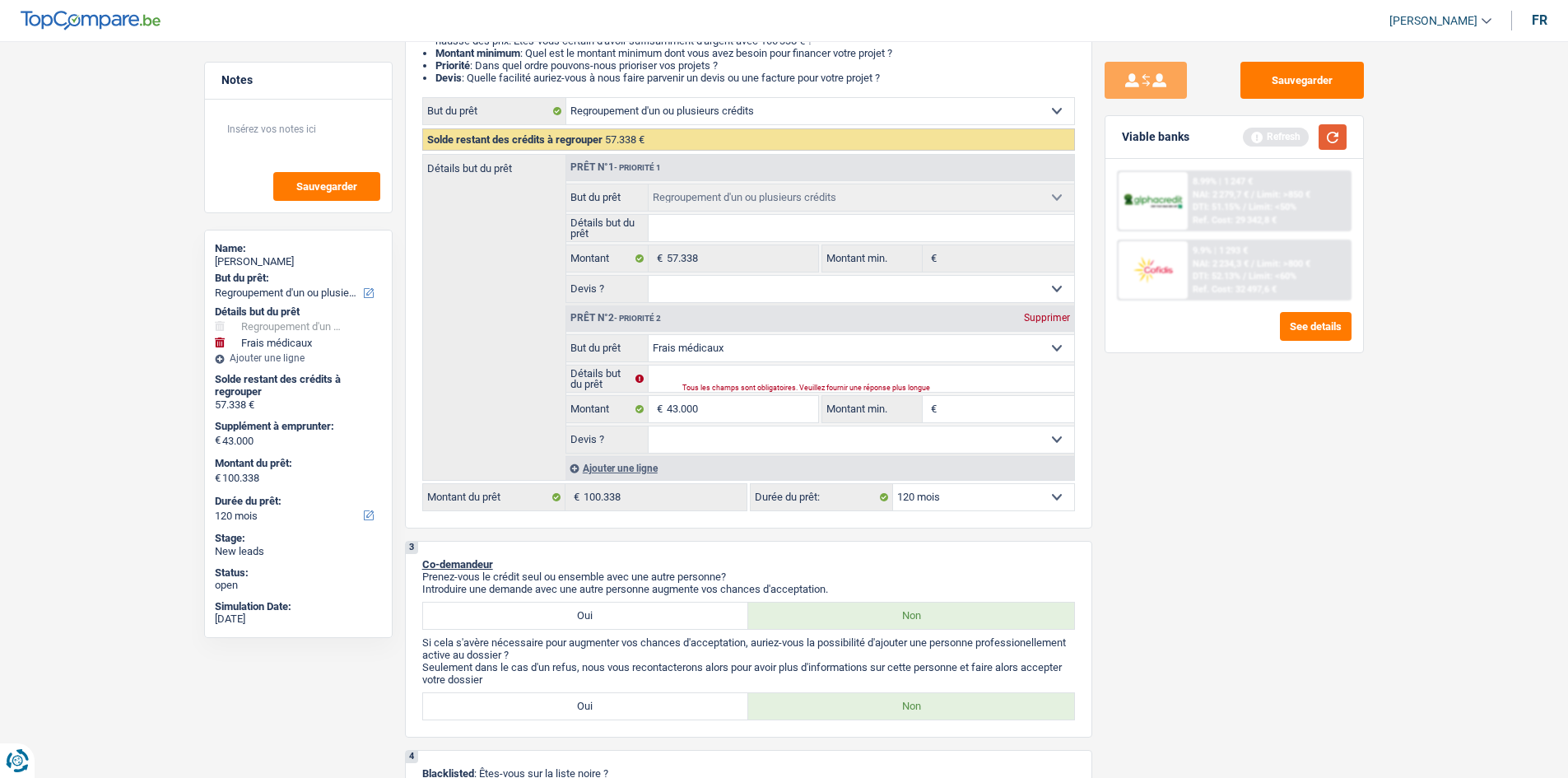click at bounding box center (1333, 137) 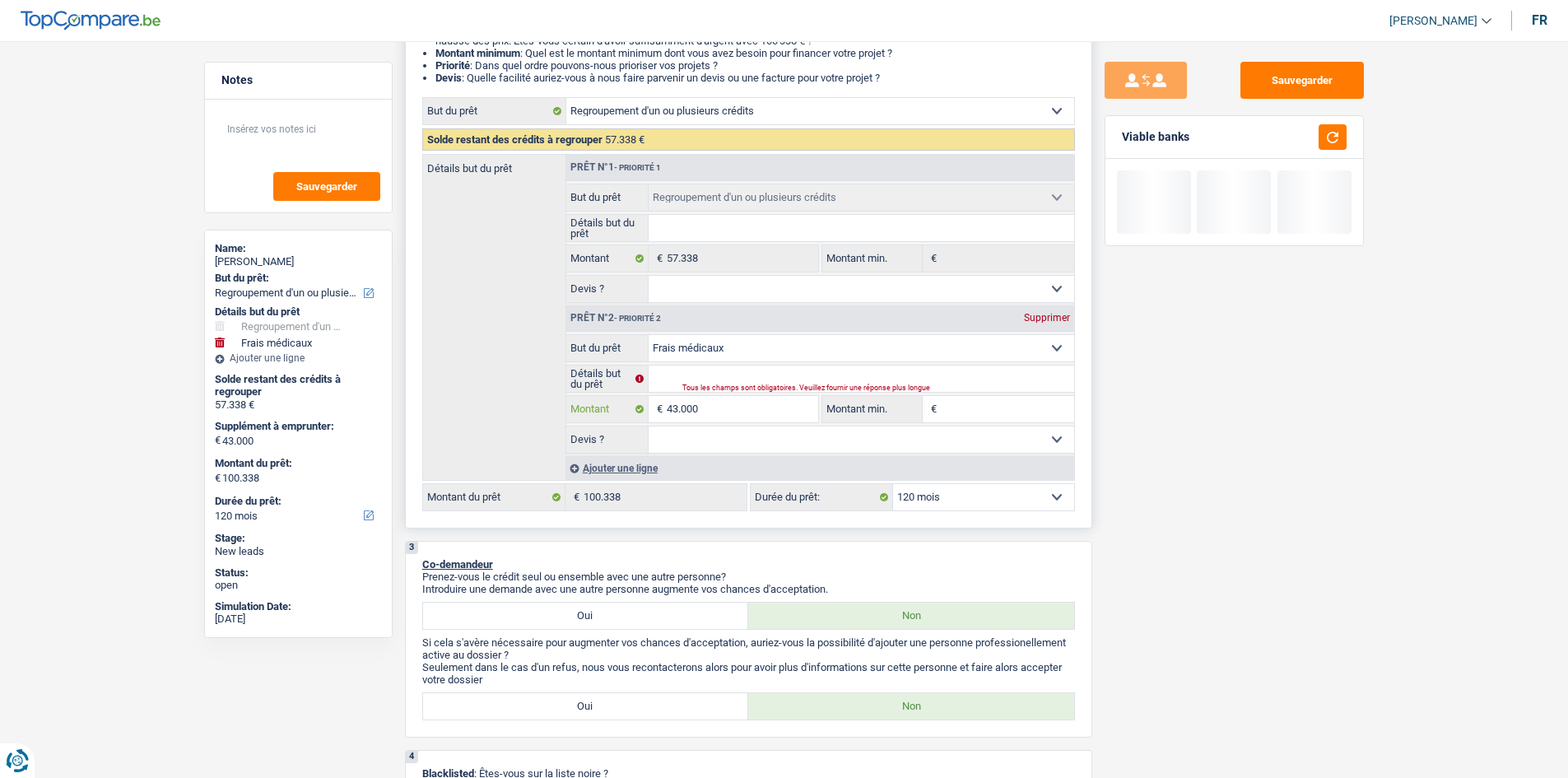 click on "43.000" at bounding box center (742, 409) 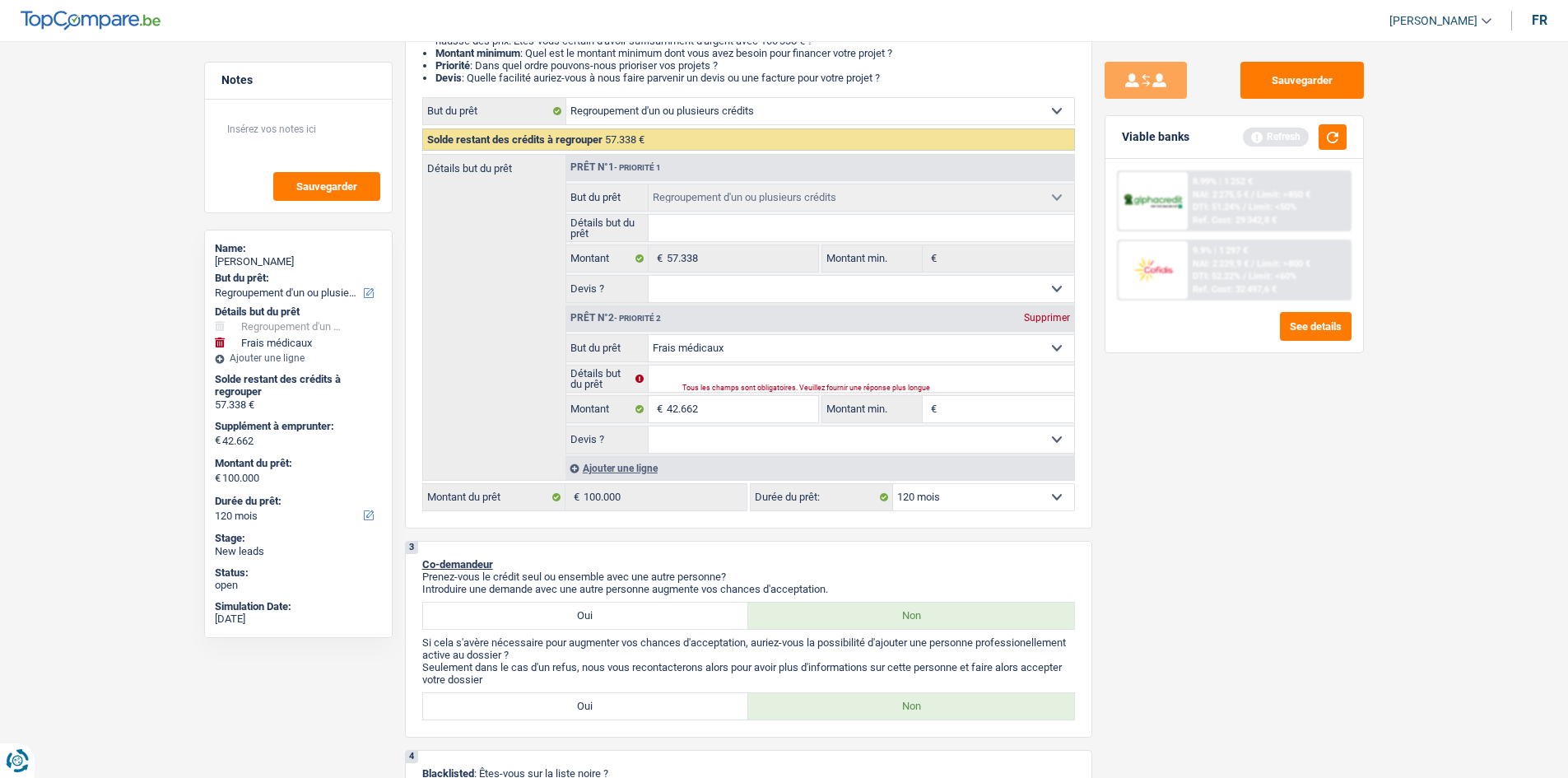 click on "Sauvegarder
Viable banks
Refresh
8.99% | 1 252 €
NAI: 2 275,5 €
/
Limit: >850 €
DTI: 51.24%
/
Limit: <50%
Ref. Cost: 29 342,8 €
9.9% | 1 297 €
NAI: 2 229,9 €
/
Limit: >800 €
DTI: 52.22%
/" at bounding box center [1234, 404] 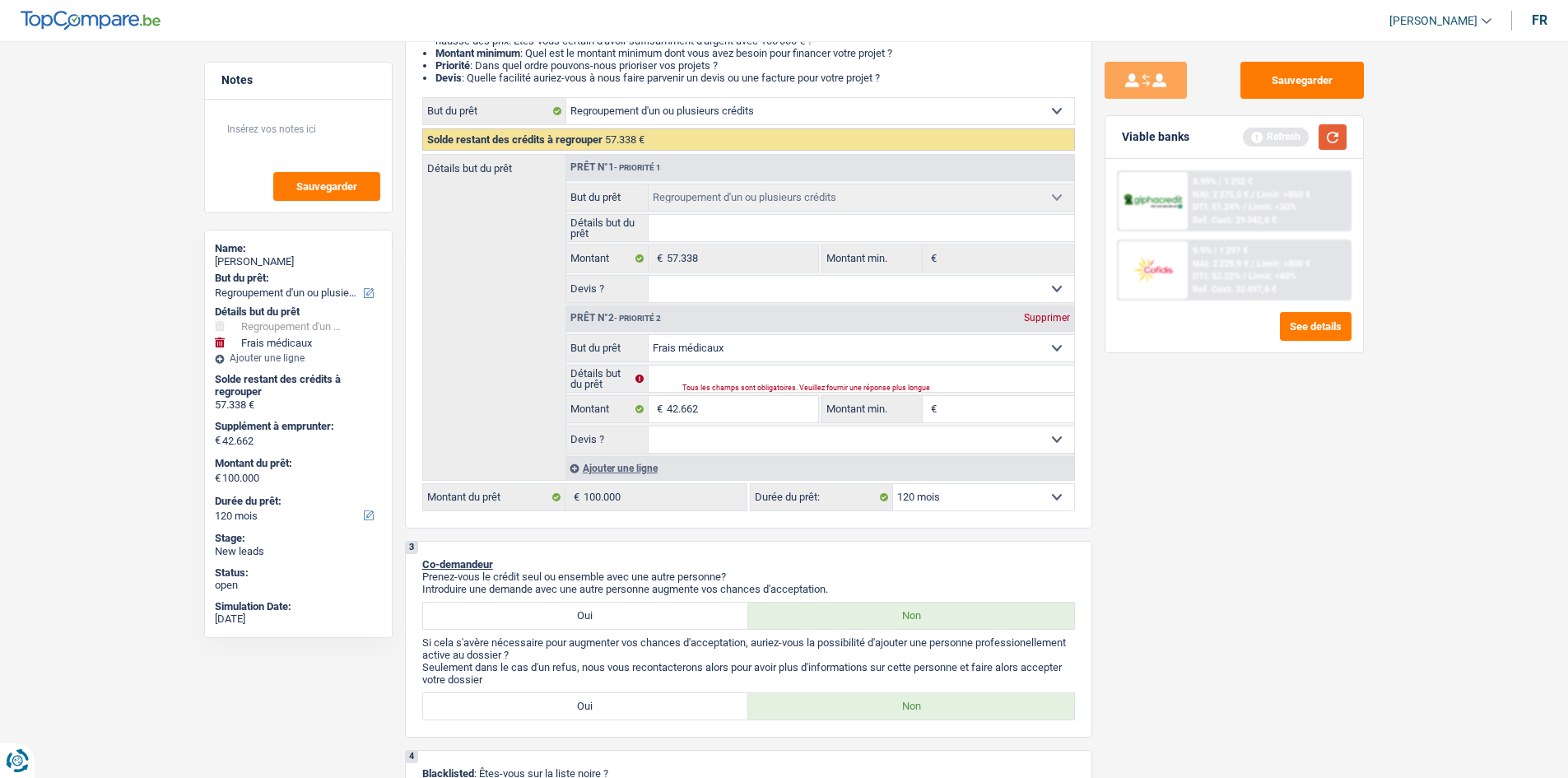click at bounding box center (1333, 137) 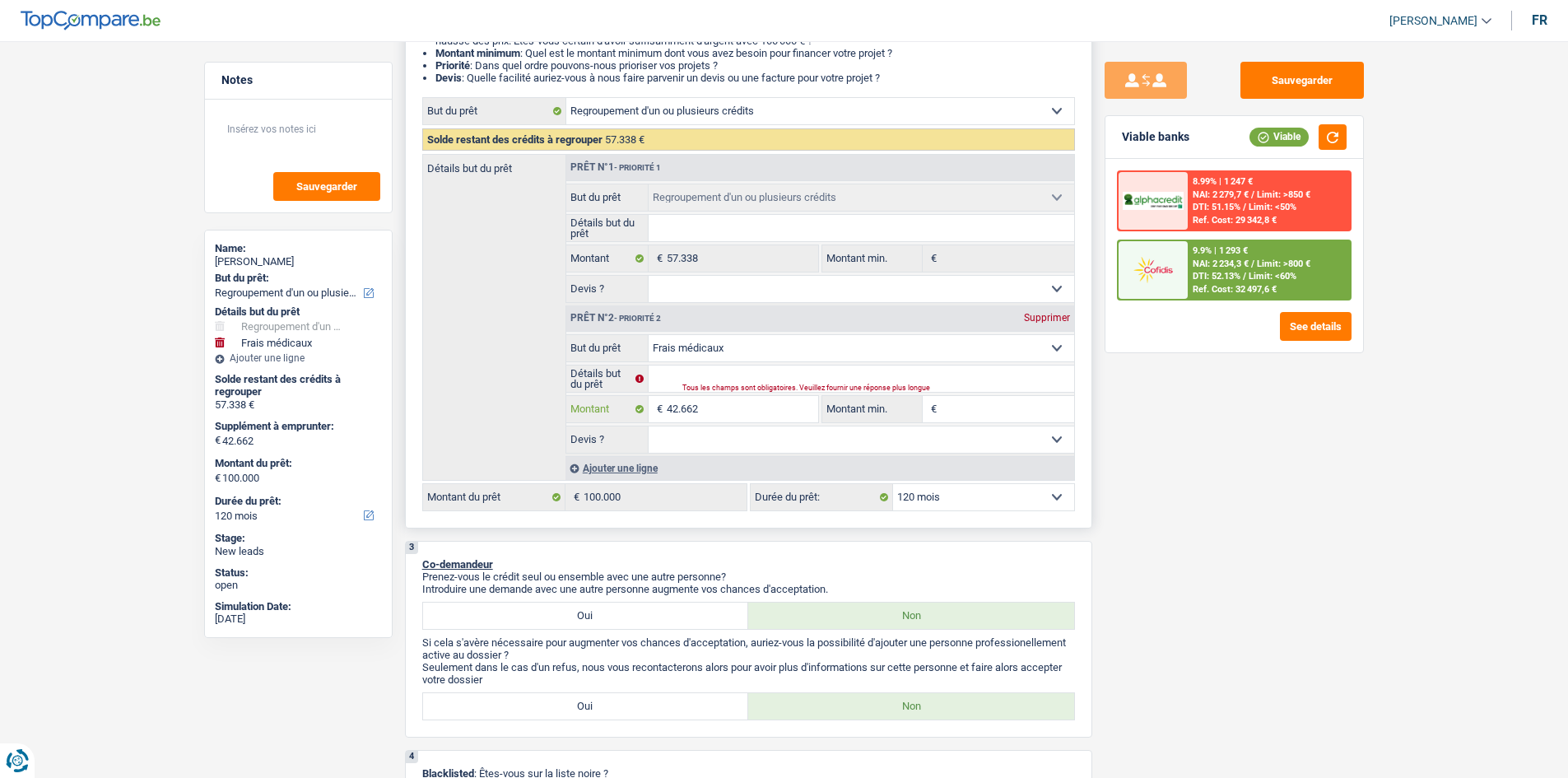 click on "42.662" at bounding box center (742, 409) 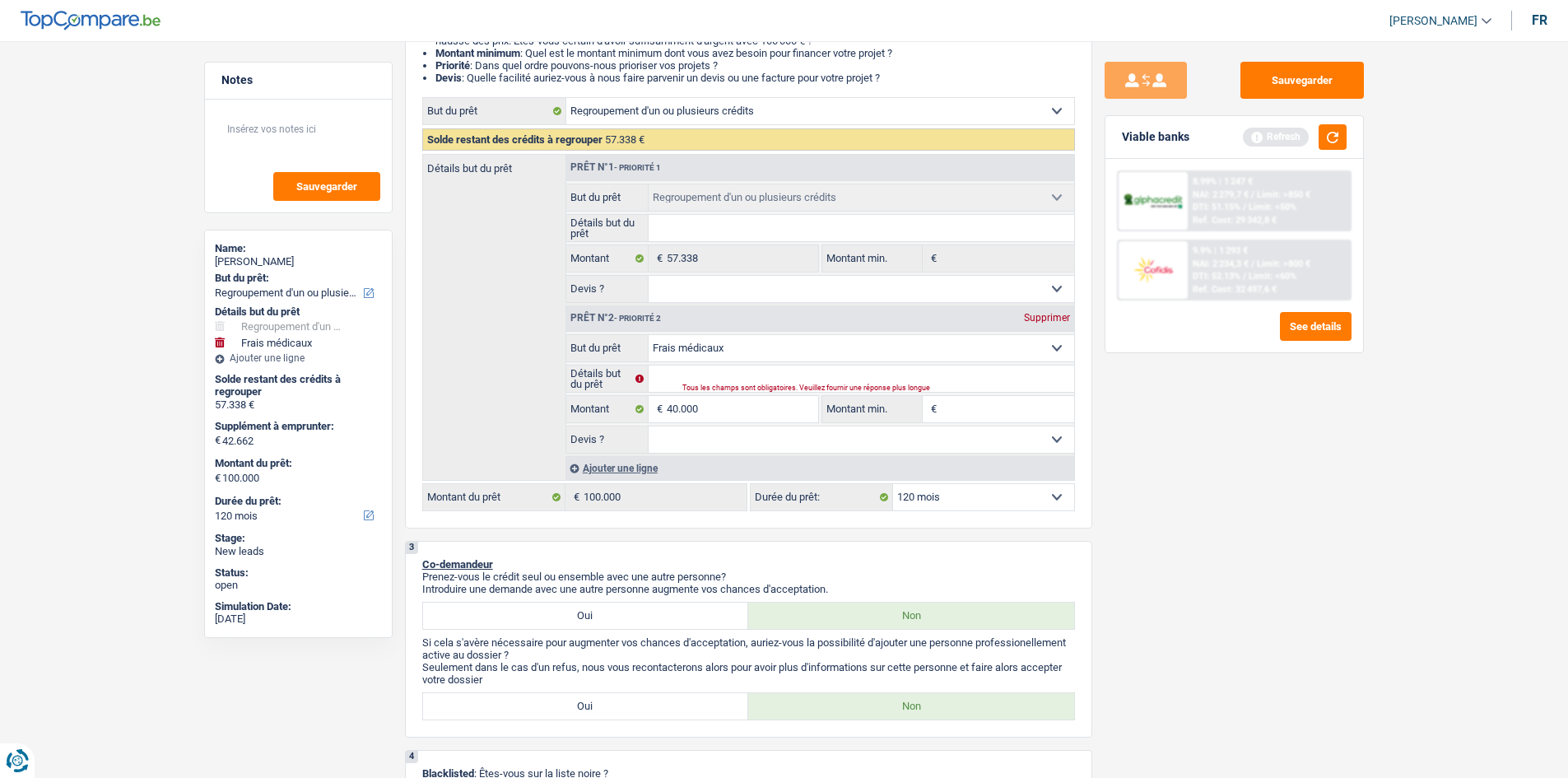 click on "Sauvegarder
Viable banks
Refresh
8.99% | 1 247 €
NAI: 2 279,7 €
/
Limit: >850 €
DTI: 51.15%
/
Limit: <50%
Ref. Cost: 29 342,8 €
9.9% | 1 293 €
NAI: 2 234,3 €
/
Limit: >800 €
DTI: 52.13%
/" at bounding box center [1234, 404] 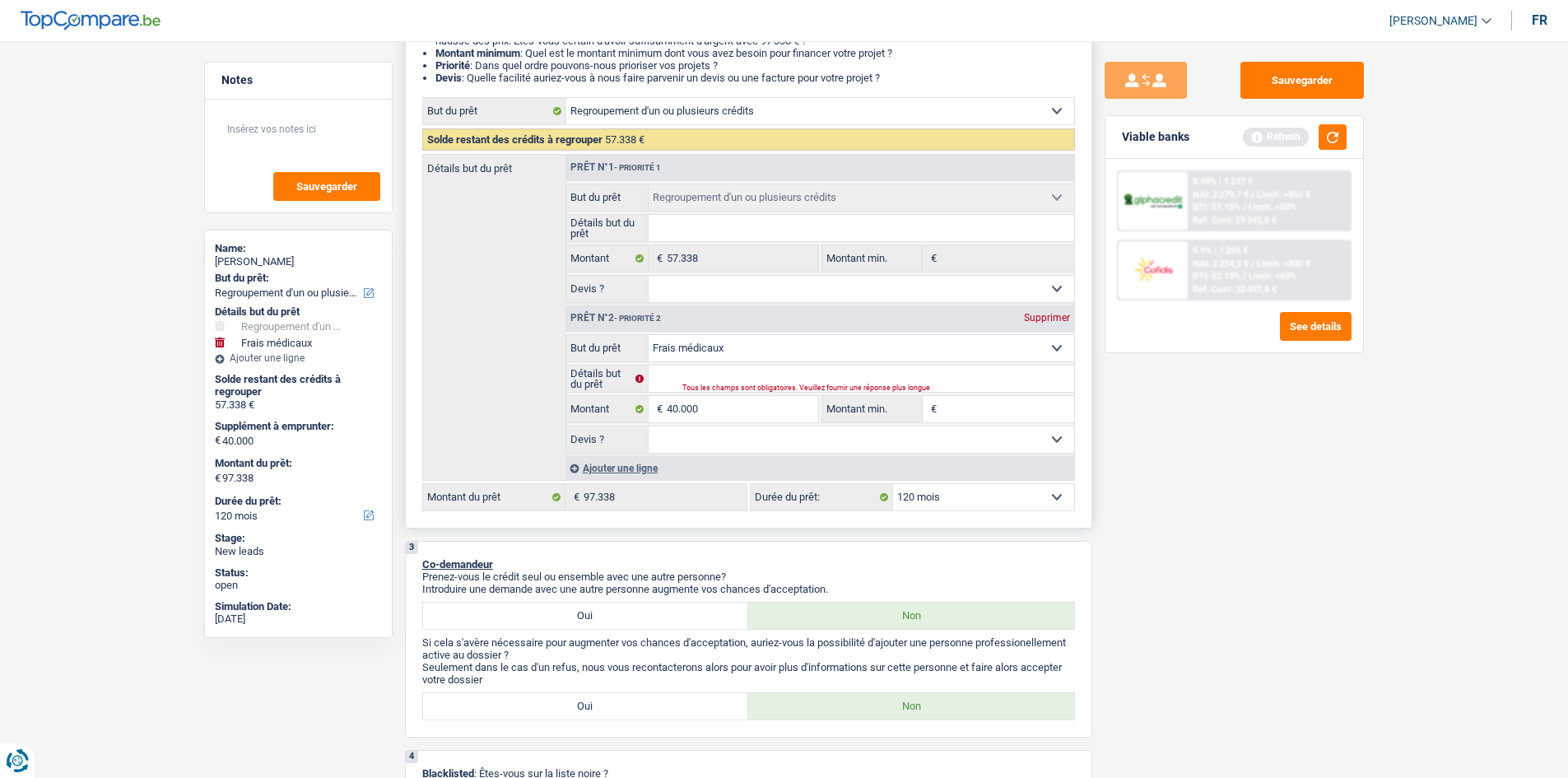 click on "Montant min." at bounding box center (1007, 409) 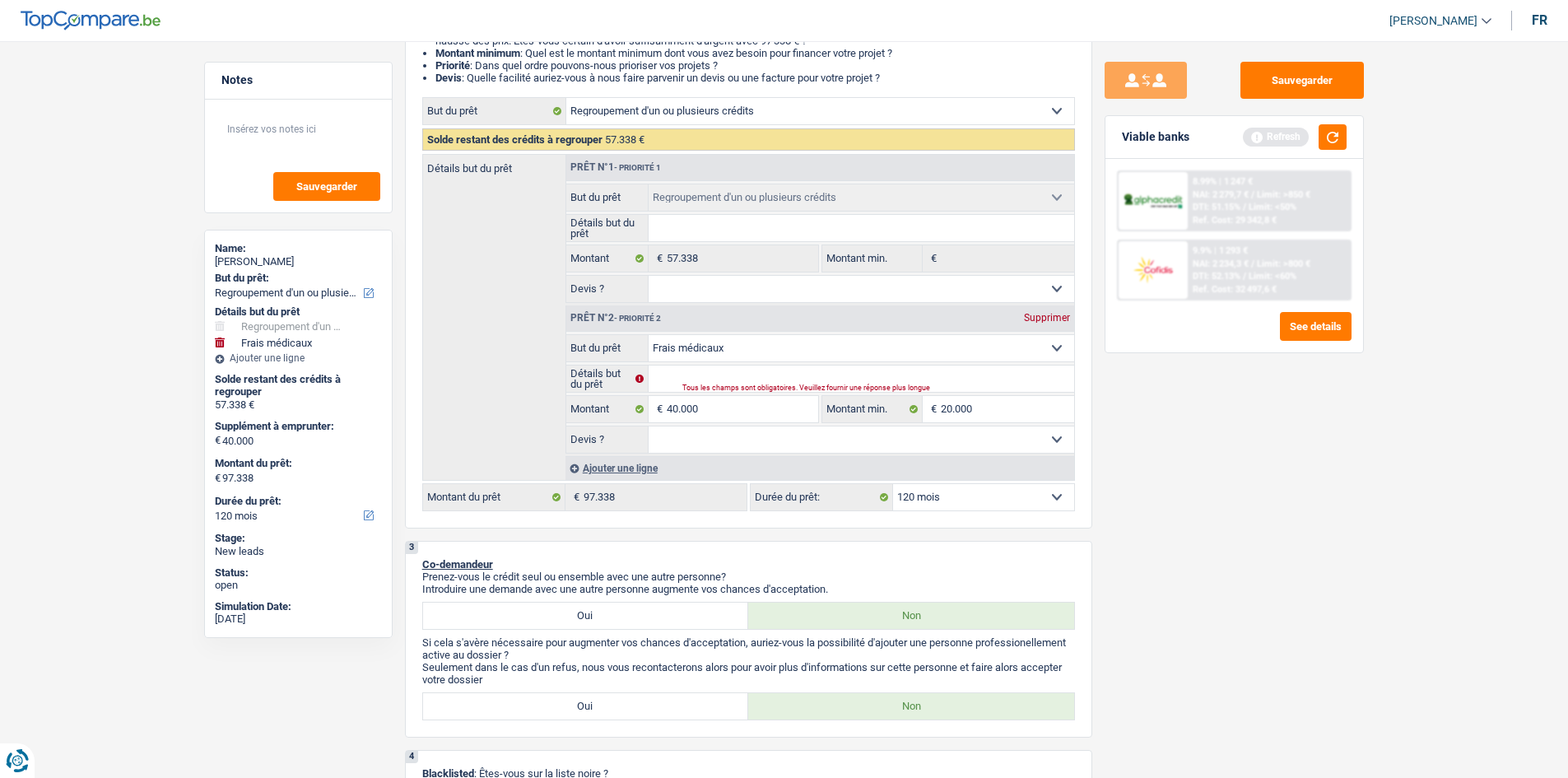 click on "Sauvegarder
Viable banks
Refresh
8.99% | 1 247 €
NAI: 2 279,7 €
/
Limit: >850 €
DTI: 51.15%
/
Limit: <50%
Ref. Cost: 29 342,8 €
9.9% | 1 293 €
NAI: 2 234,3 €
/
Limit: >800 €
DTI: 52.13%
/" at bounding box center (1234, 404) 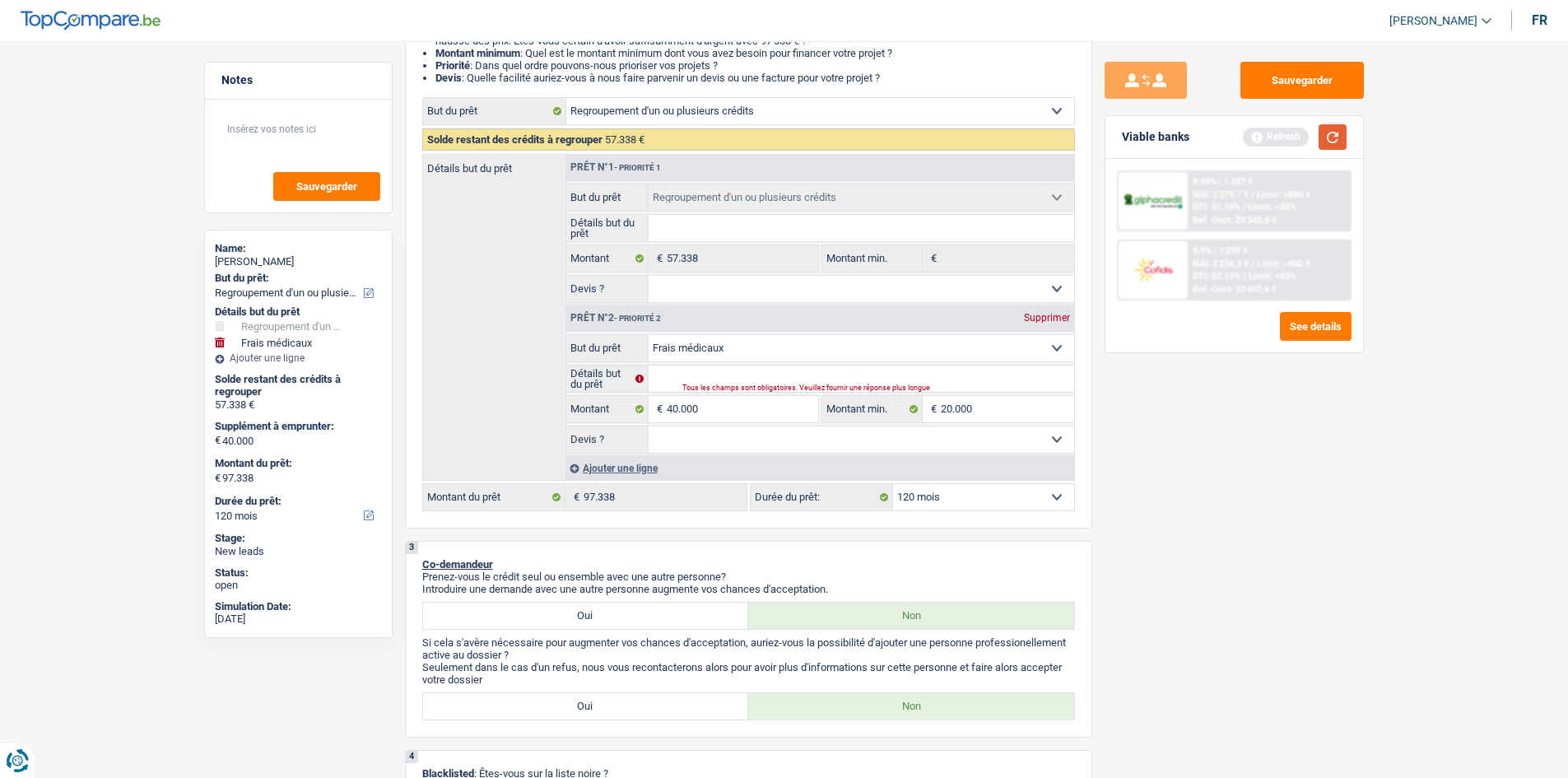 click at bounding box center (1333, 137) 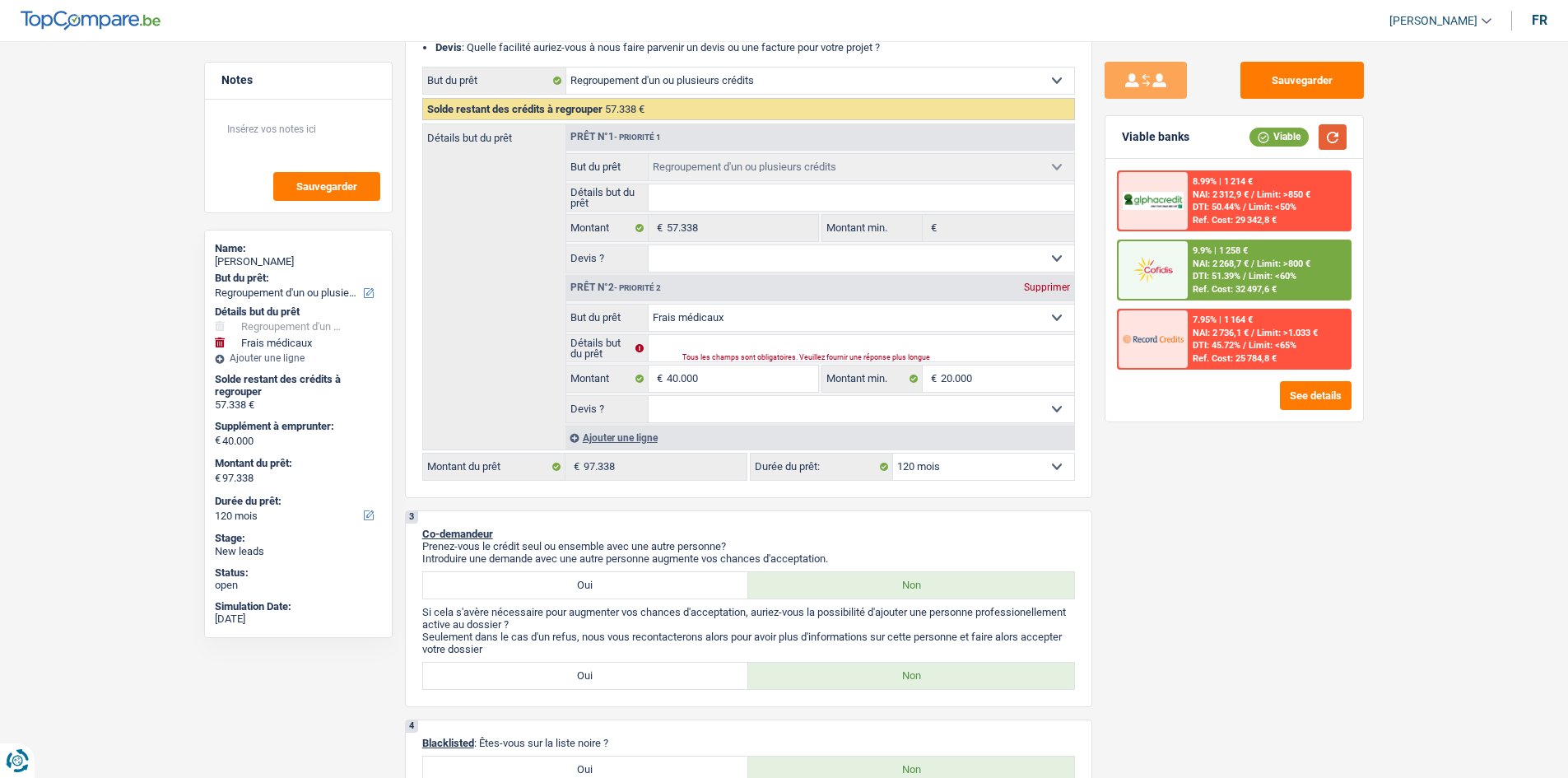scroll, scrollTop: 0, scrollLeft: 0, axis: both 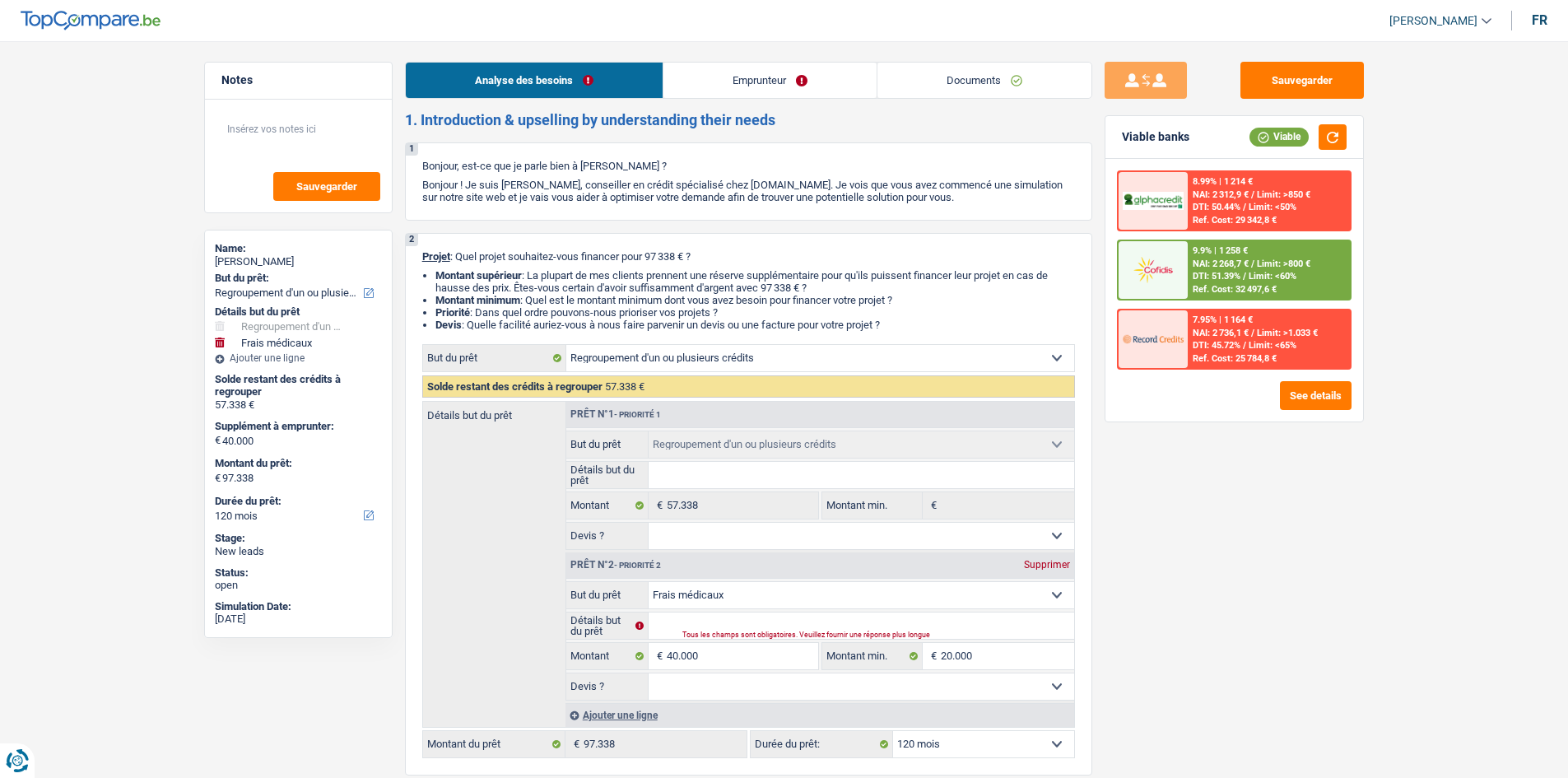click on "DTI: 51.39%" at bounding box center (1217, 276) 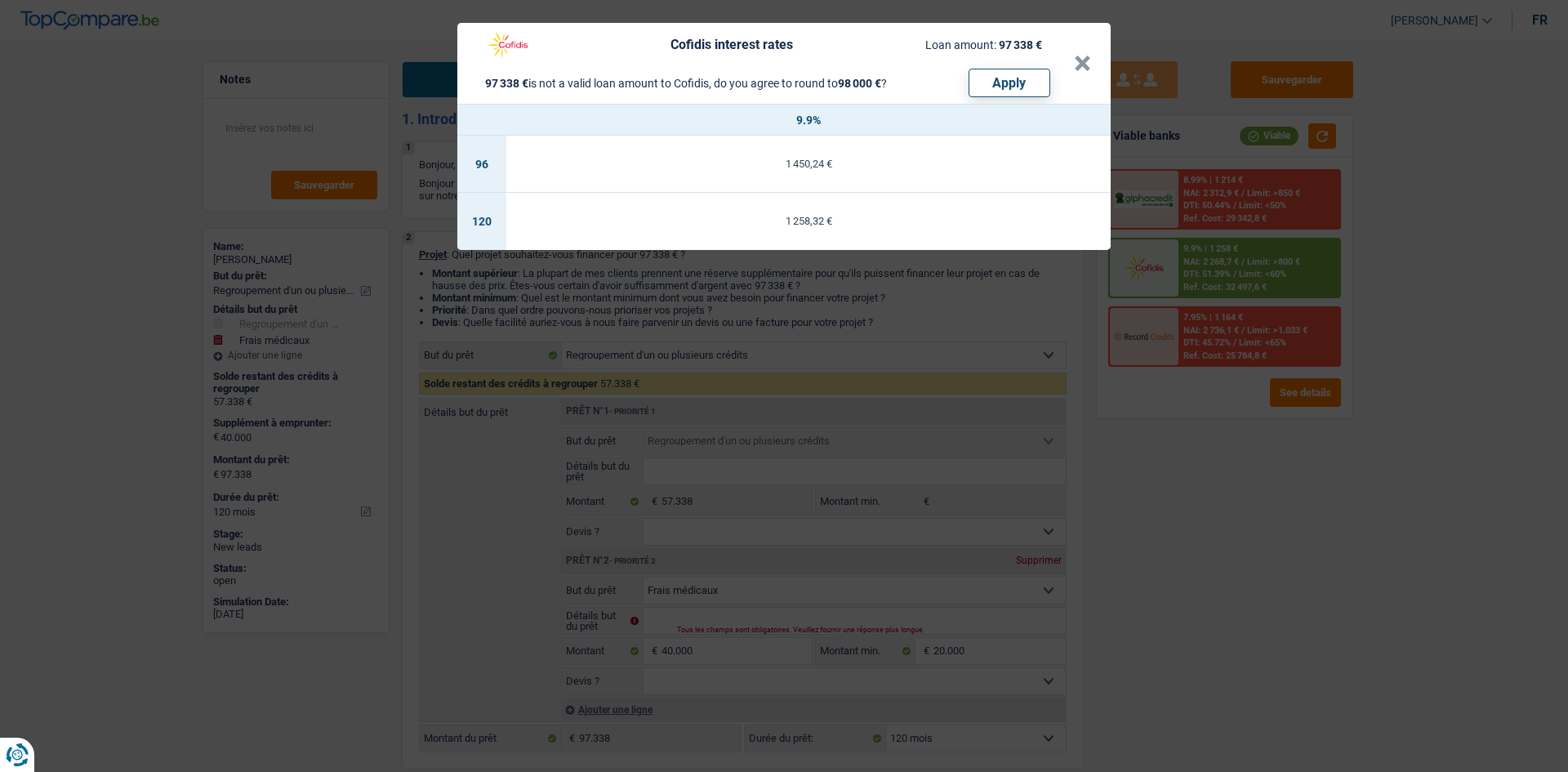 click on "Cofidis interest rates
Loan amount:
97 338 €
97 338 €  is not a valid loan amount to Cofidis, do you agree to round to  98 000 € ?
Apply
×
9.9%
96
1 450,24 €
120
1 258,32 €" at bounding box center (784, 386) 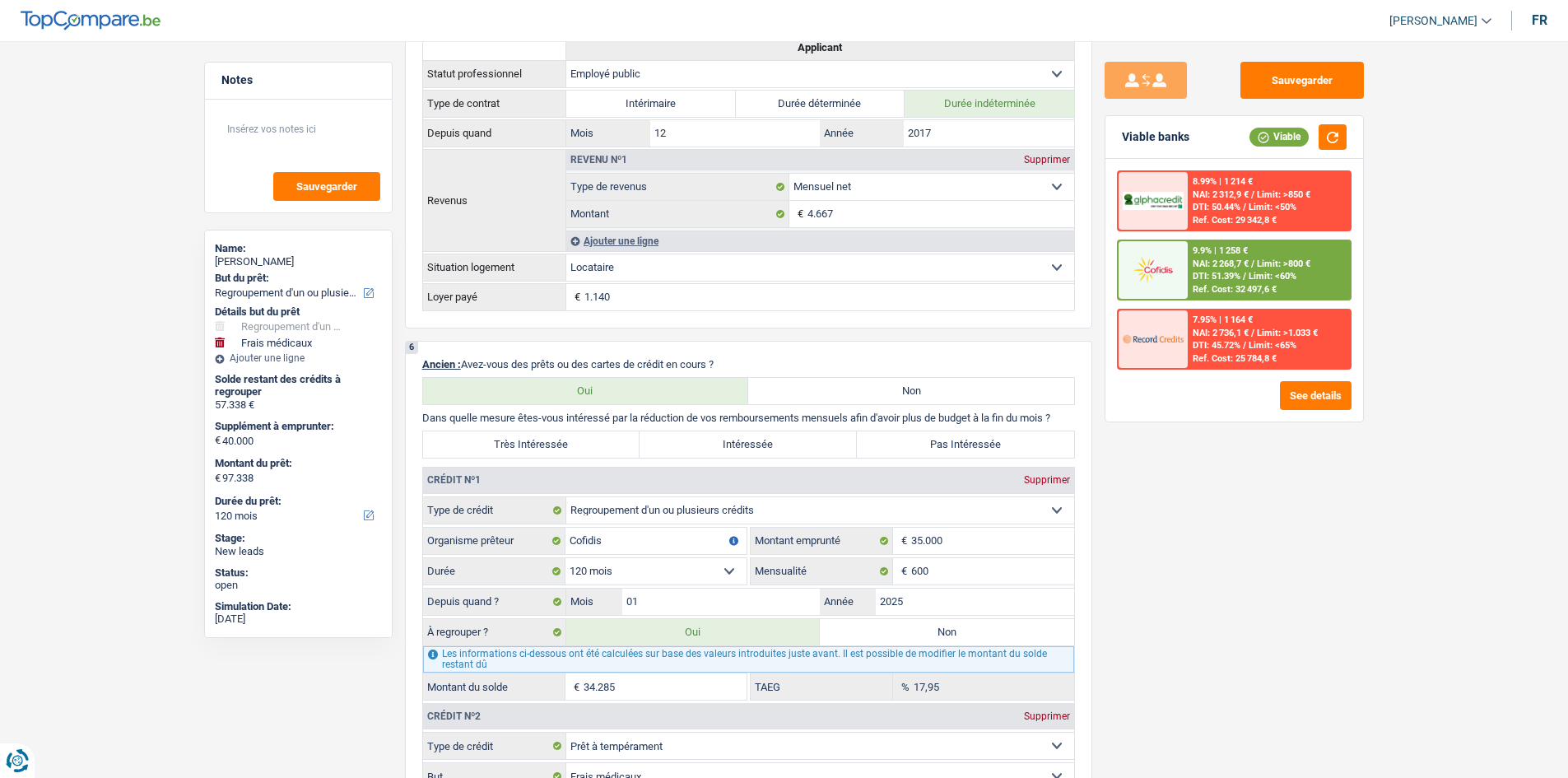 scroll, scrollTop: 1317, scrollLeft: 0, axis: vertical 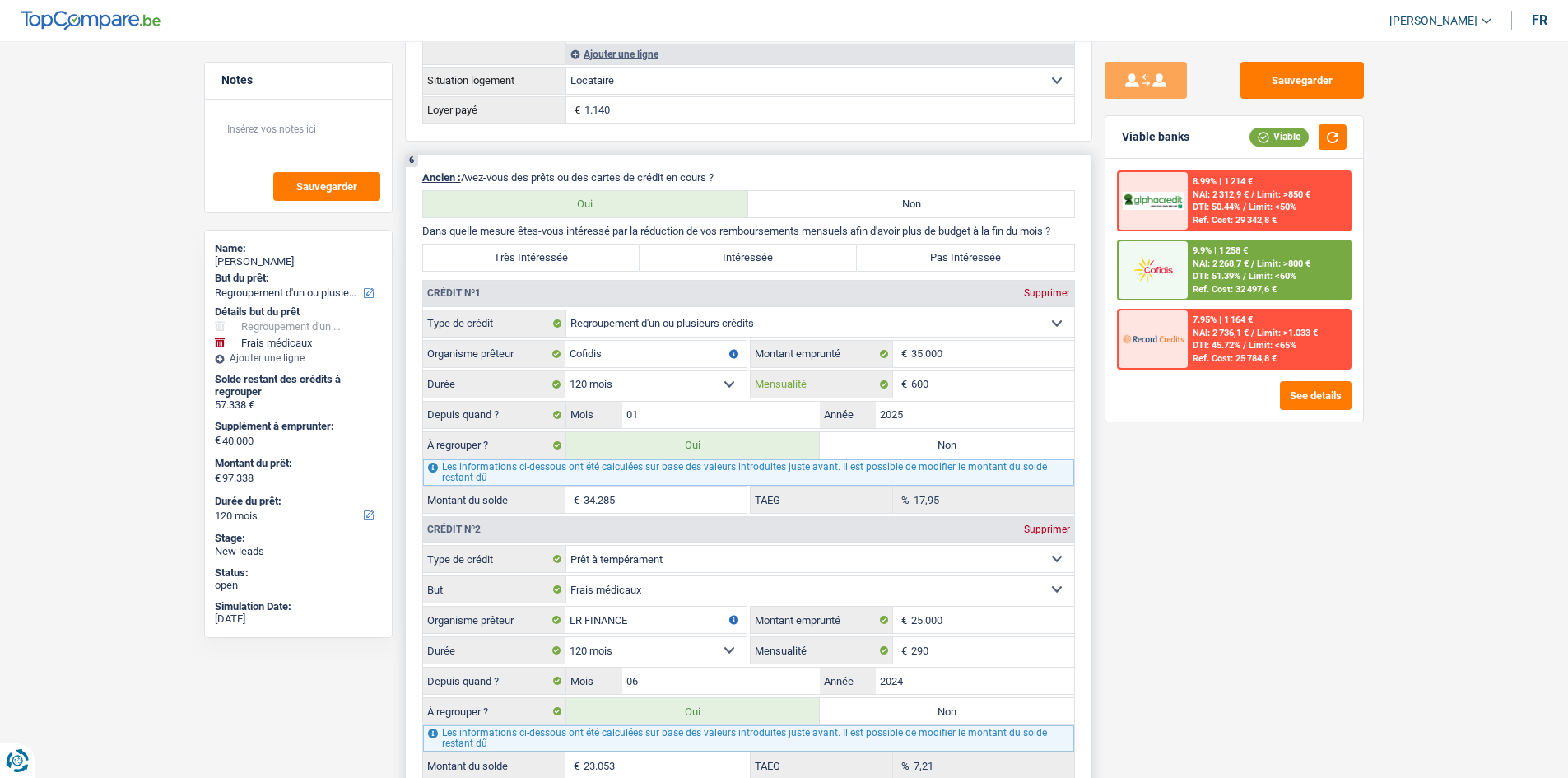click on "600" at bounding box center (993, 384) 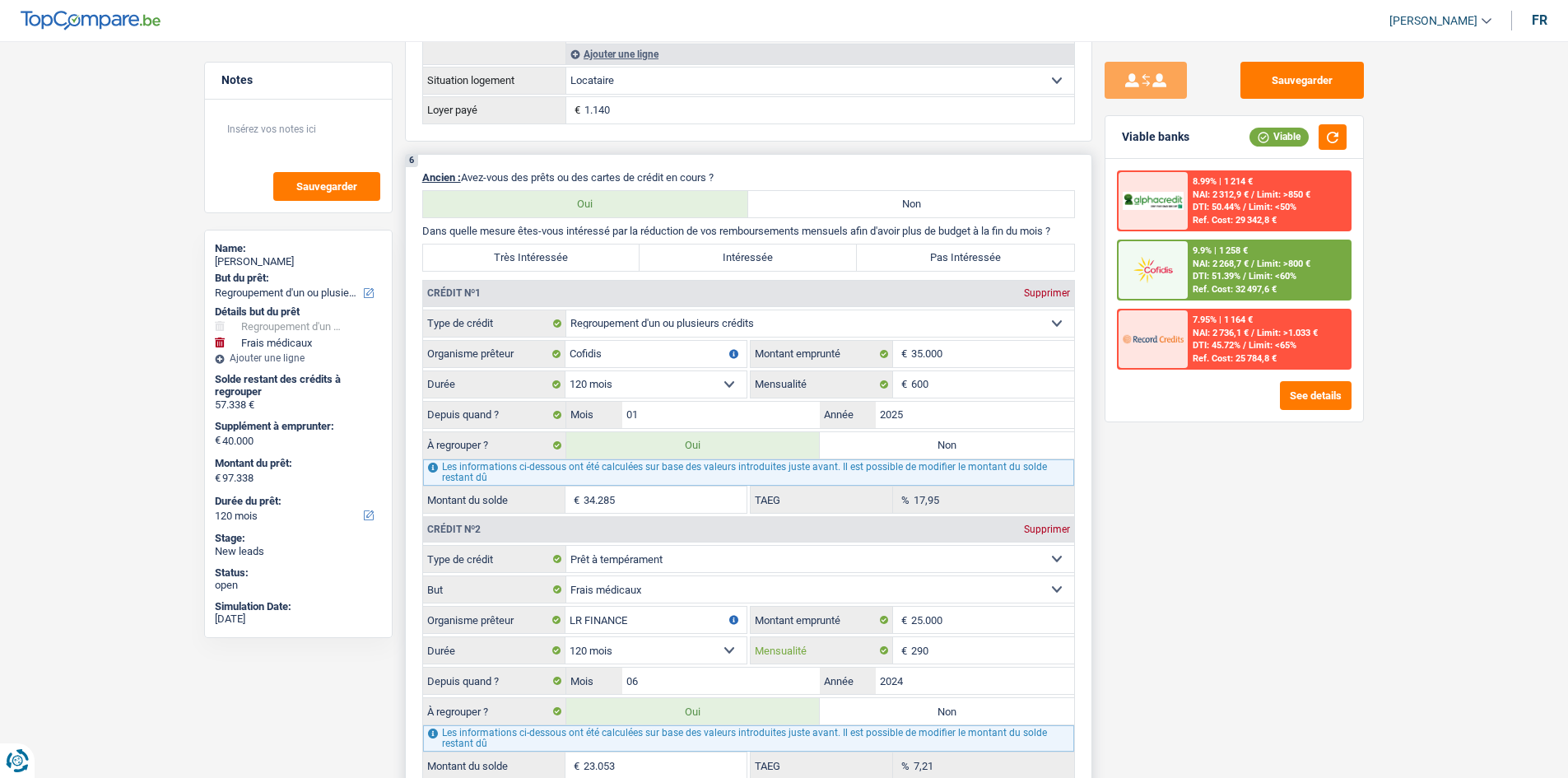 click on "290" at bounding box center [993, 650] 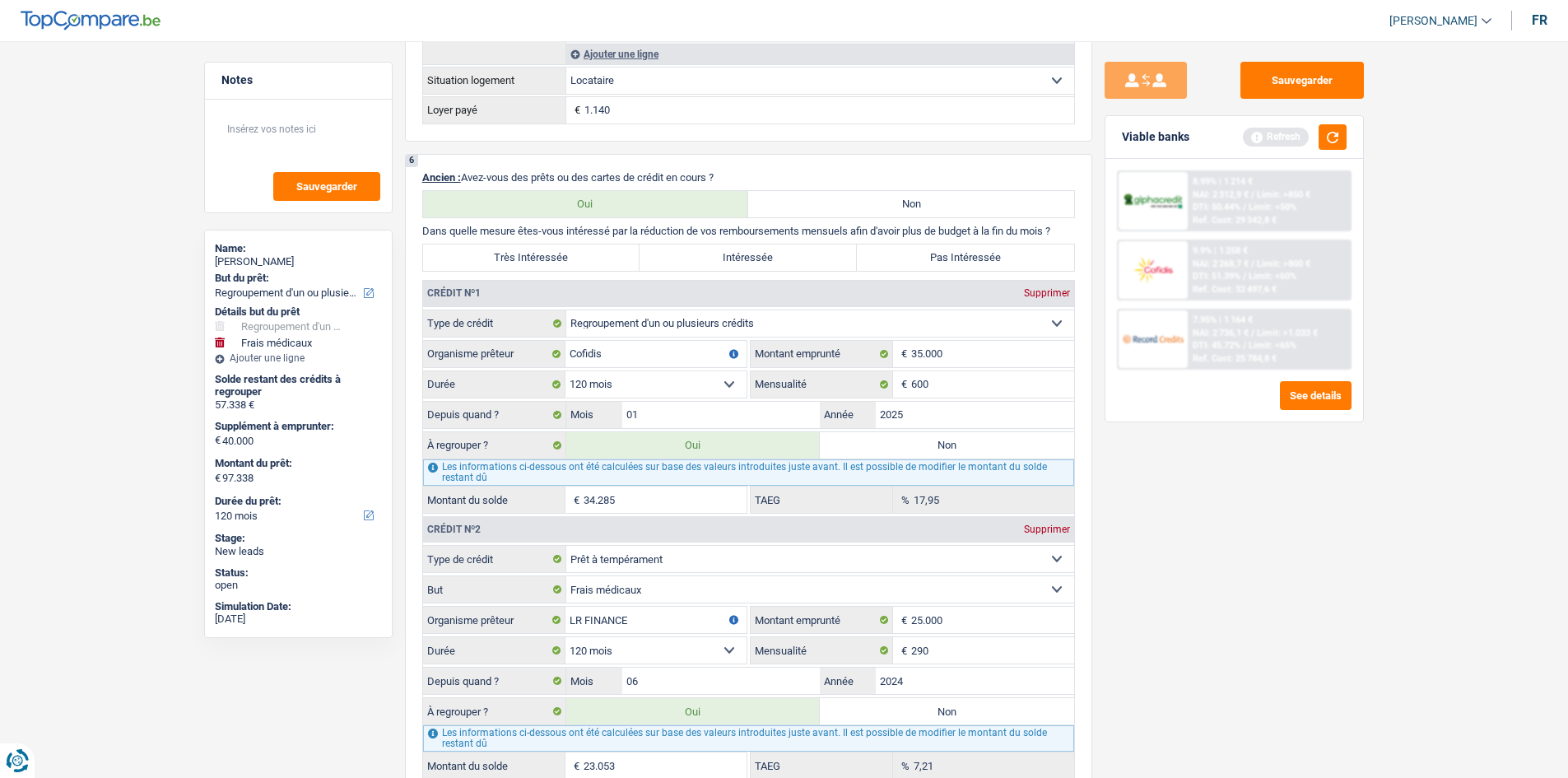 click on "Sauvegarder
Viable banks
Refresh
8.99% | 1 214 €
NAI: 2 312,9 €
/
Limit: >850 €
DTI: 50.44%
/
Limit: <50%
Ref. Cost: 29 342,8 €
9.9% | 1 258 €
NAI: 2 268,7 €
/
Limit: >800 €
DTI: 51.39%
/               /" at bounding box center (1234, 404) 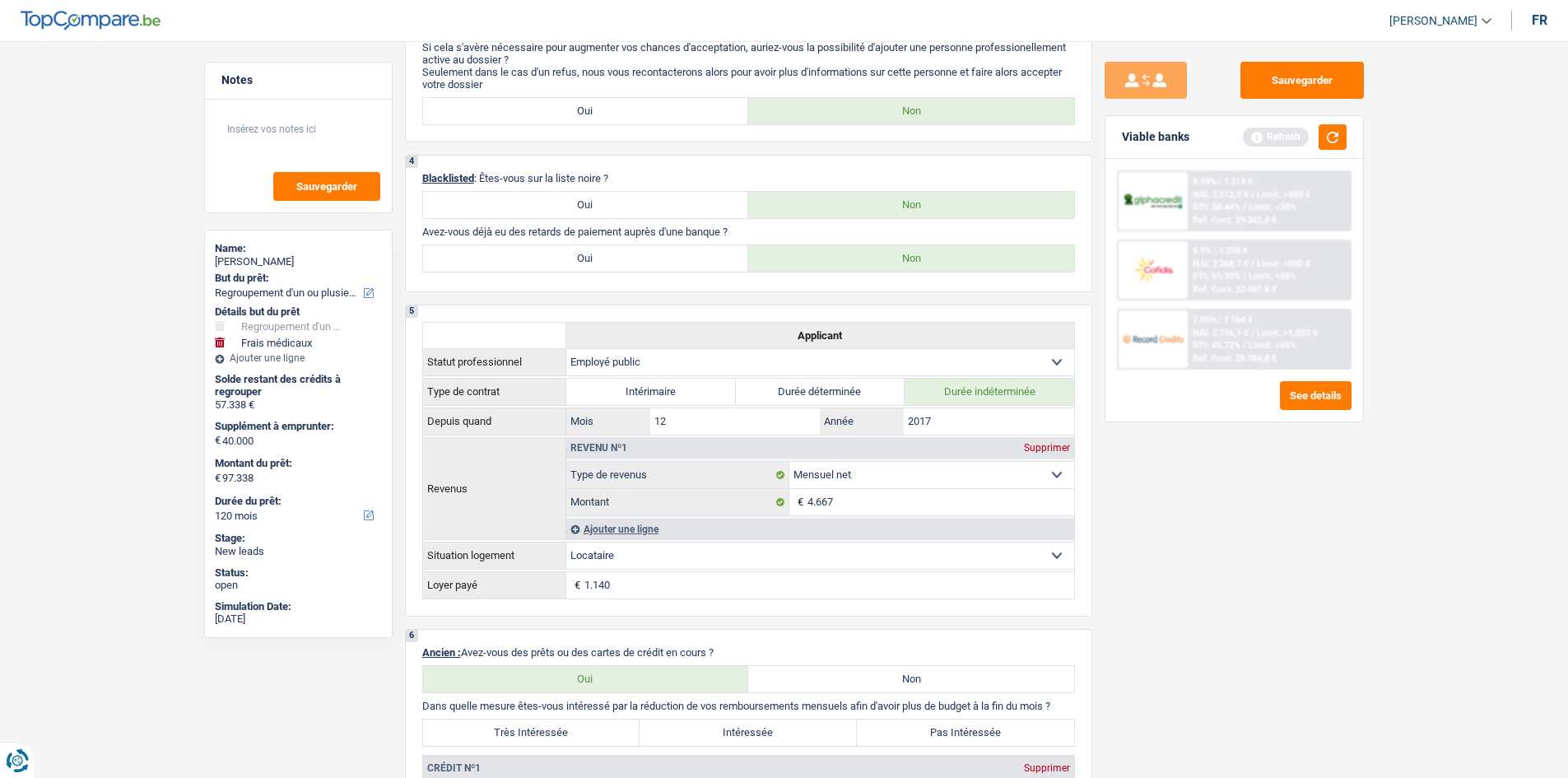 scroll, scrollTop: 1153, scrollLeft: 0, axis: vertical 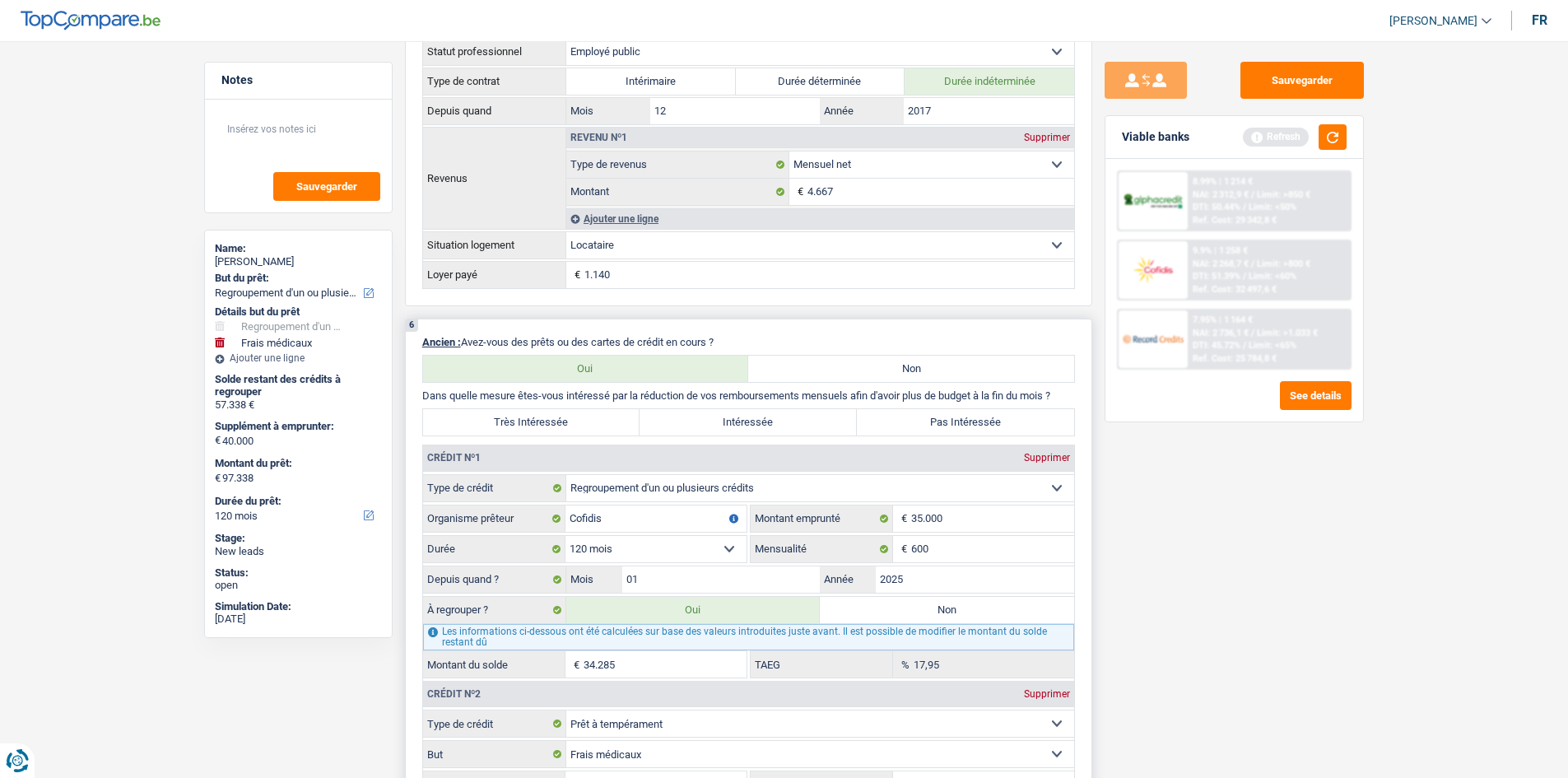 drag, startPoint x: 612, startPoint y: 420, endPoint x: 834, endPoint y: 403, distance: 222.64995 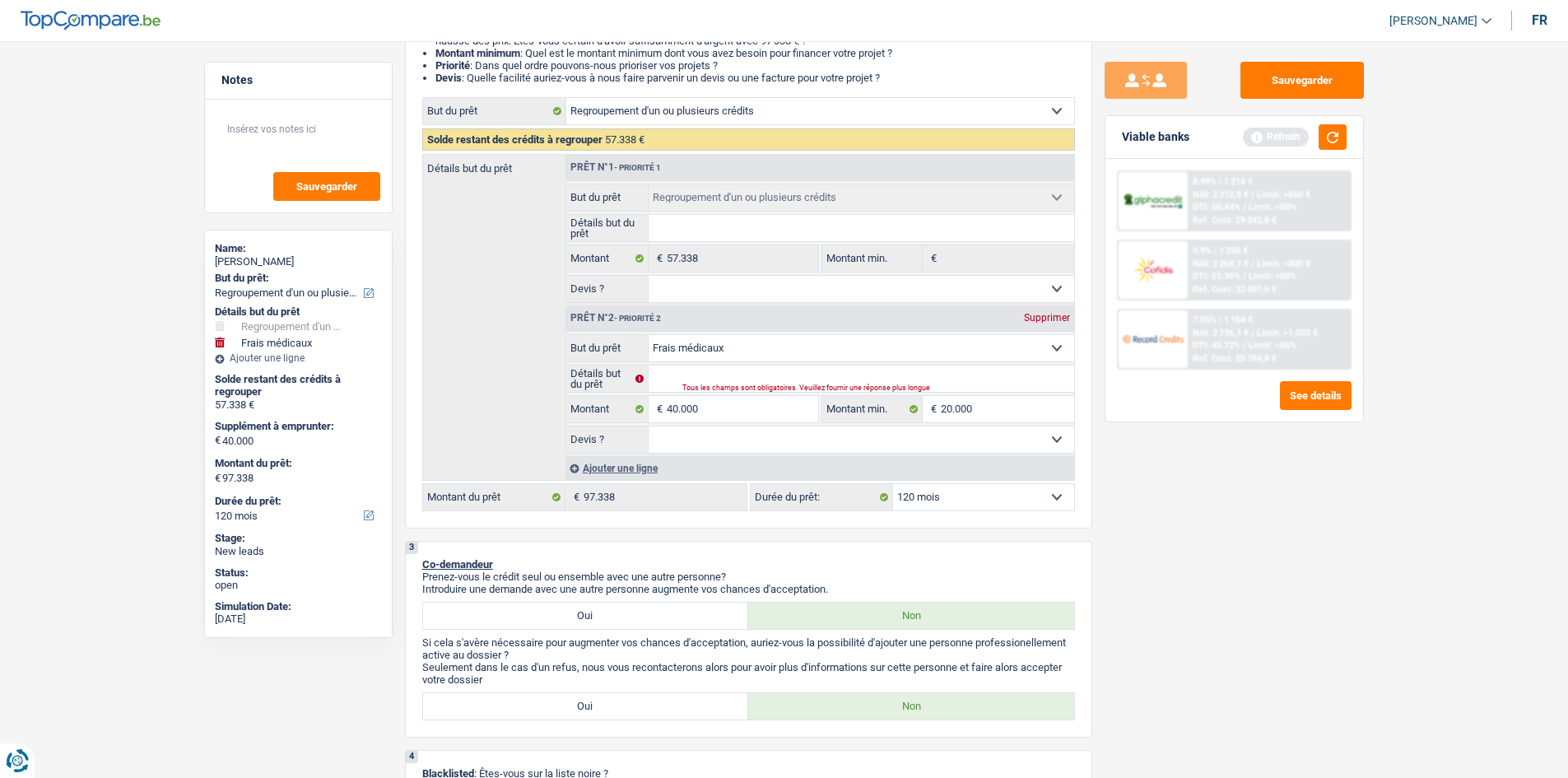 scroll, scrollTop: 0, scrollLeft: 0, axis: both 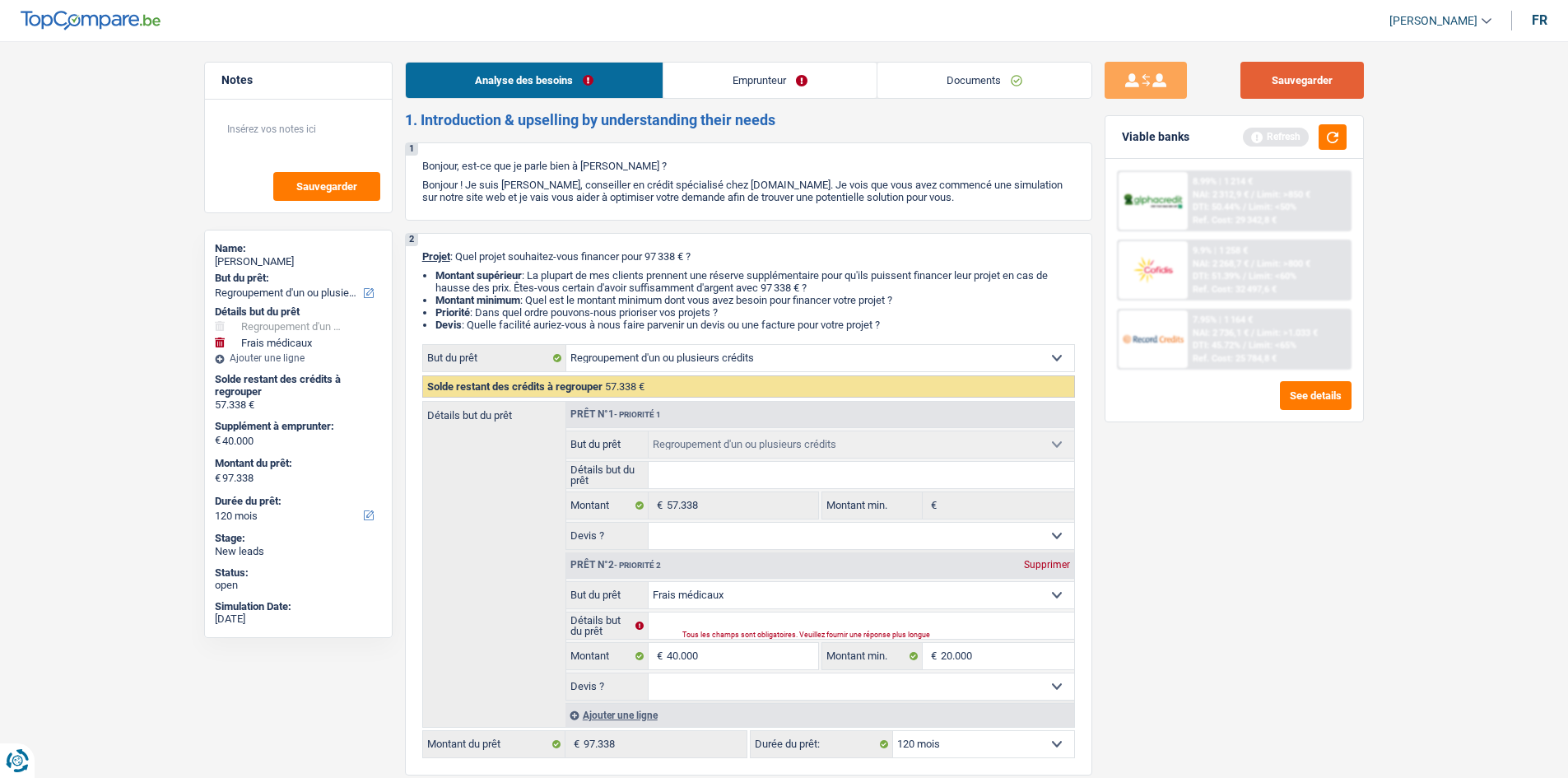 click on "Sauvegarder" at bounding box center (1302, 80) 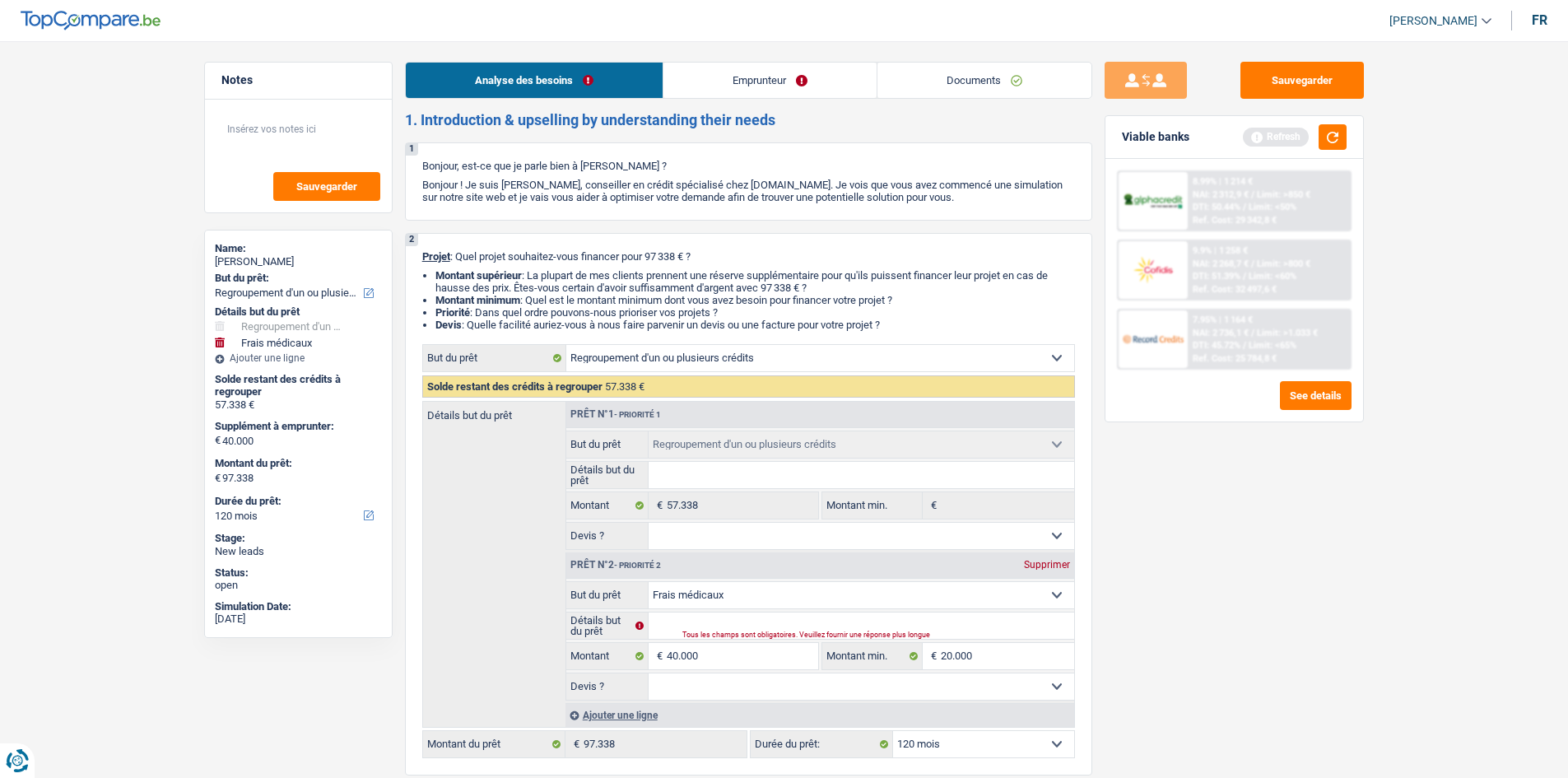 click on "Documents" at bounding box center (984, 80) 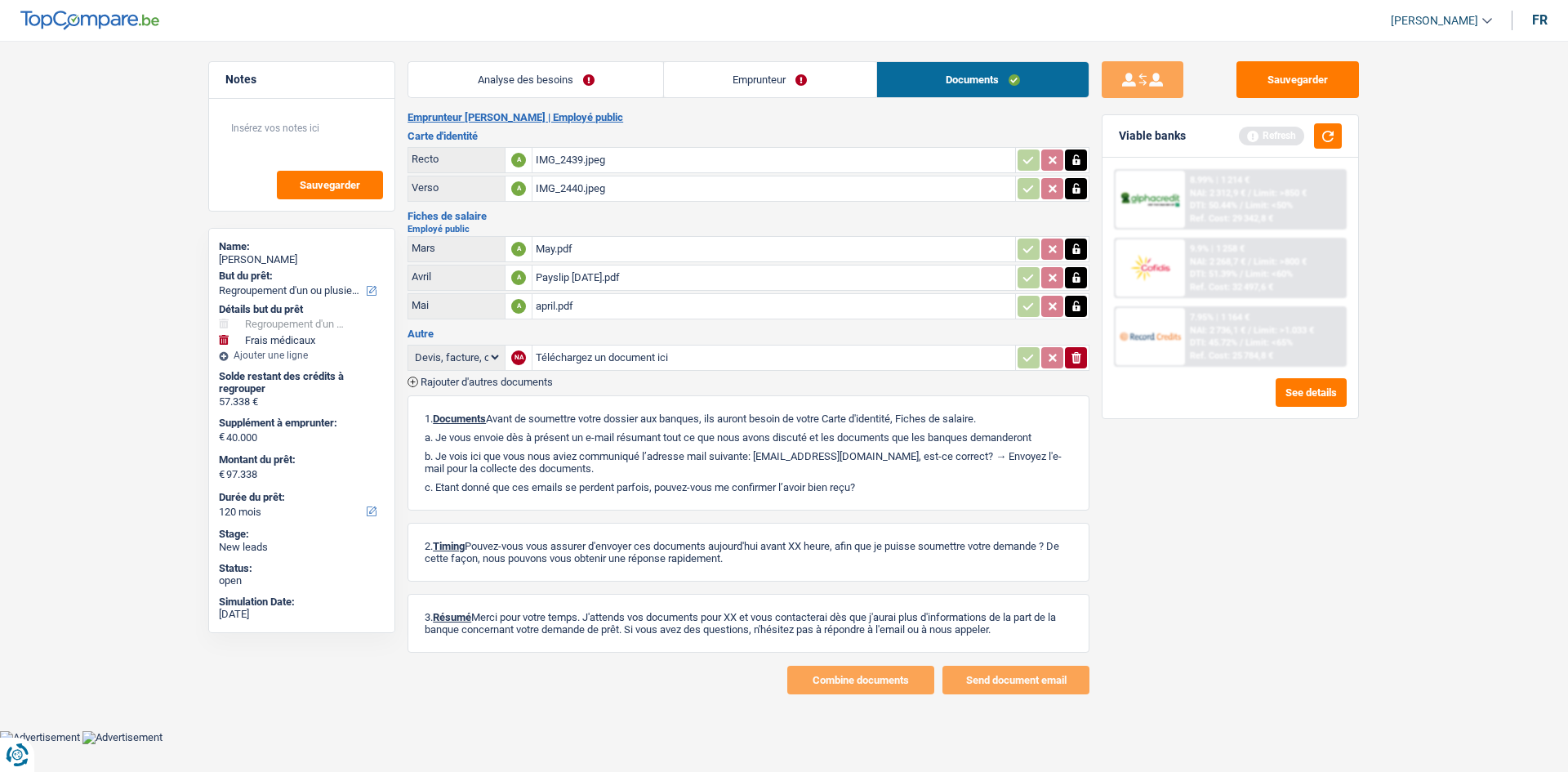 click on "May.pdf" at bounding box center [773, 249] 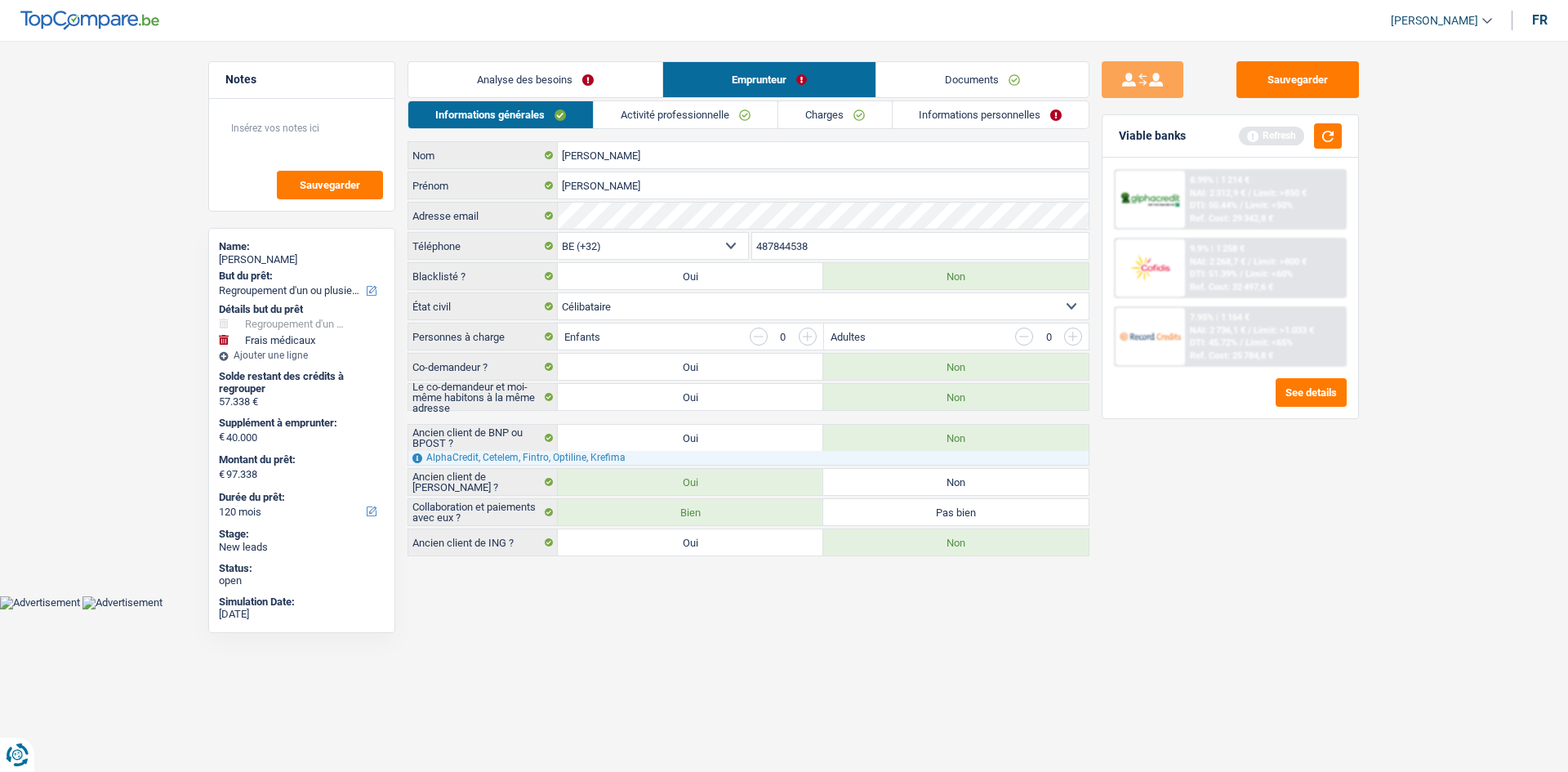 click on "Informations personnelles" at bounding box center (991, 114) 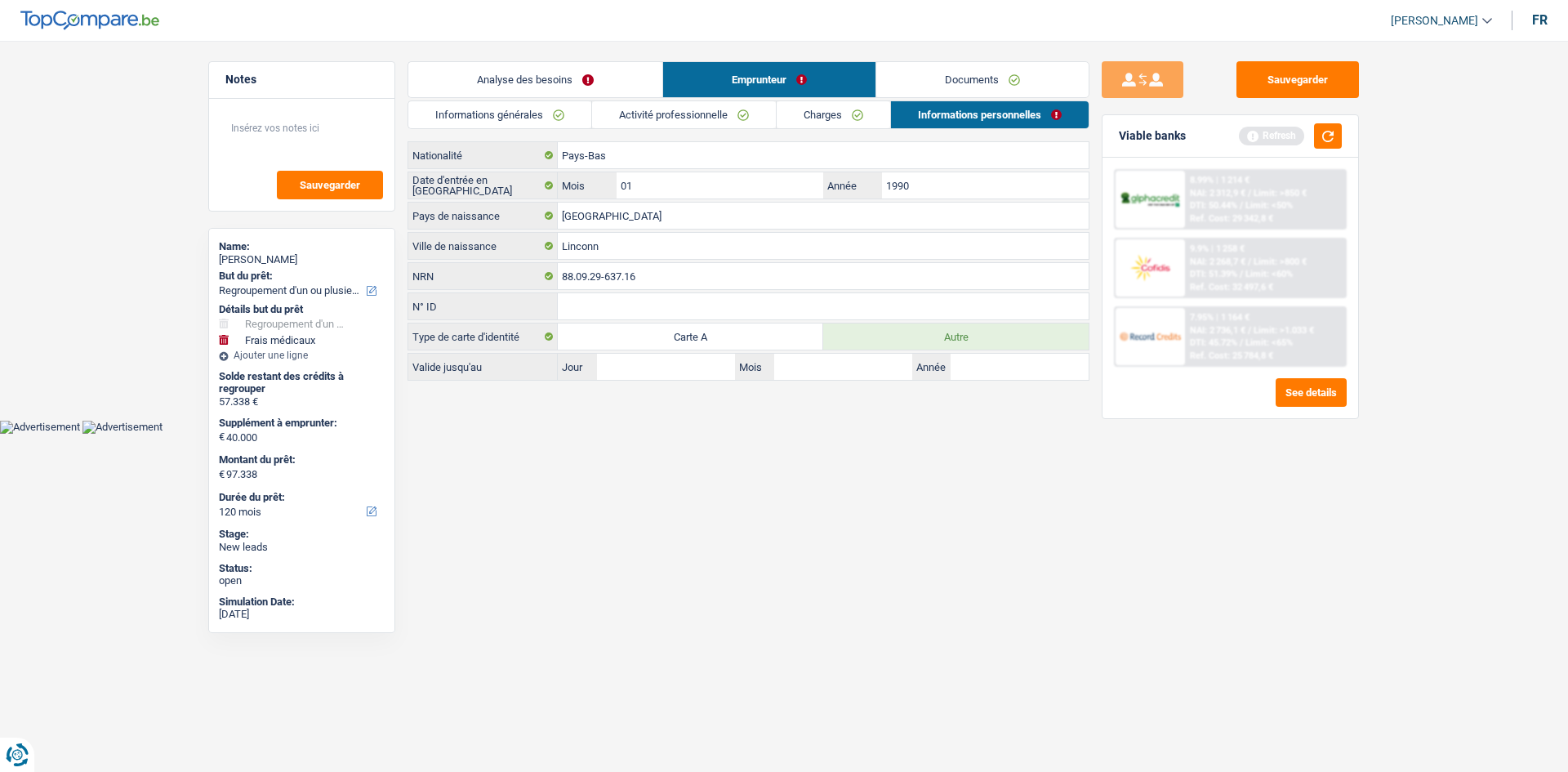 click on "Documents" at bounding box center (982, 79) 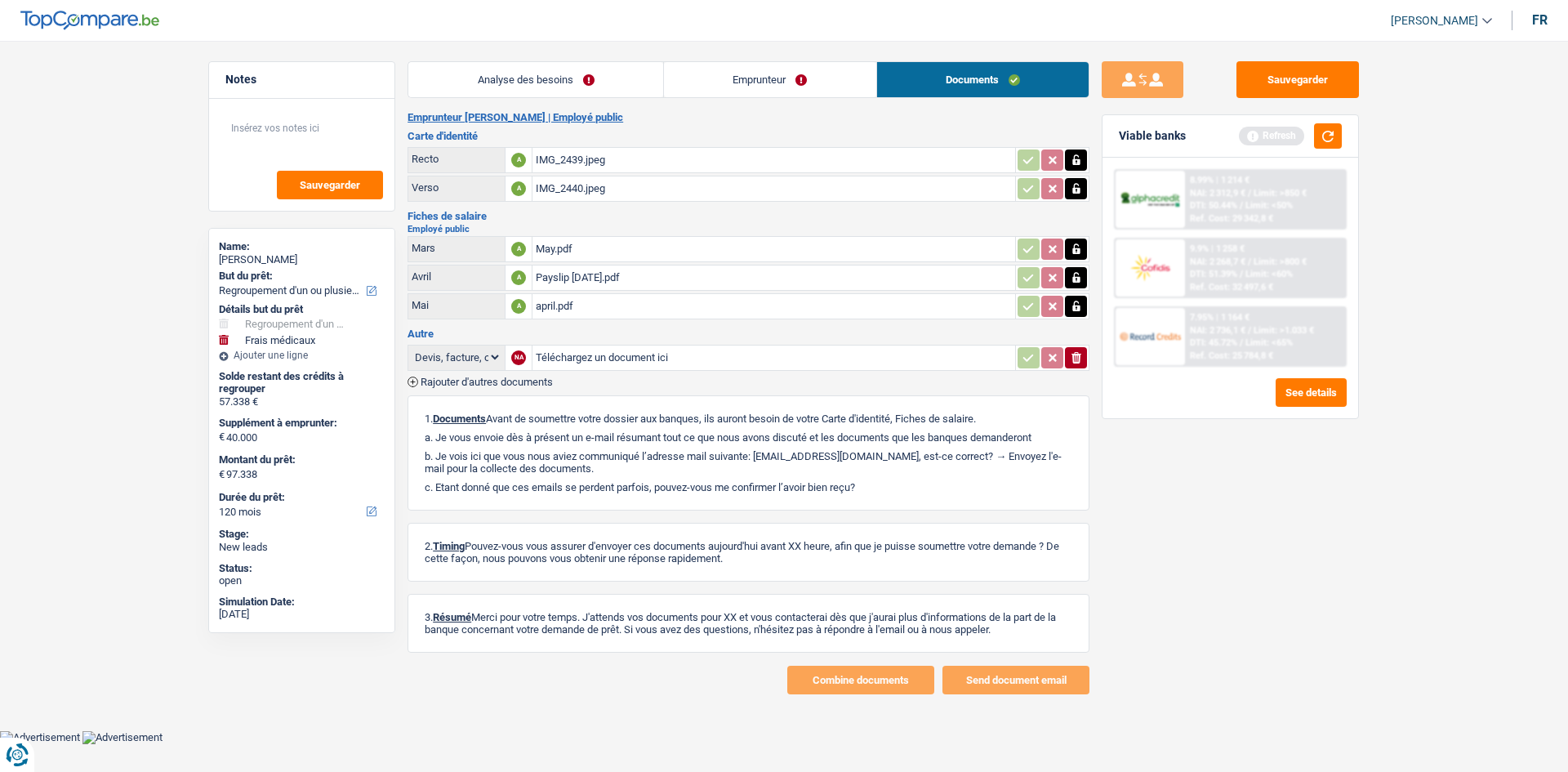click on "Analyse des besoins" at bounding box center [536, 79] 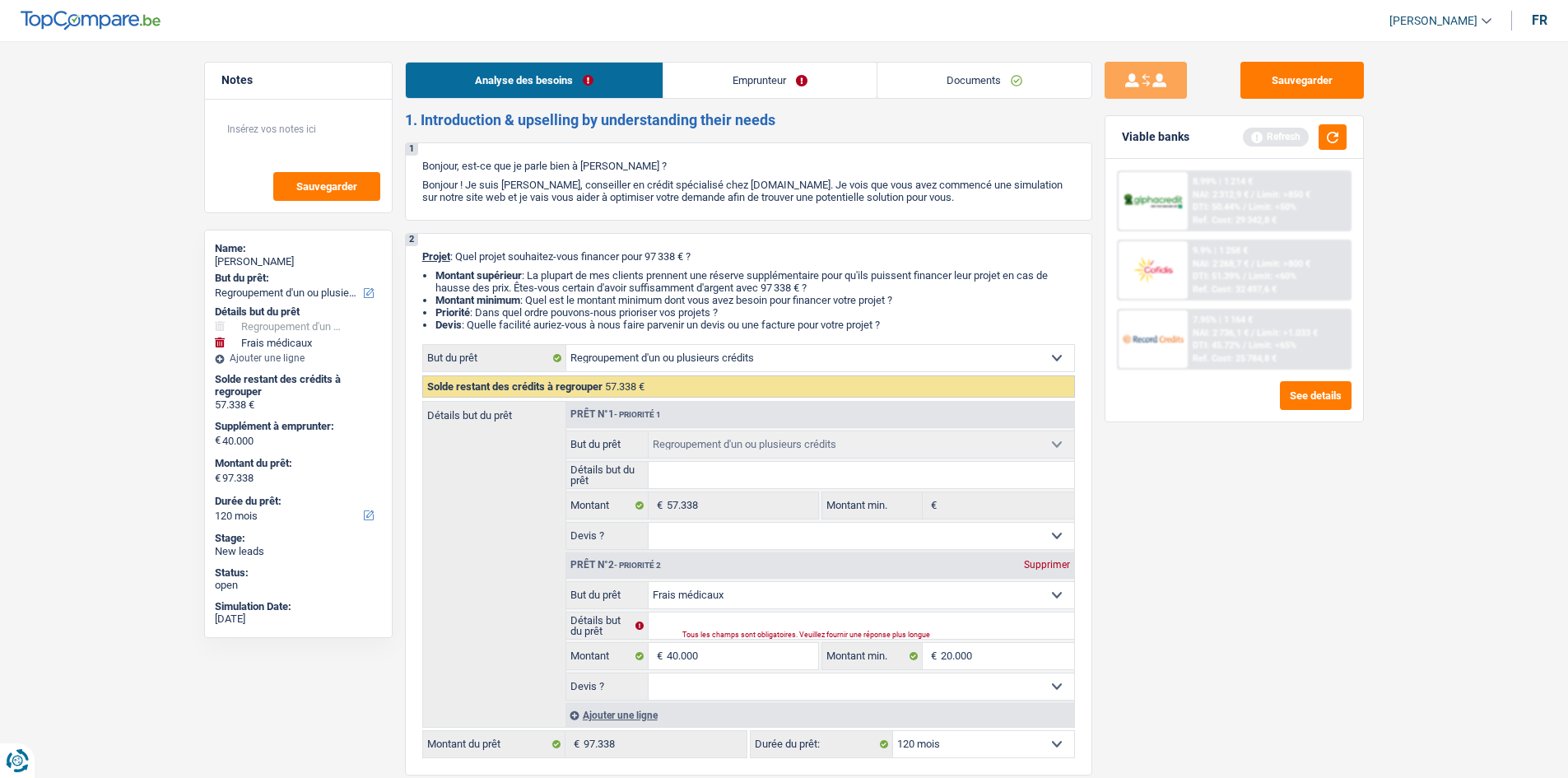 click on "1. Introduction & upselling by understanding their needs" at bounding box center (748, 120) 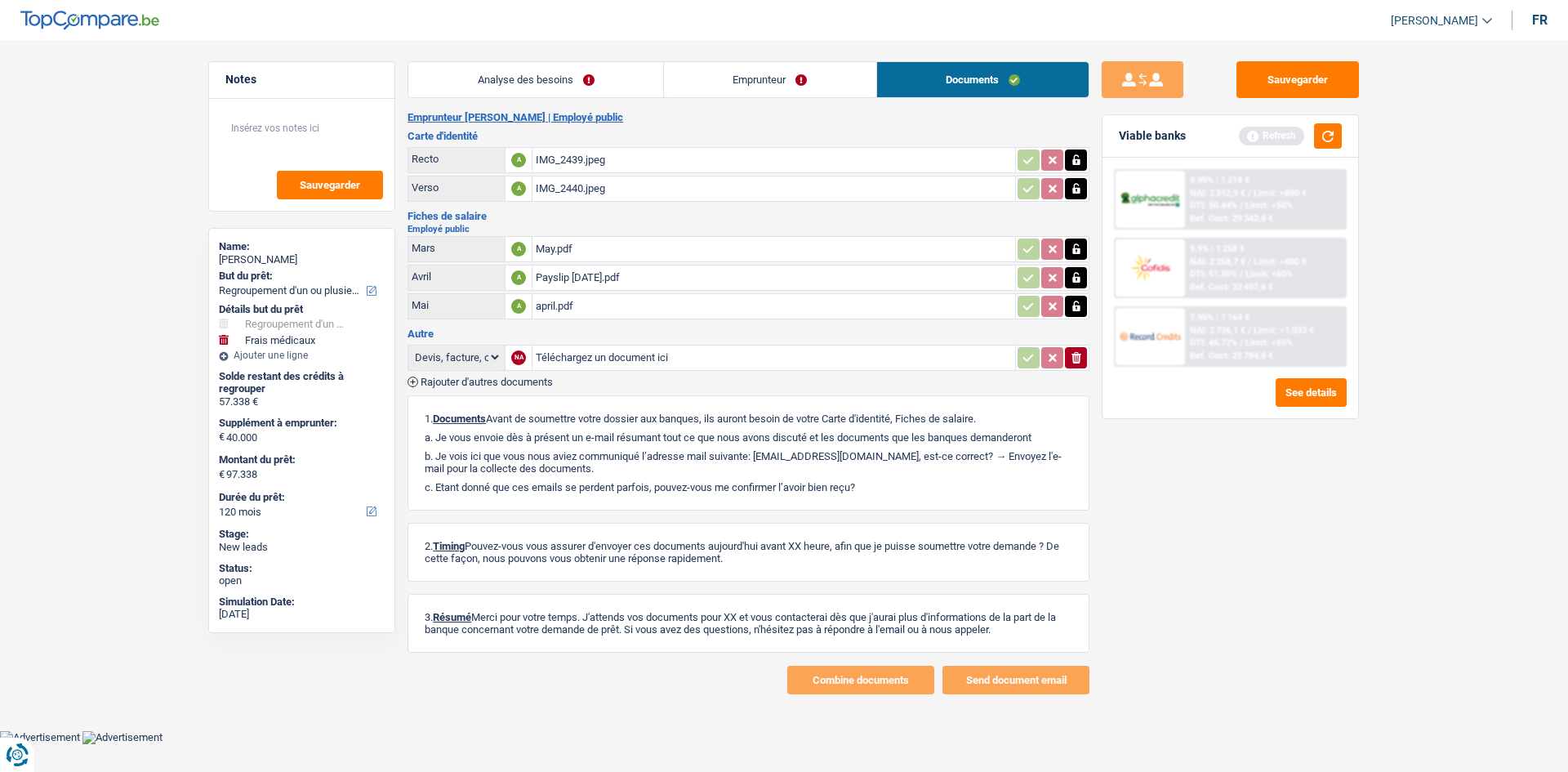 click on "Analyse des besoins" at bounding box center [536, 79] 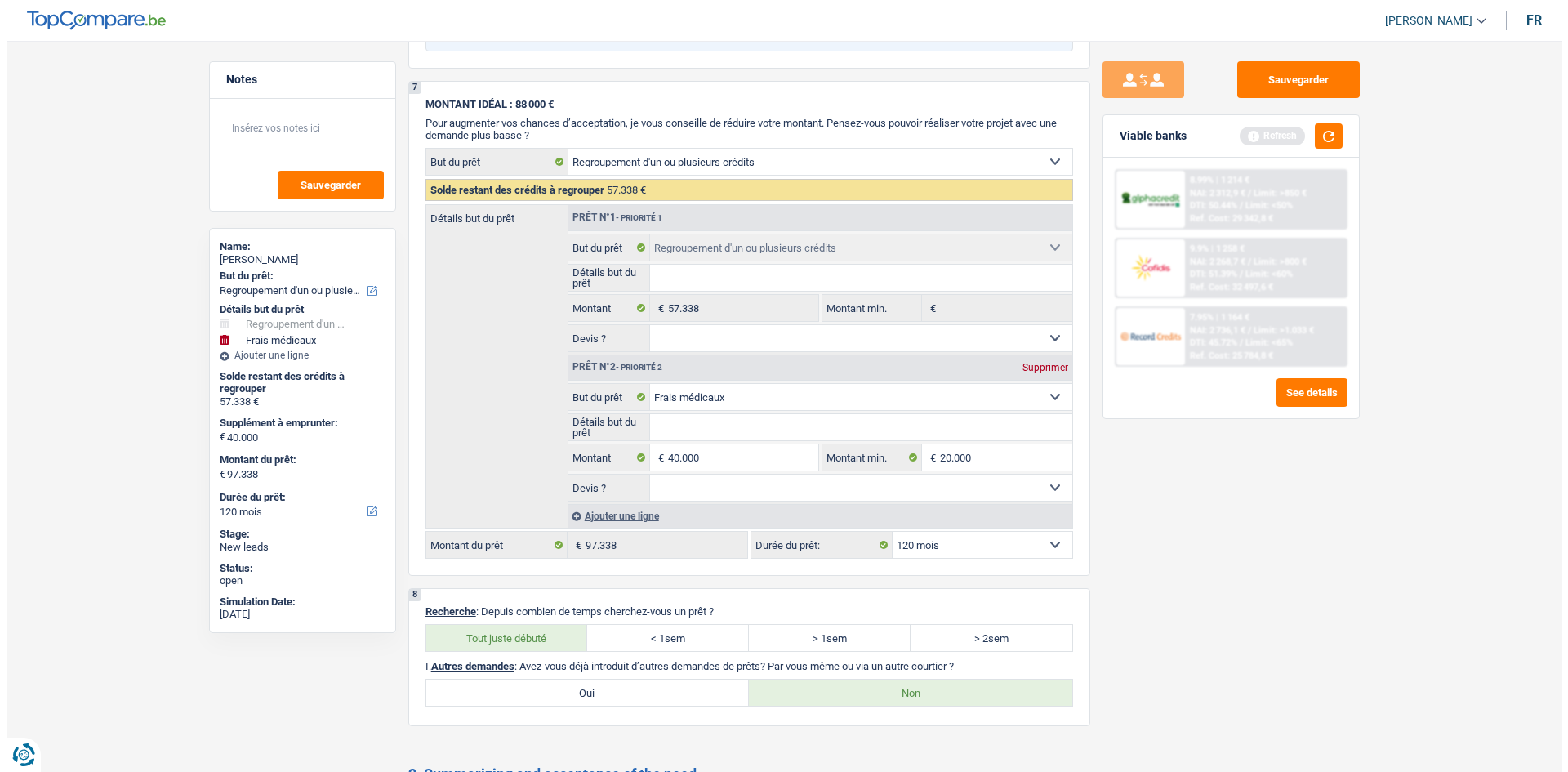 scroll, scrollTop: 2287, scrollLeft: 0, axis: vertical 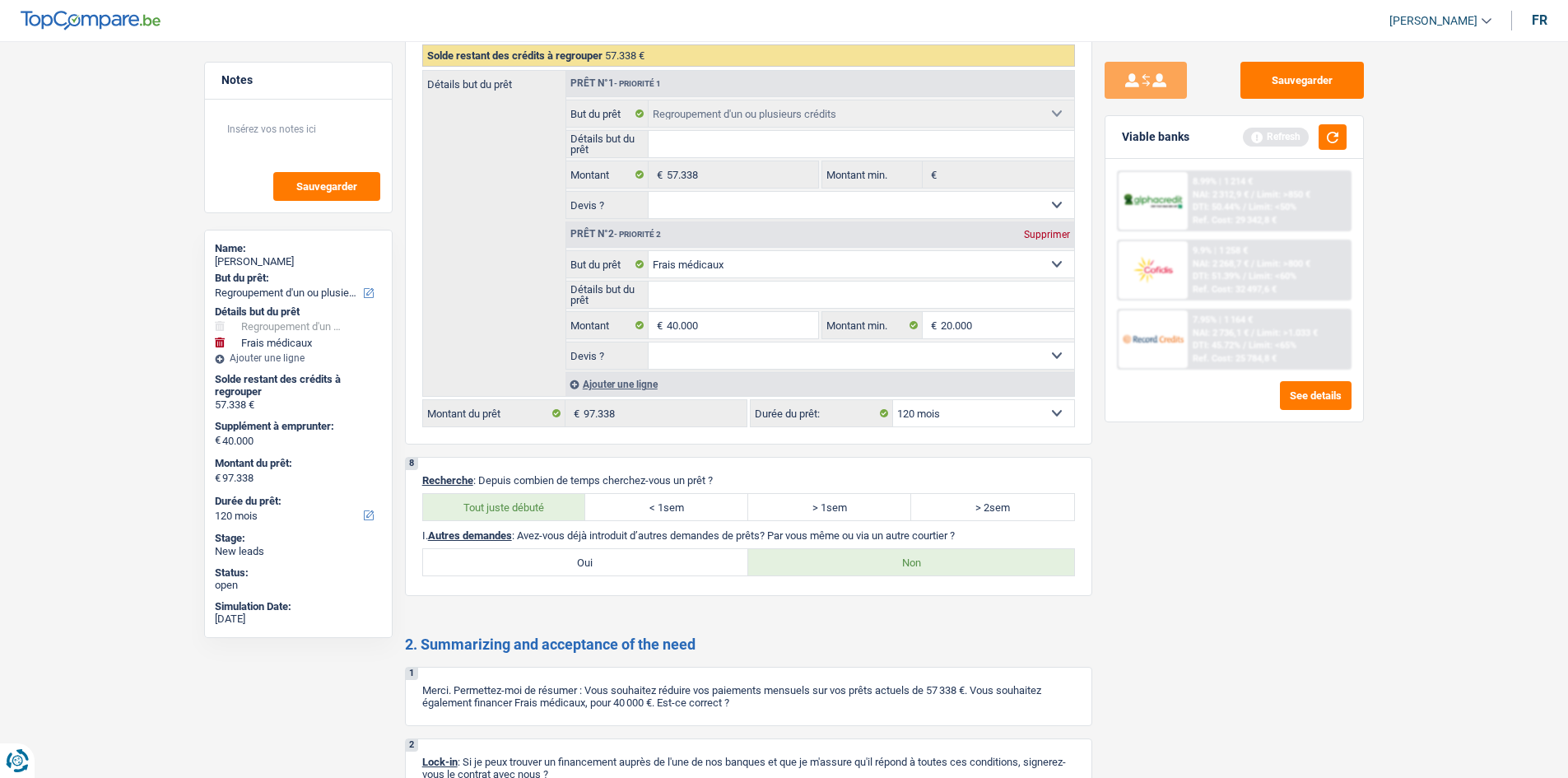 click on "Limit: <60%" at bounding box center (1273, 276) 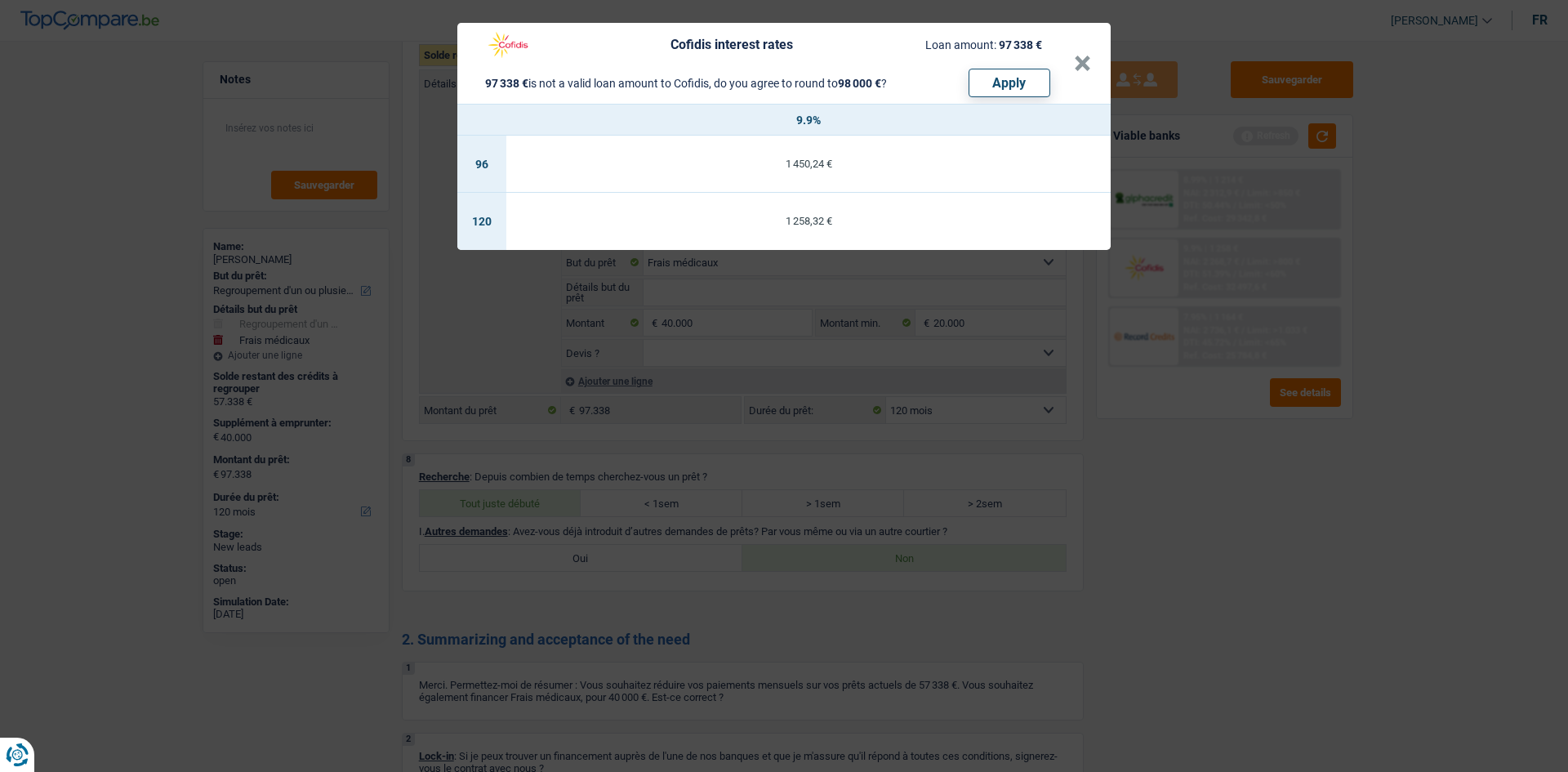 click on "Cofidis interest rates
Loan amount:
97 338 €
97 338 €  is not a valid loan amount to Cofidis, do you agree to round to  98 000 € ?
Apply
×
9.9%
96
1 450,24 €
120
1 258,32 €" at bounding box center (784, 386) 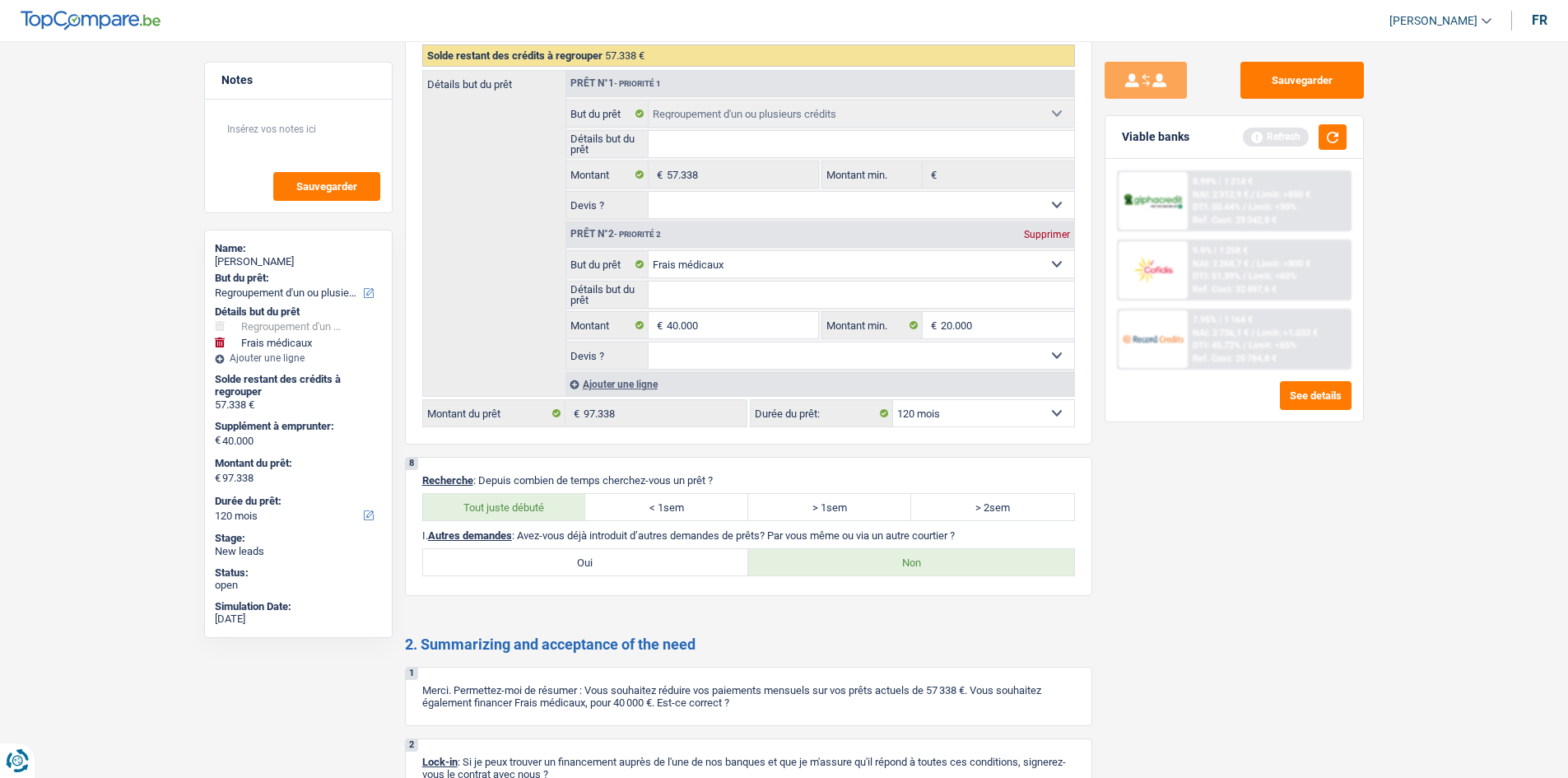 click on "Ref. Cost: 29 342,8 €" at bounding box center [1235, 220] 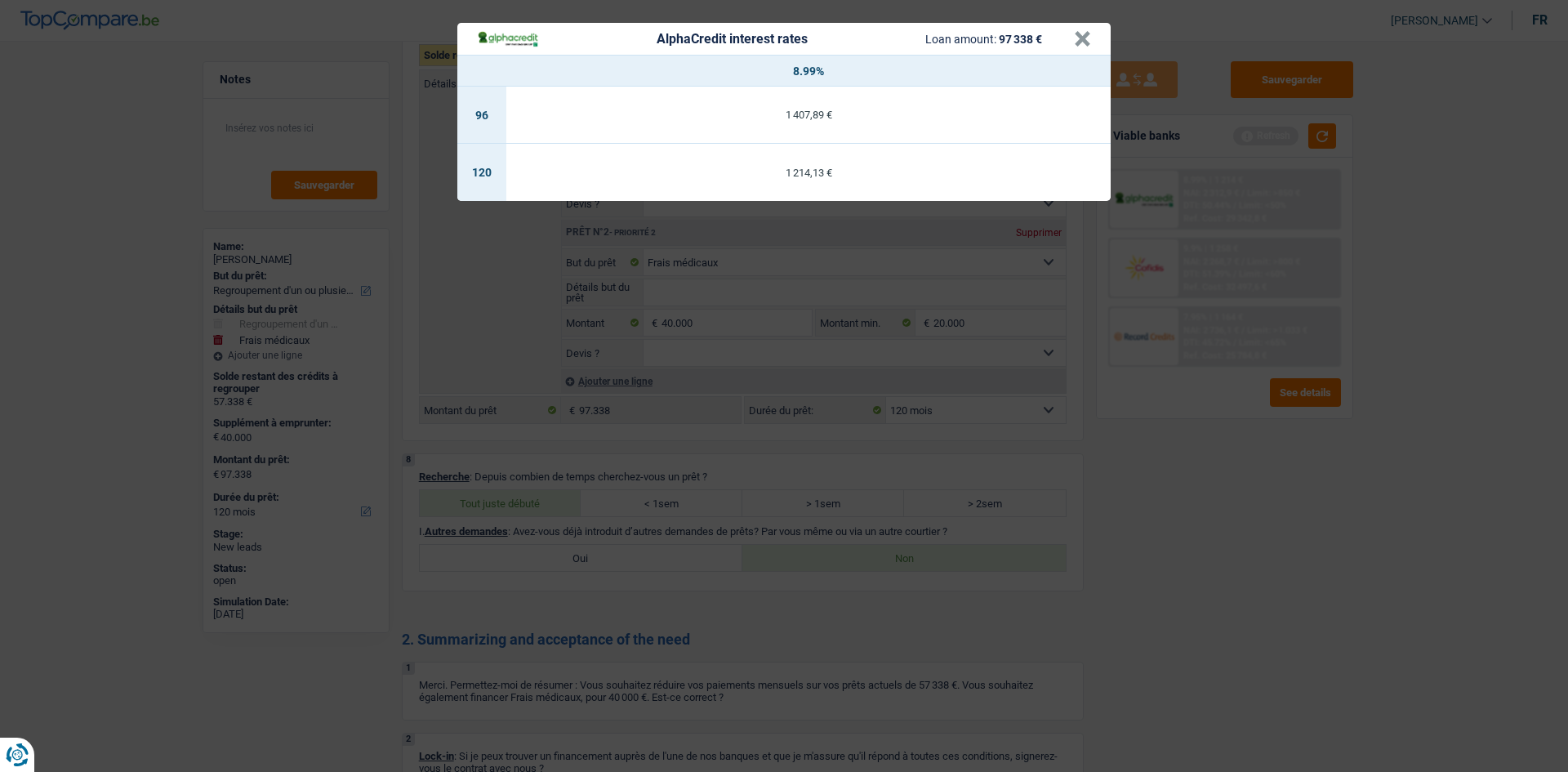 click on "AlphaCredit interest rates
Loan amount:
97 338 €
×
8.99%
96
1 407,89 €
120
1 214,13 €" at bounding box center [784, 386] 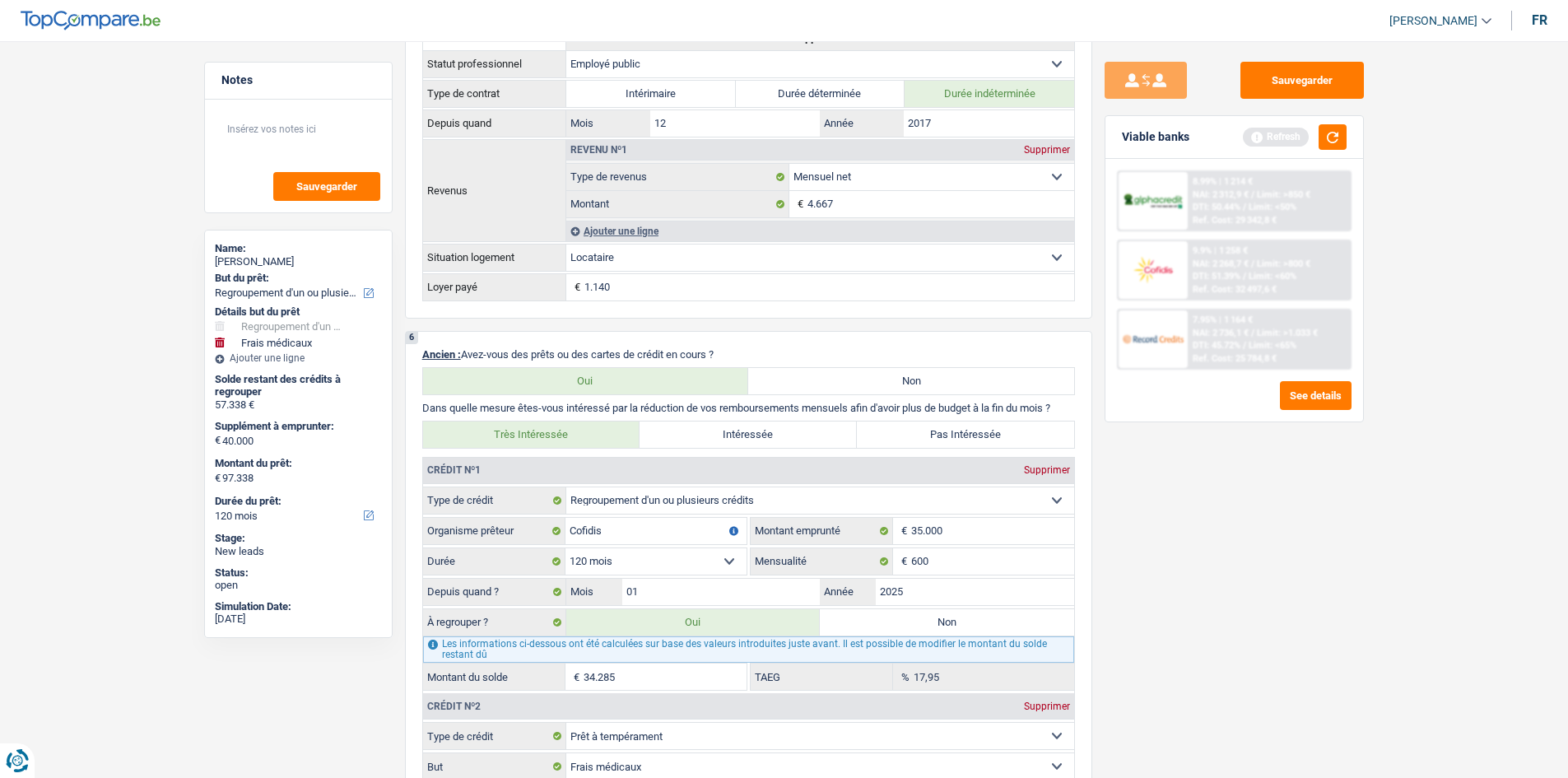 scroll, scrollTop: 1197, scrollLeft: 0, axis: vertical 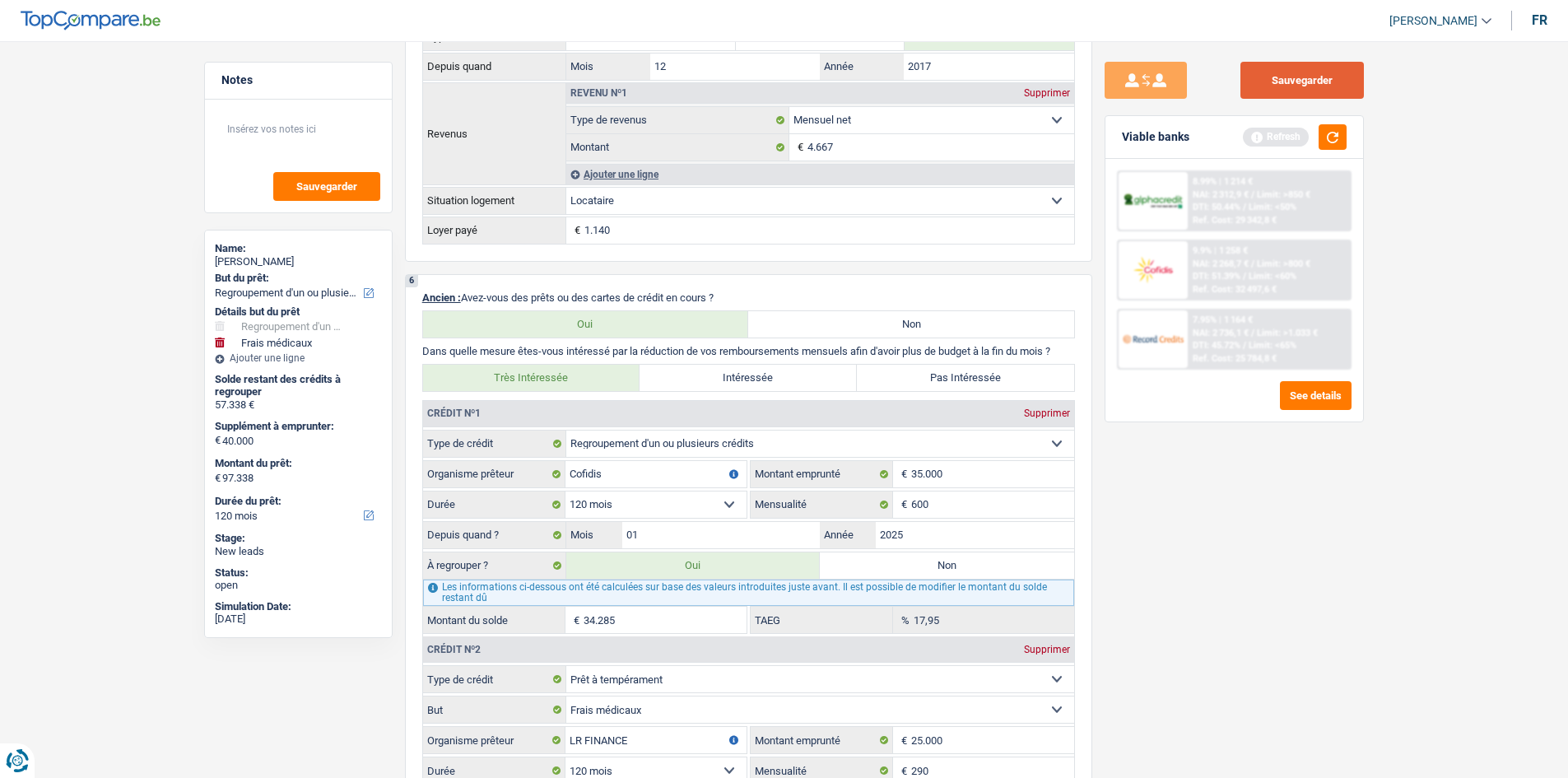 click on "Sauvegarder" at bounding box center [1302, 80] 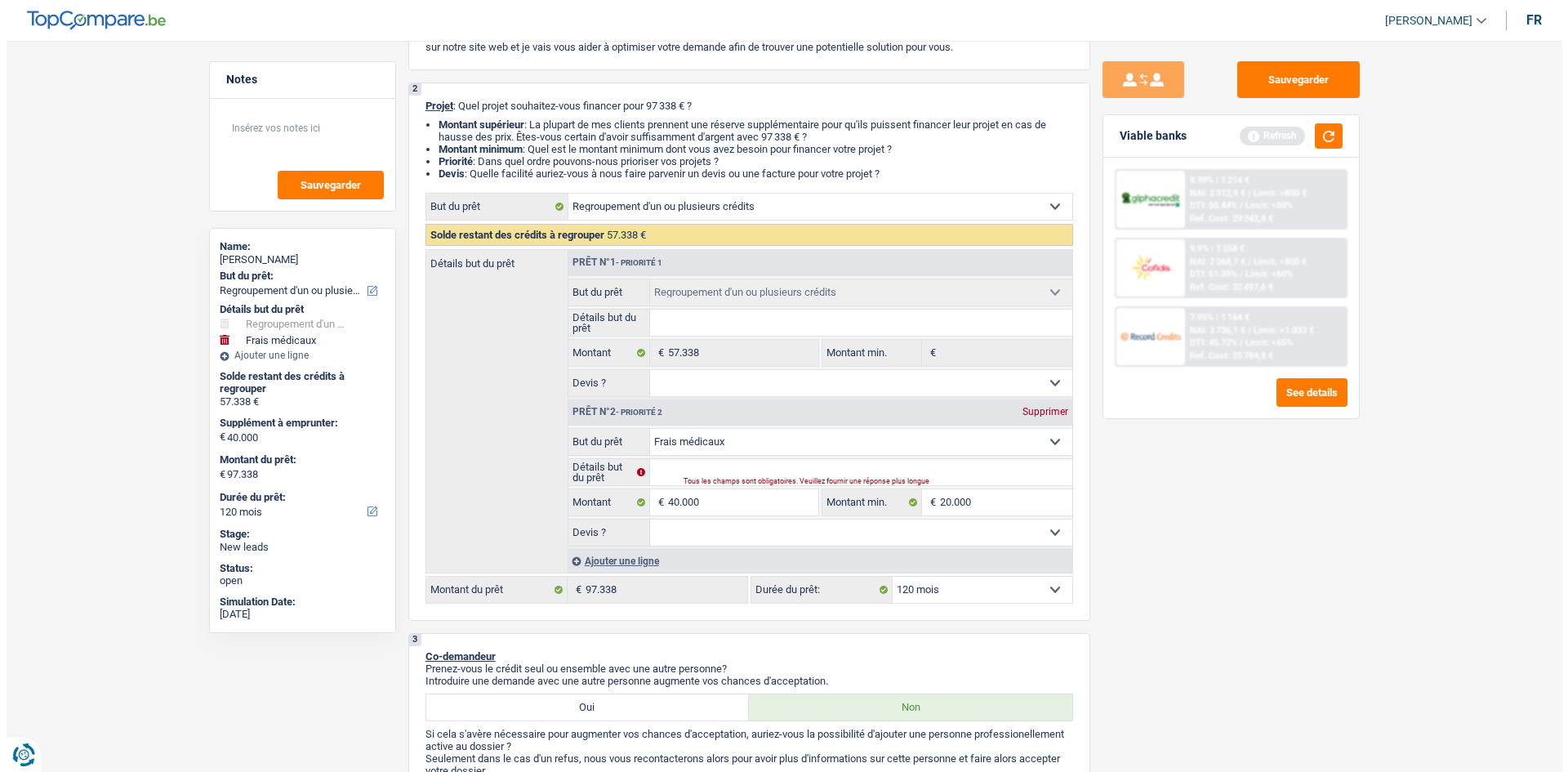 scroll, scrollTop: 0, scrollLeft: 0, axis: both 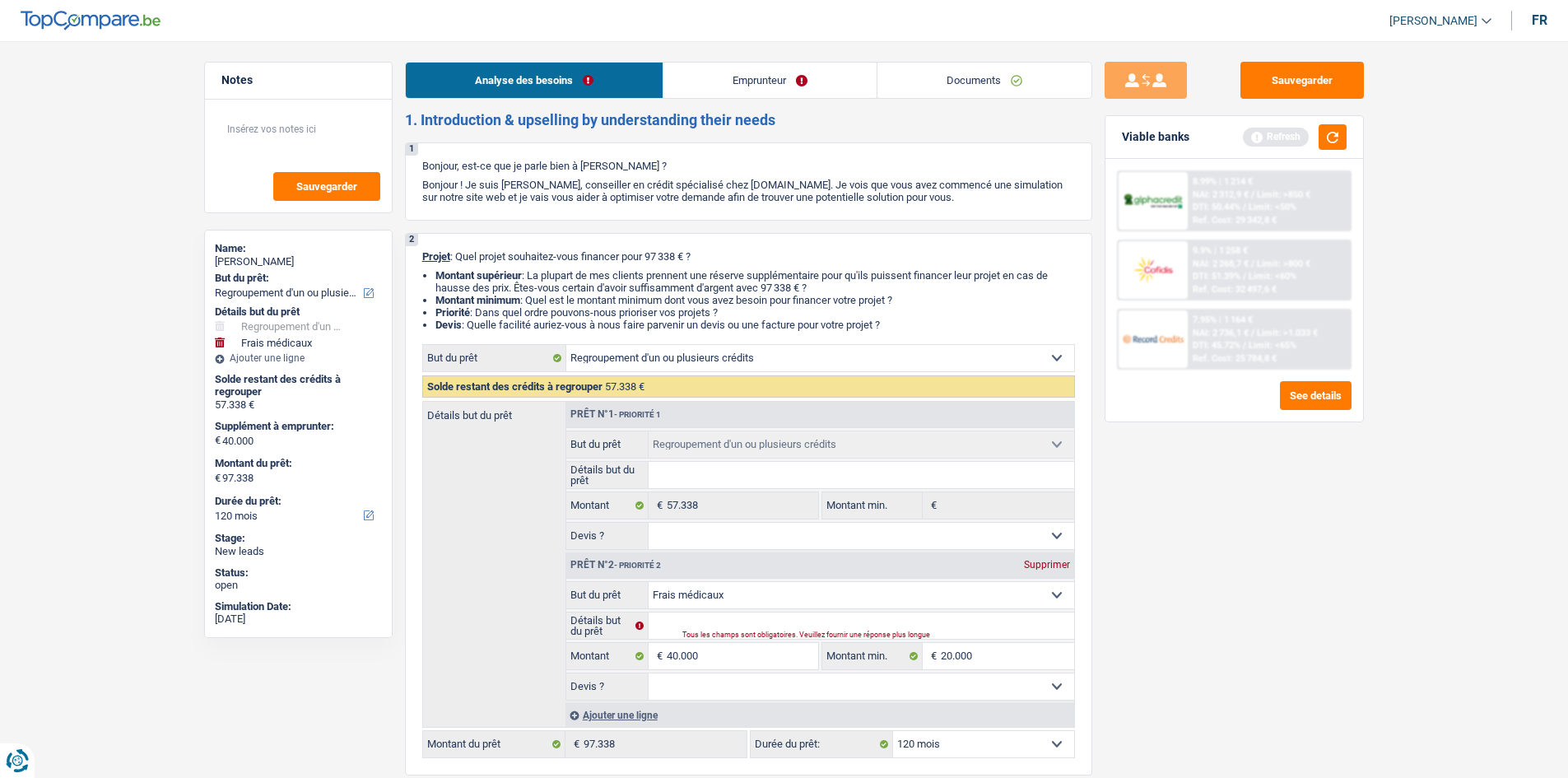 click on "Emprunteur" at bounding box center [770, 80] 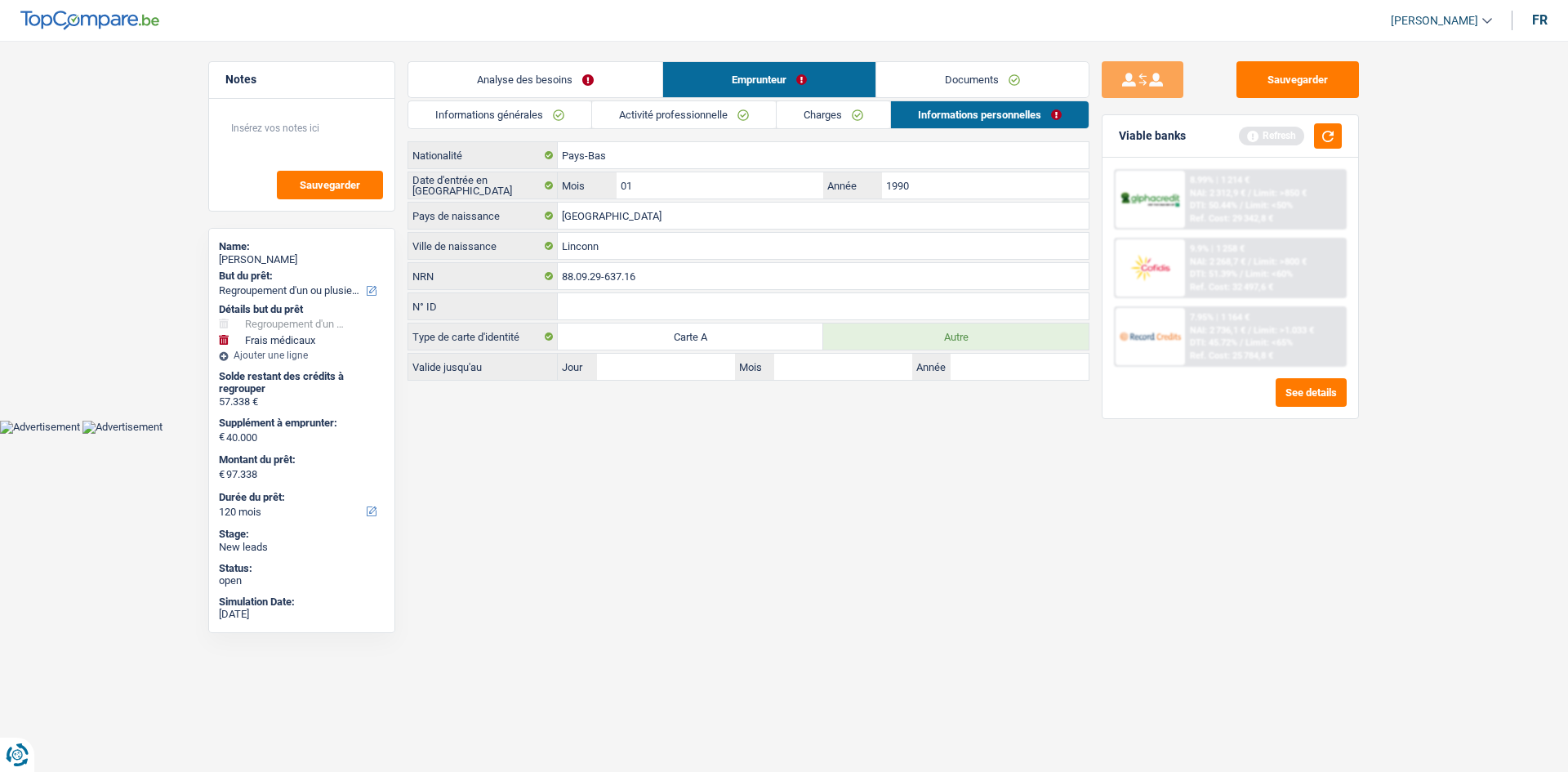 click on "Activité professionnelle" at bounding box center (684, 114) 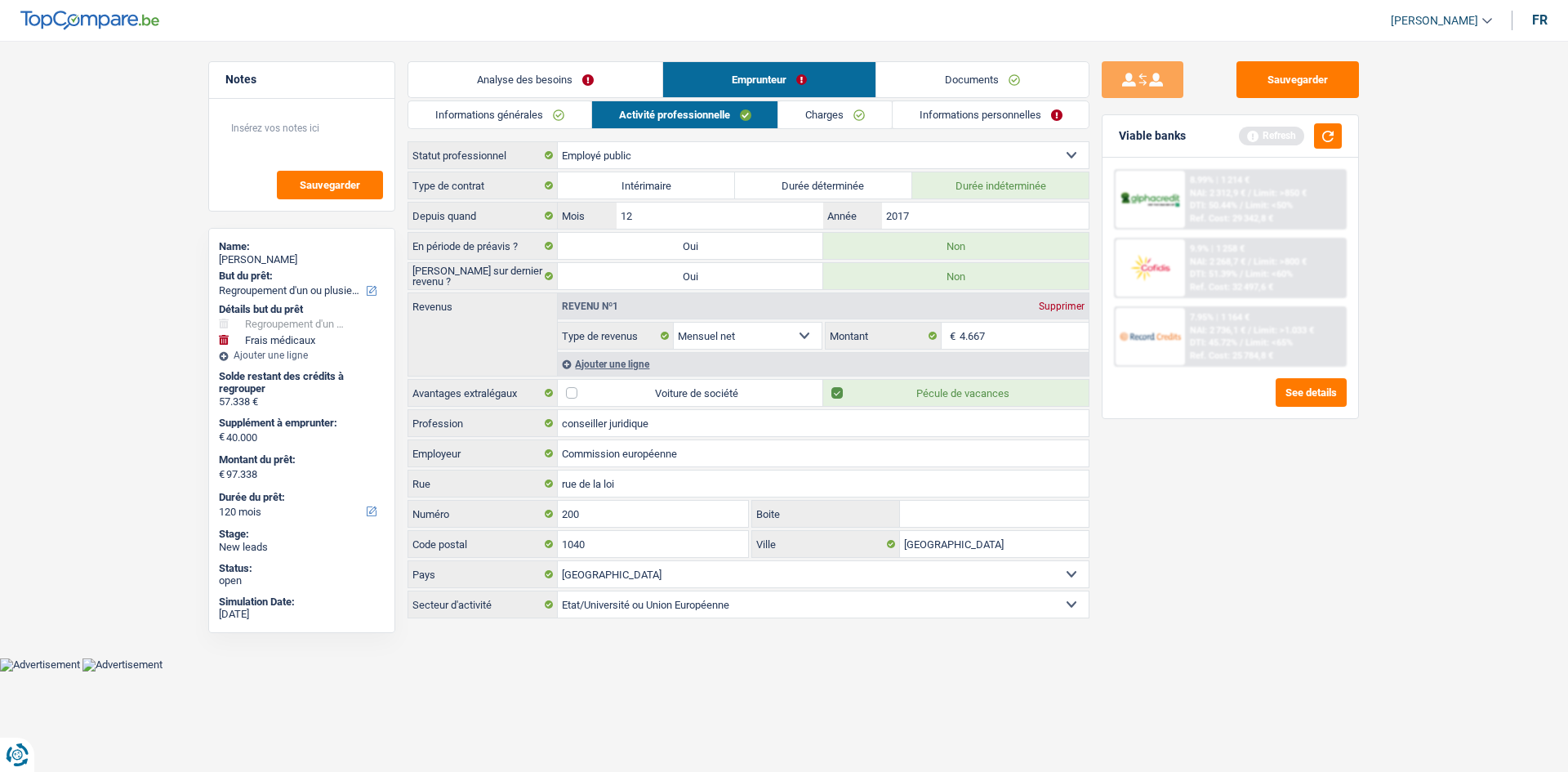 click on "Informations personnelles" at bounding box center [991, 114] 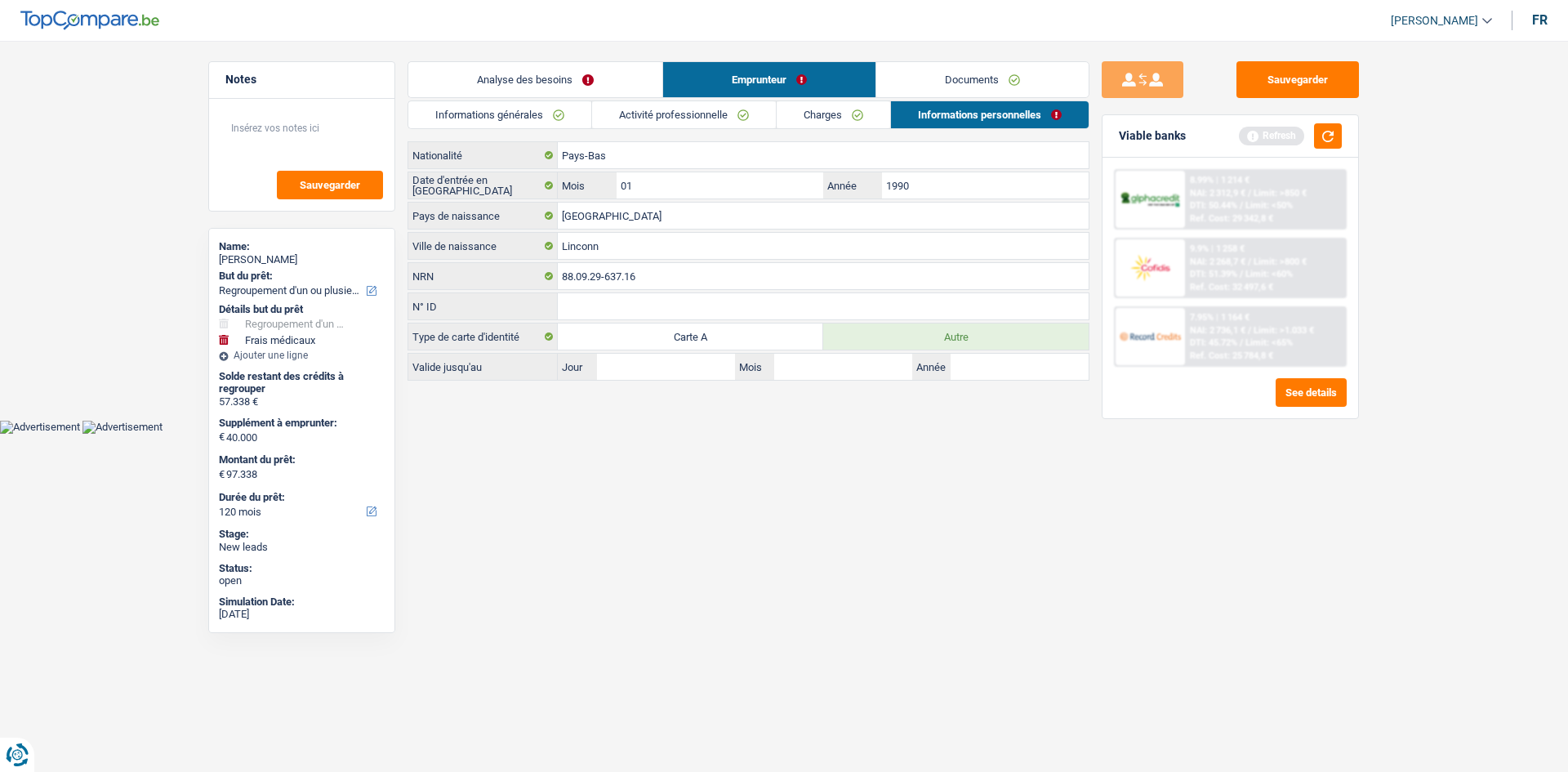 click on "Documents" at bounding box center [982, 79] 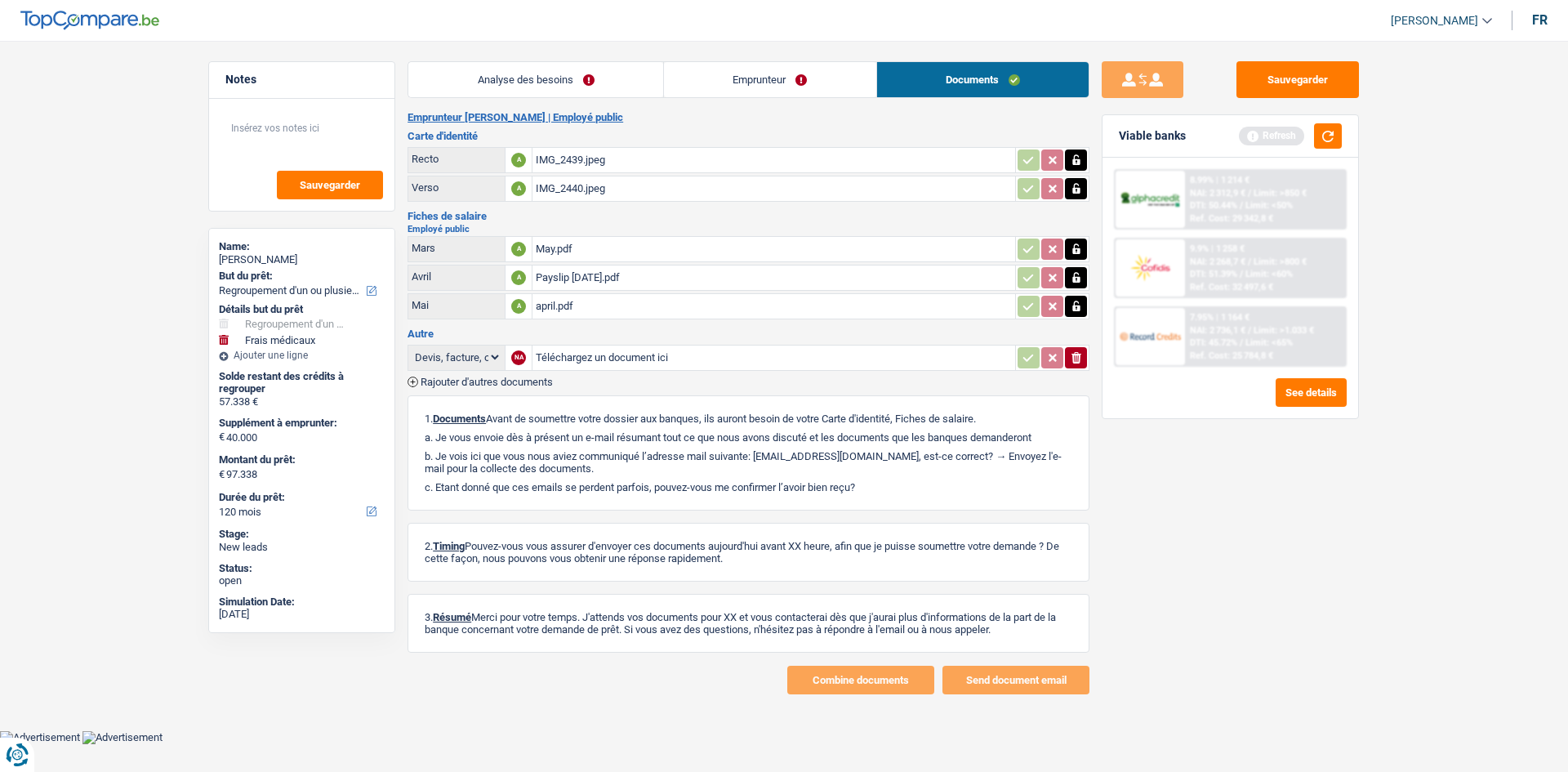click on "Emprunteur" at bounding box center [770, 79] 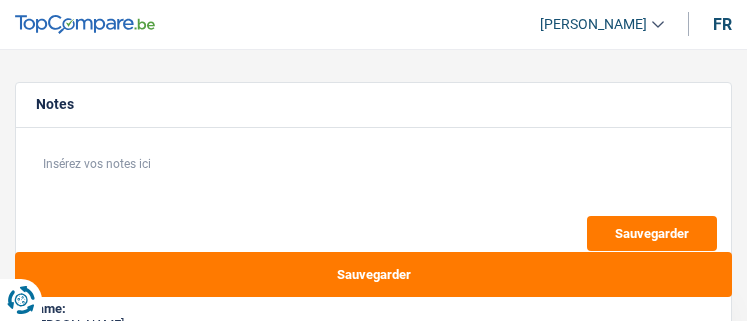 select on "refinancing" 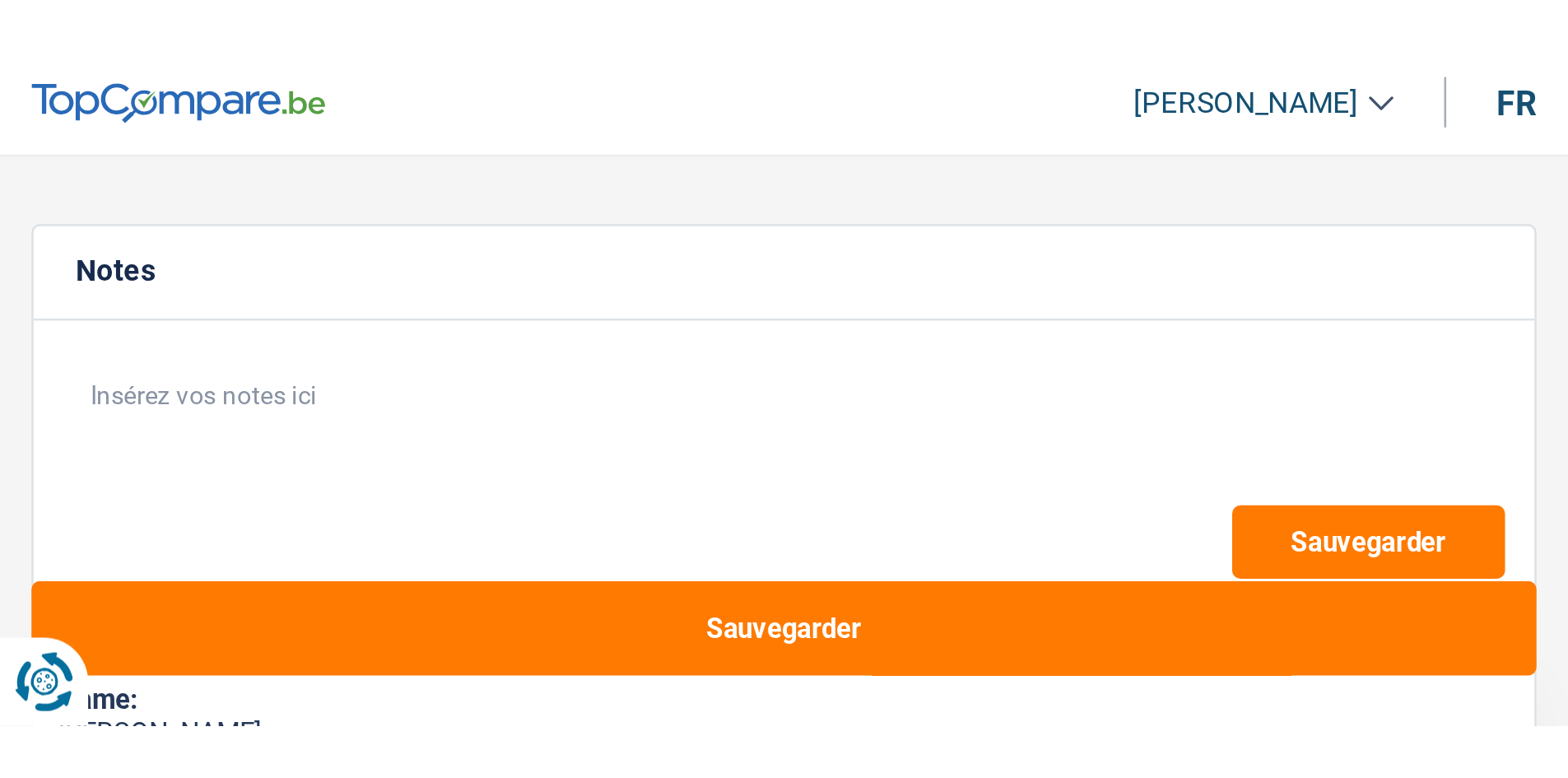 scroll, scrollTop: 0, scrollLeft: 0, axis: both 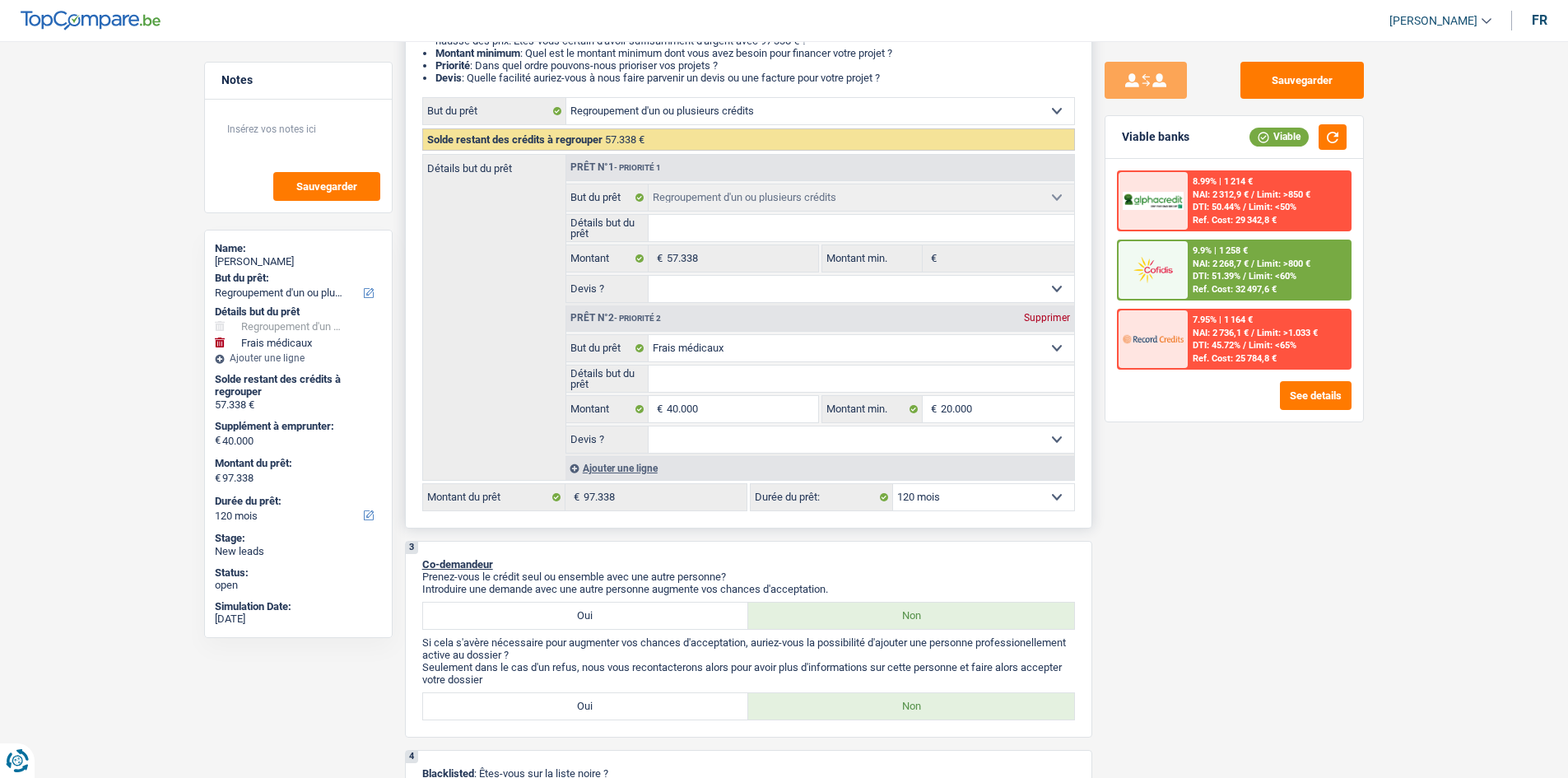 click on "Ajouter une ligne" at bounding box center (820, 468) 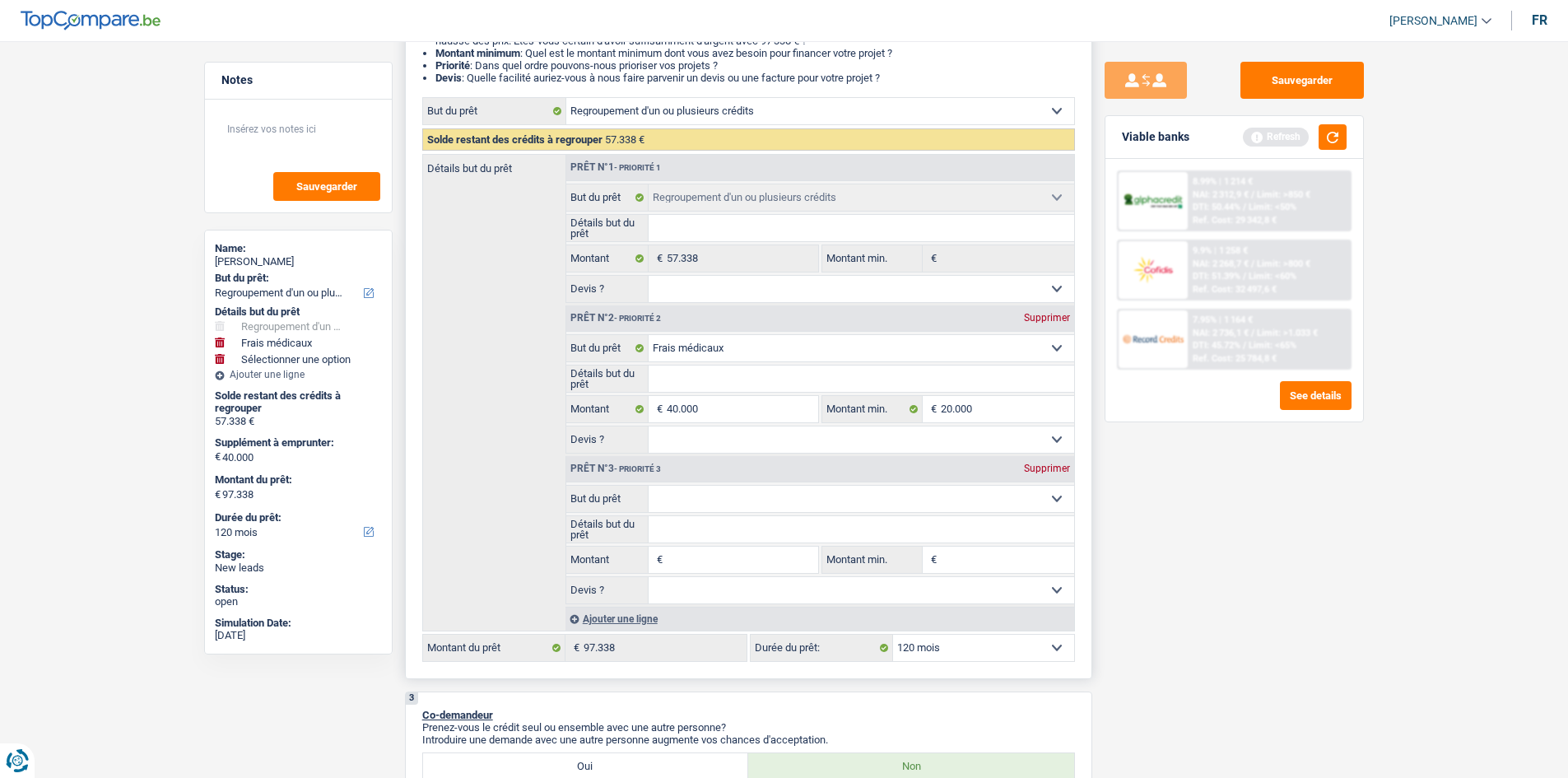 click on "Confort maison: meubles, textile, peinture, électroménager, outillage non-professionnel Hifi, multimédia, gsm, ordinateur Aménagement: frais d'installation, déménagement Evénement familial: naissance, mariage, divorce, communion, décès Frais médicaux Frais d'études Frais permis de conduire Regroupement d'un ou plusieurs crédits Loisirs: voyage, sport, musique Rafraîchissement: petits travaux maison et jardin Frais judiciaires Réparation voiture Prêt rénovation (non disponible pour les non-propriétaires) Prêt énergie (non disponible pour les non-propriétaires) Prêt voiture Taxes, impôts non professionnels Rénovation bien à l'étranger Dettes familiales Assurance Autre
Sélectionner une option" at bounding box center [861, 499] 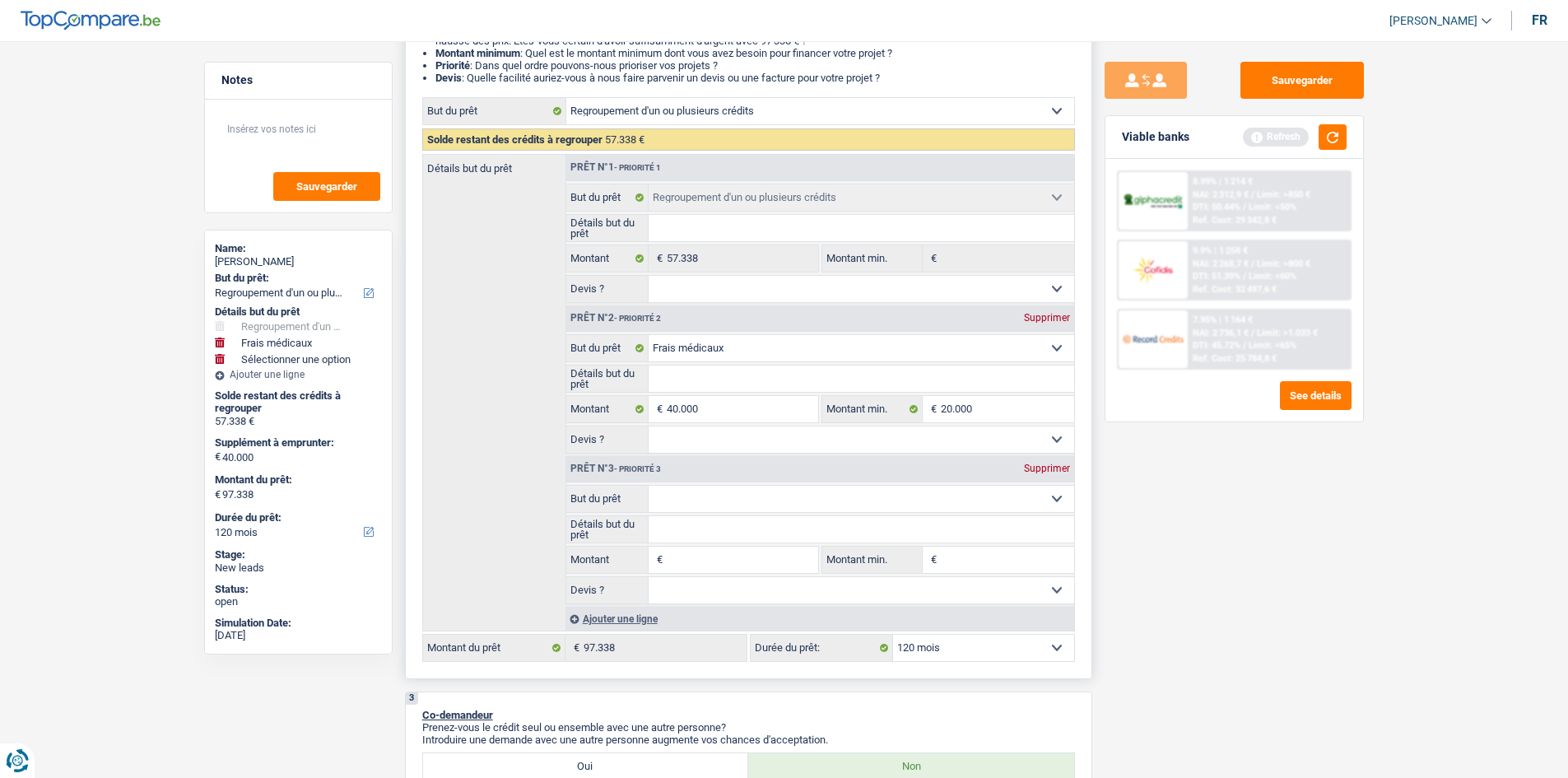 select on "household" 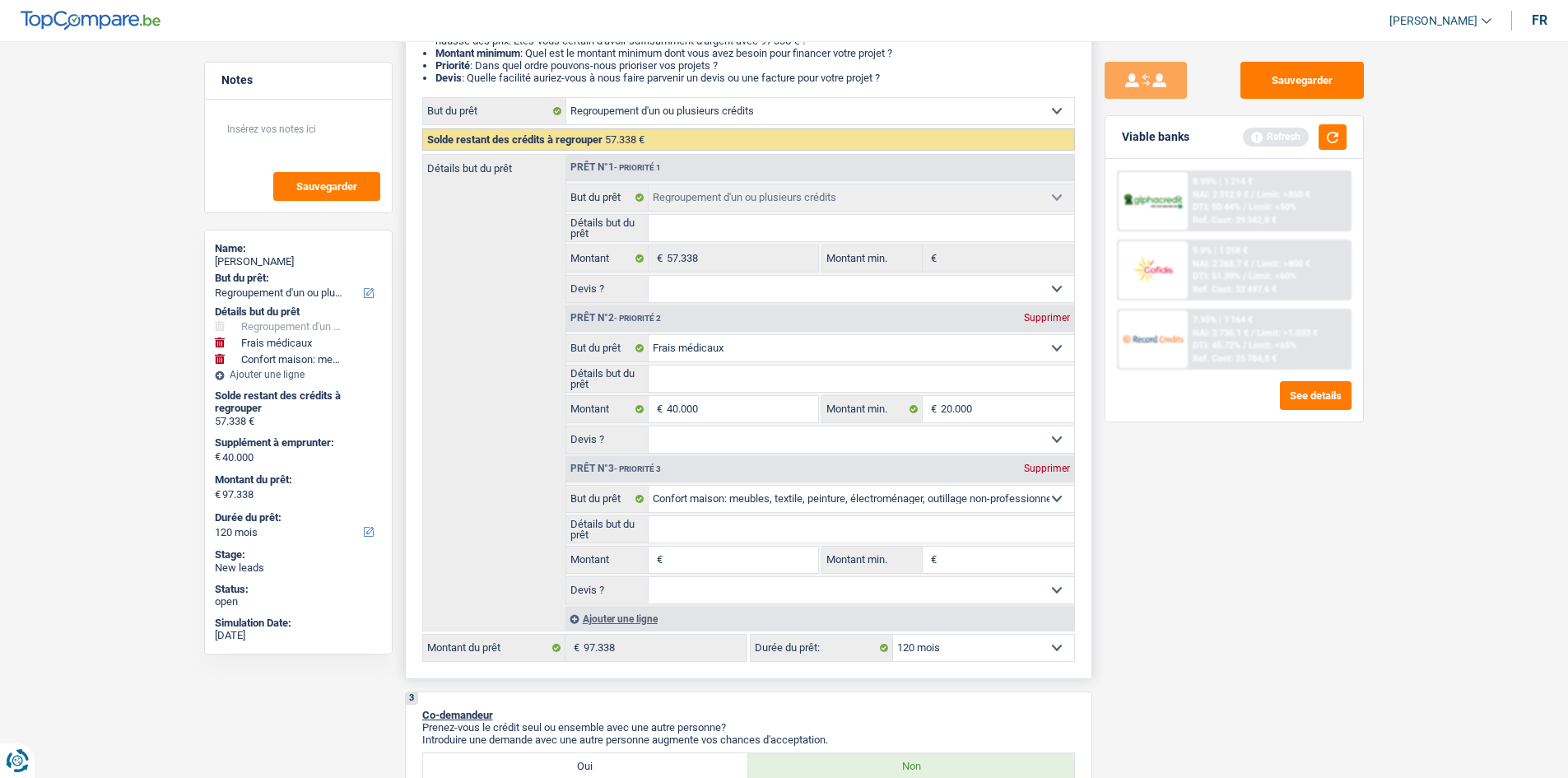 click on "Montant" at bounding box center [742, 560] 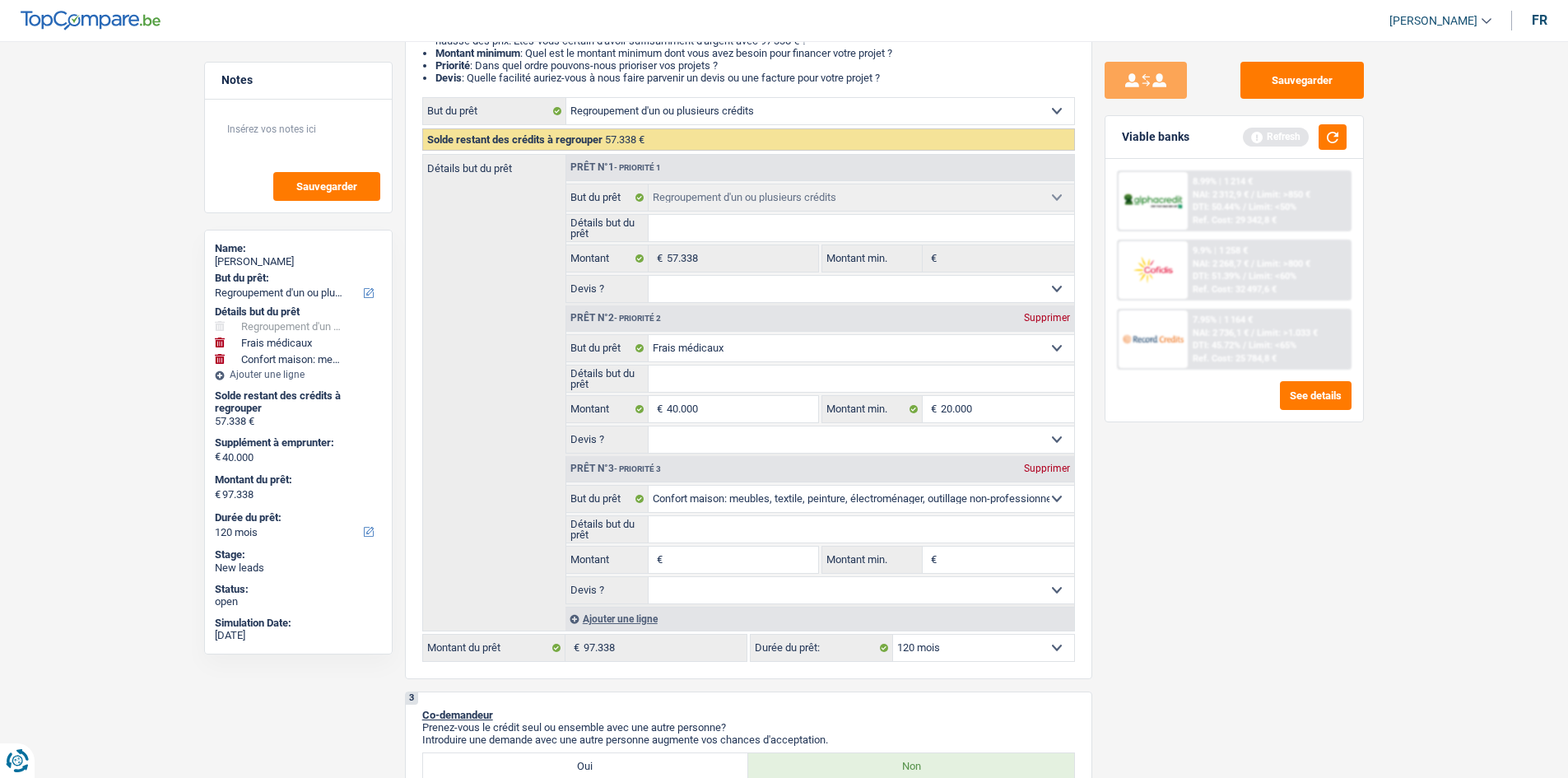type on "2" 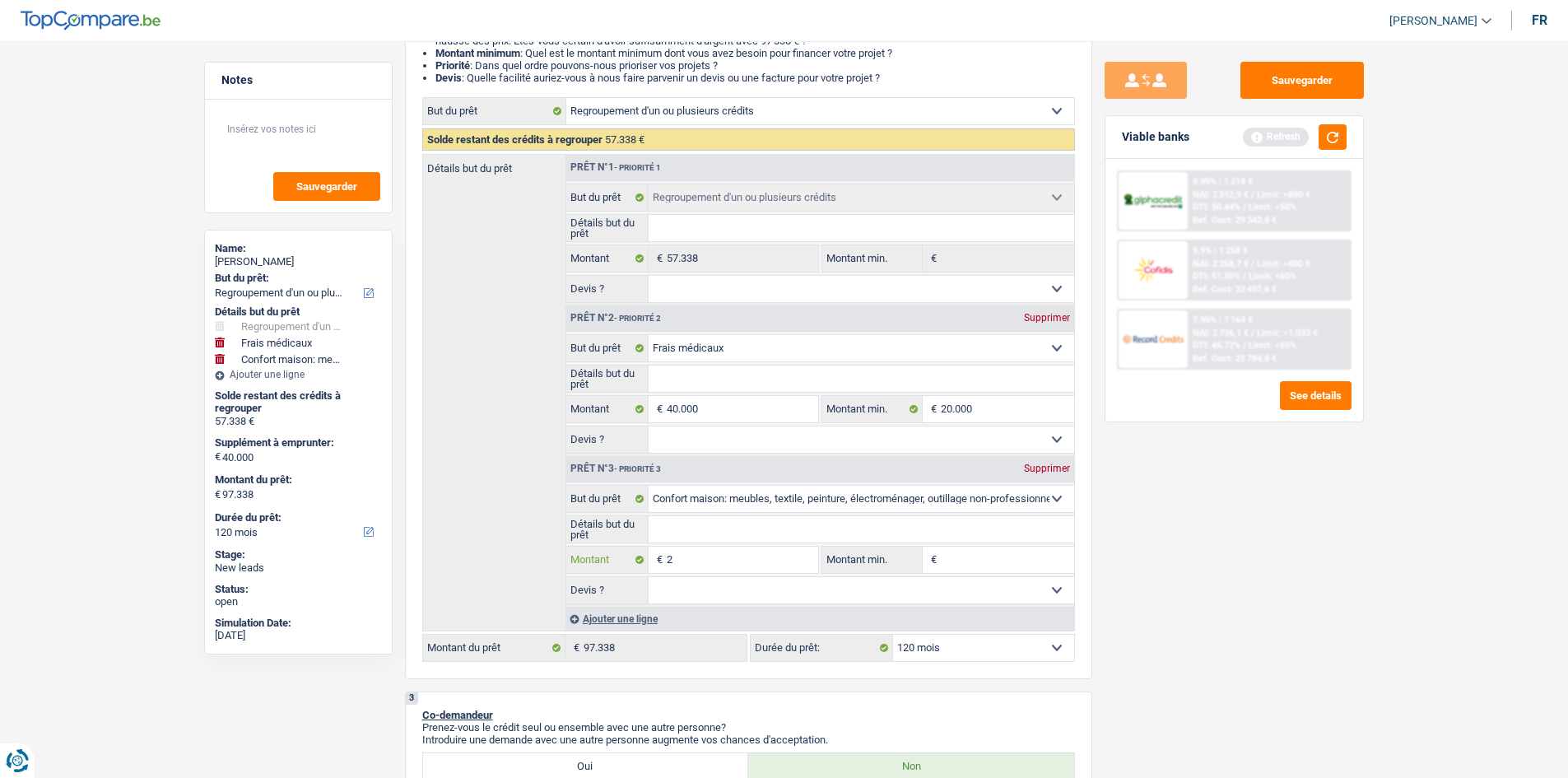 type on "20" 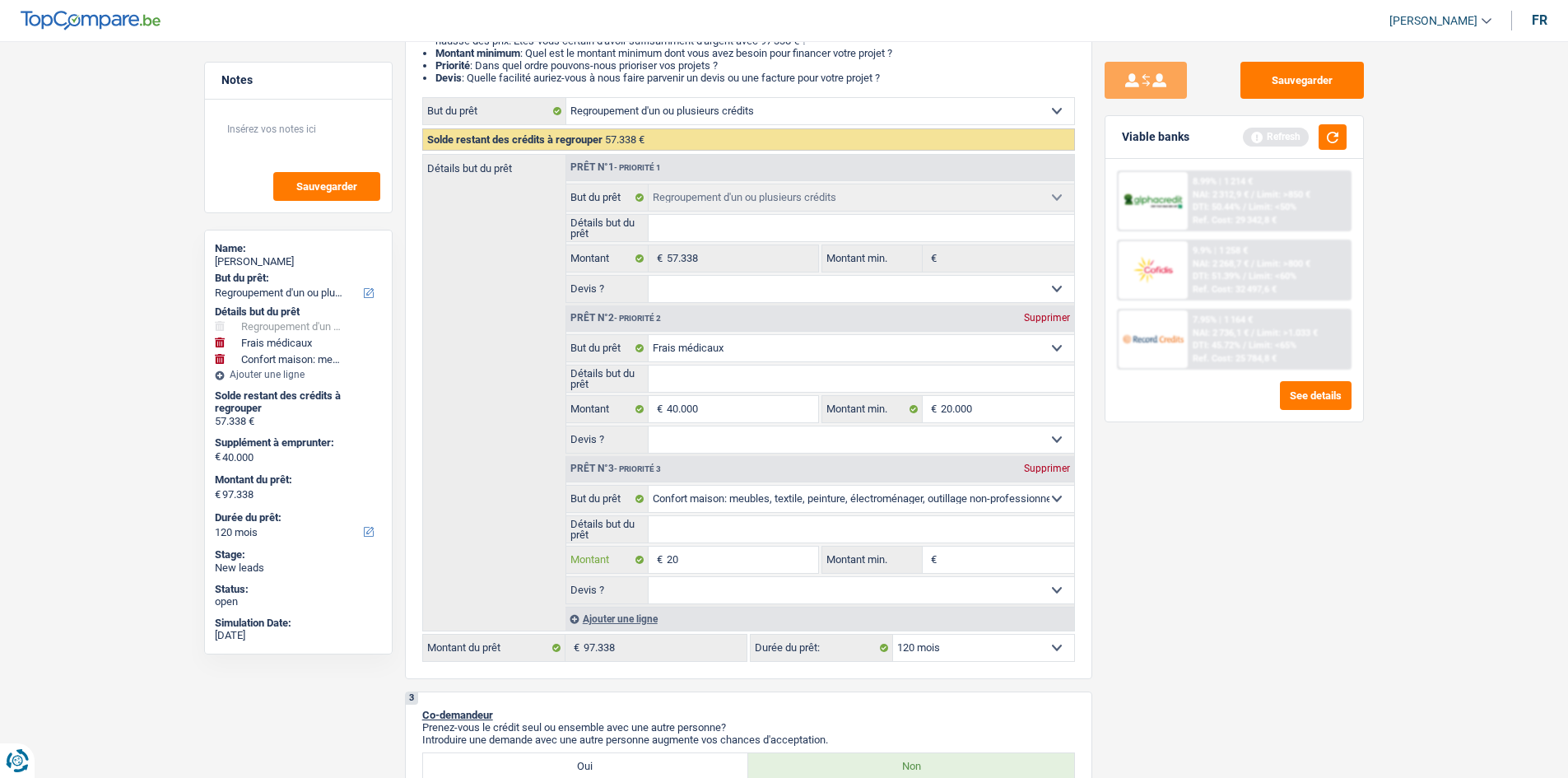 type on "200" 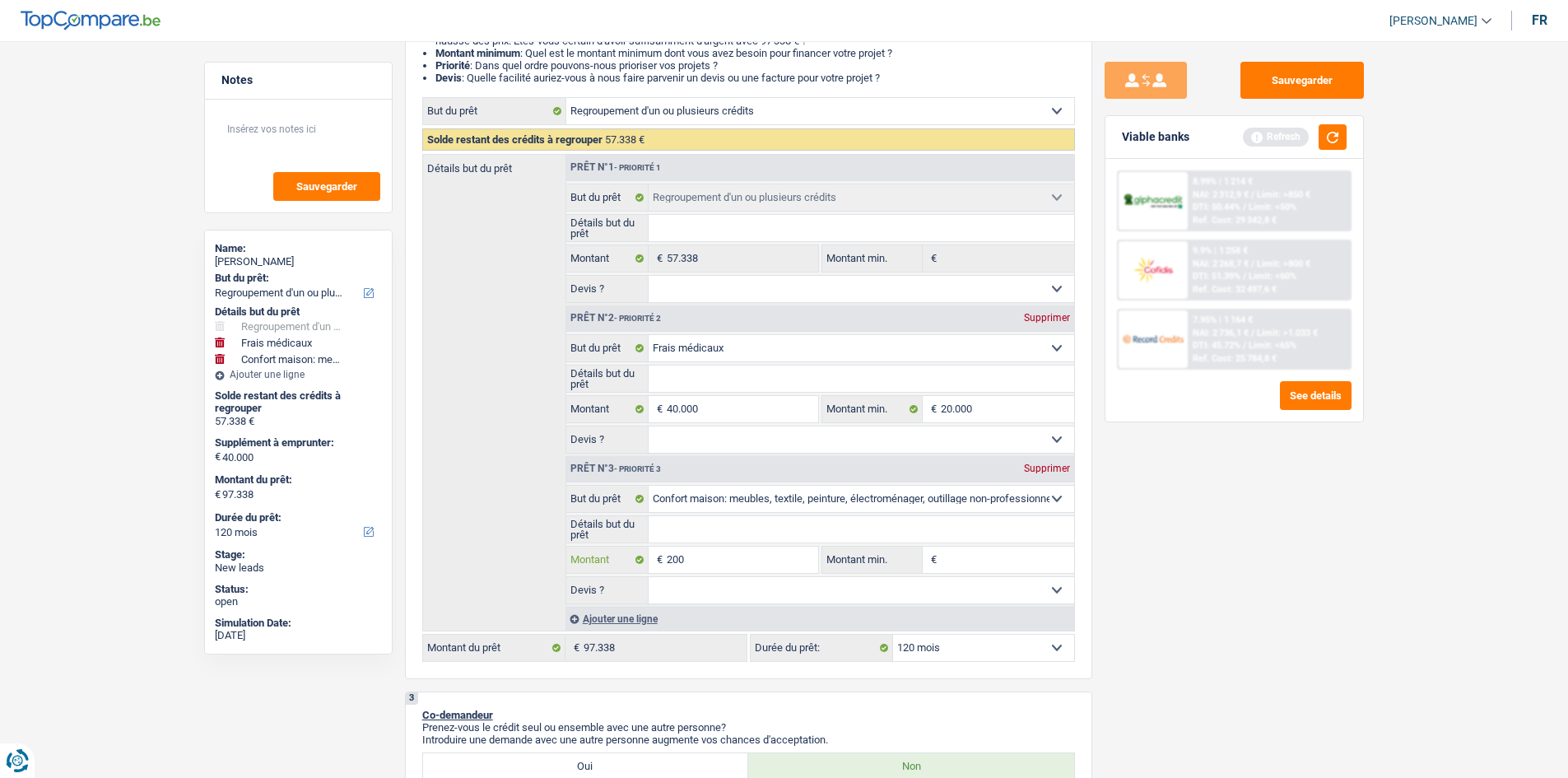 type on "200" 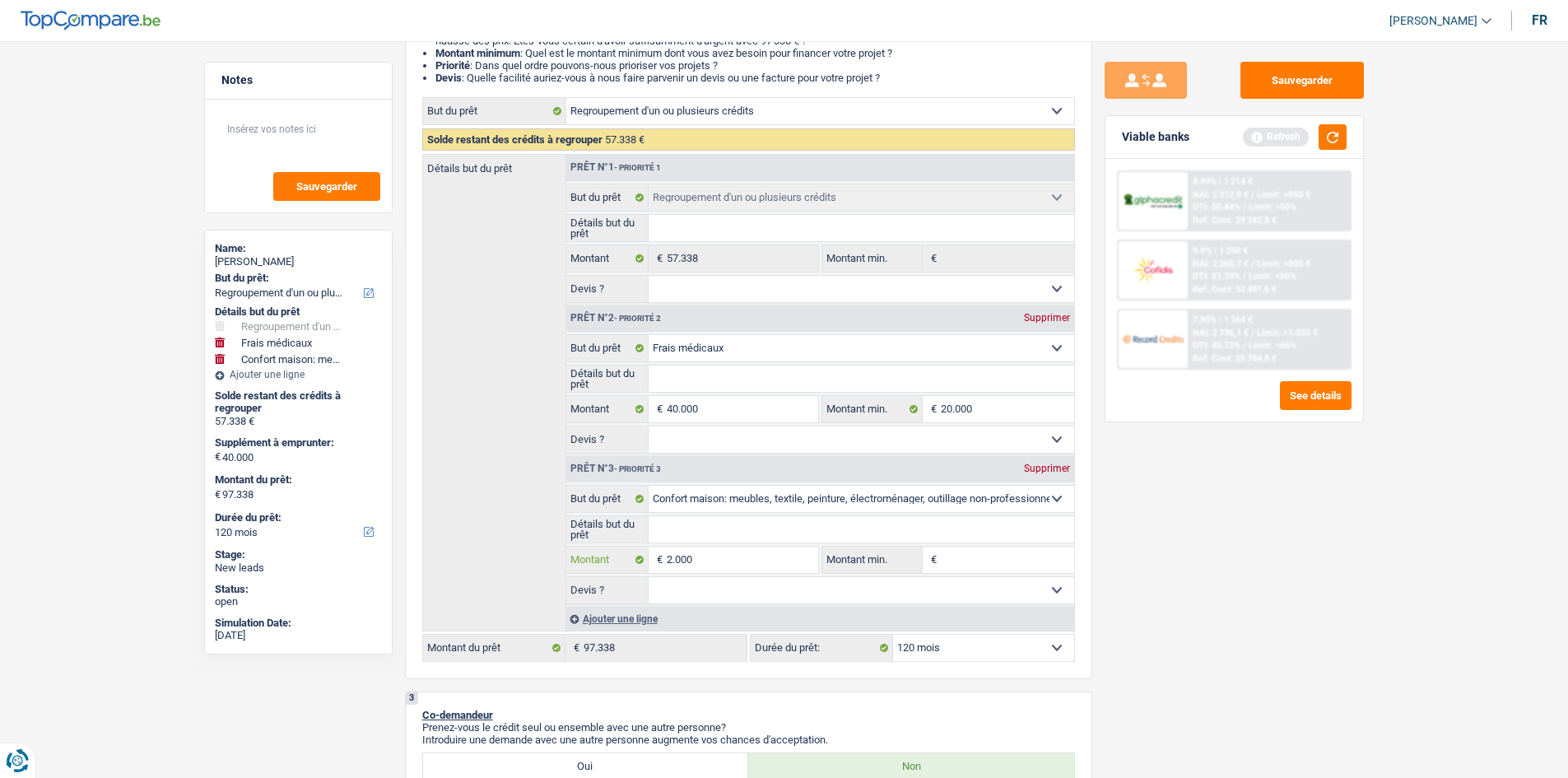 type on "2.000" 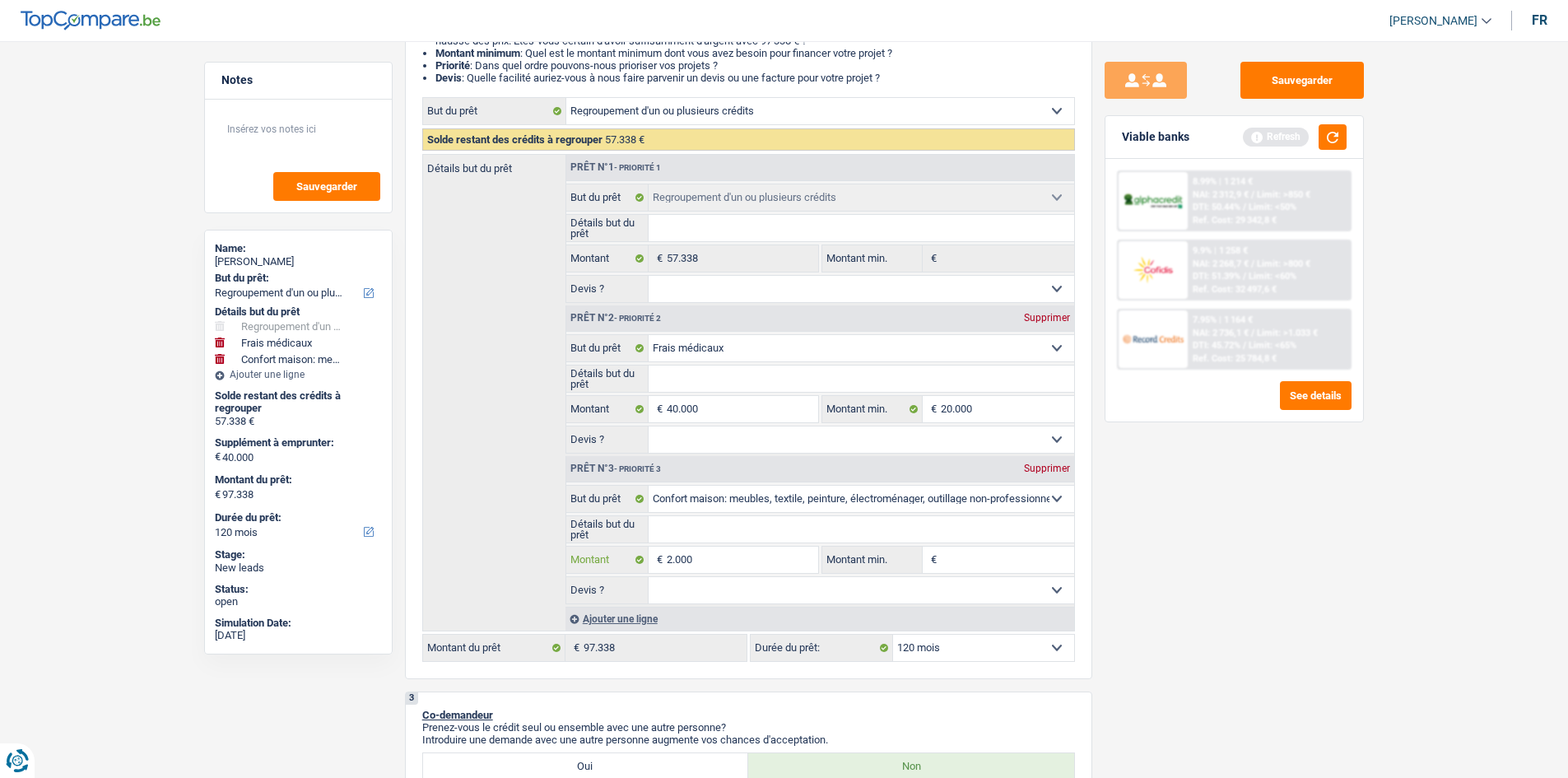 type on "20.000" 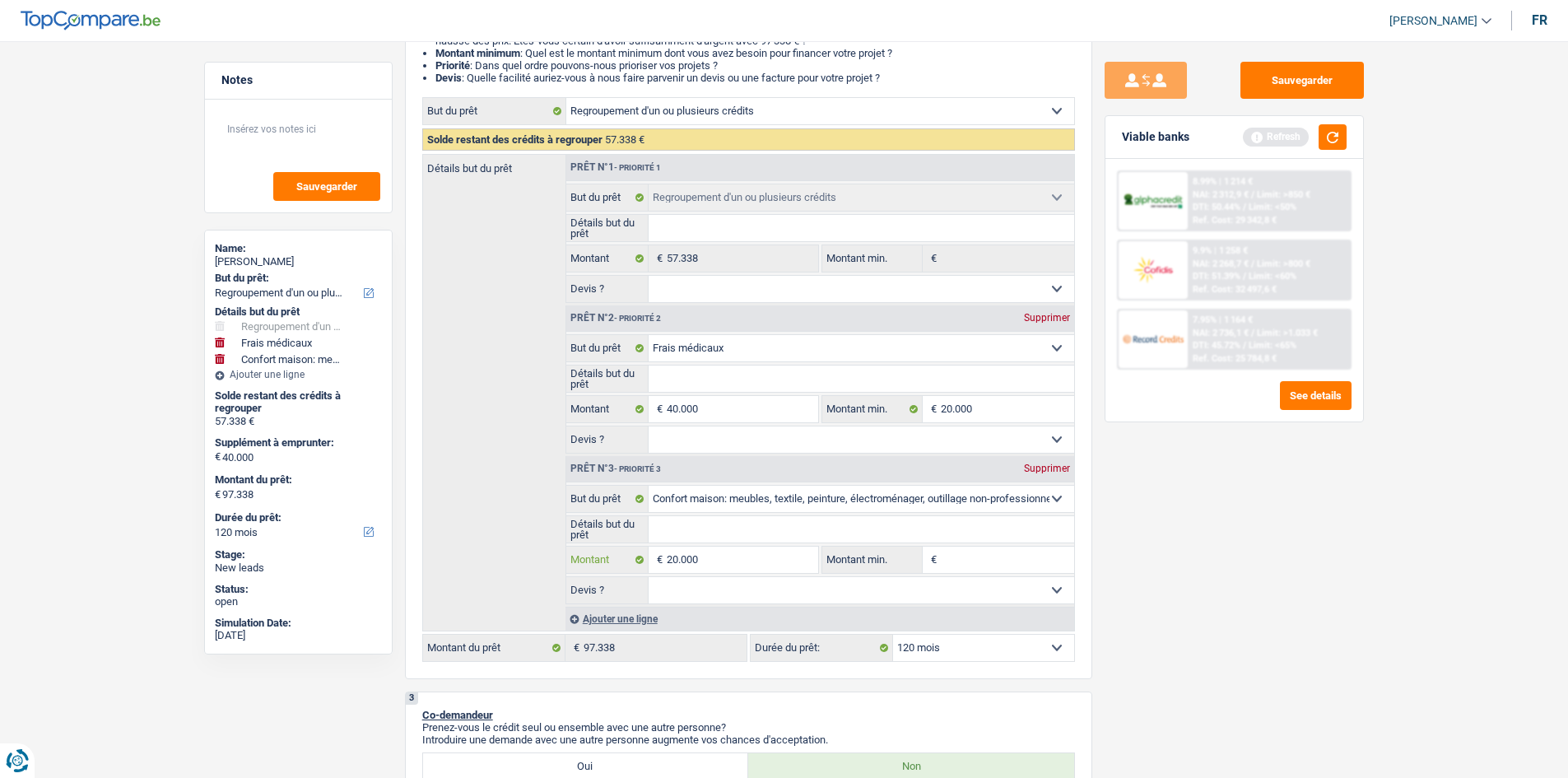 type on "20.000" 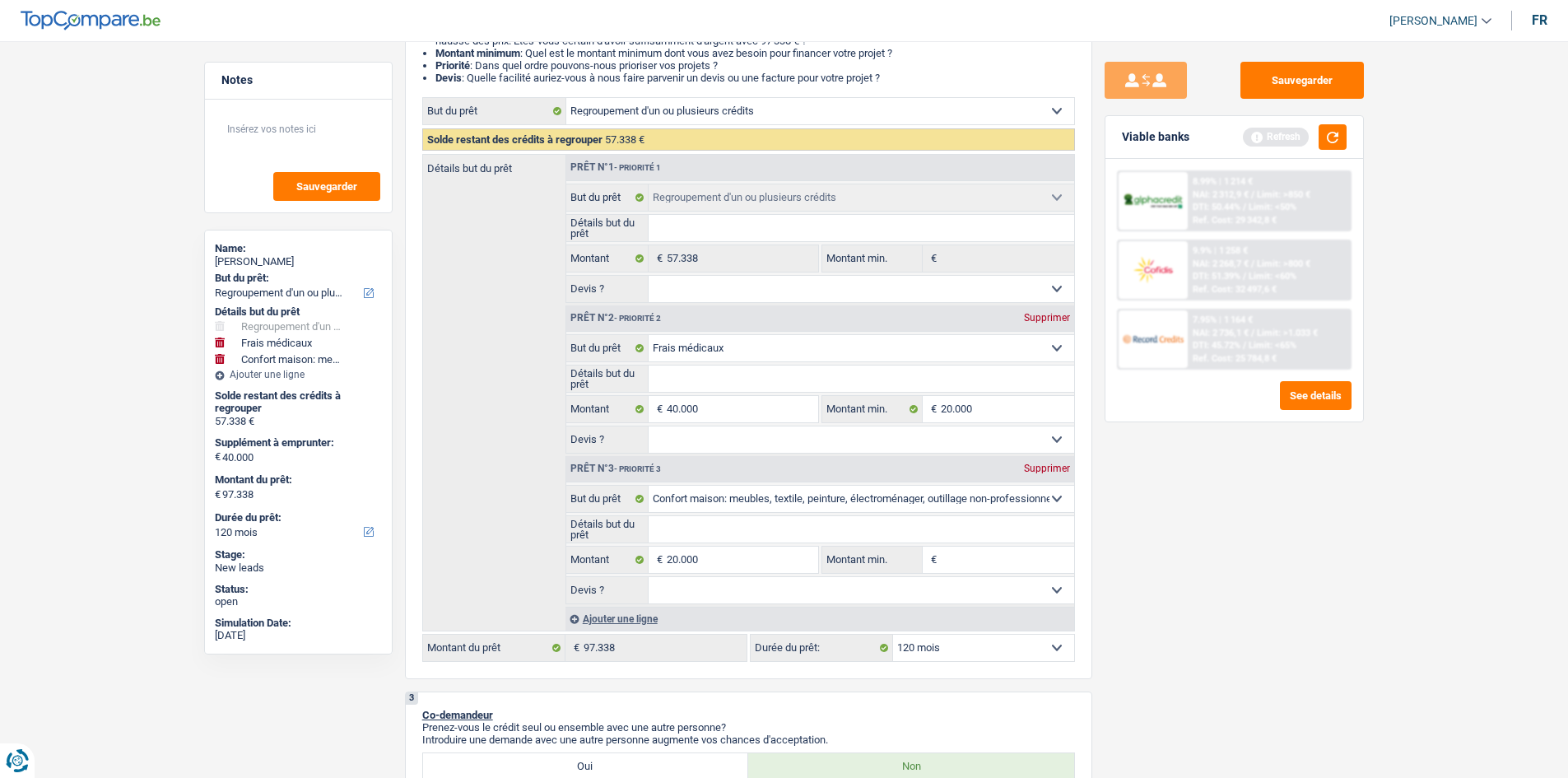 type on "60.000" 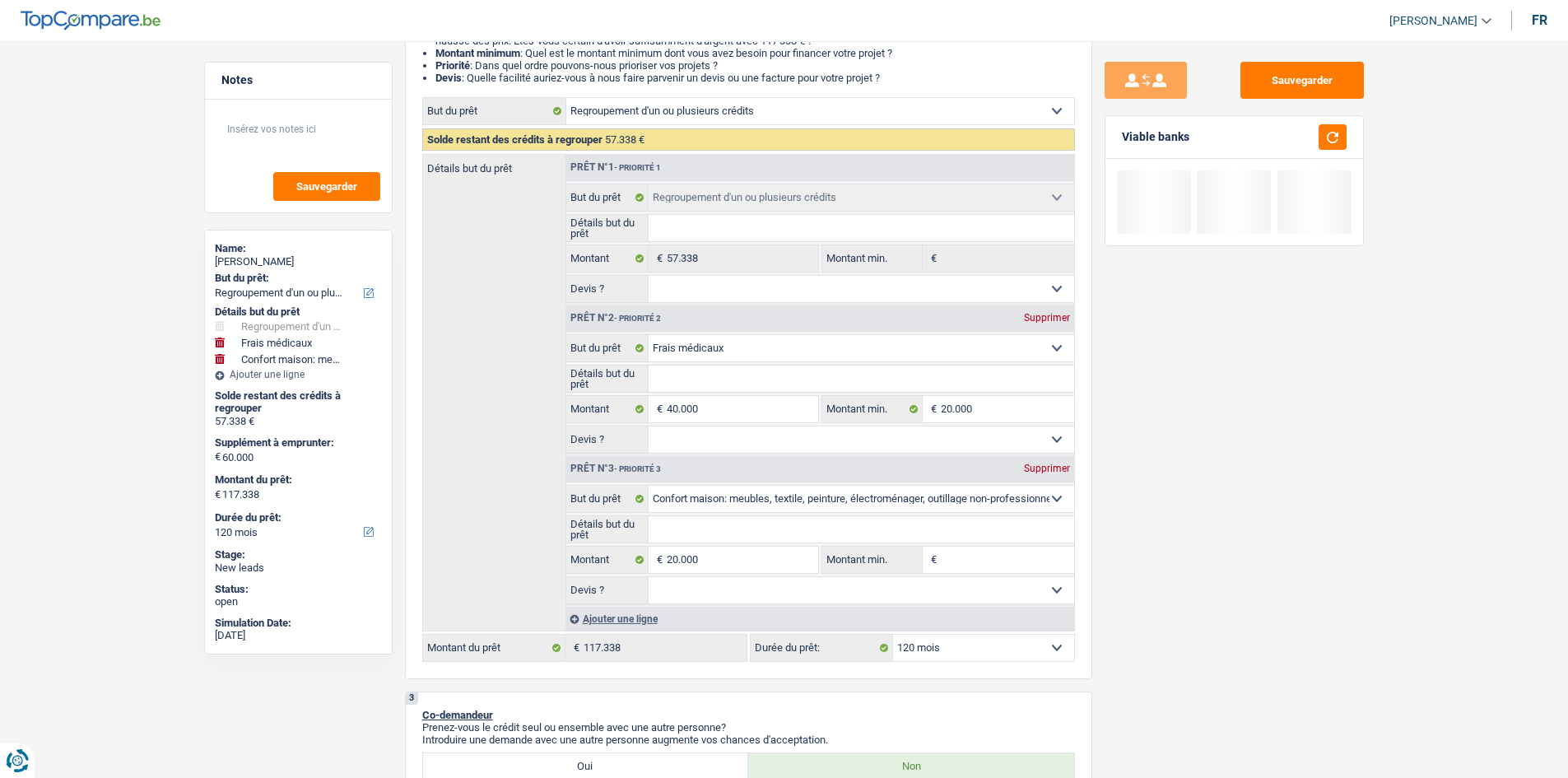 click on "Sauvegarder
Viable banks" at bounding box center [1234, 404] 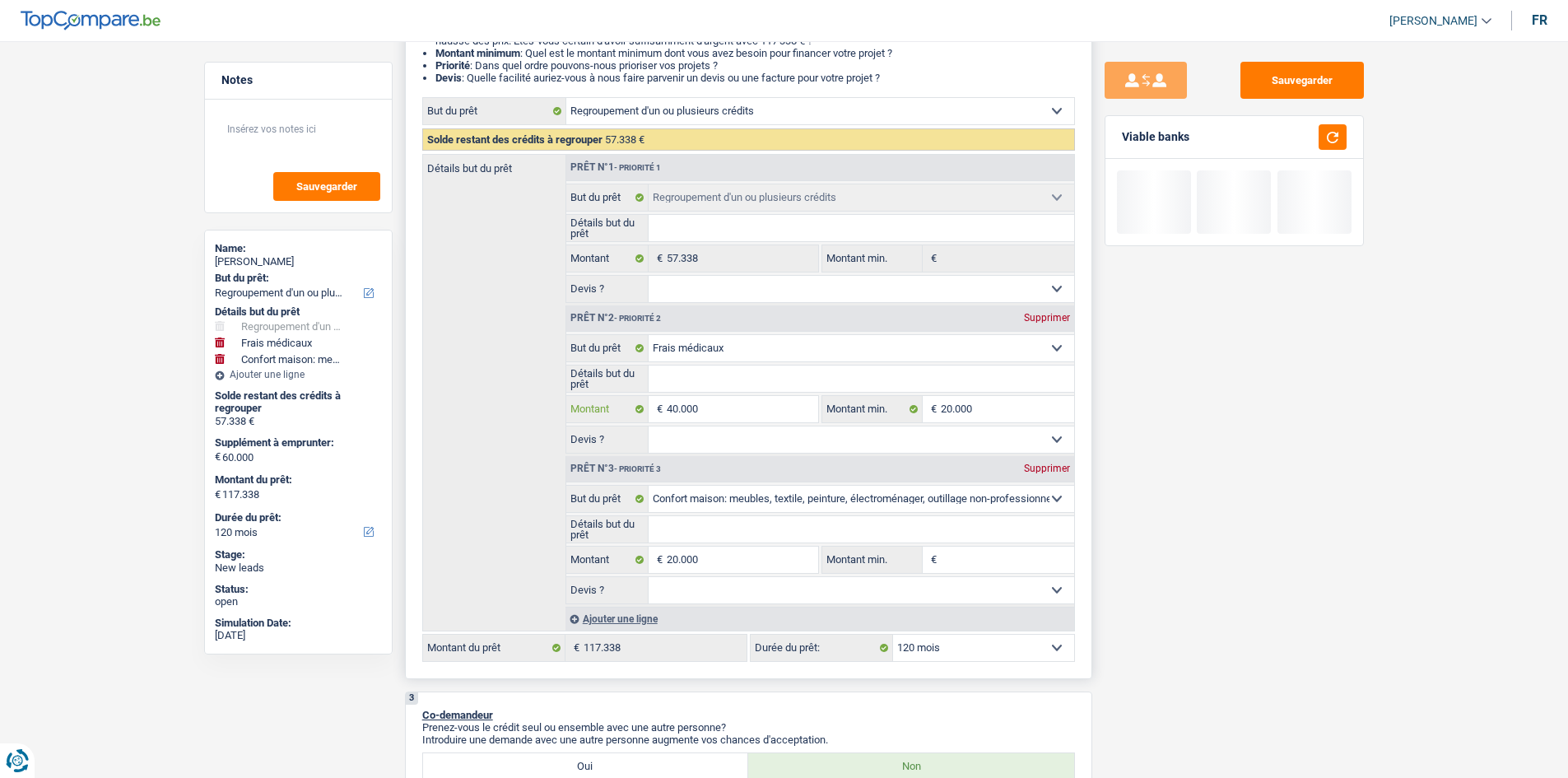click on "40.000" at bounding box center (742, 409) 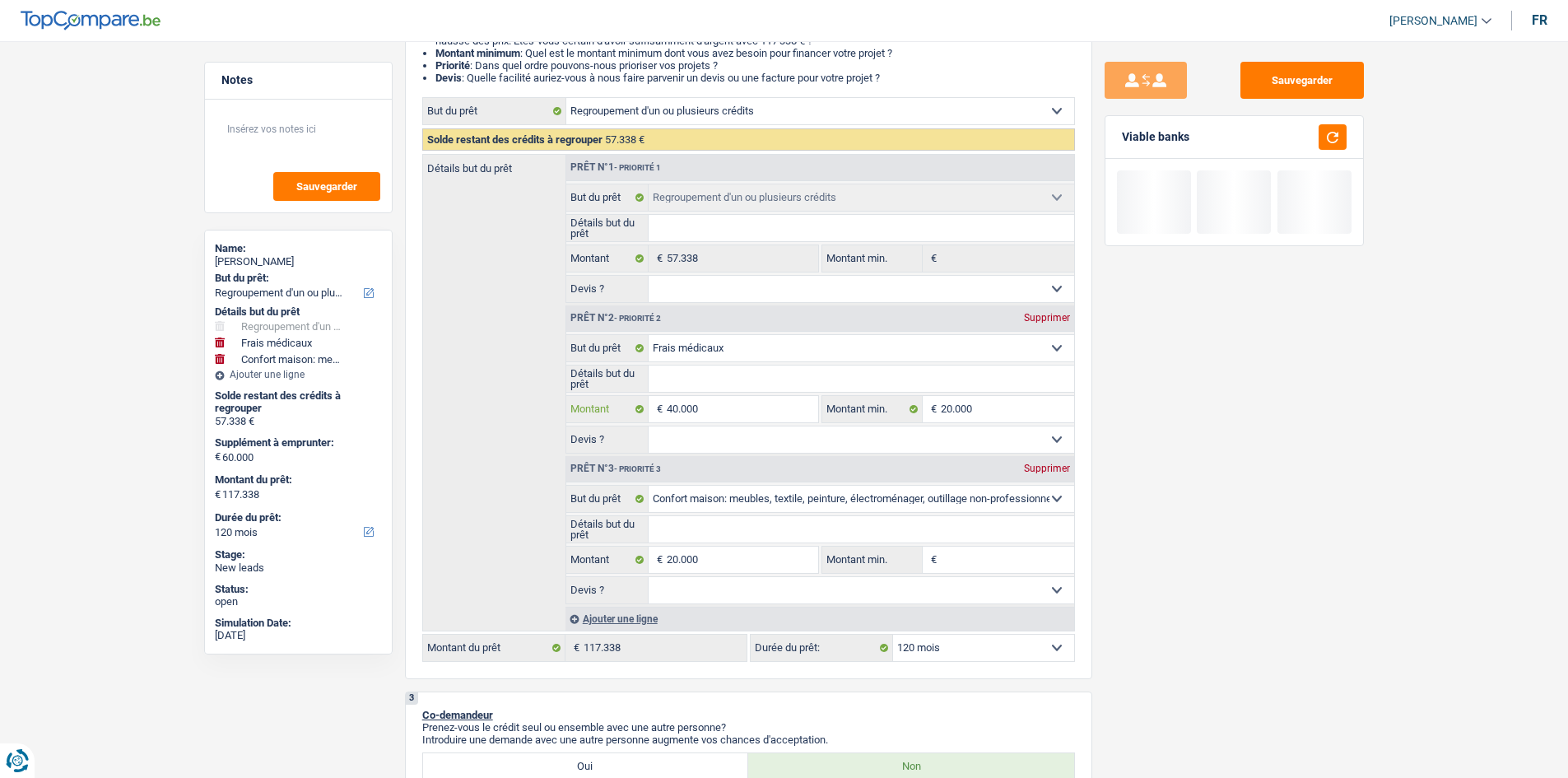 type on "4.000" 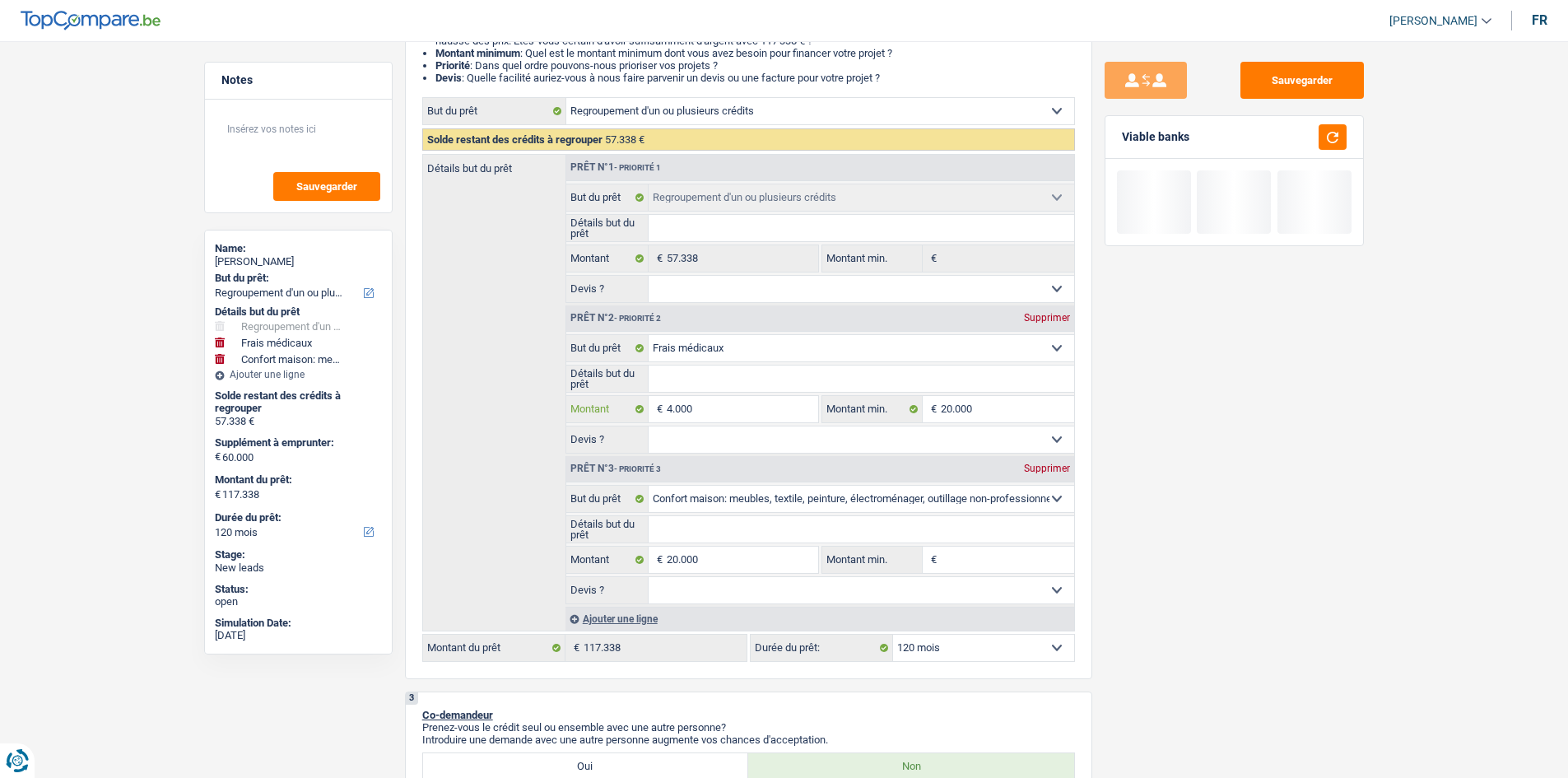 type on "4.000" 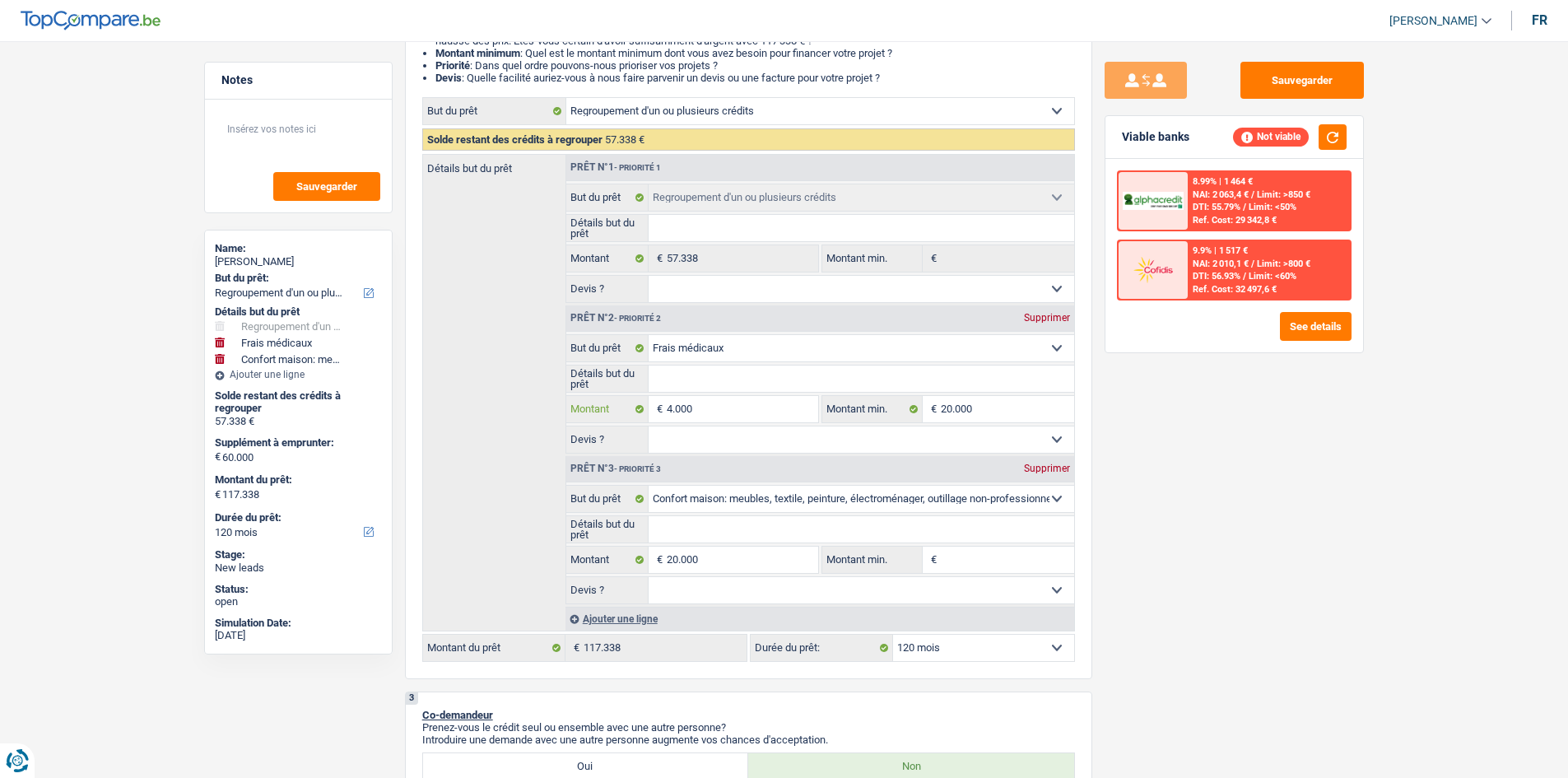 type on "400" 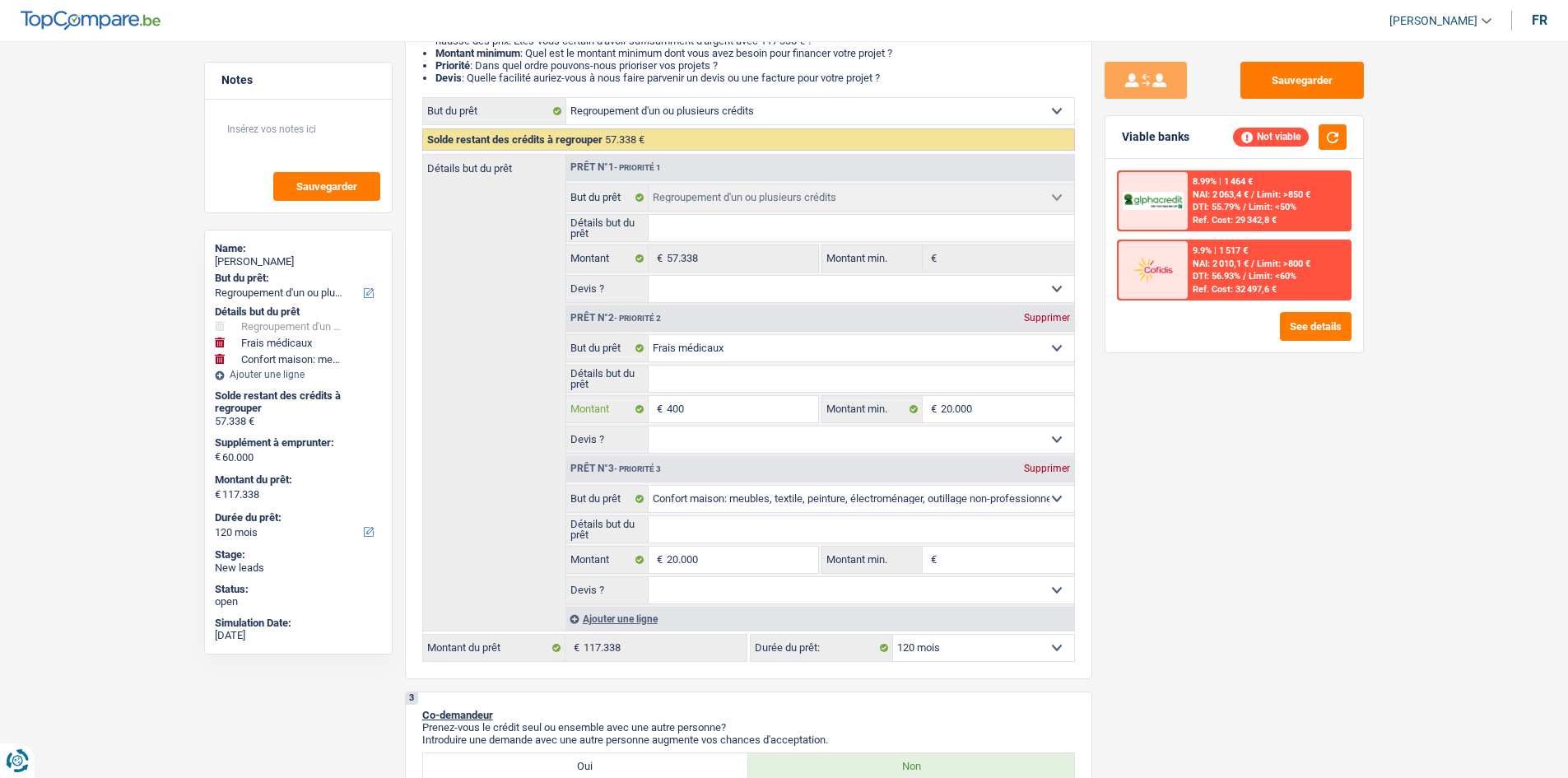 type on "40" 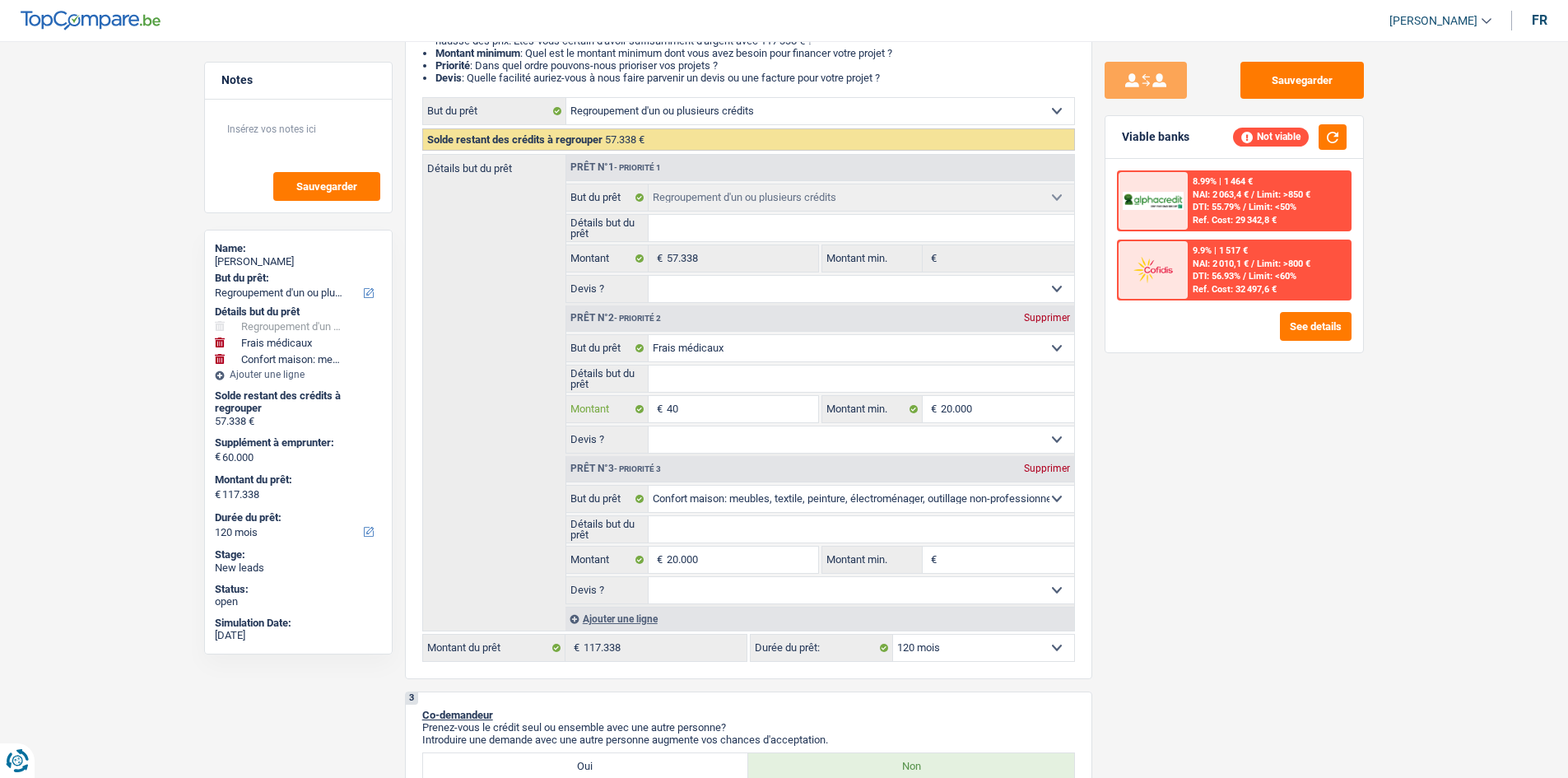 type on "40" 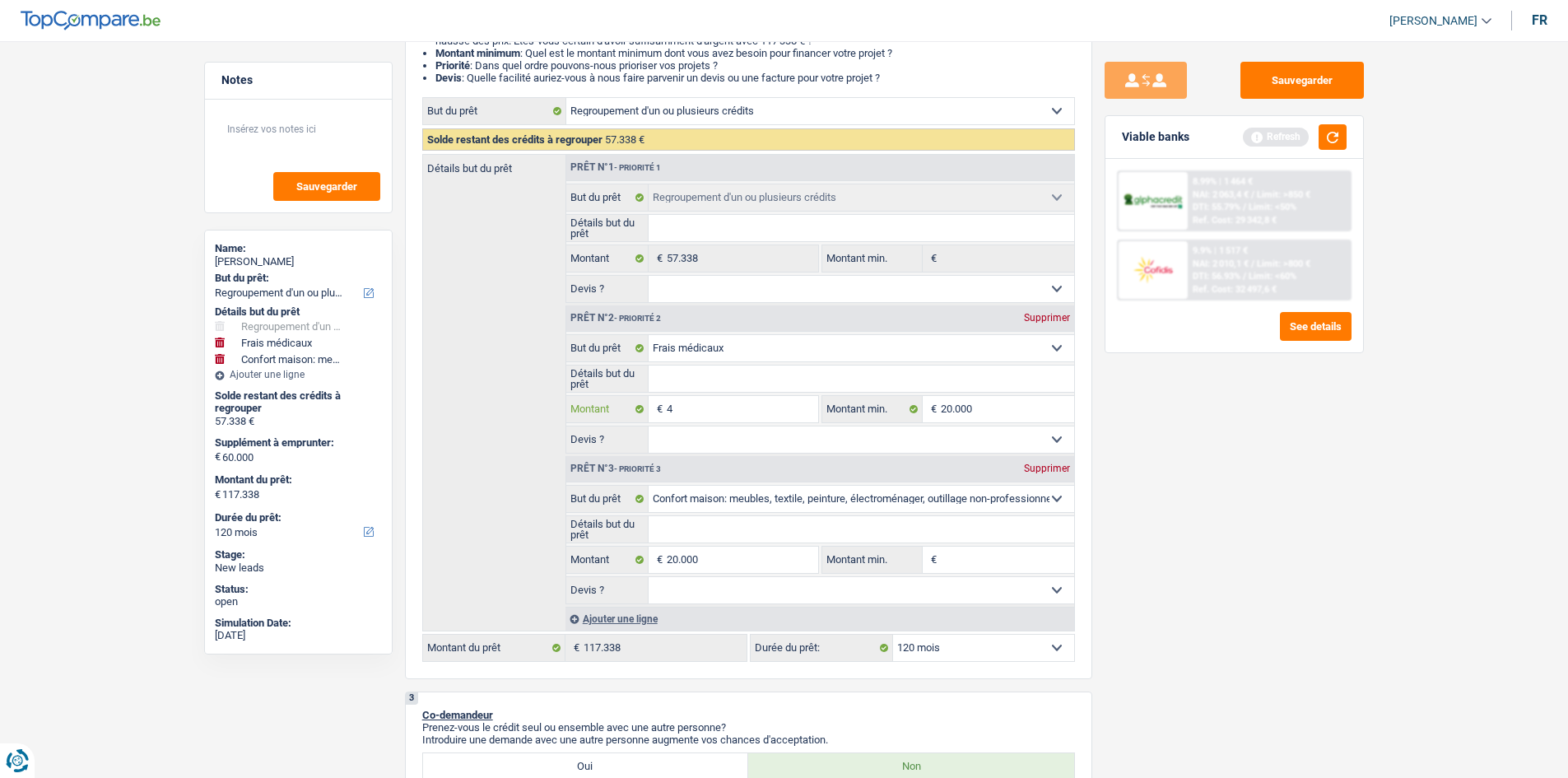 type 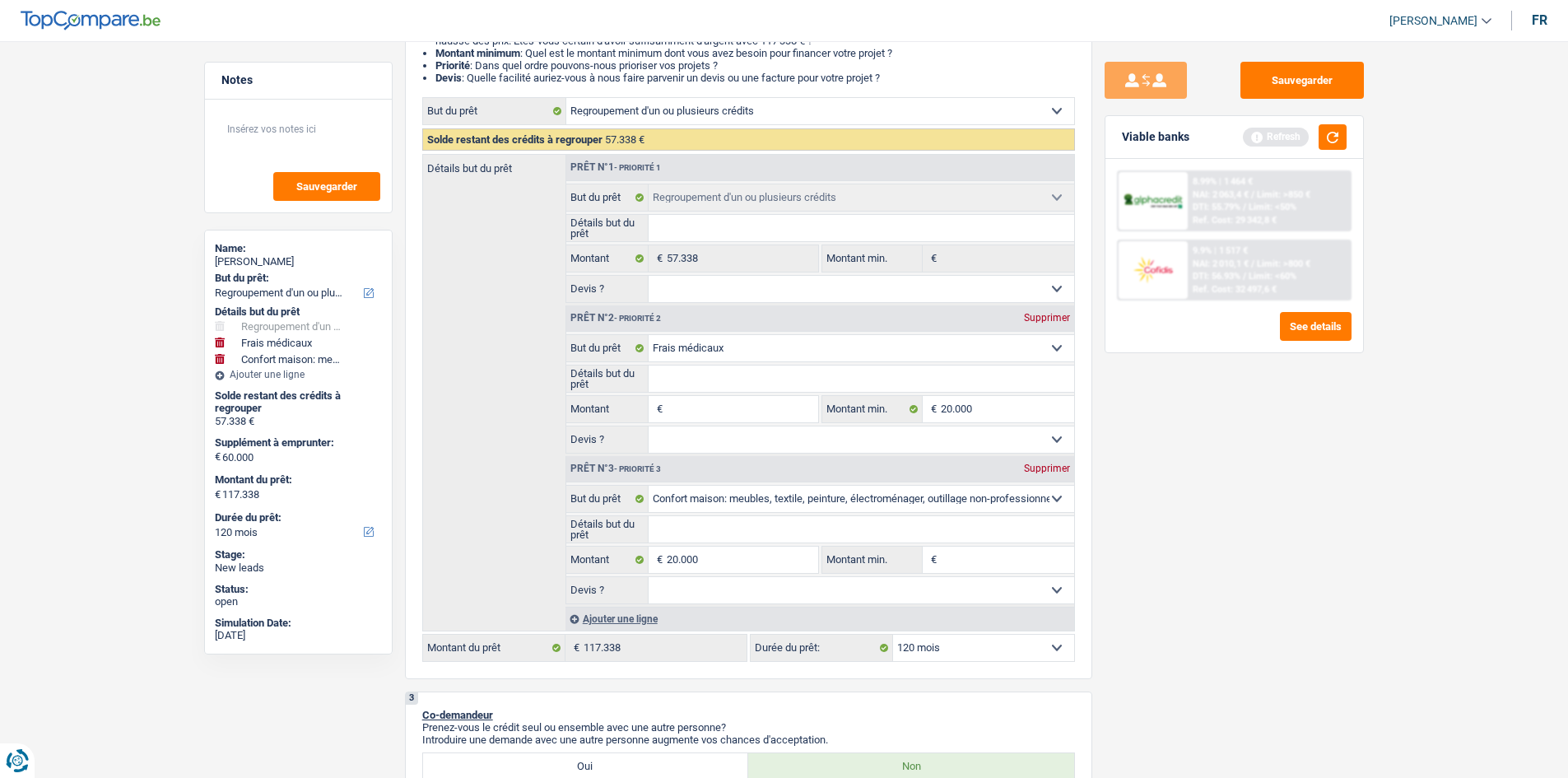 type on "2" 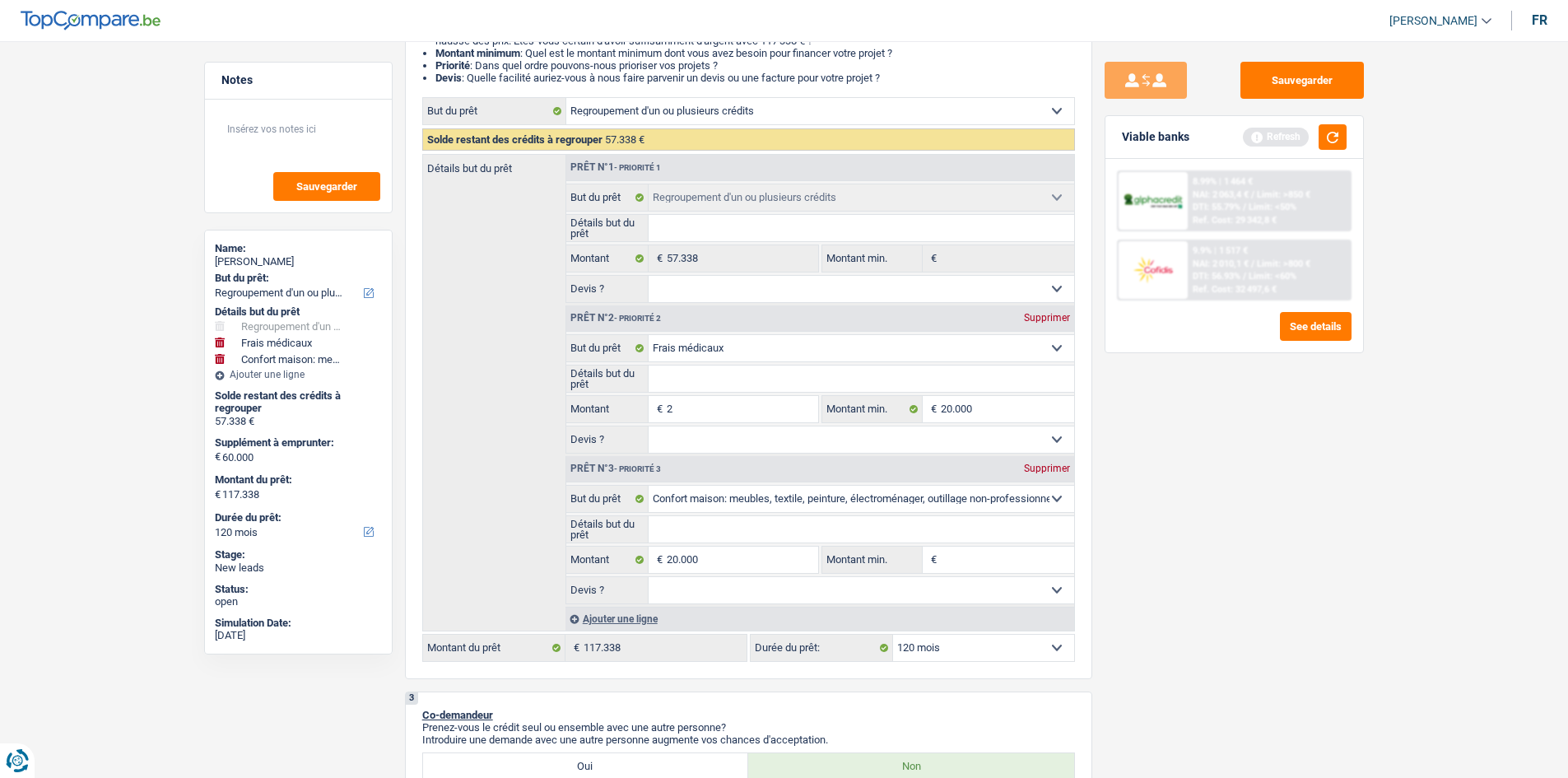 type on "2" 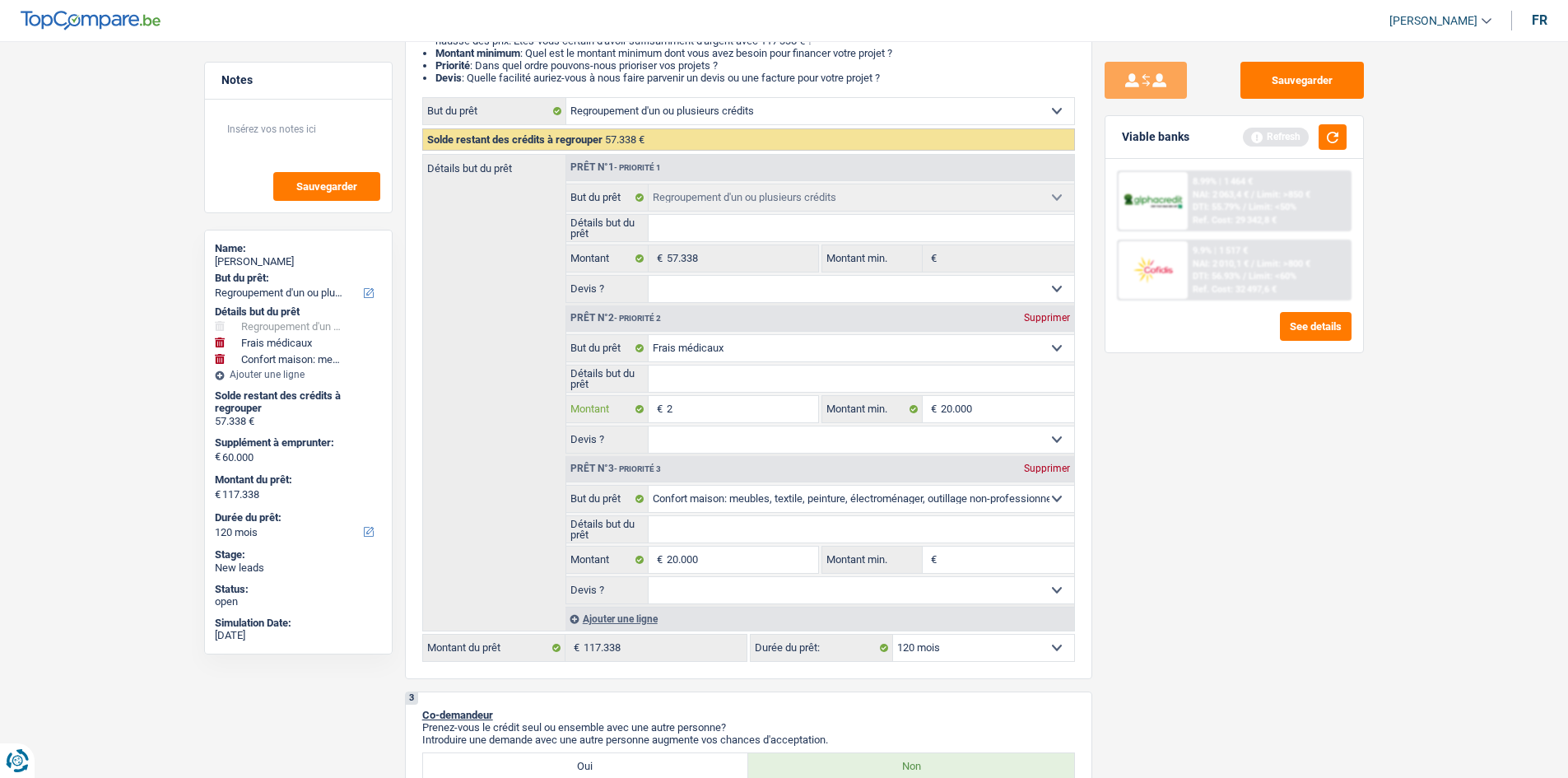 type on "20" 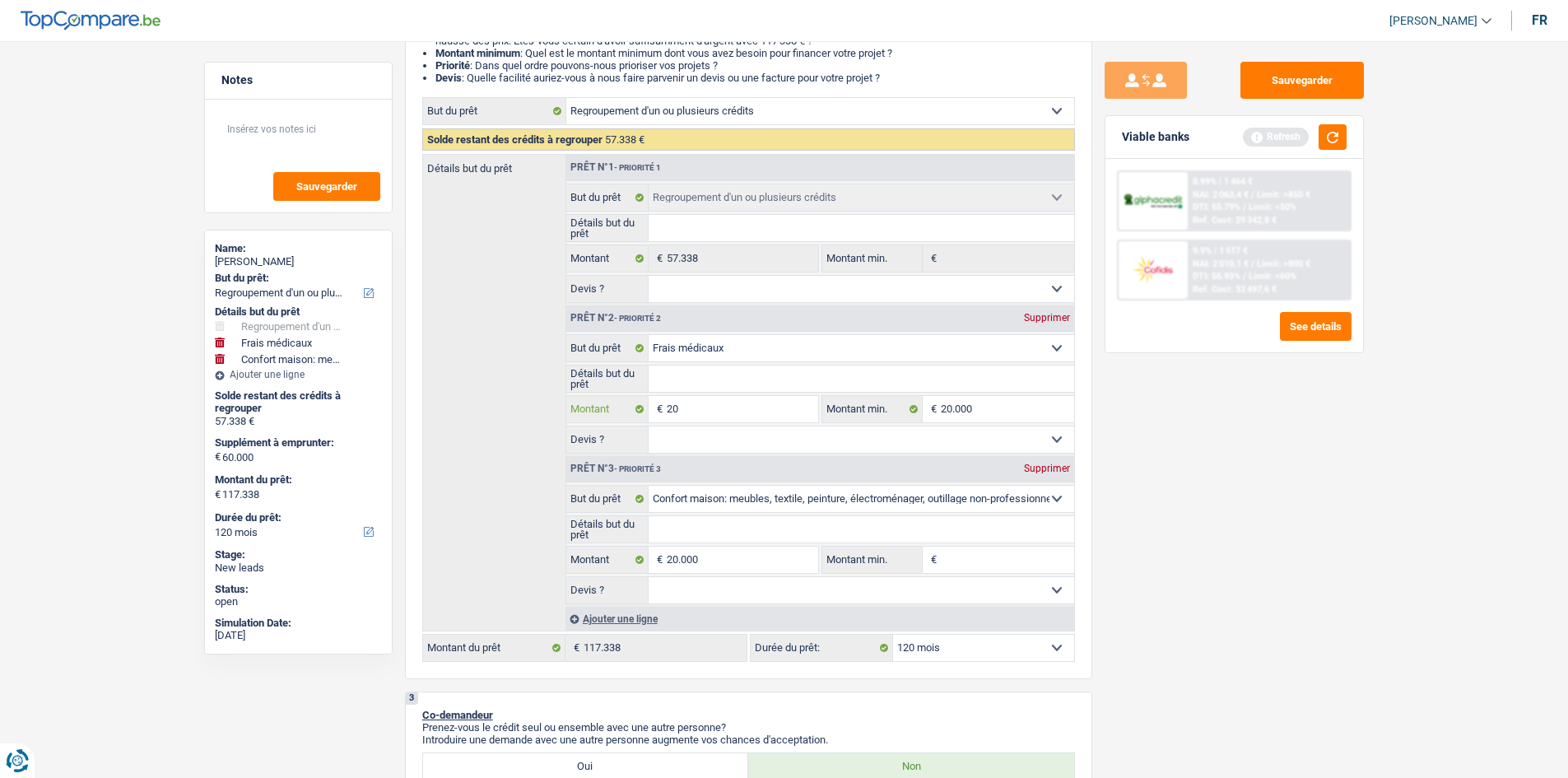 type on "200" 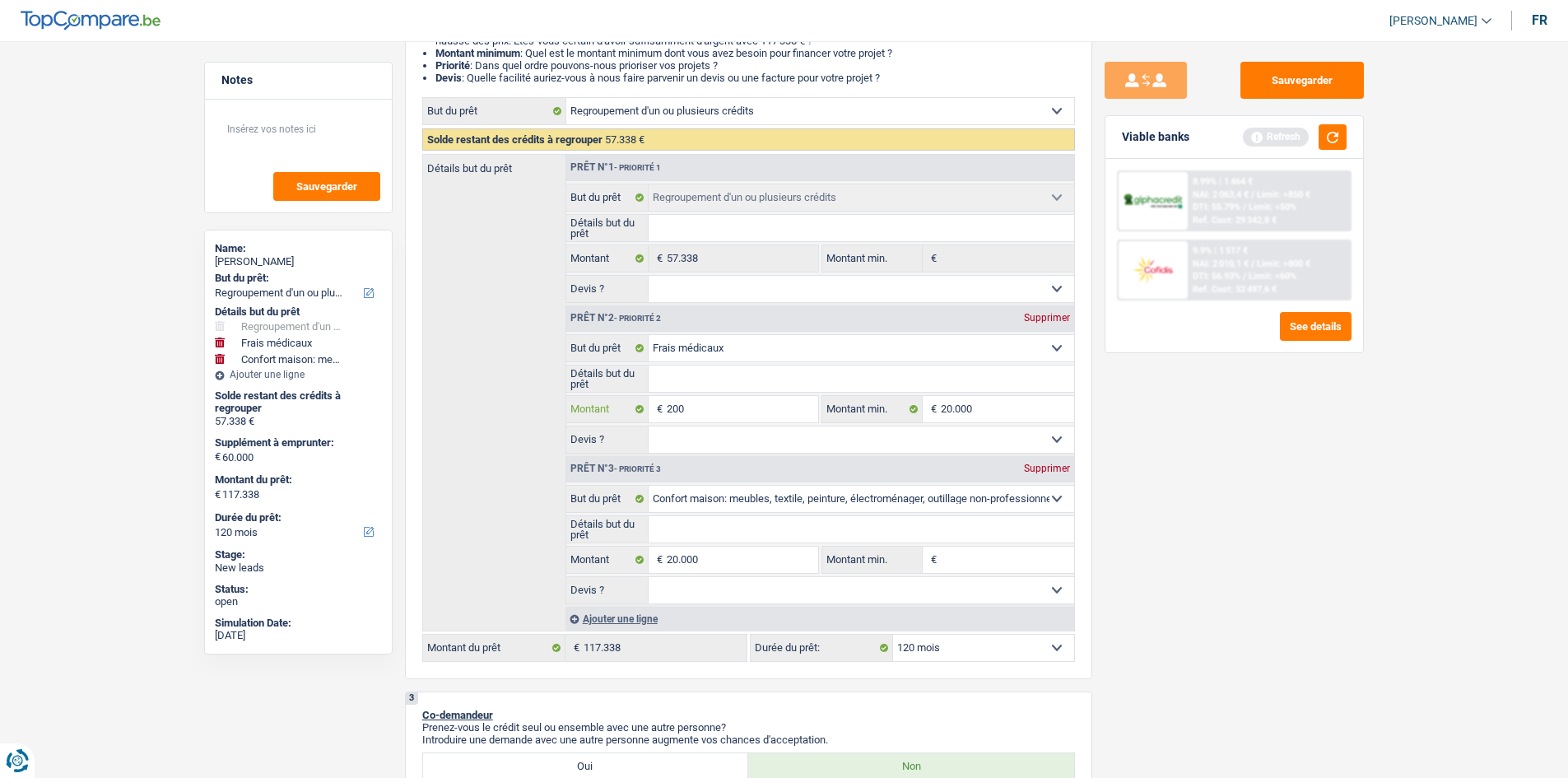 type on "2.000" 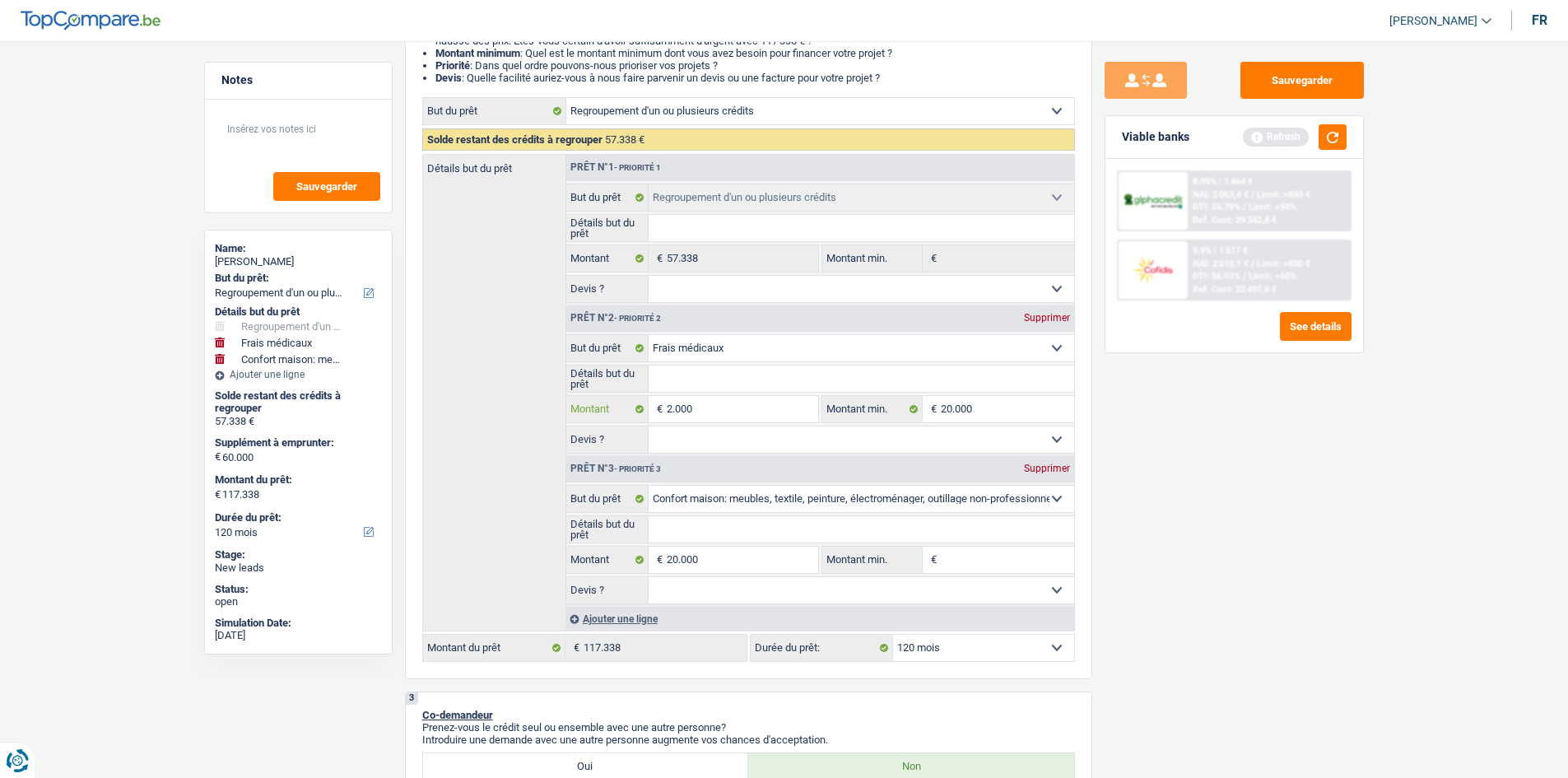 type on "20.000" 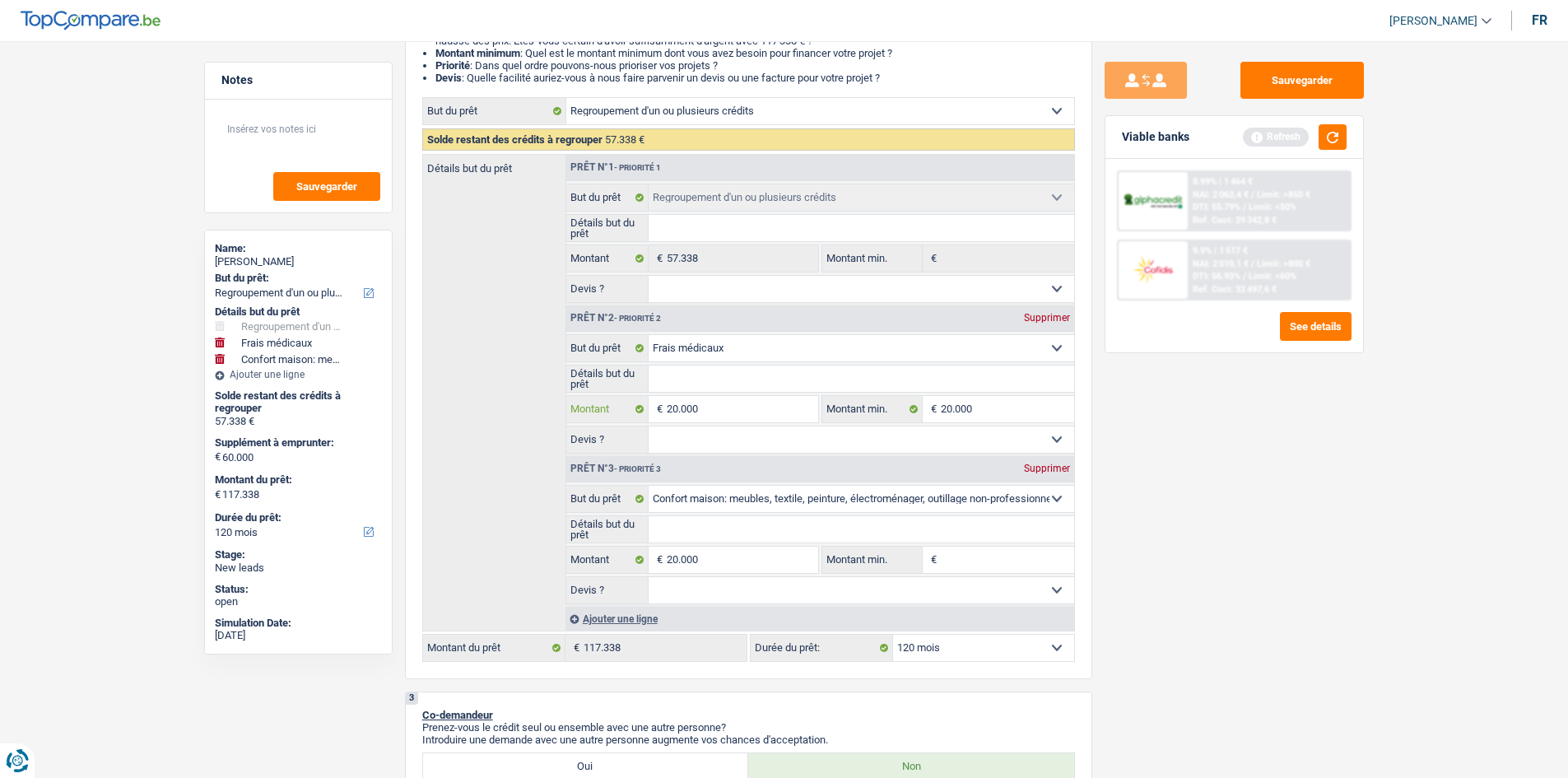 type on "20.000" 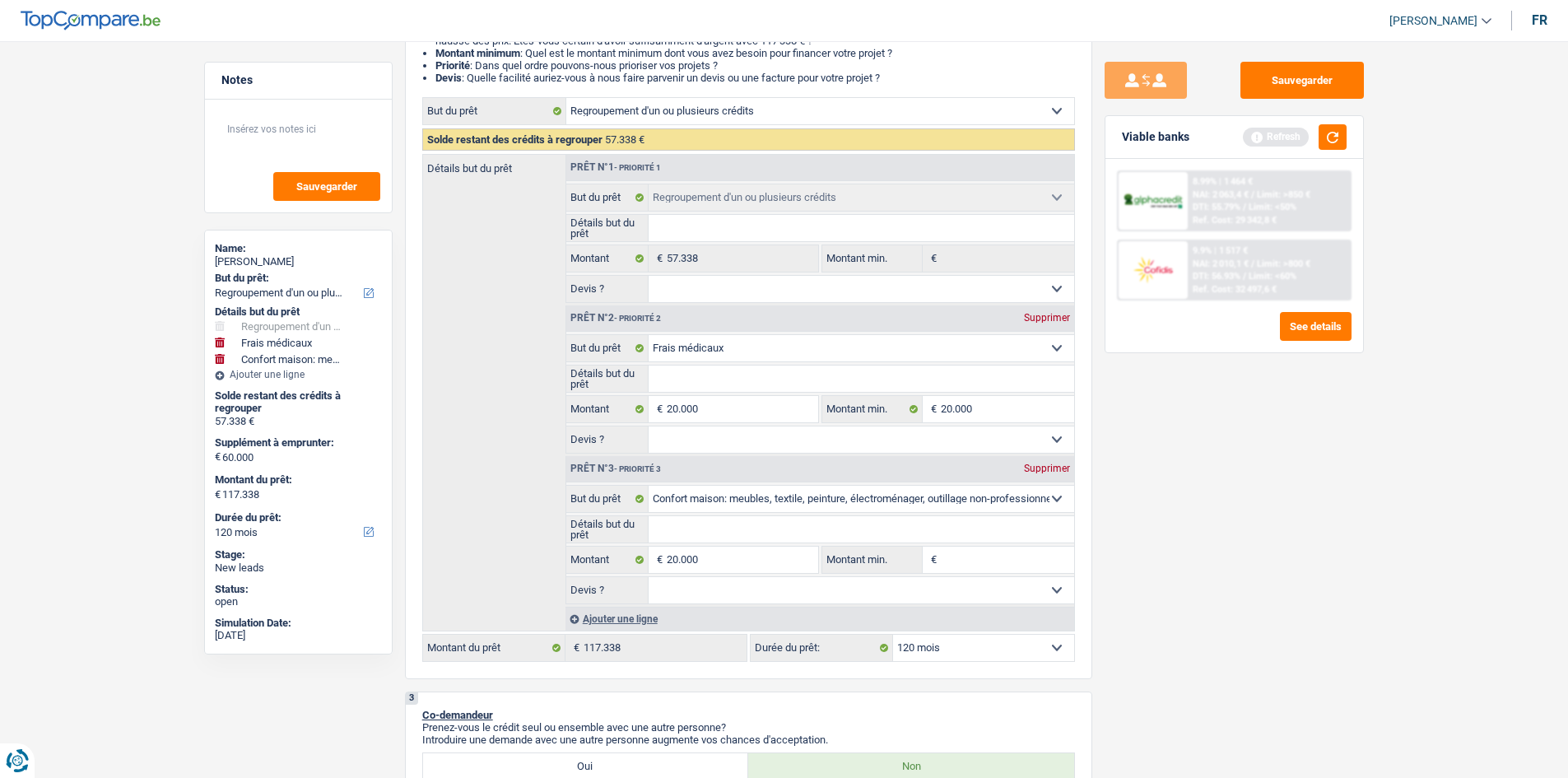 type on "40.000" 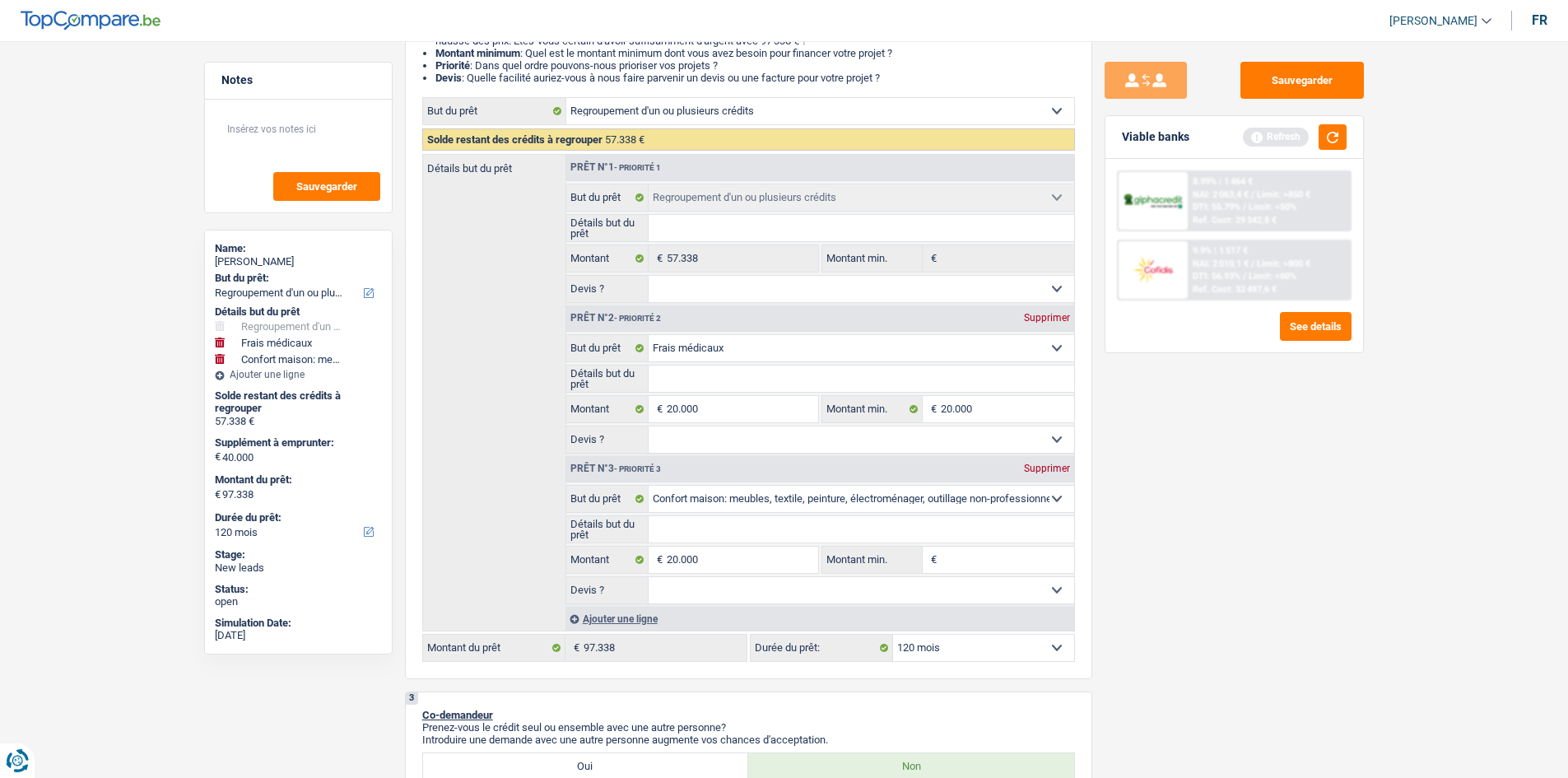 click on "Notes
Sauvegarder
Name:   [PERSON_NAME]   But du prêt: Confort maison: meubles, textile, peinture, électroménager, outillage non-professionnel Hifi, multimédia, gsm, ordinateur Aménagement: frais d'installation, déménagement Evénement familial: naissance, mariage, divorce, communion, décès Frais médicaux Frais d'études Frais permis de conduire Regroupement d'un ou plusieurs crédits Loisirs: voyage, sport, musique Rafraîchissement: petits travaux maison et jardin Frais judiciaires Réparation voiture Prêt rénovation (non disponible pour les non-propriétaires) Prêt énergie (non disponible pour les non-propriétaires) Prêt voiture Taxes, impôts non professionnels Rénovation bien à l'étranger Dettes familiales Assurance Autre
Sélectionner une option
Détails but du prêt
Hifi, multimédia, gsm, ordinateur Aménagement: frais d'installation, déménagement" at bounding box center (784, 1602) 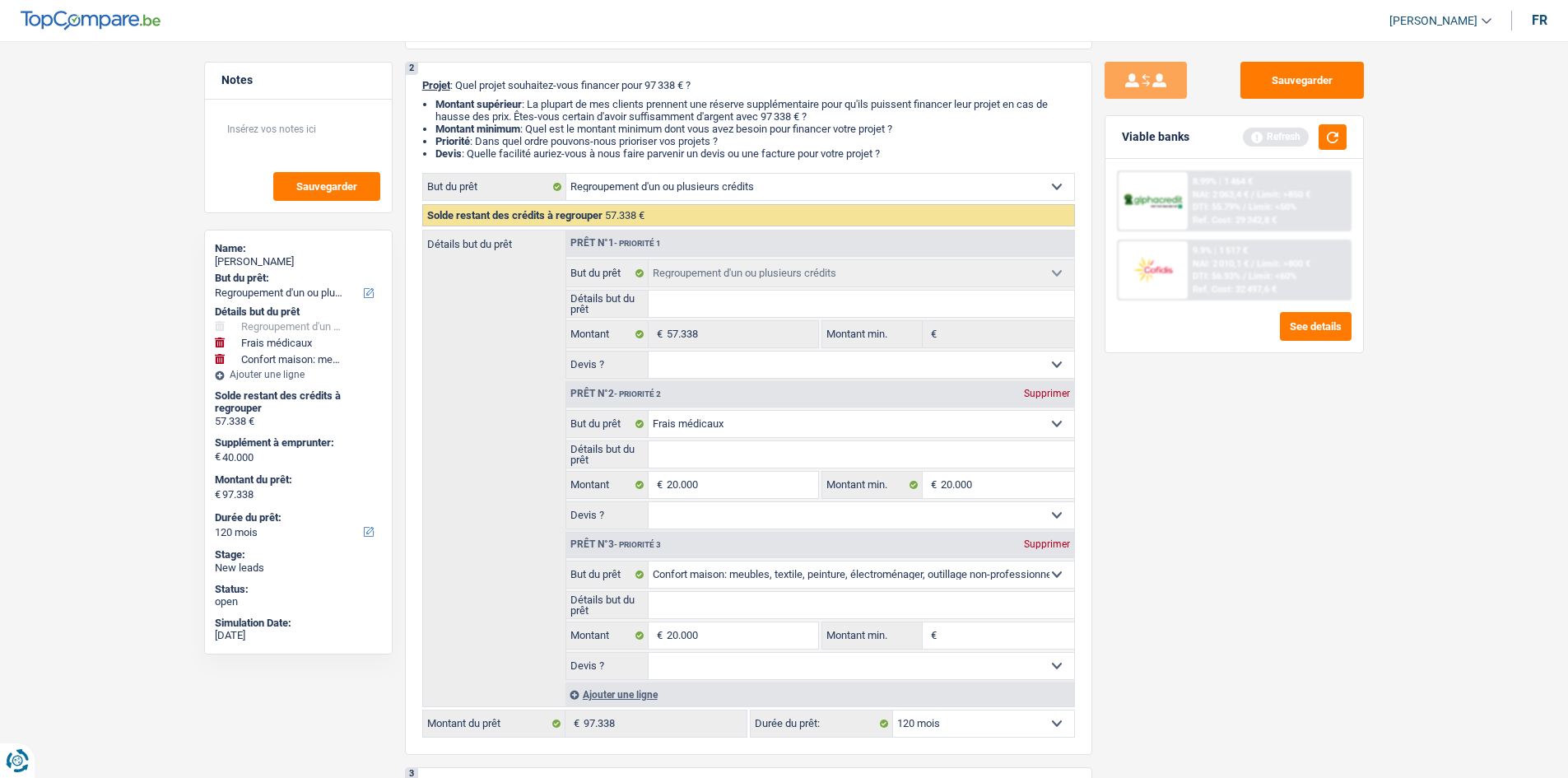 scroll, scrollTop: 329, scrollLeft: 0, axis: vertical 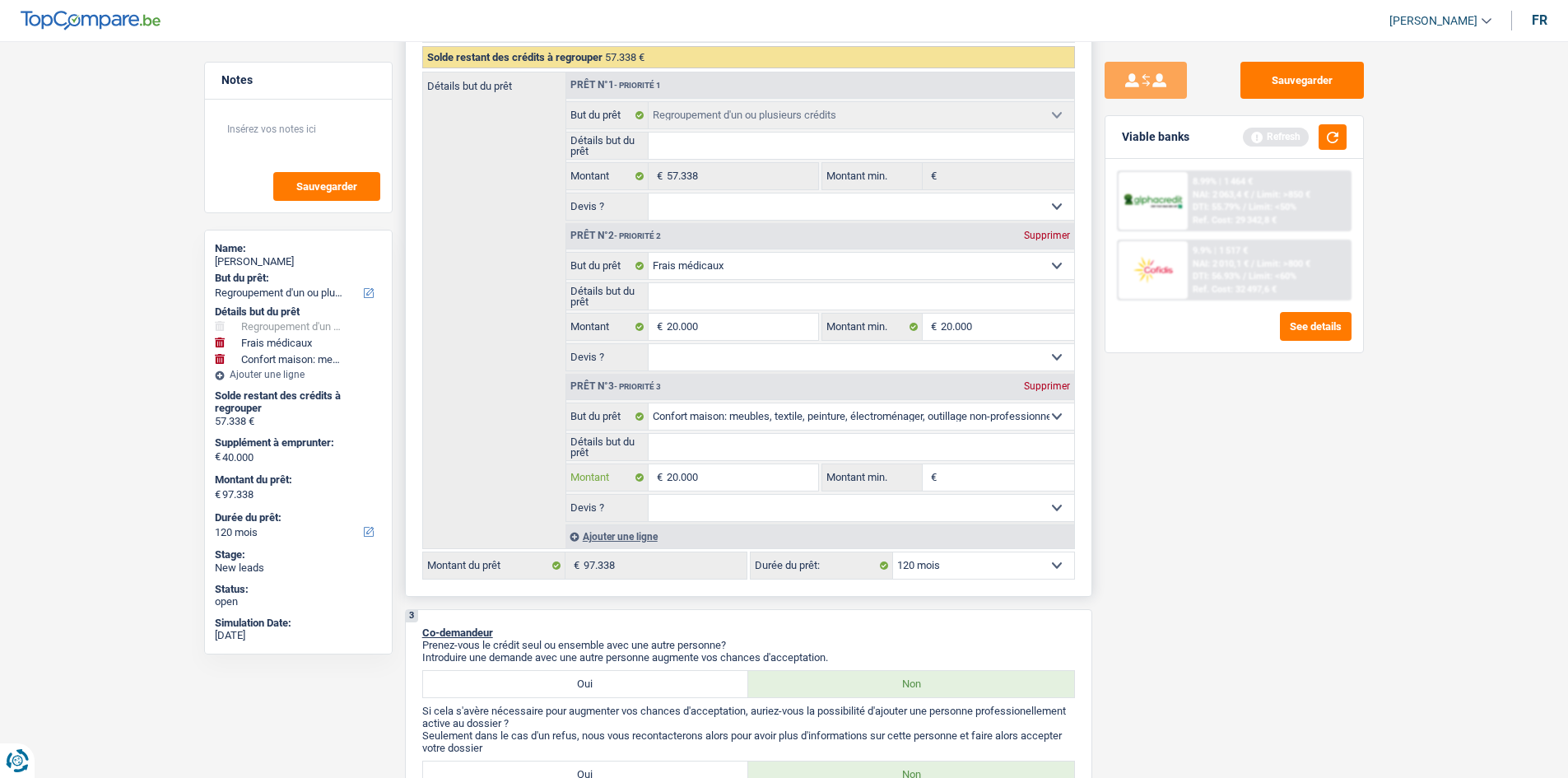 click on "20.000" at bounding box center [742, 478] 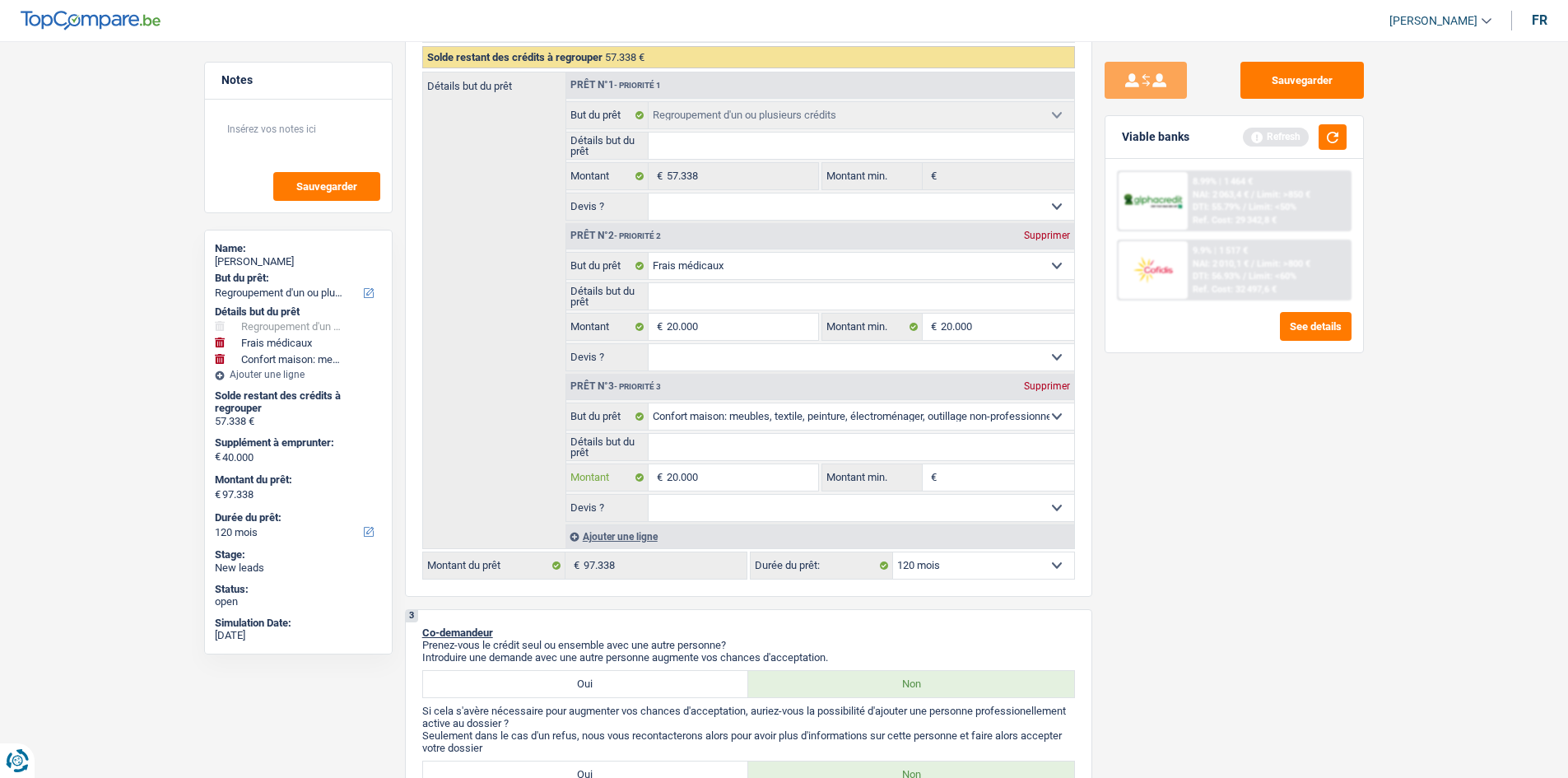 type on "2.000" 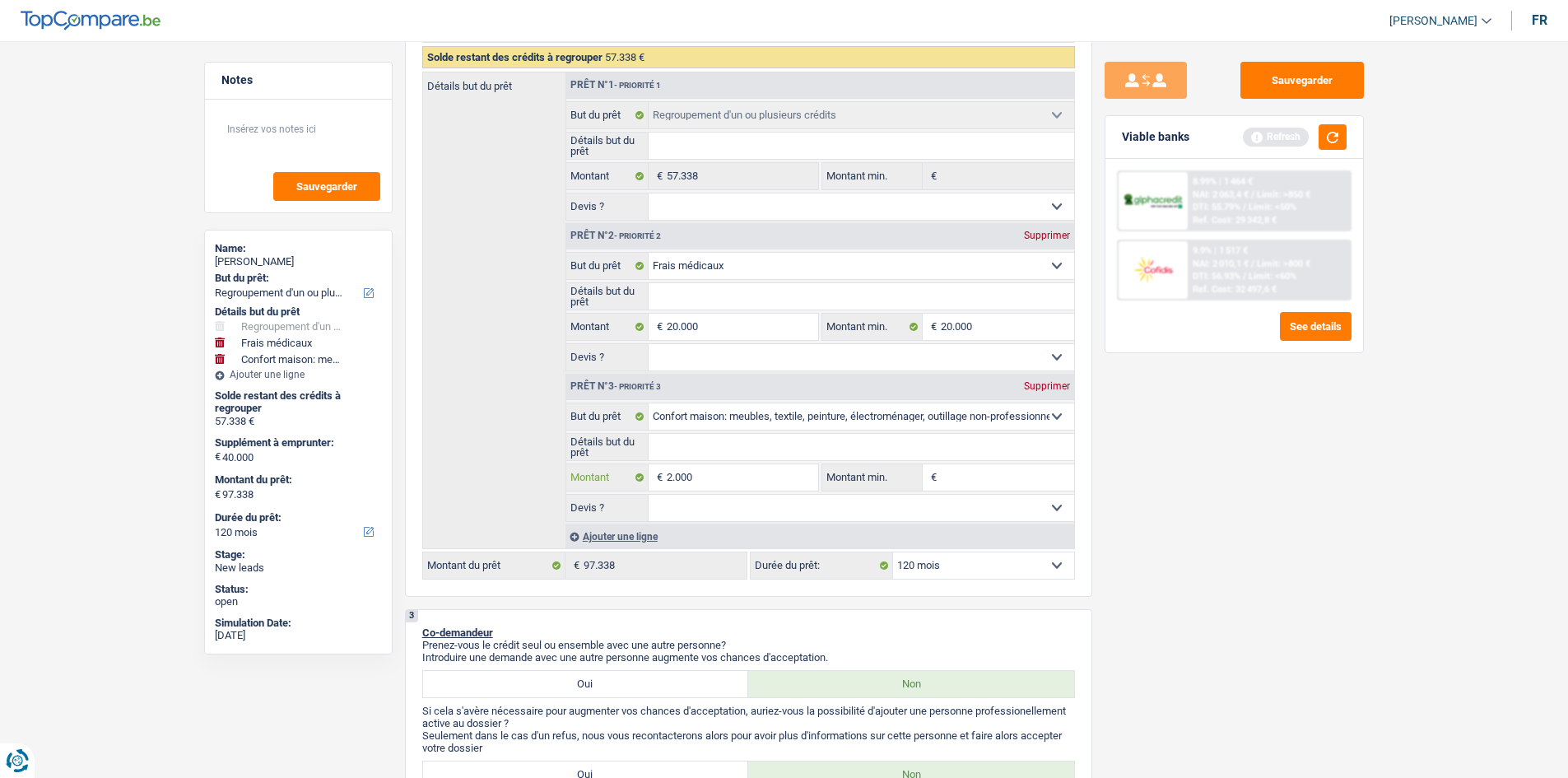 type on "200" 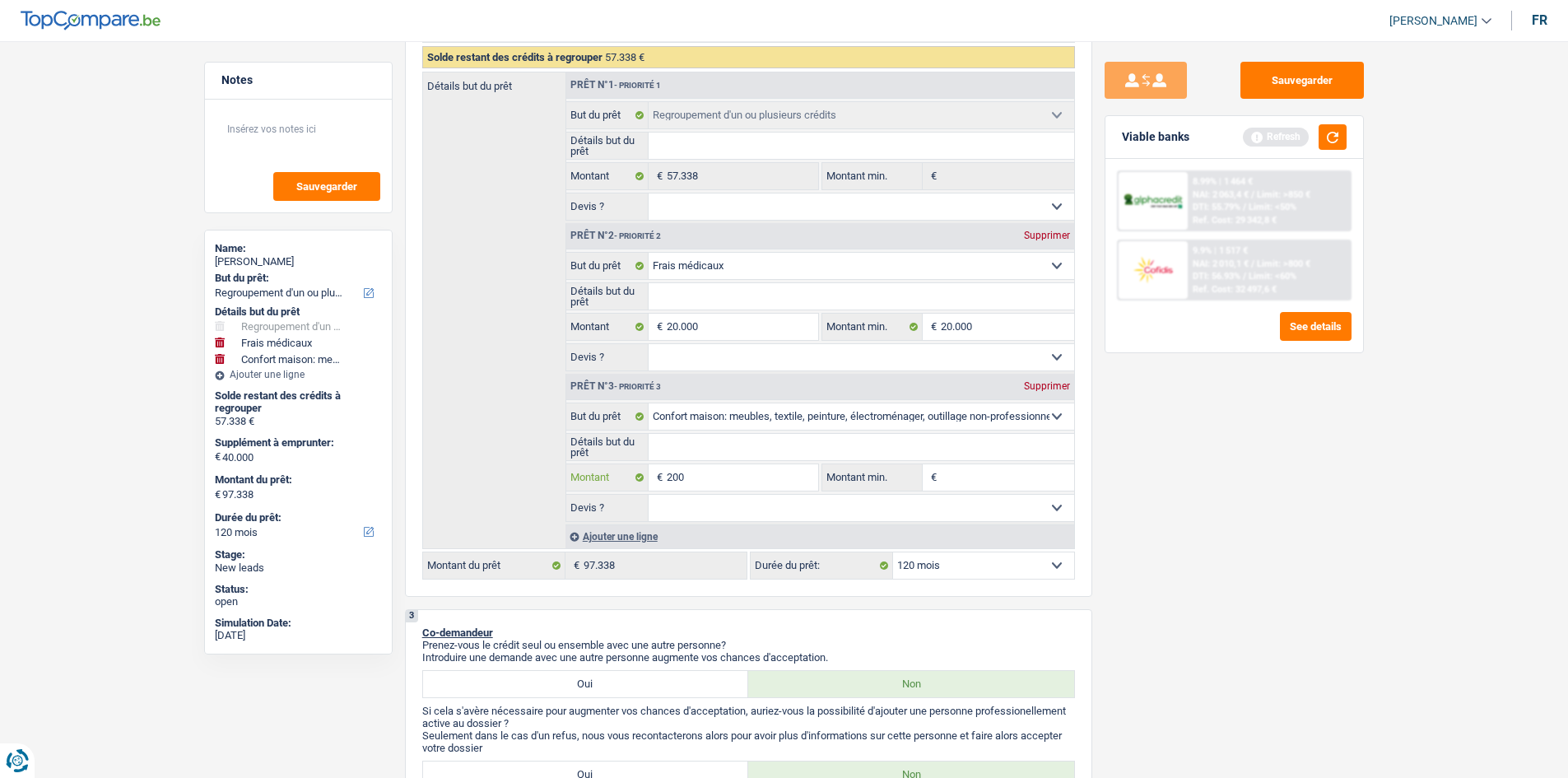 type on "200" 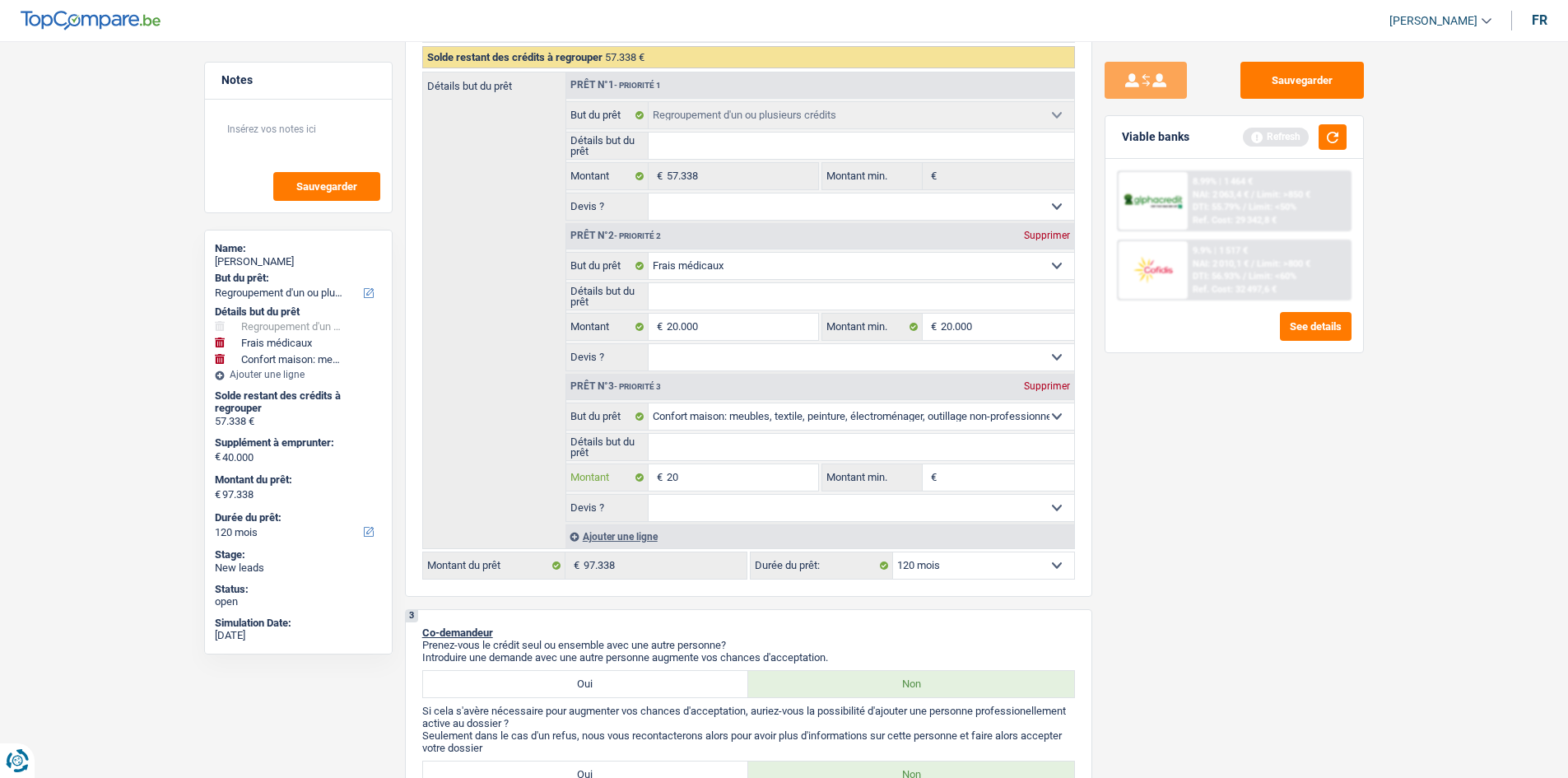 type on "2" 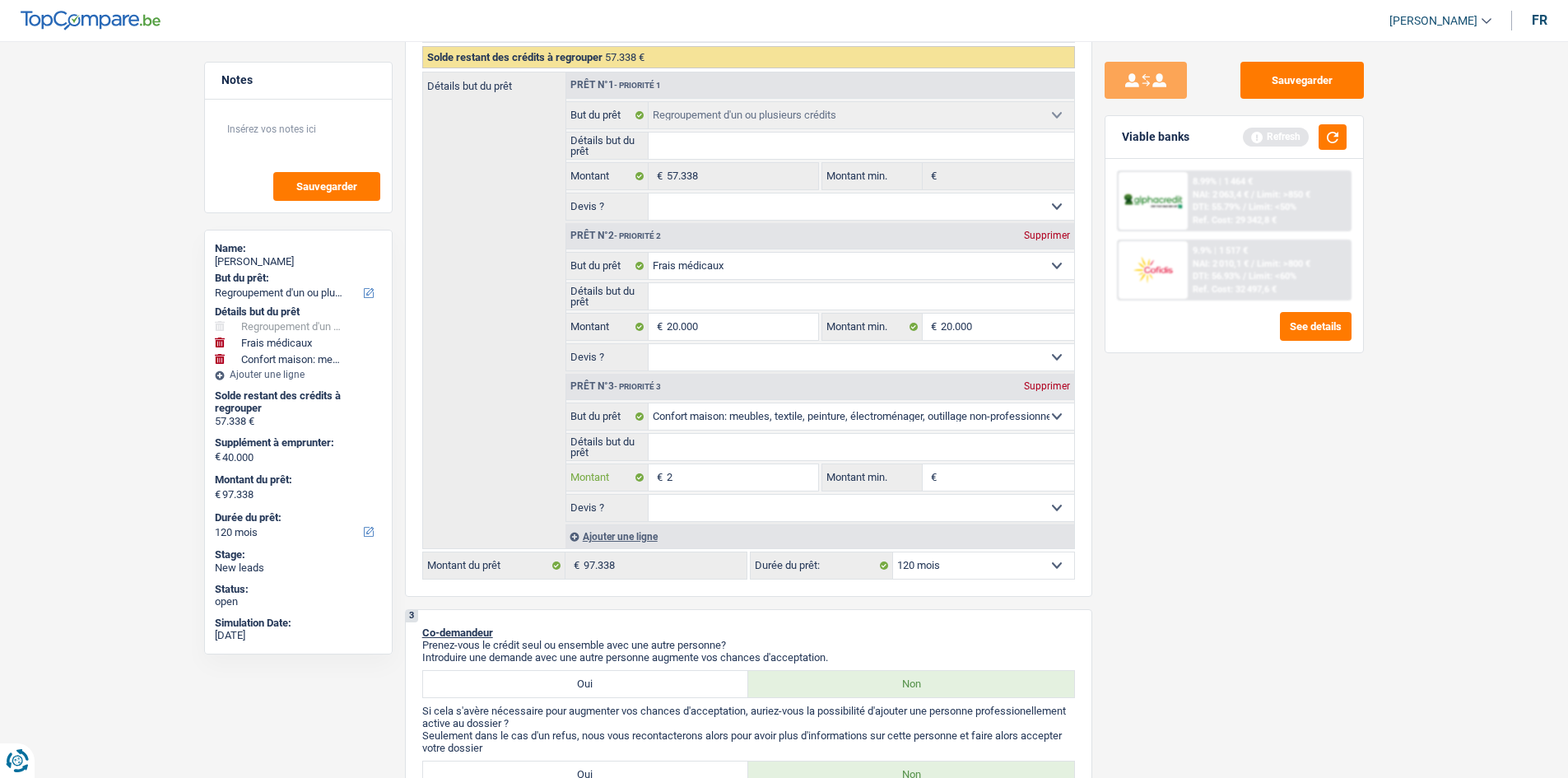 type 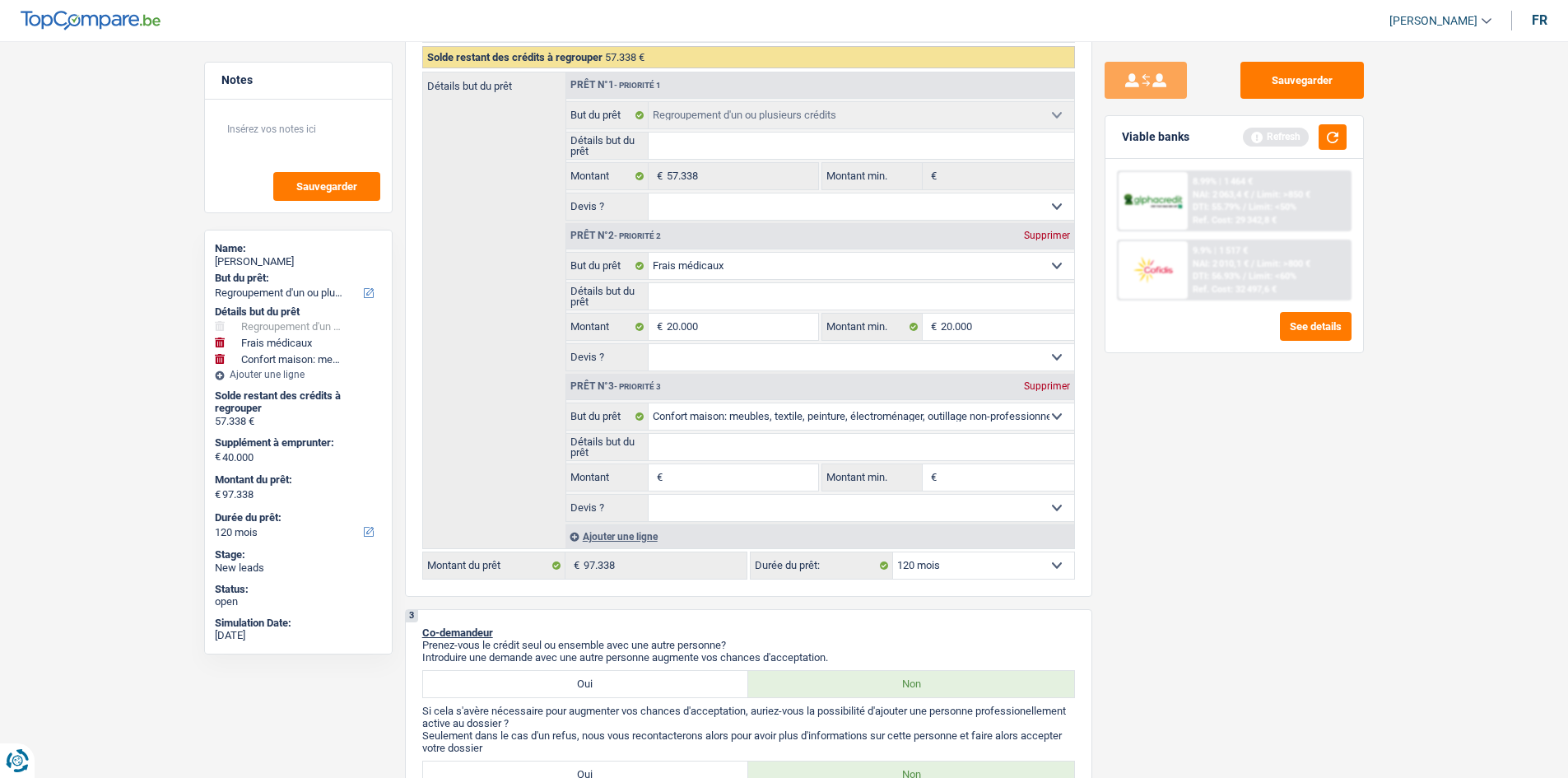 type on "1" 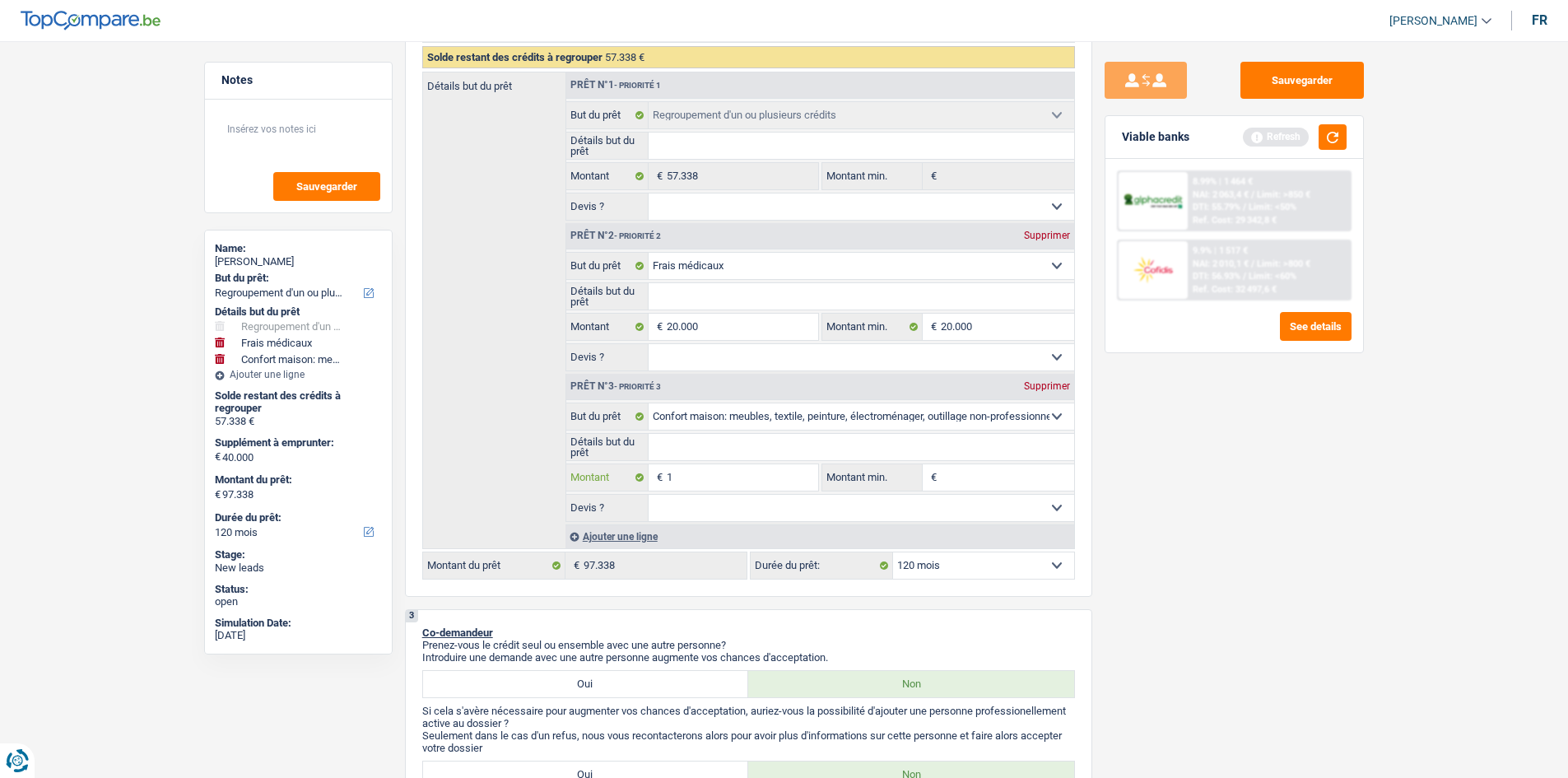 type on "15" 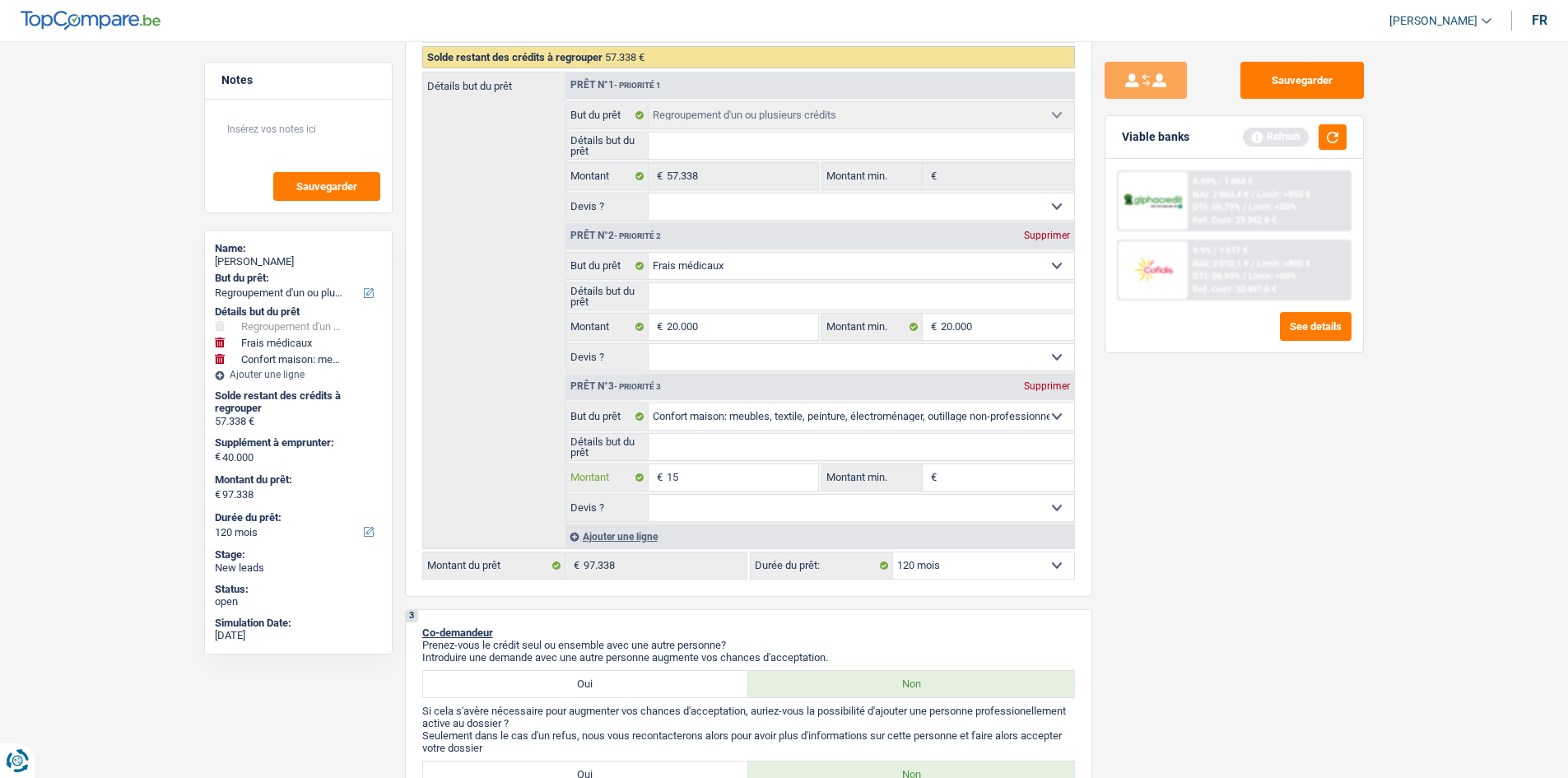 type on "150" 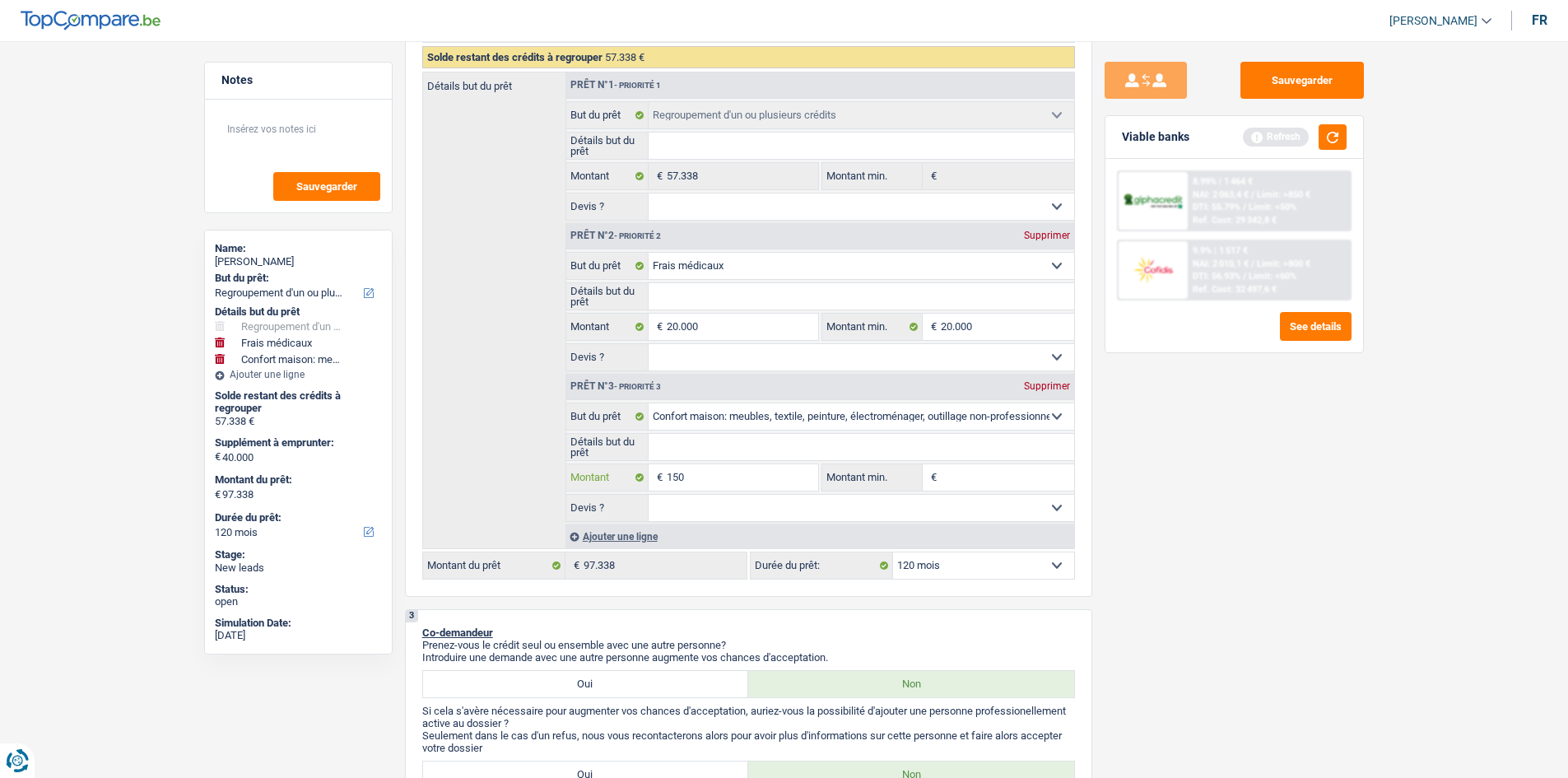 type on "1.500" 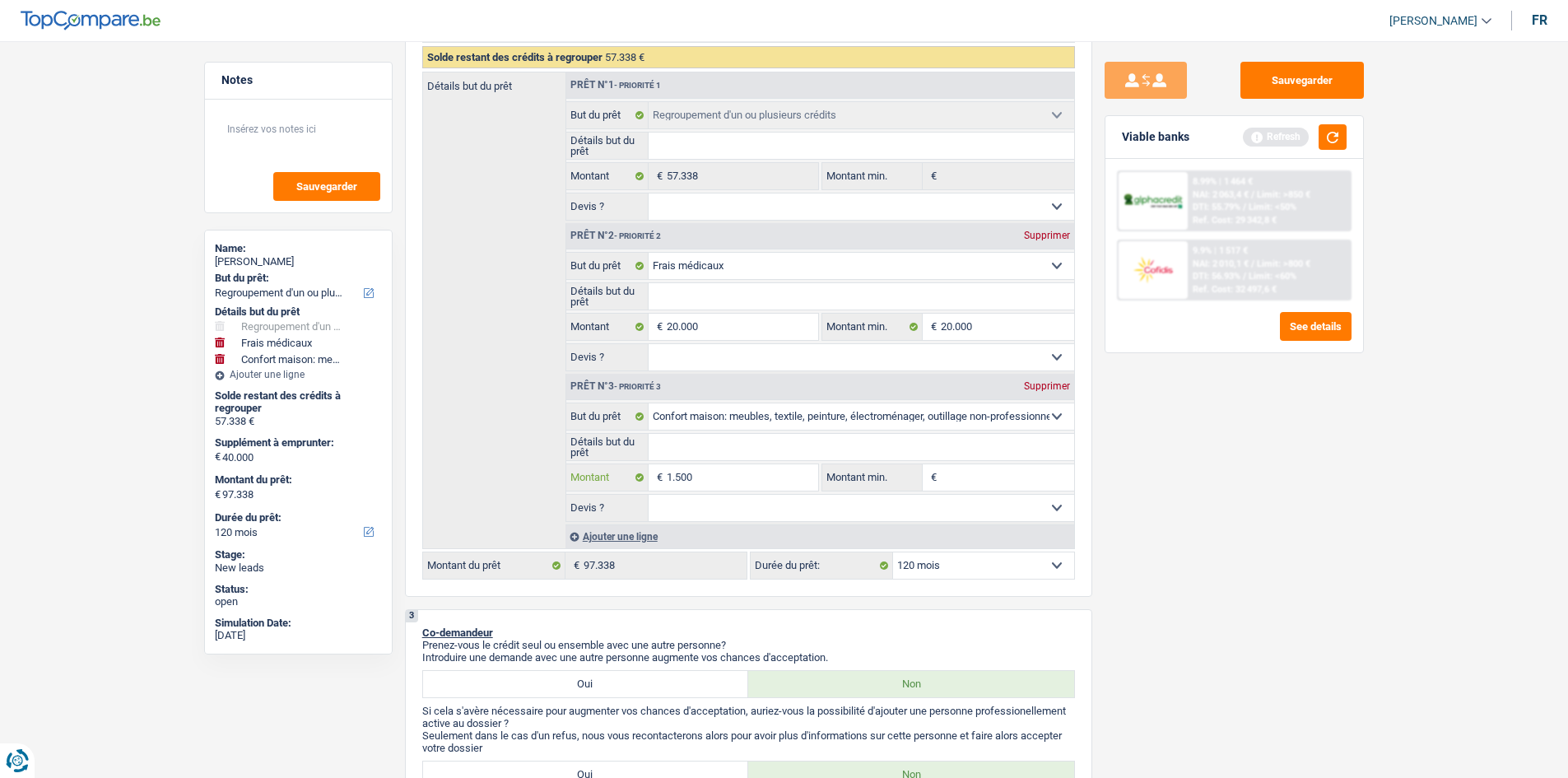 type on "15.000" 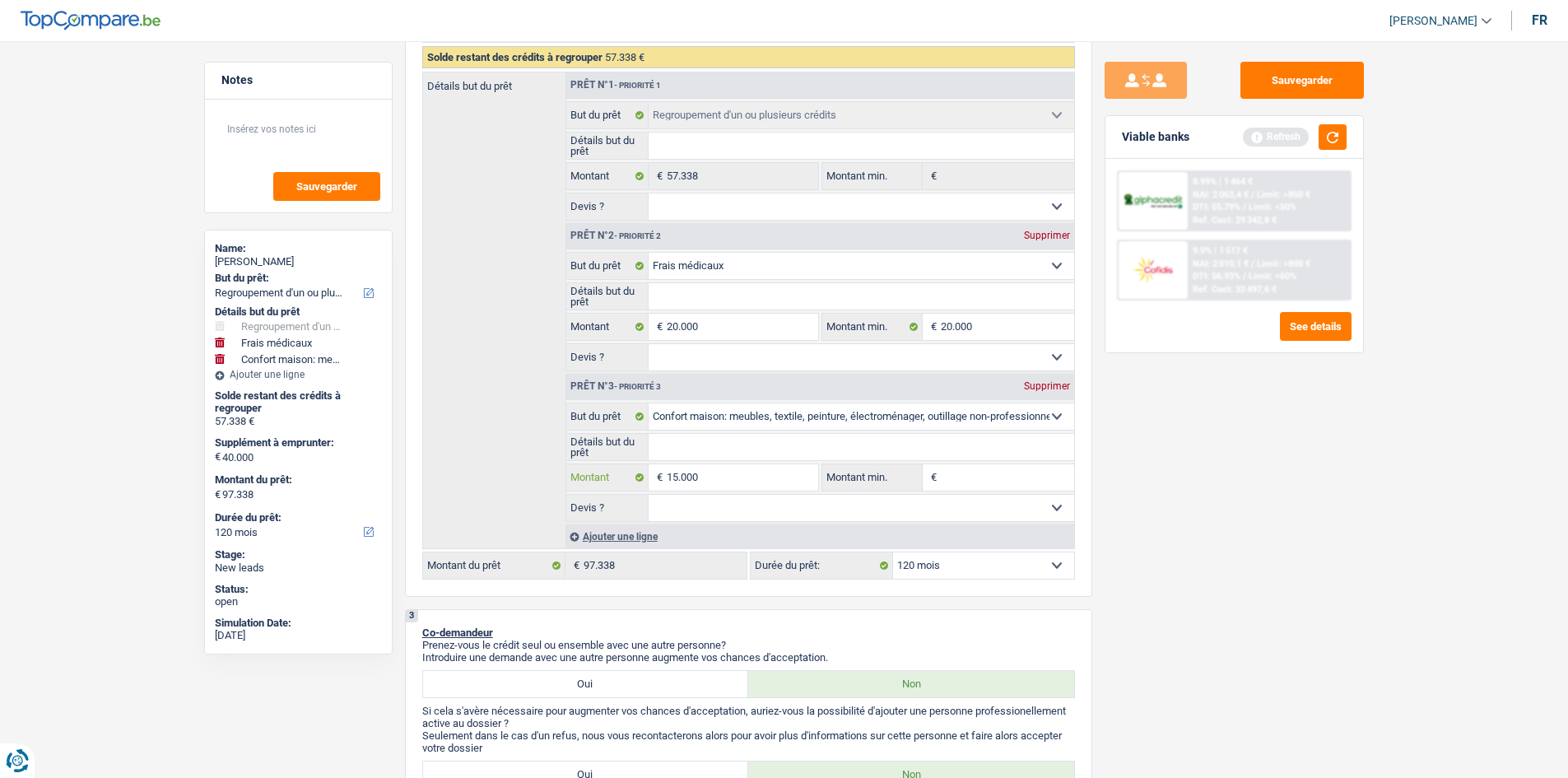 type on "15.000" 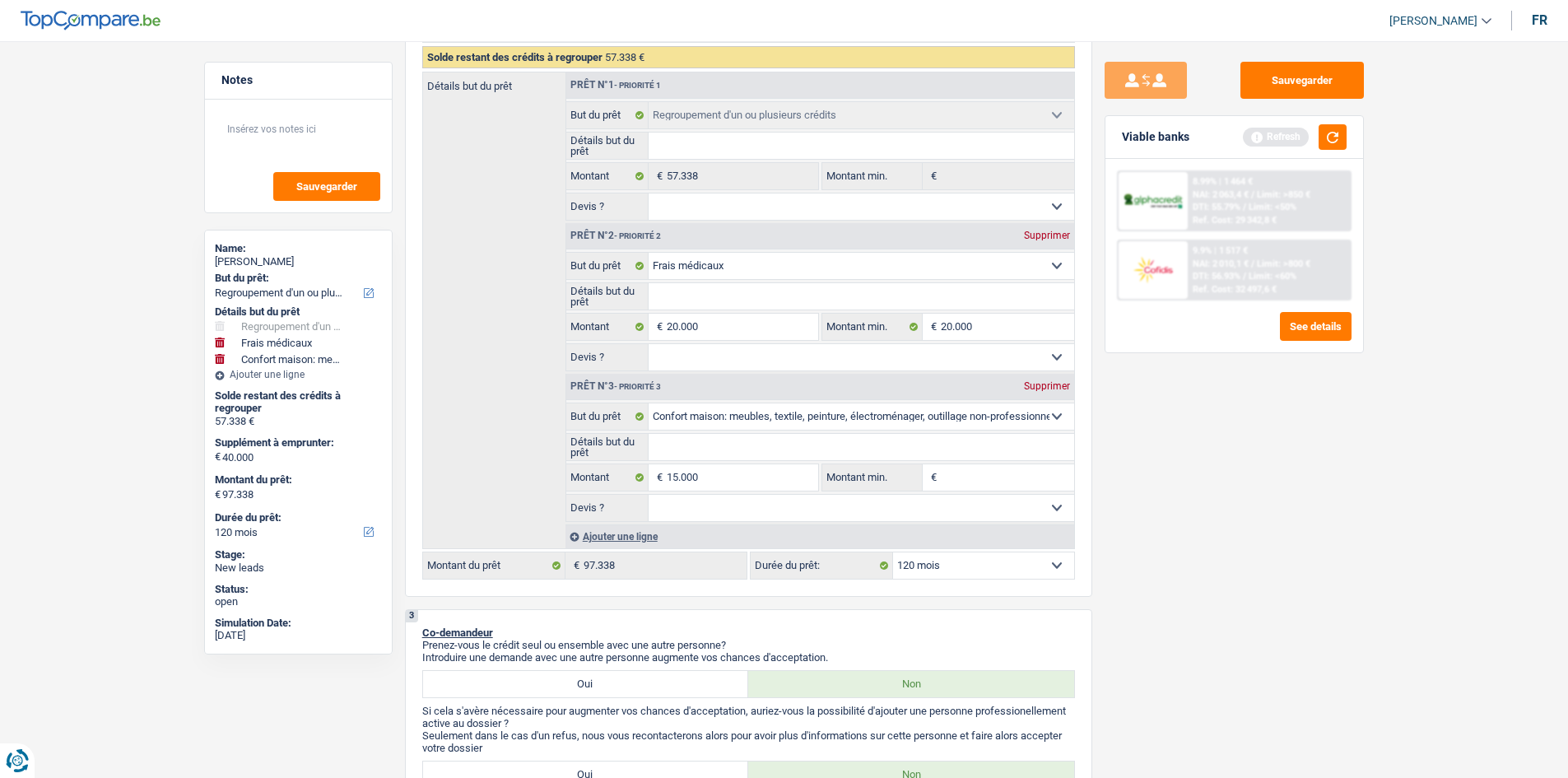 type on "35.000" 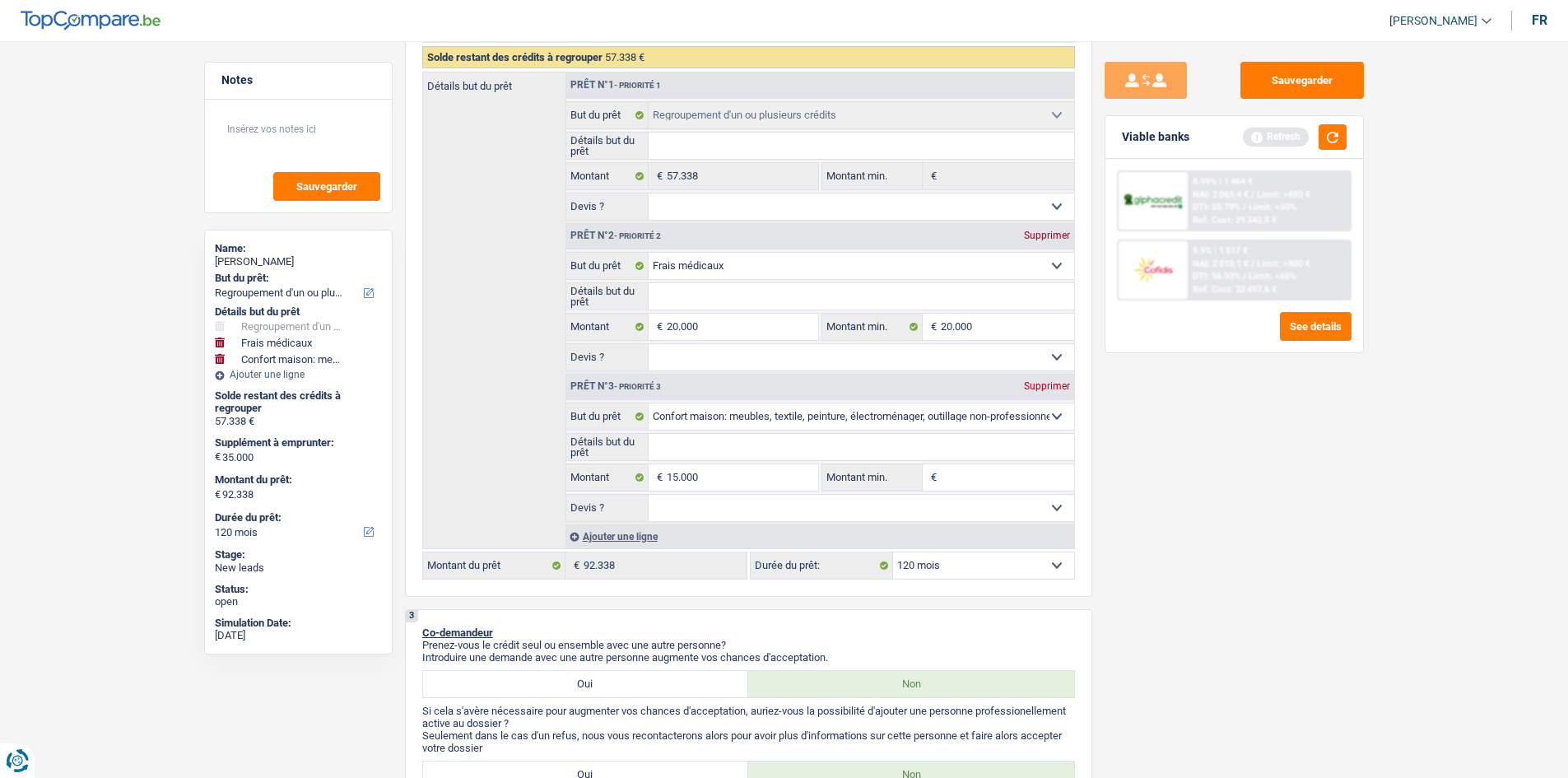 click on "Sauvegarder
Viable banks
Refresh
8.99% | 1 464 €
NAI: 2 063,4 €
/
Limit: >850 €
DTI: 55.79%
/
Limit: <50%
Ref. Cost: 29 342,8 €
9.9% | 1 517 €
NAI: 2 010,1 €
/
Limit: >800 €
DTI: 56.93%
/" at bounding box center [1234, 404] 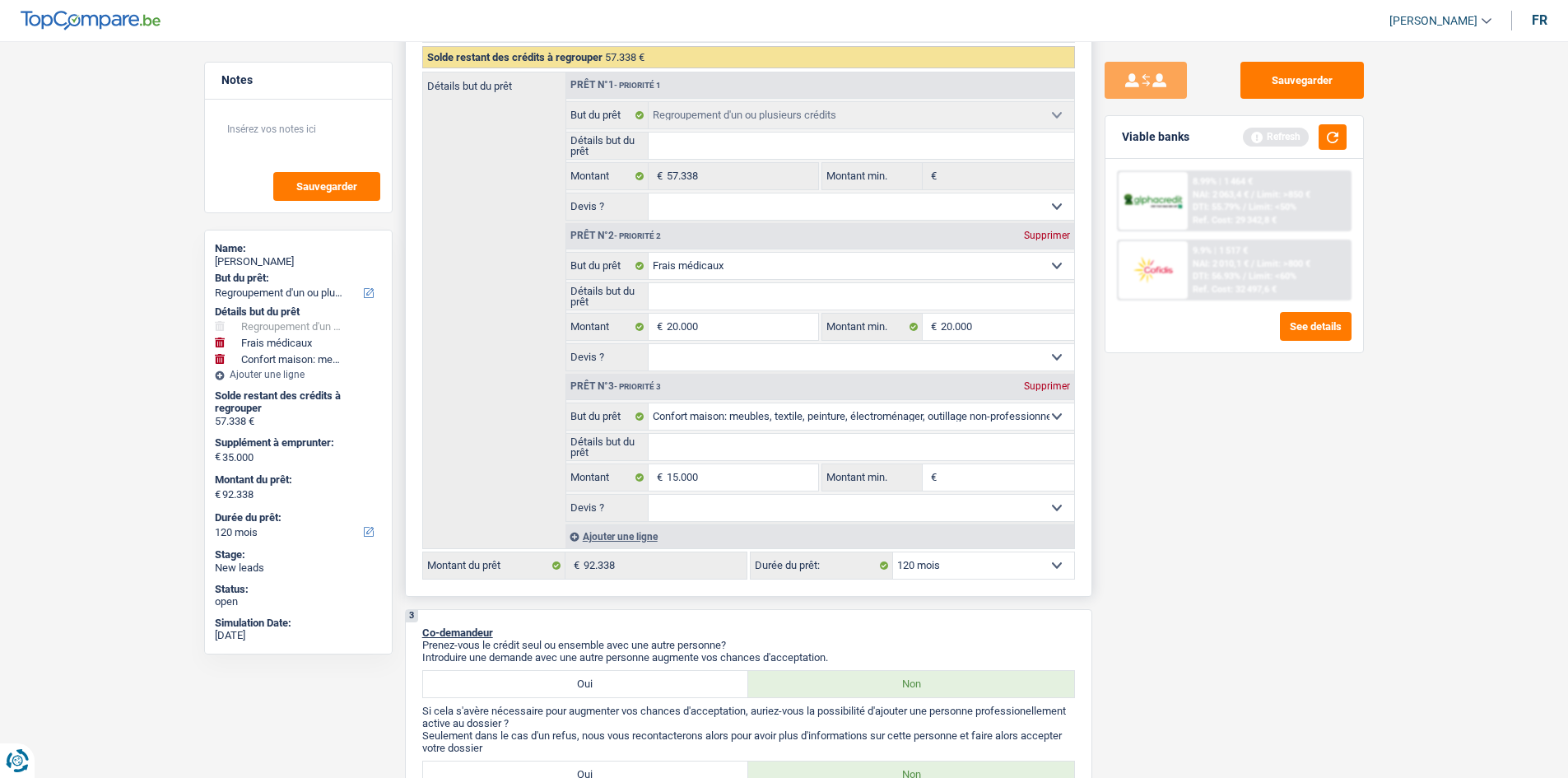 drag, startPoint x: 620, startPoint y: 528, endPoint x: 658, endPoint y: 507, distance: 43.41659 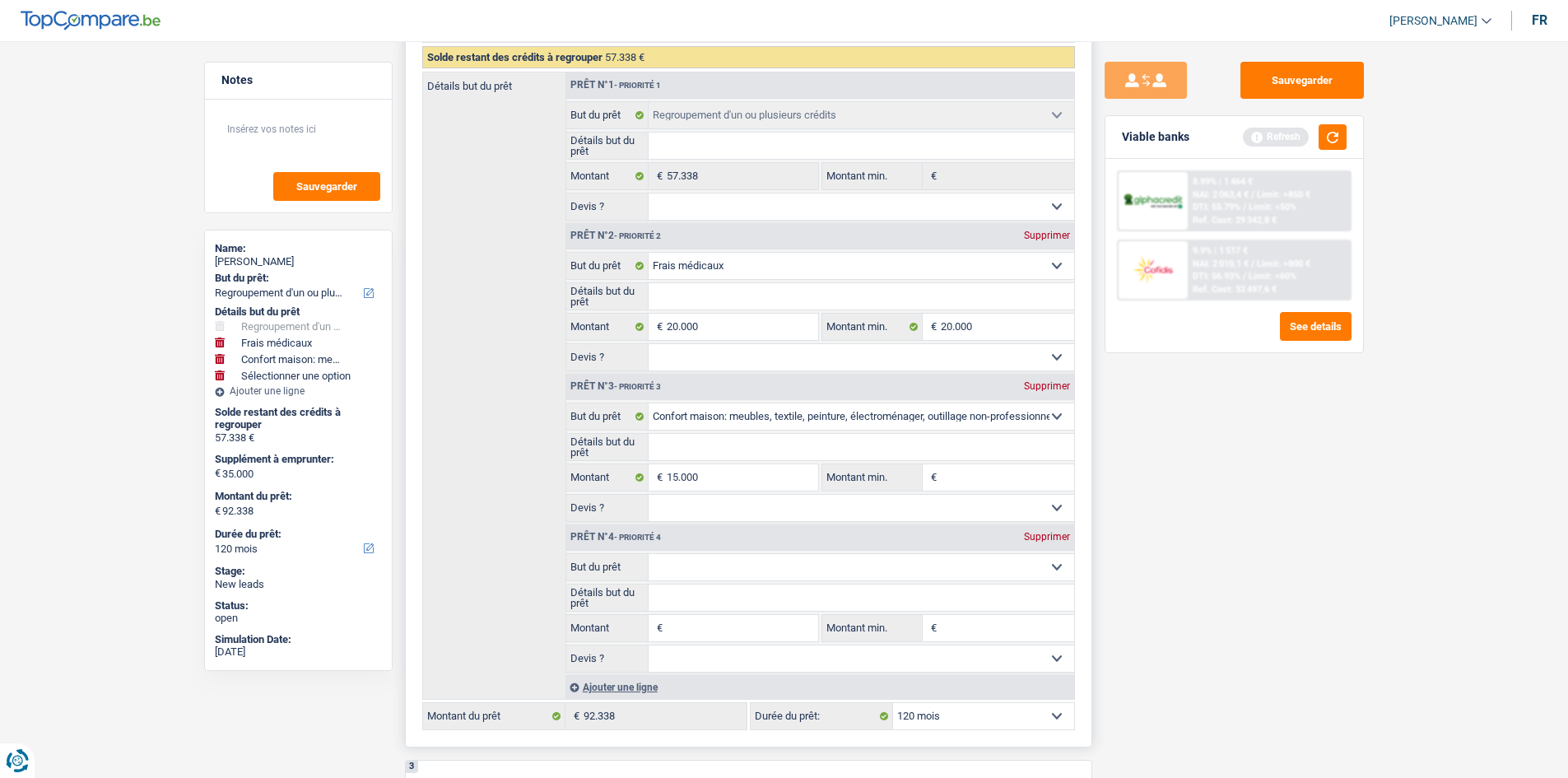 click on "Confort maison: meubles, textile, peinture, électroménager, outillage non-professionnel Hifi, multimédia, gsm, ordinateur Aménagement: frais d'installation, déménagement Evénement familial: naissance, mariage, divorce, communion, décès Frais médicaux Frais d'études Frais permis de conduire Regroupement d'un ou plusieurs crédits Loisirs: voyage, sport, musique Rafraîchissement: petits travaux maison et jardin Frais judiciaires Réparation voiture Prêt rénovation (non disponible pour les non-propriétaires) Prêt énergie (non disponible pour les non-propriétaires) Prêt voiture Taxes, impôts non professionnels Rénovation bien à l'étranger Dettes familiales Assurance Autre
Sélectionner une option" at bounding box center [861, 567] 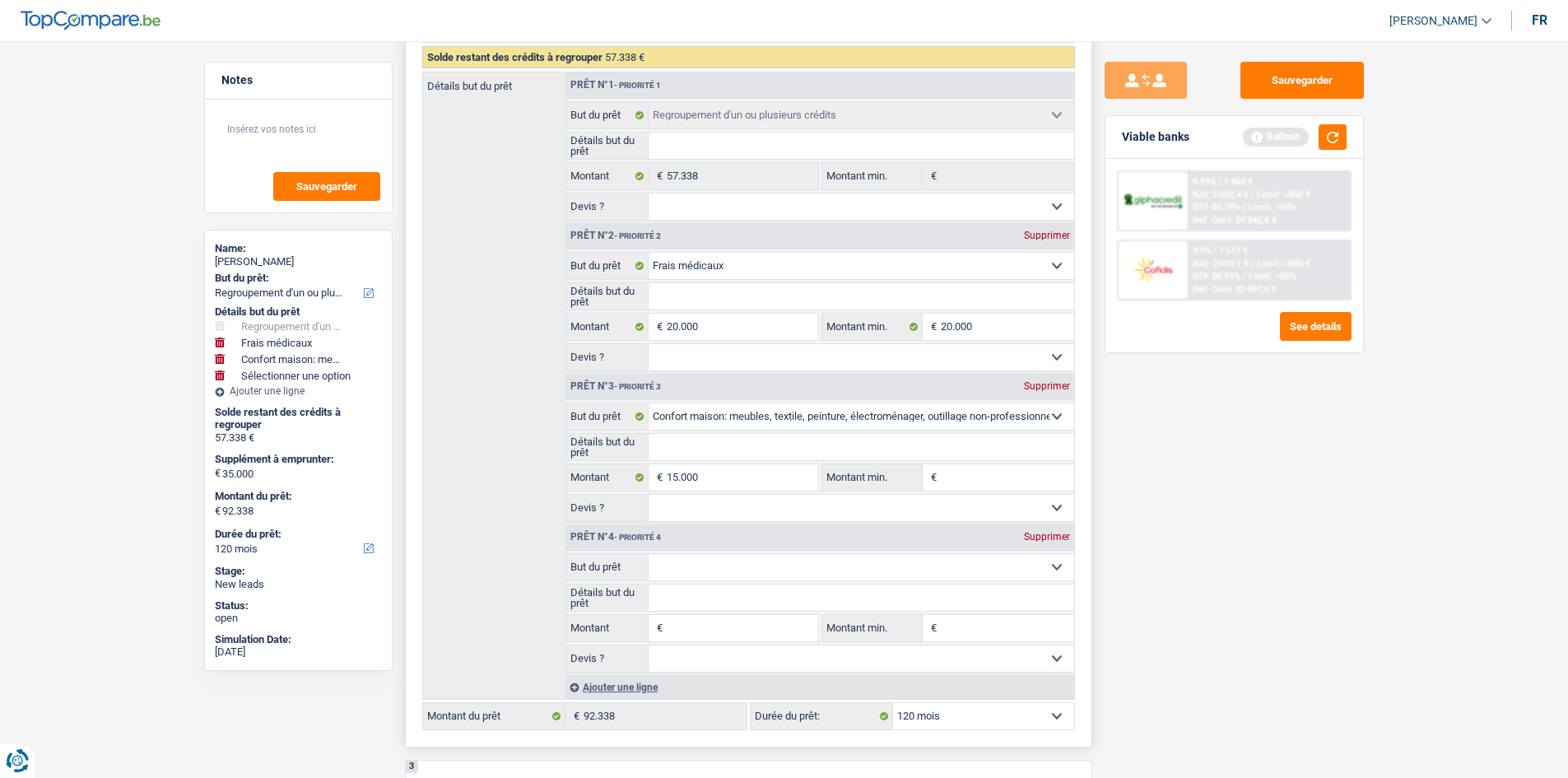 select on "tech" 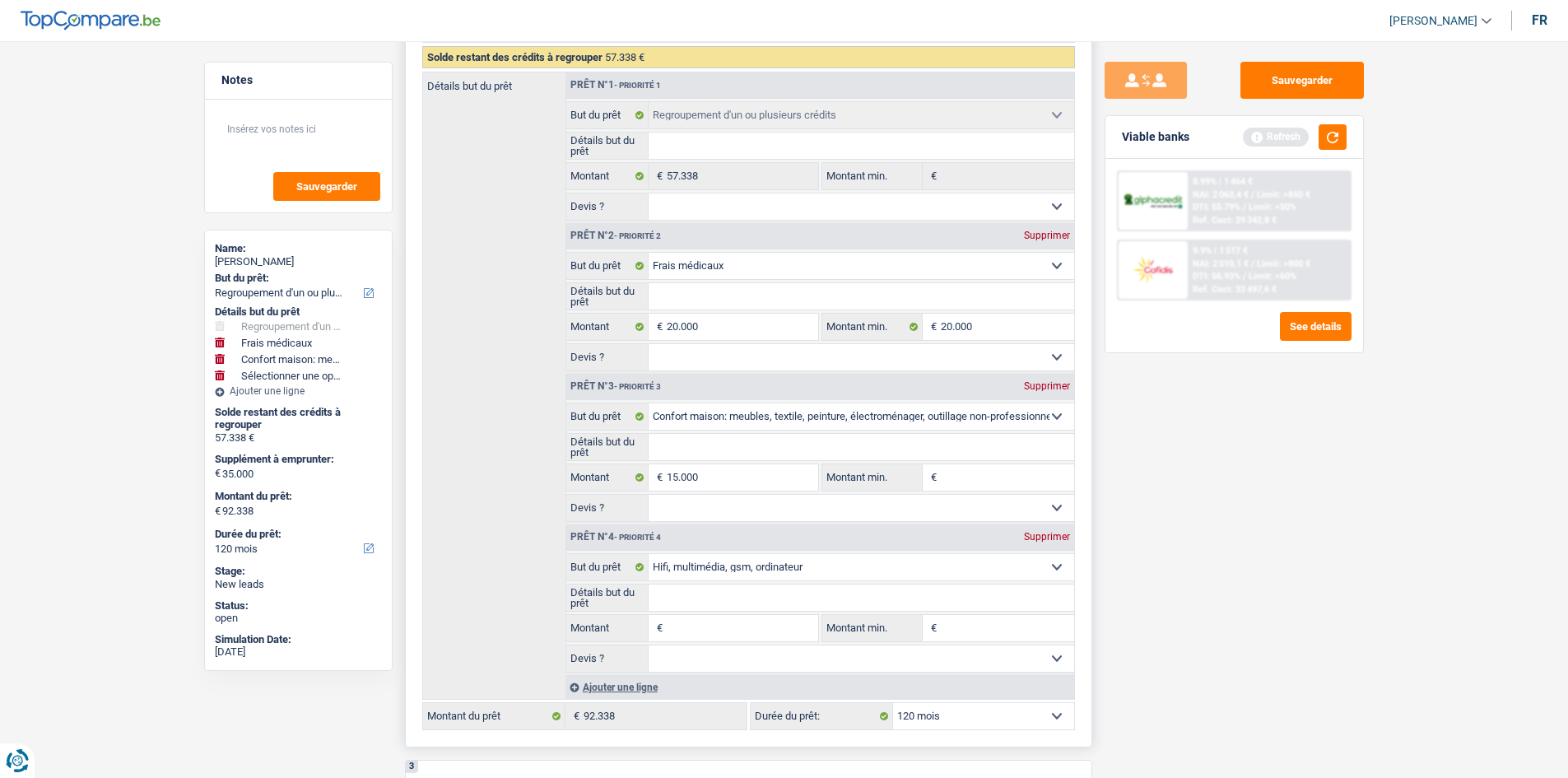 select on "tech" 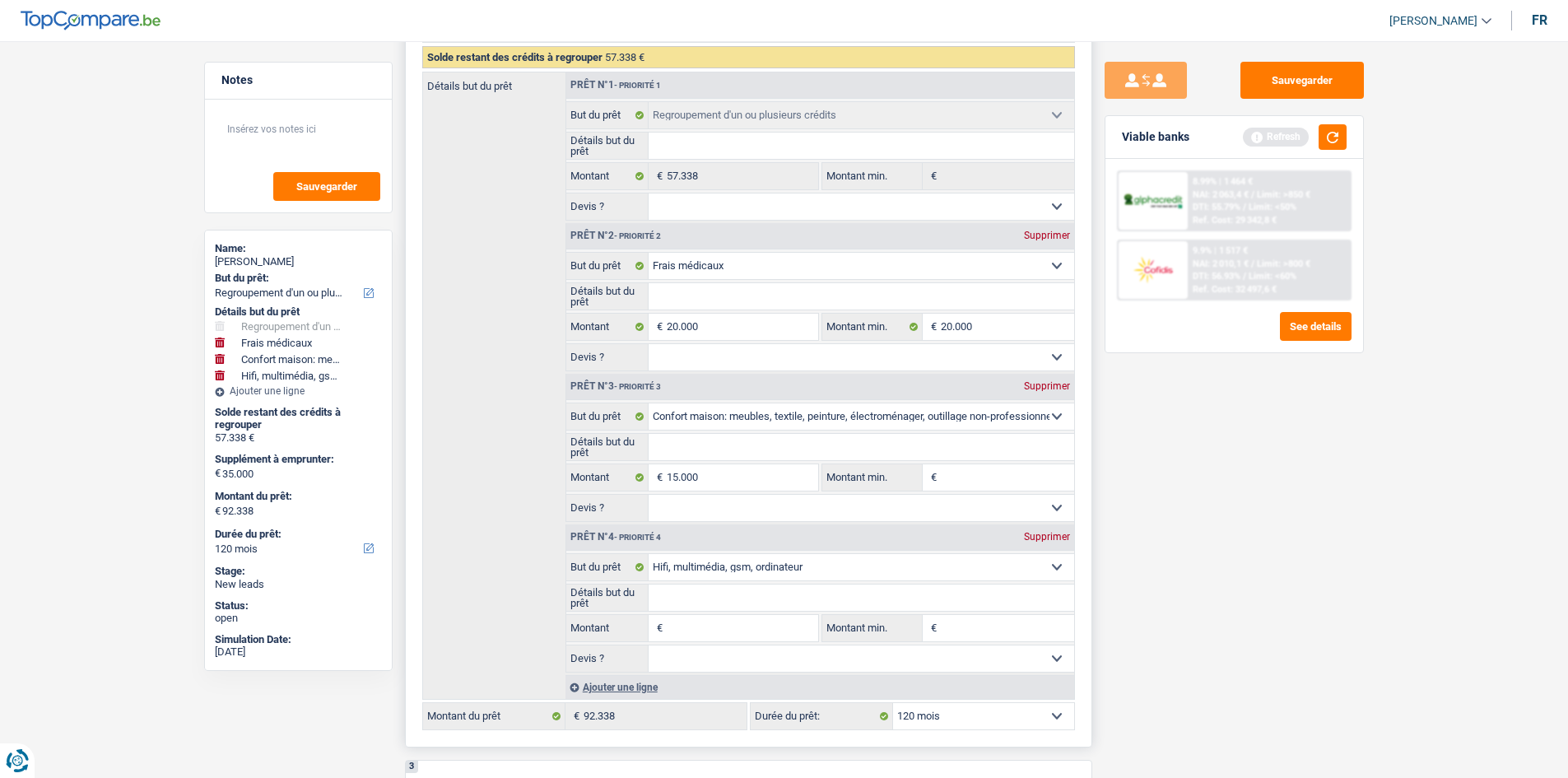 click on "Montant" at bounding box center (742, 628) 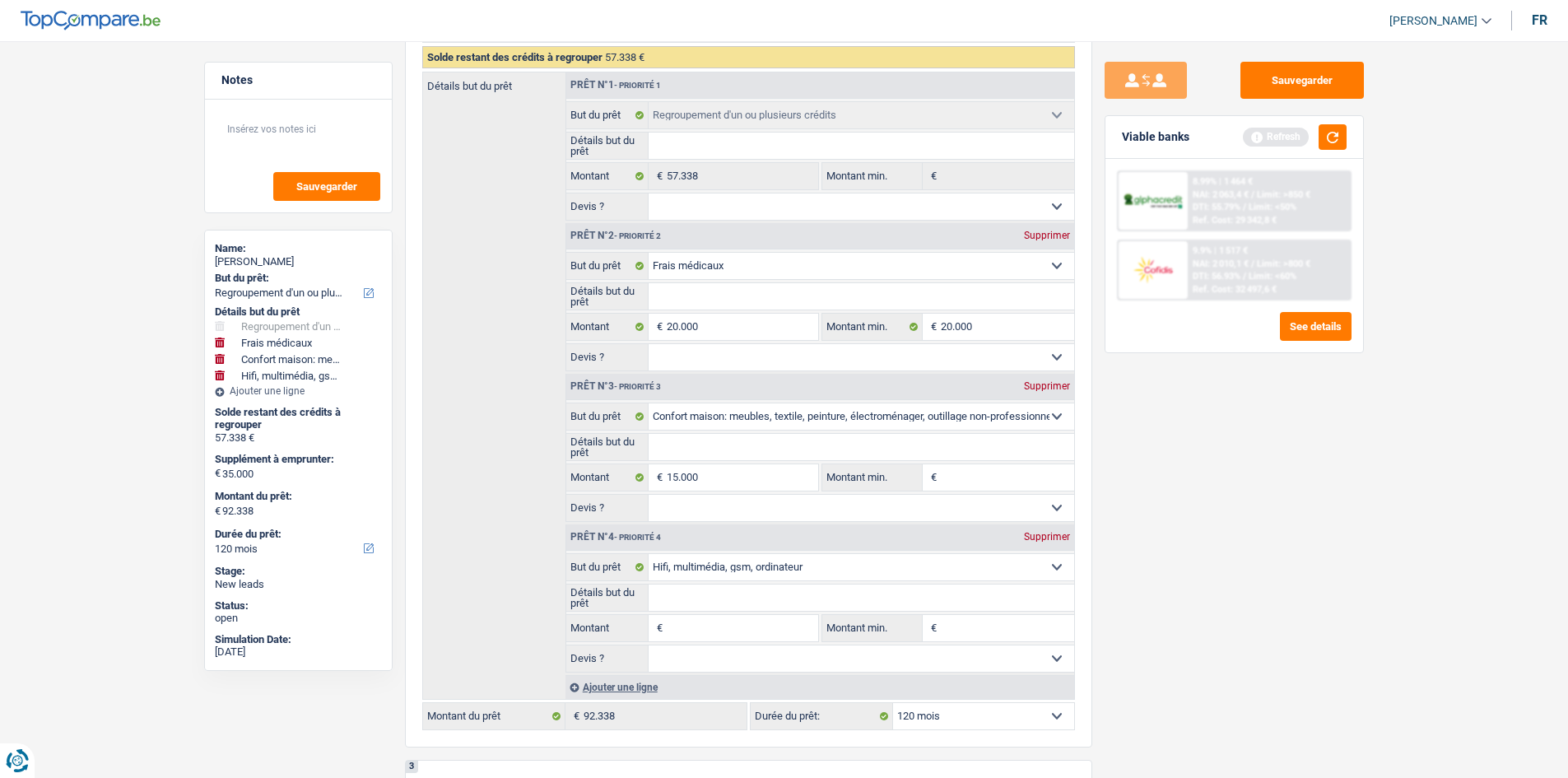 type on "5" 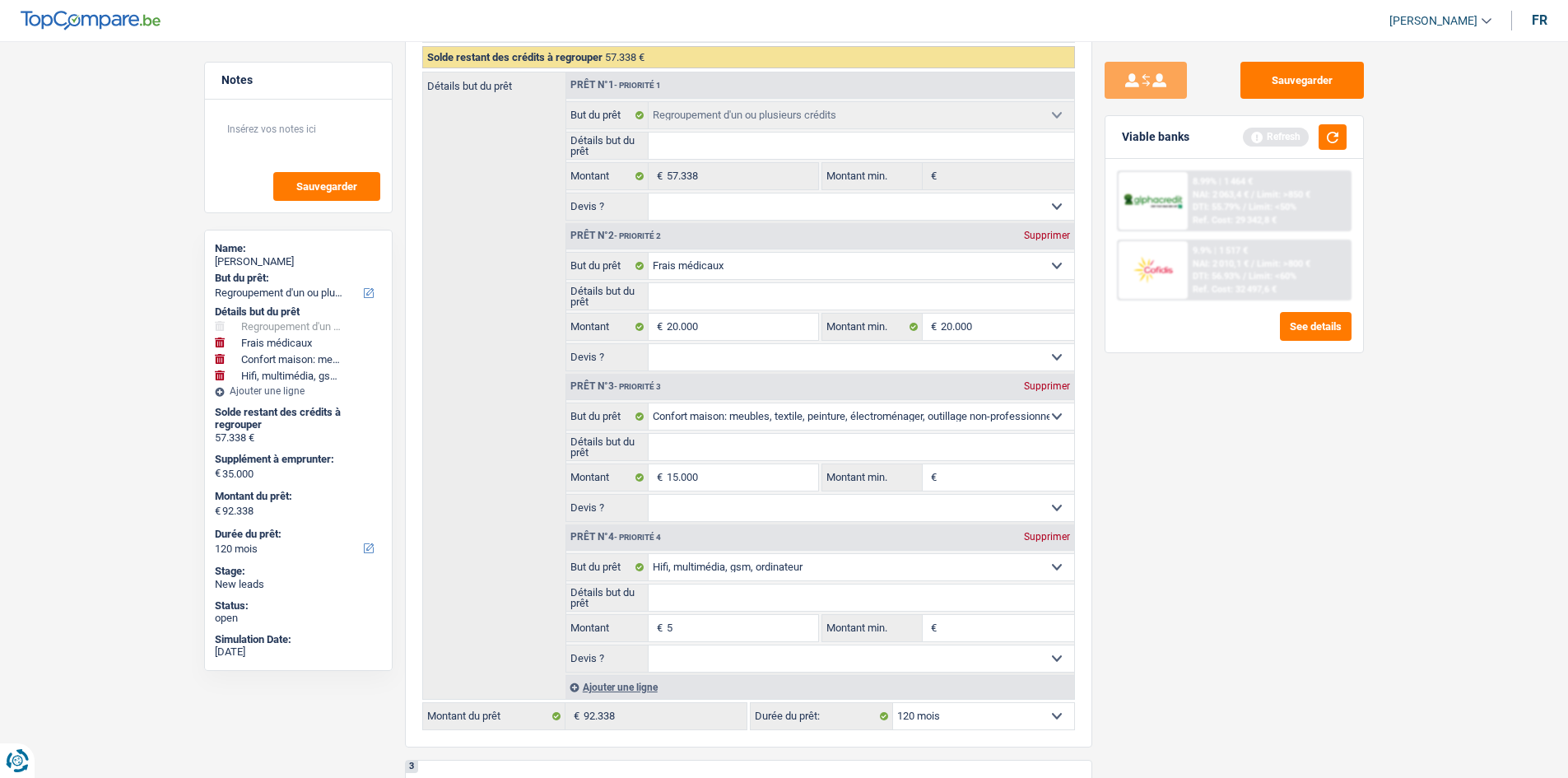 type on "5" 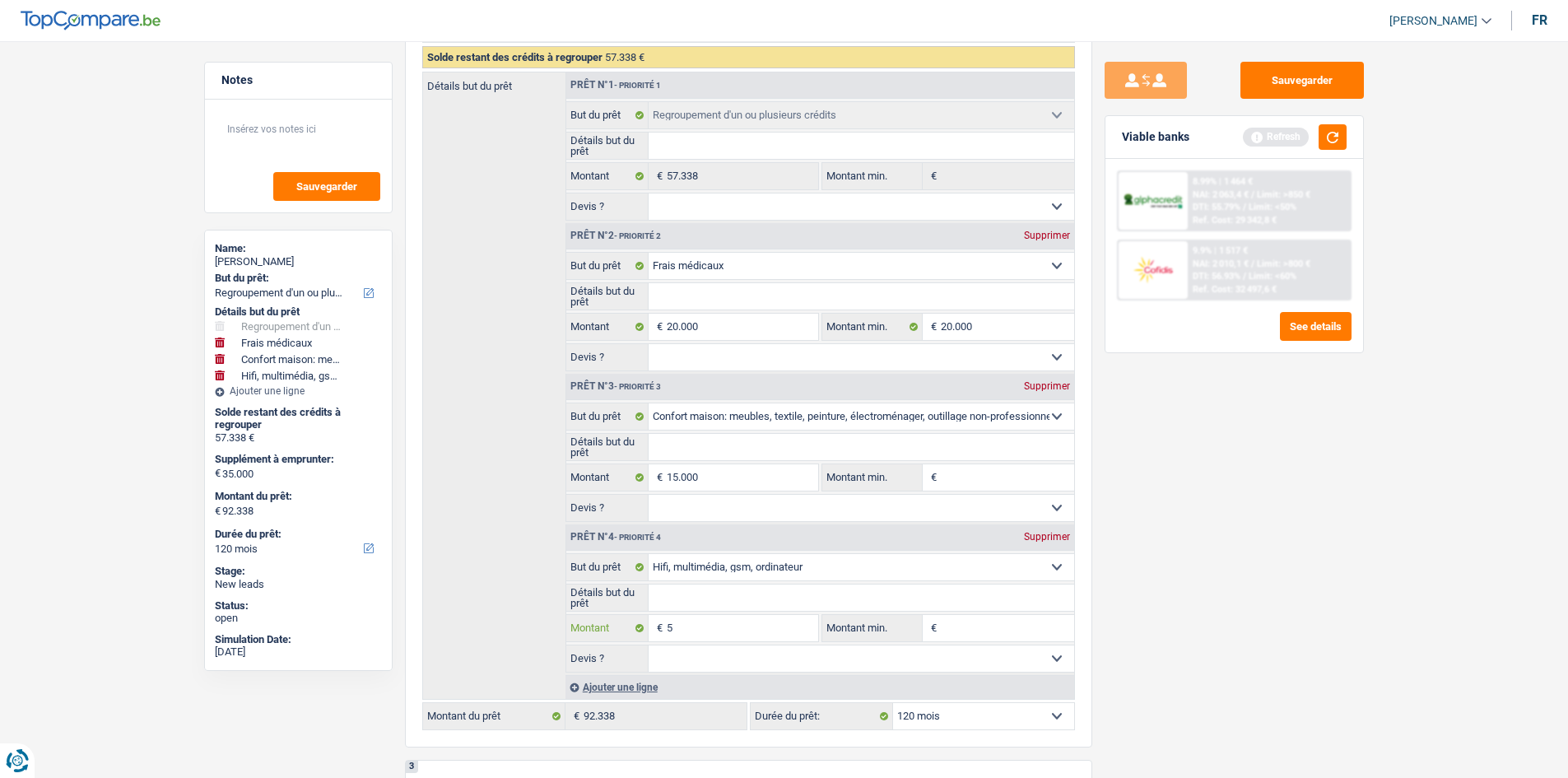 type on "50" 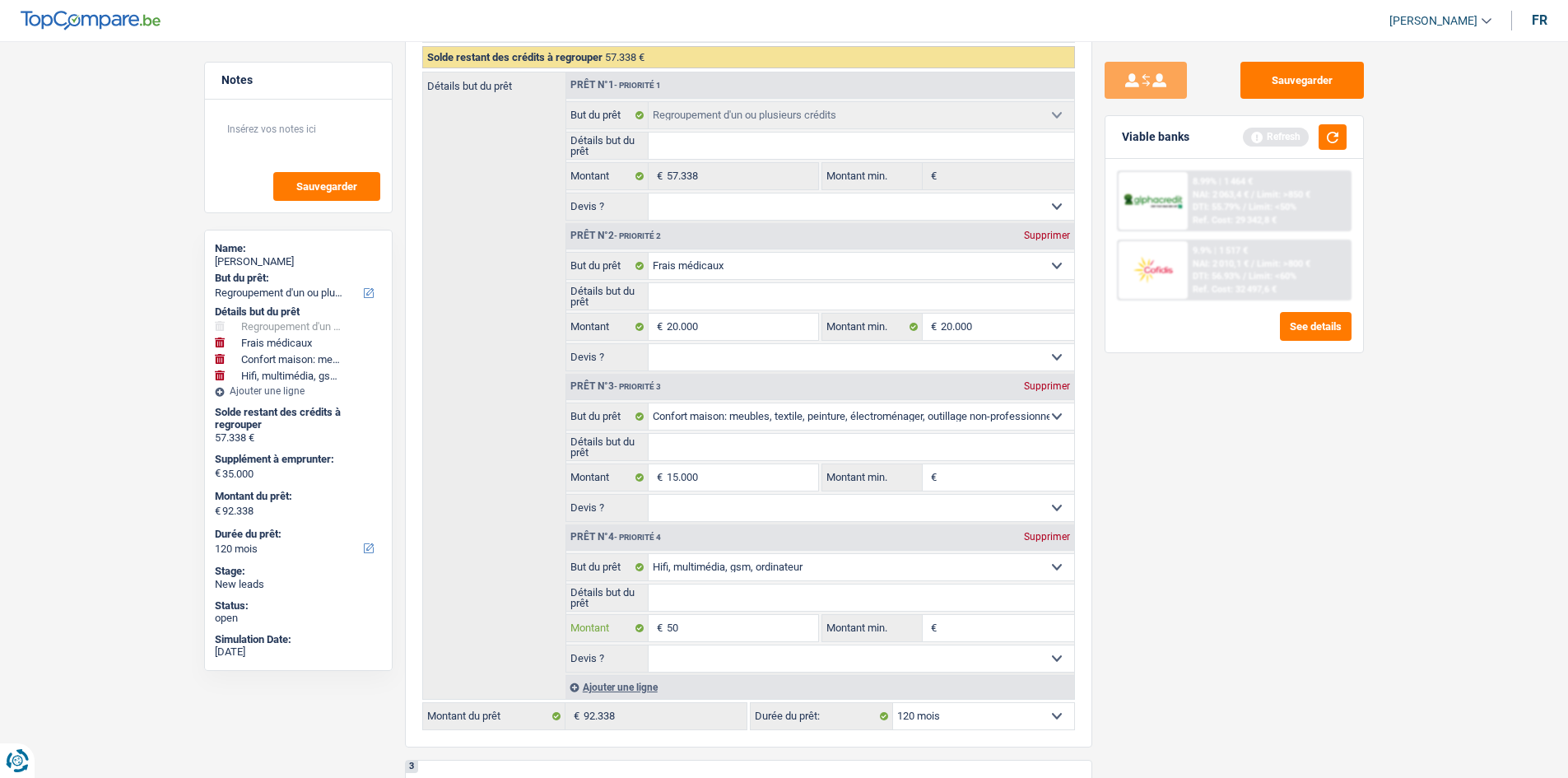 type on "500" 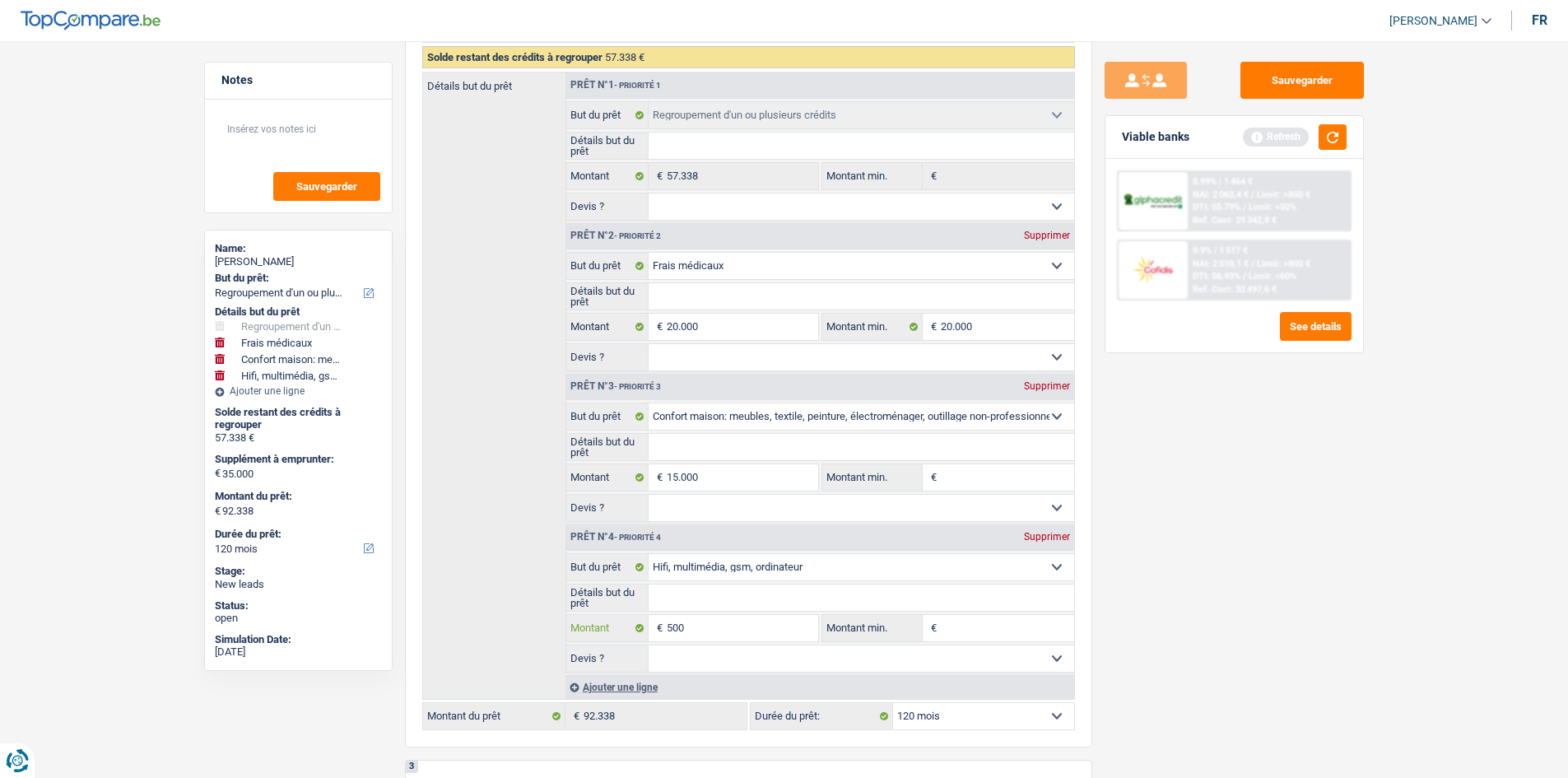 type on "500" 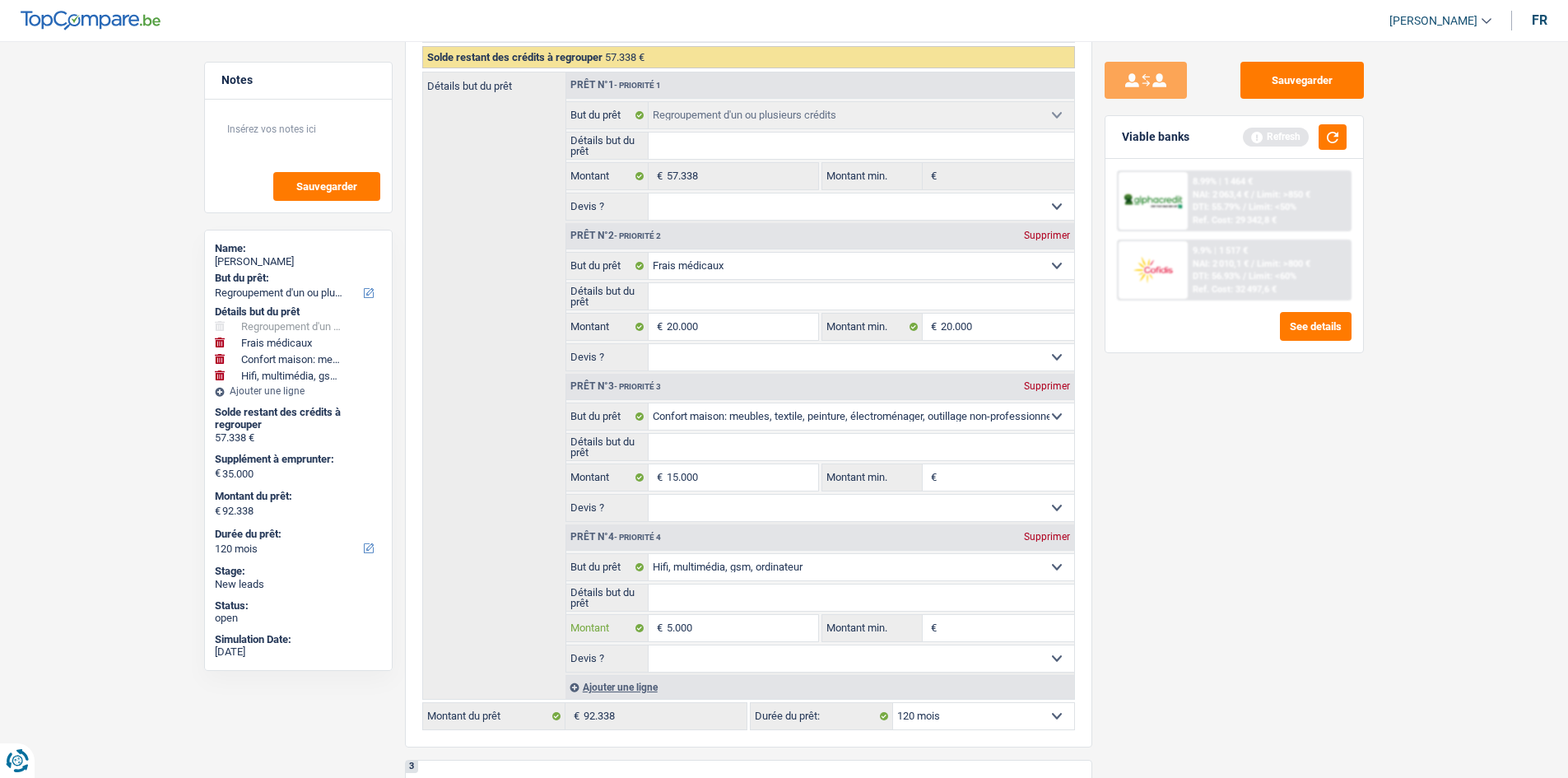 type on "5.000" 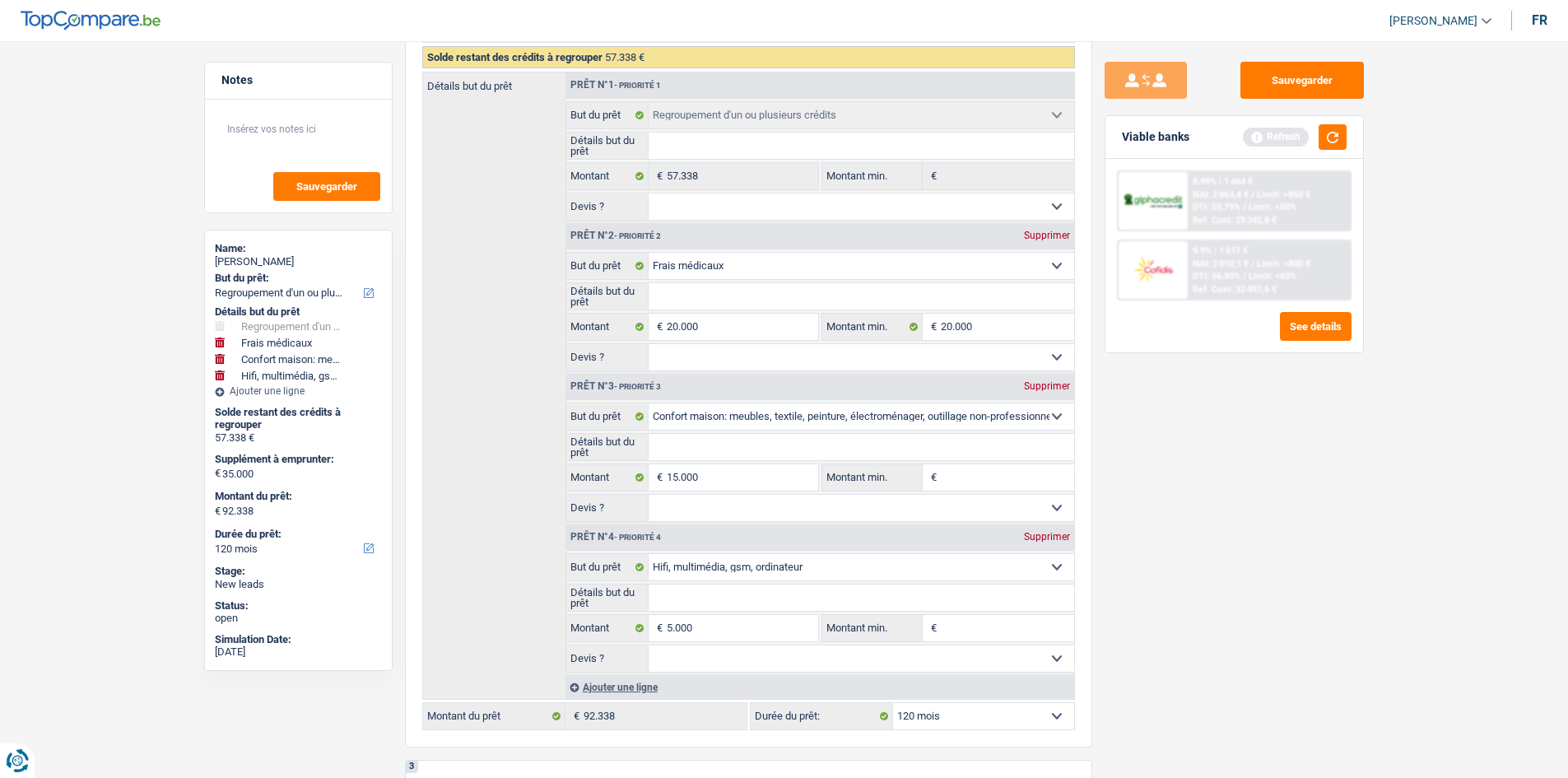 type on "40.000" 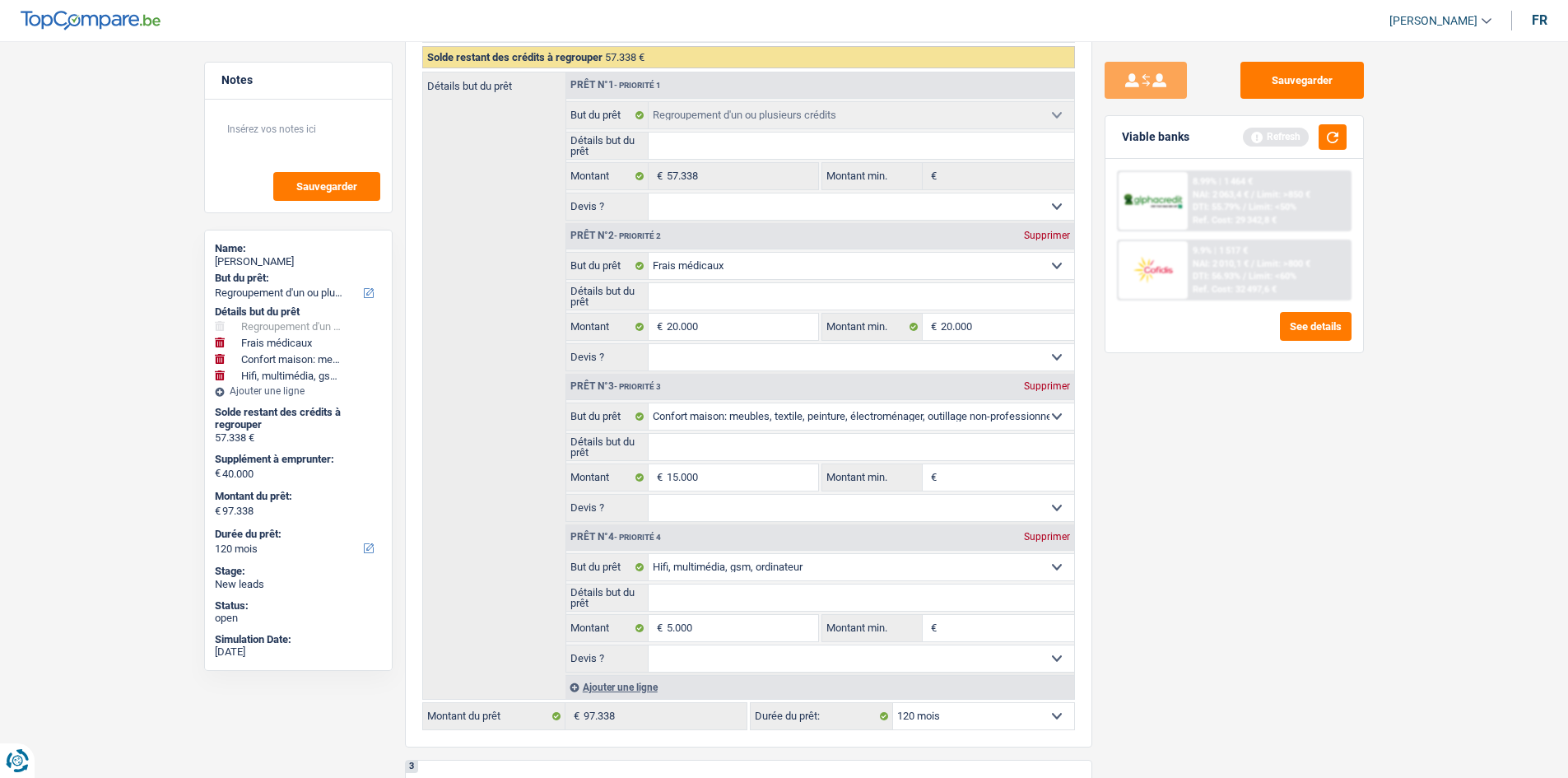 click on "Sauvegarder
Viable banks
Refresh
8.99% | 1 464 €
NAI: 2 063,4 €
/
Limit: >850 €
DTI: 55.79%
/
Limit: <50%
Ref. Cost: 29 342,8 €
9.9% | 1 517 €
NAI: 2 010,1 €
/
Limit: >800 €
DTI: 56.93%
/" at bounding box center [1234, 404] 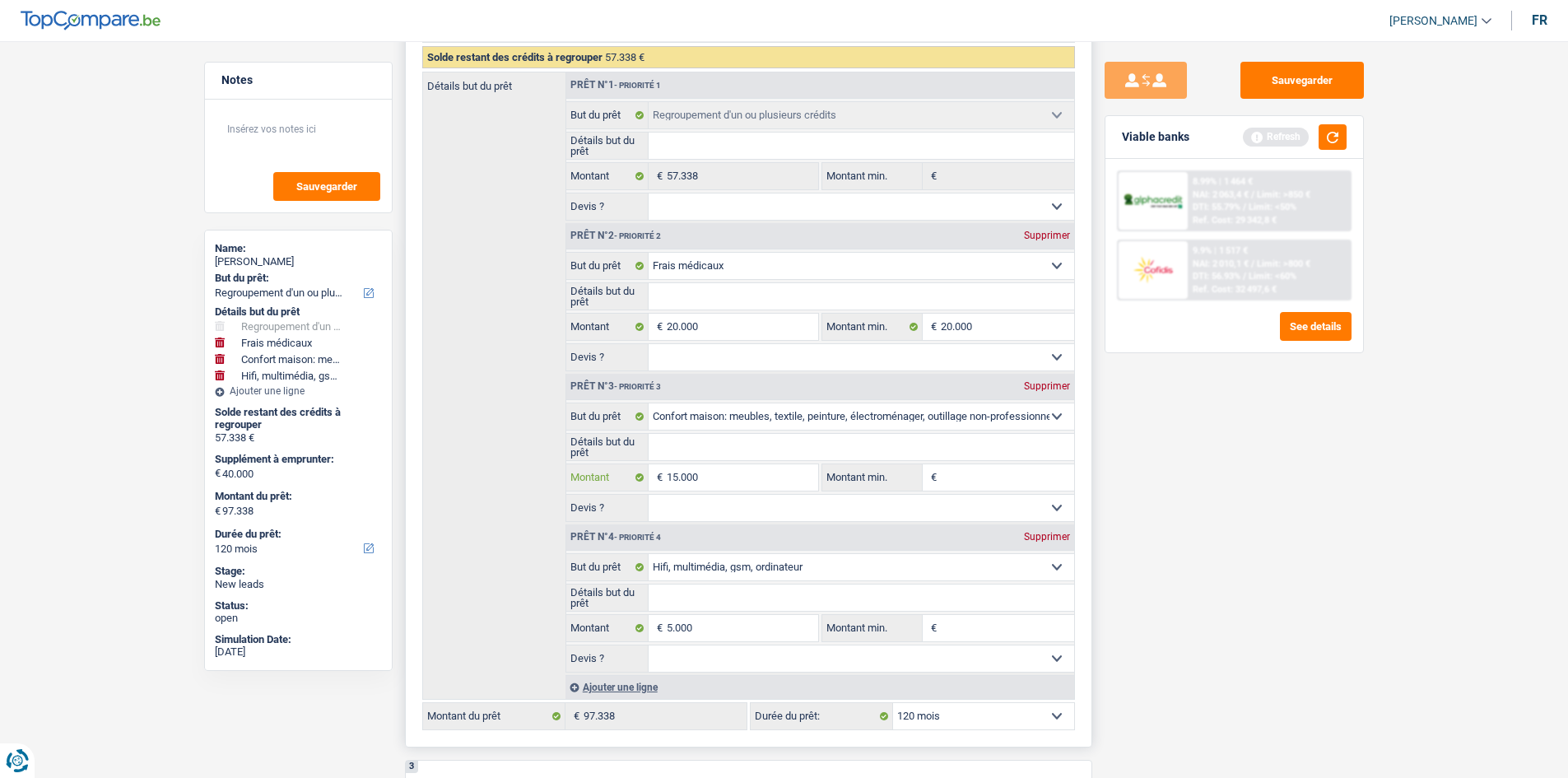 click on "15.000" at bounding box center [742, 478] 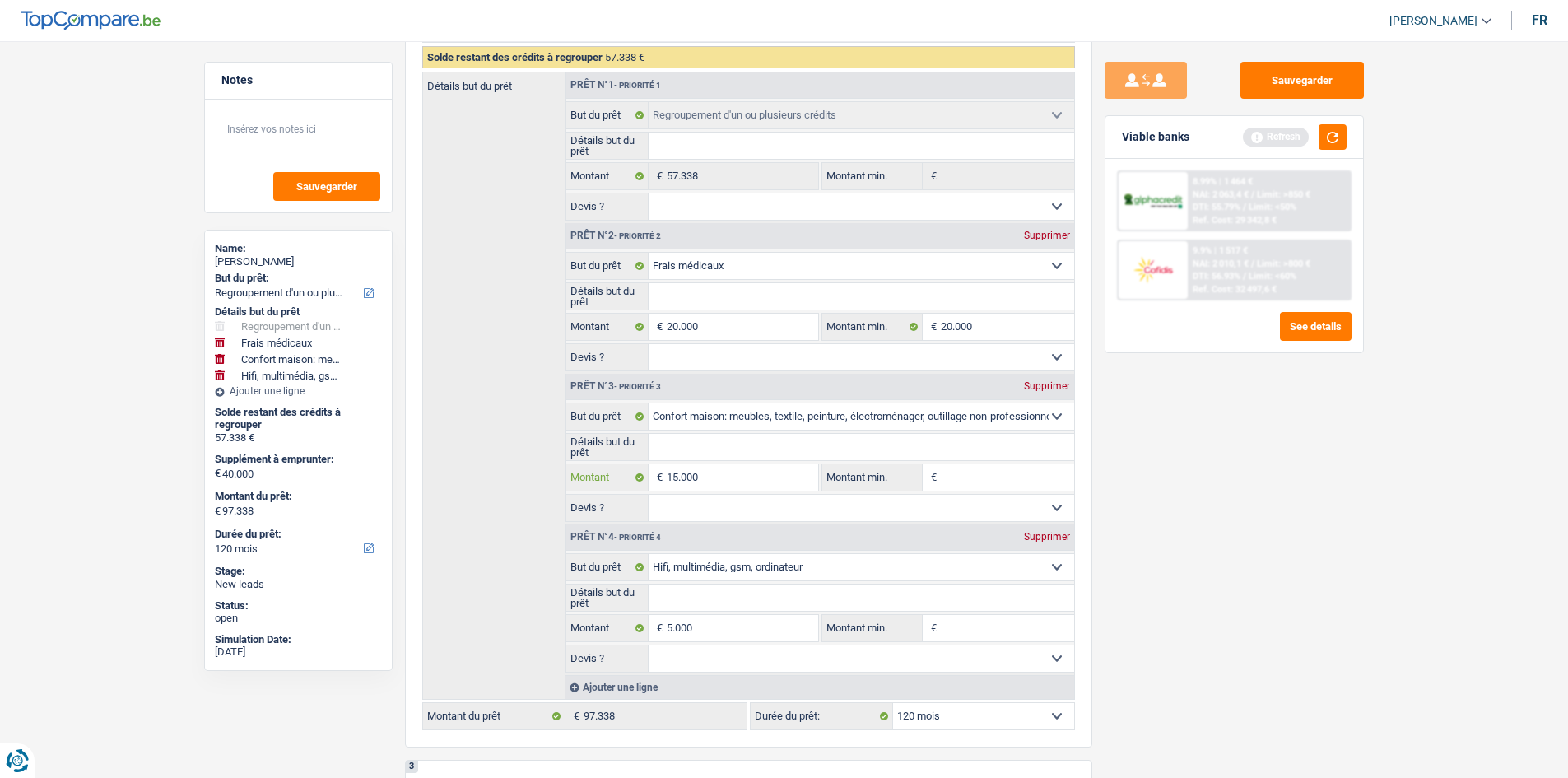 type on "1.000" 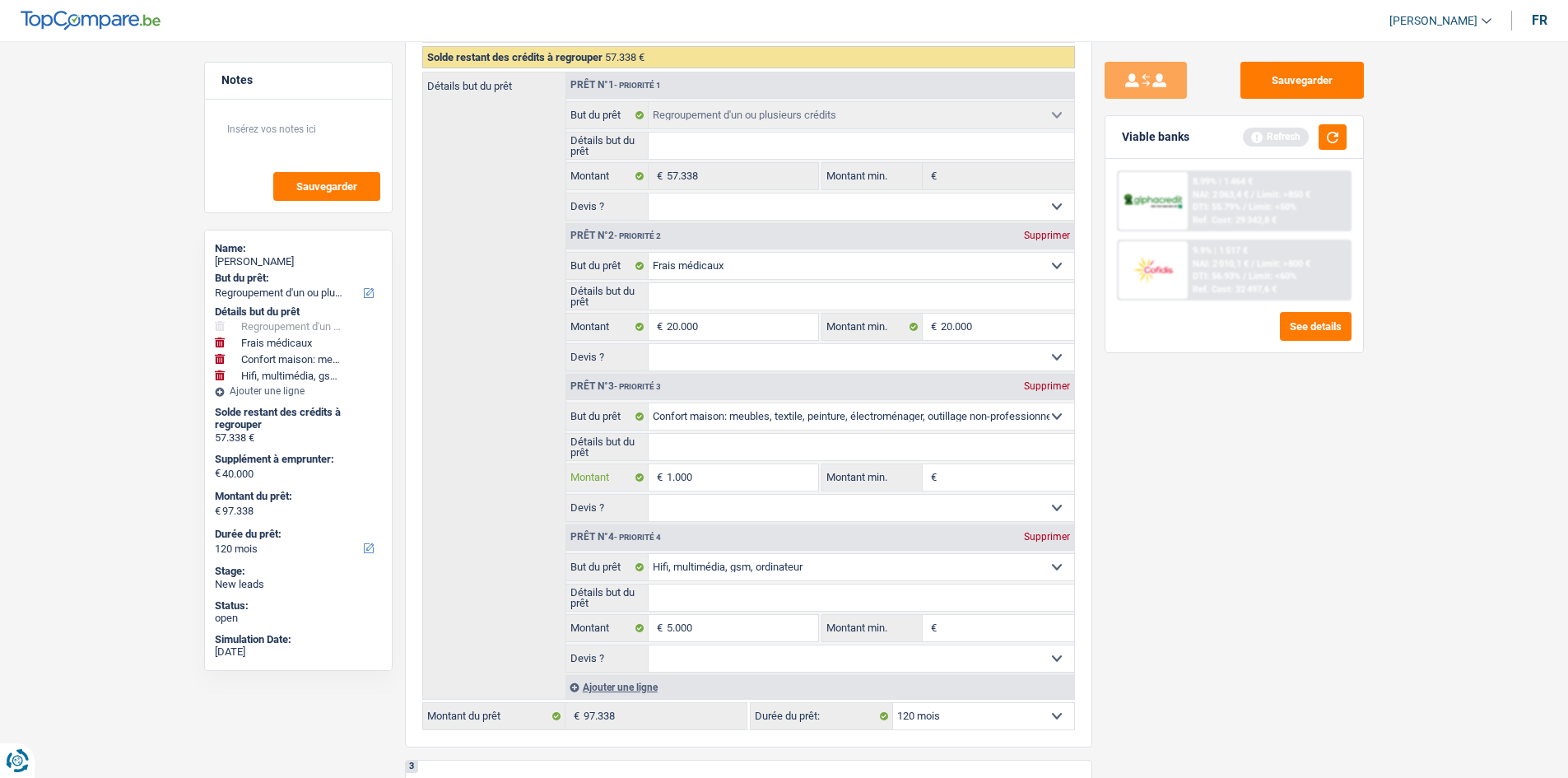 type on "1.000" 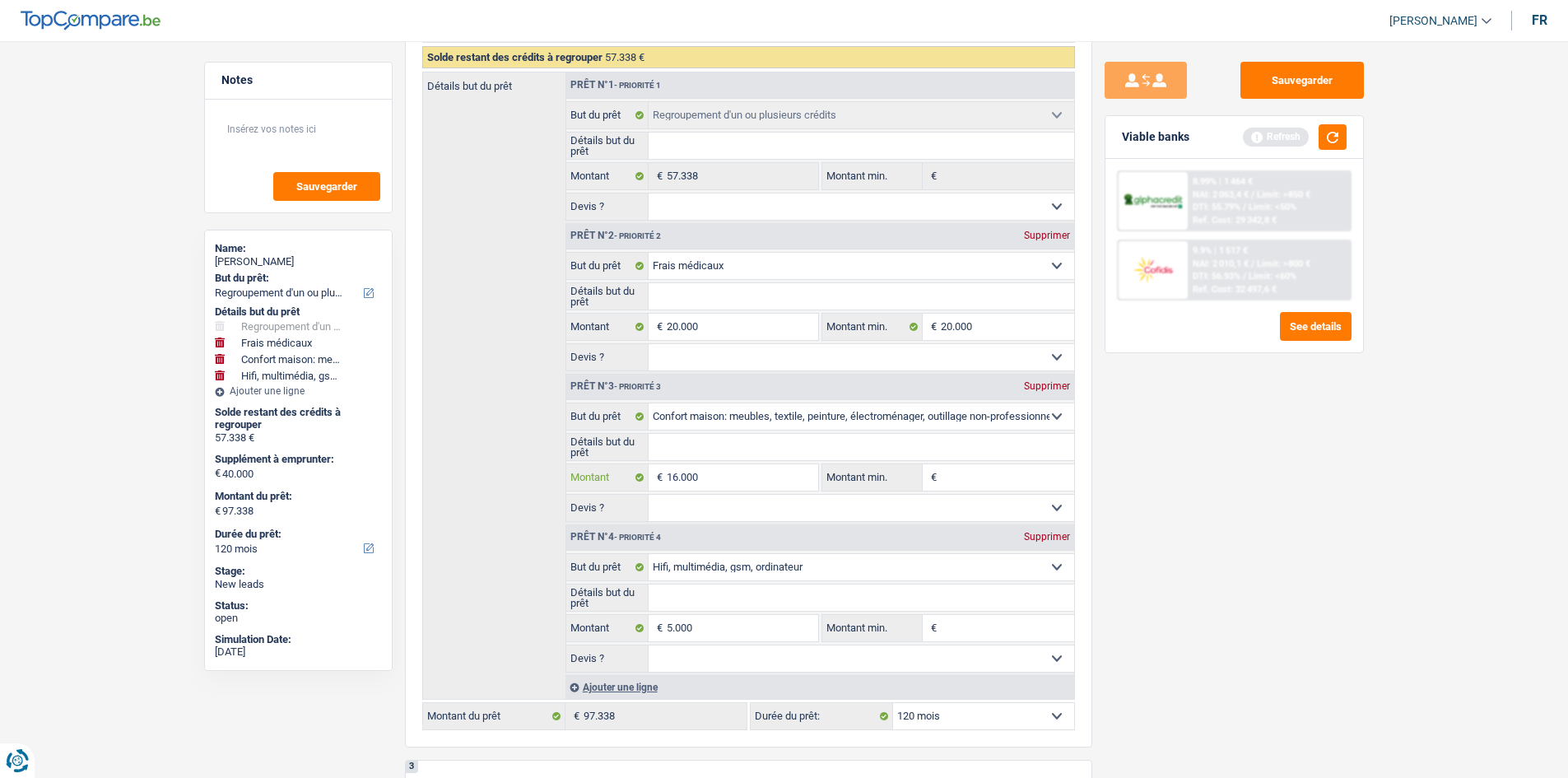 type on "16.000" 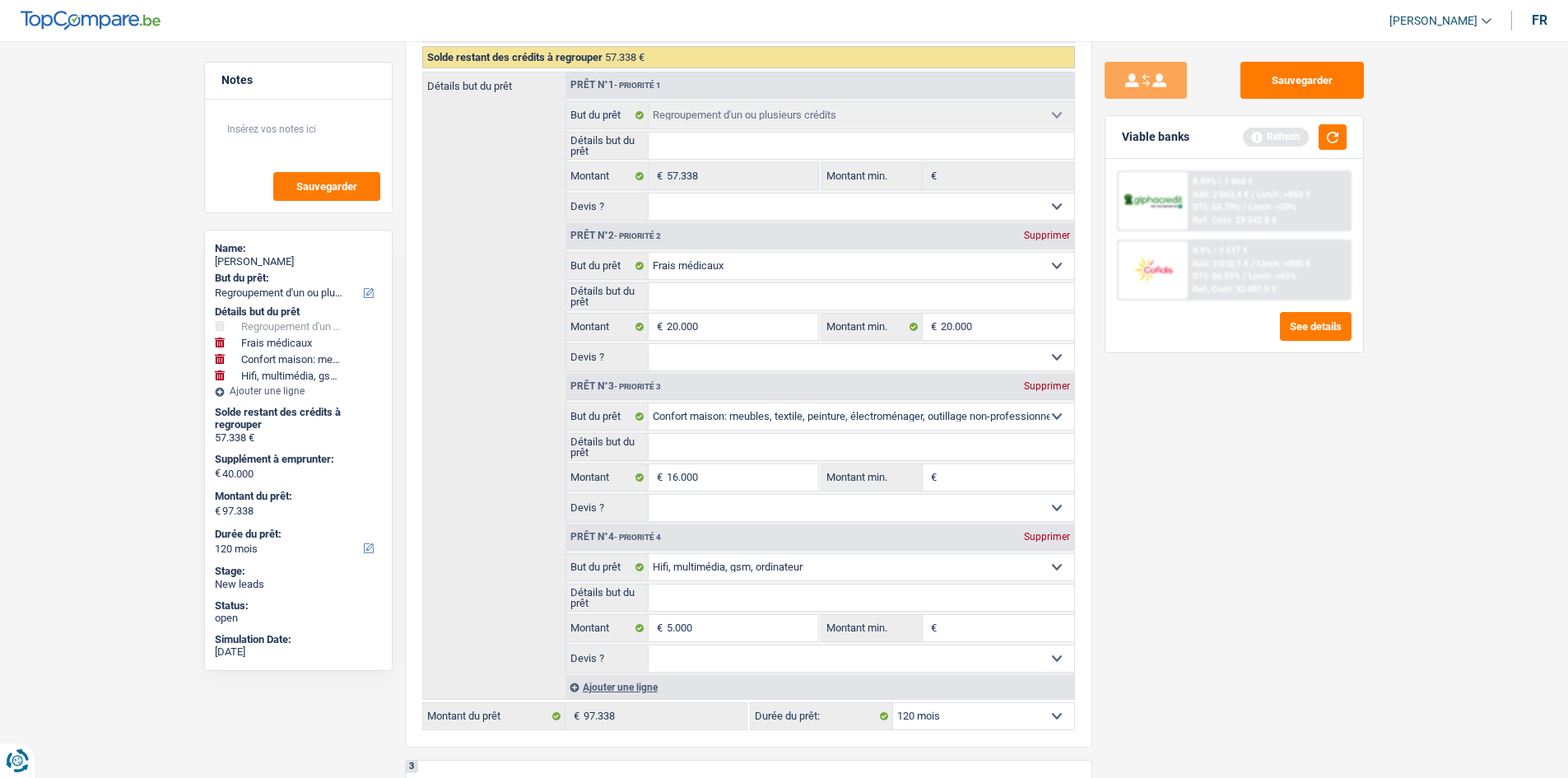 type on "41.000" 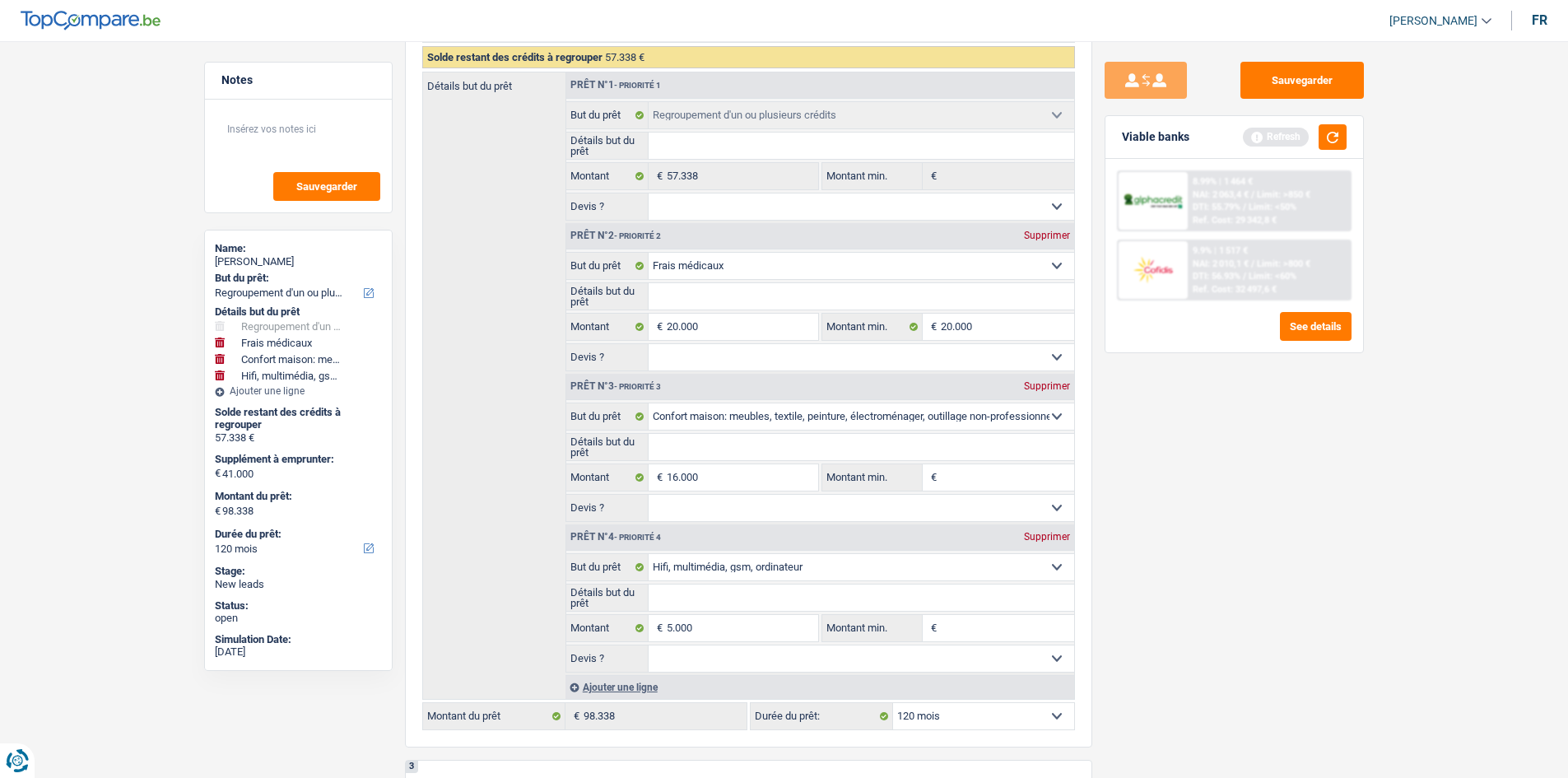 click on "Sauvegarder
Viable banks
Refresh
8.99% | 1 464 €
NAI: 2 063,4 €
/
Limit: >850 €
DTI: 55.79%
/
Limit: <50%
Ref. Cost: 29 342,8 €
9.9% | 1 517 €
NAI: 2 010,1 €
/
Limit: >800 €
DTI: 56.93%
/" at bounding box center (1234, 404) 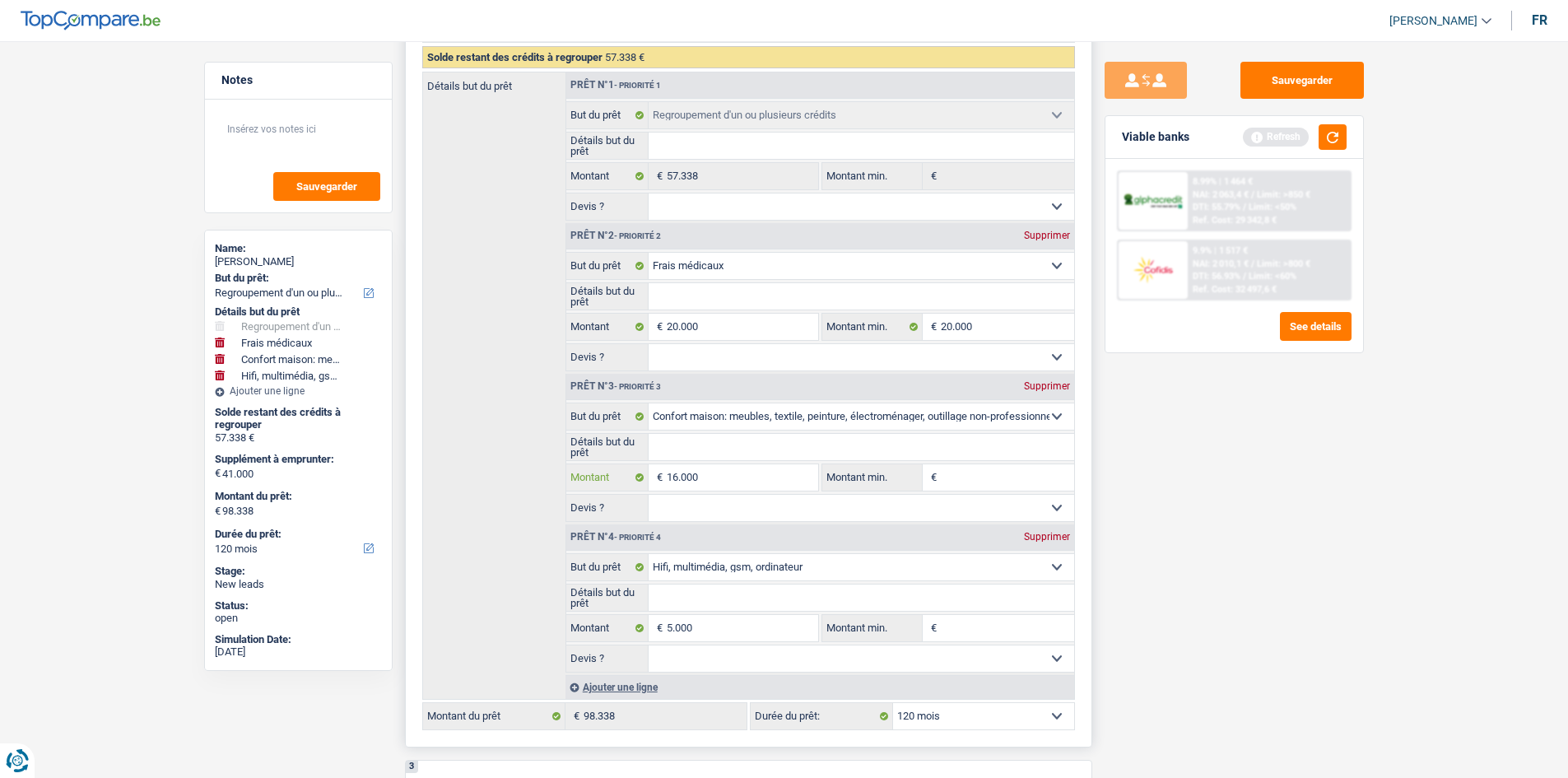 click on "16.000" at bounding box center (742, 478) 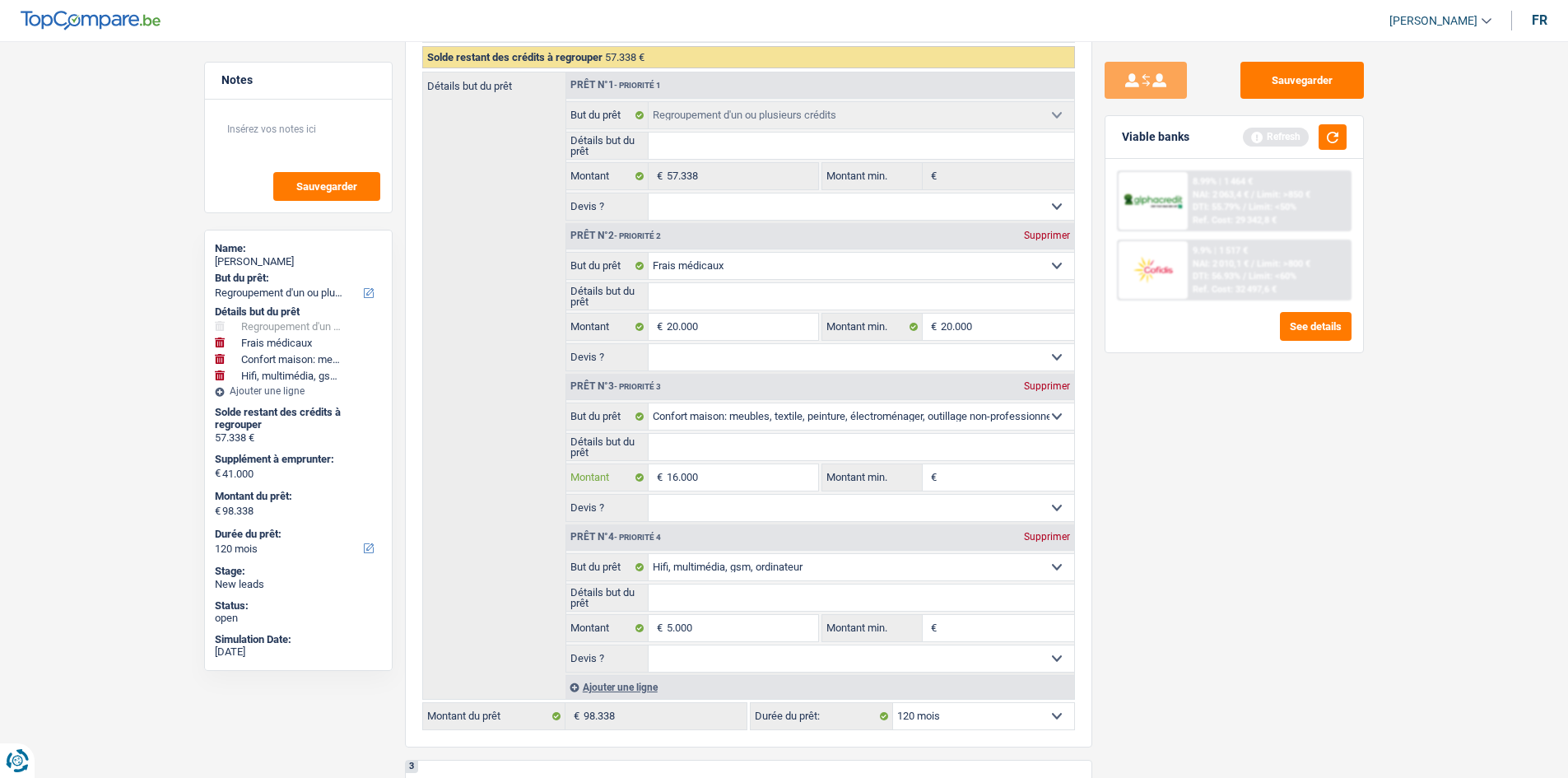 type on "1.000" 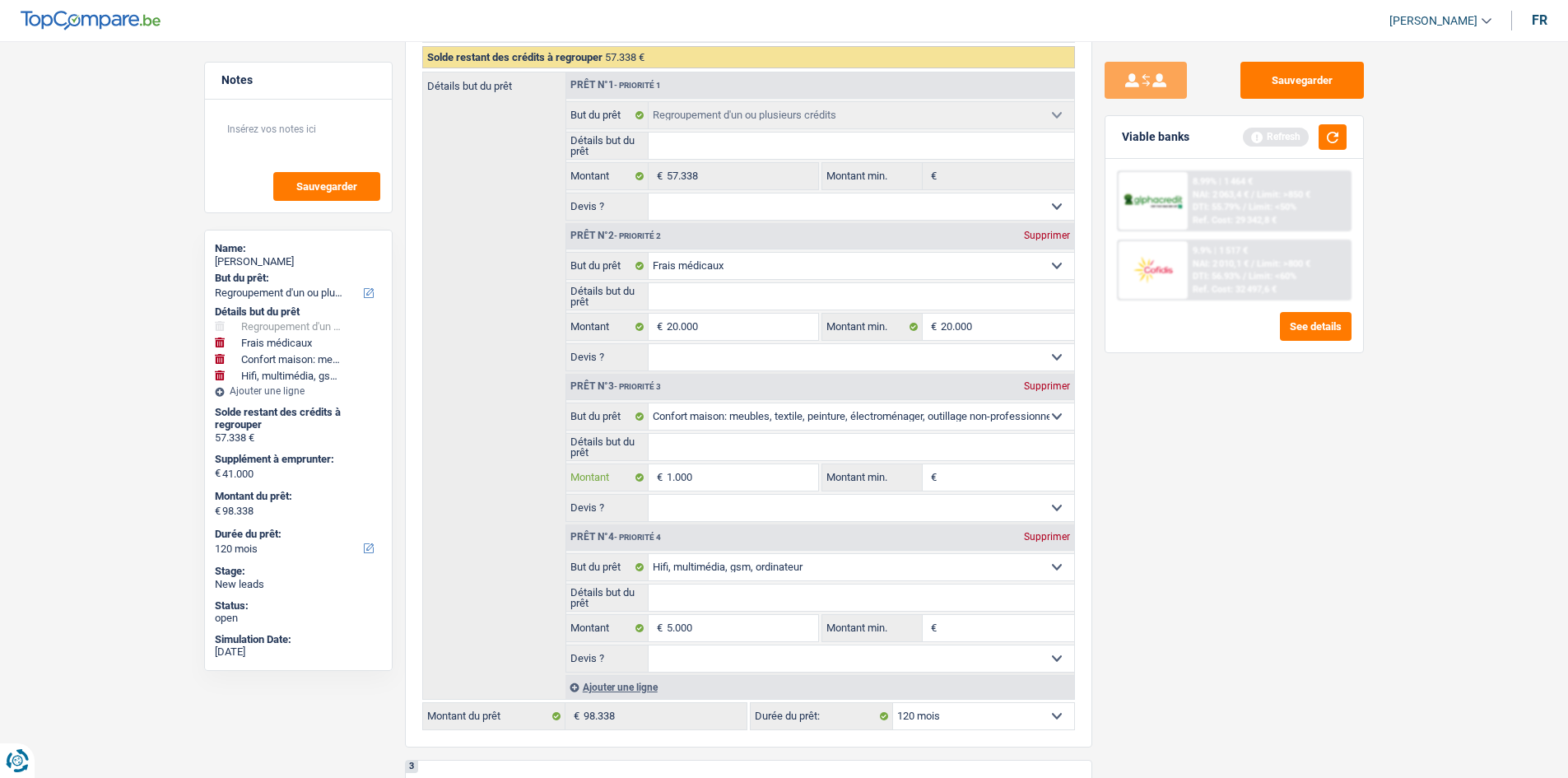 type on "1.000" 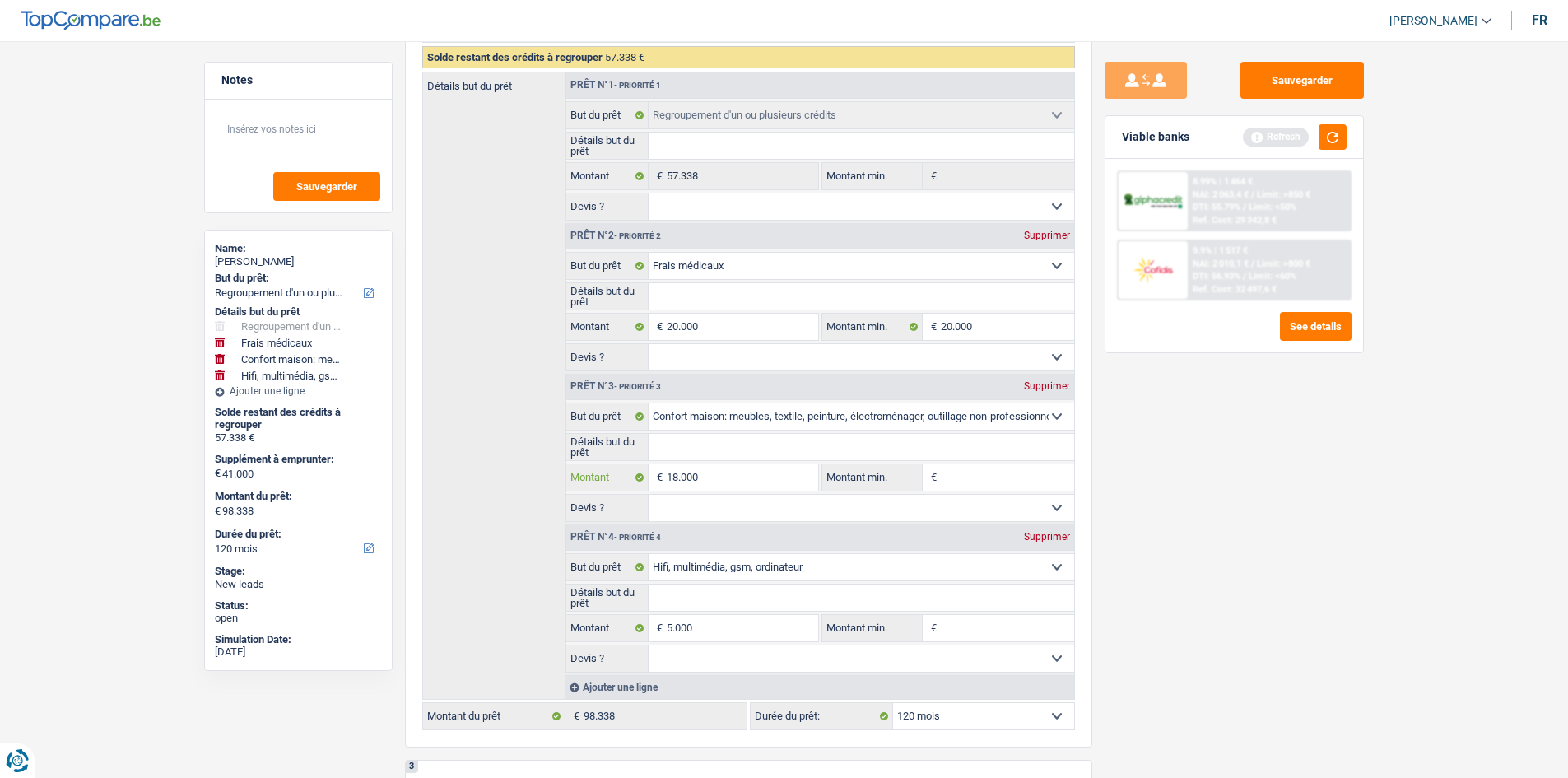 type on "18.000" 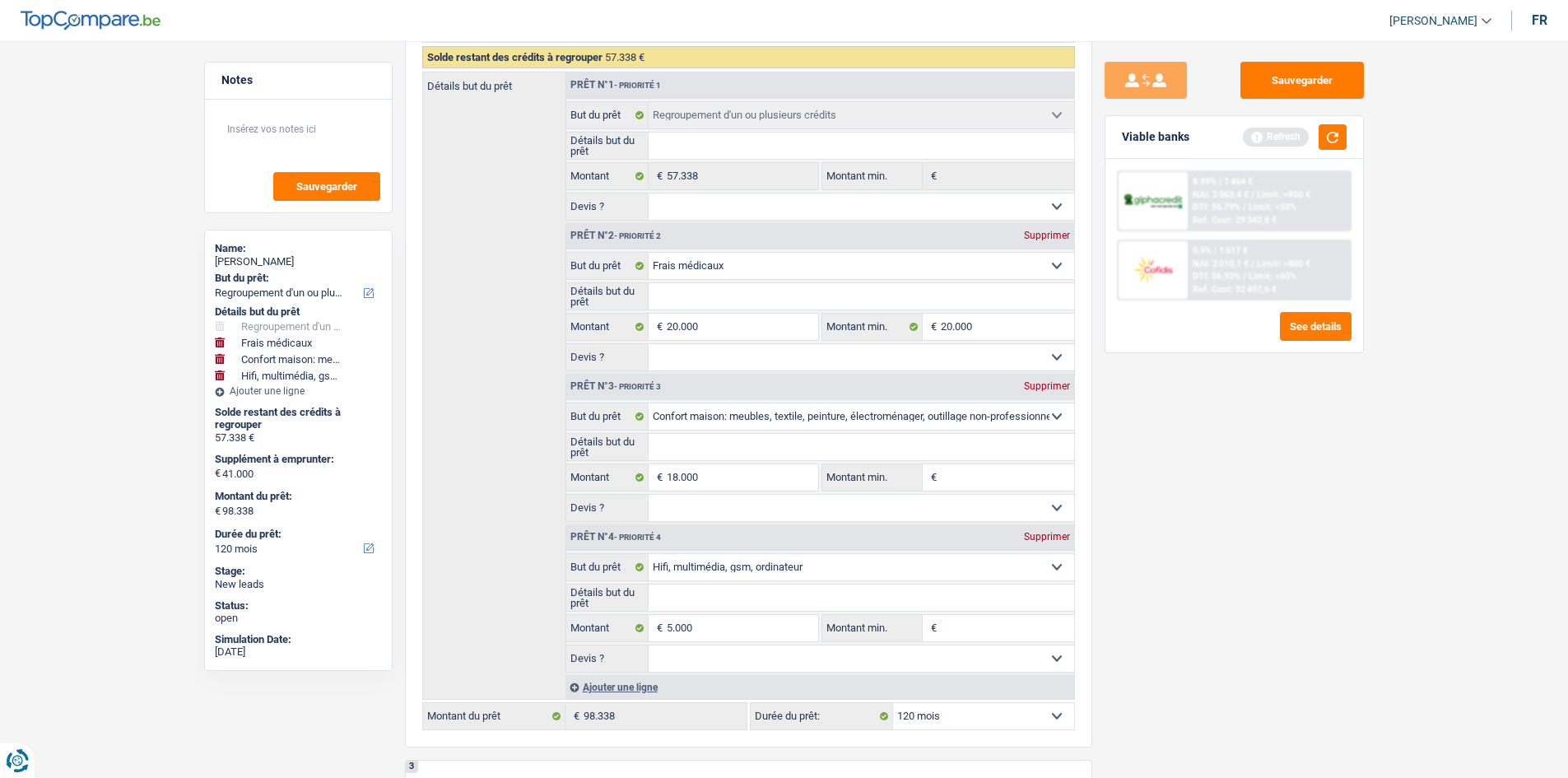 click on "Sauvegarder
Viable banks
Refresh
8.99% | 1 464 €
NAI: 2 063,4 €
/
Limit: >850 €
DTI: 55.79%
/
Limit: <50%
Ref. Cost: 29 342,8 €
9.9% | 1 517 €
NAI: 2 010,1 €
/
Limit: >800 €
DTI: 56.93%
/" at bounding box center [1234, 404] 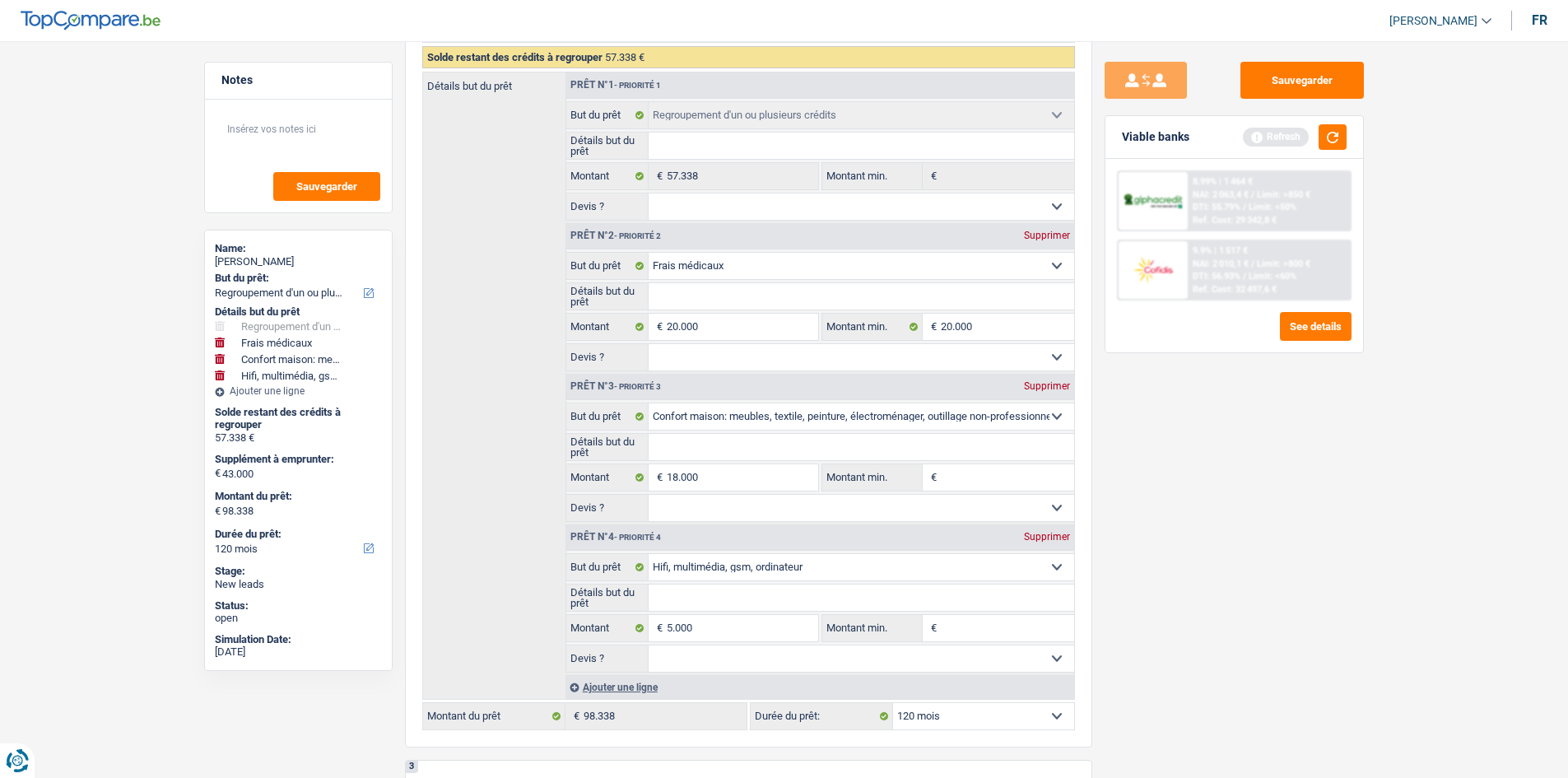 type on "100.338" 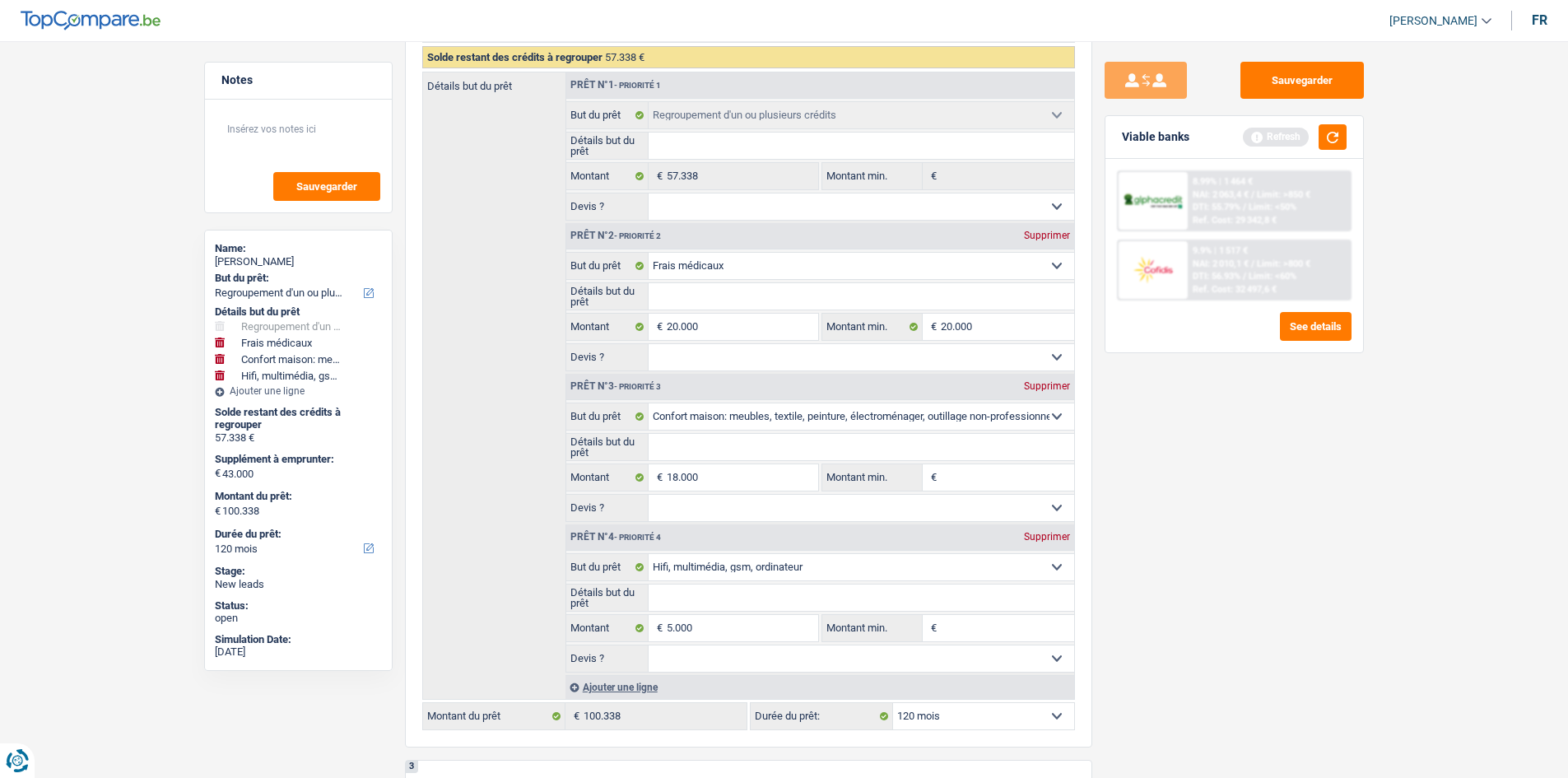 click on "Viable banks
Refresh" at bounding box center (1234, 137) 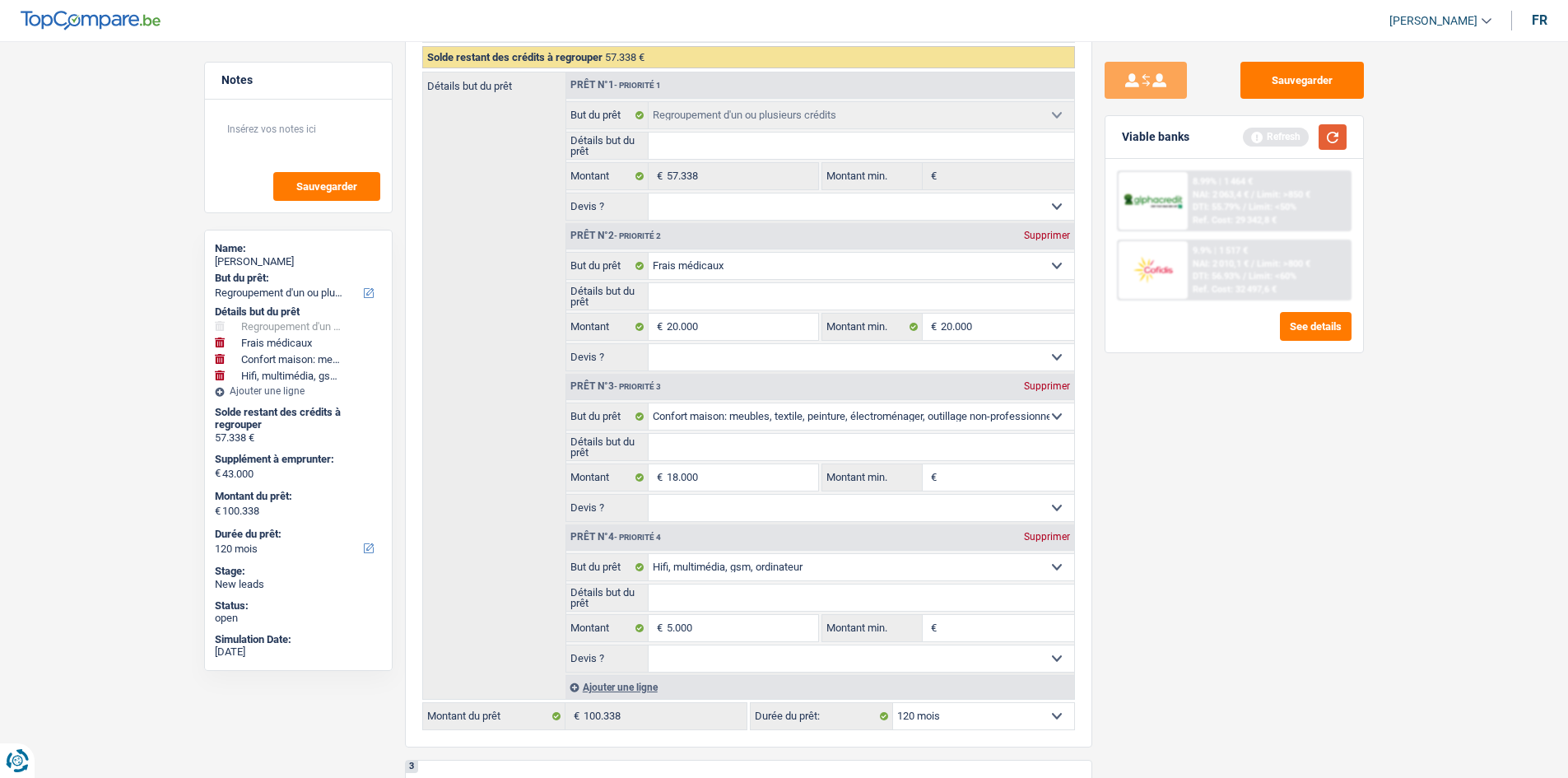 click at bounding box center [1333, 137] 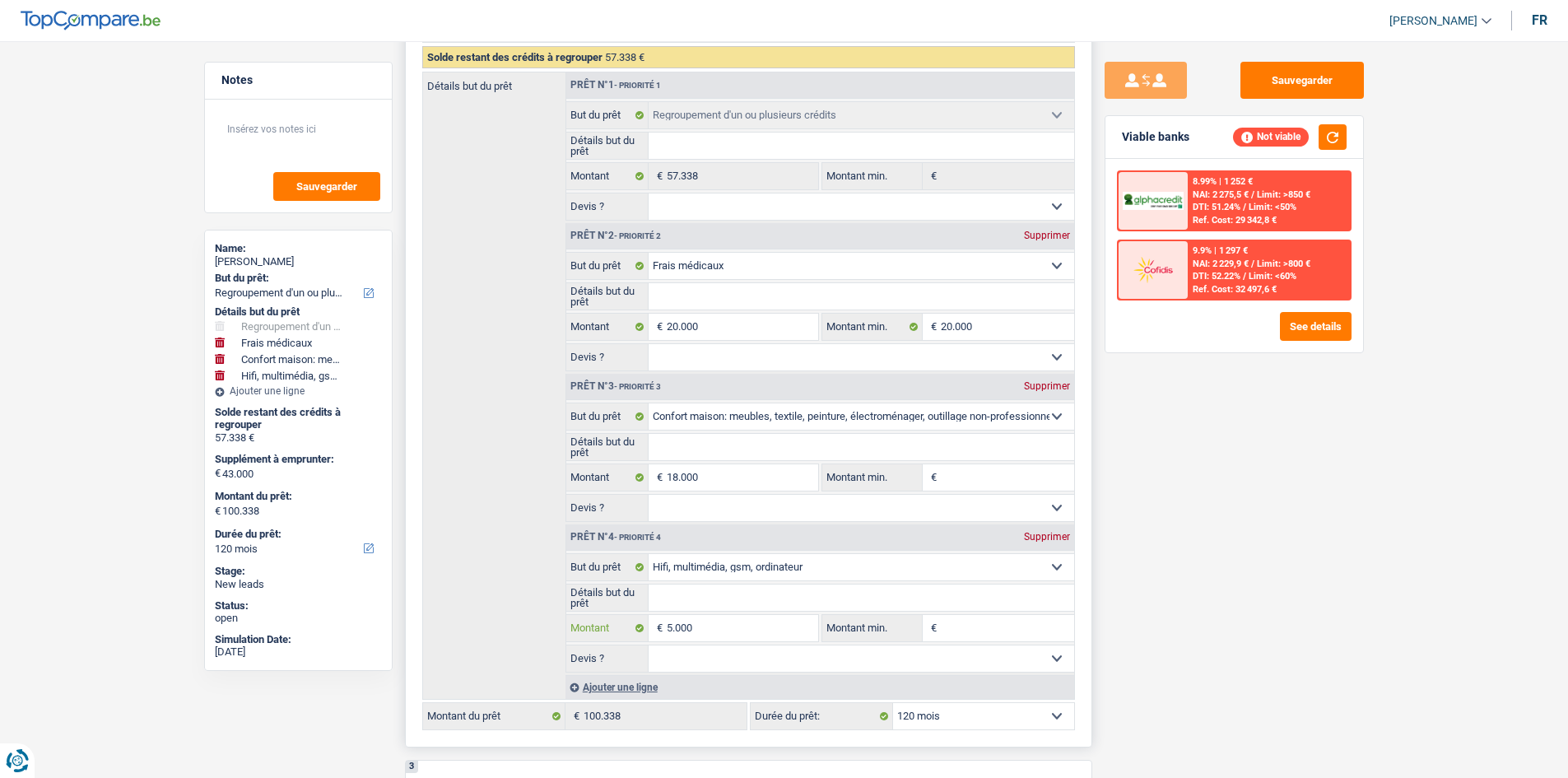 click on "5.000" at bounding box center [742, 628] 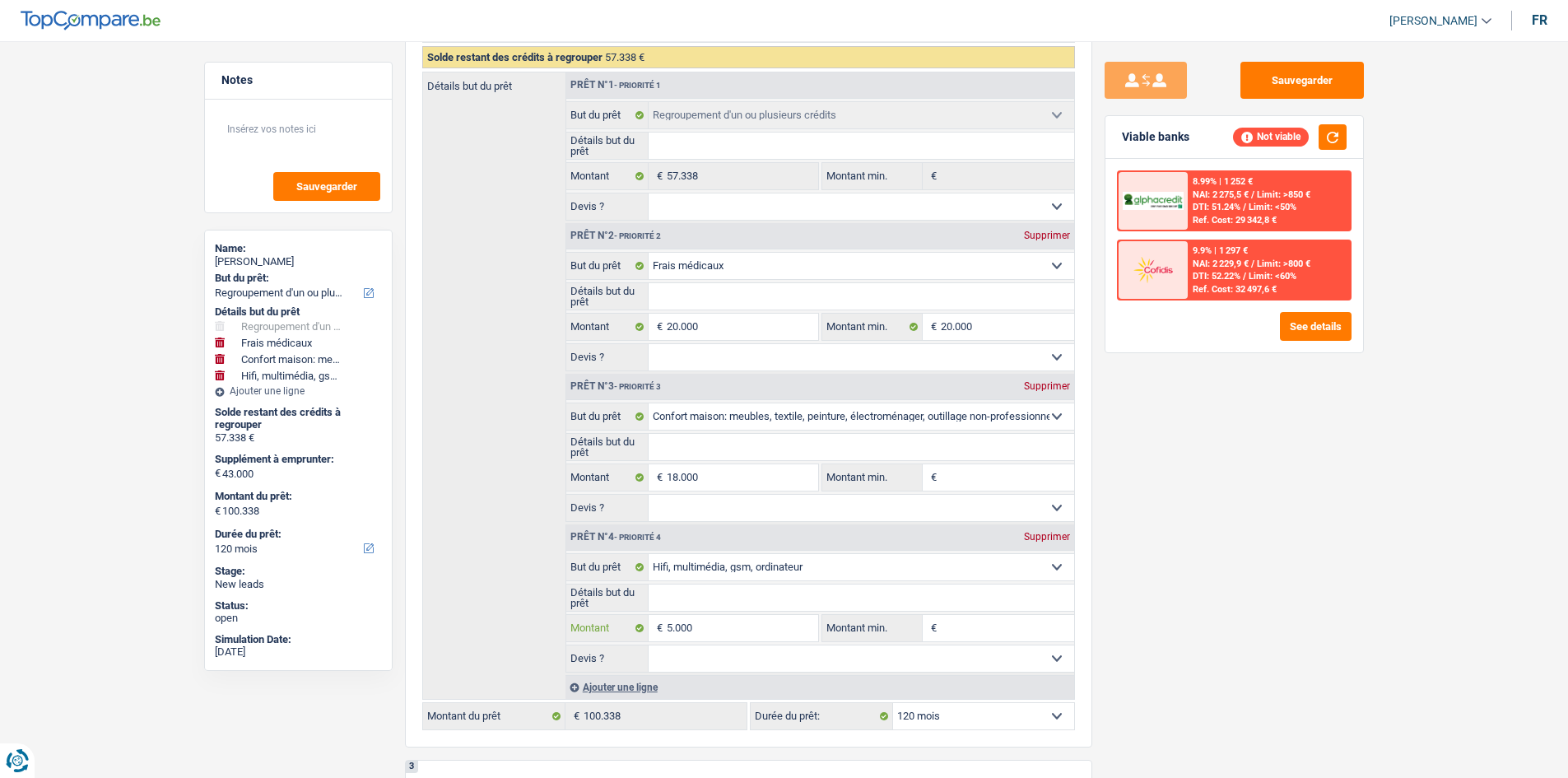 type on "500" 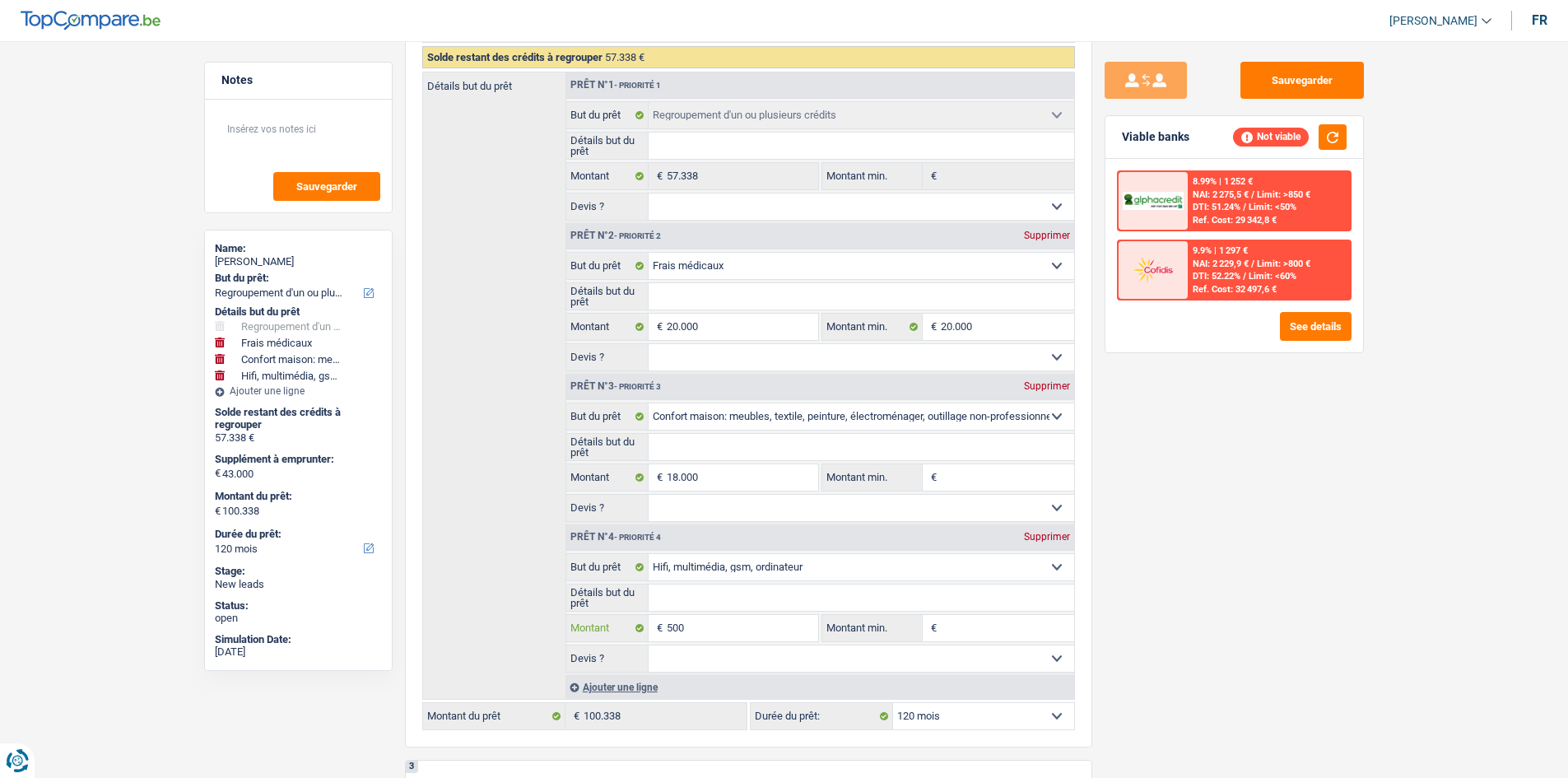 type on "500" 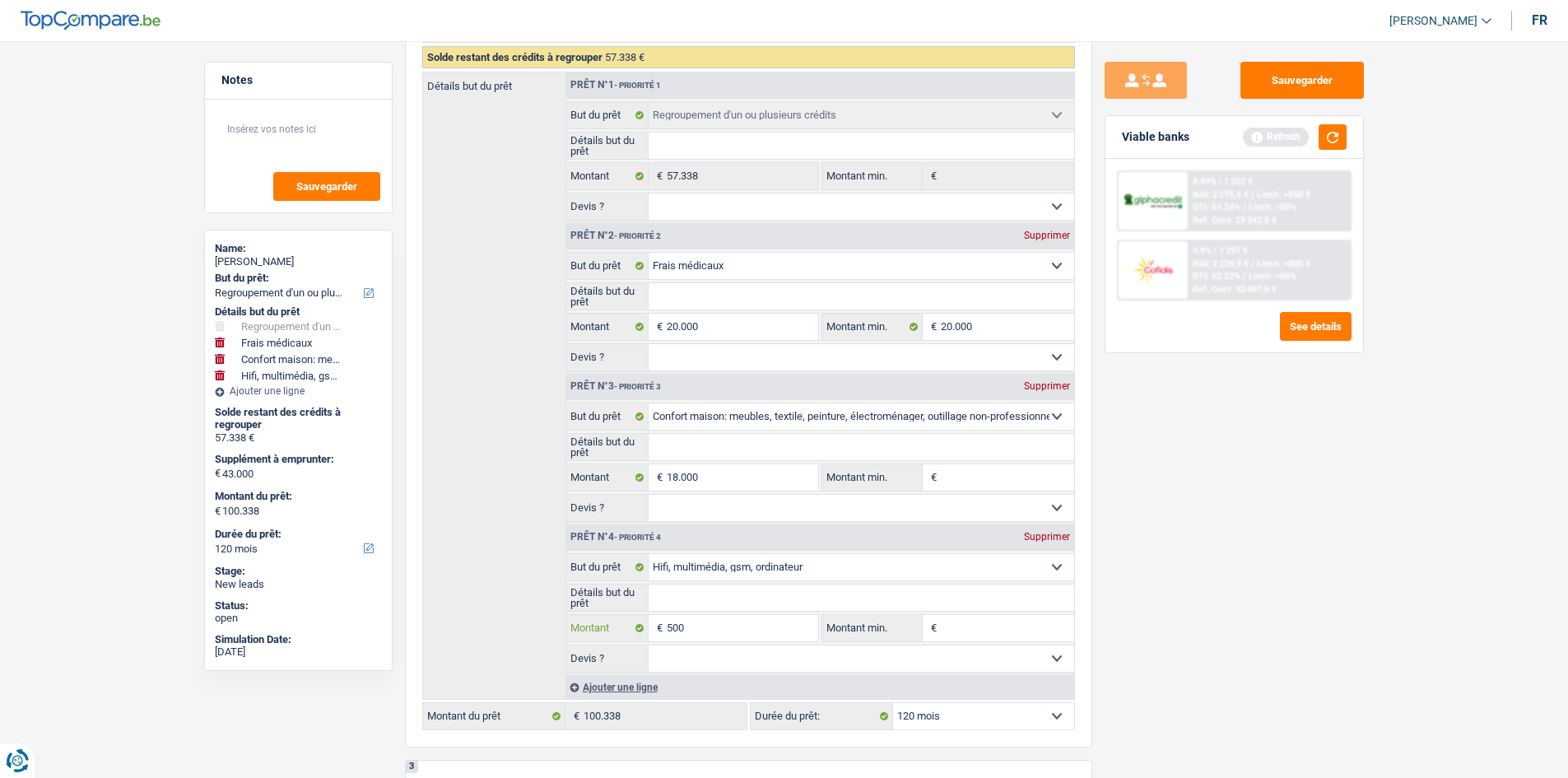 type on "50" 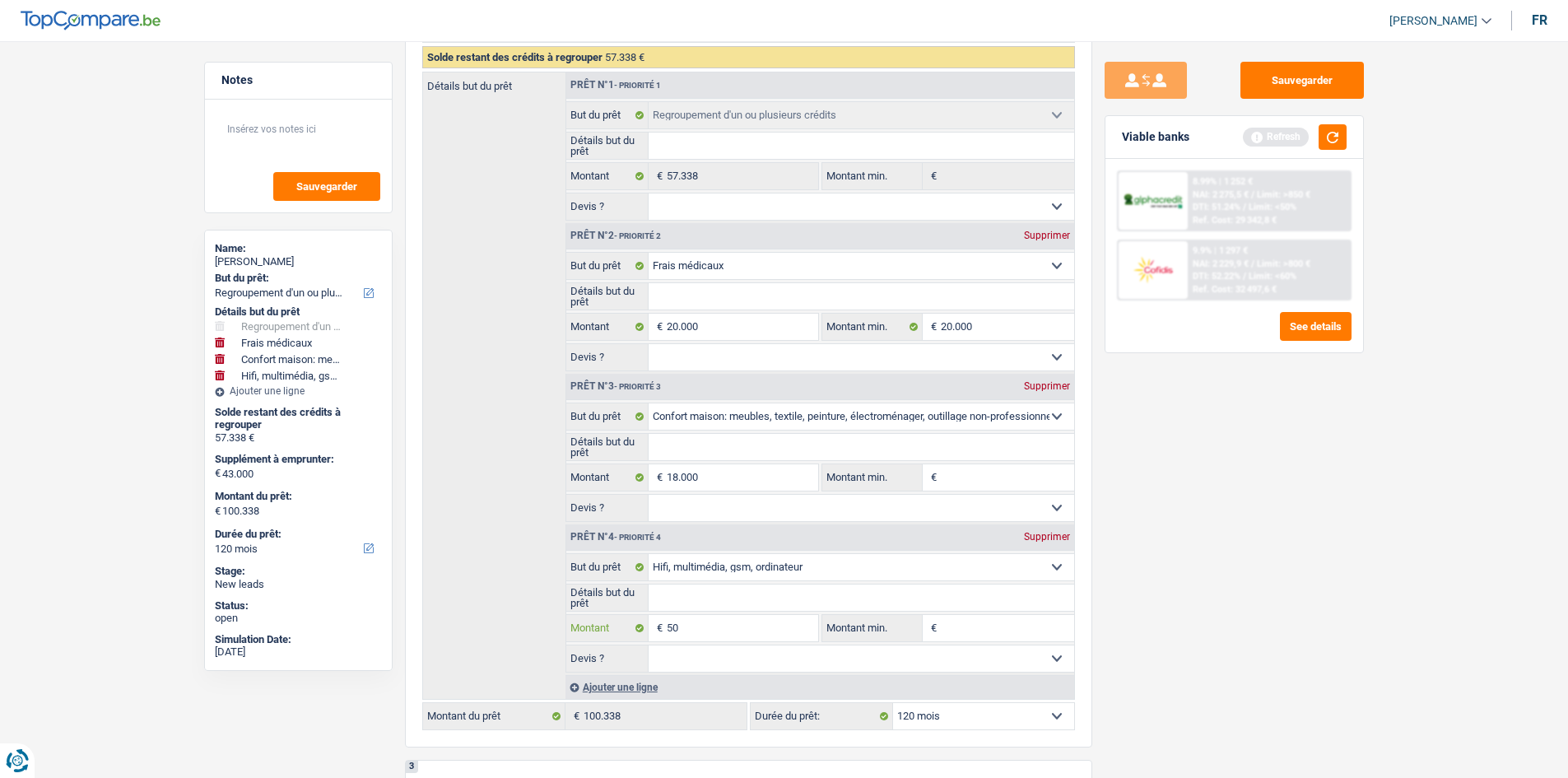 type on "50" 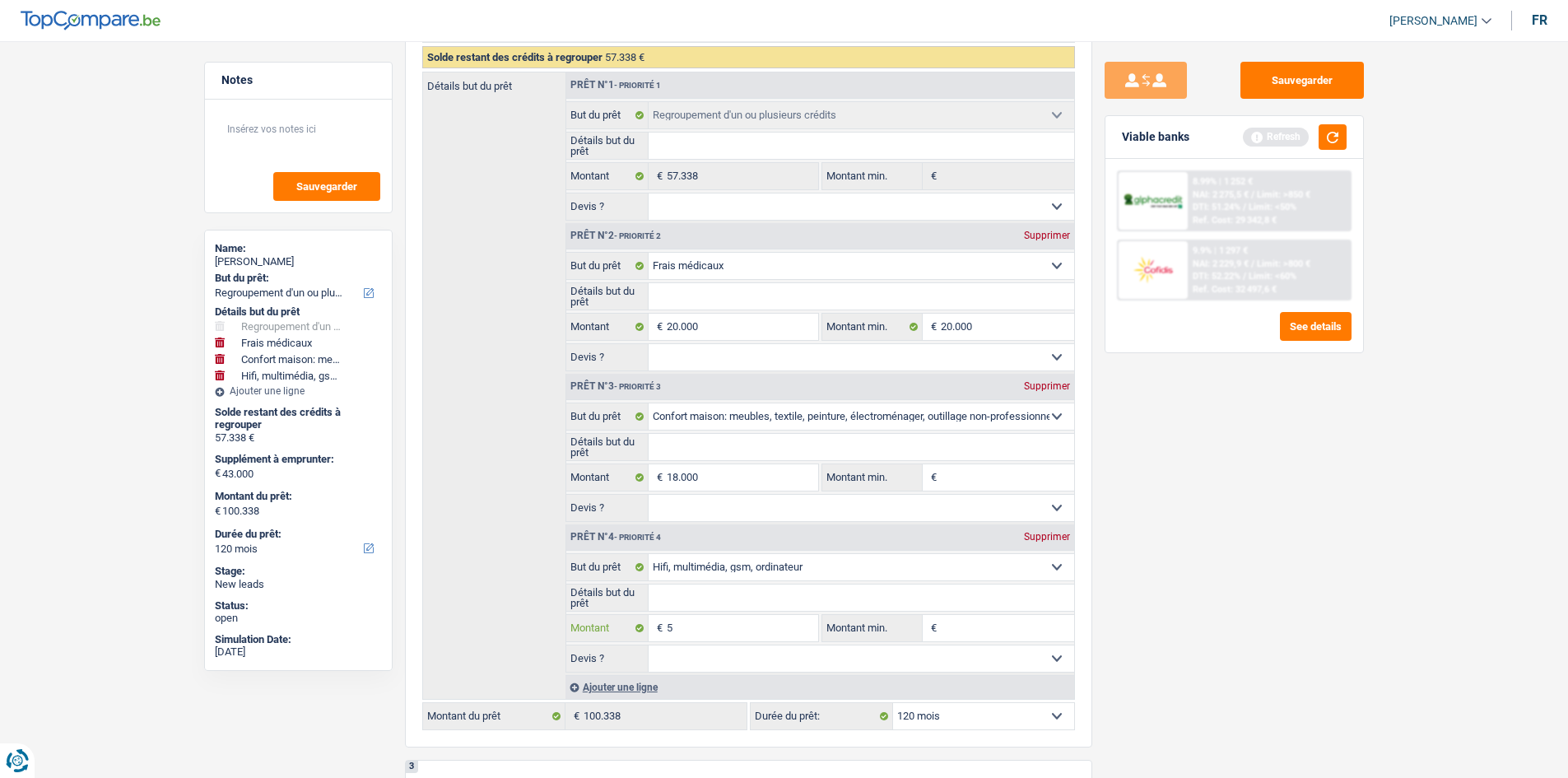 type on "5" 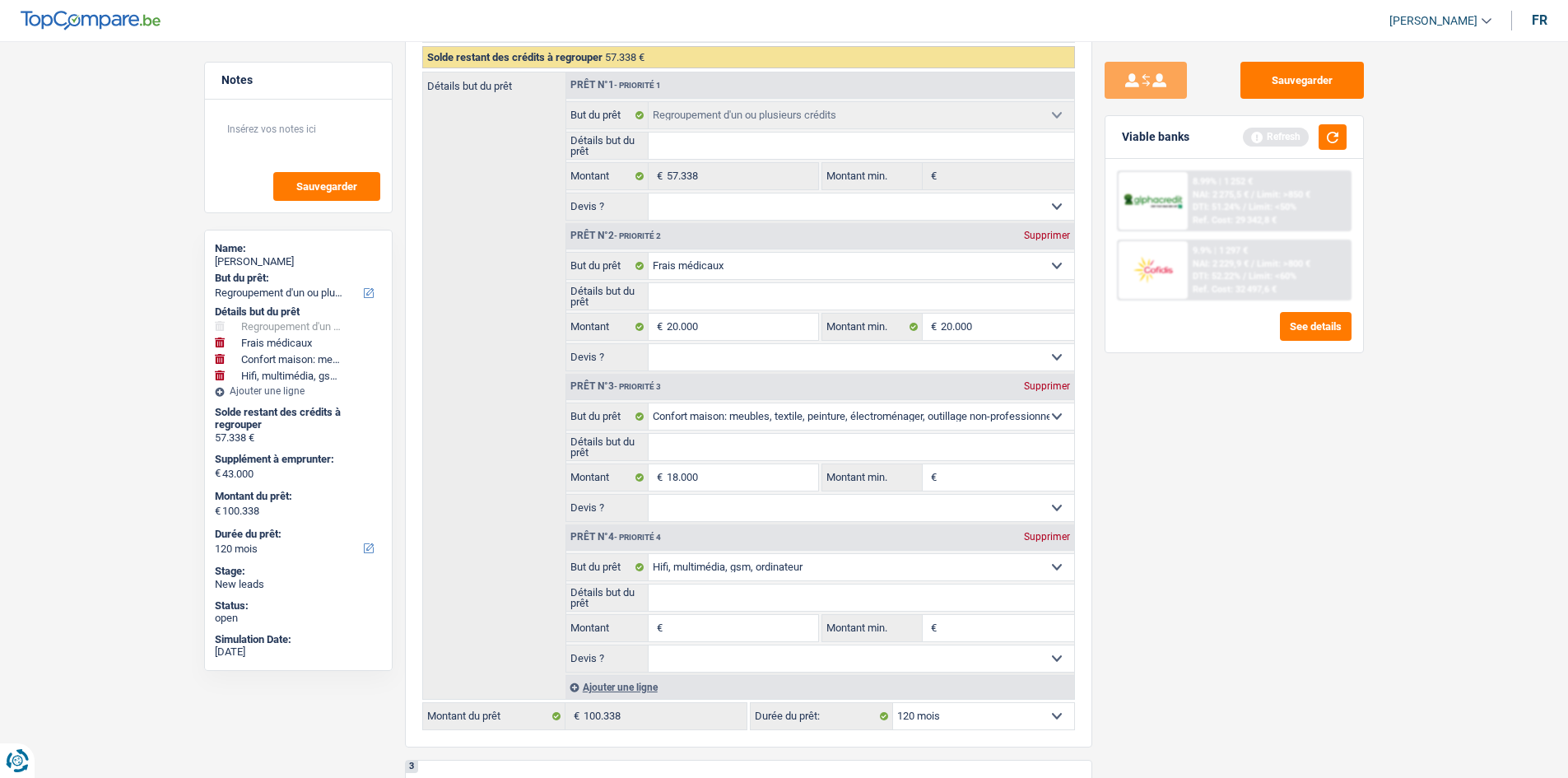 type on "4" 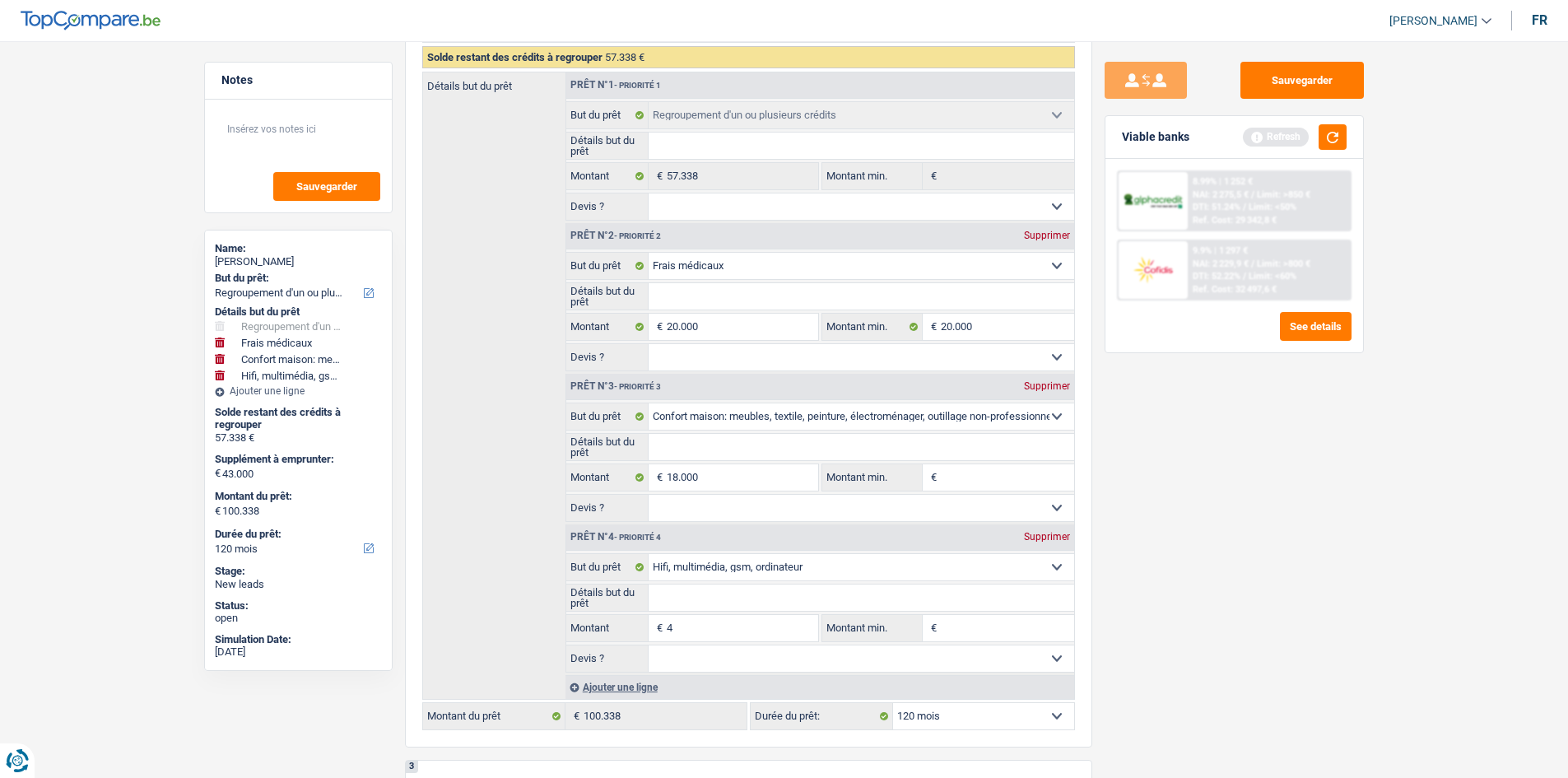 type on "4" 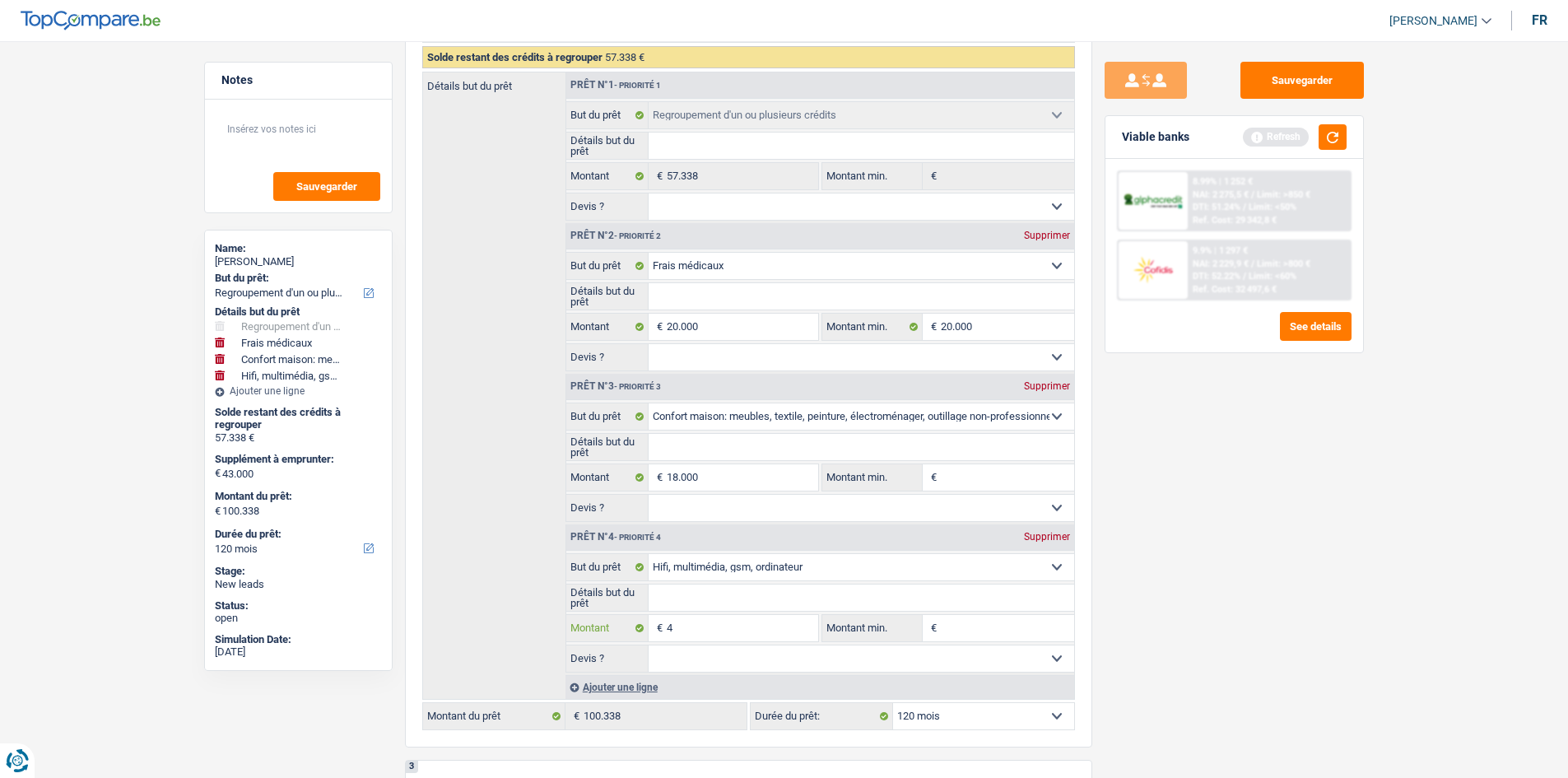 type on "40" 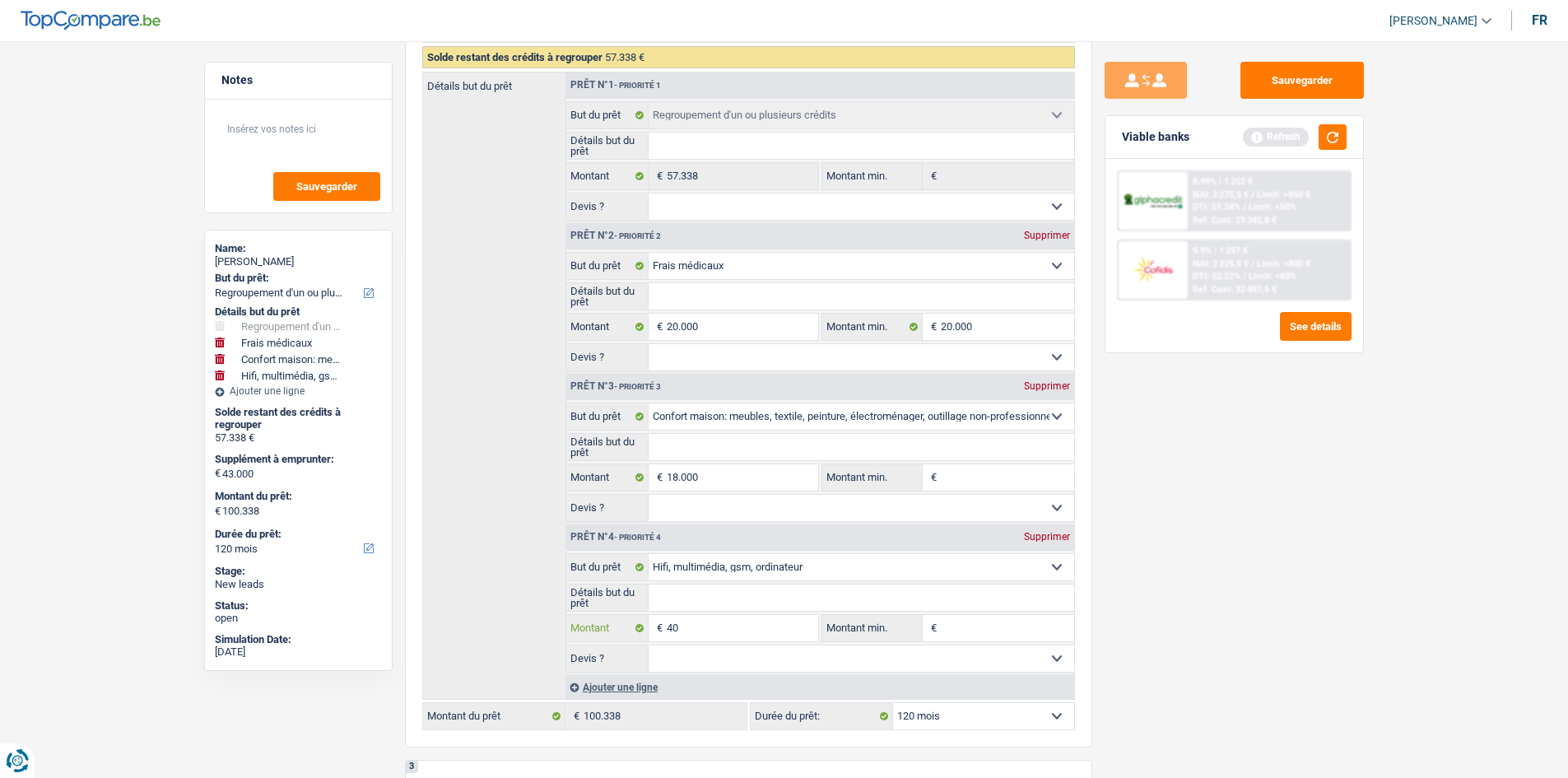 type on "400" 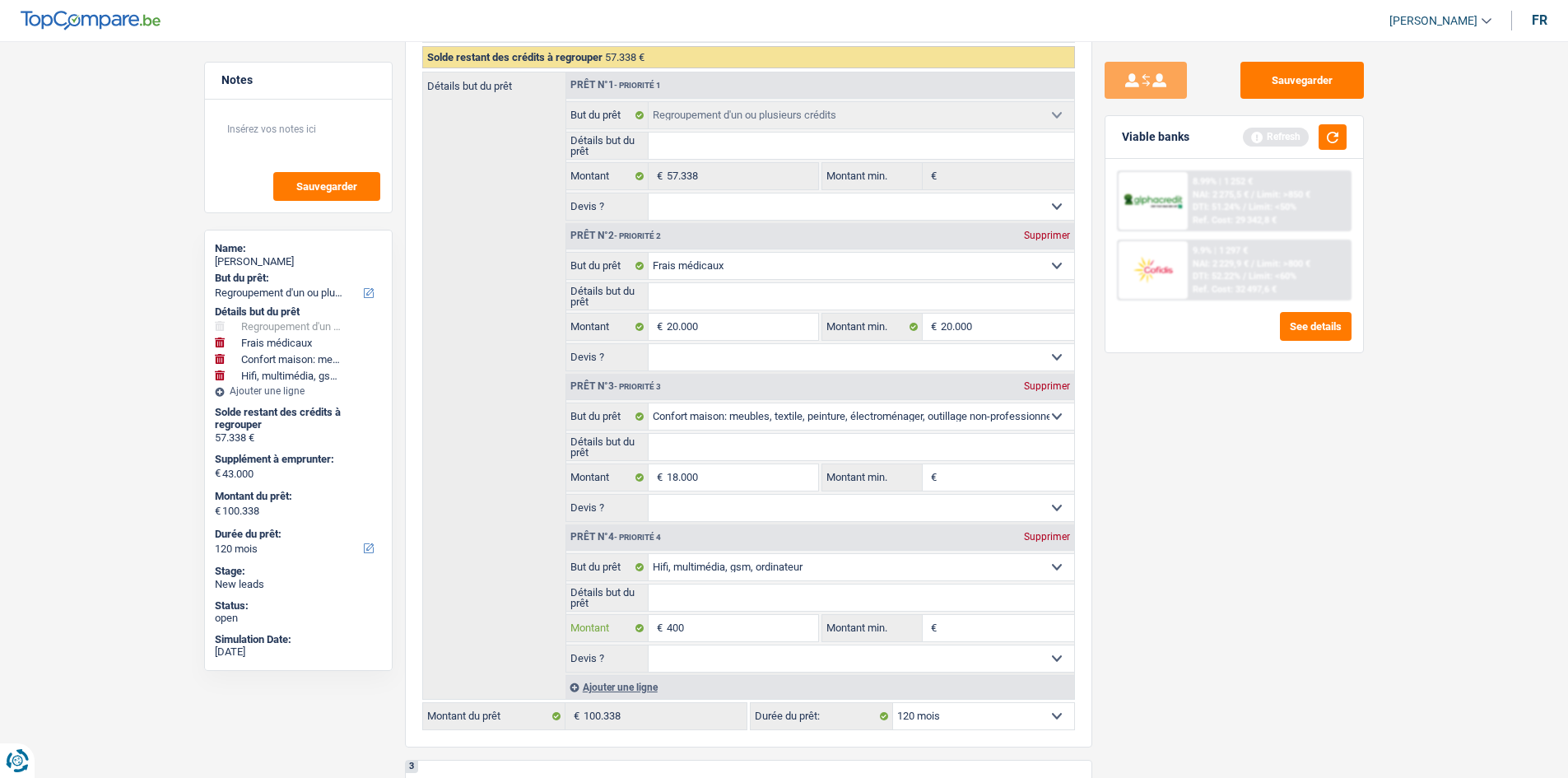 type on "4.000" 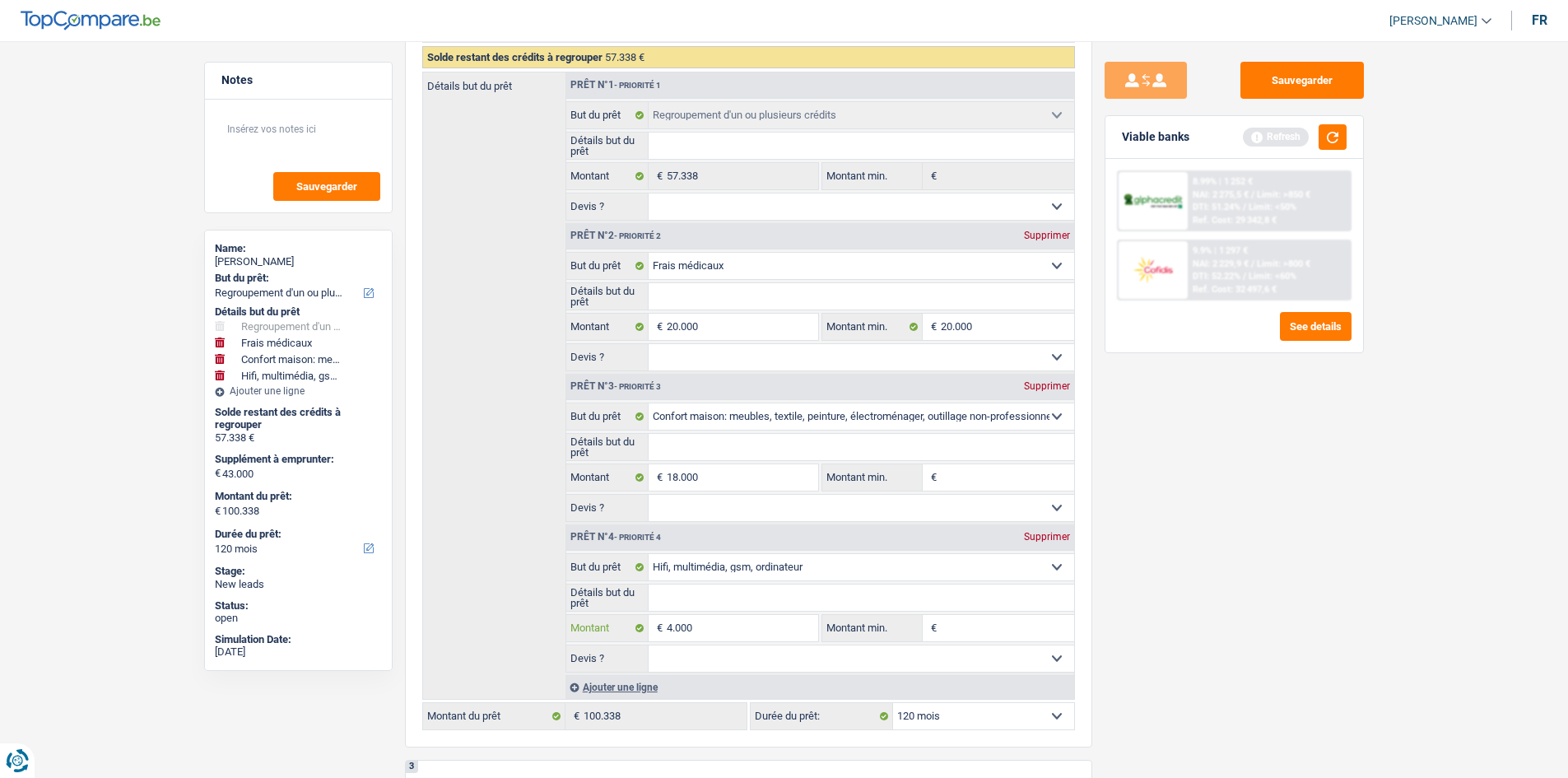 type on "4.000" 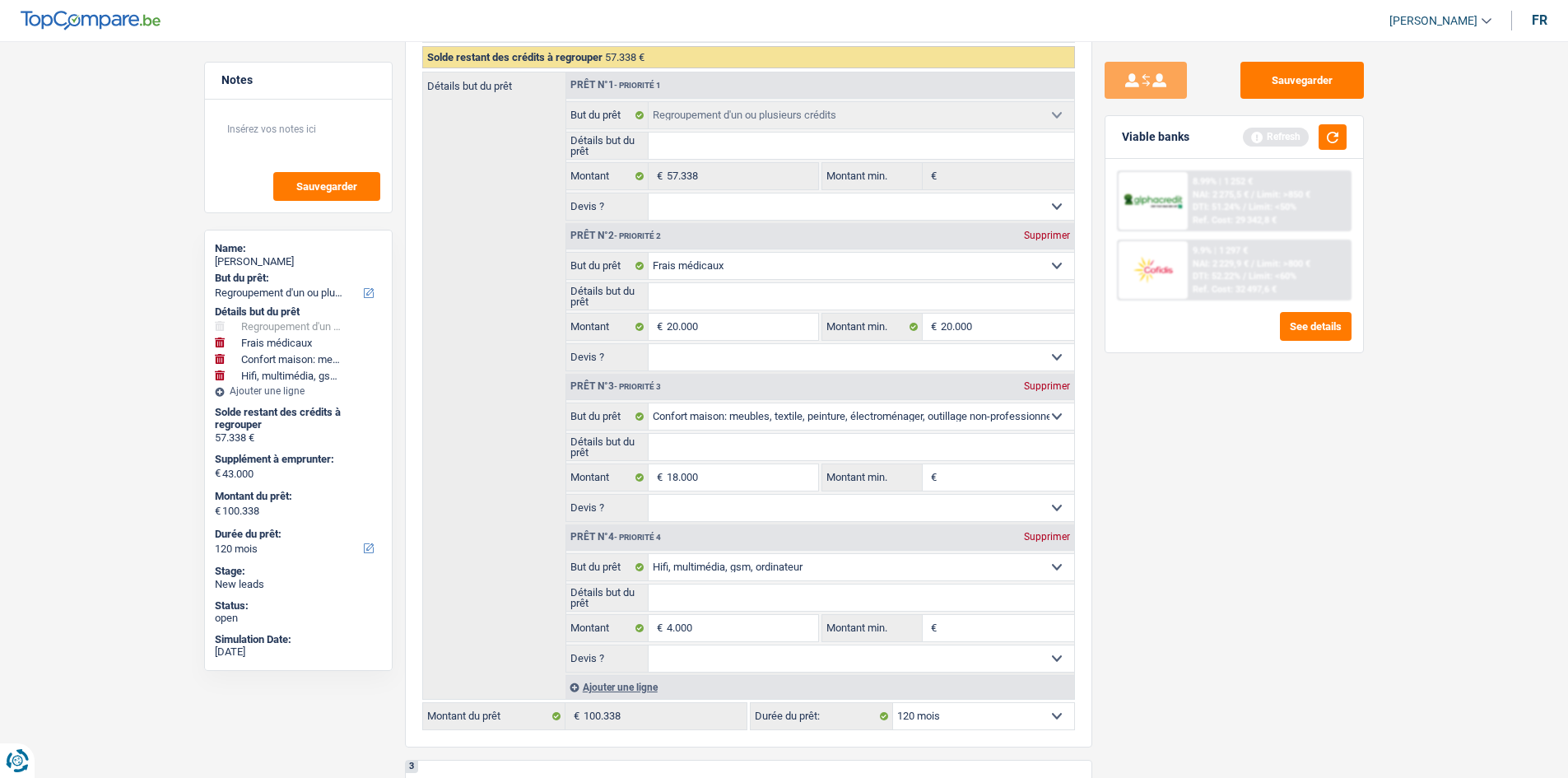 type on "42.000" 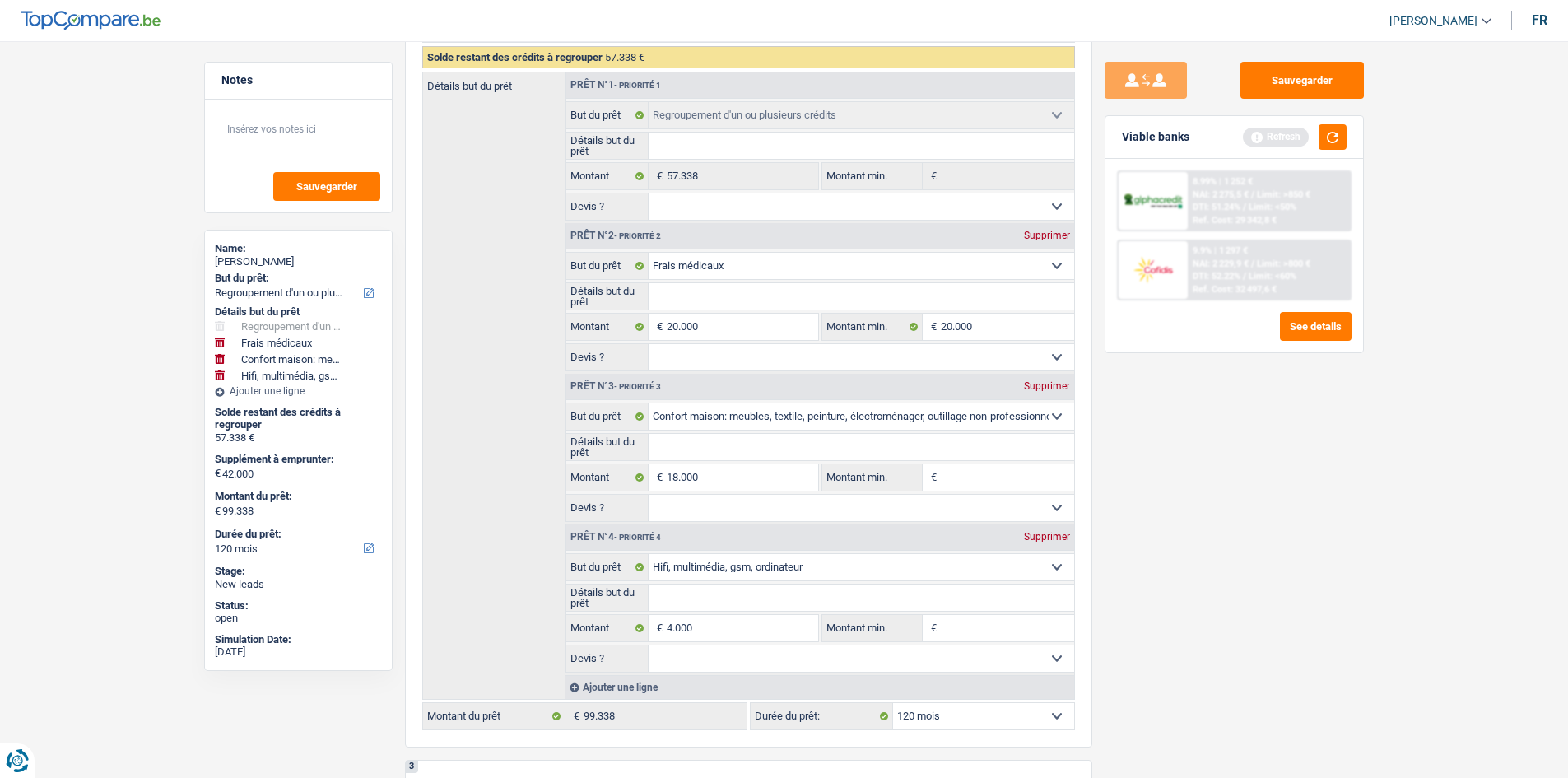 click on "Sauvegarder
Viable banks
Refresh
8.99% | 1 252 €
NAI: 2 275,5 €
/
Limit: >850 €
DTI: 51.24%
/
Limit: <50%
Ref. Cost: 29 342,8 €
9.9% | 1 297 €
NAI: 2 229,9 €
/
Limit: >800 €
DTI: 52.22%
/" at bounding box center [1234, 404] 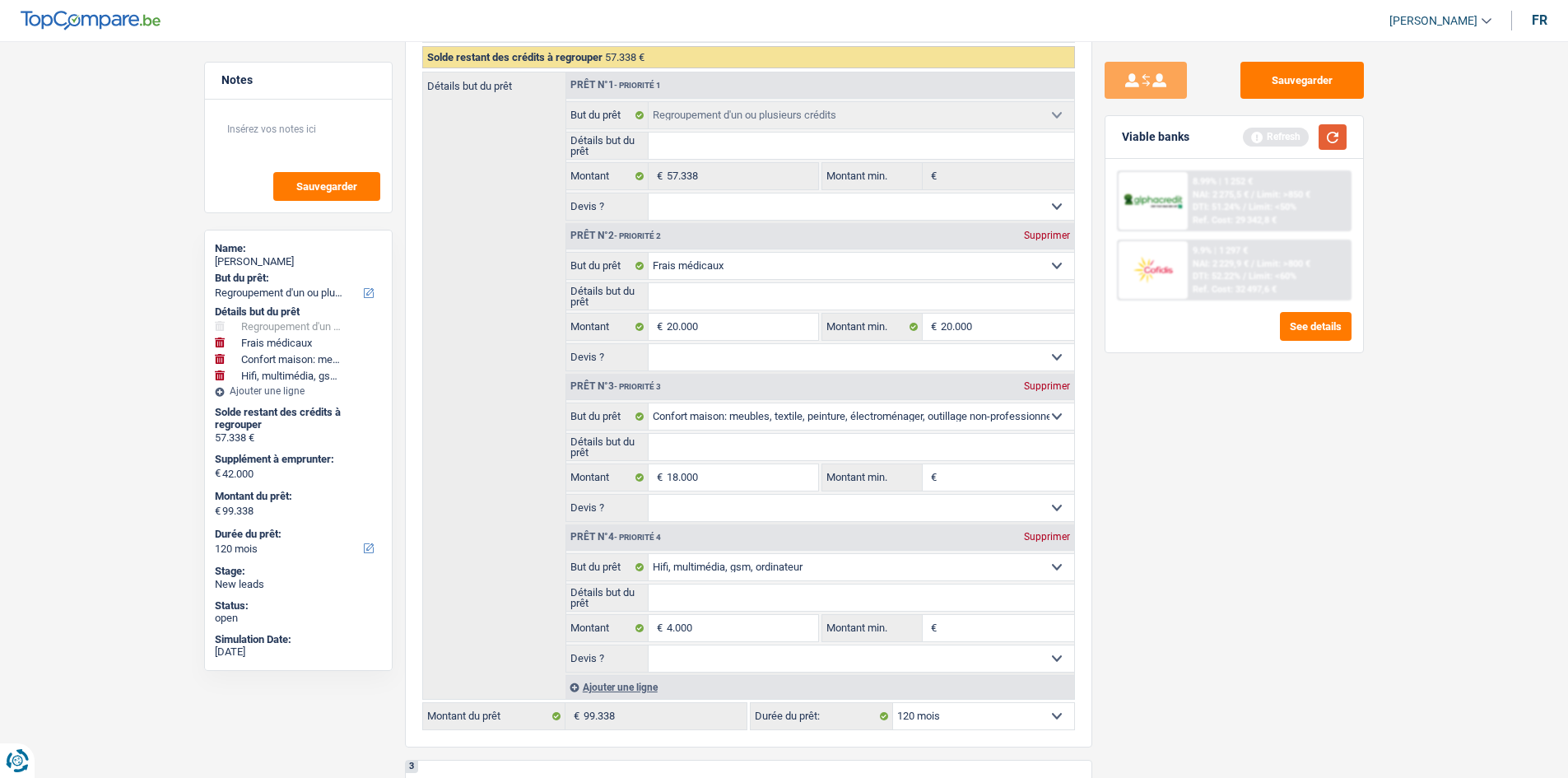 click at bounding box center [1333, 137] 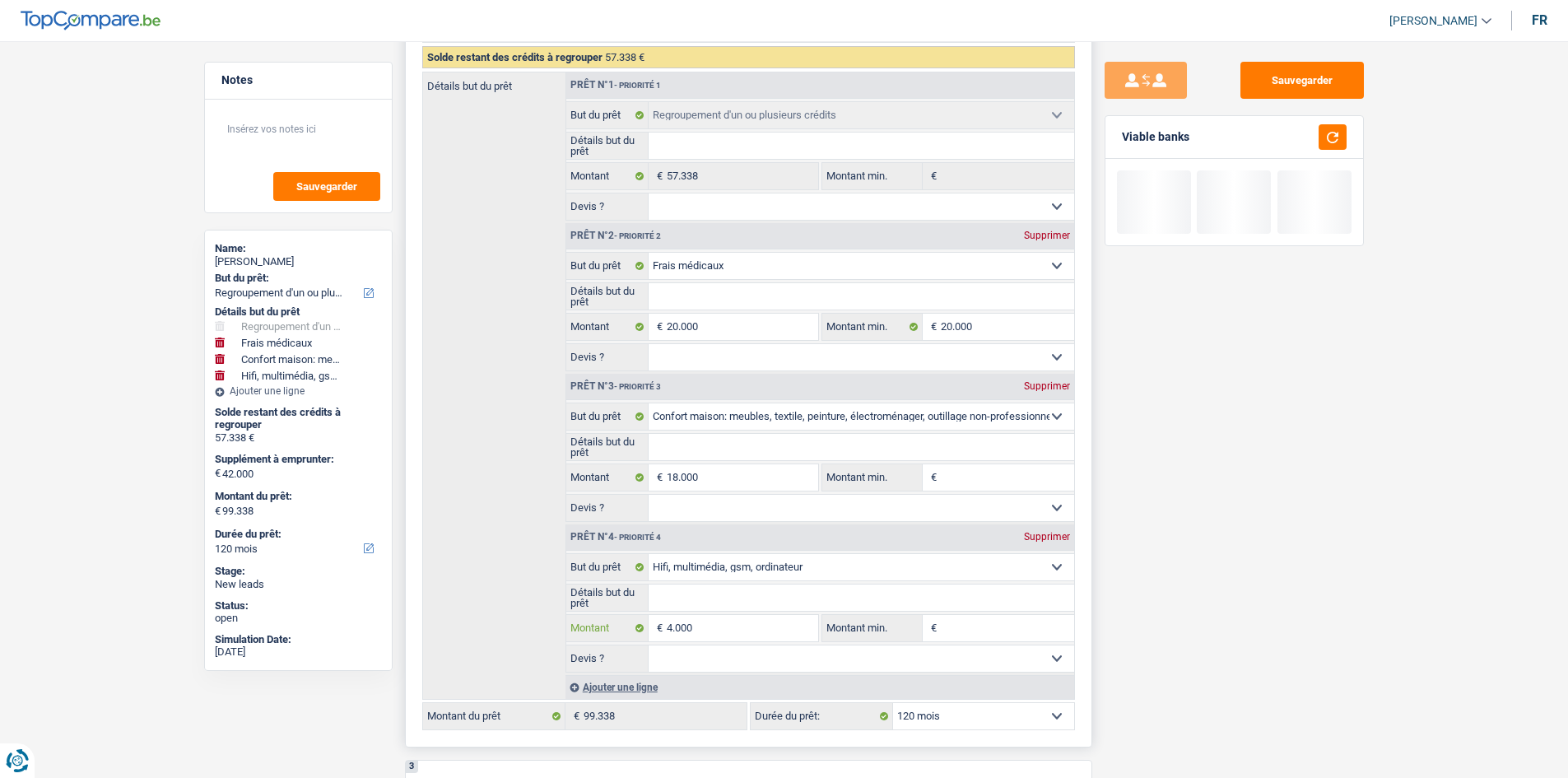 click on "4.000" at bounding box center [742, 628] 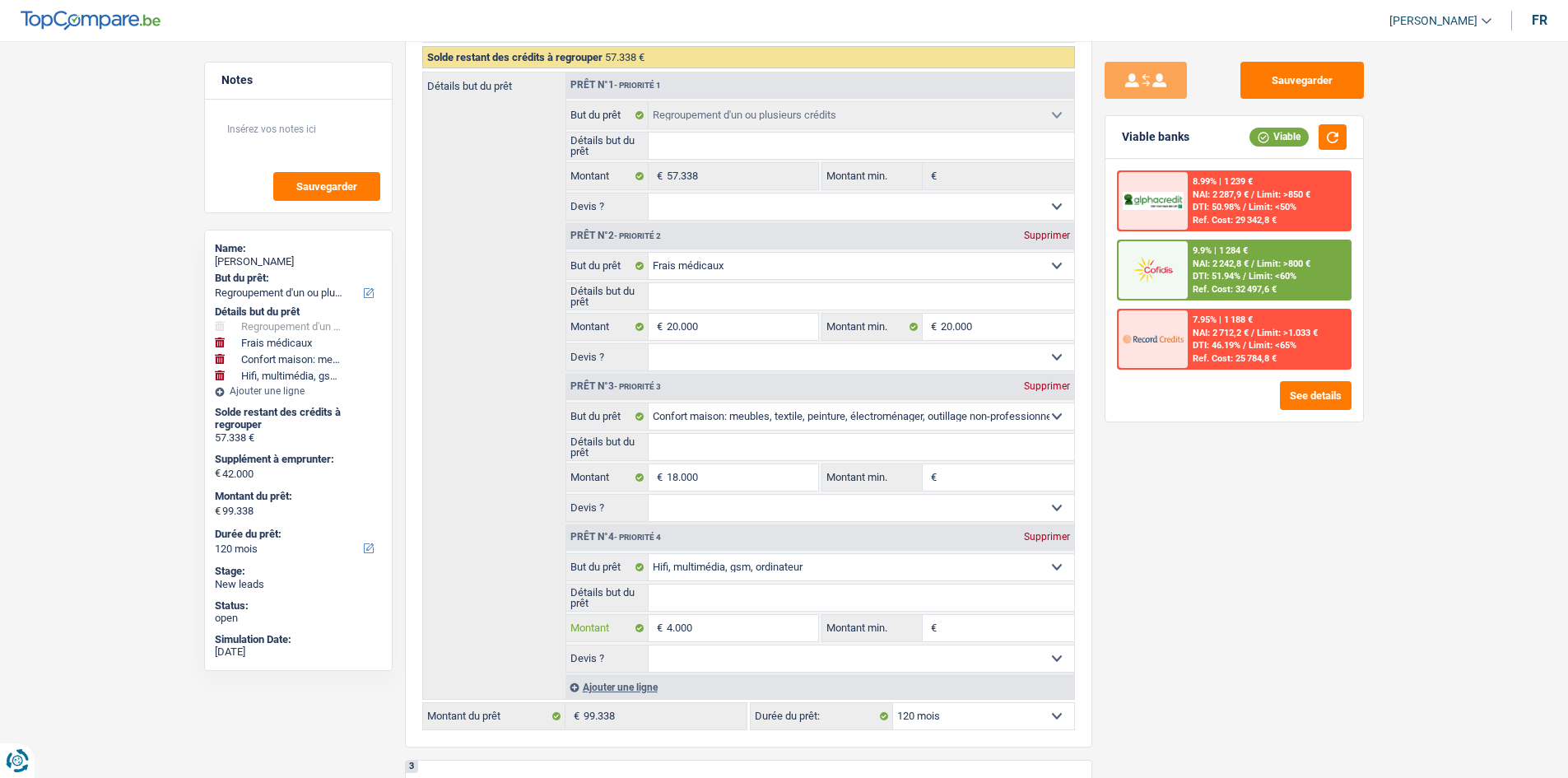 type on "400" 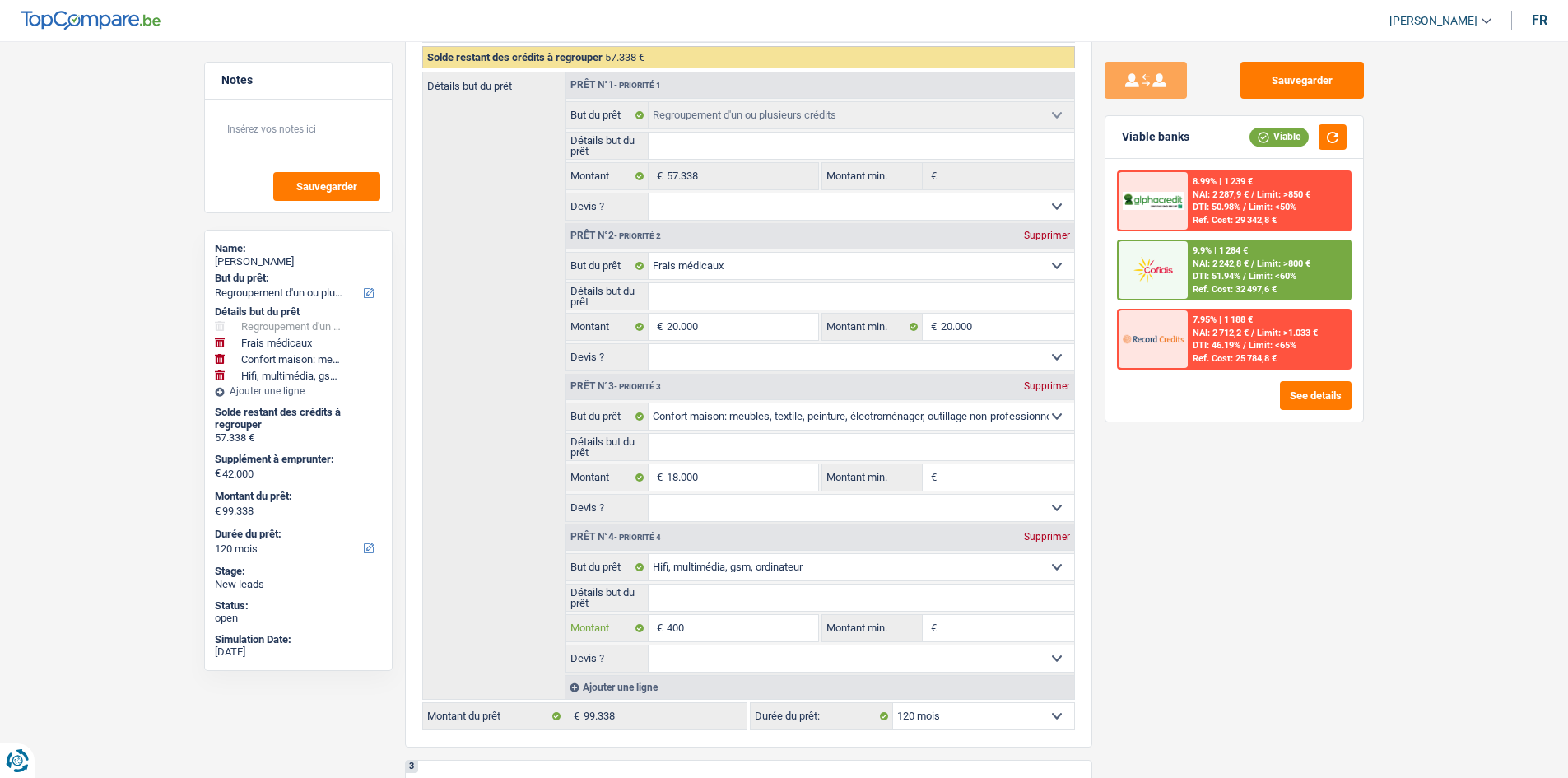 type on "400" 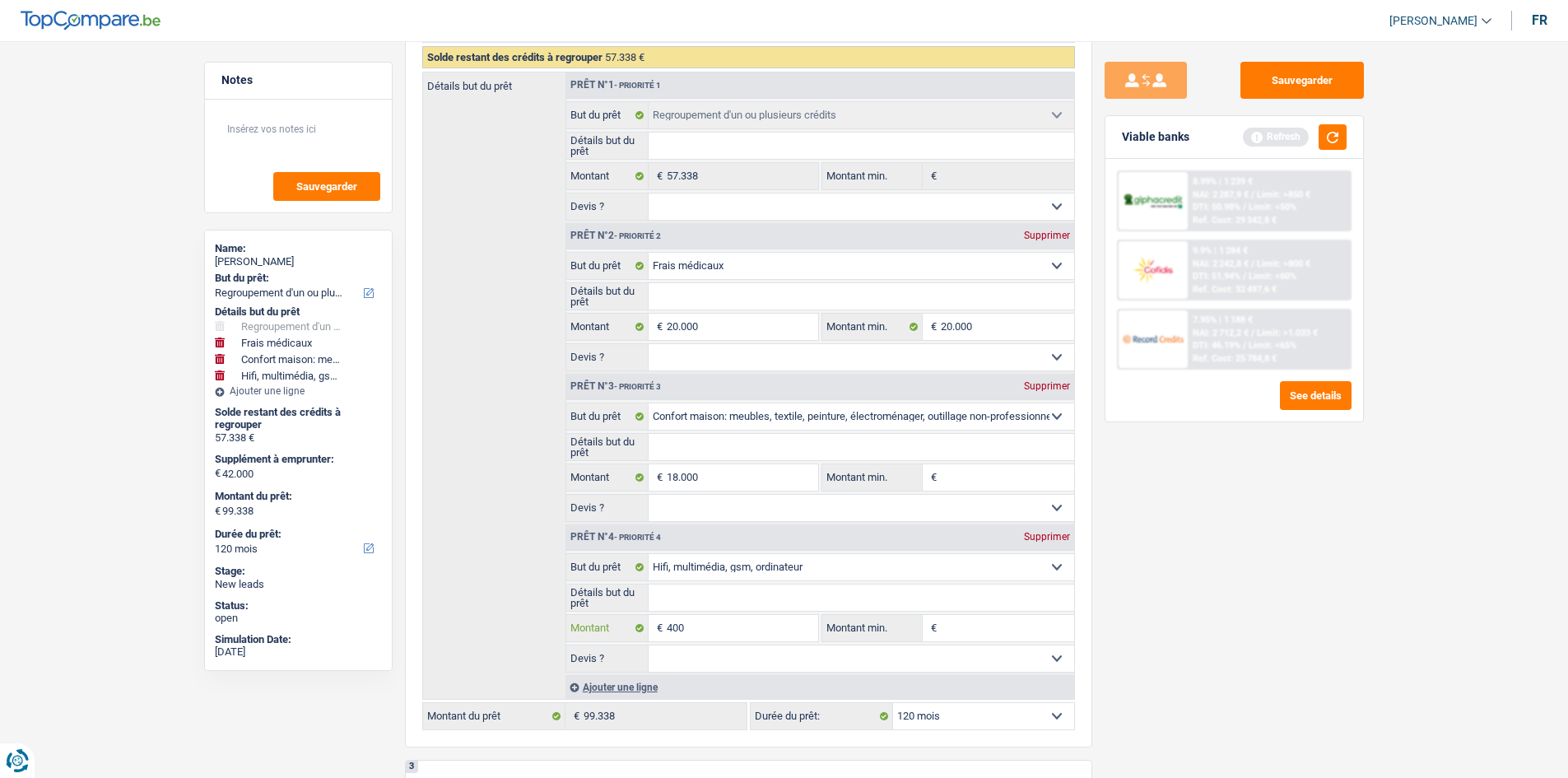 type on "40" 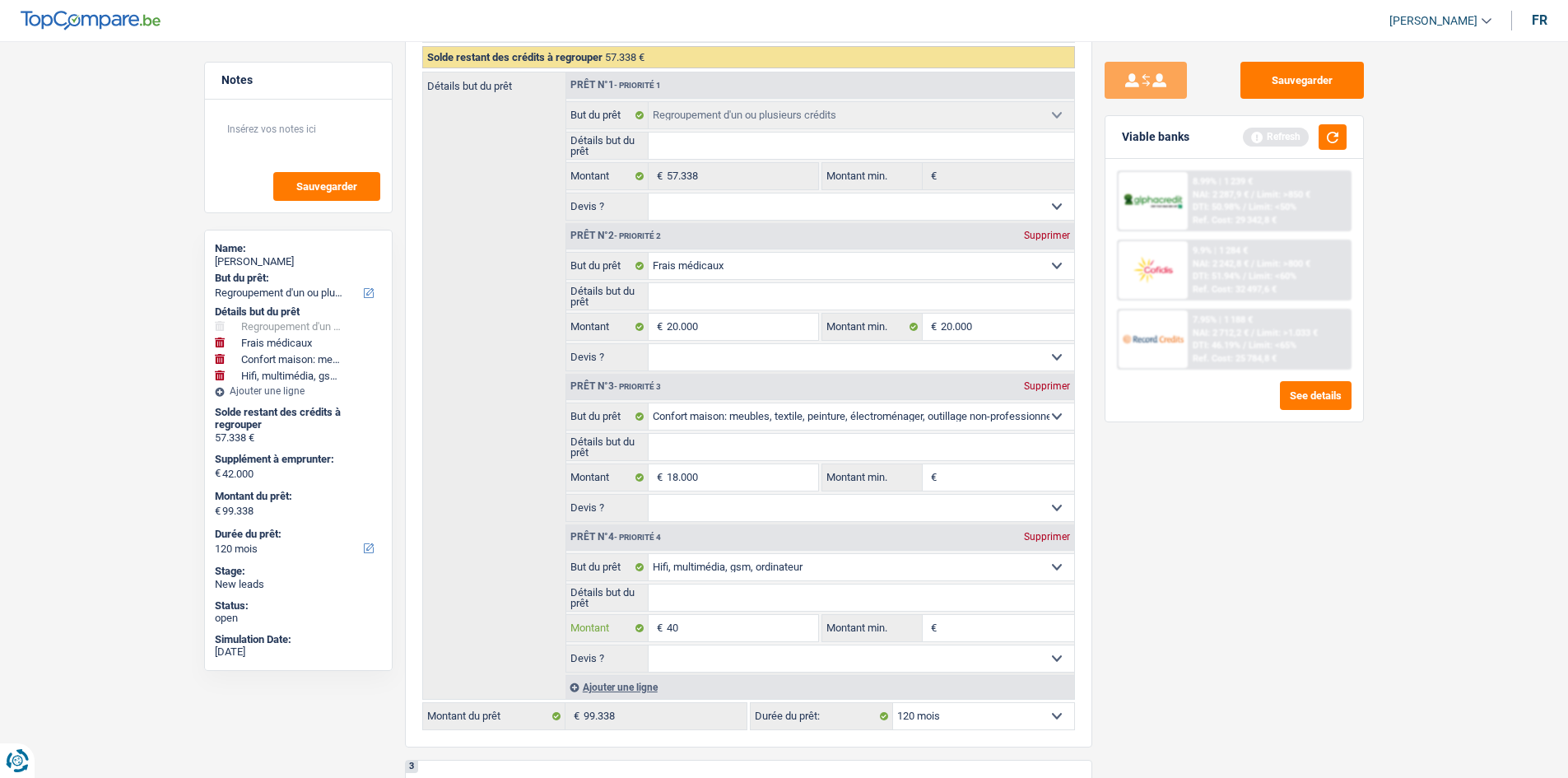 type on "40" 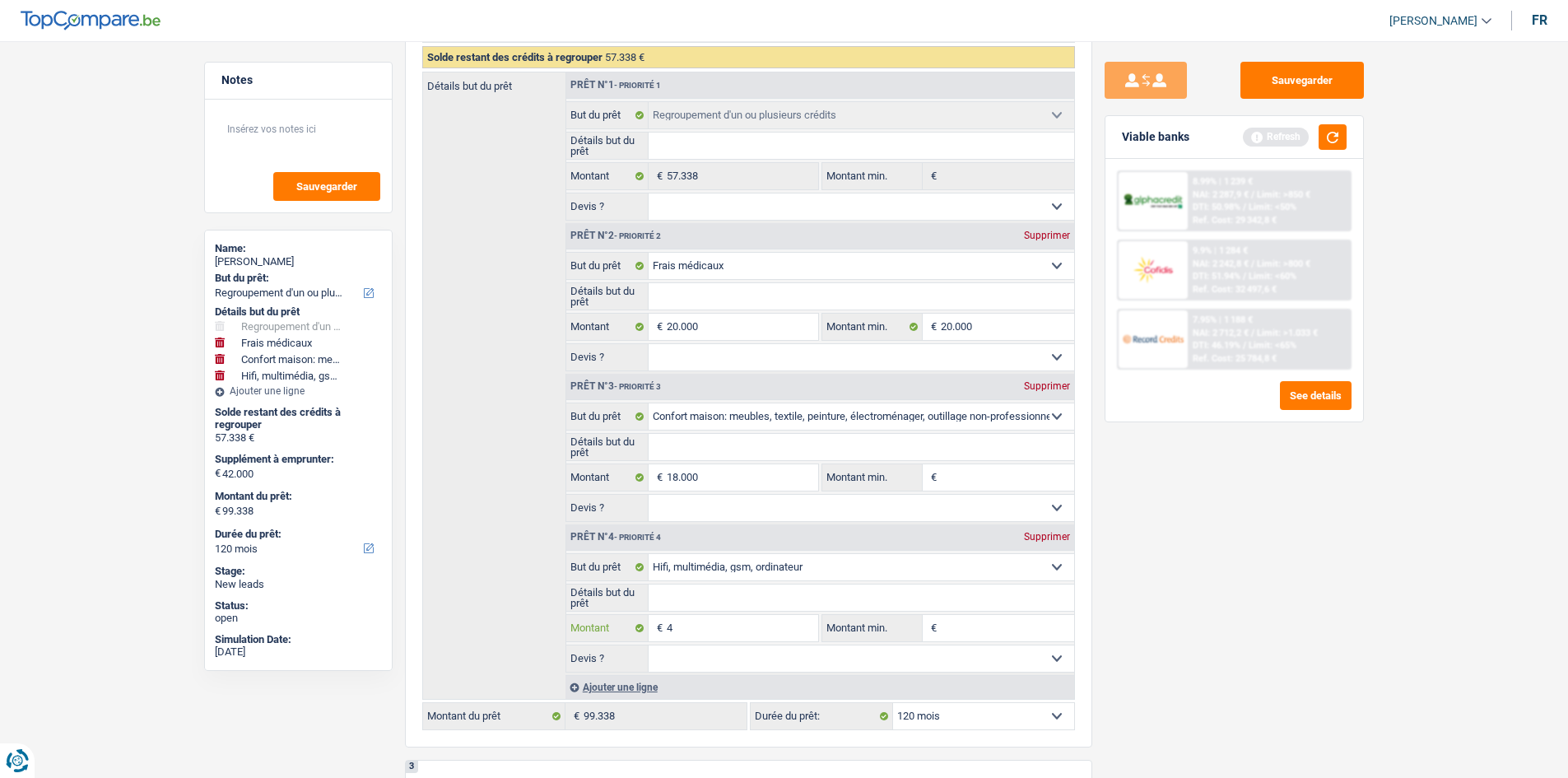 type on "46" 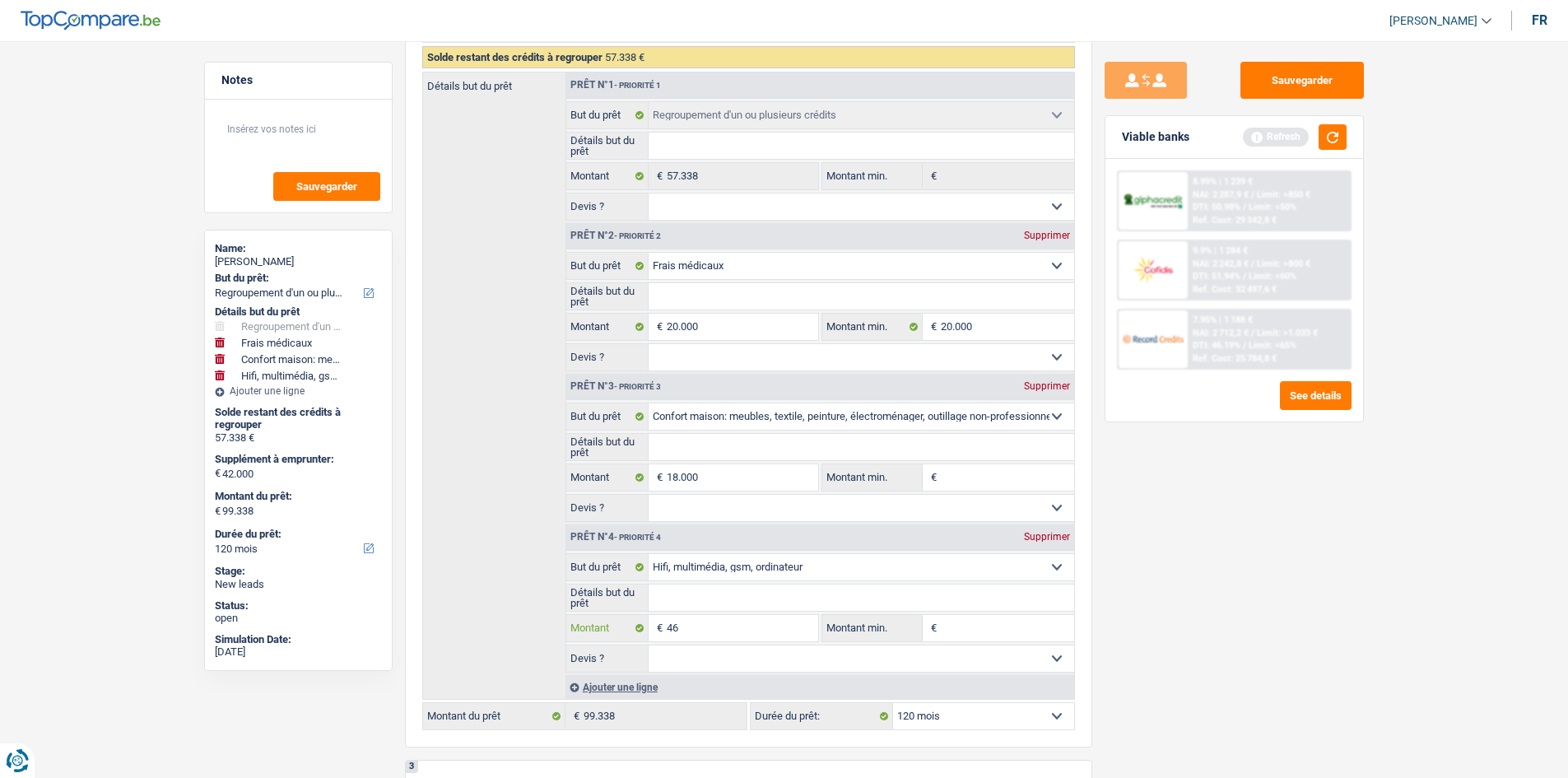 type on "46" 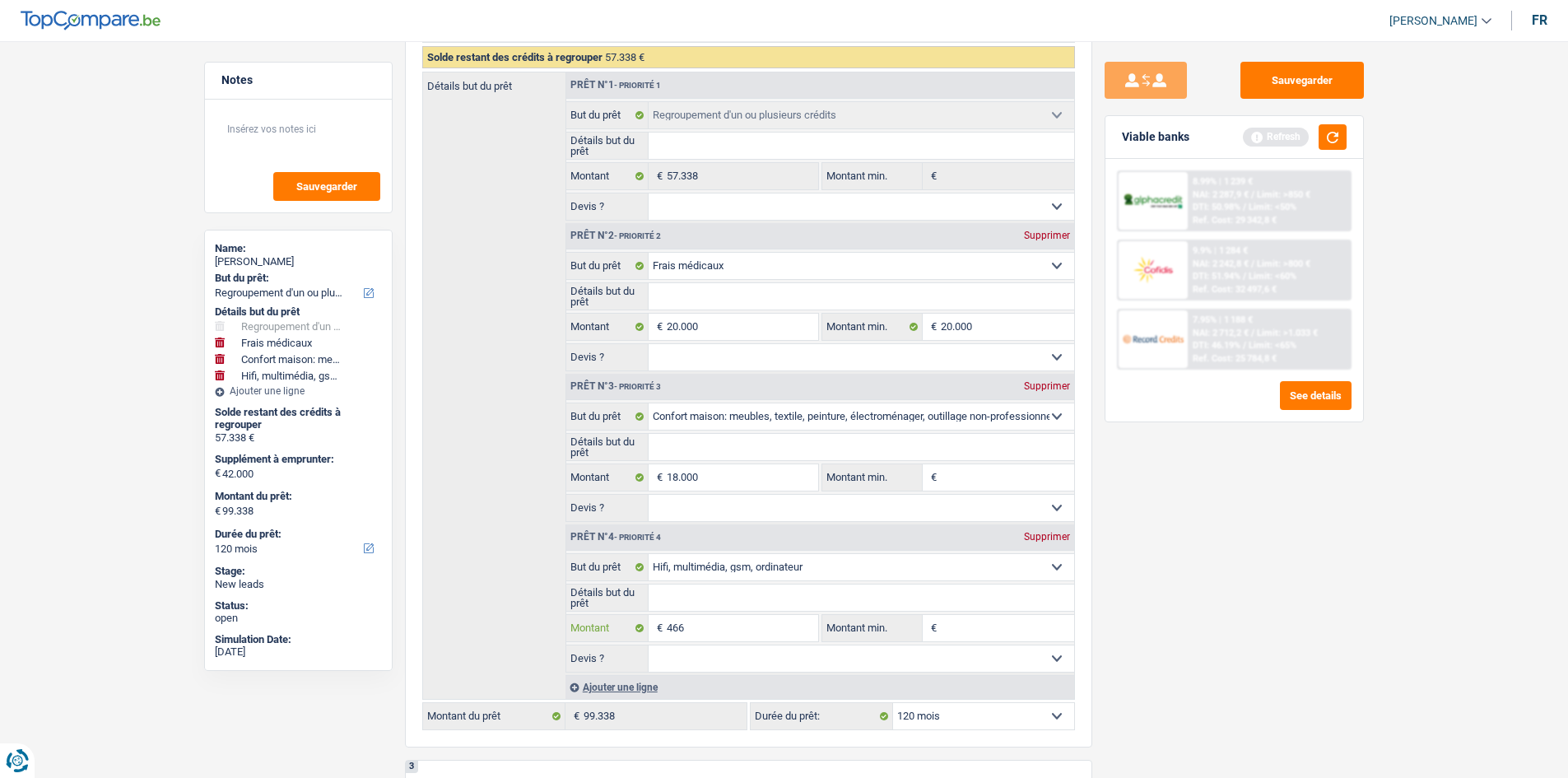 type on "4.662" 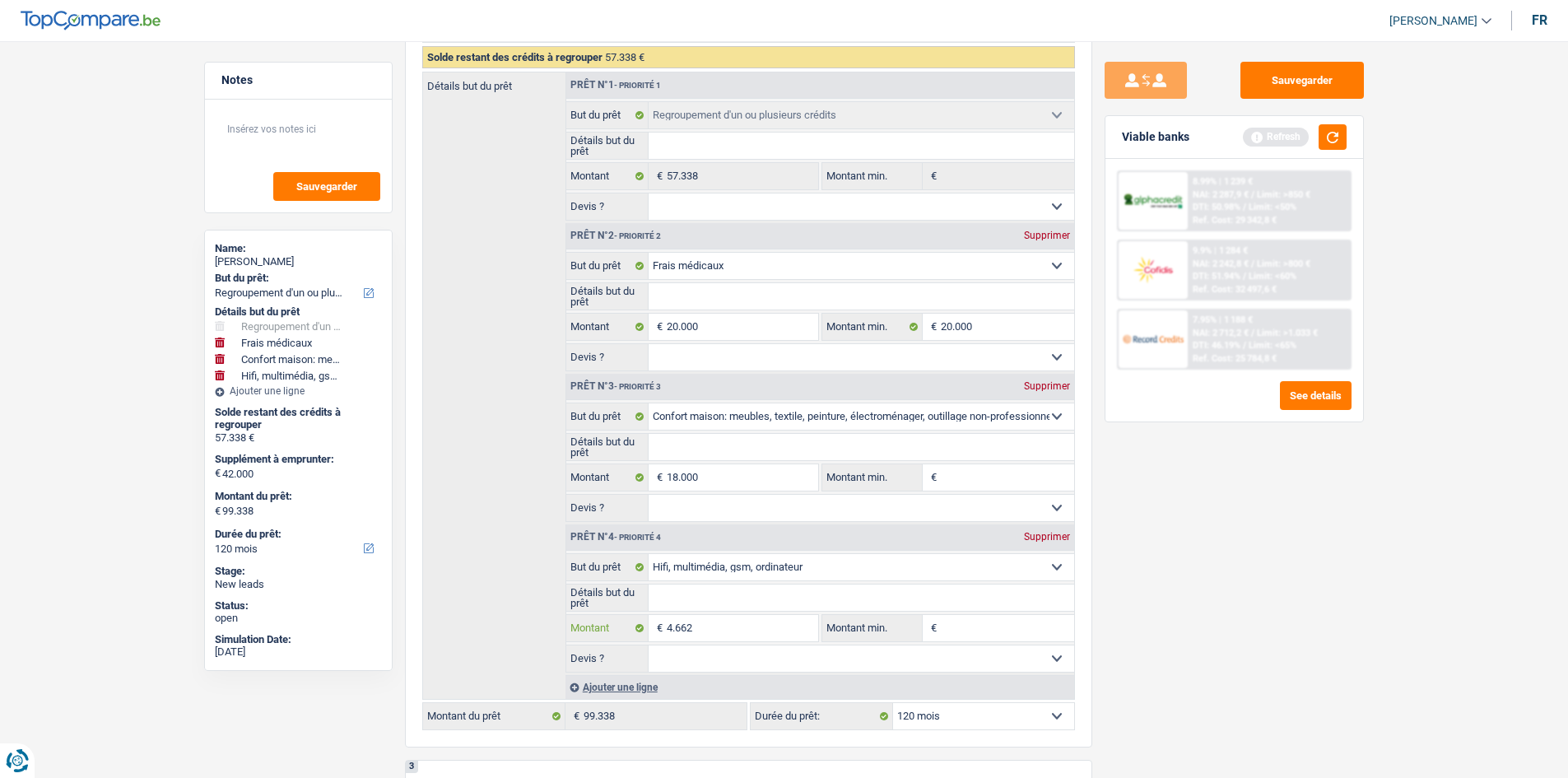 type on "4.662" 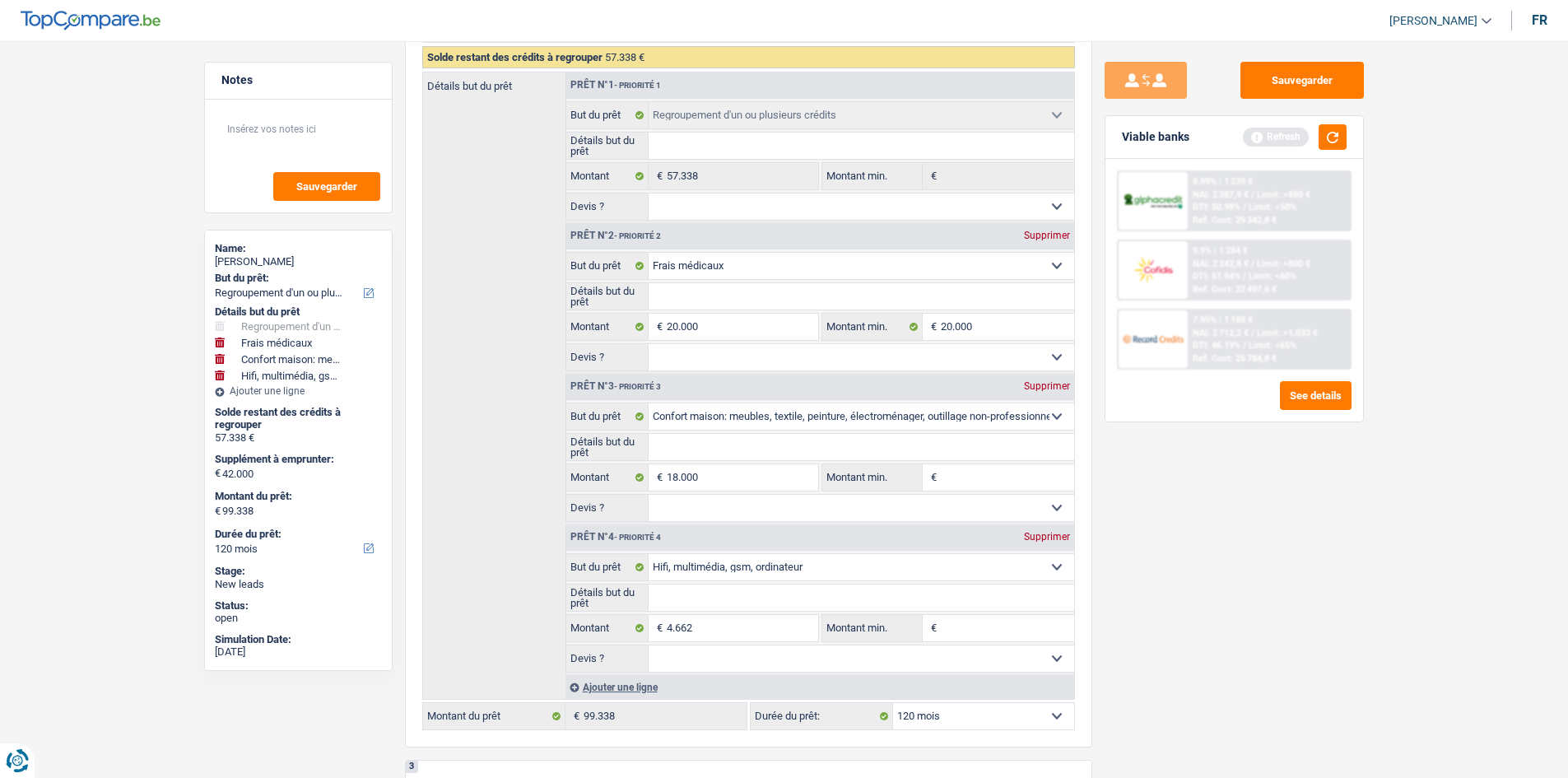 type on "42.662" 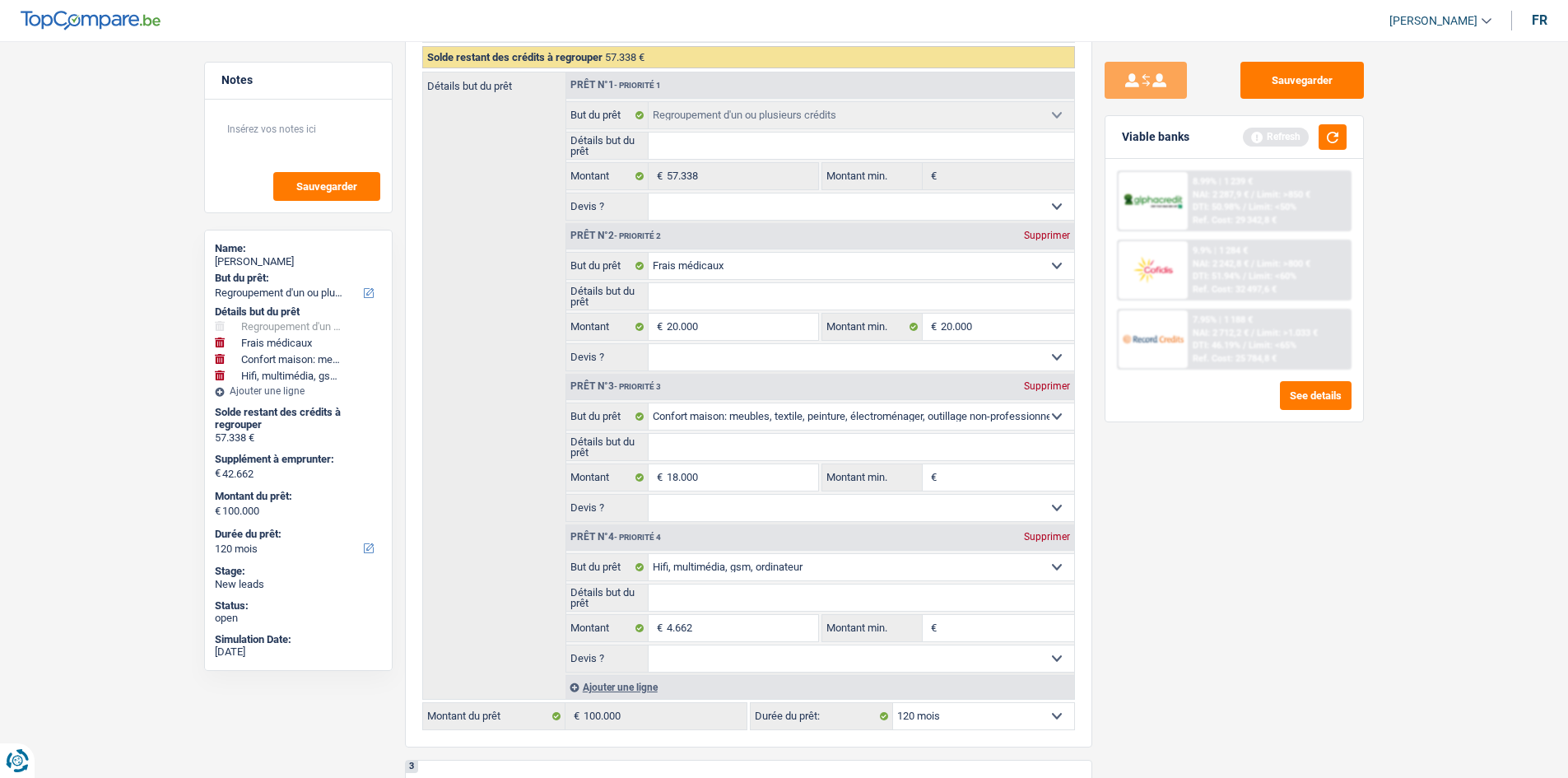 drag, startPoint x: 1289, startPoint y: 731, endPoint x: 1352, endPoint y: 603, distance: 142.66394 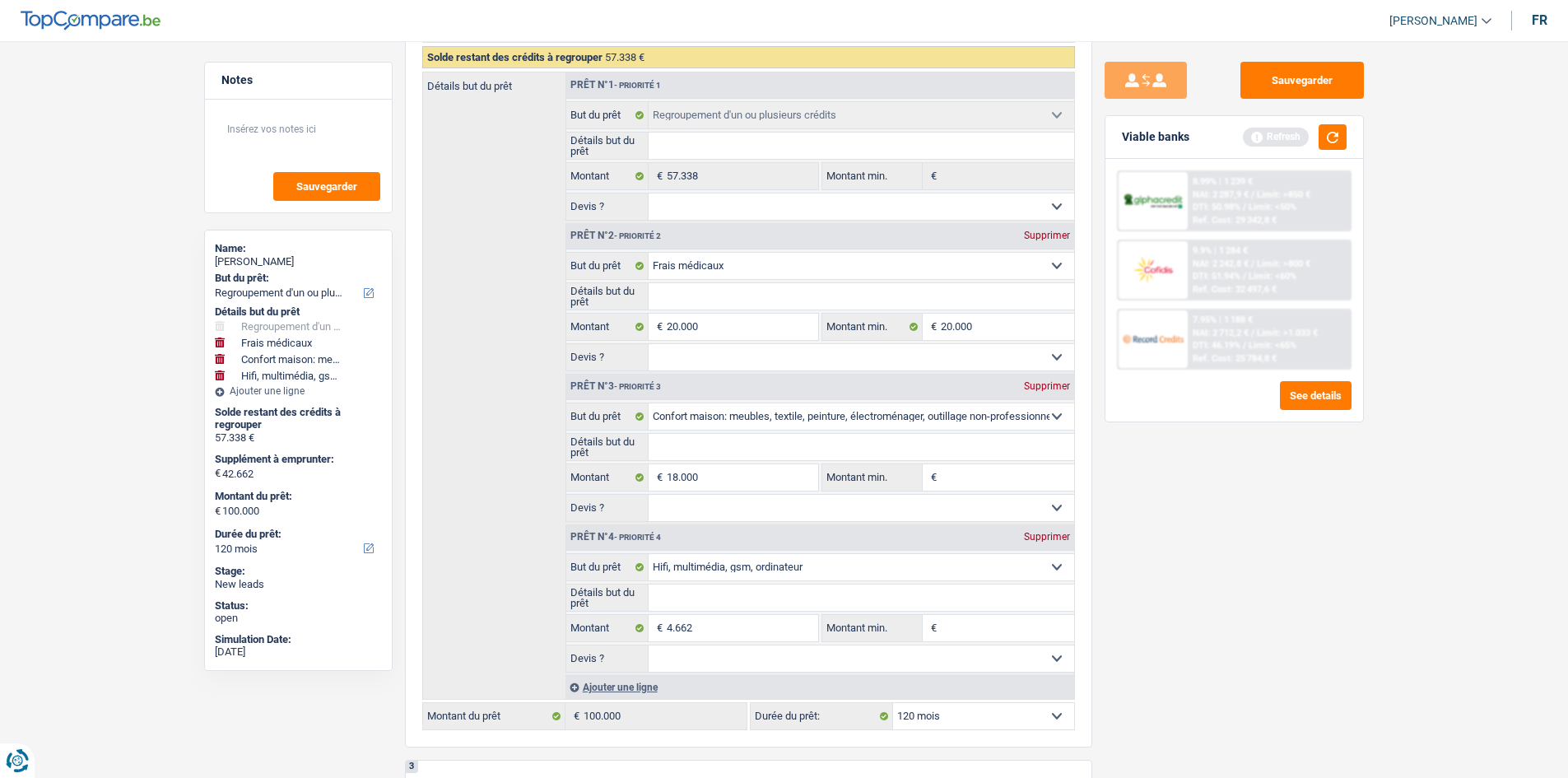 click on "Viable banks
Refresh" at bounding box center [1234, 137] 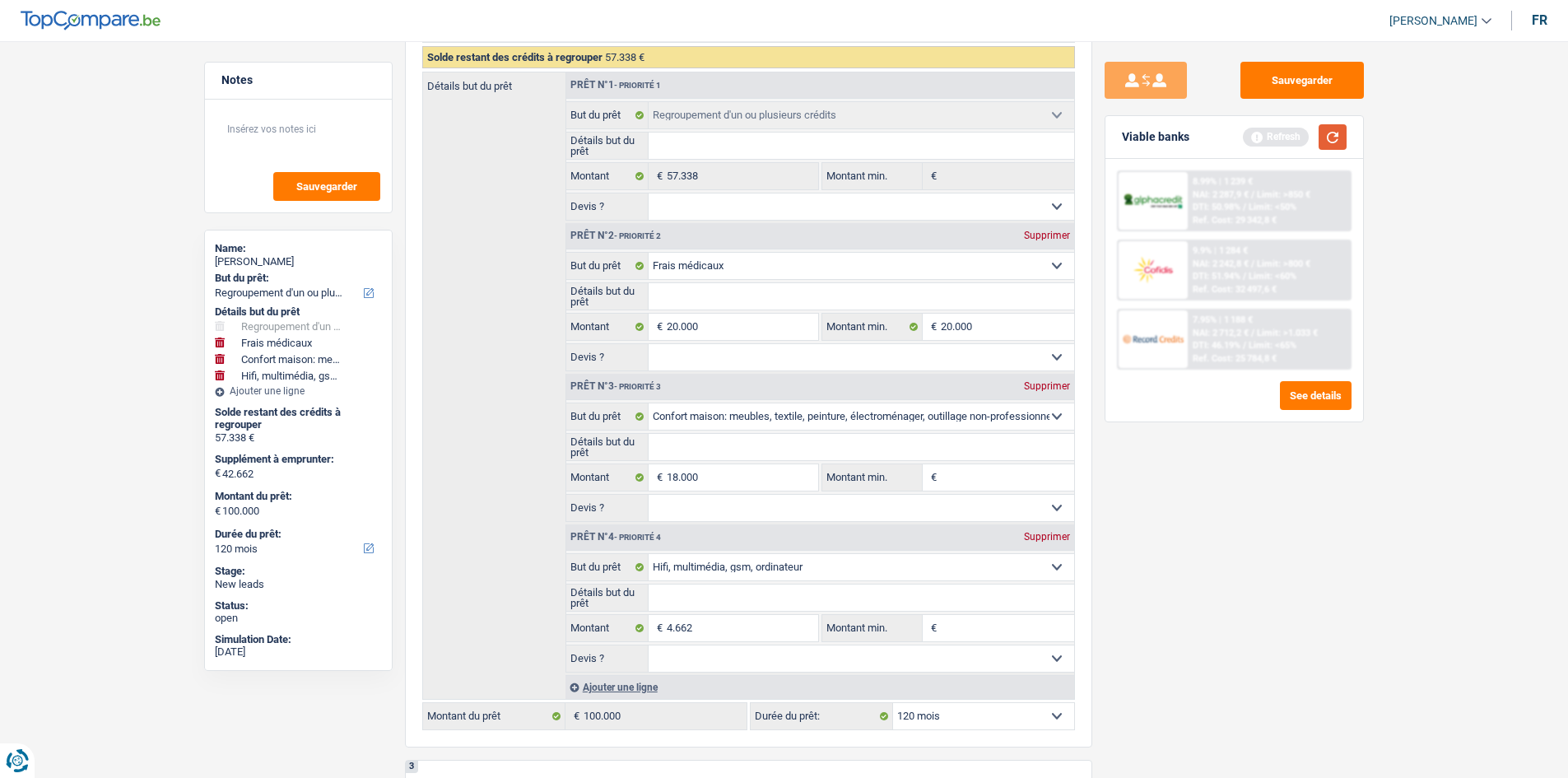click at bounding box center (1333, 137) 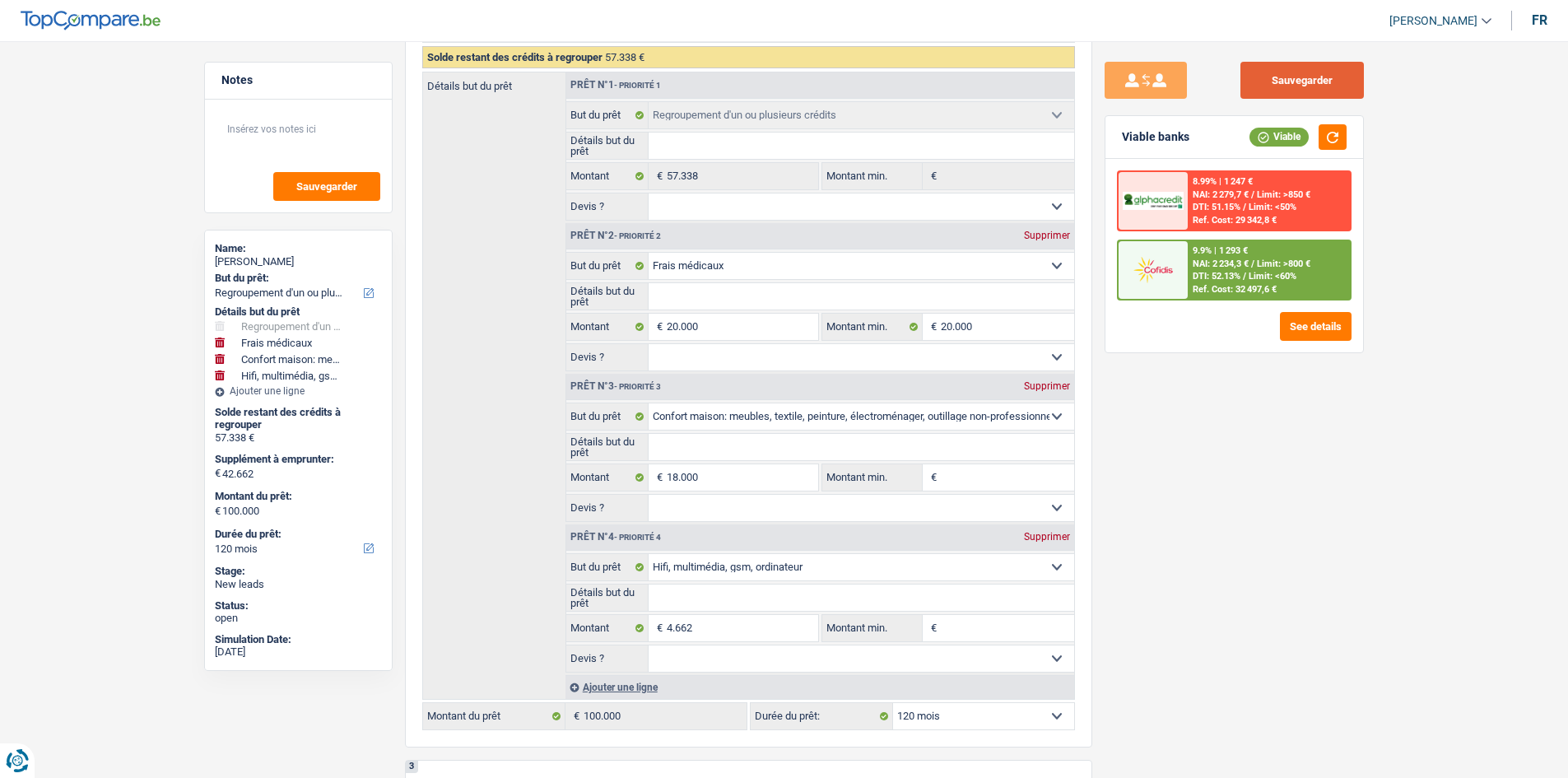 click on "Sauvegarder" at bounding box center (1302, 80) 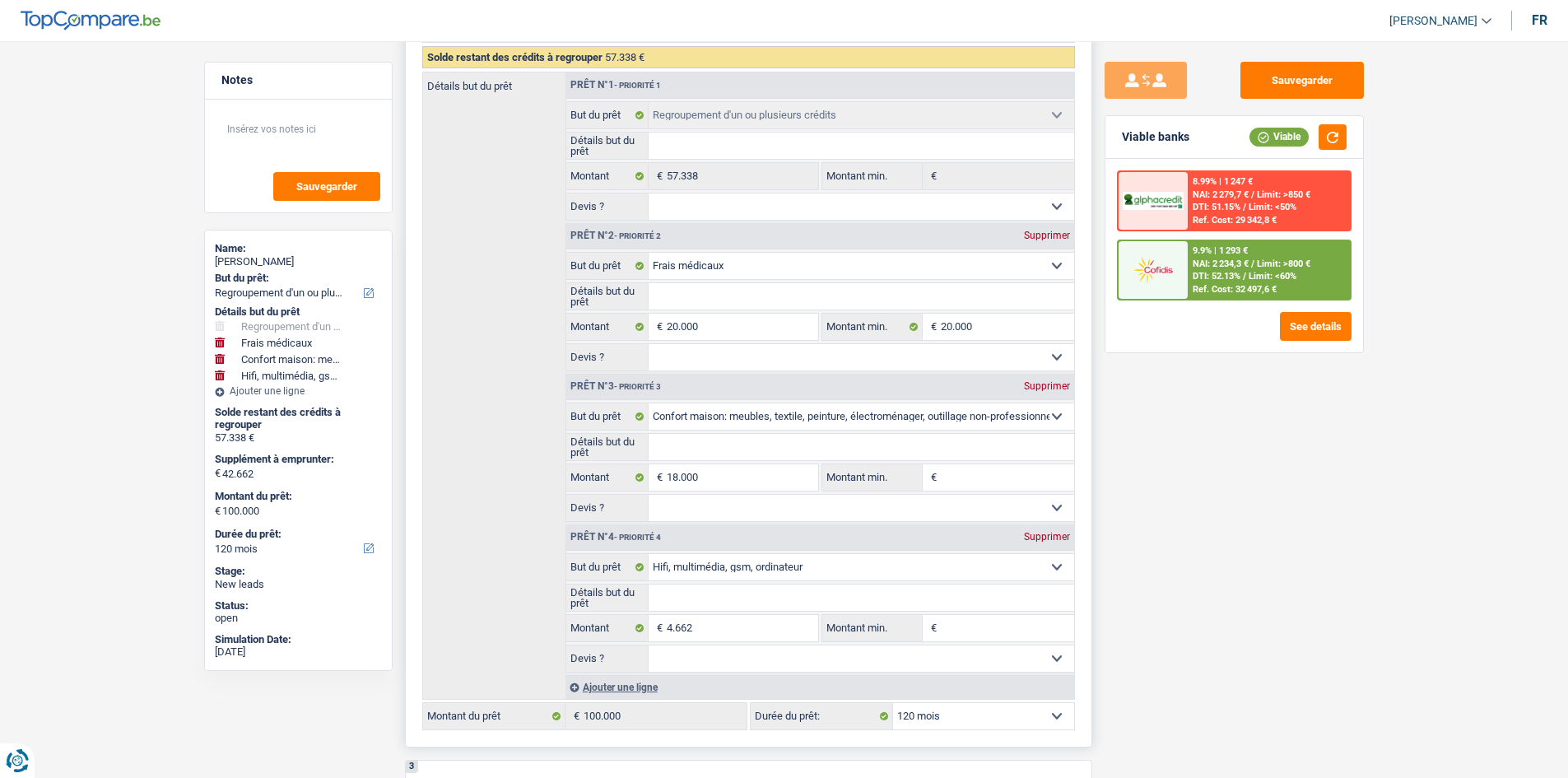 click on "Détails but du prêt" at bounding box center [861, 447] 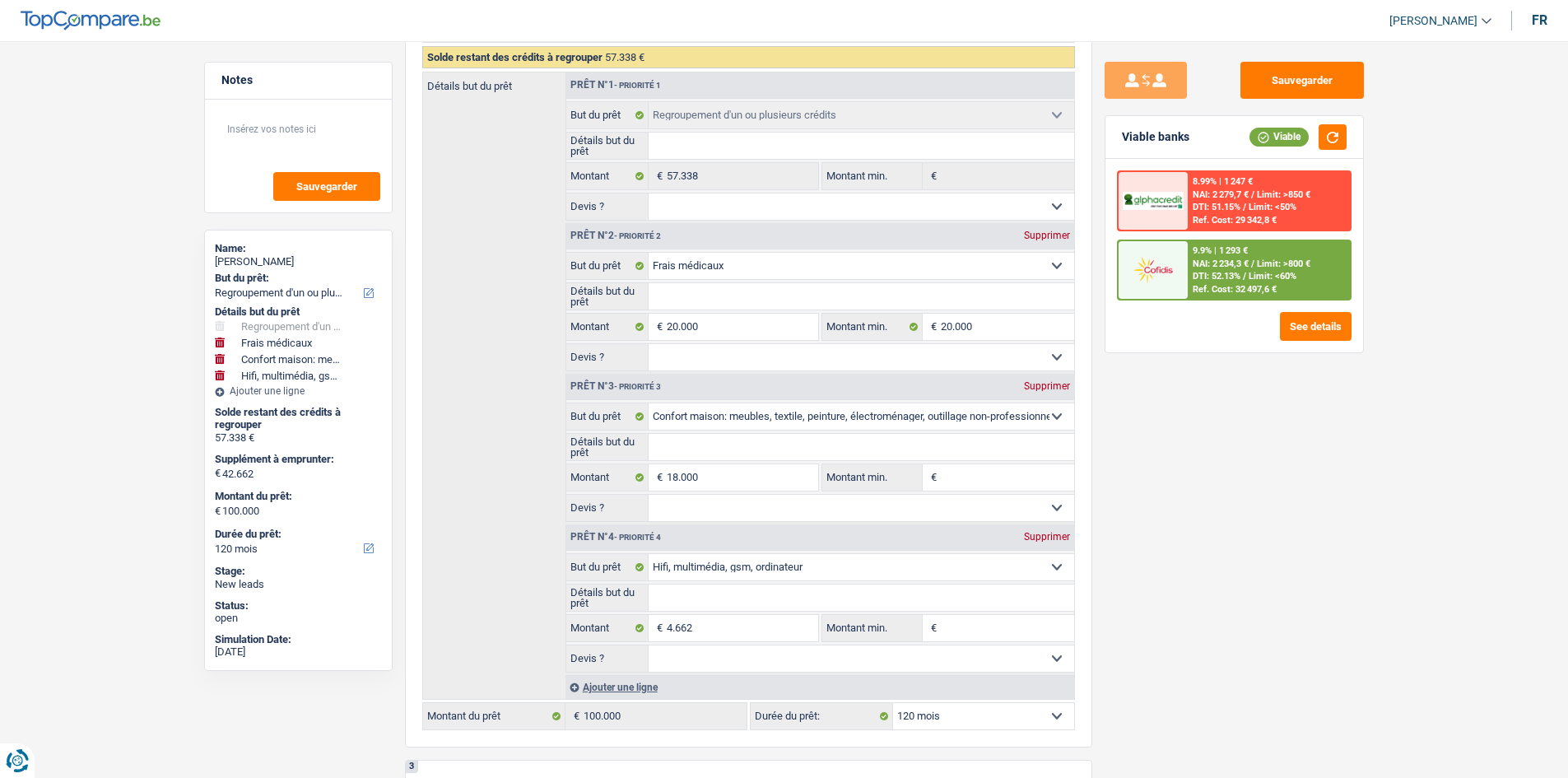 type on "M" 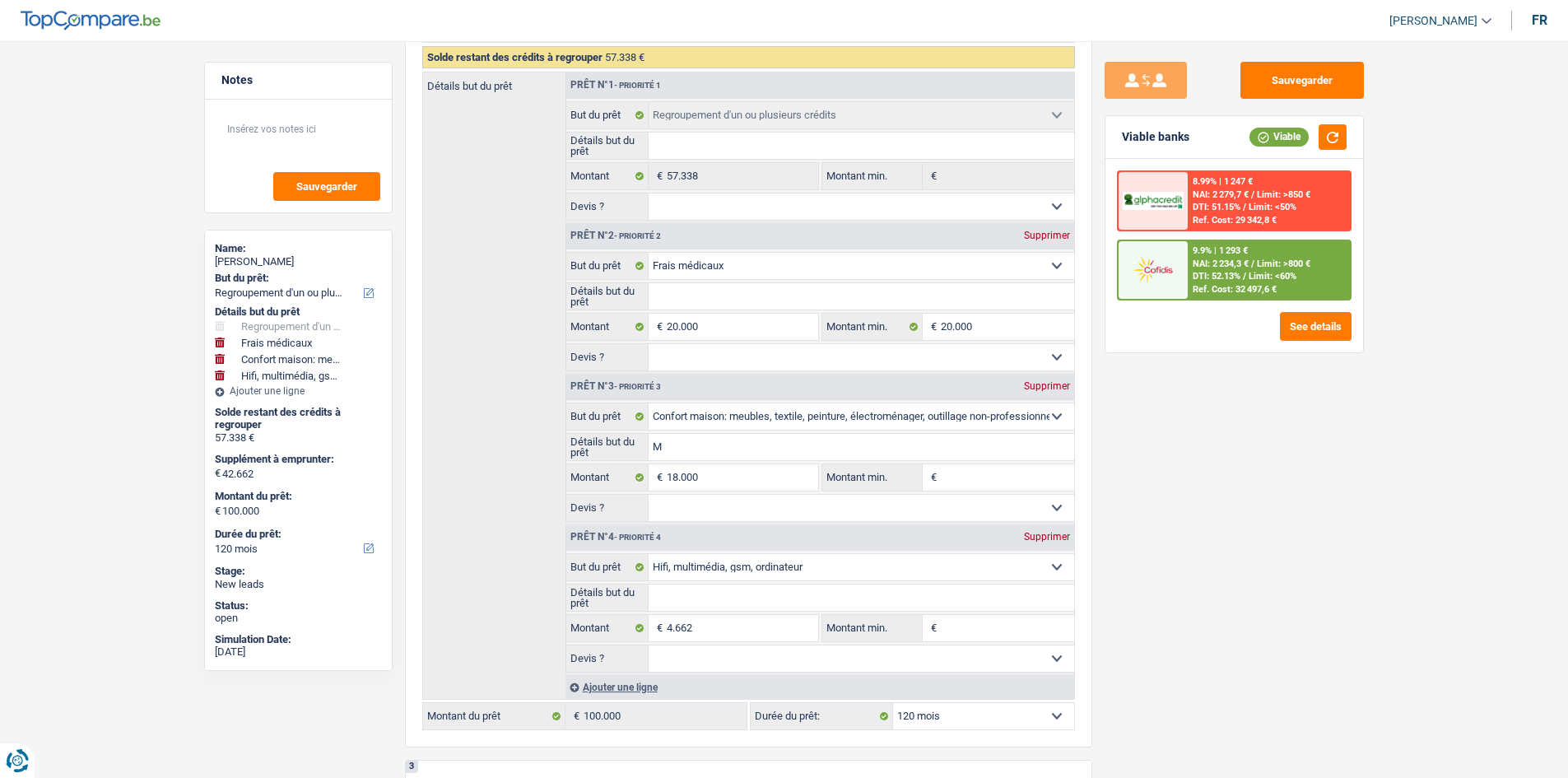 type on "M" 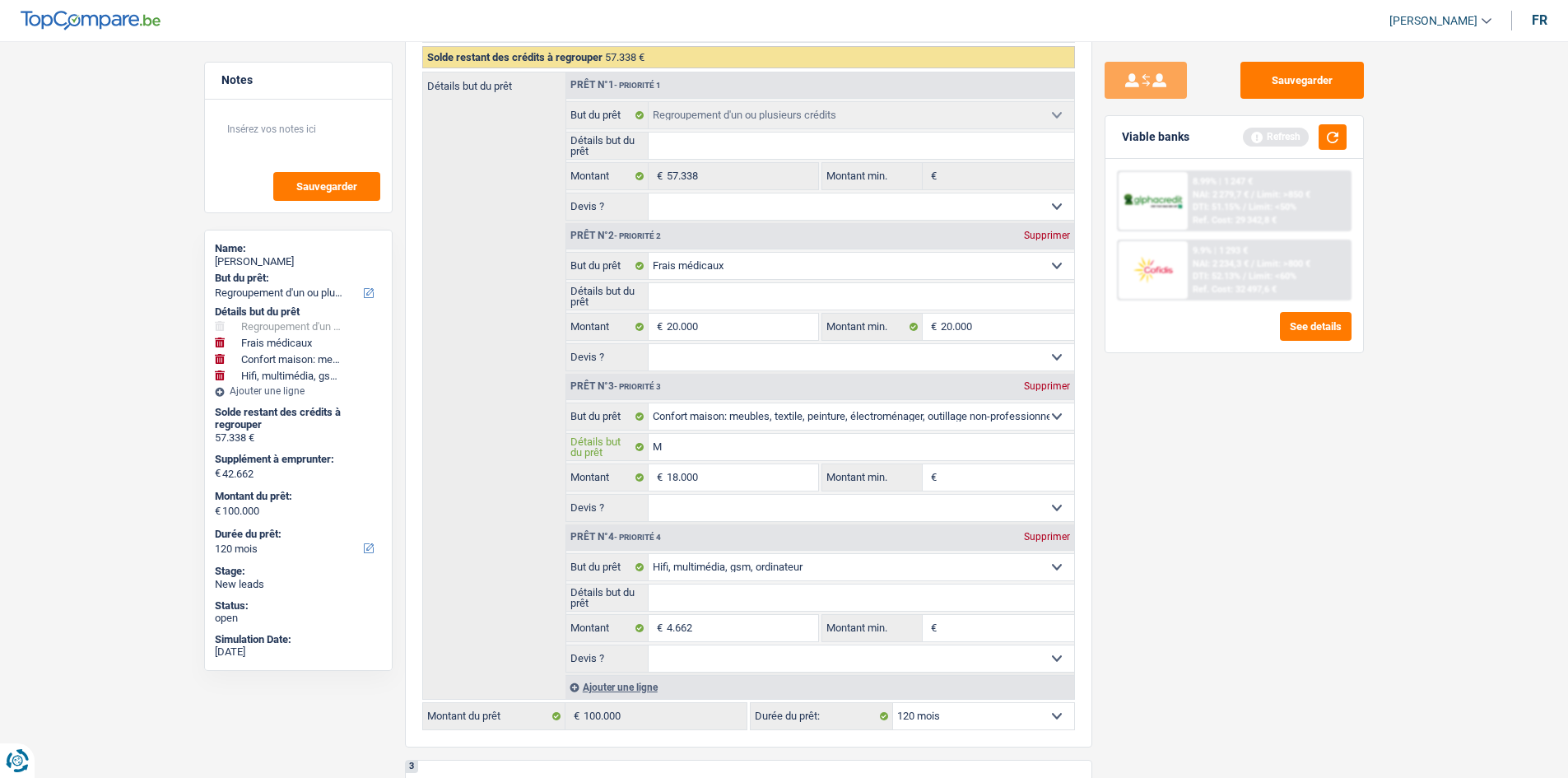 type on "Me" 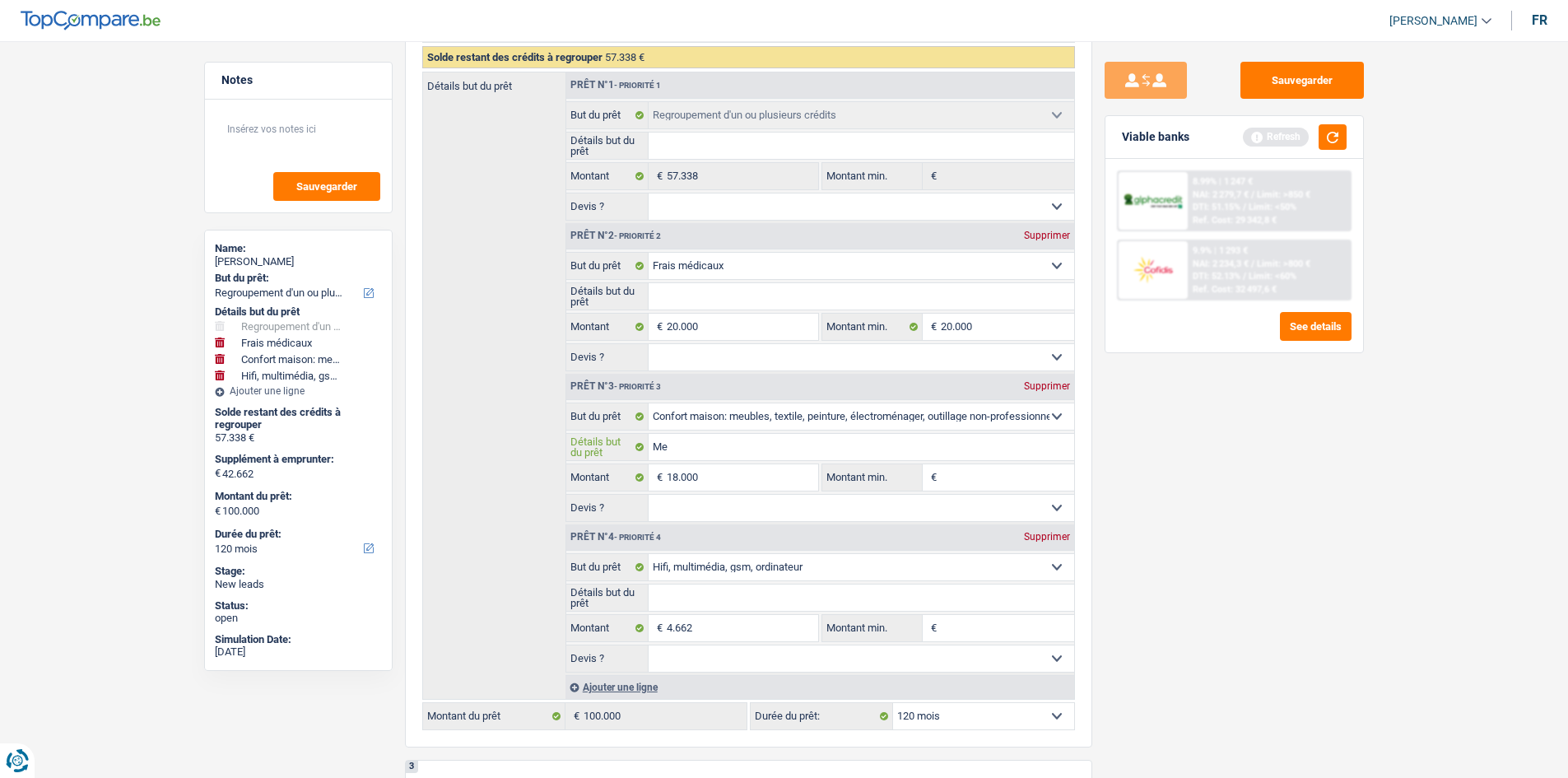 type on "Meu" 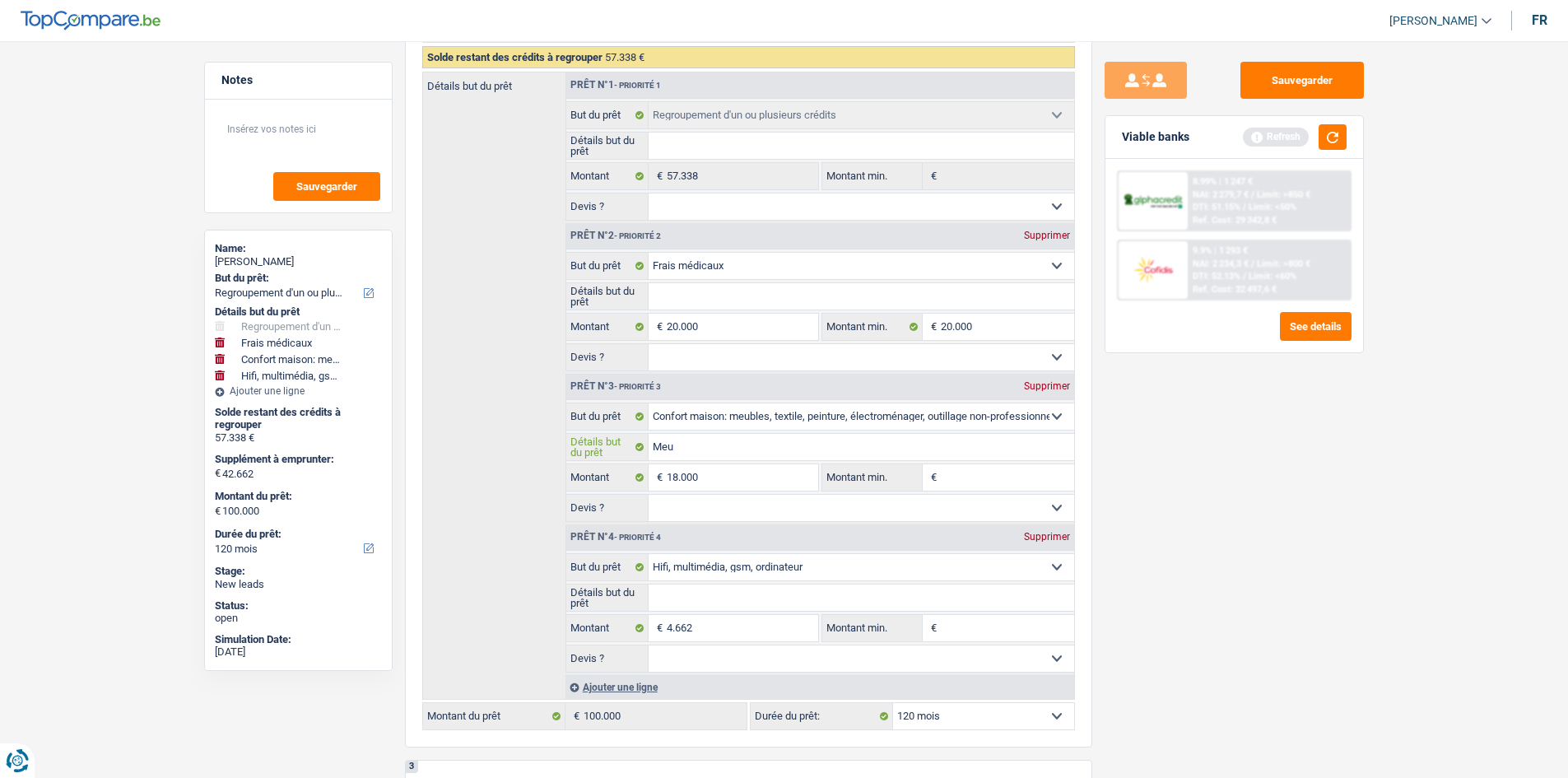 type on "Meub" 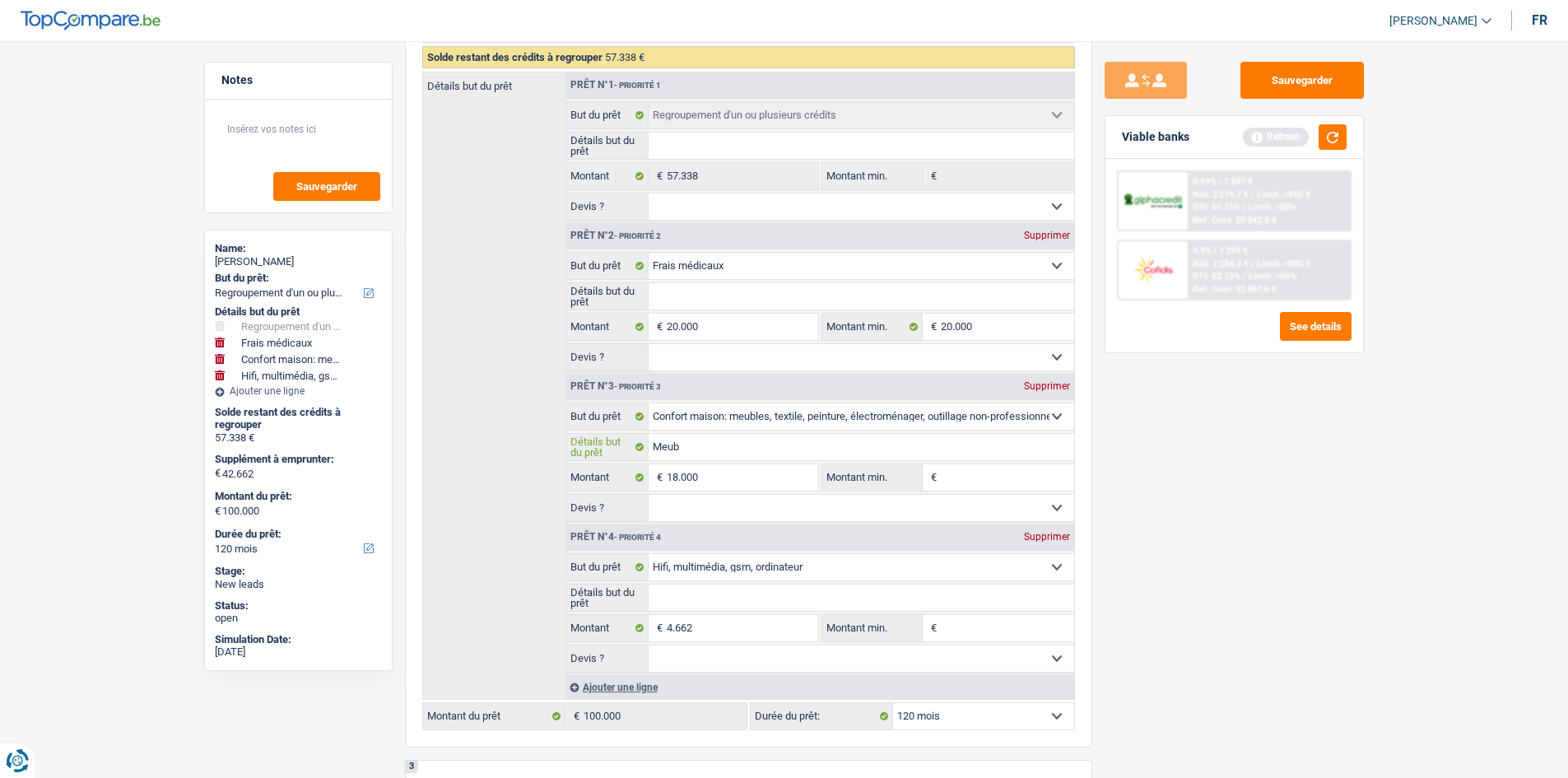 type on "Meubl" 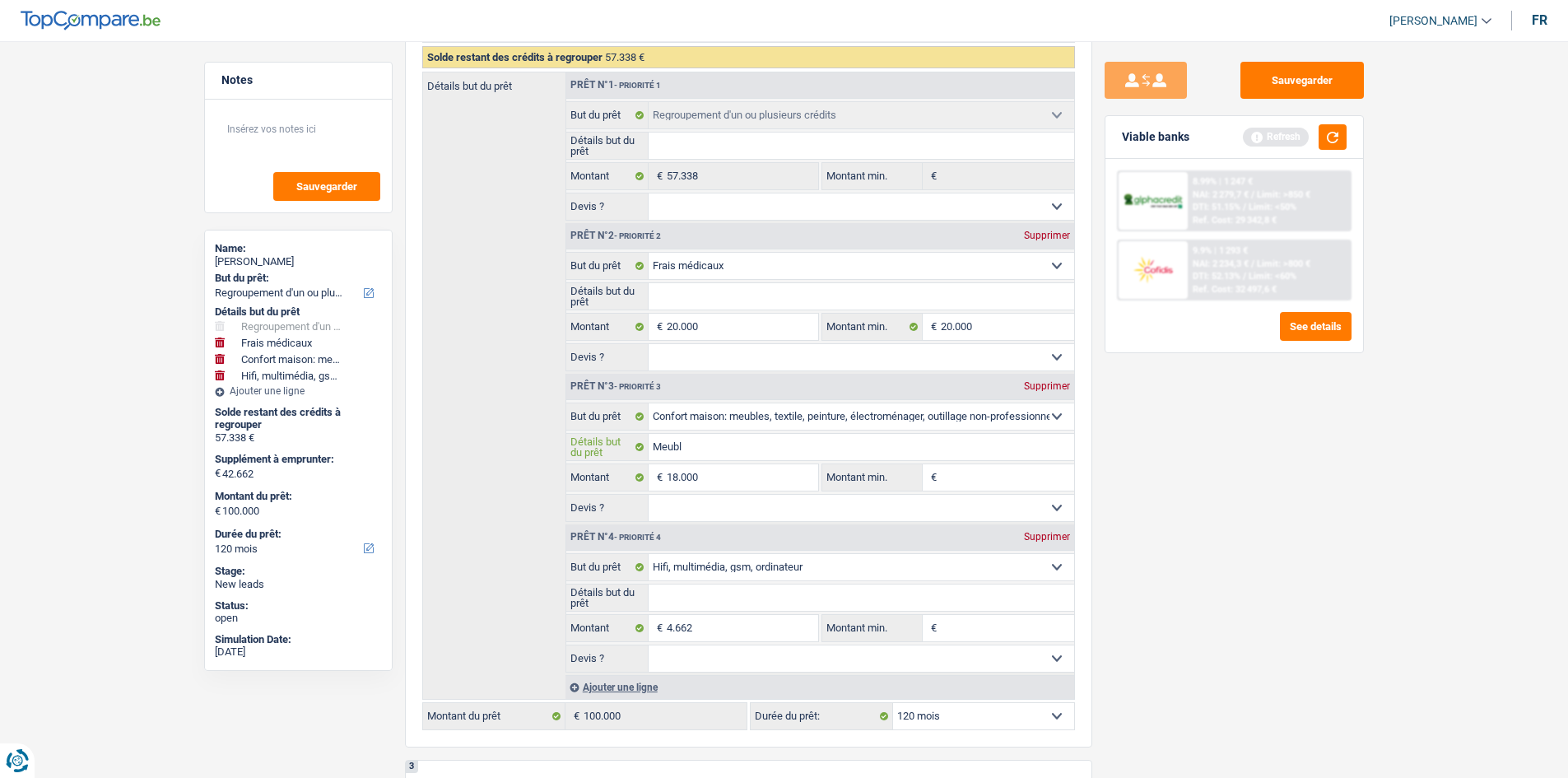 type on "Meuble" 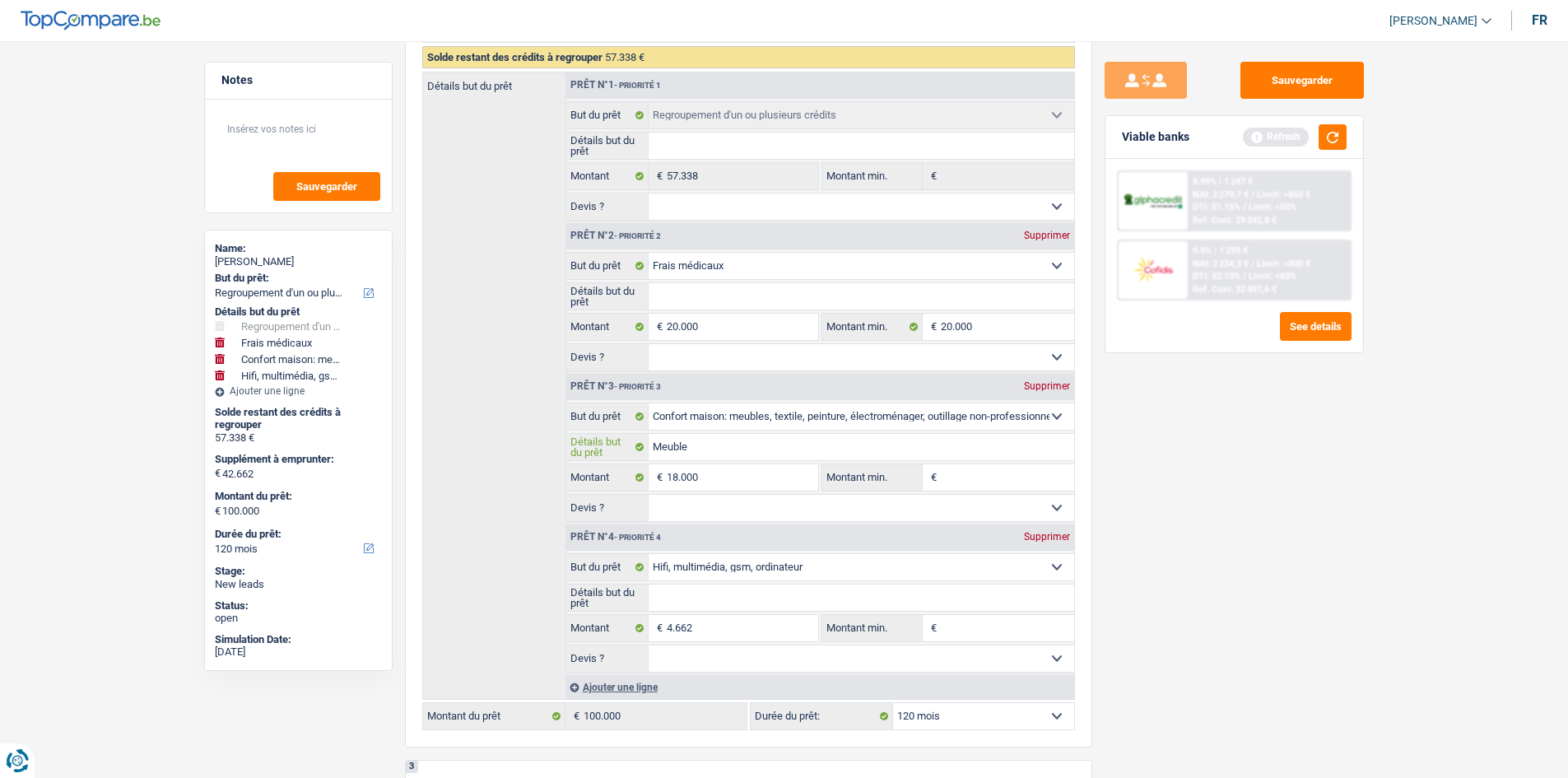 type on "Meubles" 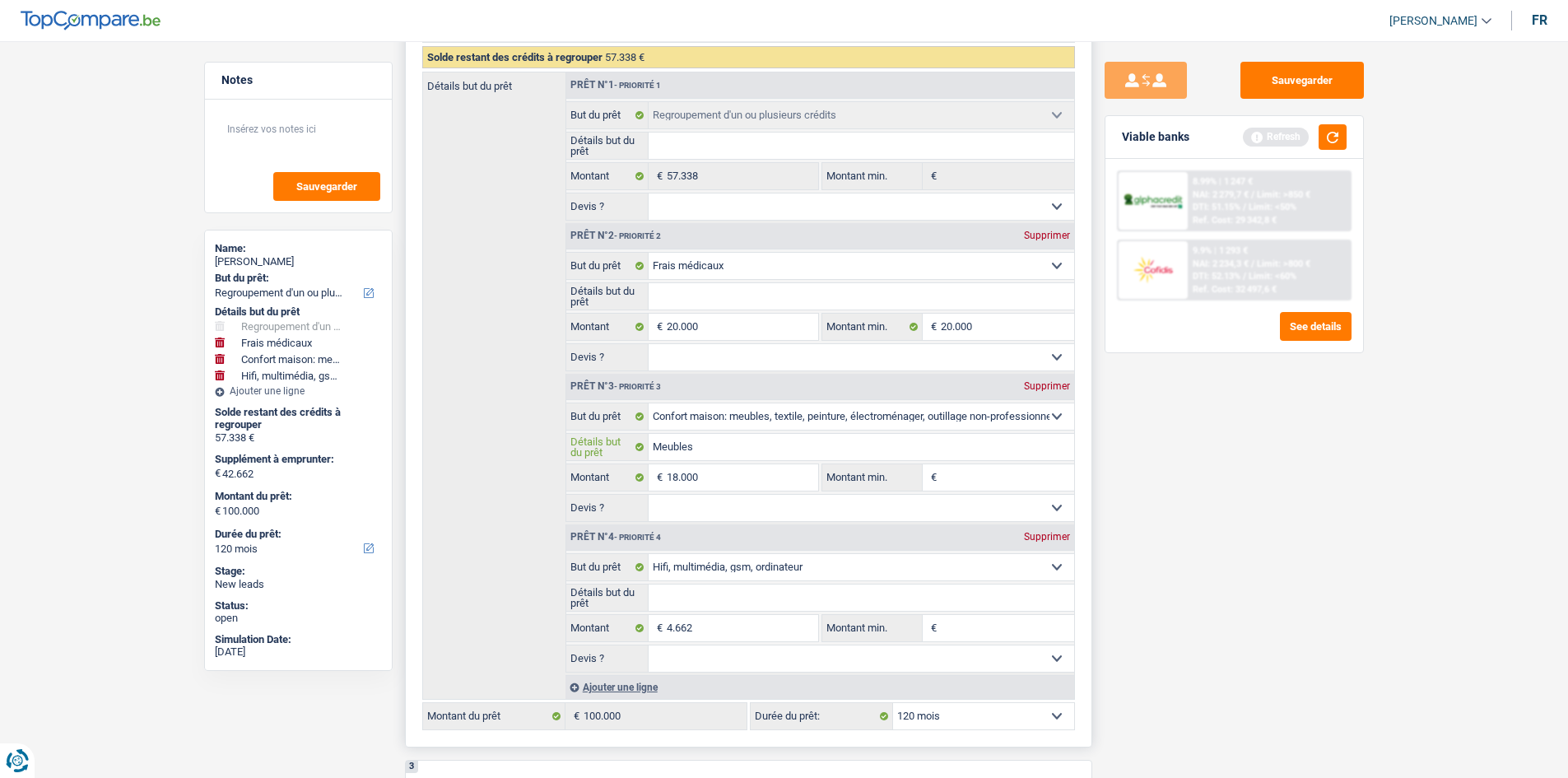 type on "Meubles" 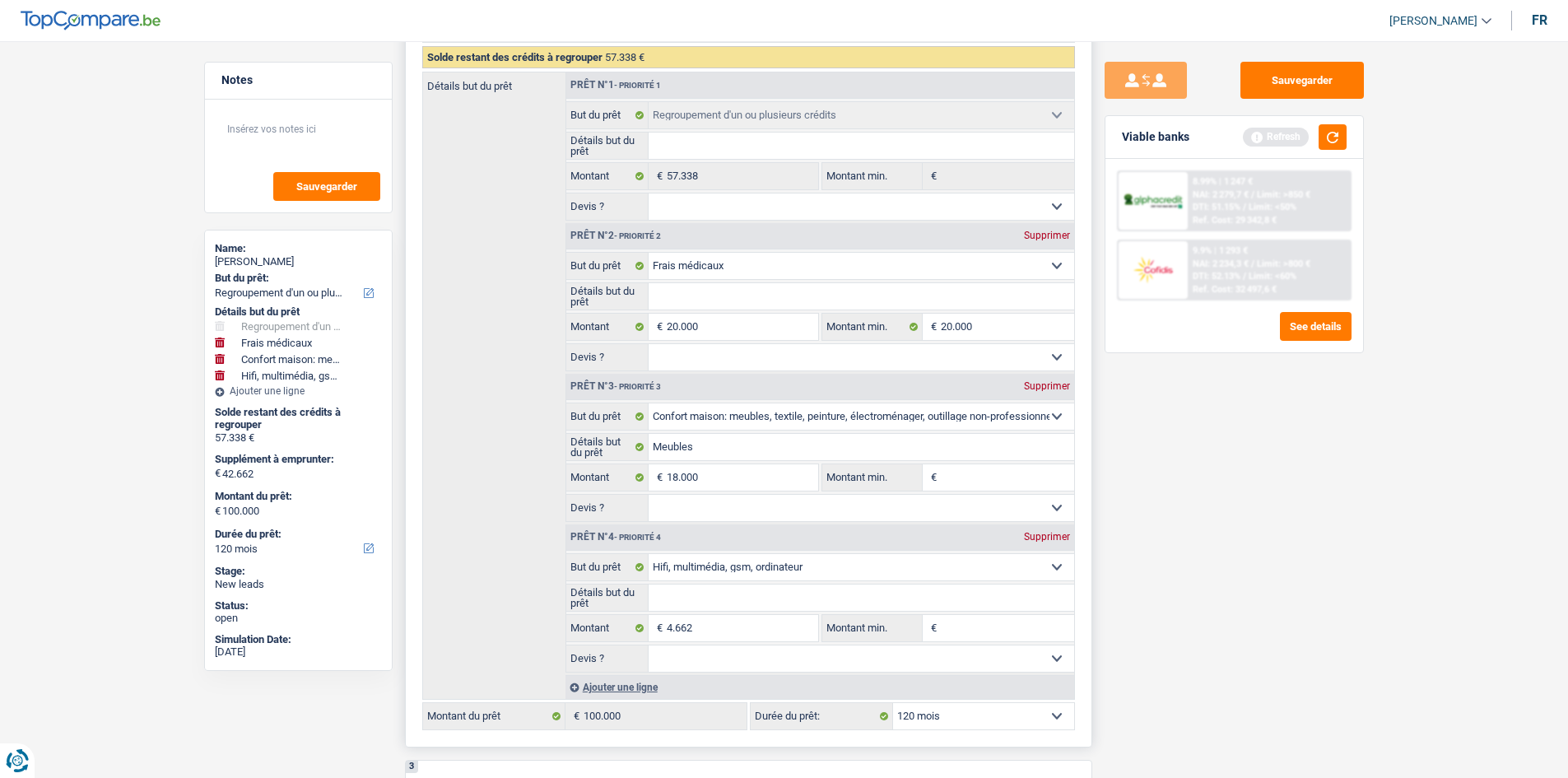 drag, startPoint x: 750, startPoint y: 576, endPoint x: 734, endPoint y: 591, distance: 21.931712 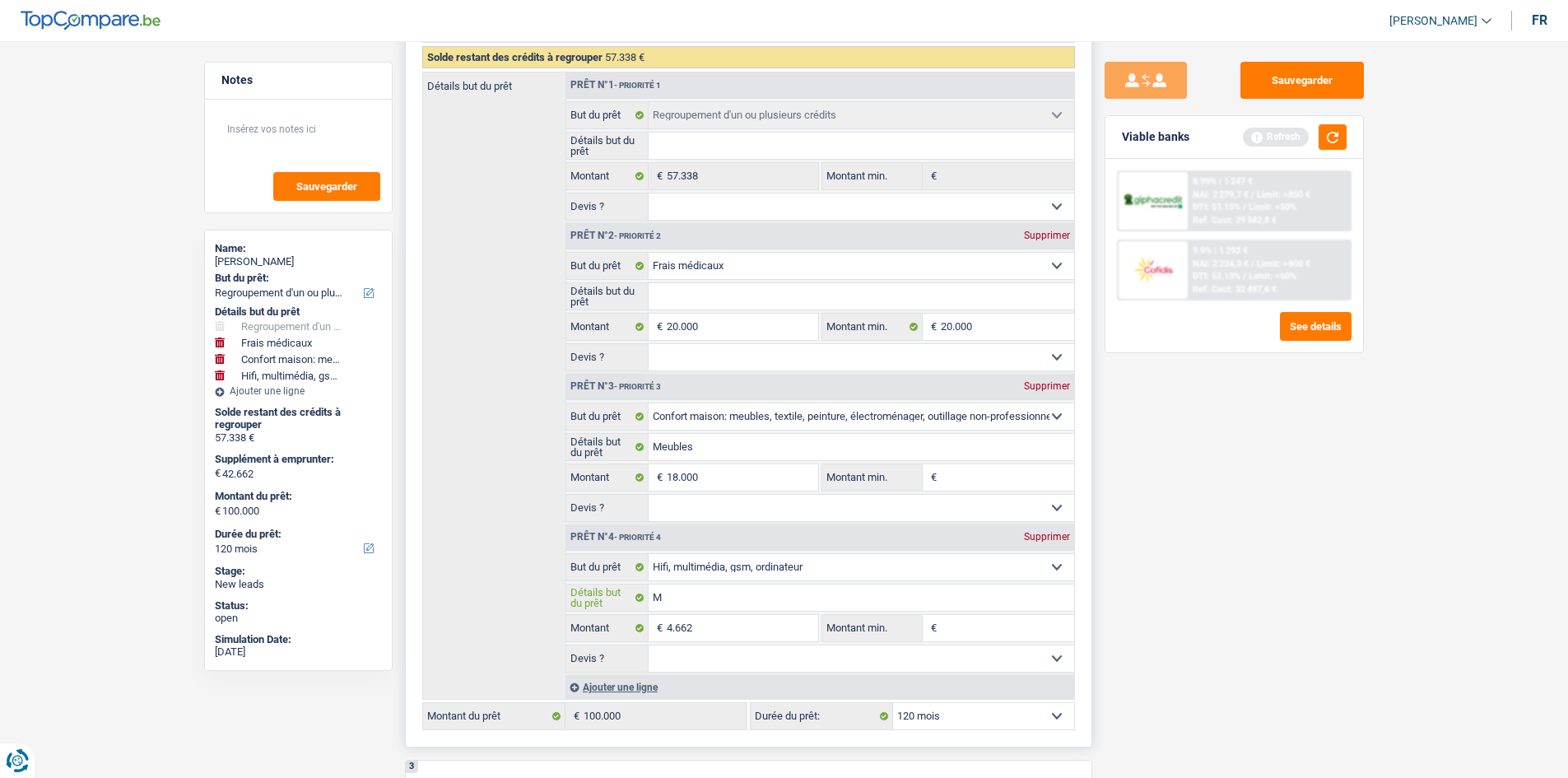 type on "Mu" 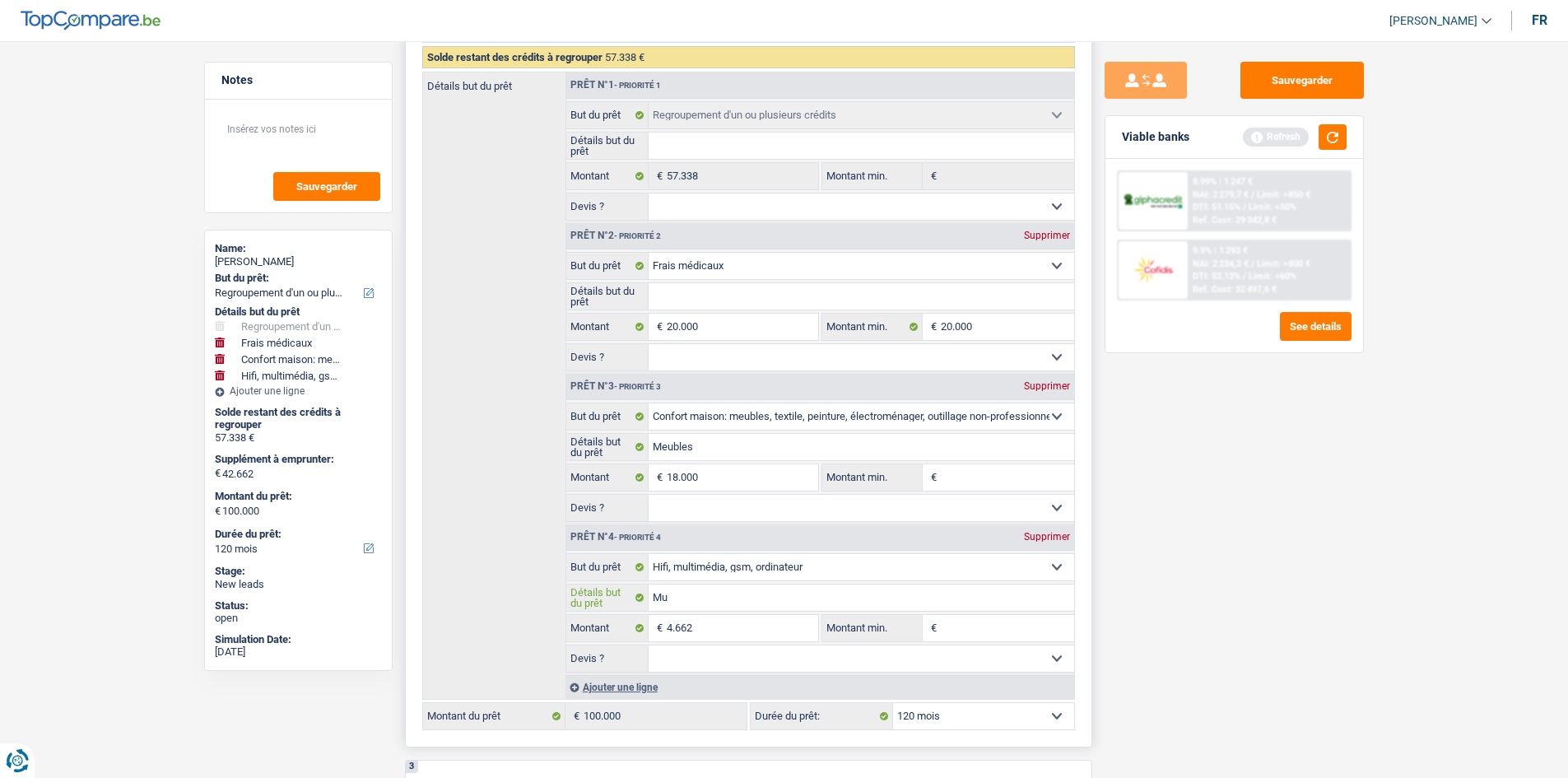 type on "Mut" 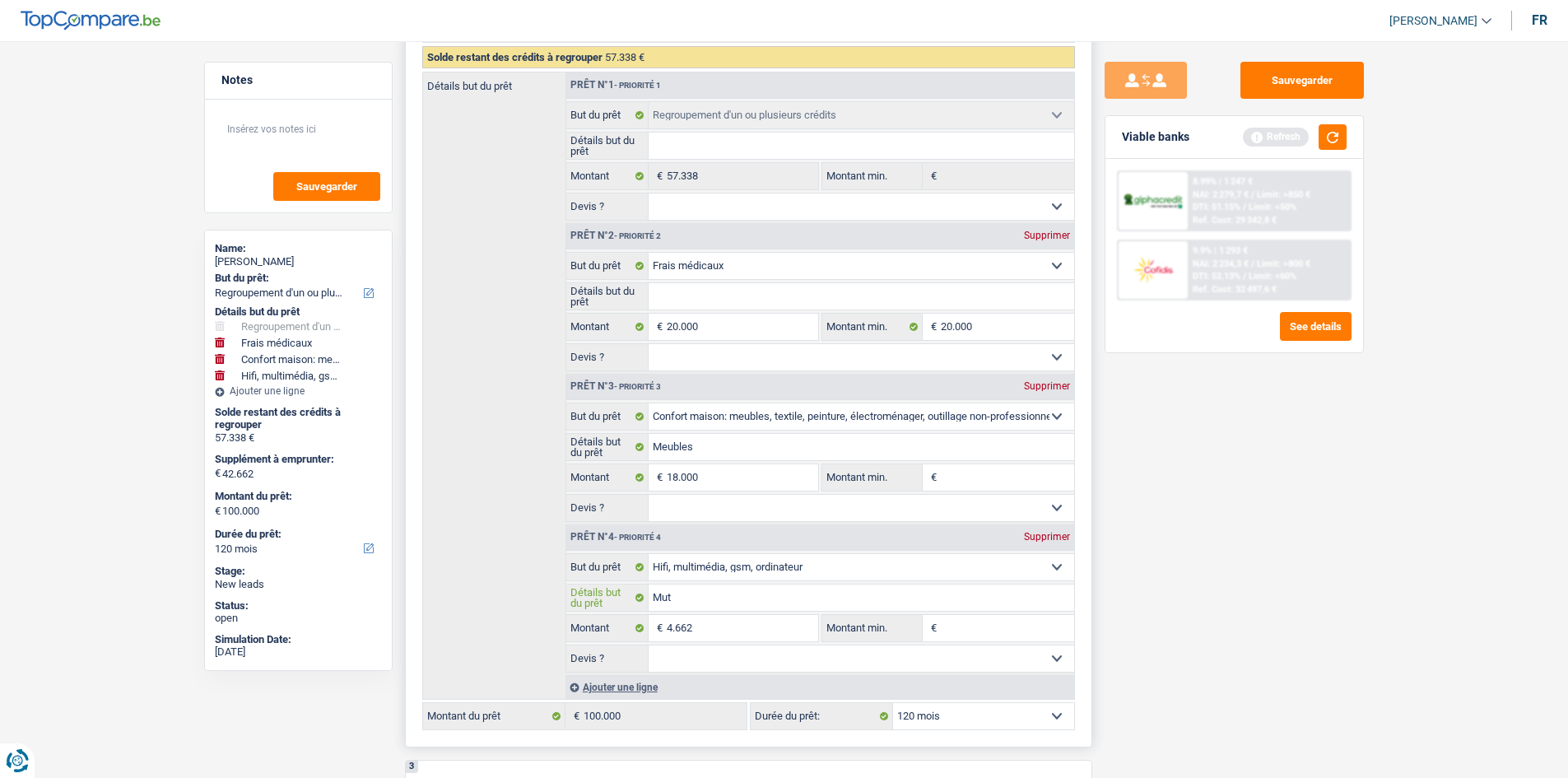 type on "Mutl" 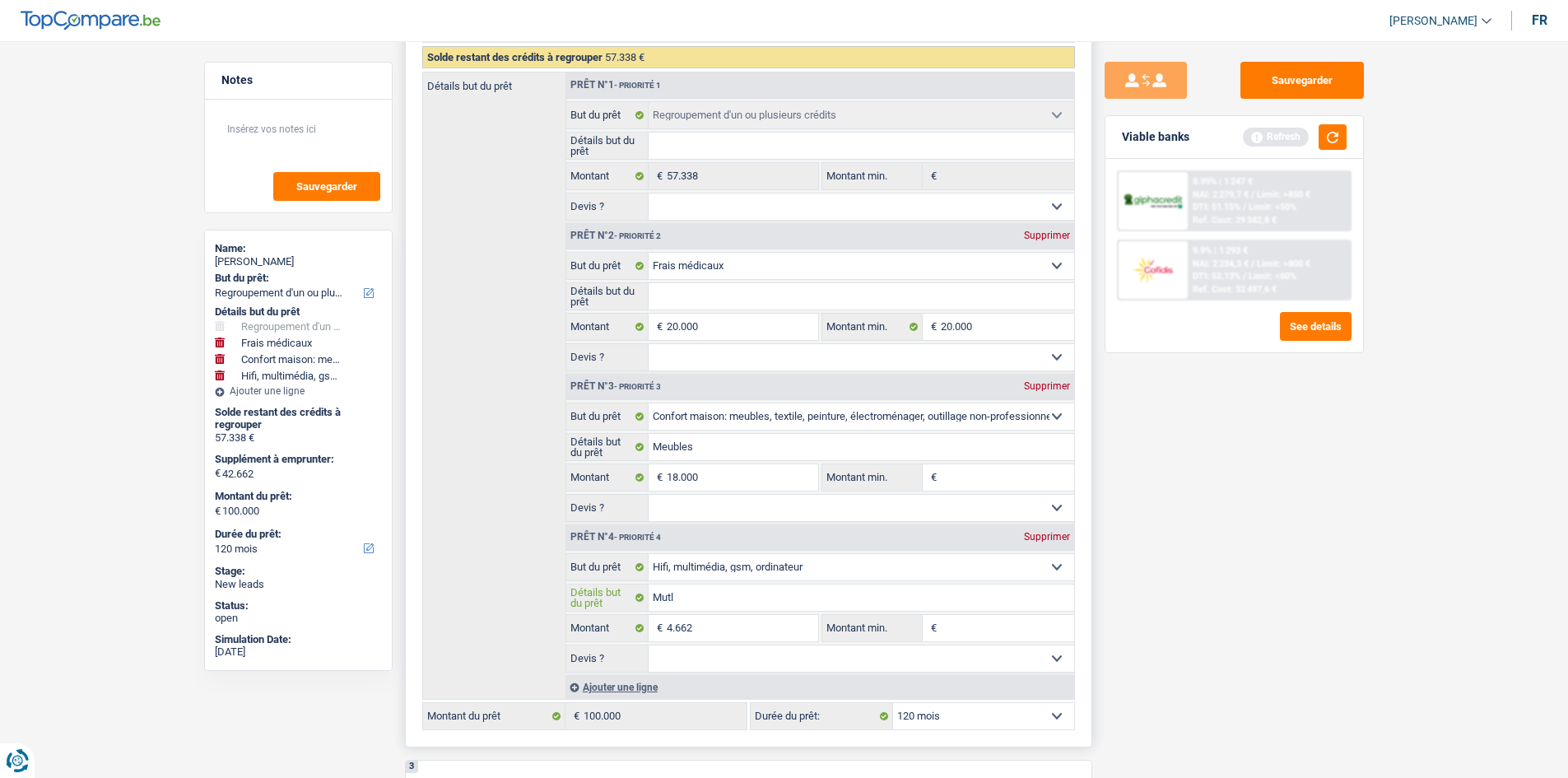 type on "Mutli" 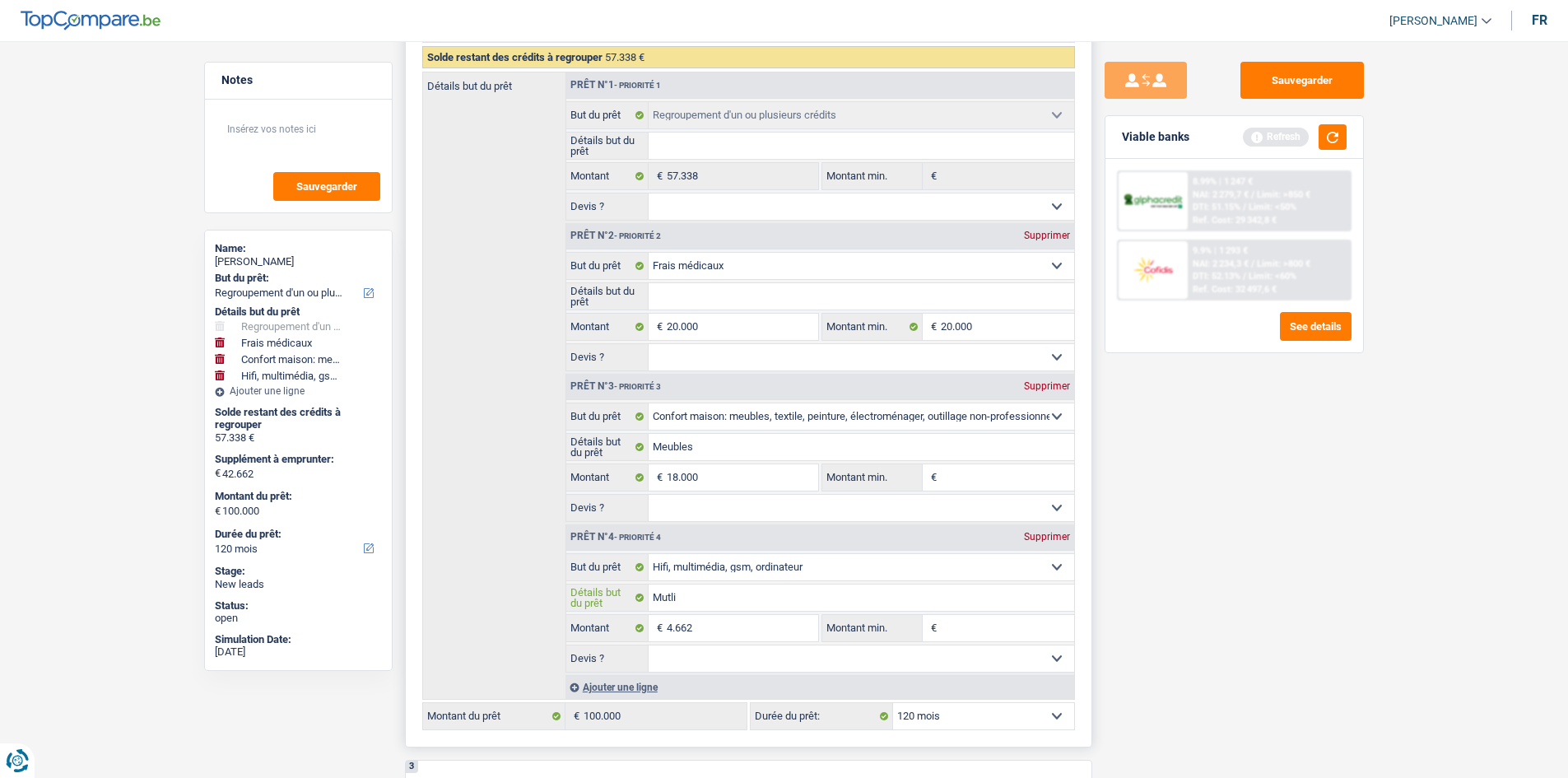 type on "Mutli" 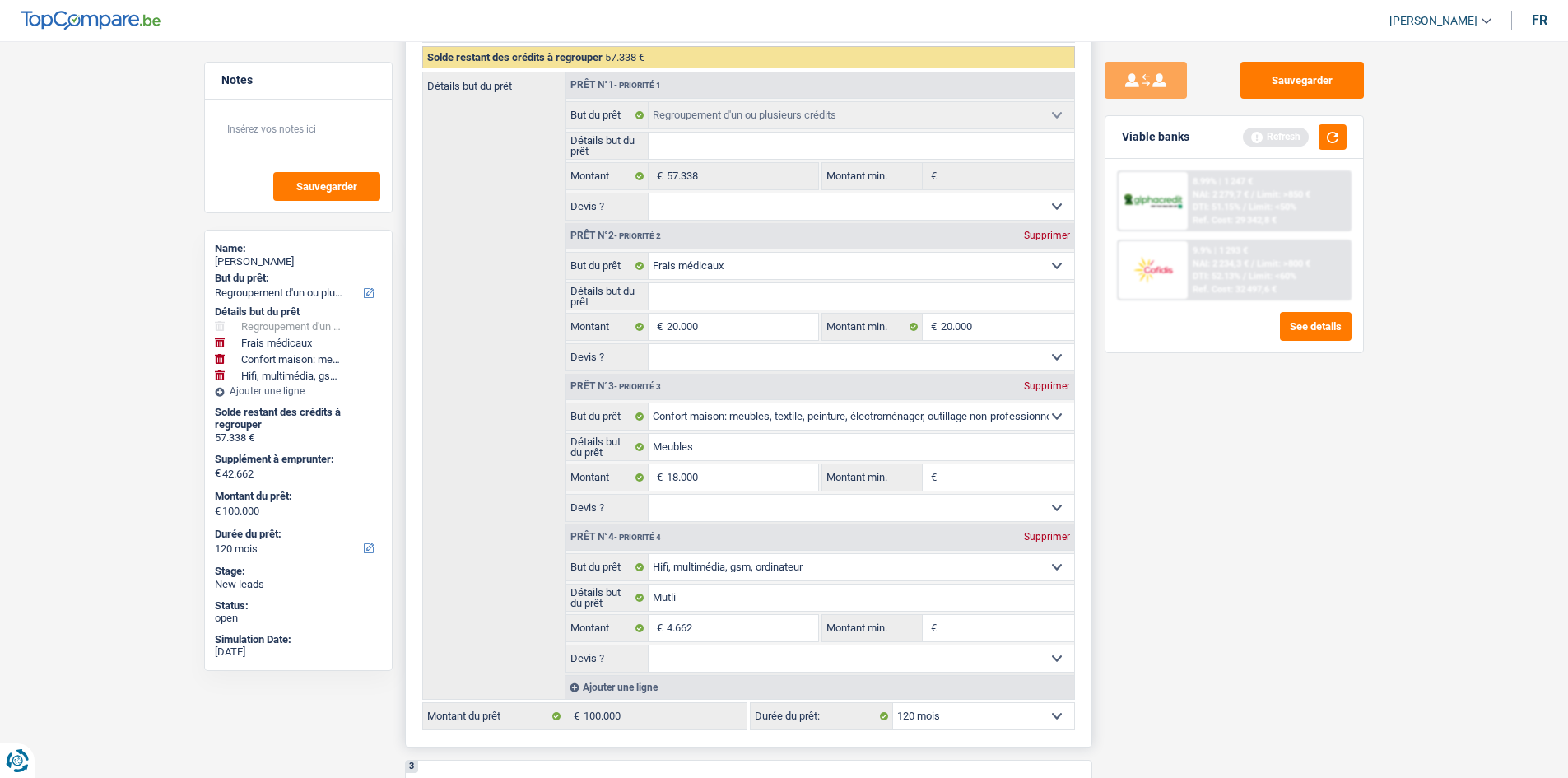 click on "Détails but du prêt" at bounding box center (861, 296) 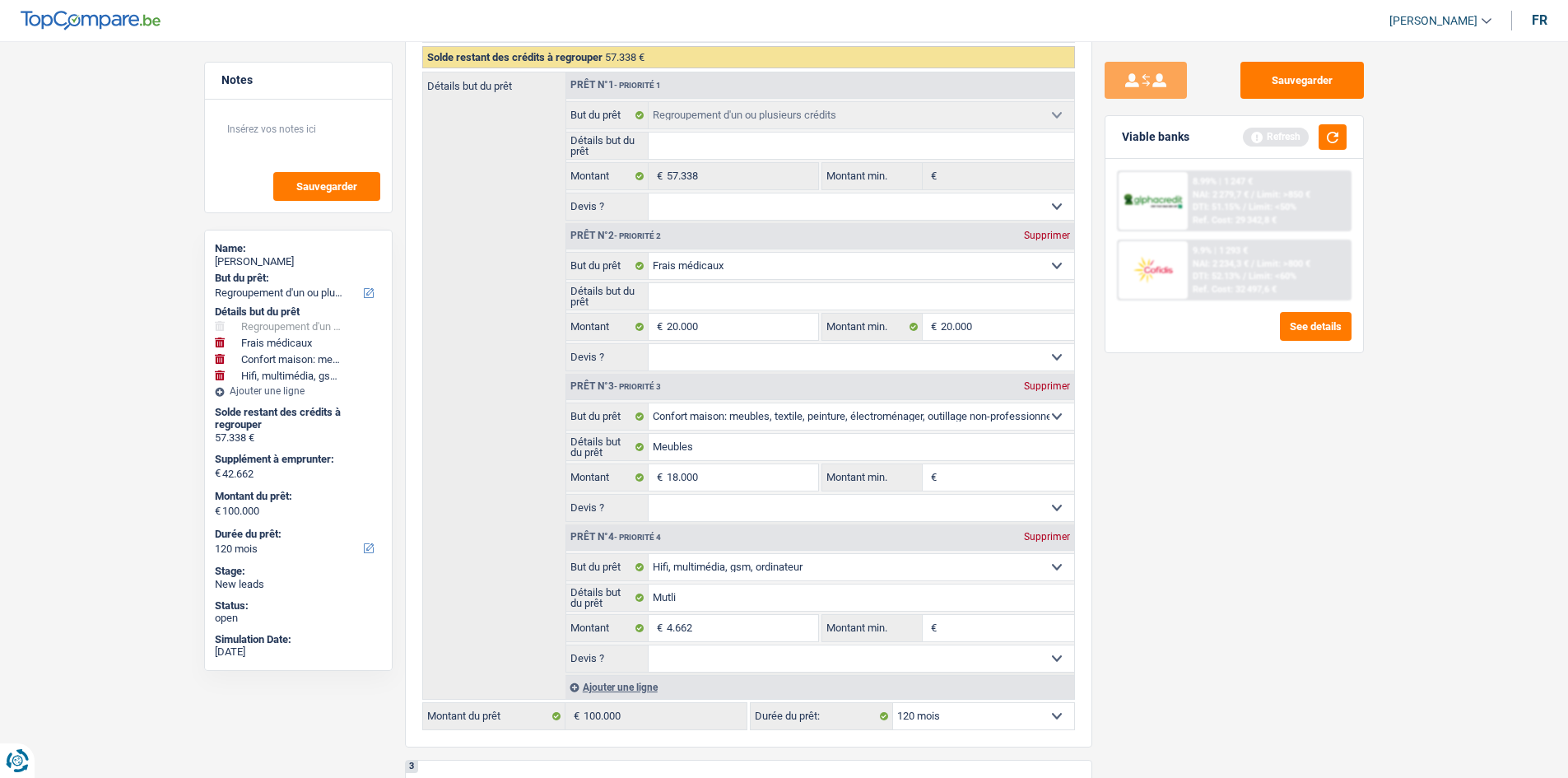 type on "M" 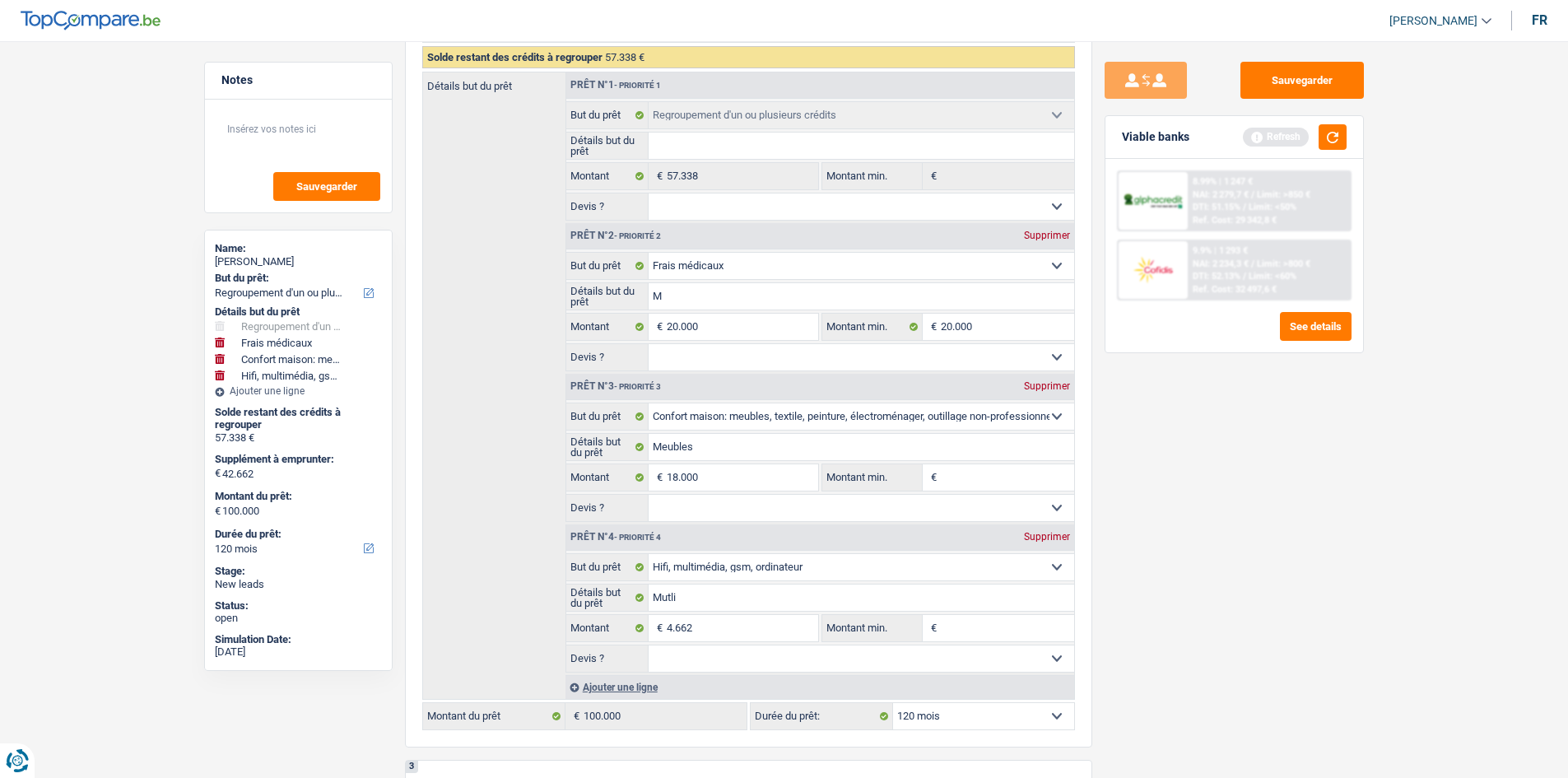 type on "M" 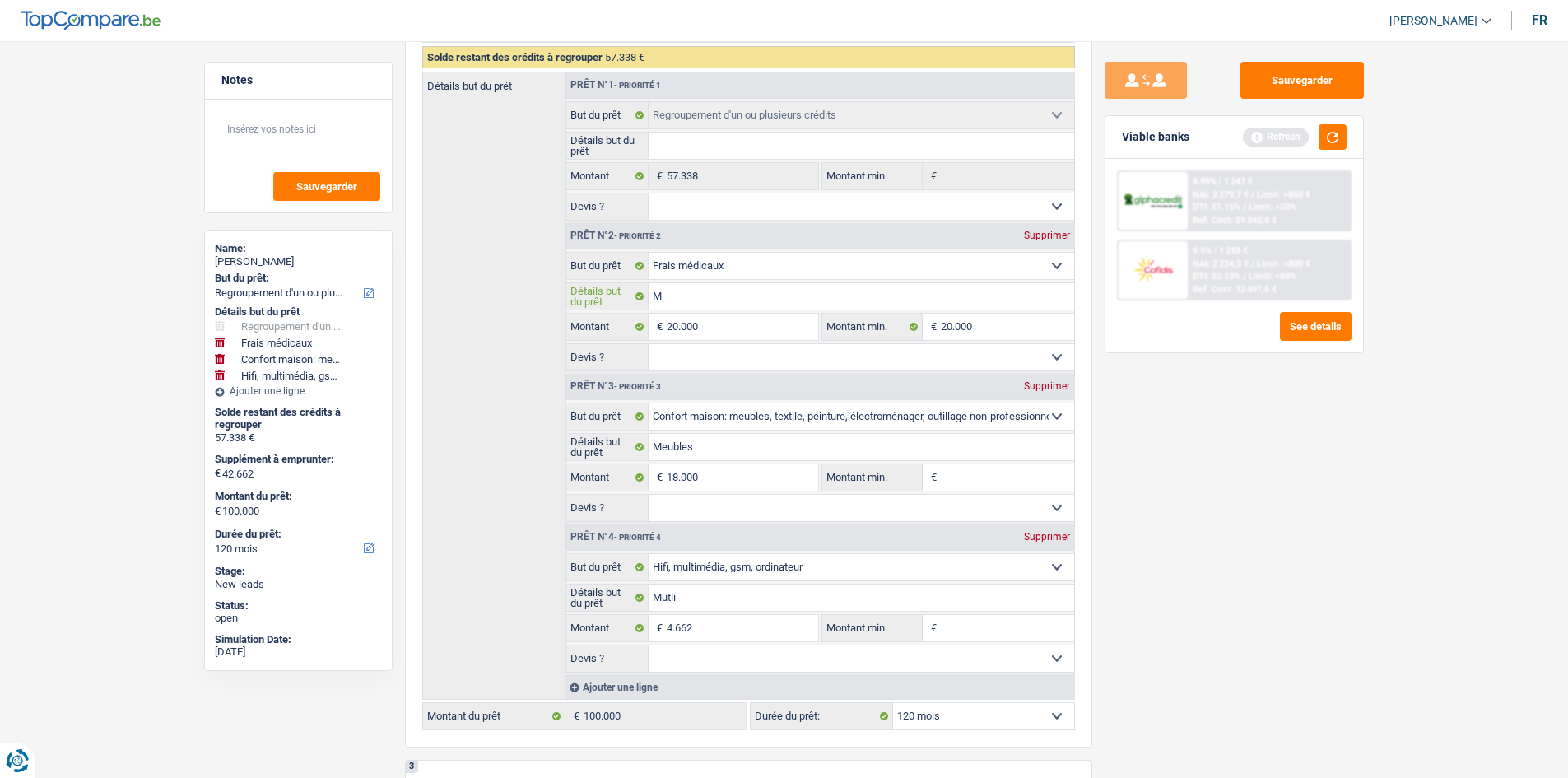 type on "Me" 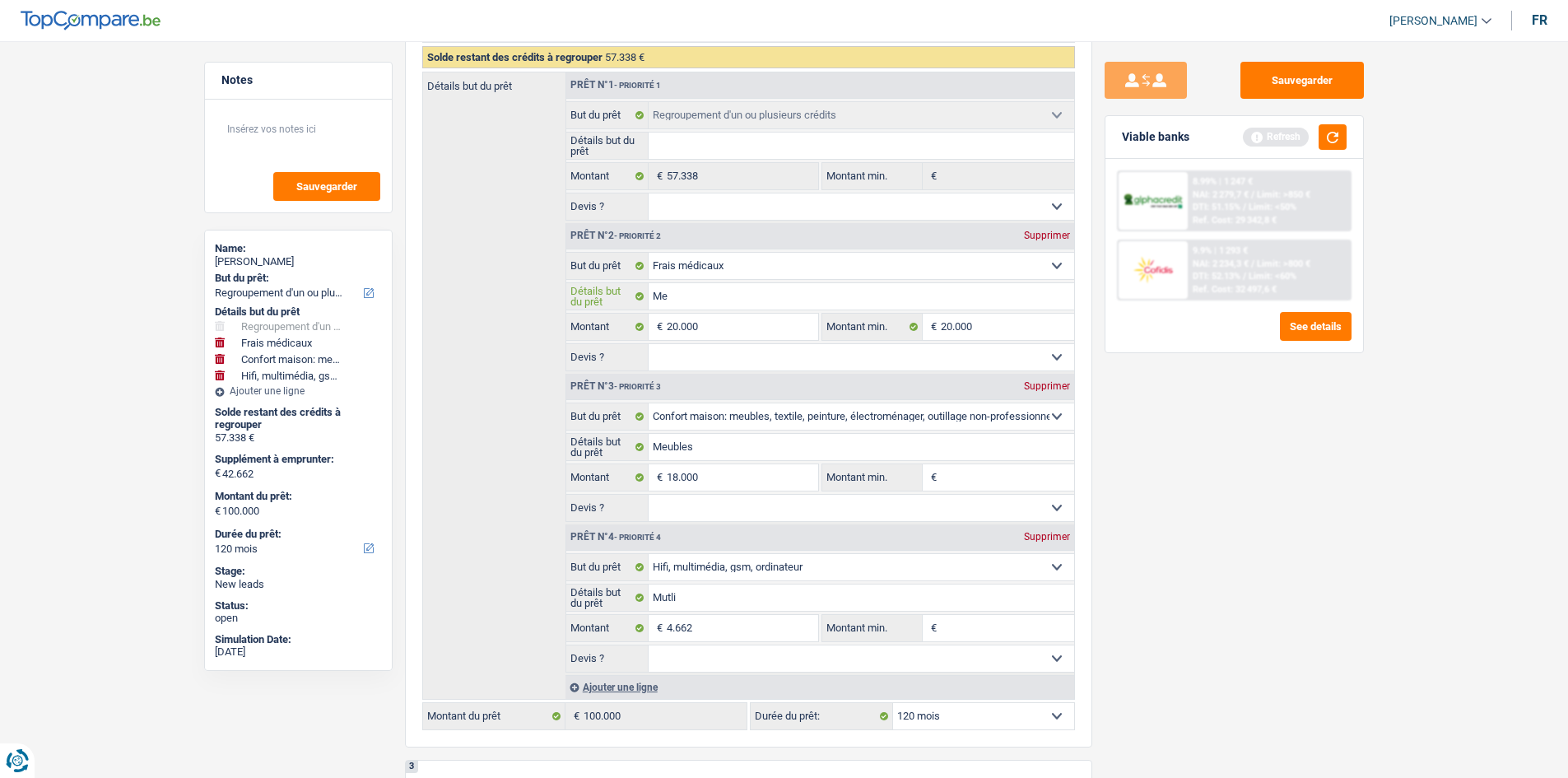 type on "Med" 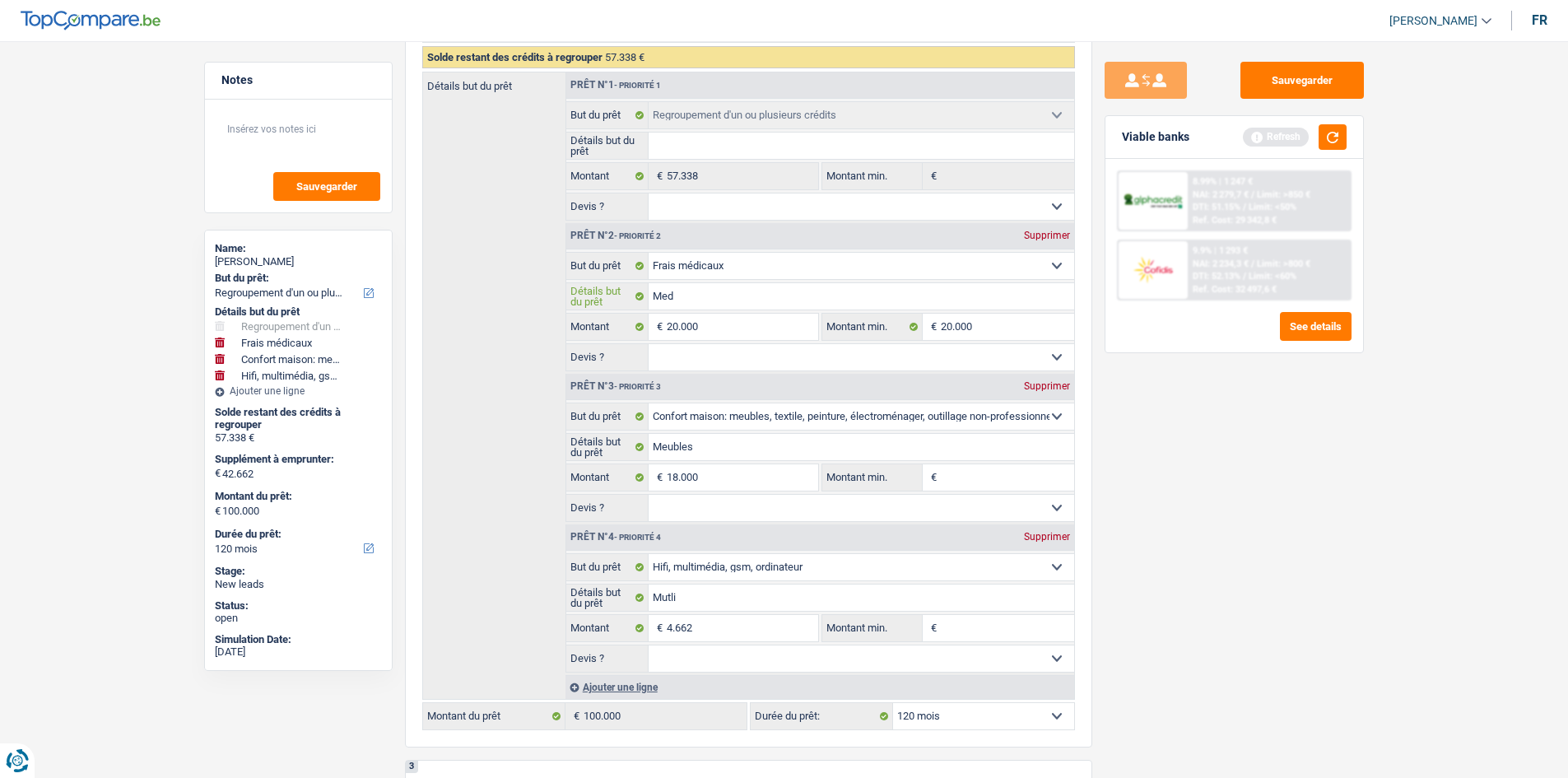 type on "Medi" 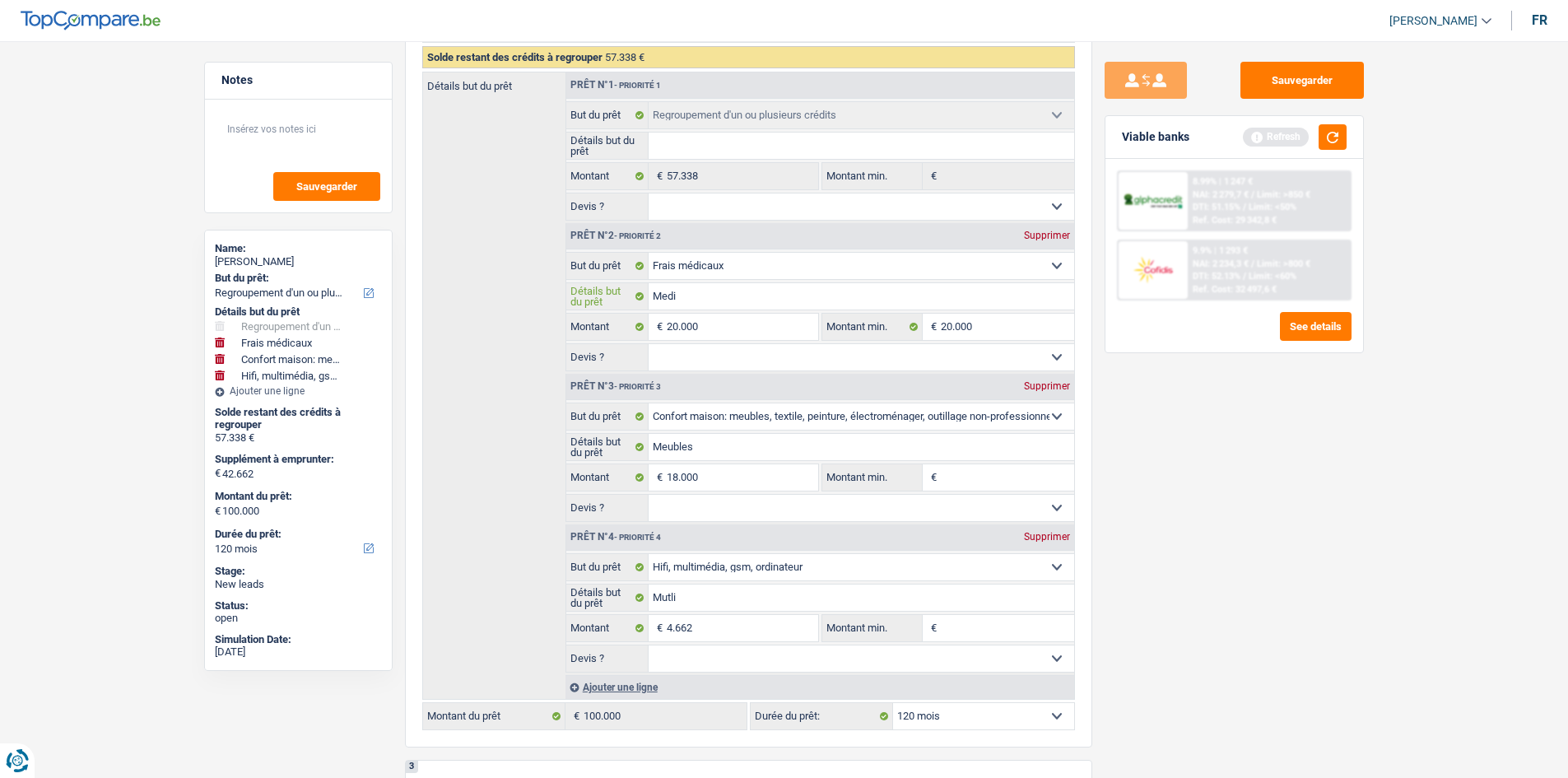 type on "Medi" 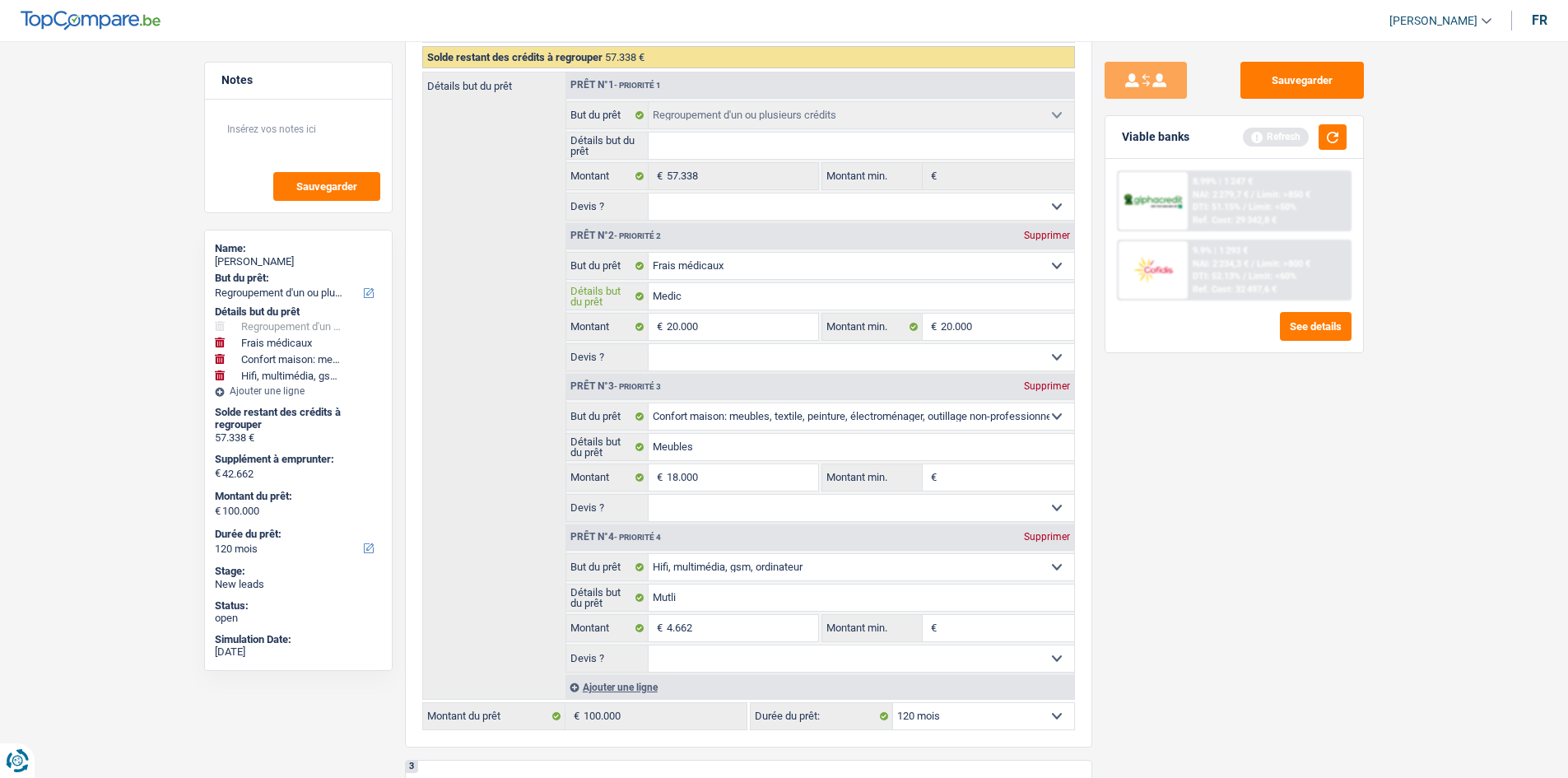 type on "Medica" 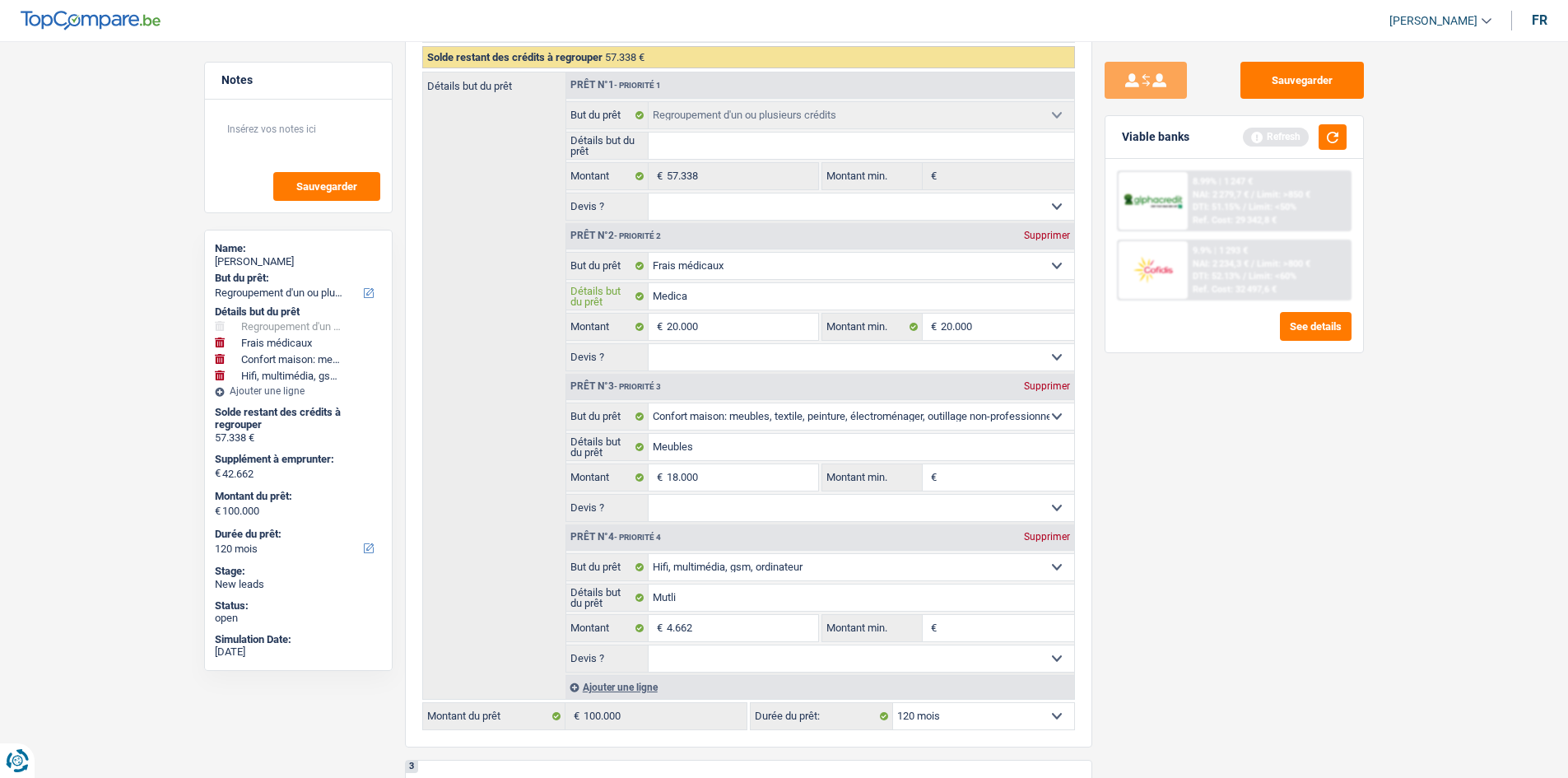 type on "Medicam" 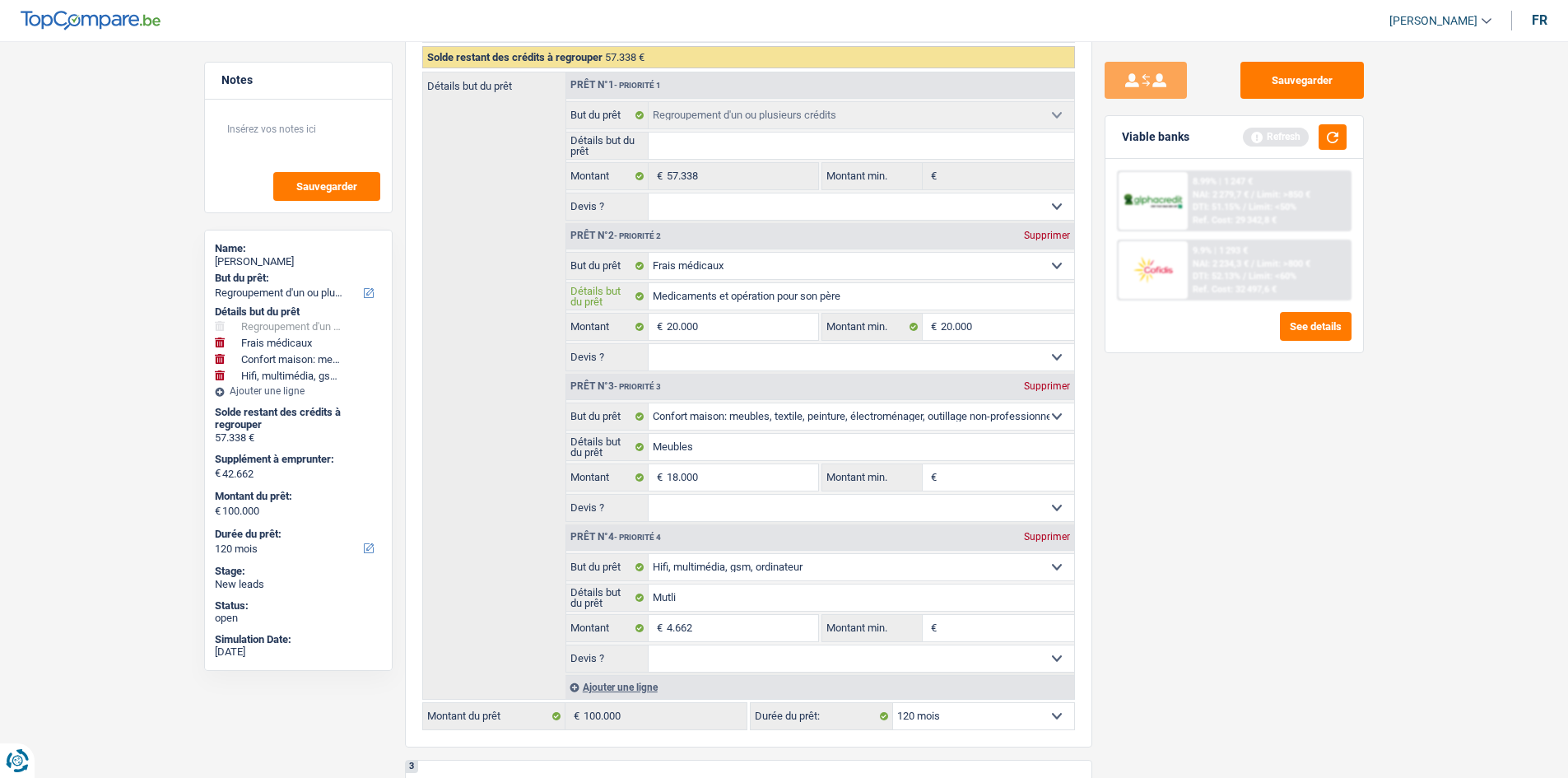 scroll, scrollTop: 741, scrollLeft: 0, axis: vertical 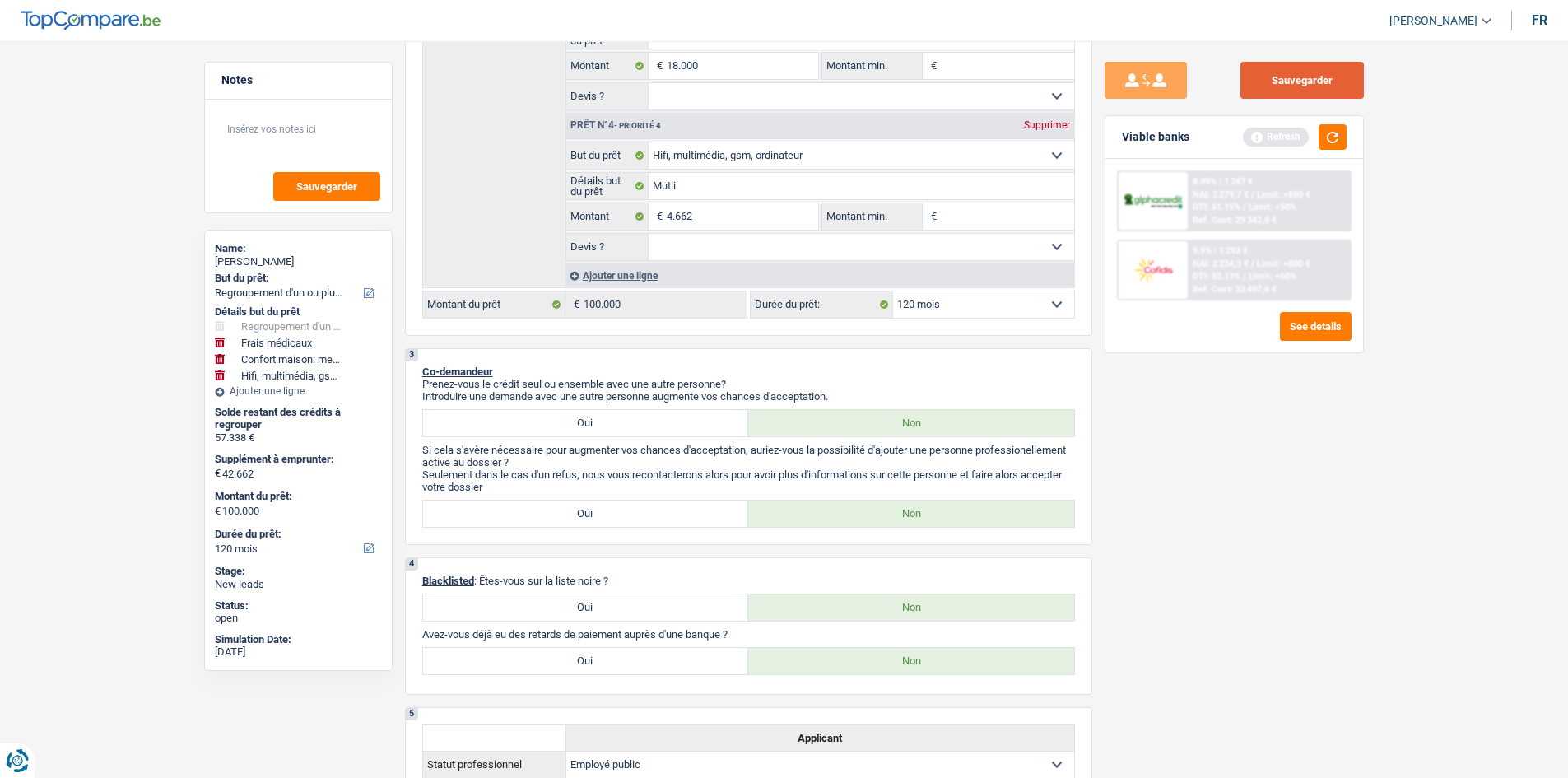 click on "Sauvegarder" at bounding box center [1302, 80] 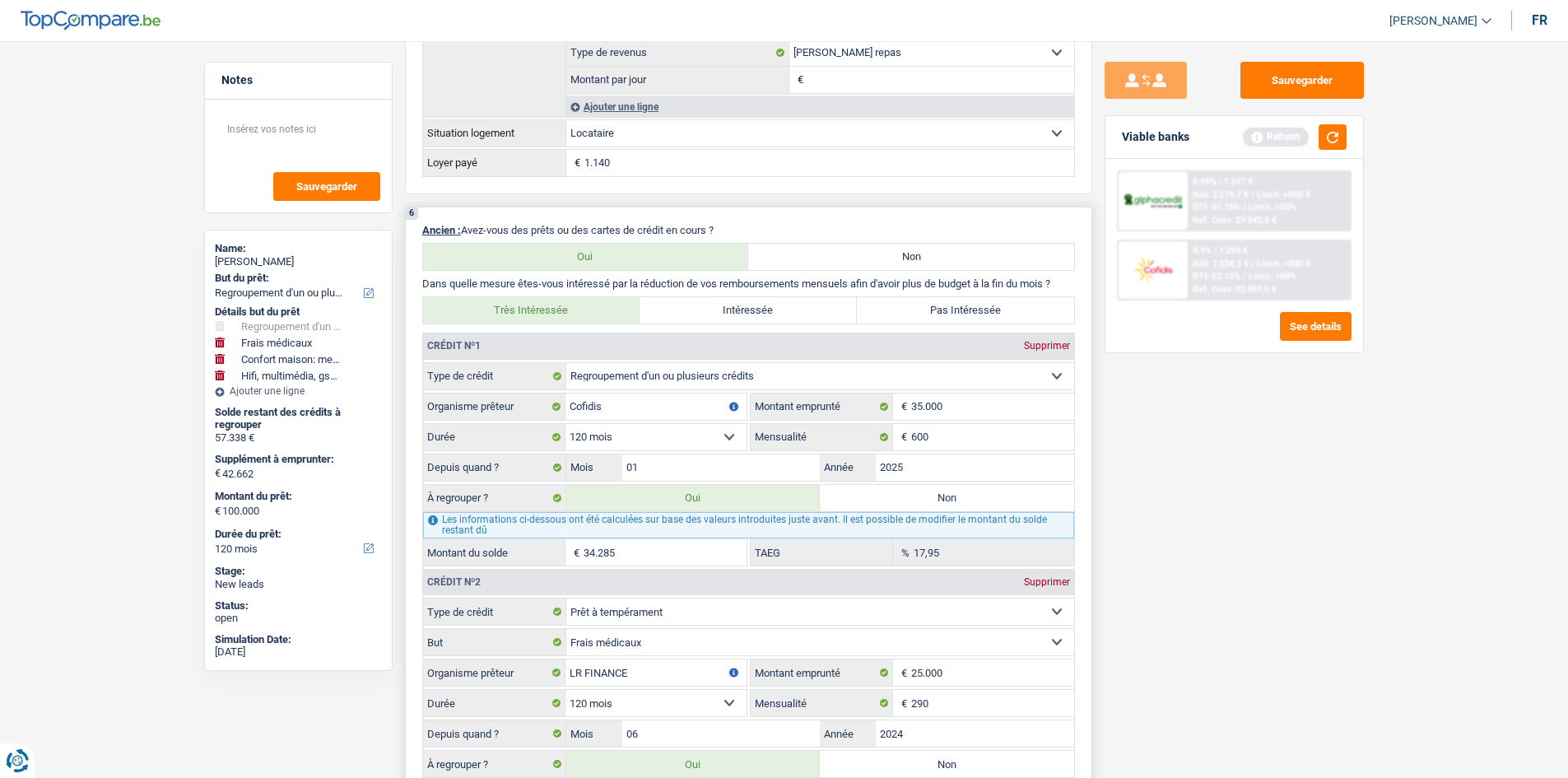 scroll, scrollTop: 2058, scrollLeft: 0, axis: vertical 